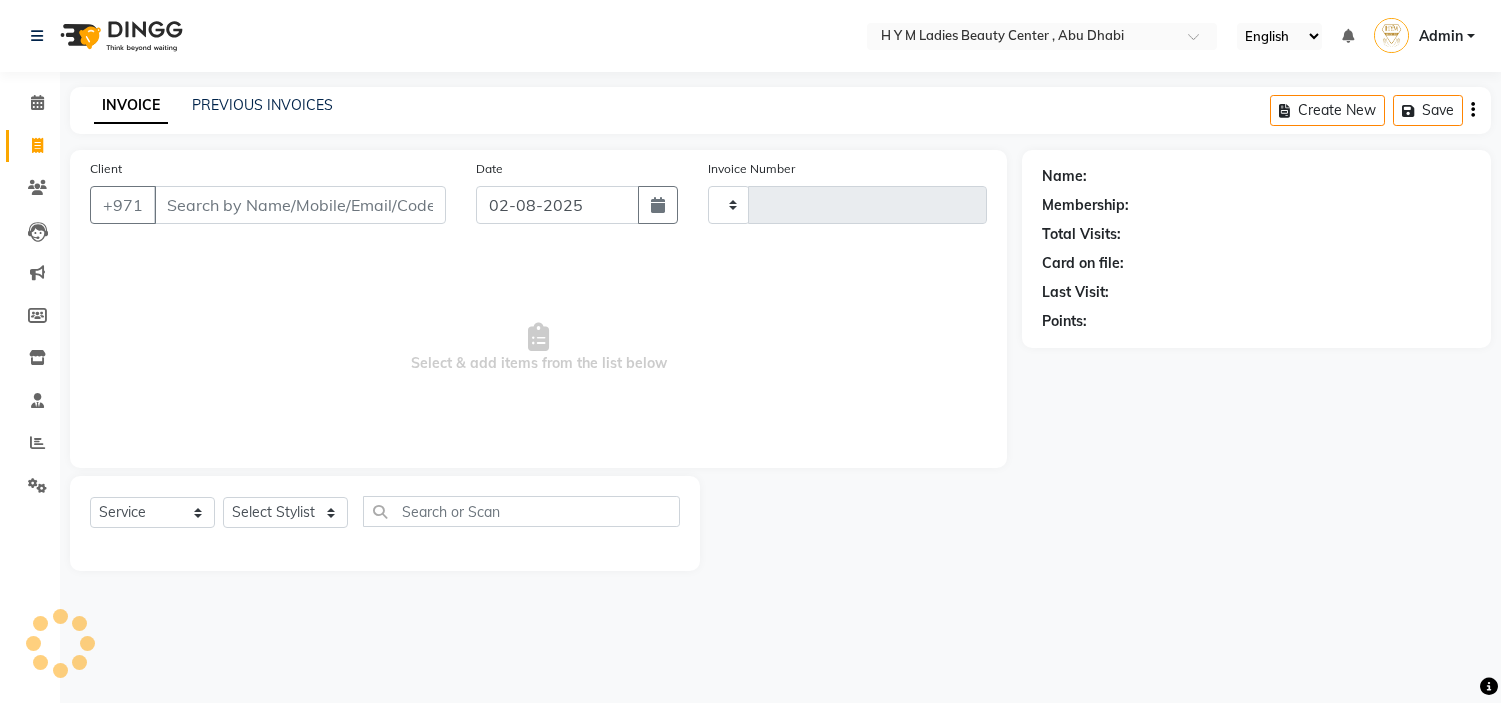 select on "service" 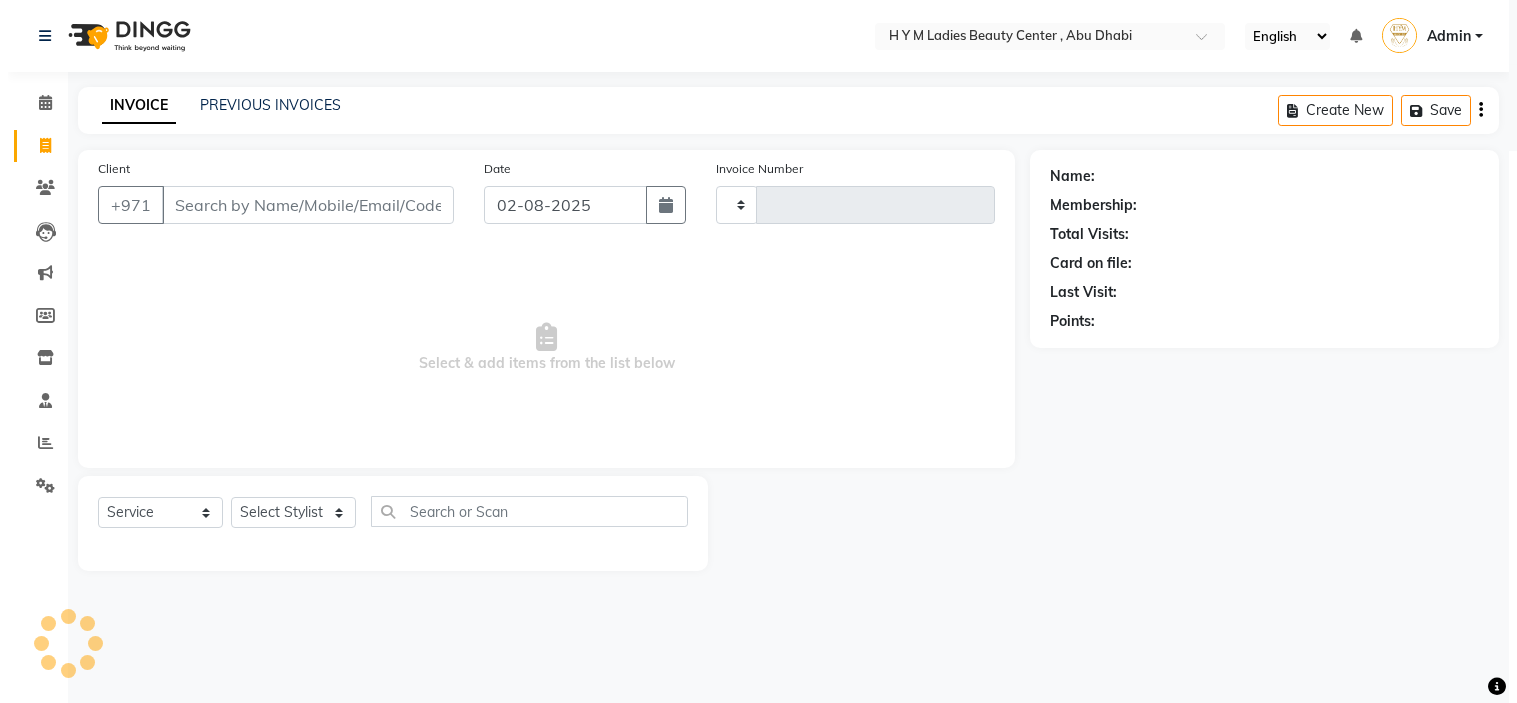scroll, scrollTop: 0, scrollLeft: 0, axis: both 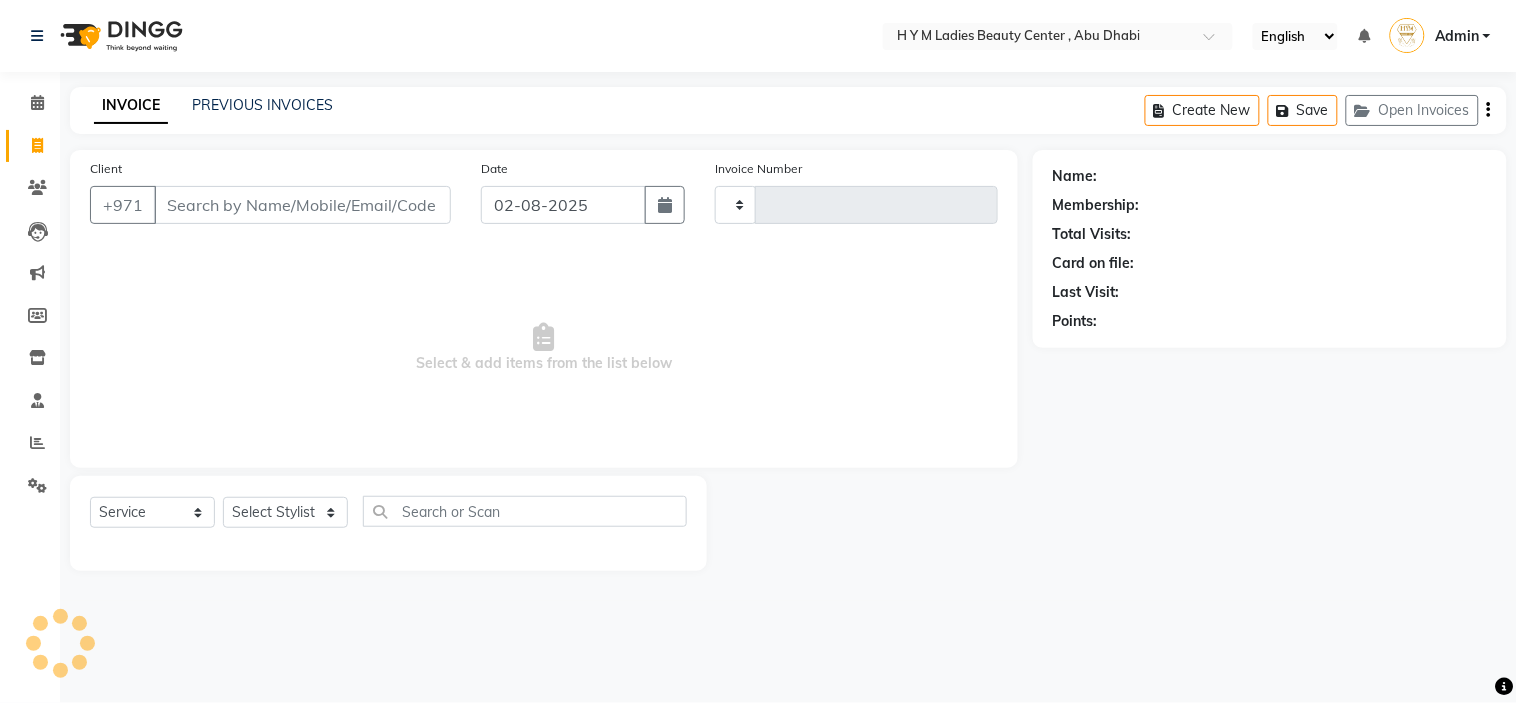 type on "1605" 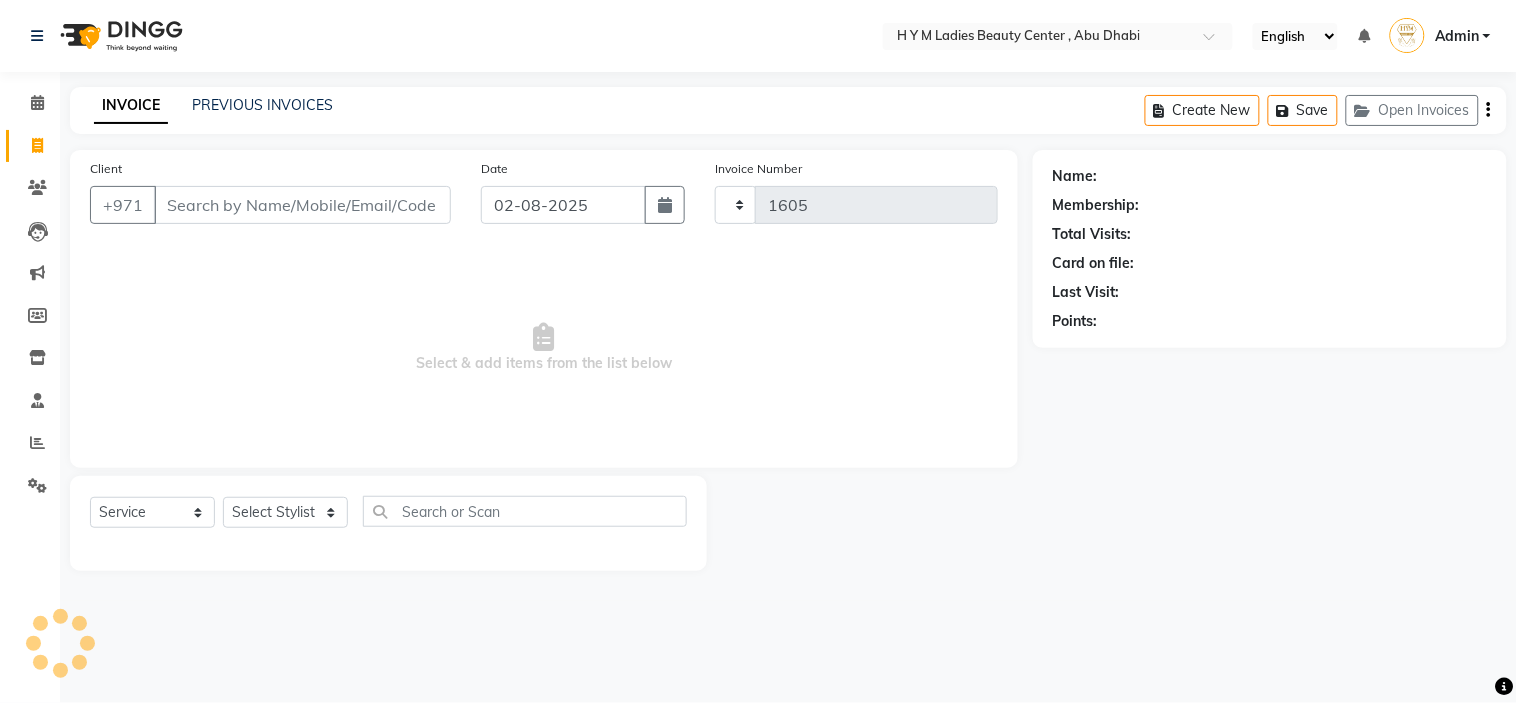 select on "7248" 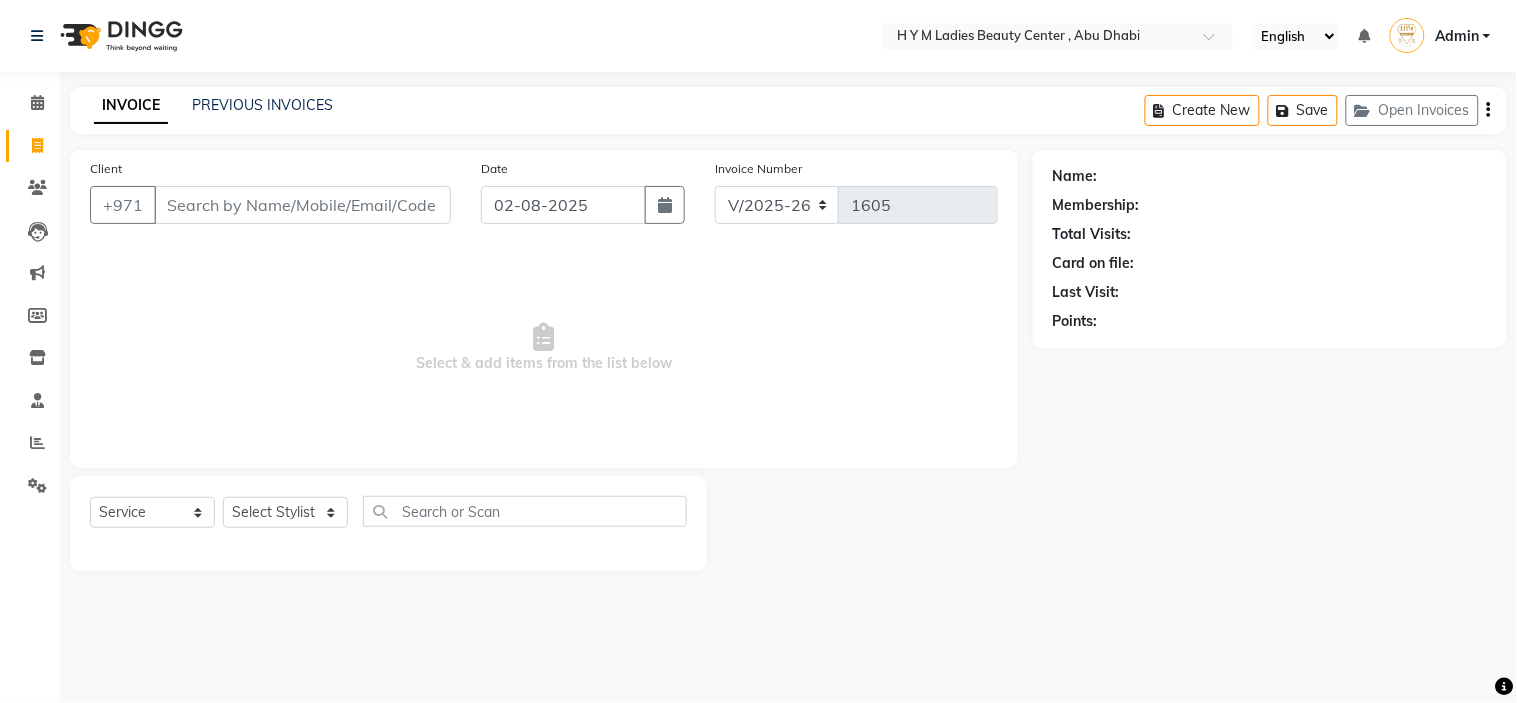 drag, startPoint x: 96, startPoint y: 374, endPoint x: 94, endPoint y: 415, distance: 41.04875 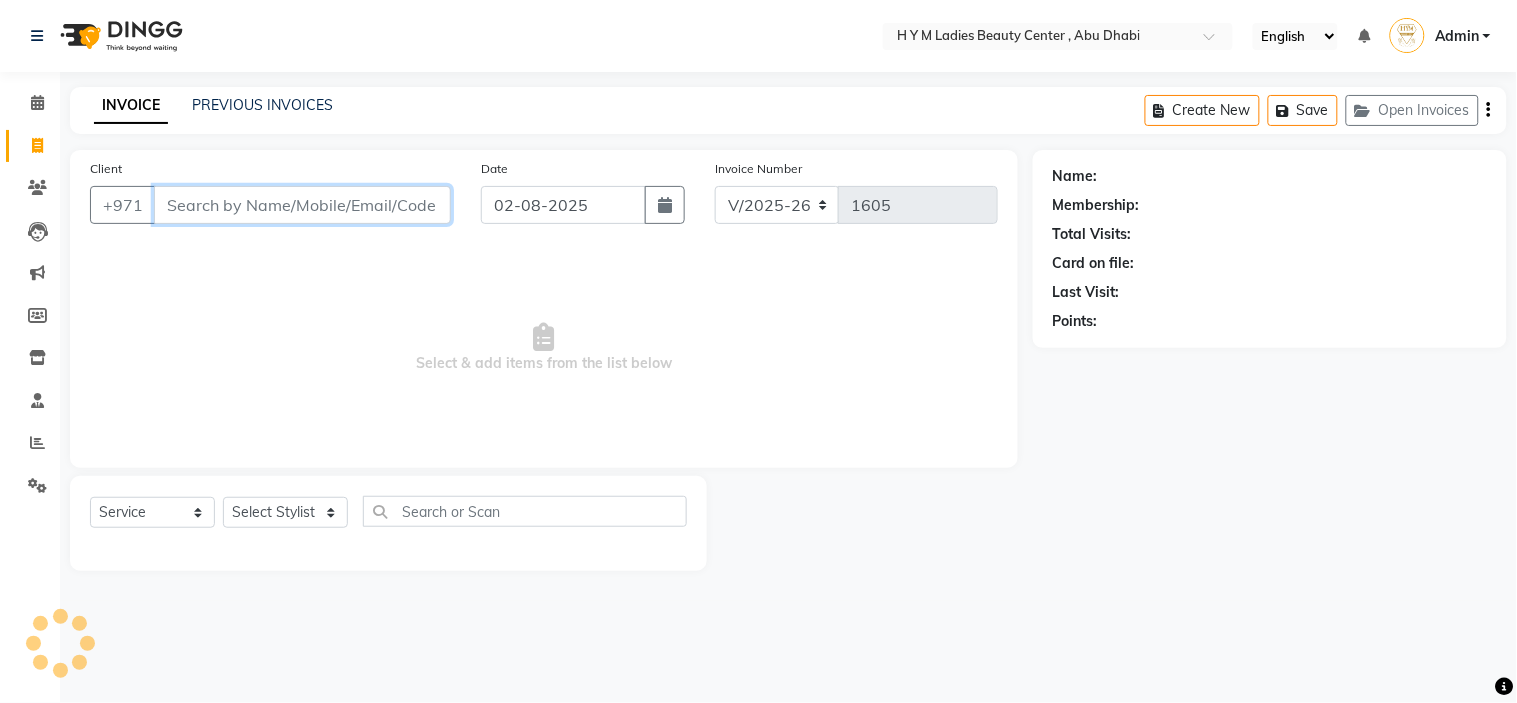 click on "Client" at bounding box center [302, 205] 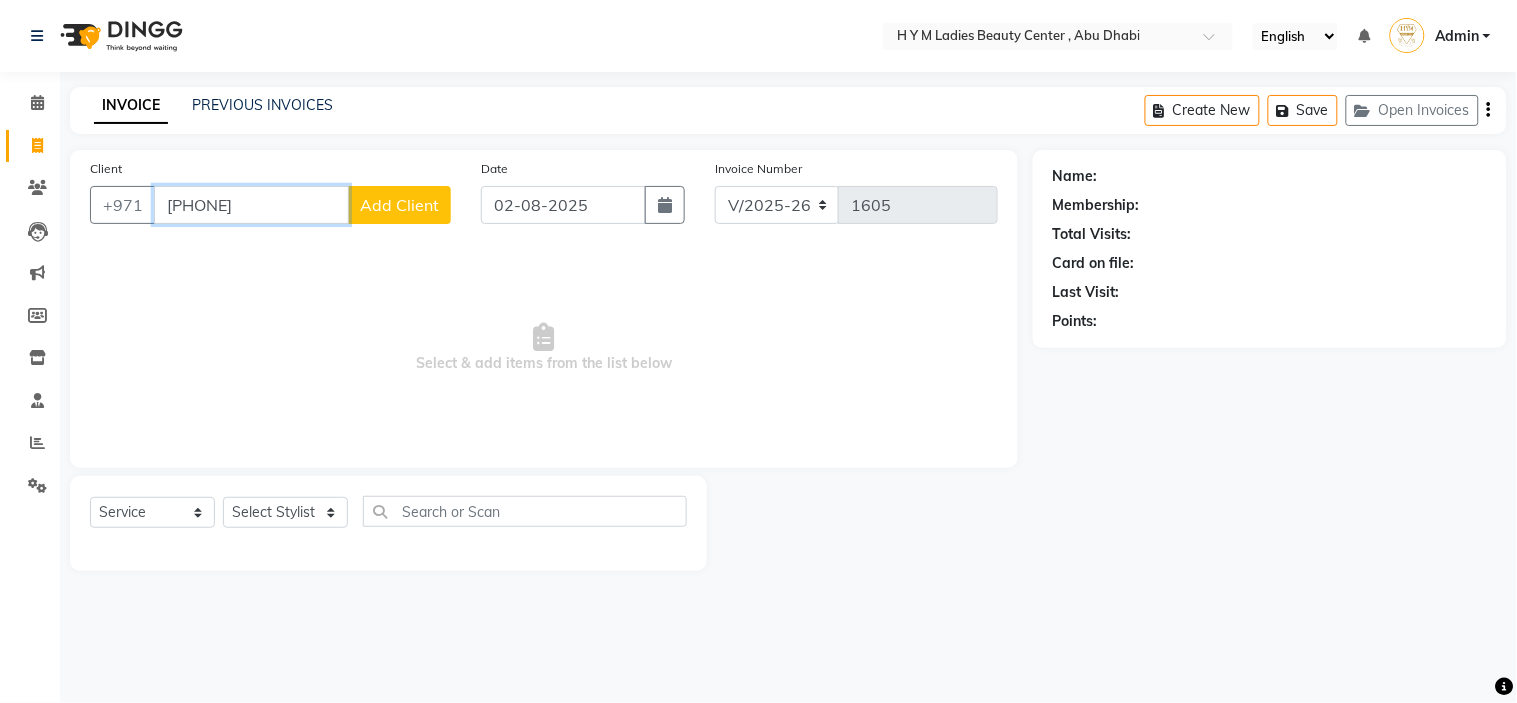 type on "[PHONE]" 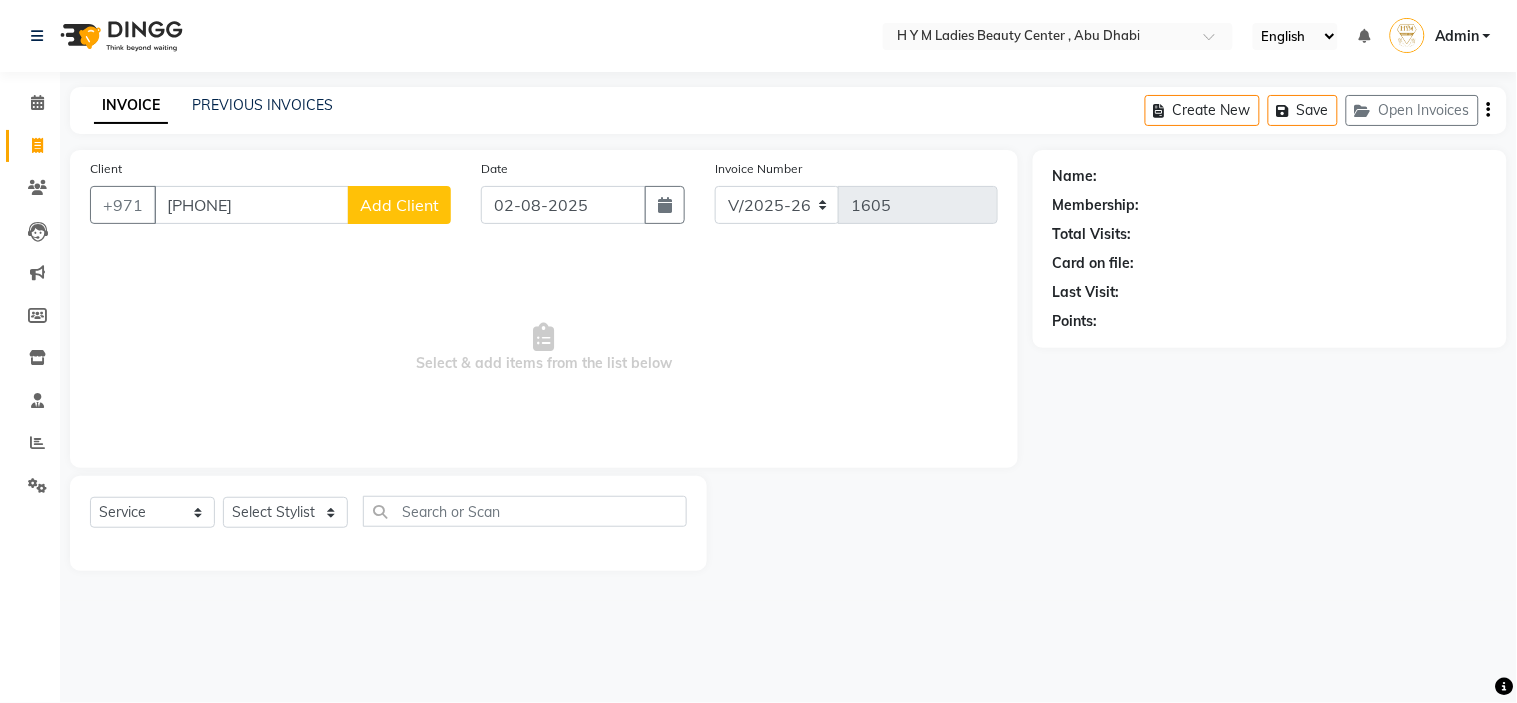 click on "Add Client" 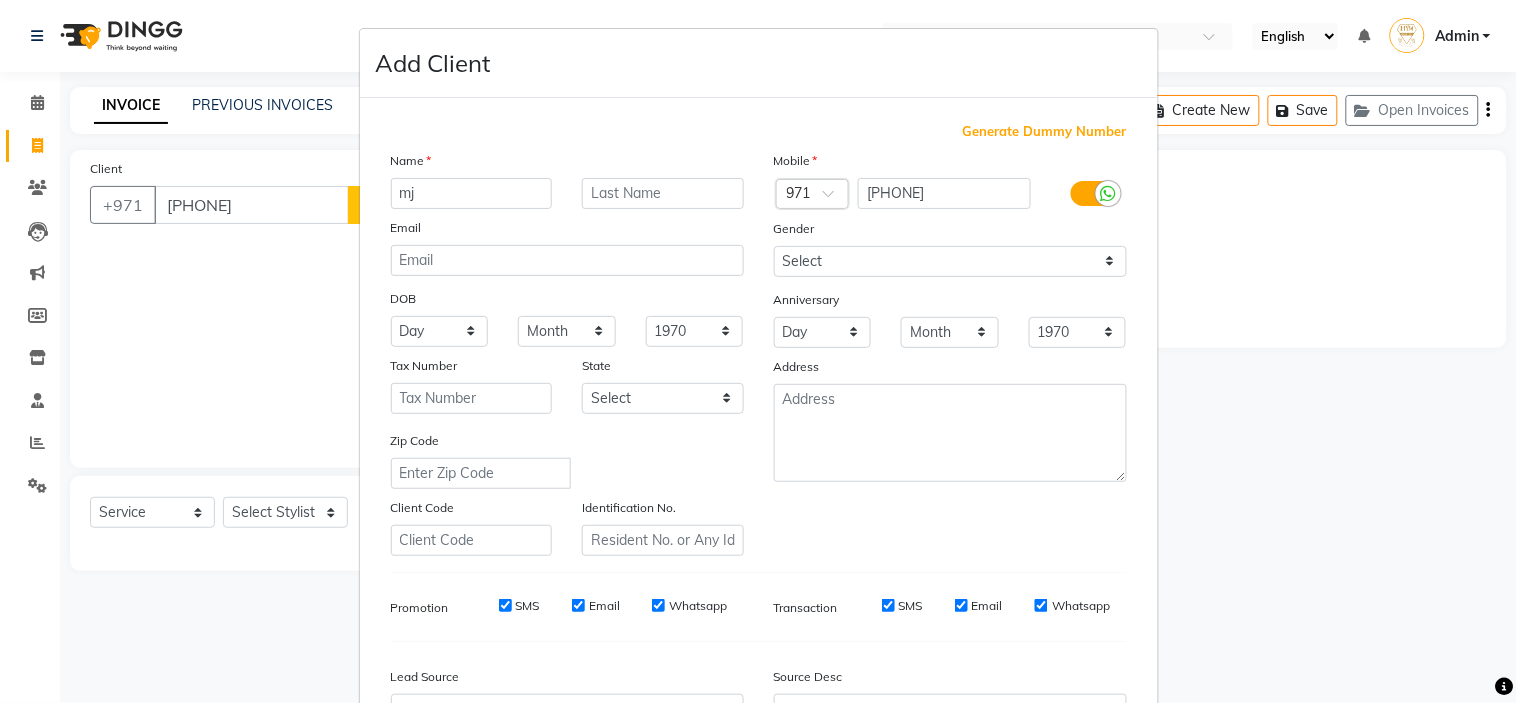 type on "mj" 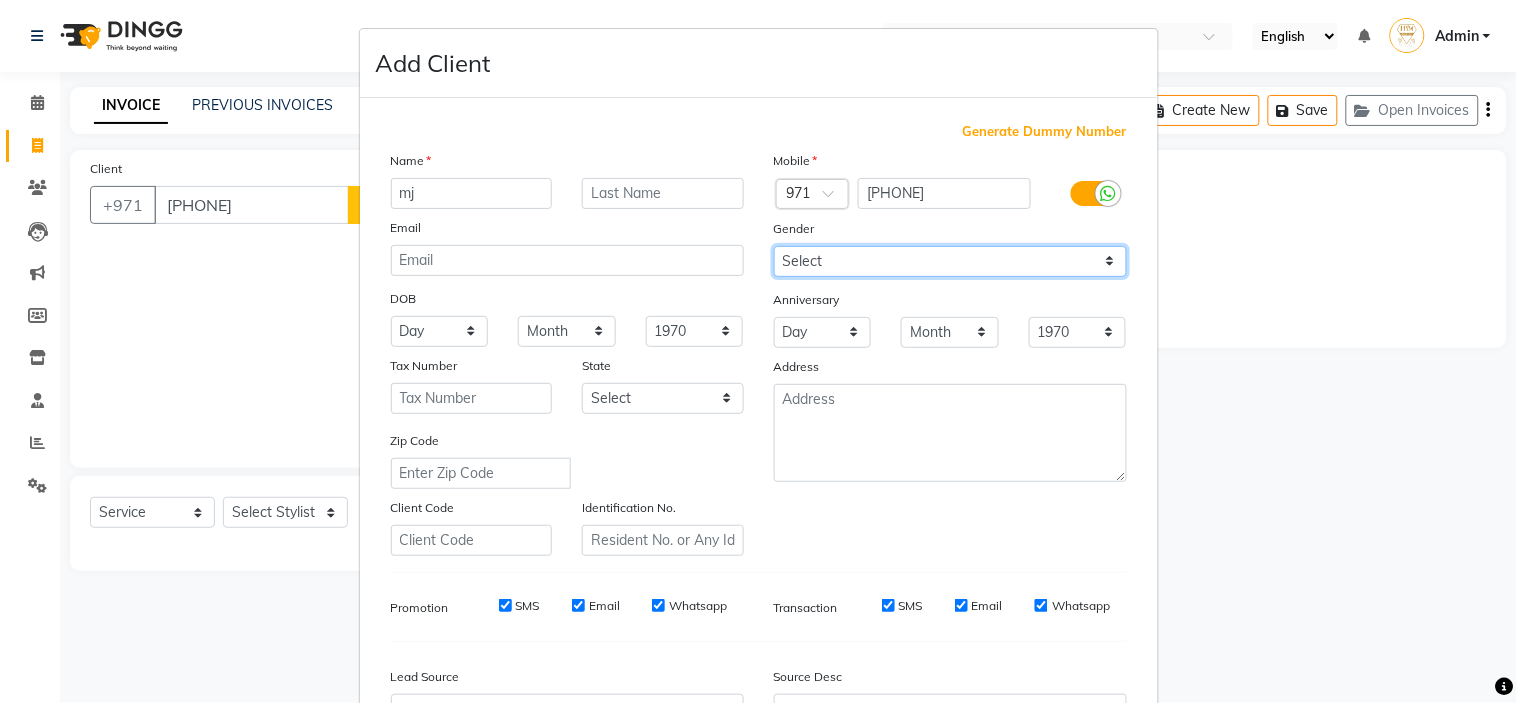 click on "Select Male Female Other Prefer Not To Say" at bounding box center [950, 261] 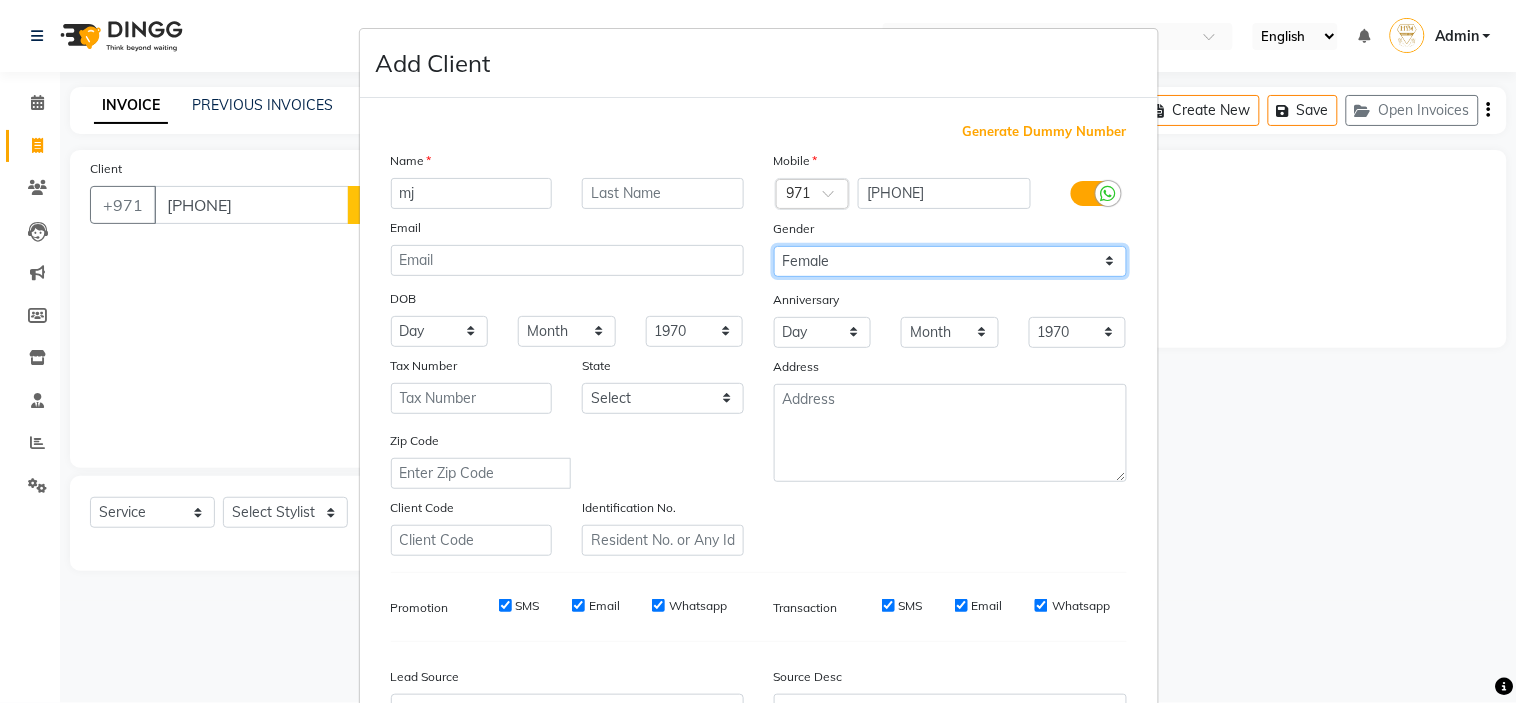 click on "Select Male Female Other Prefer Not To Say" at bounding box center (950, 261) 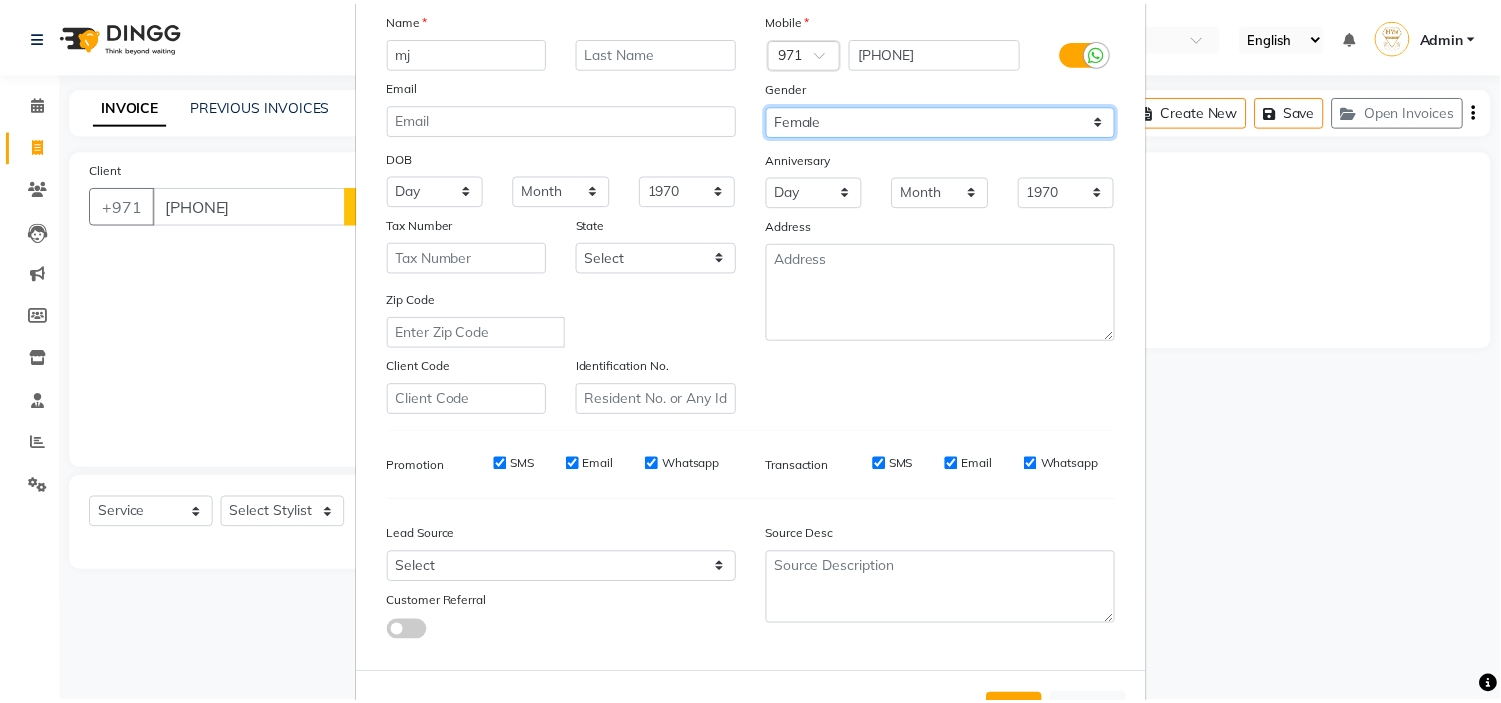 scroll, scrollTop: 221, scrollLeft: 0, axis: vertical 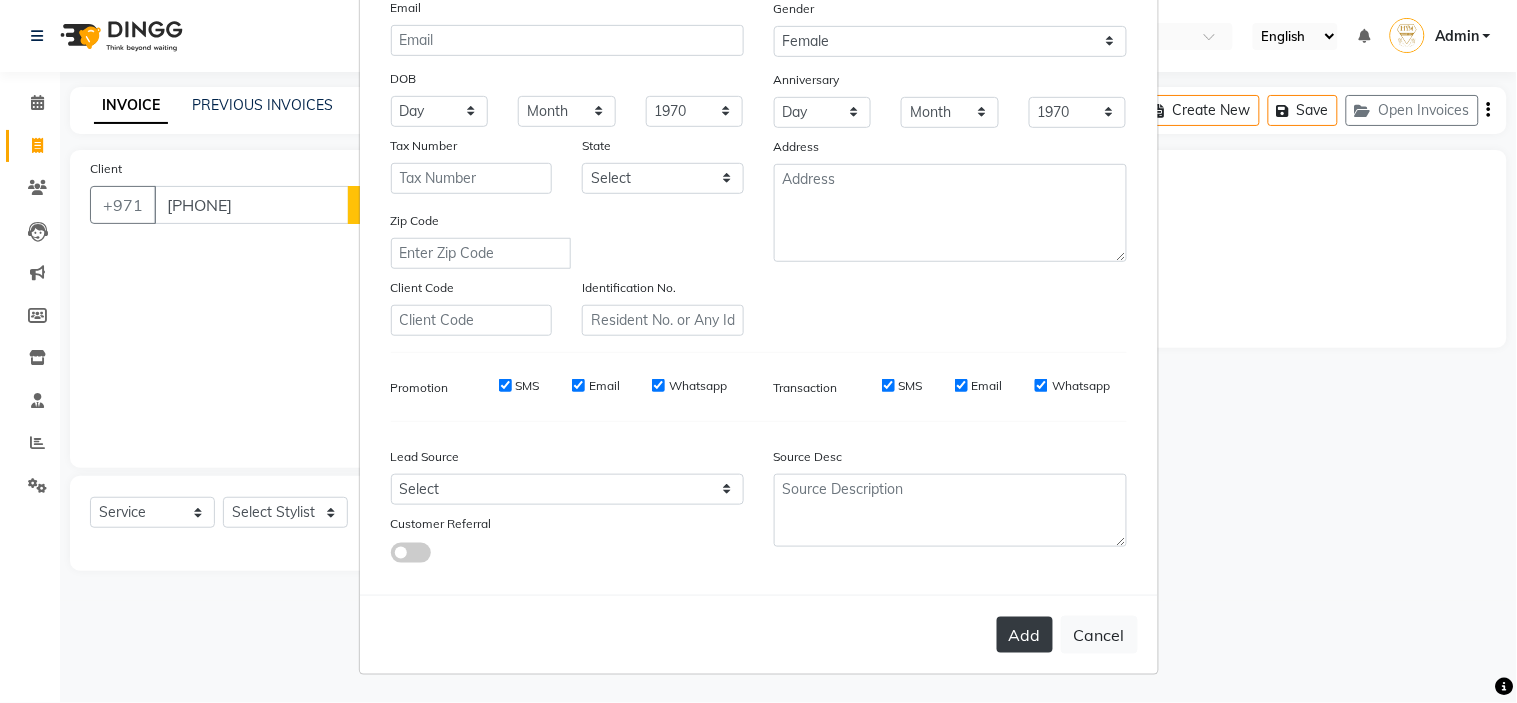 click on "Add" at bounding box center (1025, 635) 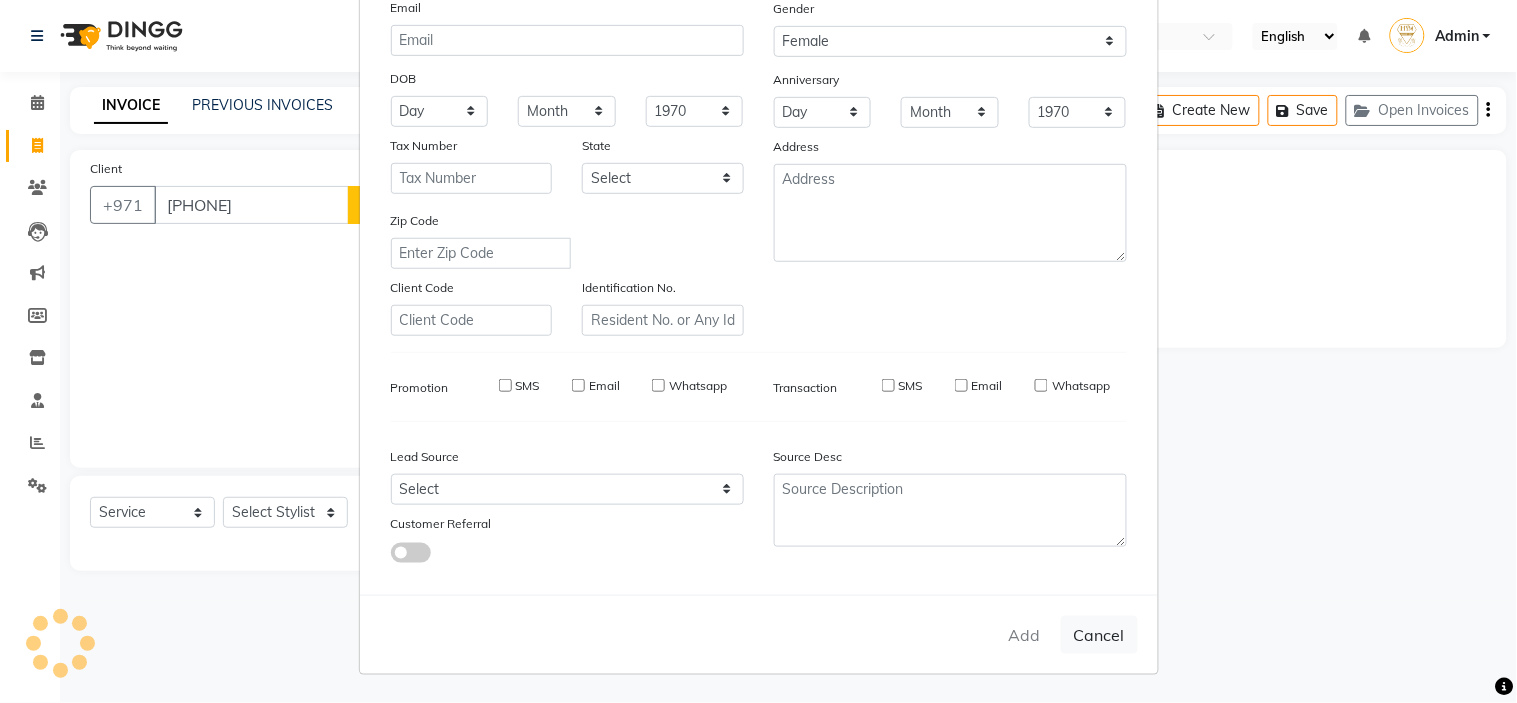 type 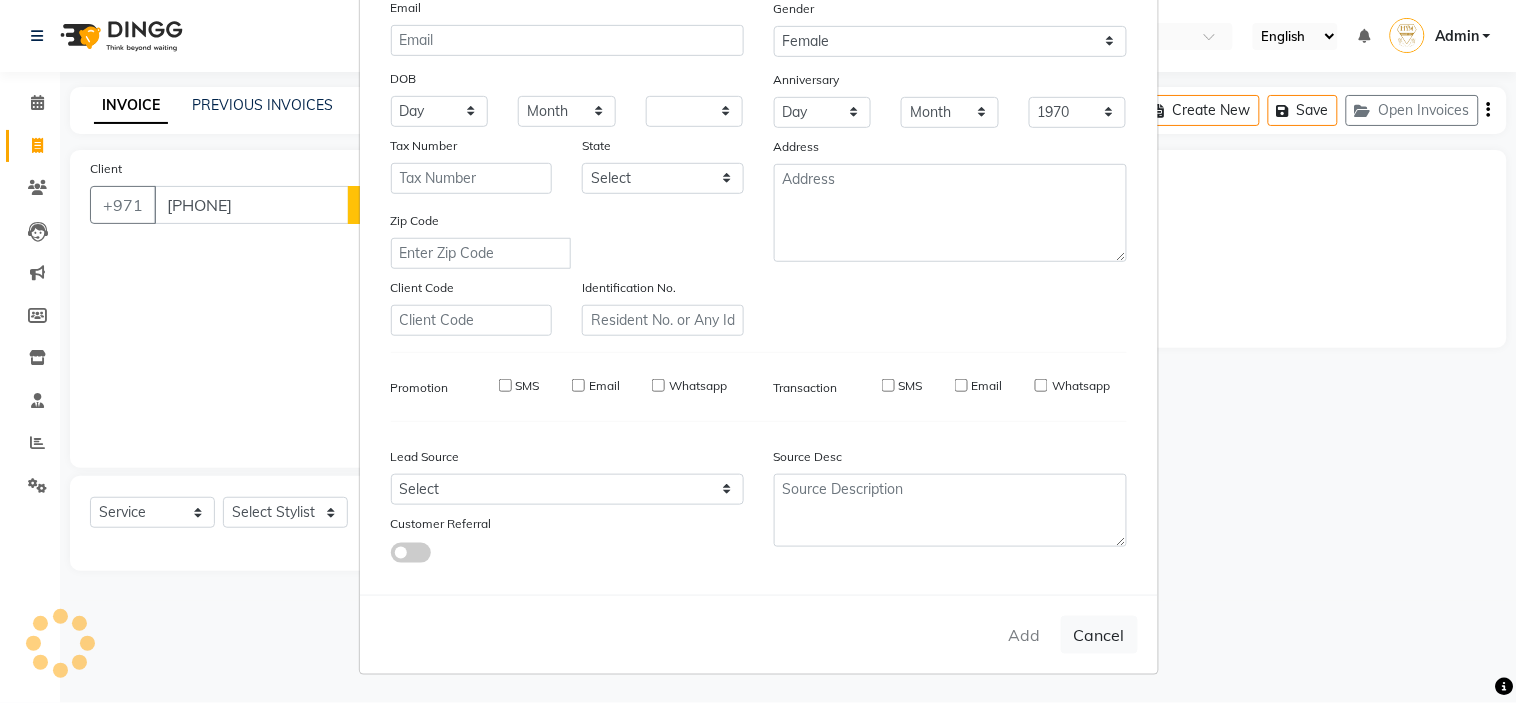 type 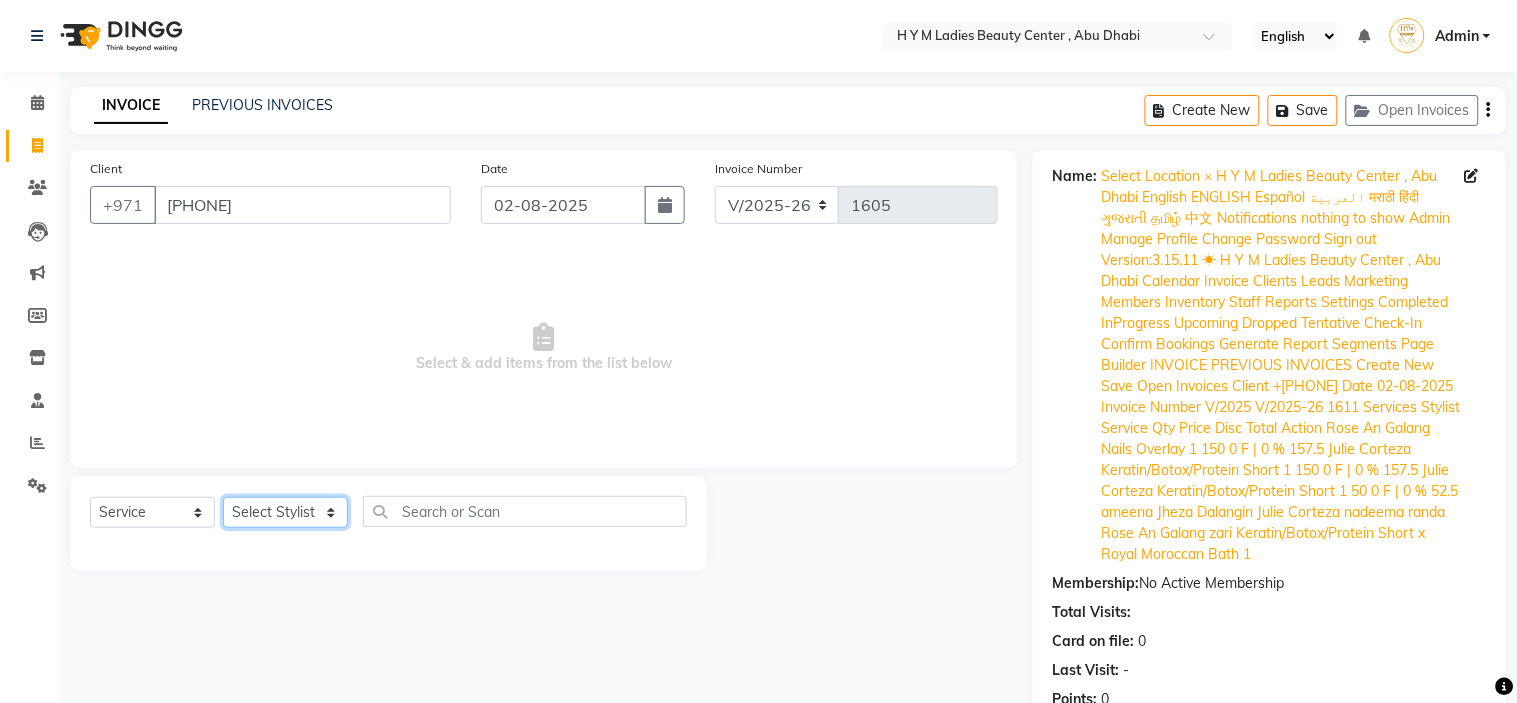 click on "Select Stylist ameena Jheza Dalangin Julie Corteza nadeema randa Rose An Galang zari" 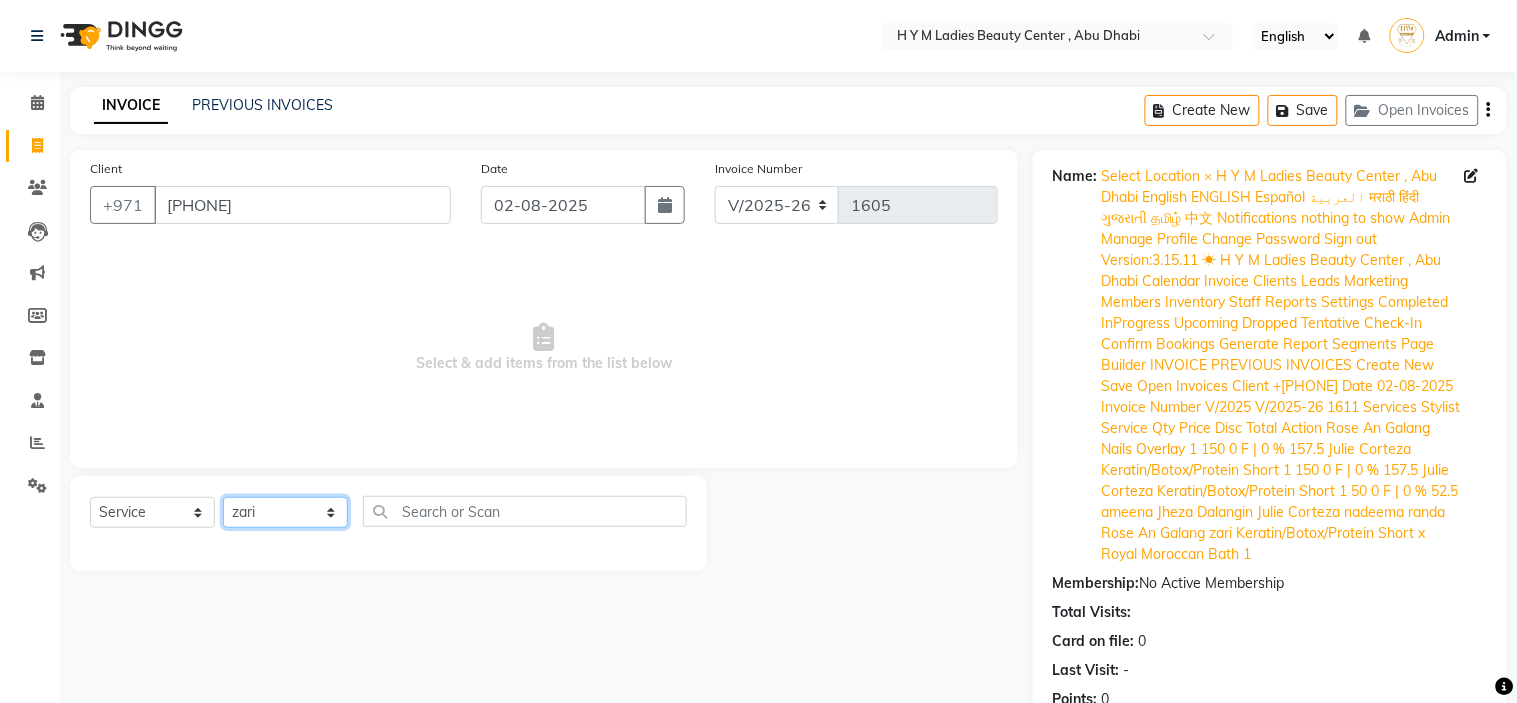 click on "Select Stylist ameena Jheza Dalangin Julie Corteza nadeema randa Rose An Galang zari" 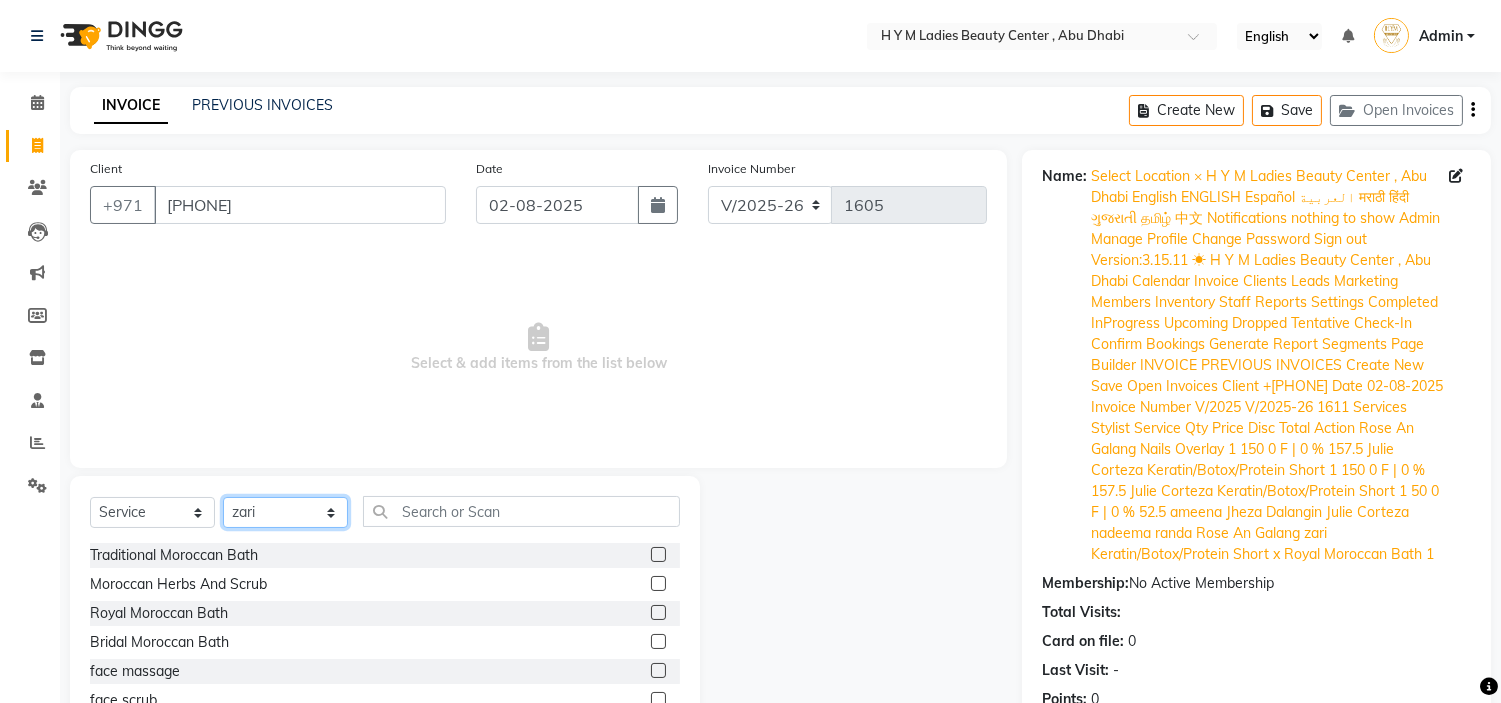 click on "Select Stylist ameena Jheza Dalangin Julie Corteza nadeema randa Rose An Galang zari" 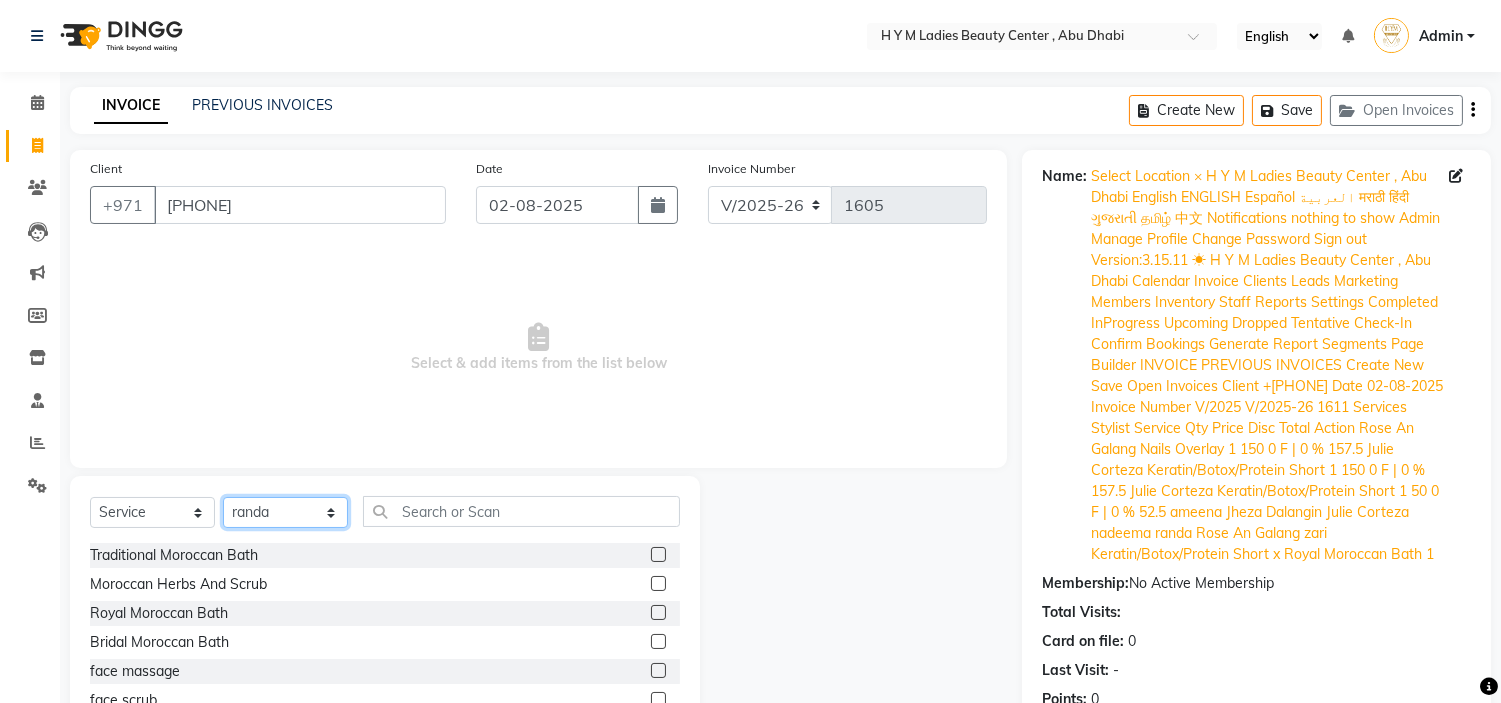 click on "Select Stylist ameena Jheza Dalangin Julie Corteza nadeema randa Rose An Galang zari" 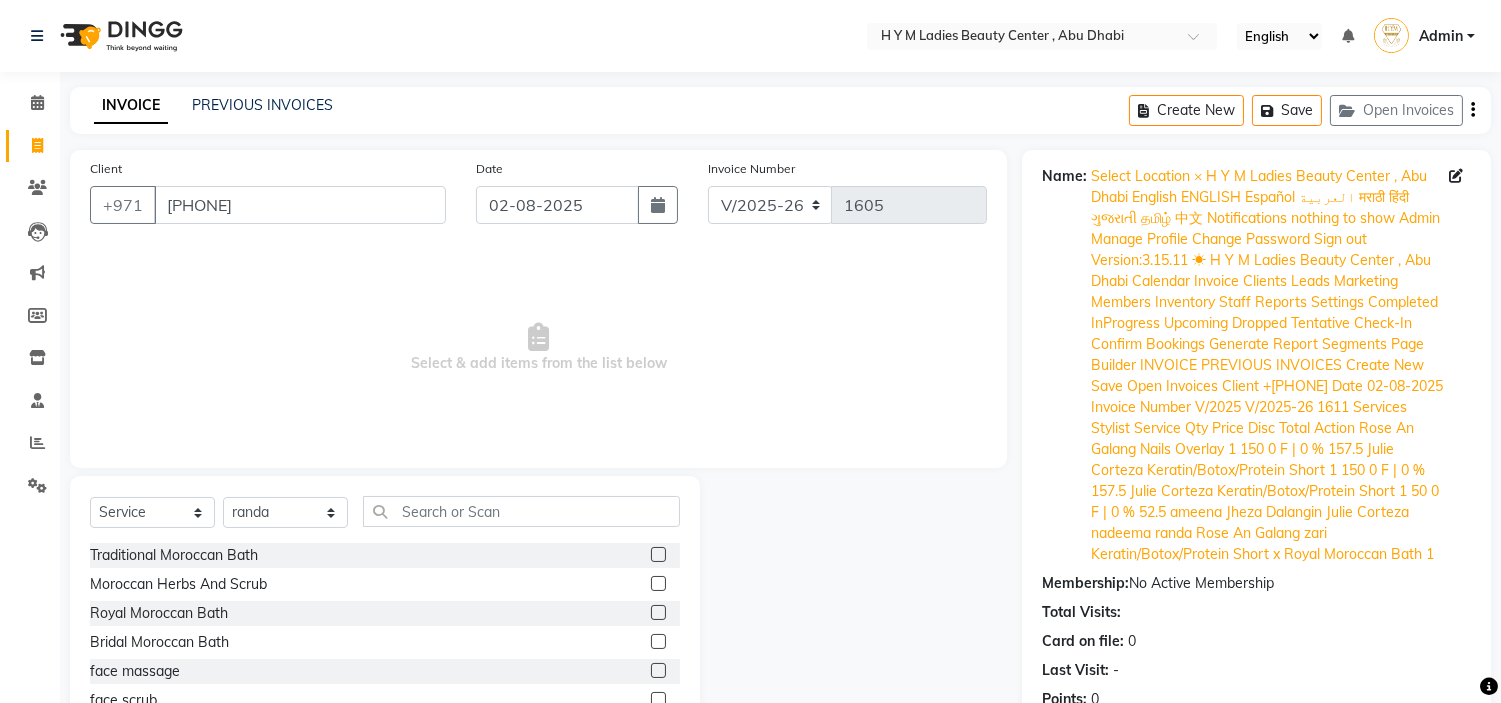 click on "Traditional Moroccan Bath" 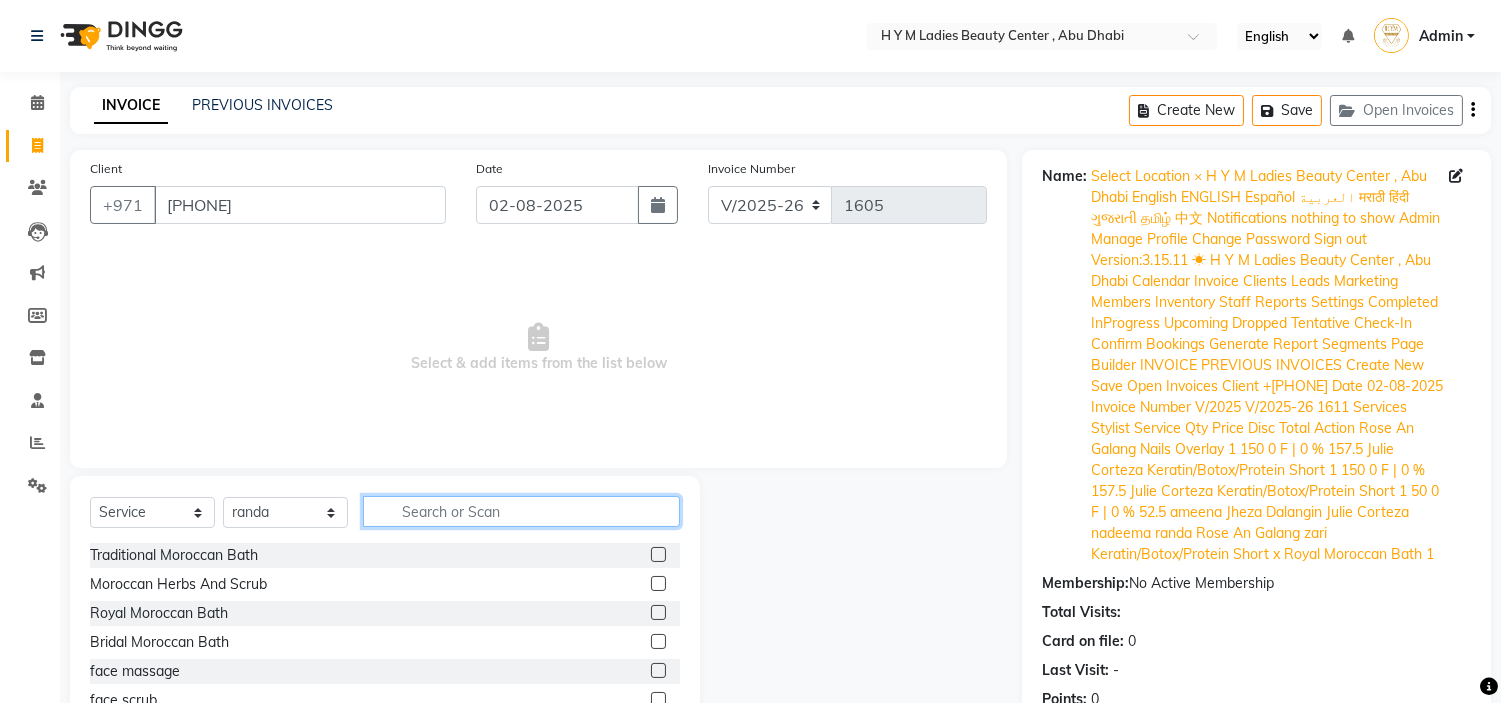 click 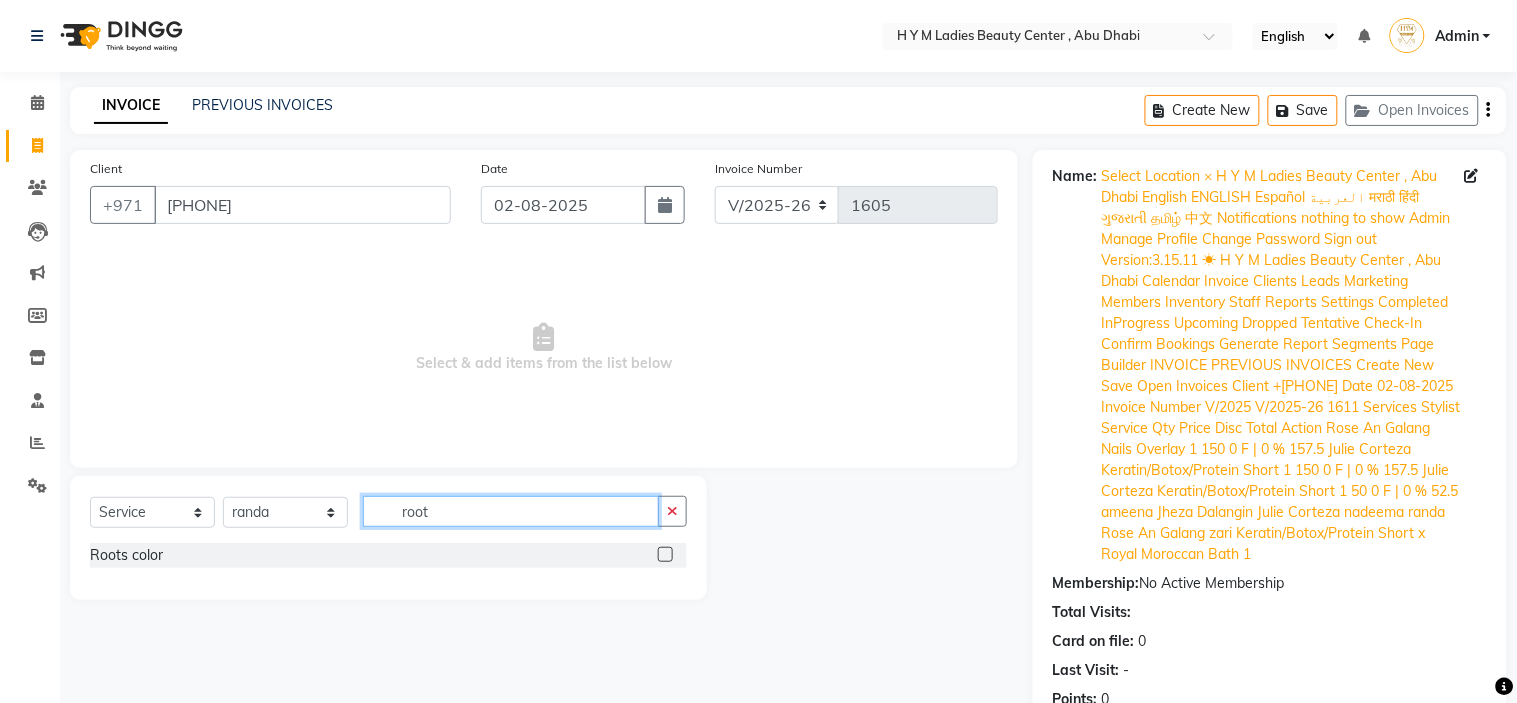 drag, startPoint x: 460, startPoint y: 512, endPoint x: 177, endPoint y: 510, distance: 283.00708 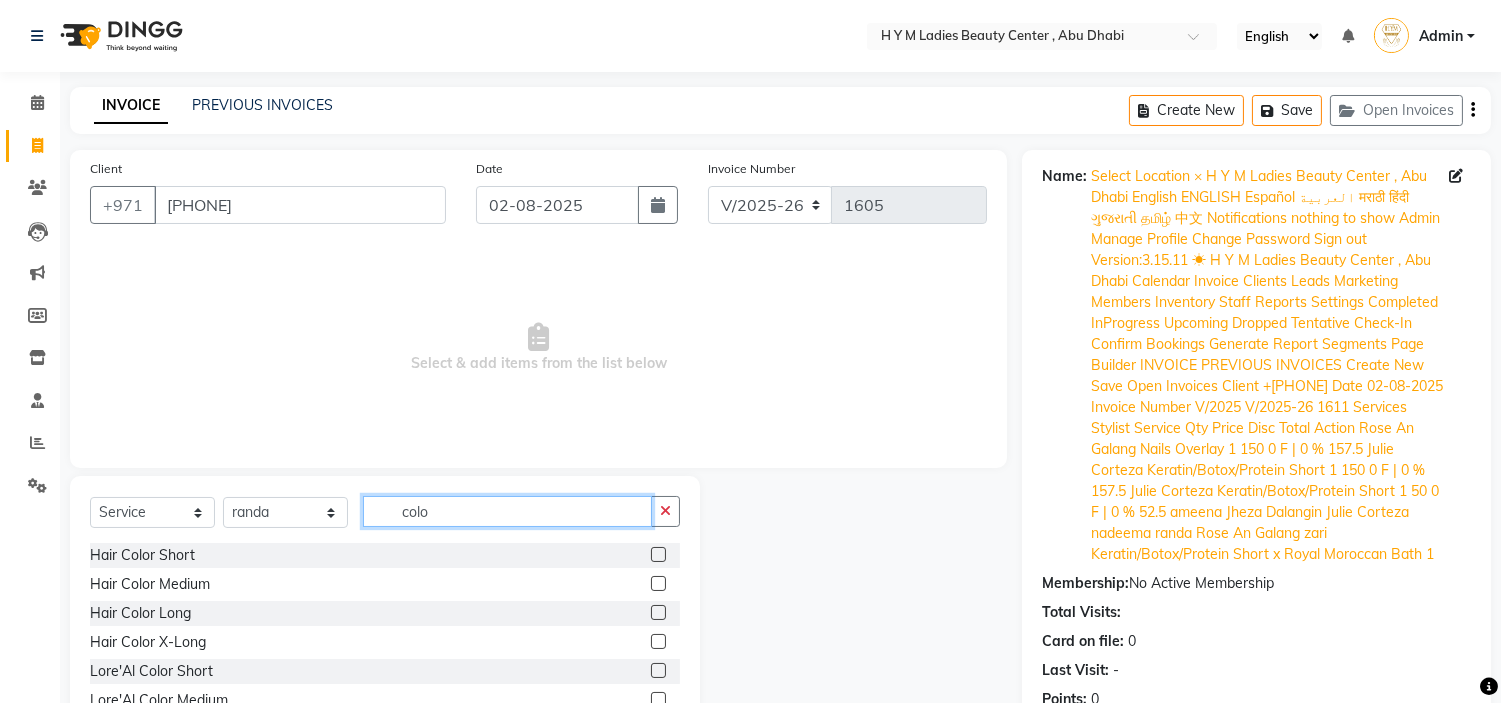 type on "colo" 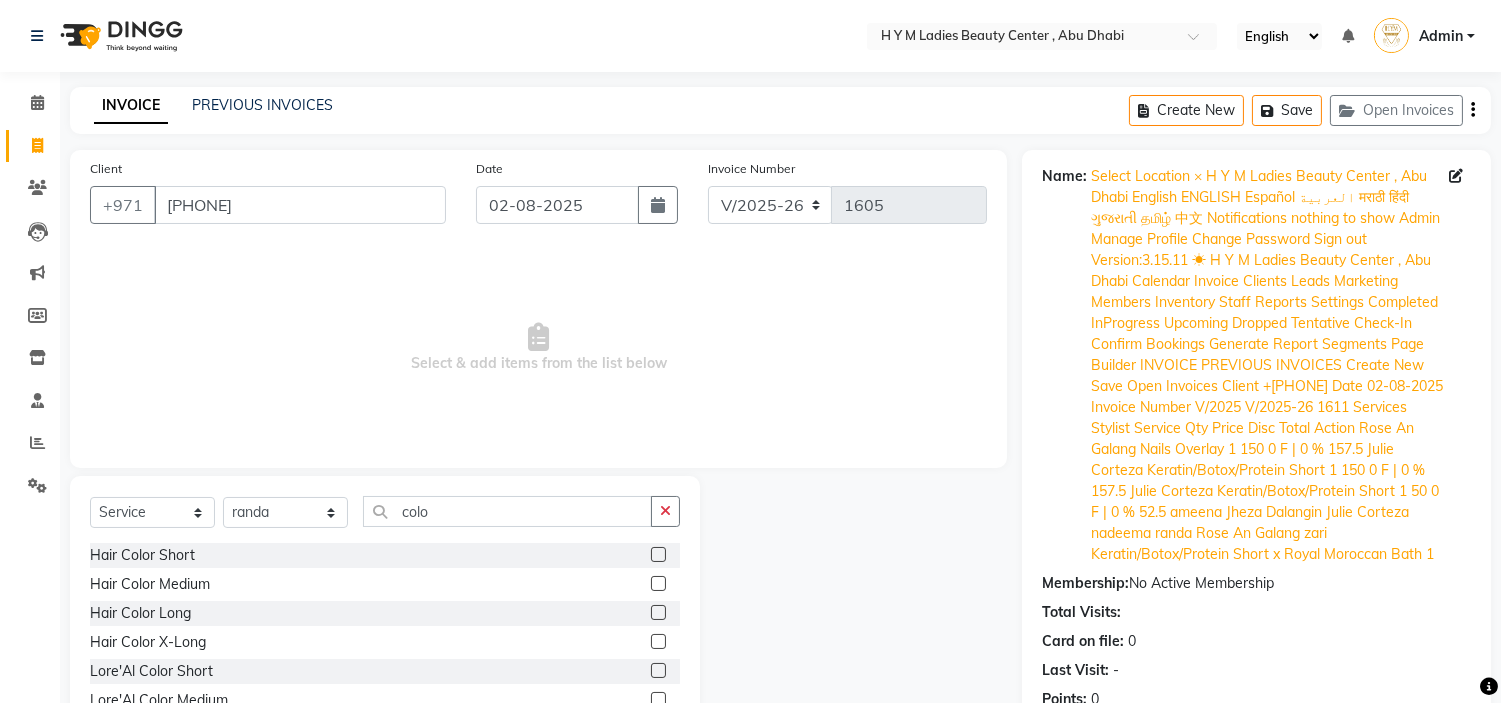 click 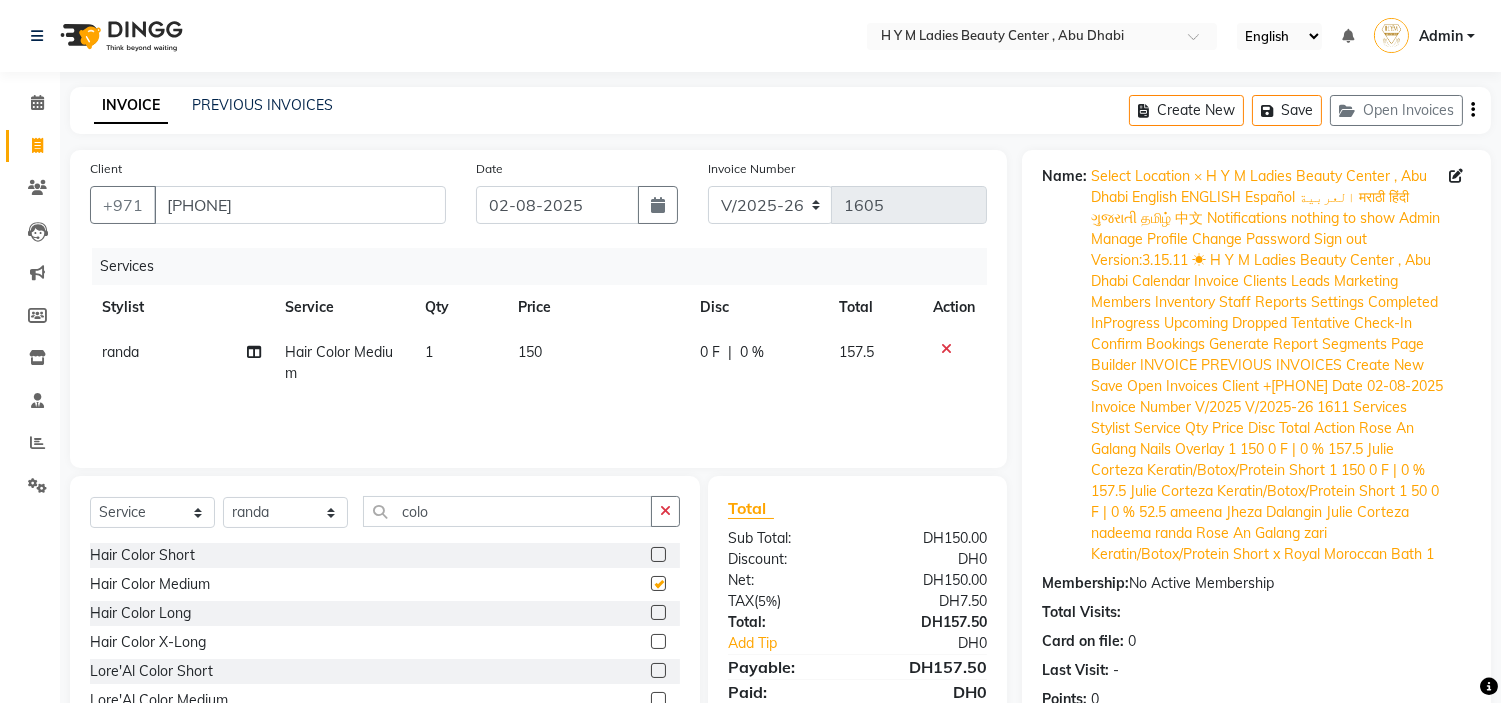 checkbox on "false" 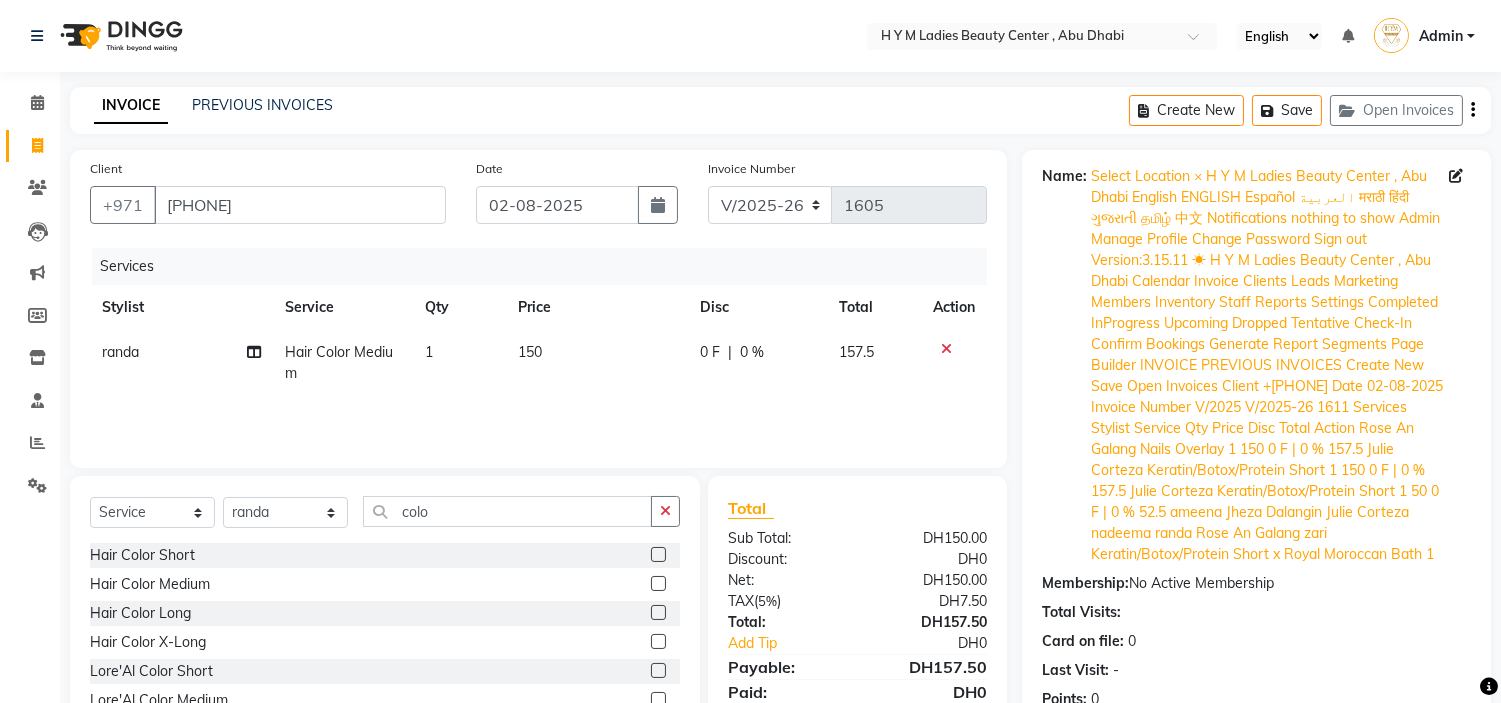 click on "150" 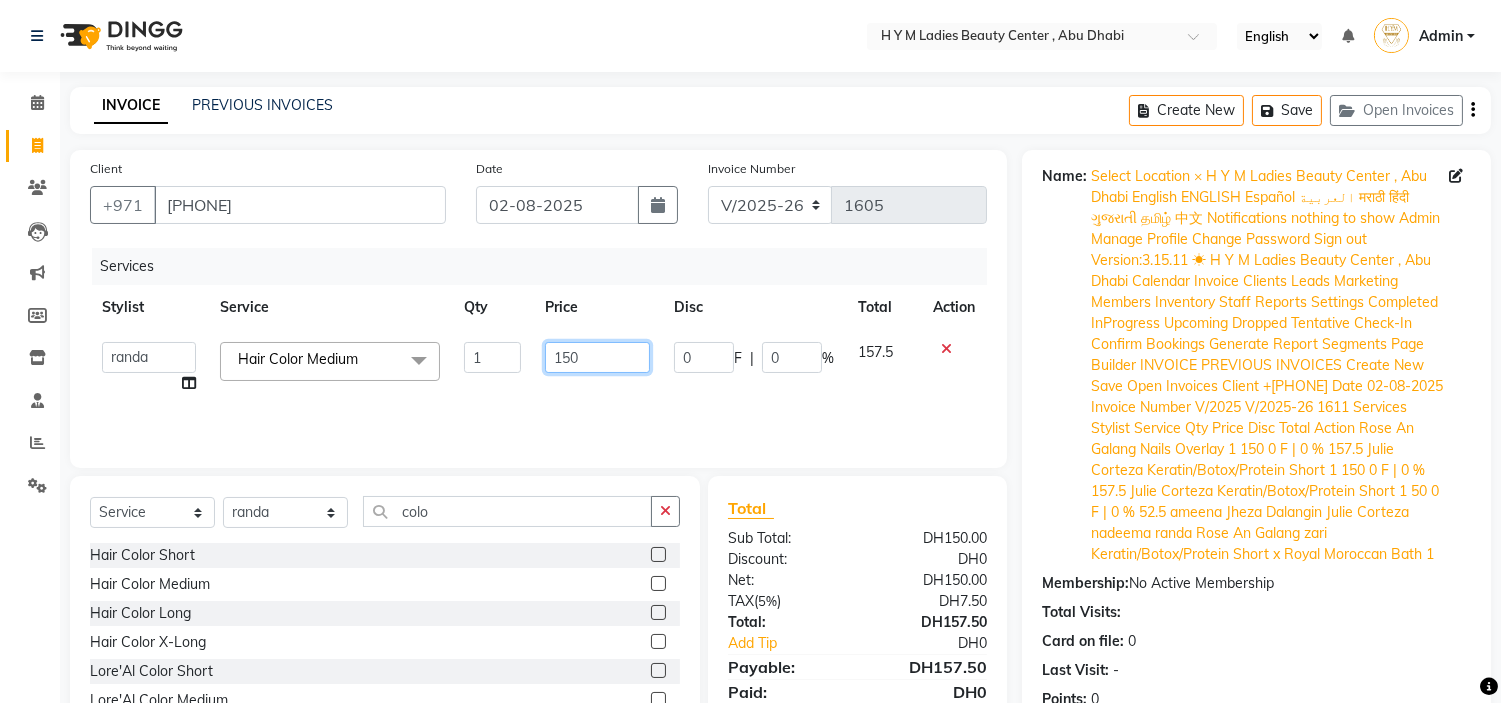 drag, startPoint x: 605, startPoint y: 355, endPoint x: 43, endPoint y: 297, distance: 564.985 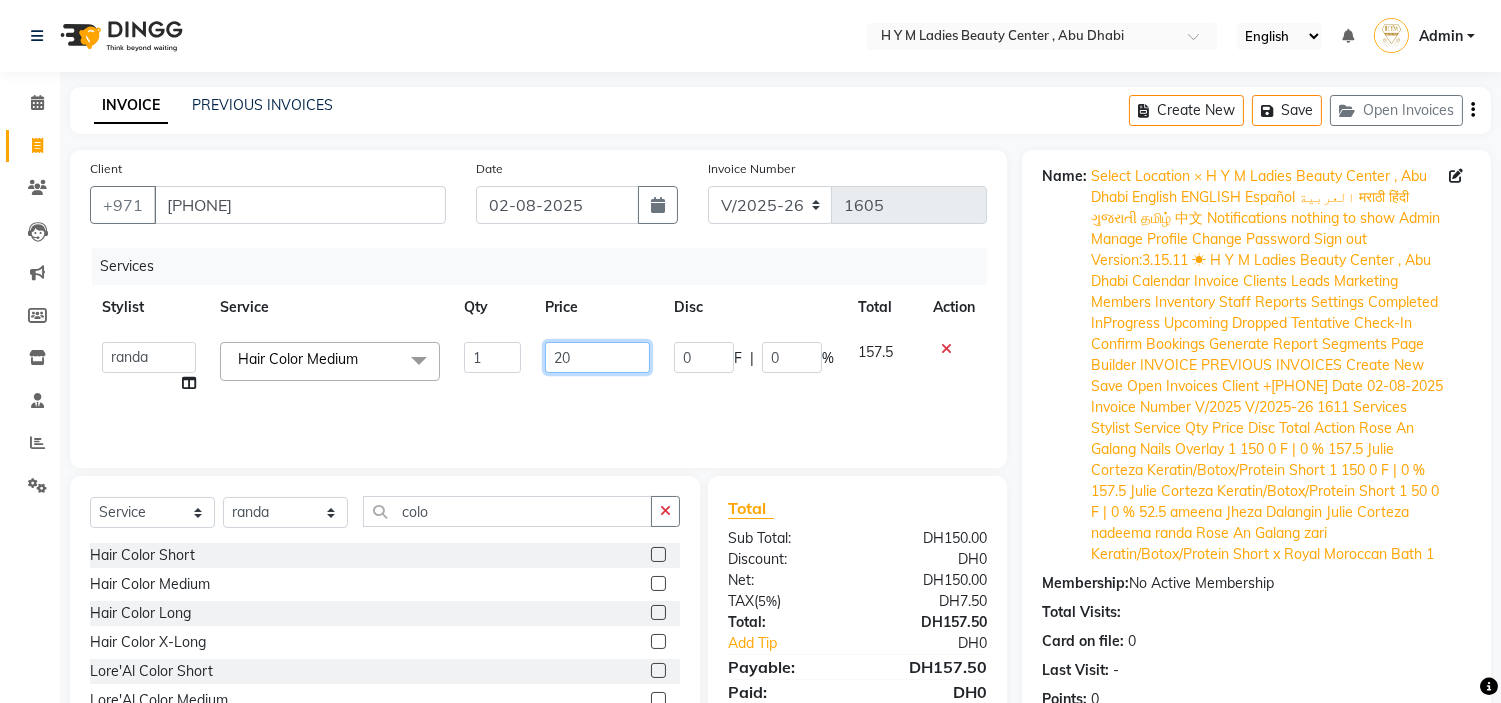 type on "200" 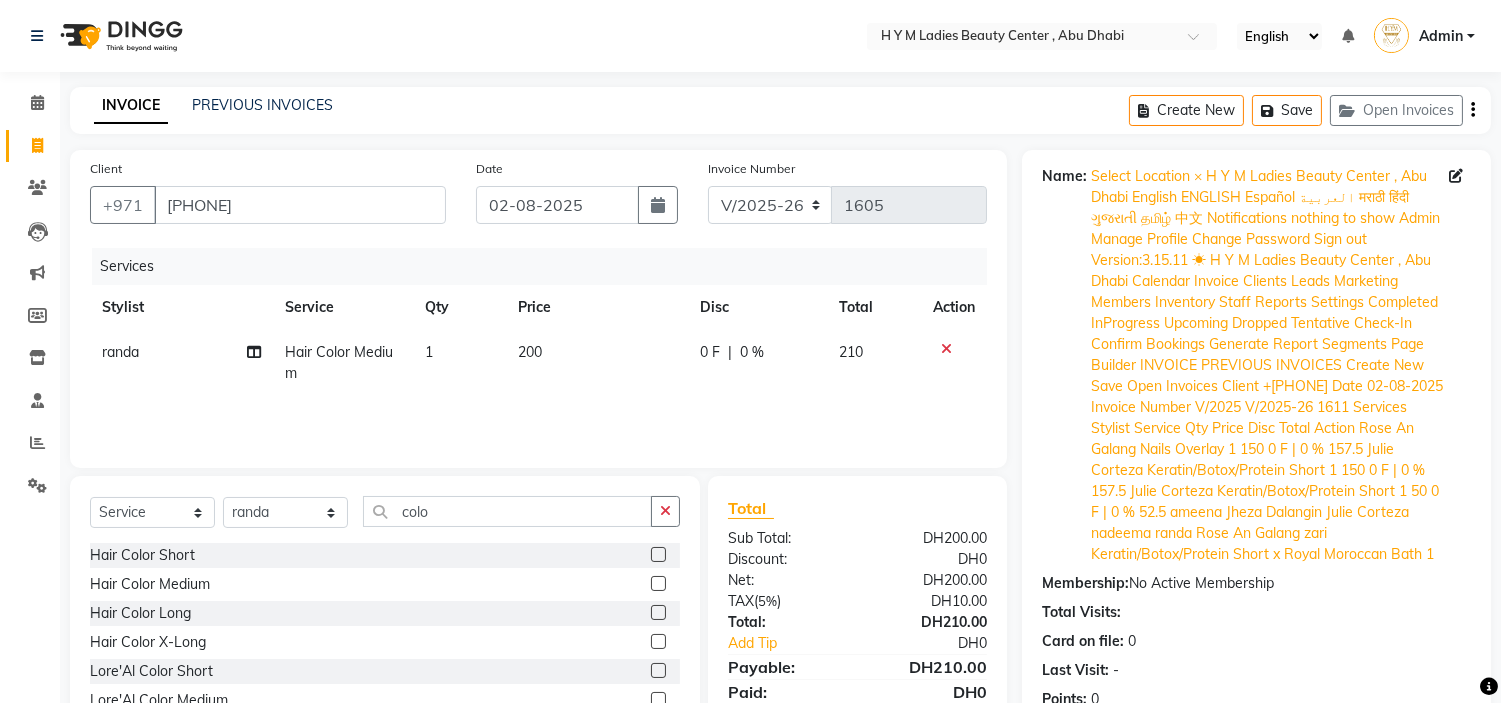 click on "200" 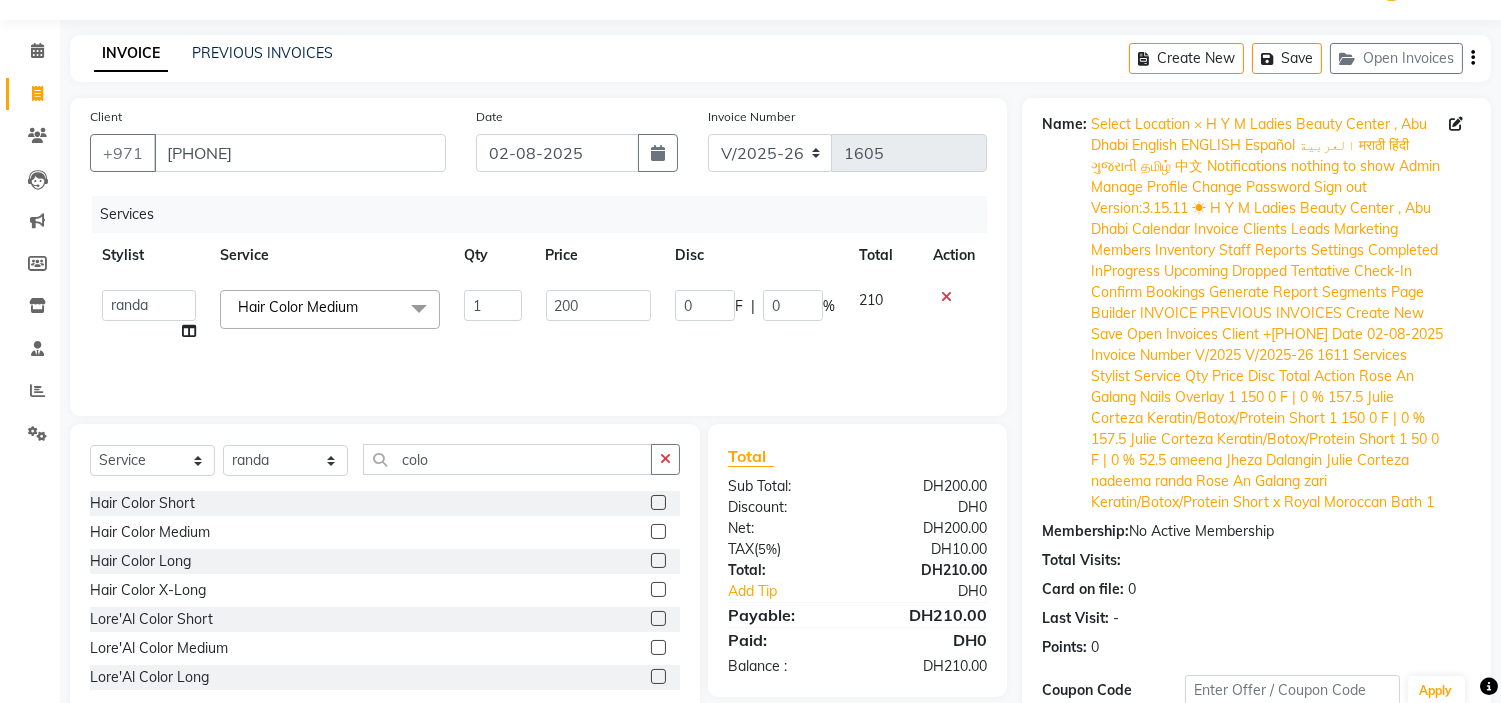 scroll, scrollTop: 97, scrollLeft: 0, axis: vertical 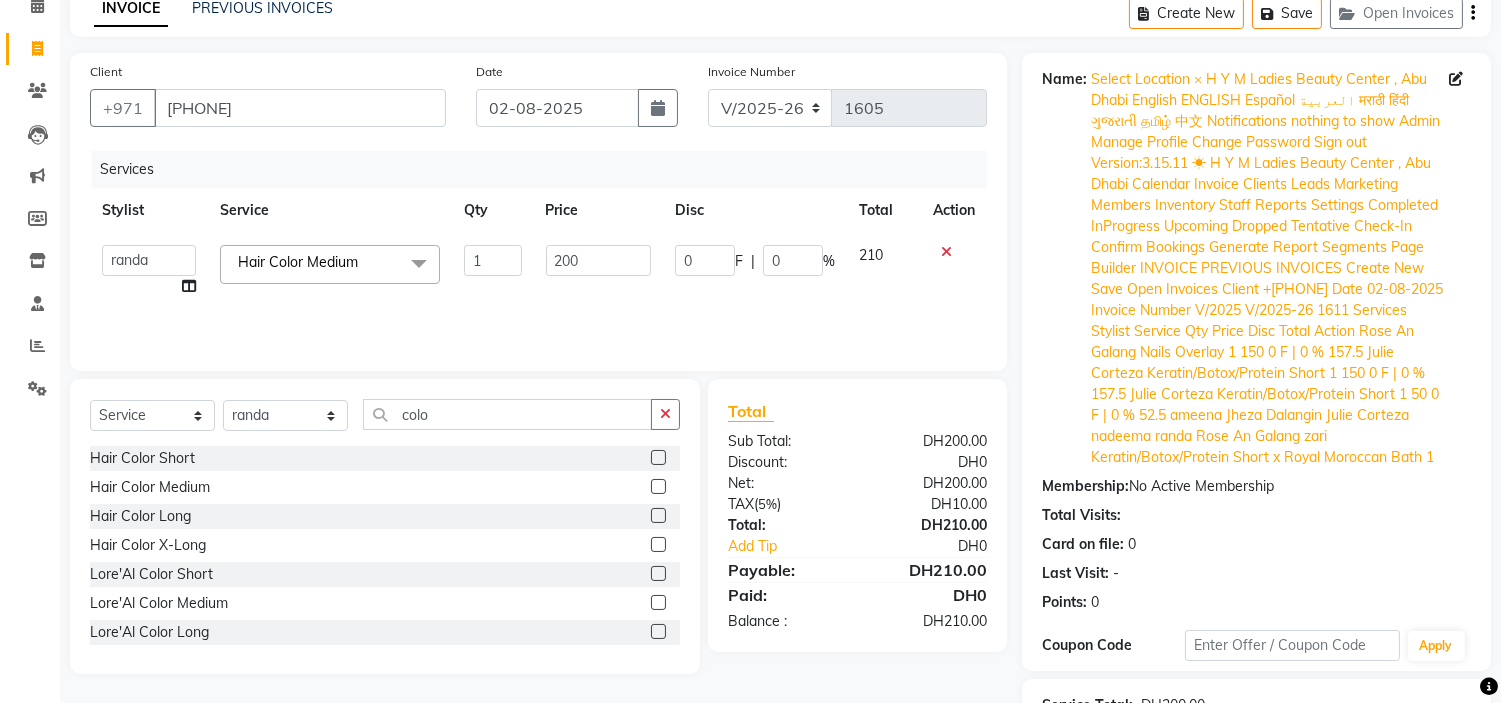 click 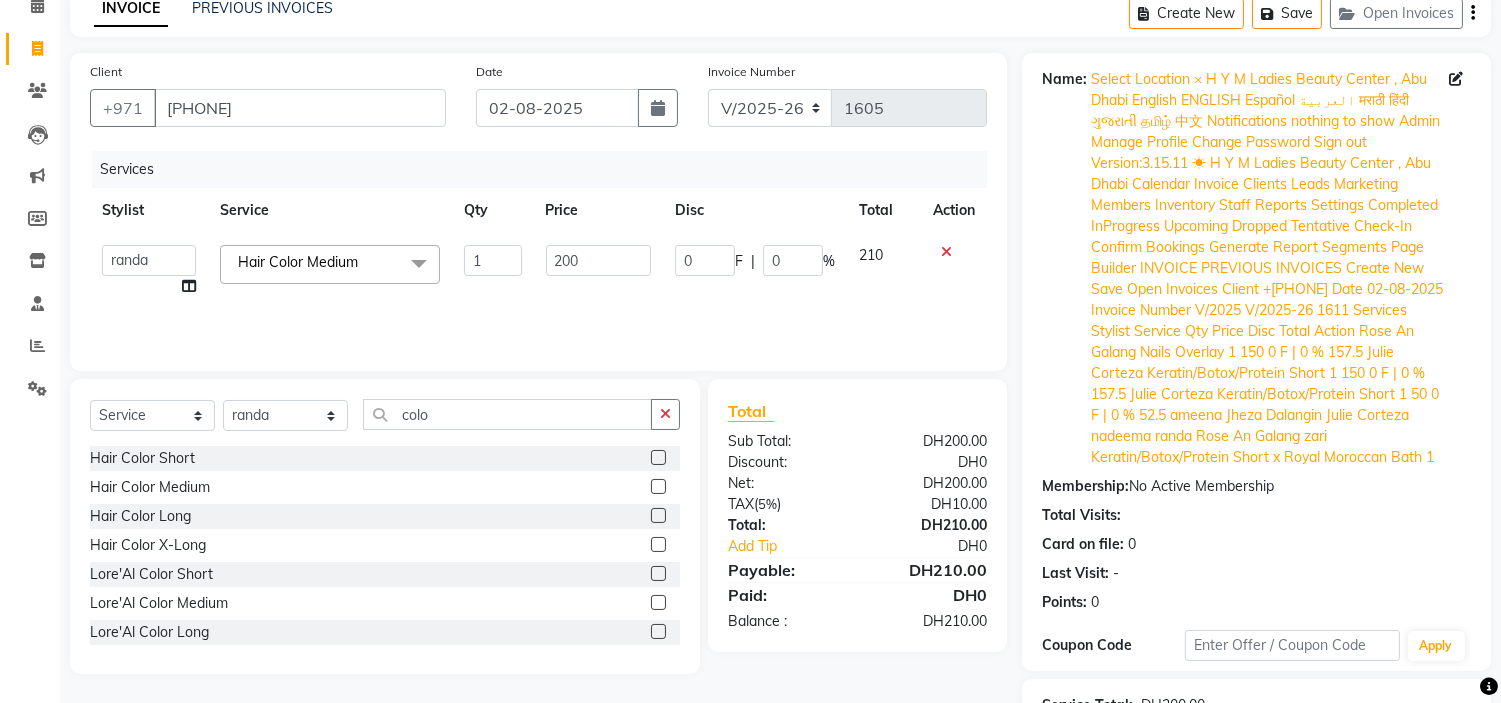 click on "Credit Card" 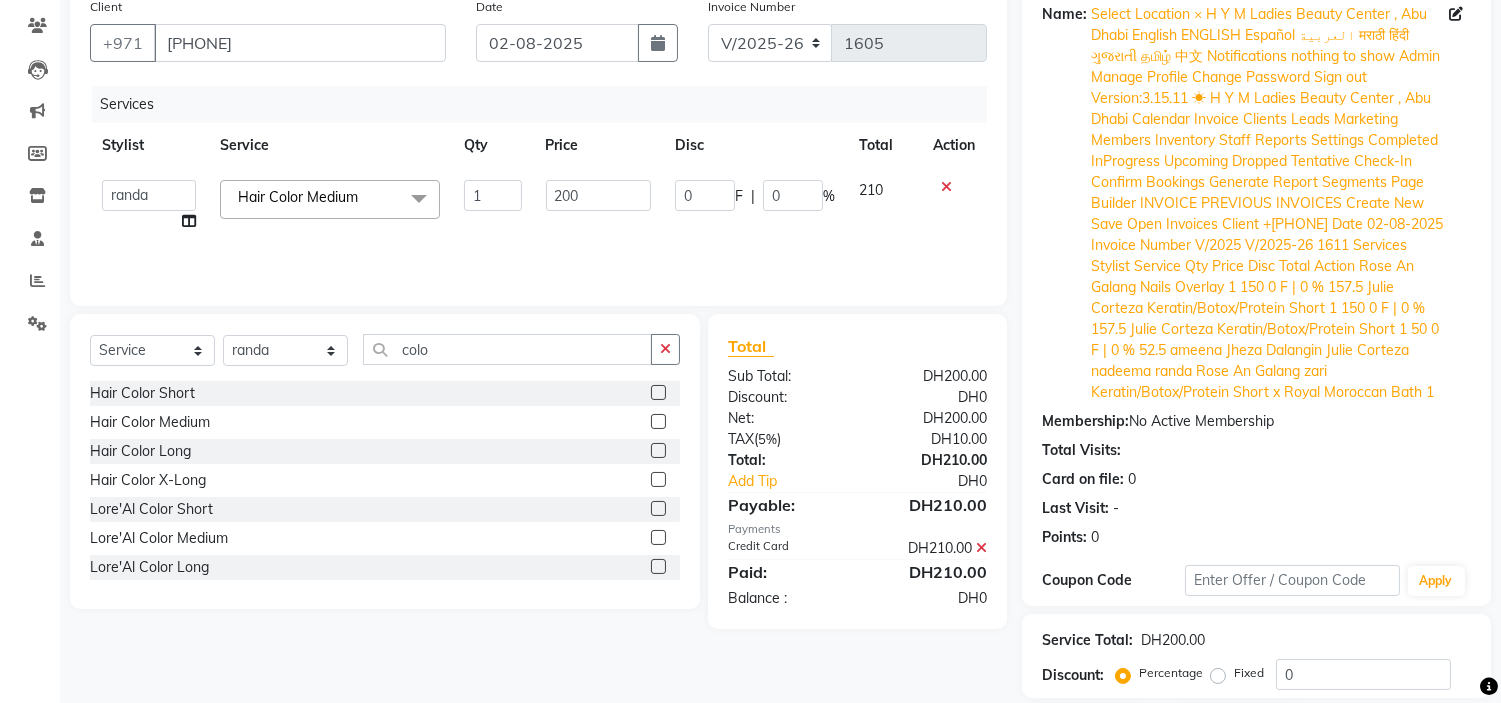scroll, scrollTop: 196, scrollLeft: 0, axis: vertical 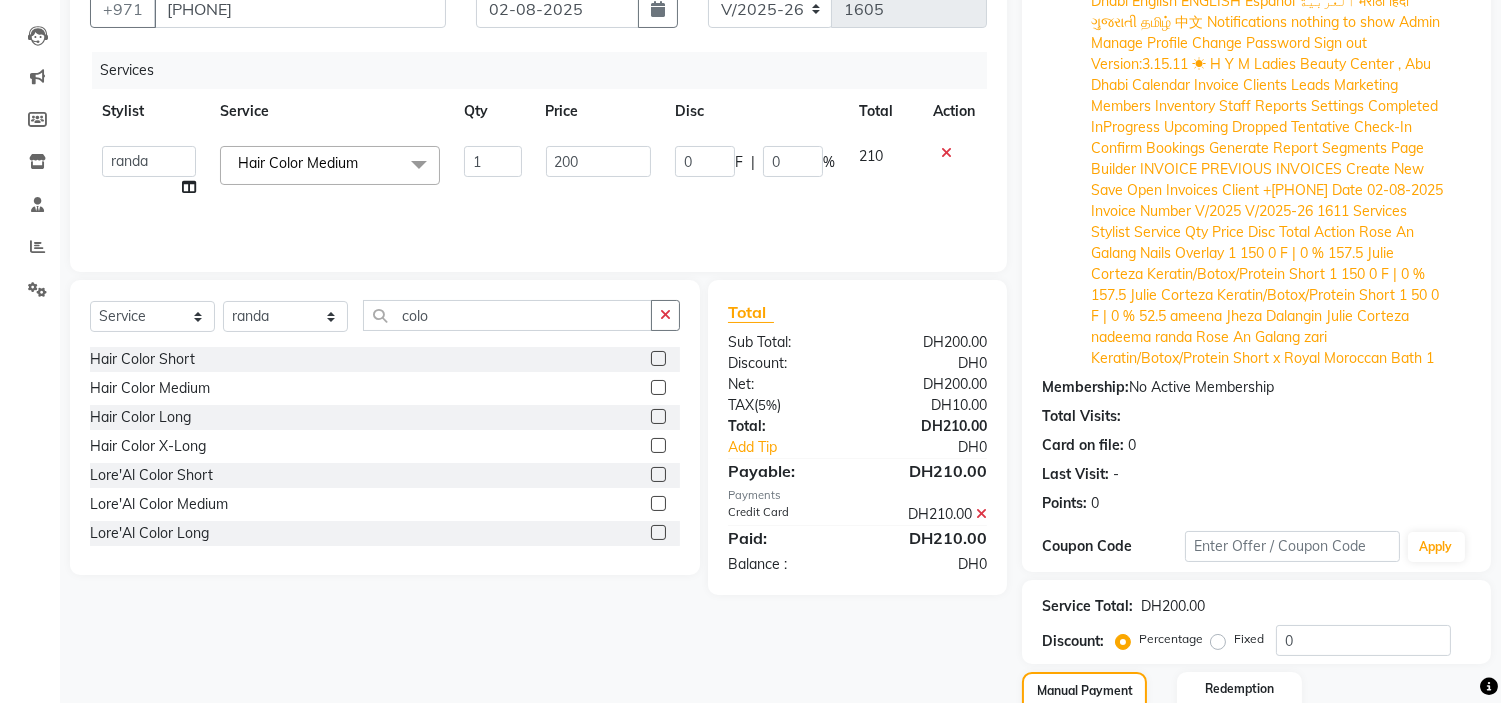 click on "Send Details On" 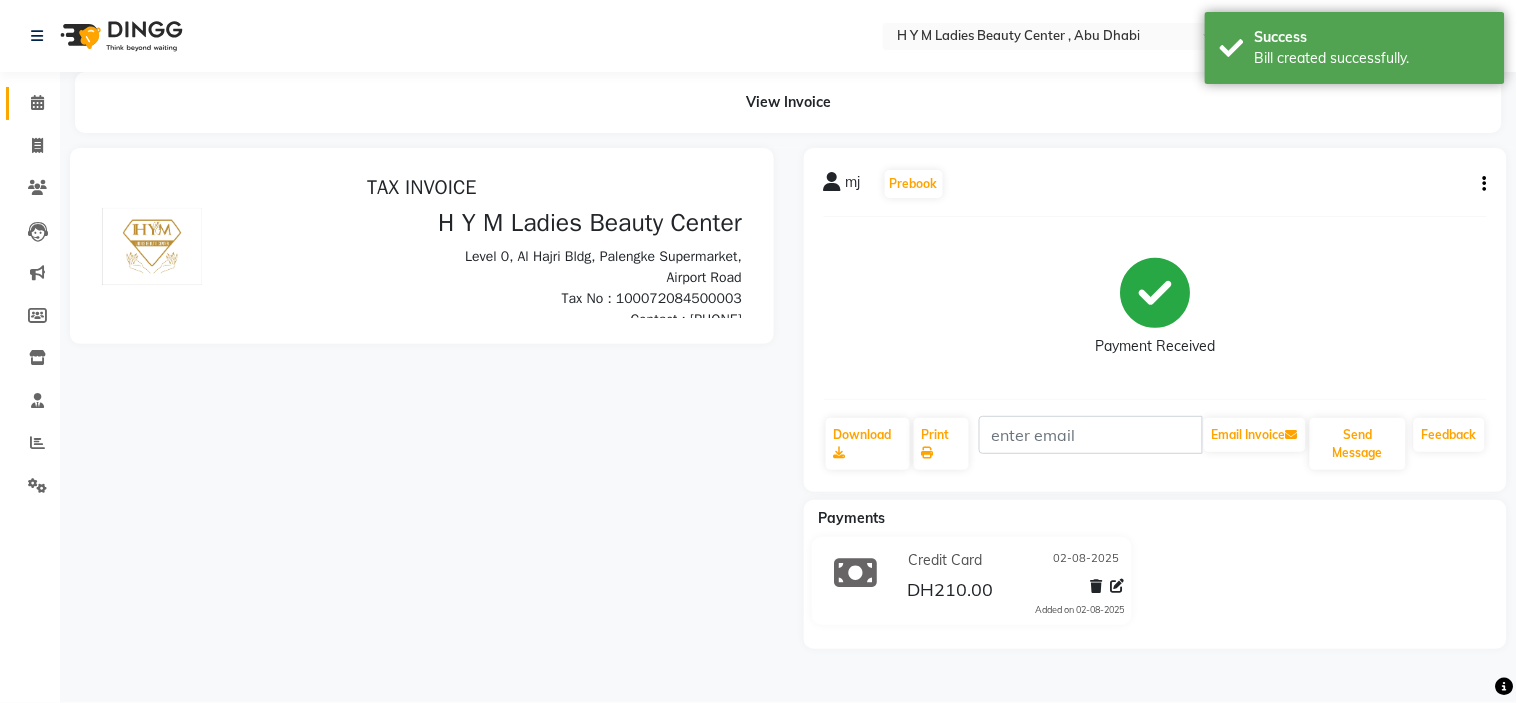 scroll, scrollTop: 0, scrollLeft: 0, axis: both 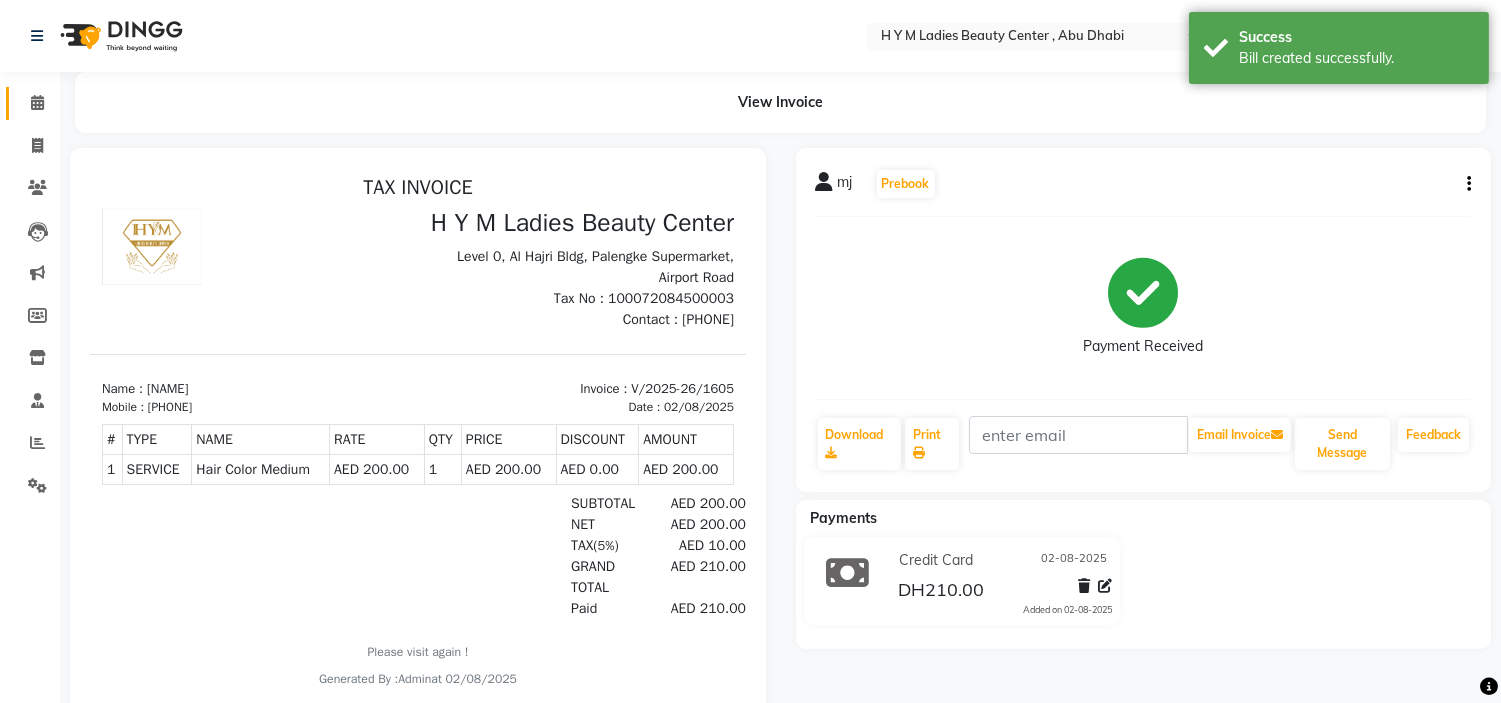 click on "Calendar" 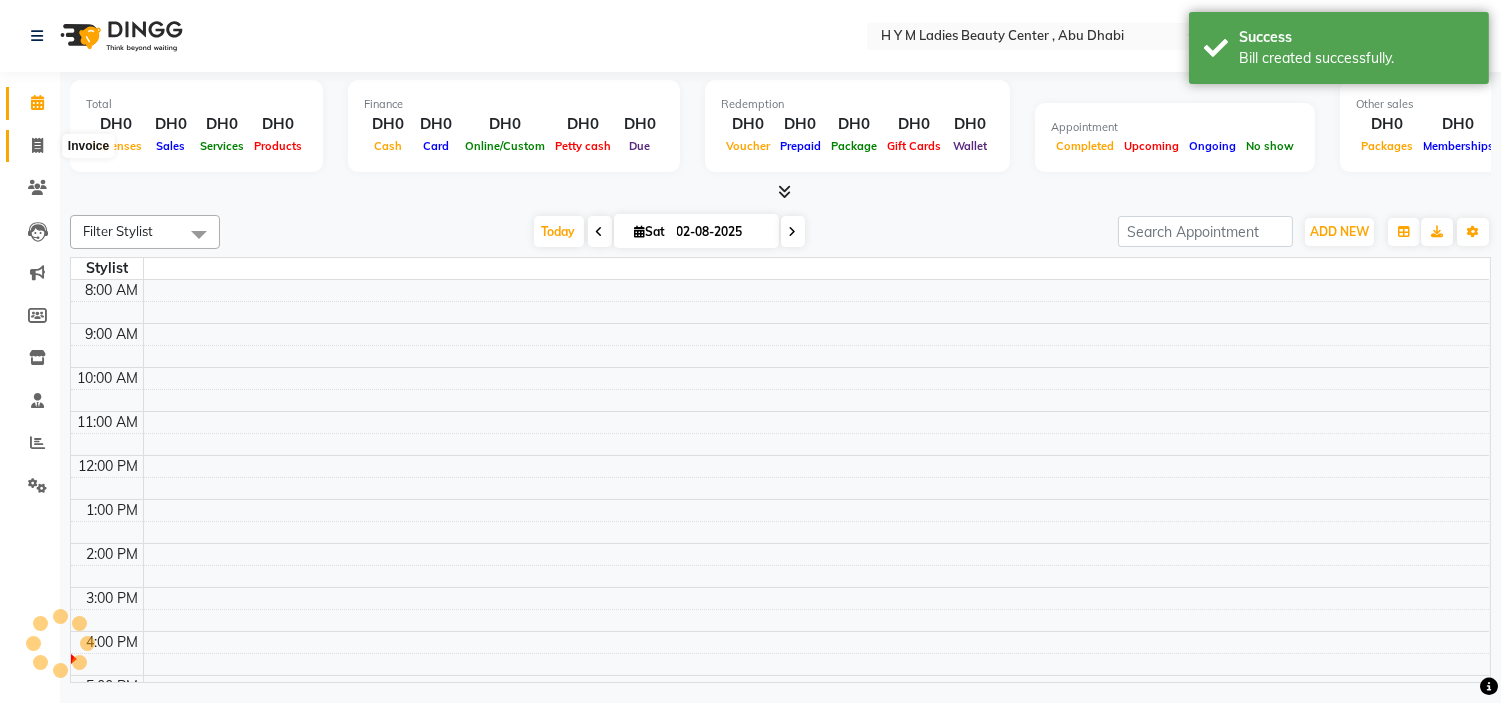 click 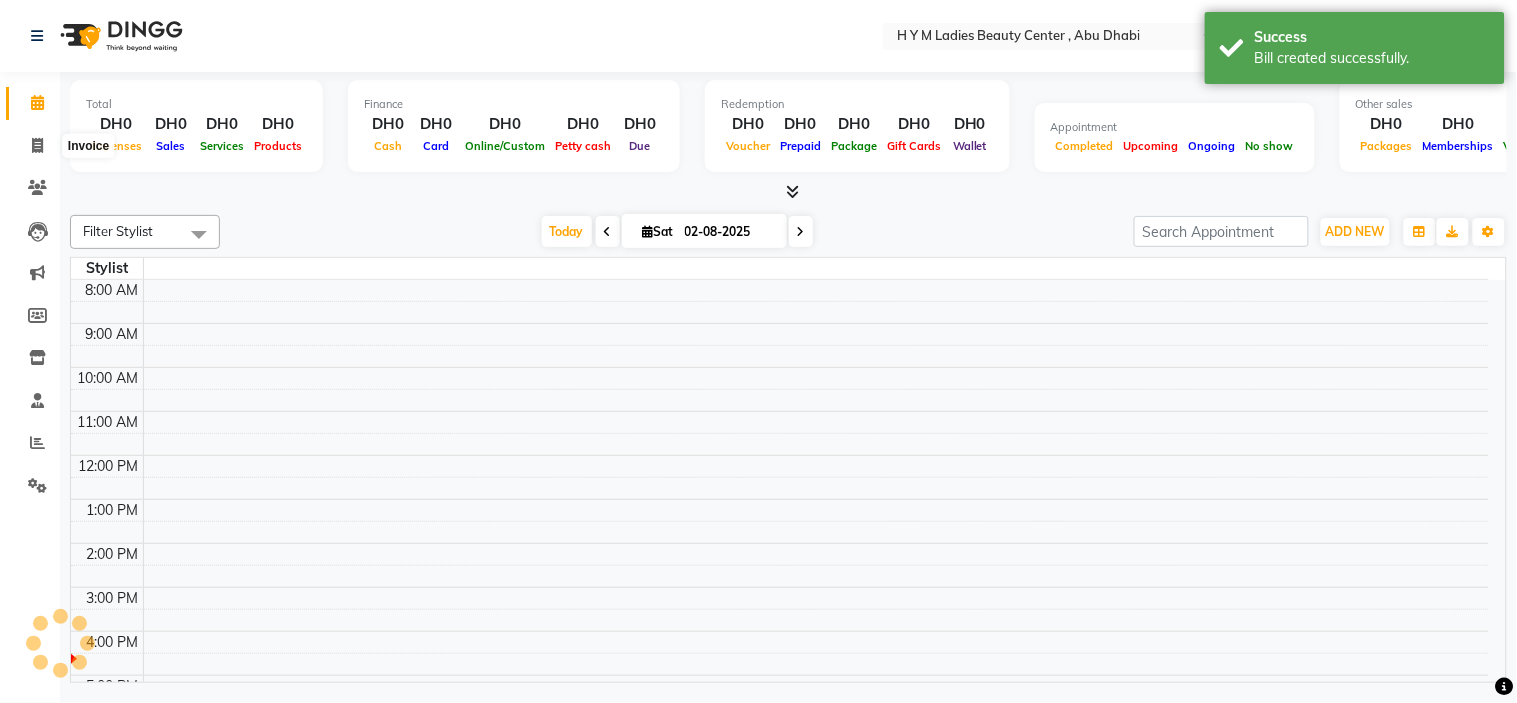 select on "service" 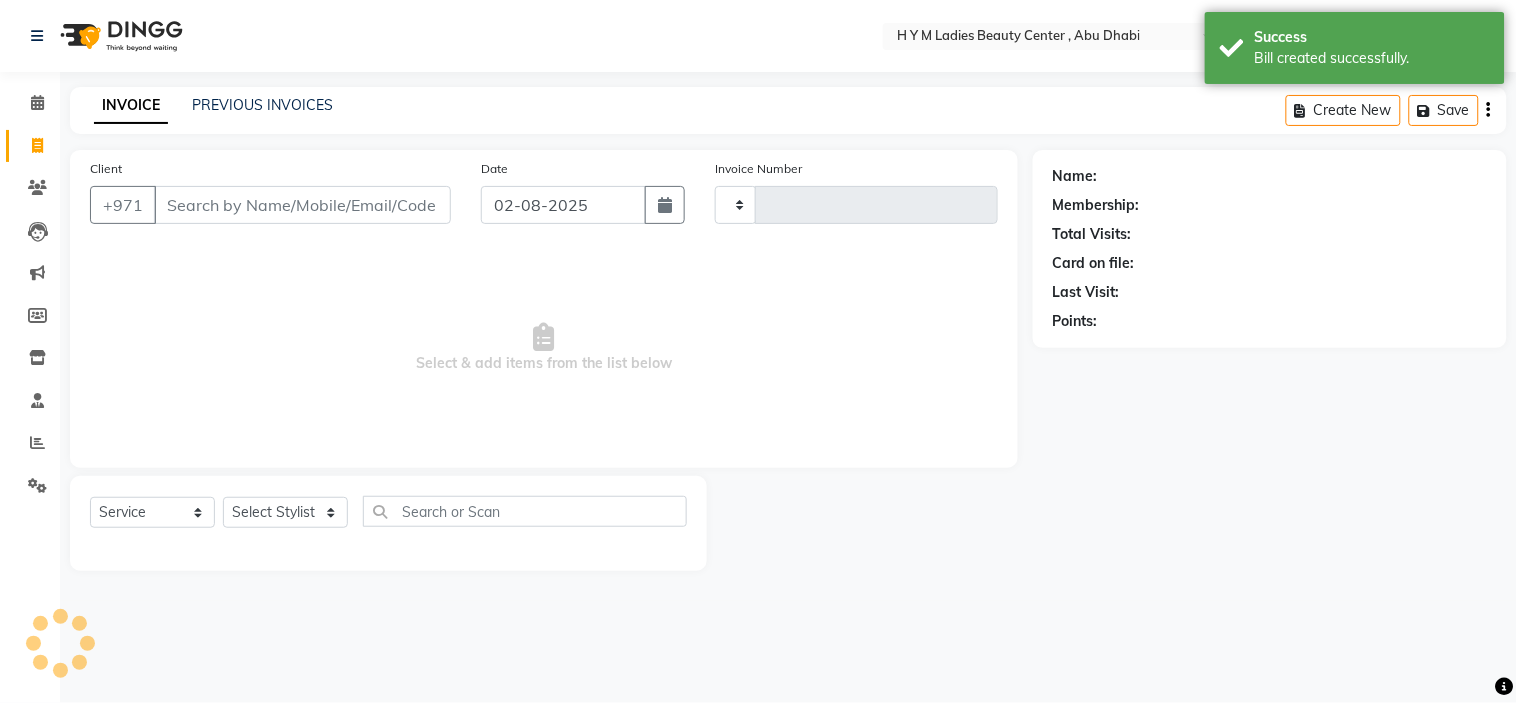 type on "1606" 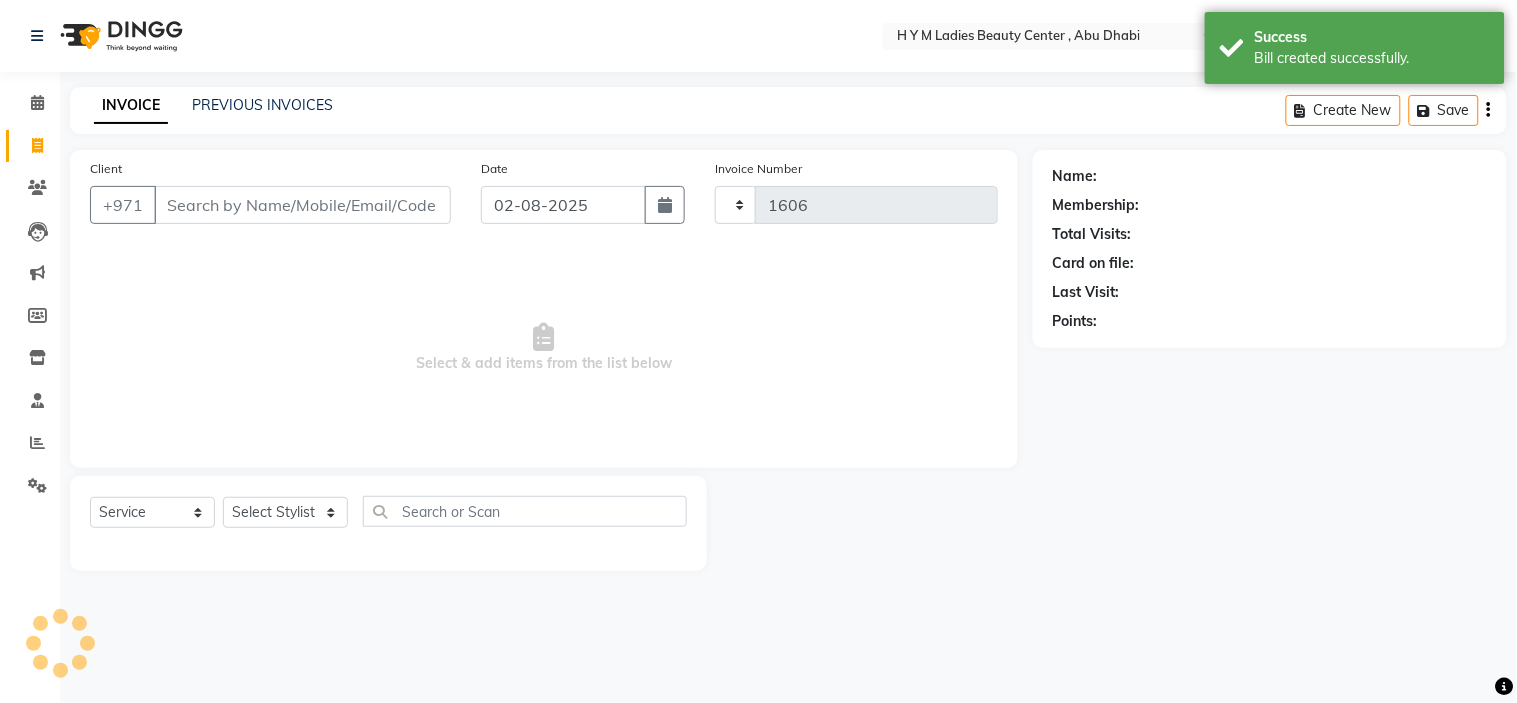 select on "7248" 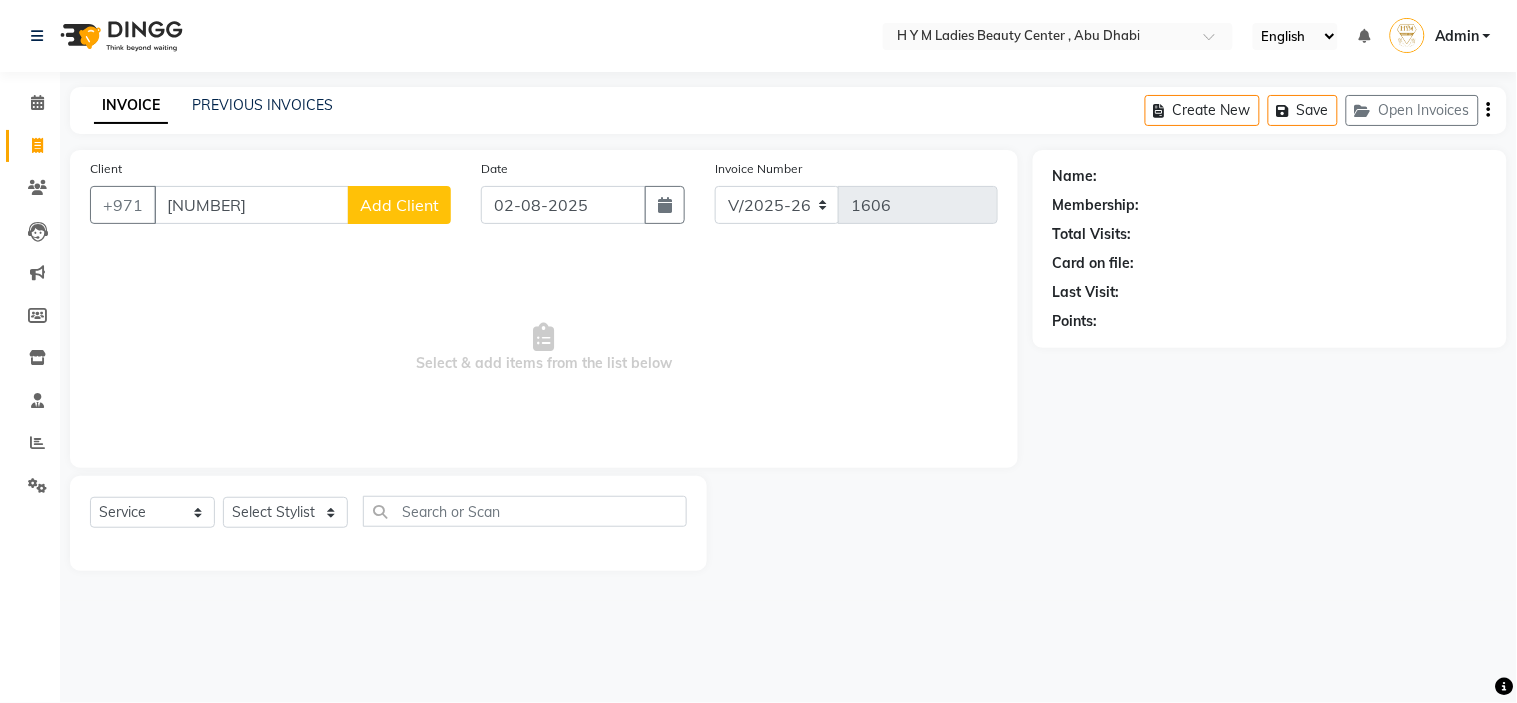 type on "[NUMBER]" 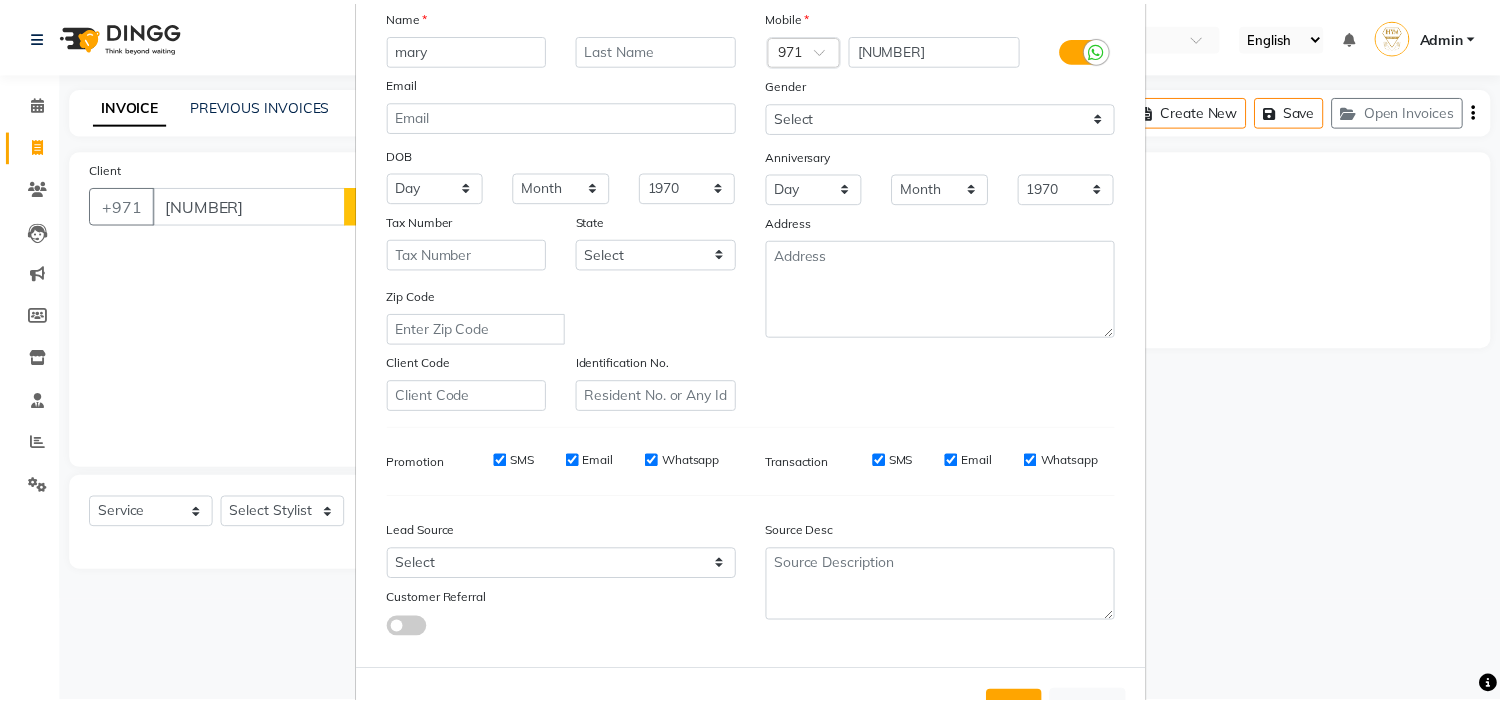 scroll, scrollTop: 221, scrollLeft: 0, axis: vertical 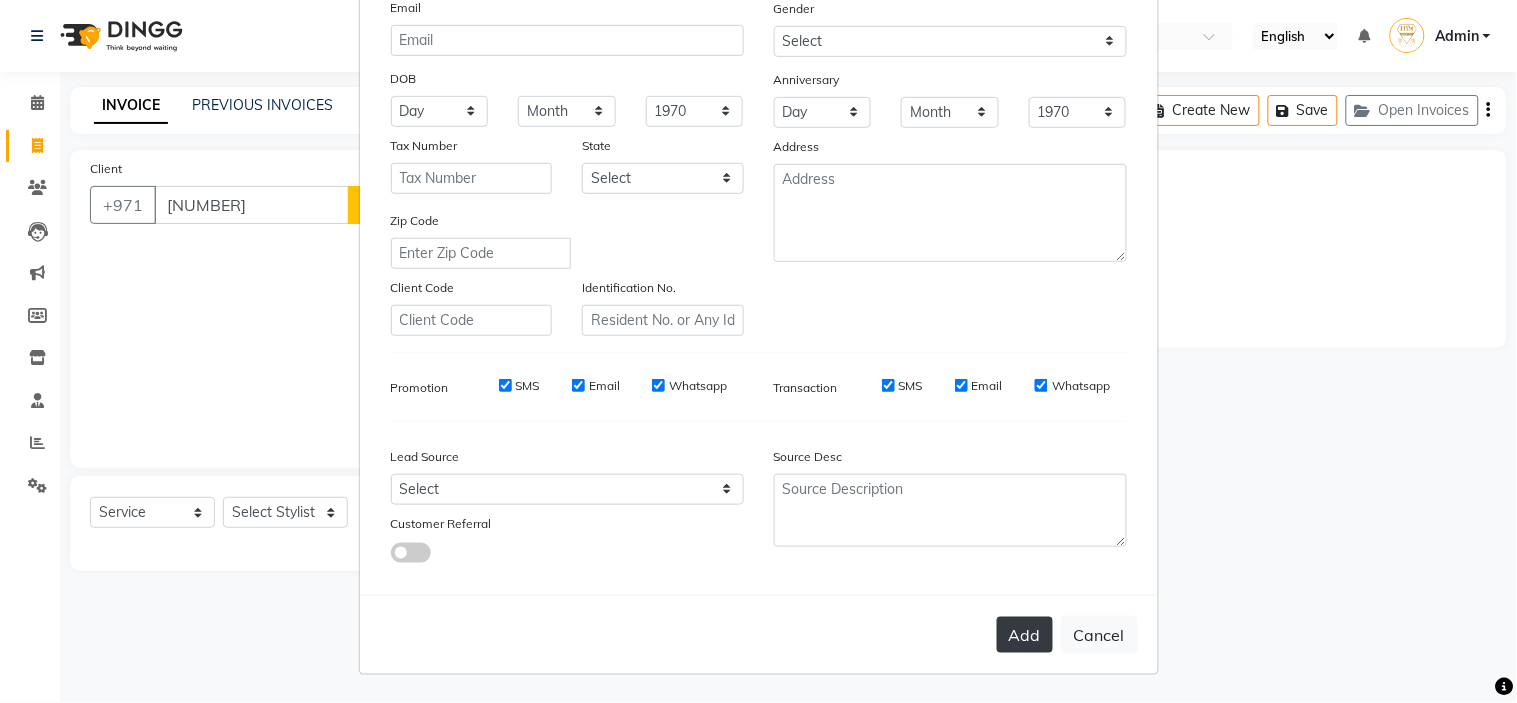 type on "mary" 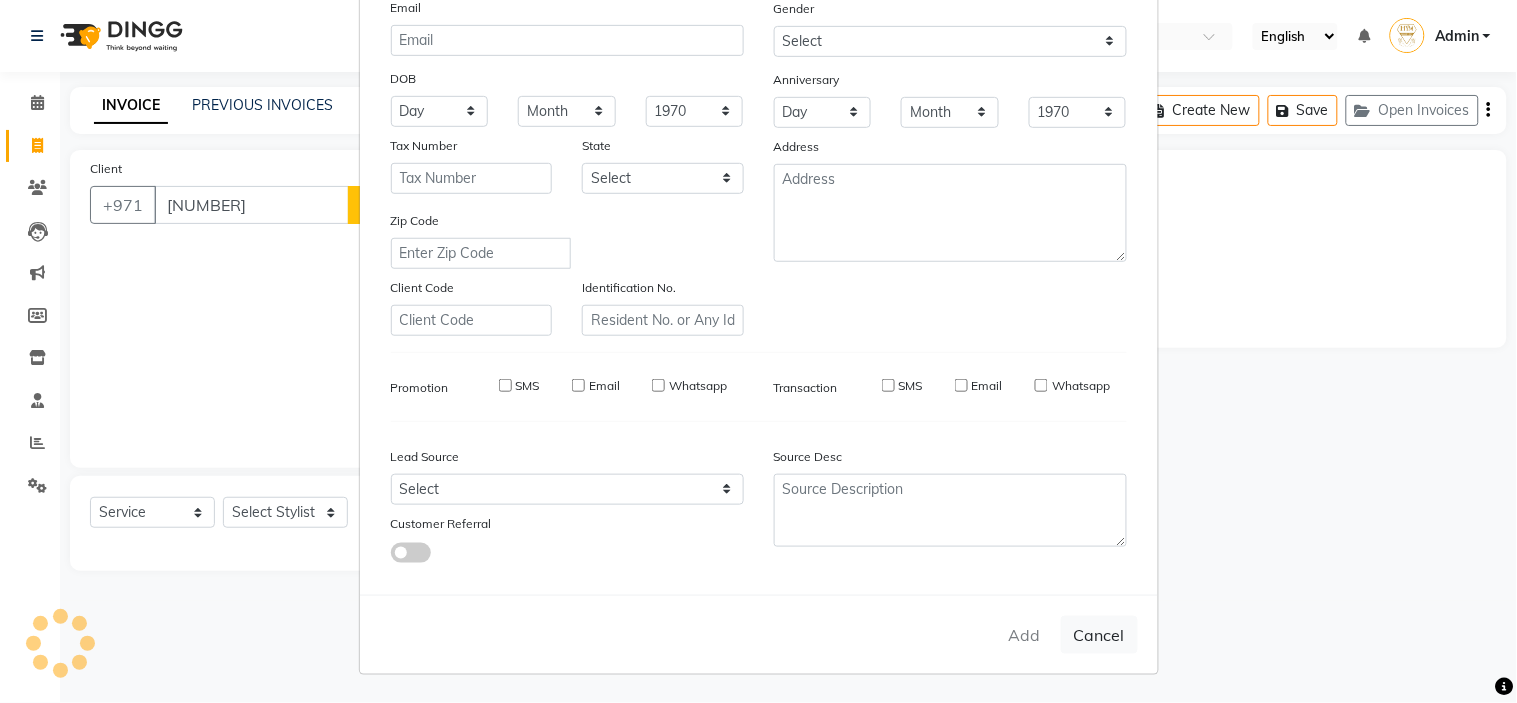 type 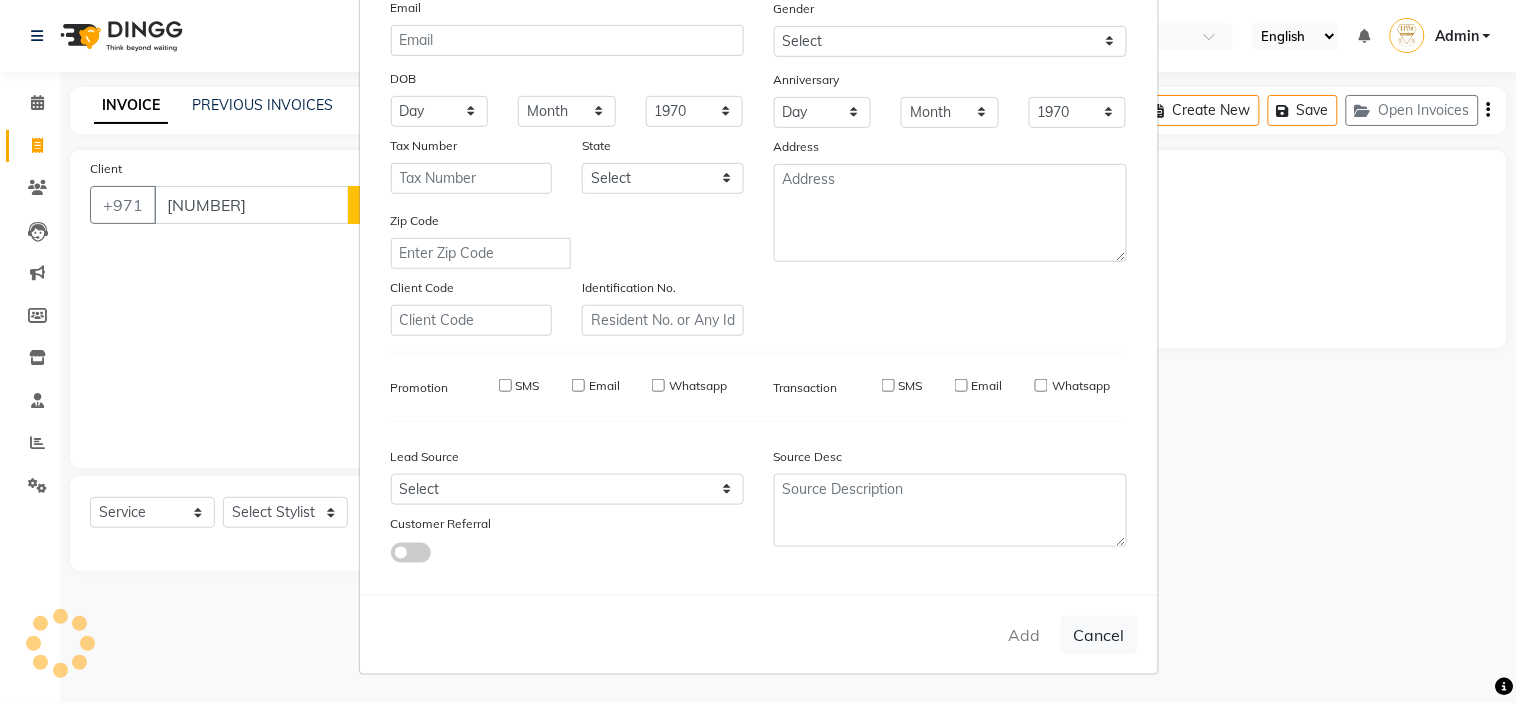 select 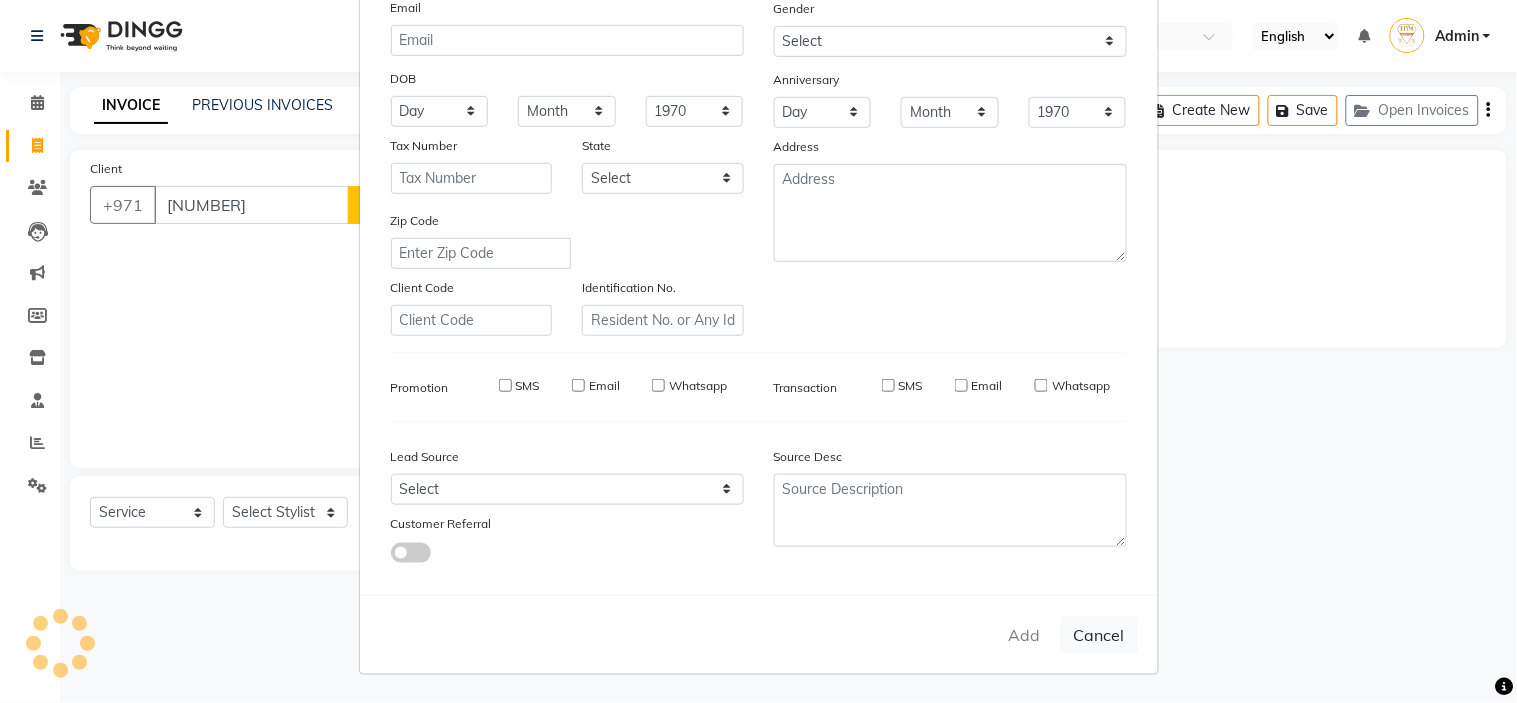 select 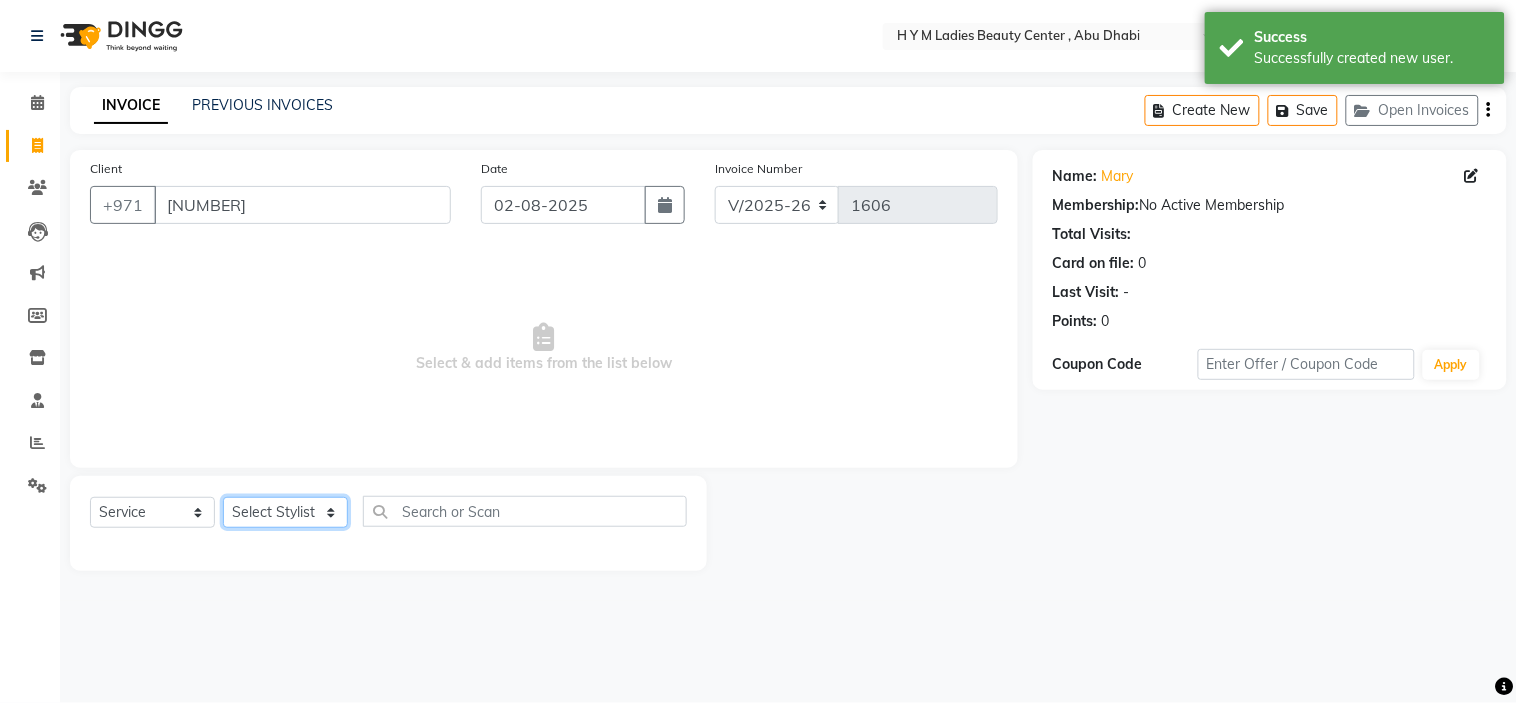 click on "Select Stylist ameena Jheza Dalangin Julie Corteza nadeema randa Rose An Galang zari" 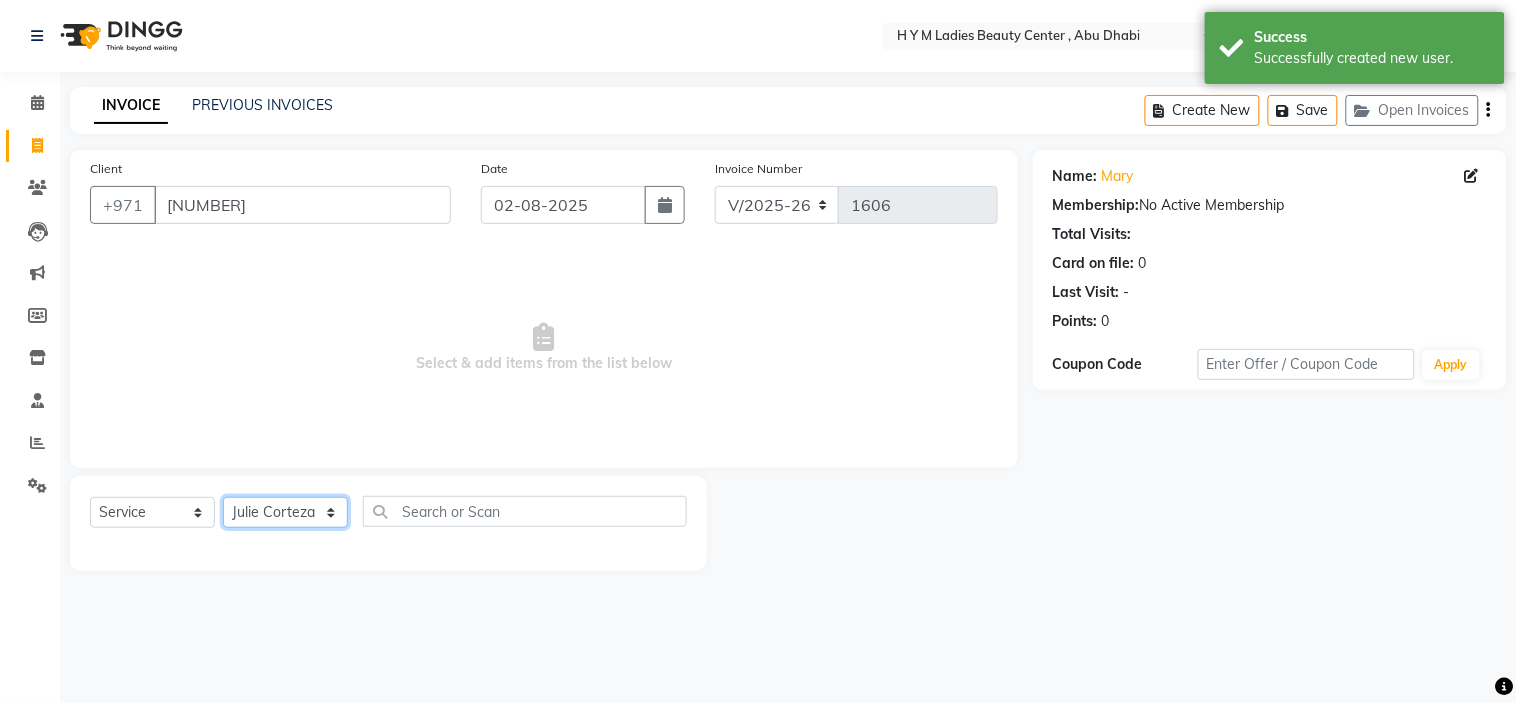 click on "Select Stylist ameena Jheza Dalangin Julie Corteza nadeema randa Rose An Galang zari" 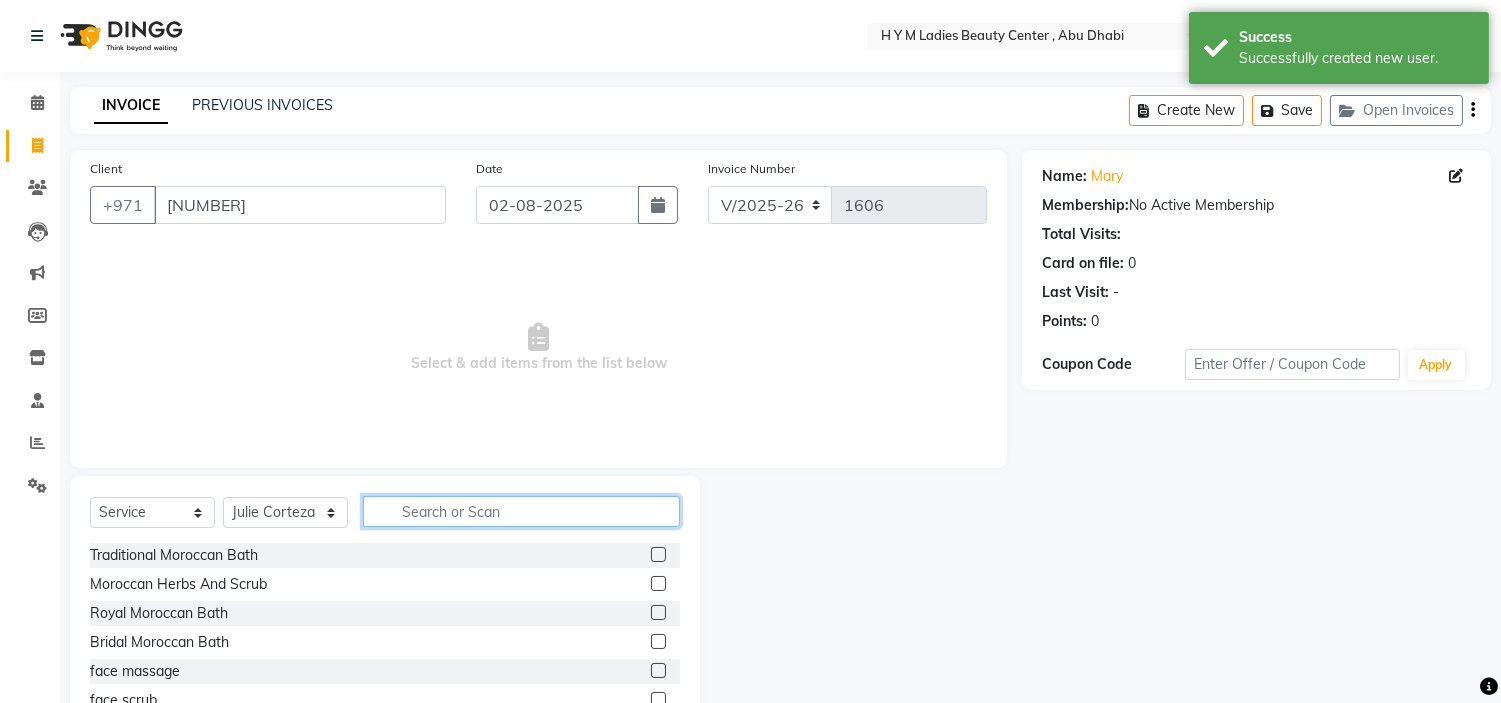 click 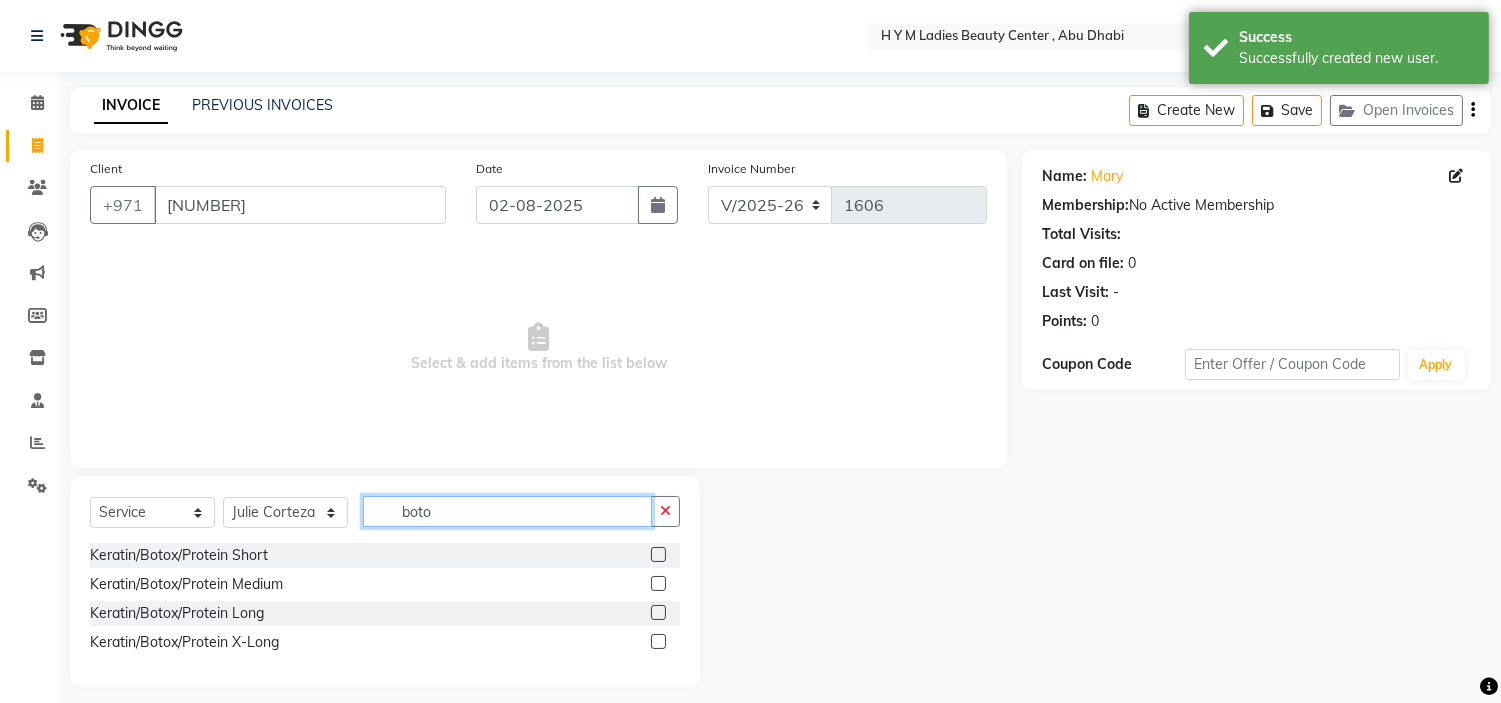 type on "boto" 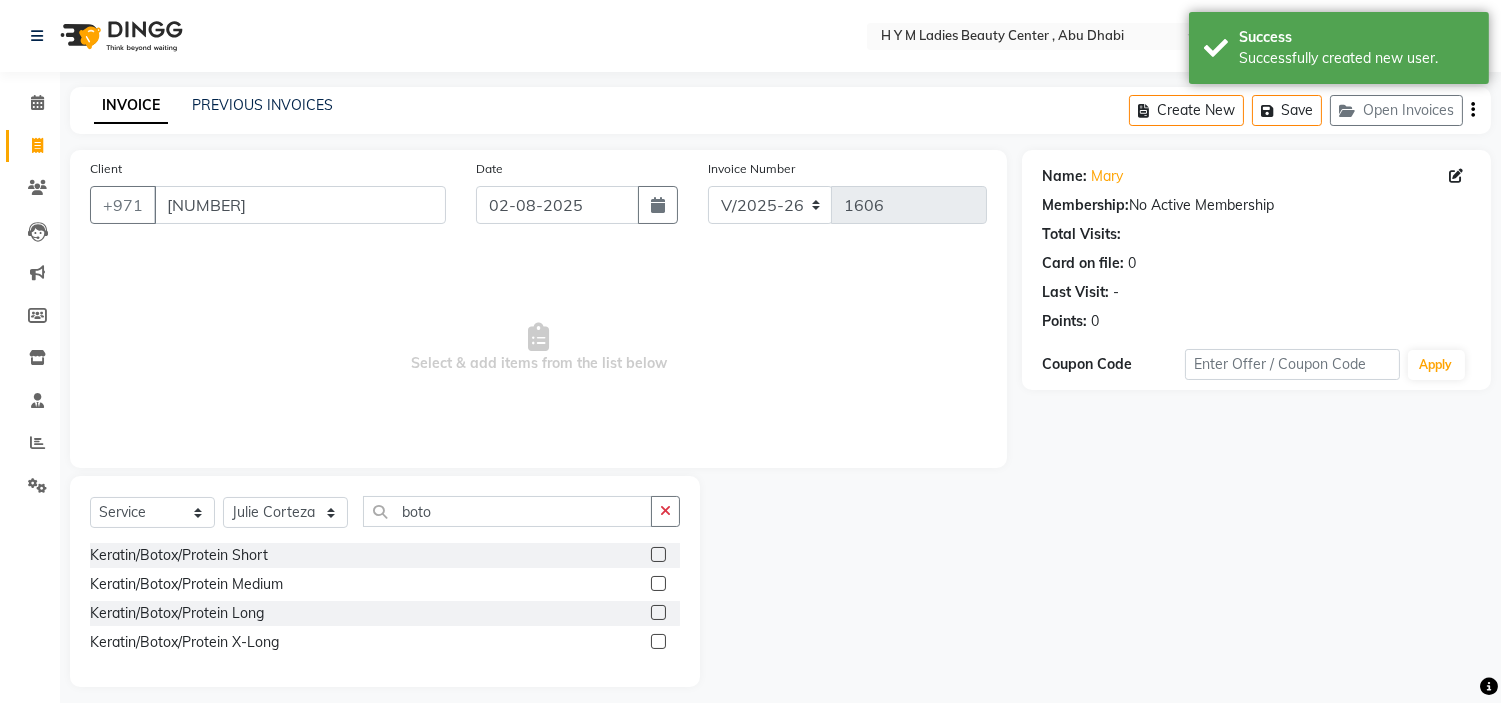 click 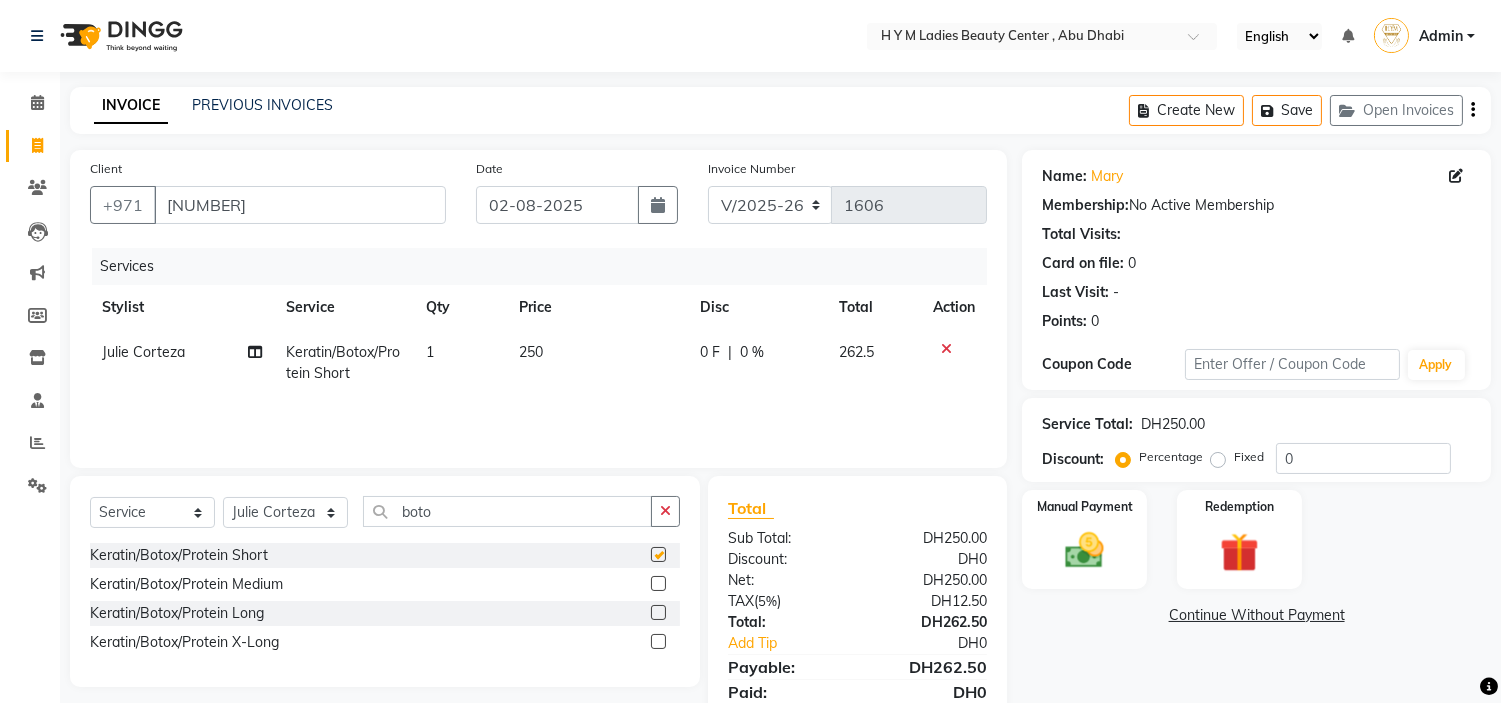 checkbox on "false" 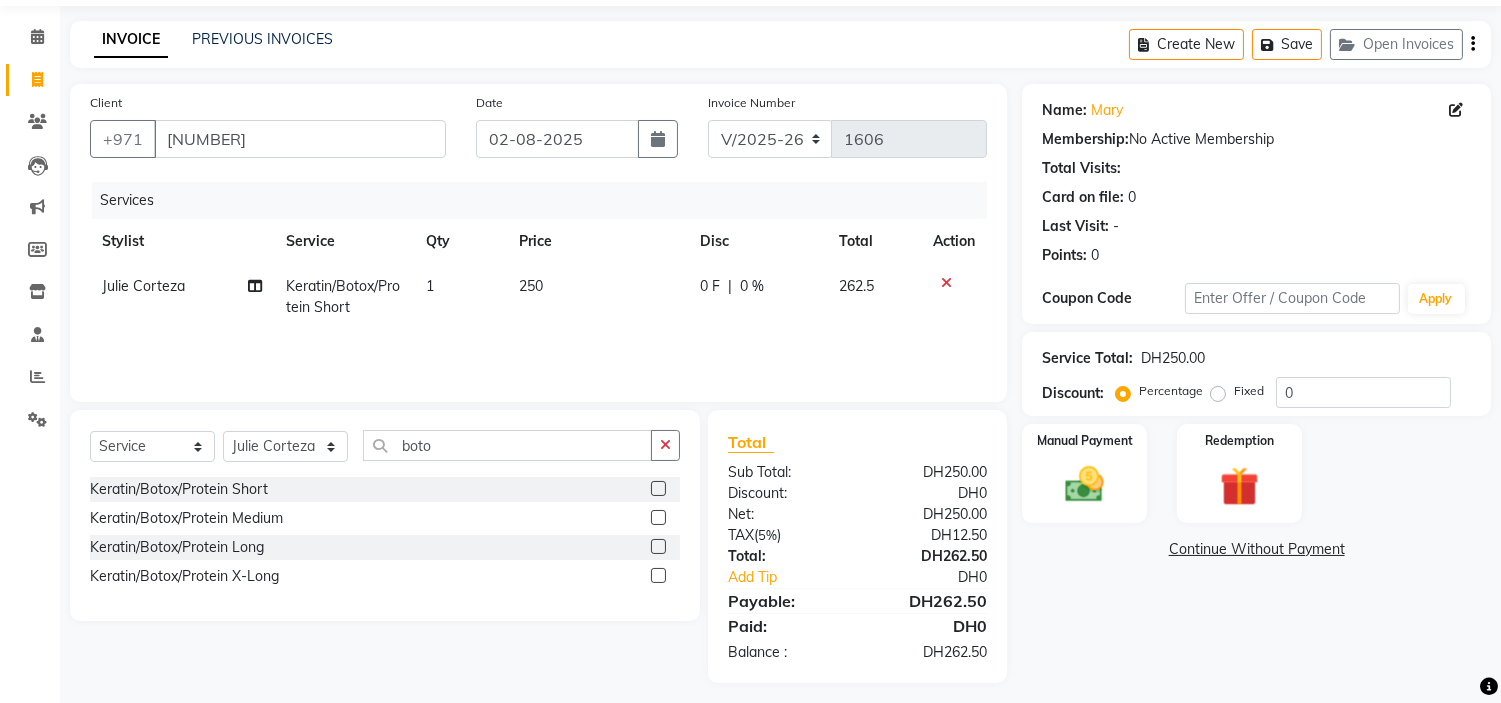 scroll, scrollTop: 75, scrollLeft: 0, axis: vertical 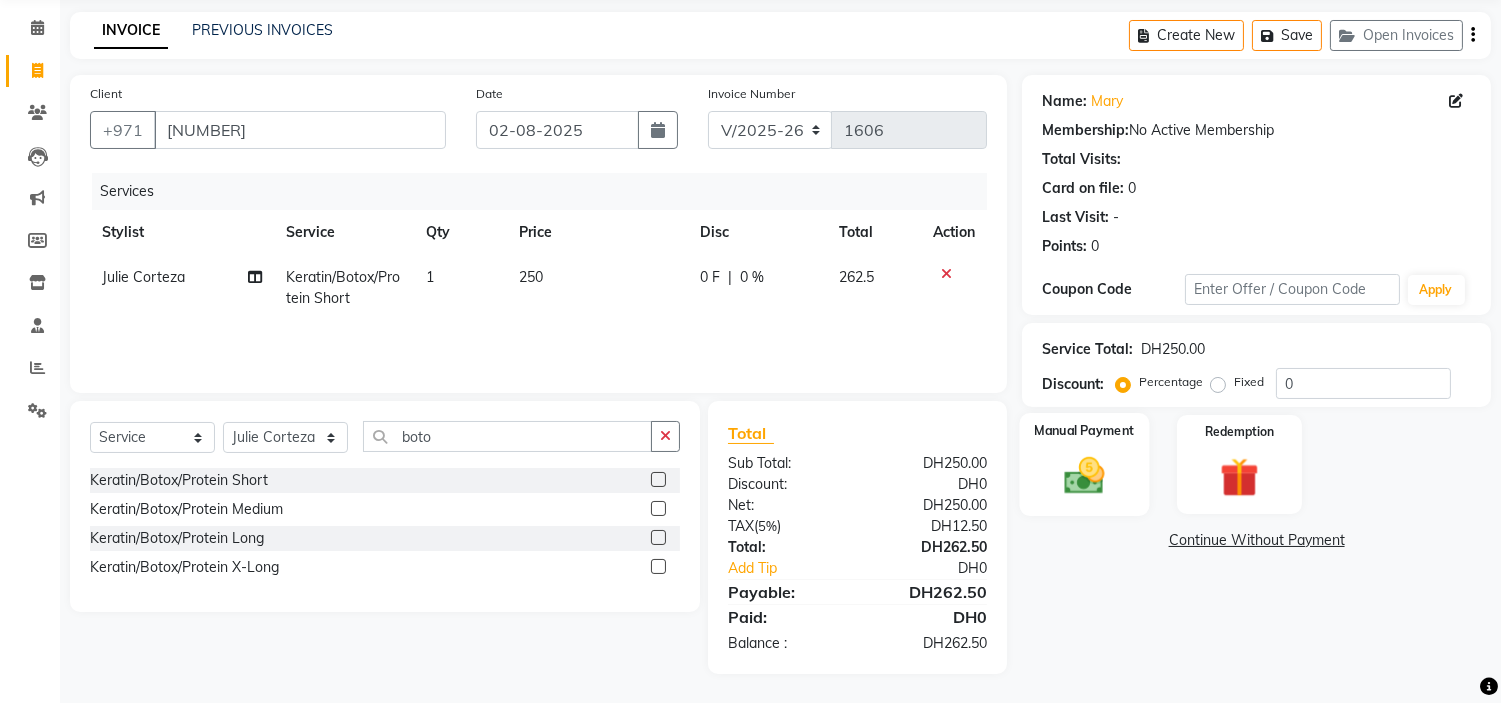 click 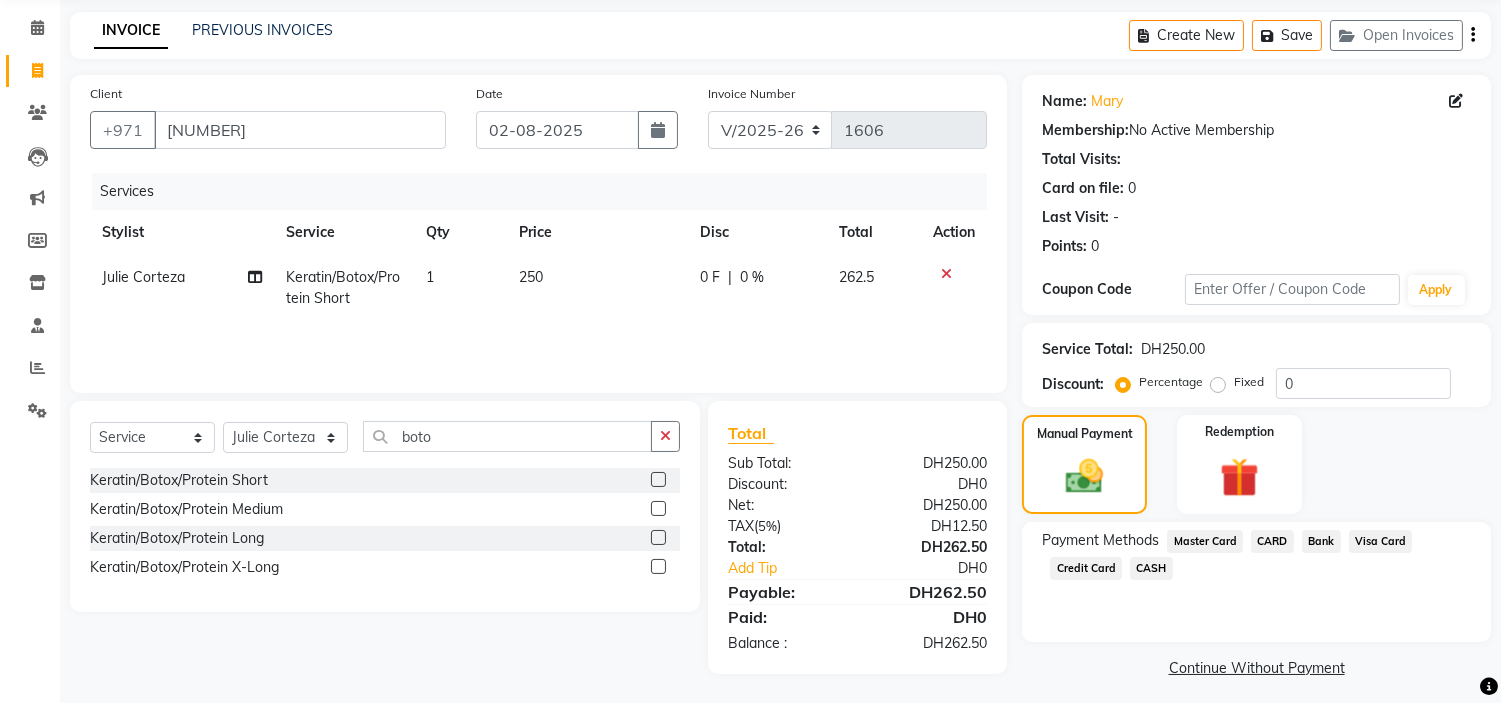 click on "Credit Card" 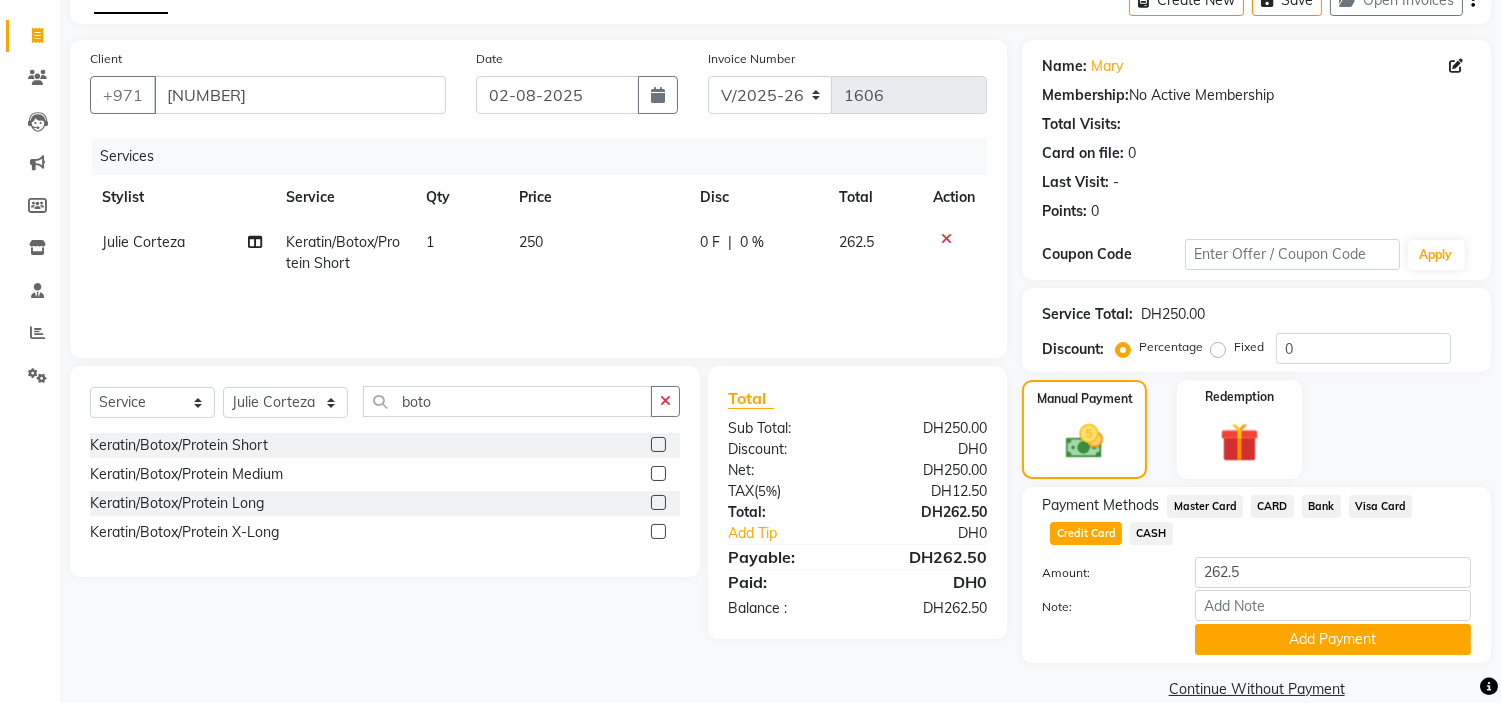 scroll, scrollTop: 141, scrollLeft: 0, axis: vertical 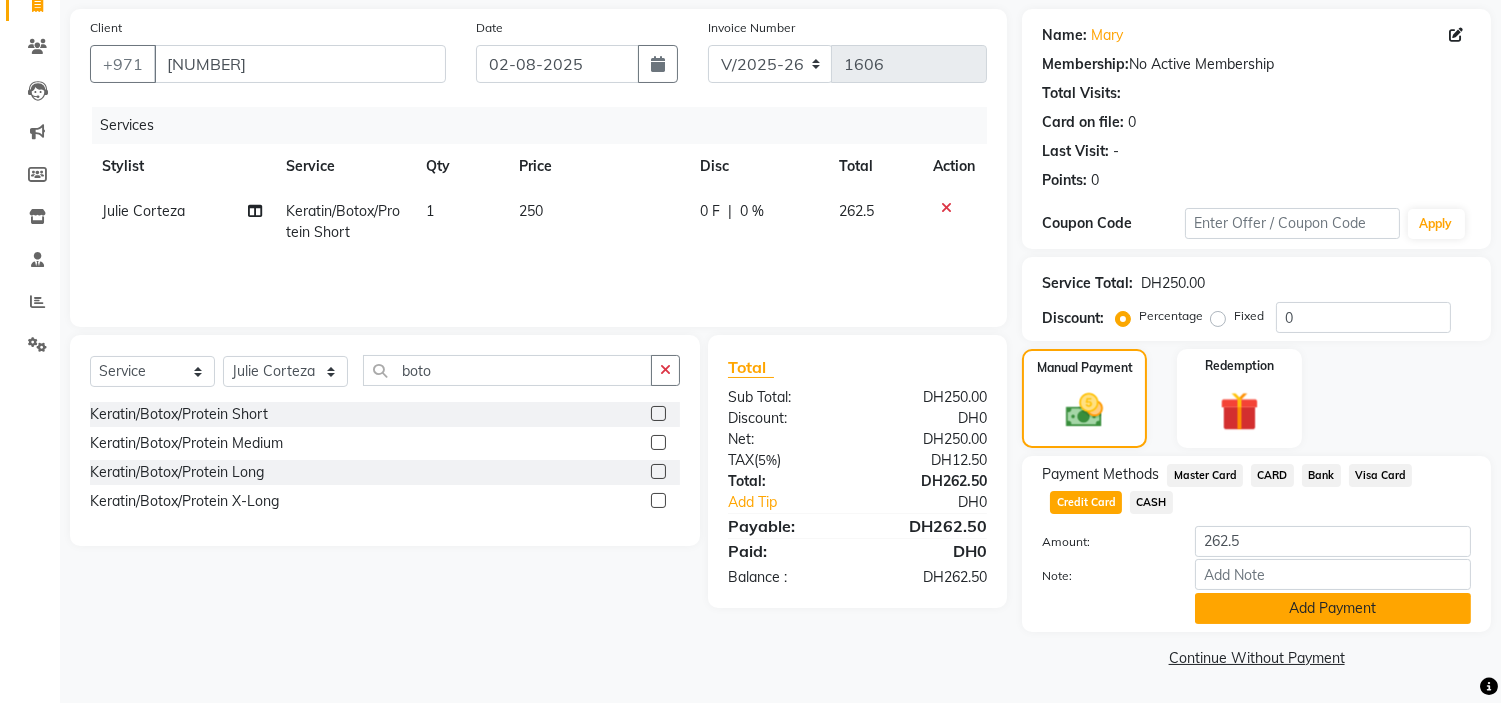 click on "Add Payment" 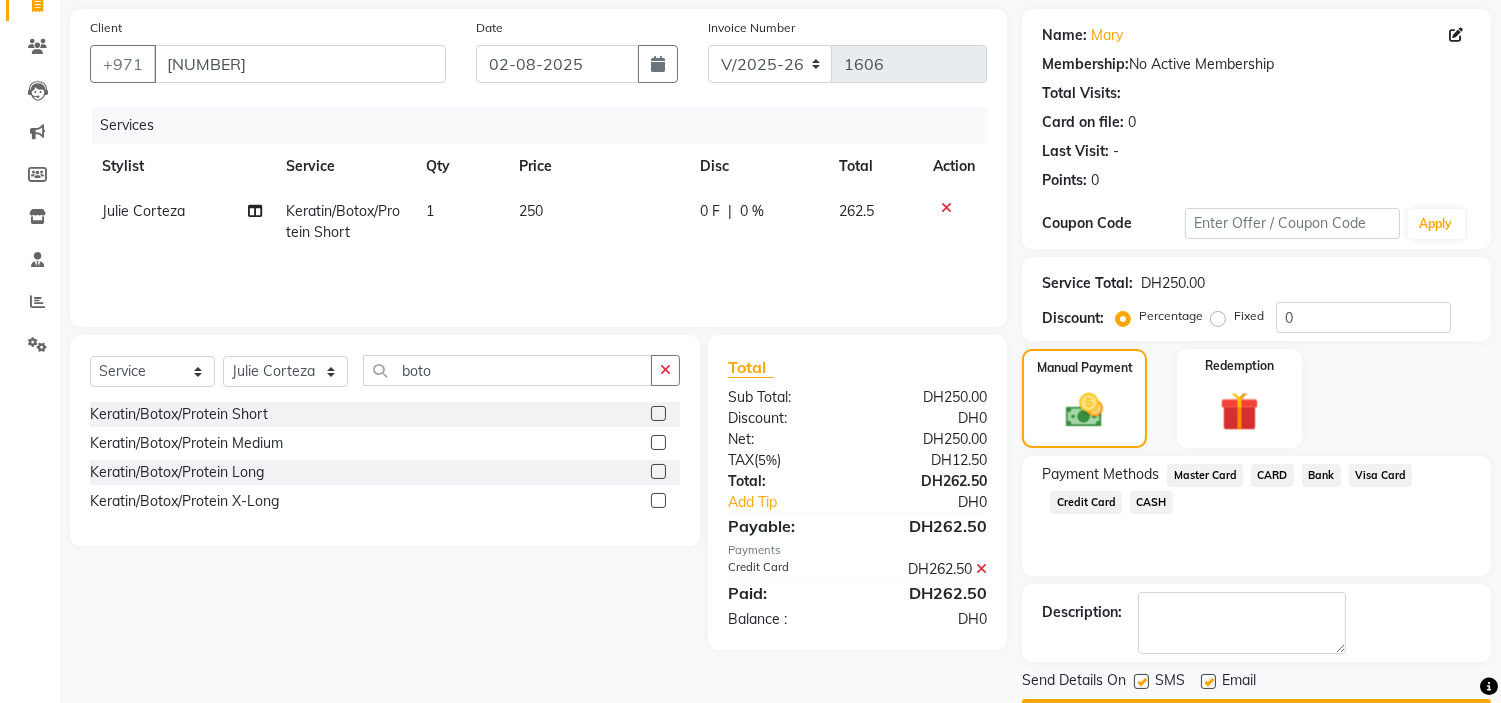 click on "Send Details On SMS Email  Checkout" 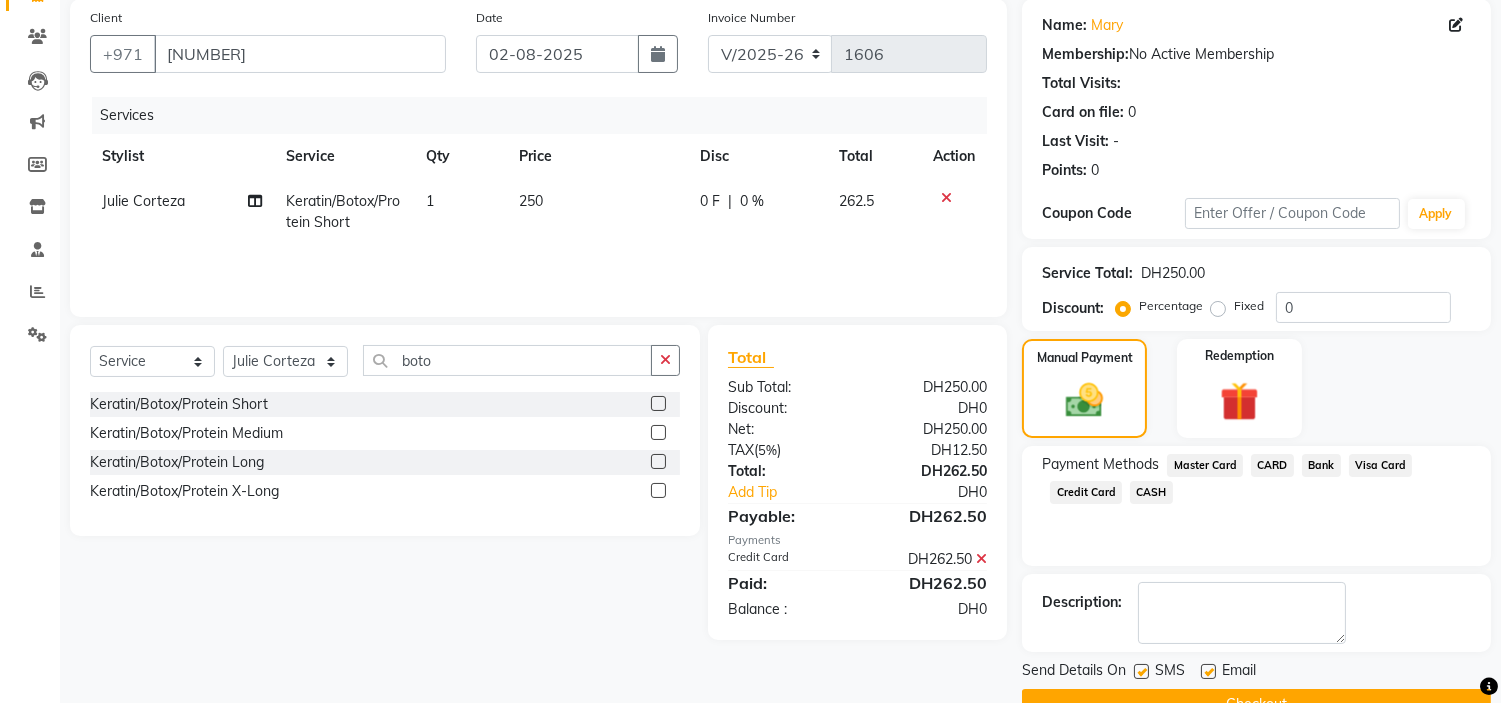 click 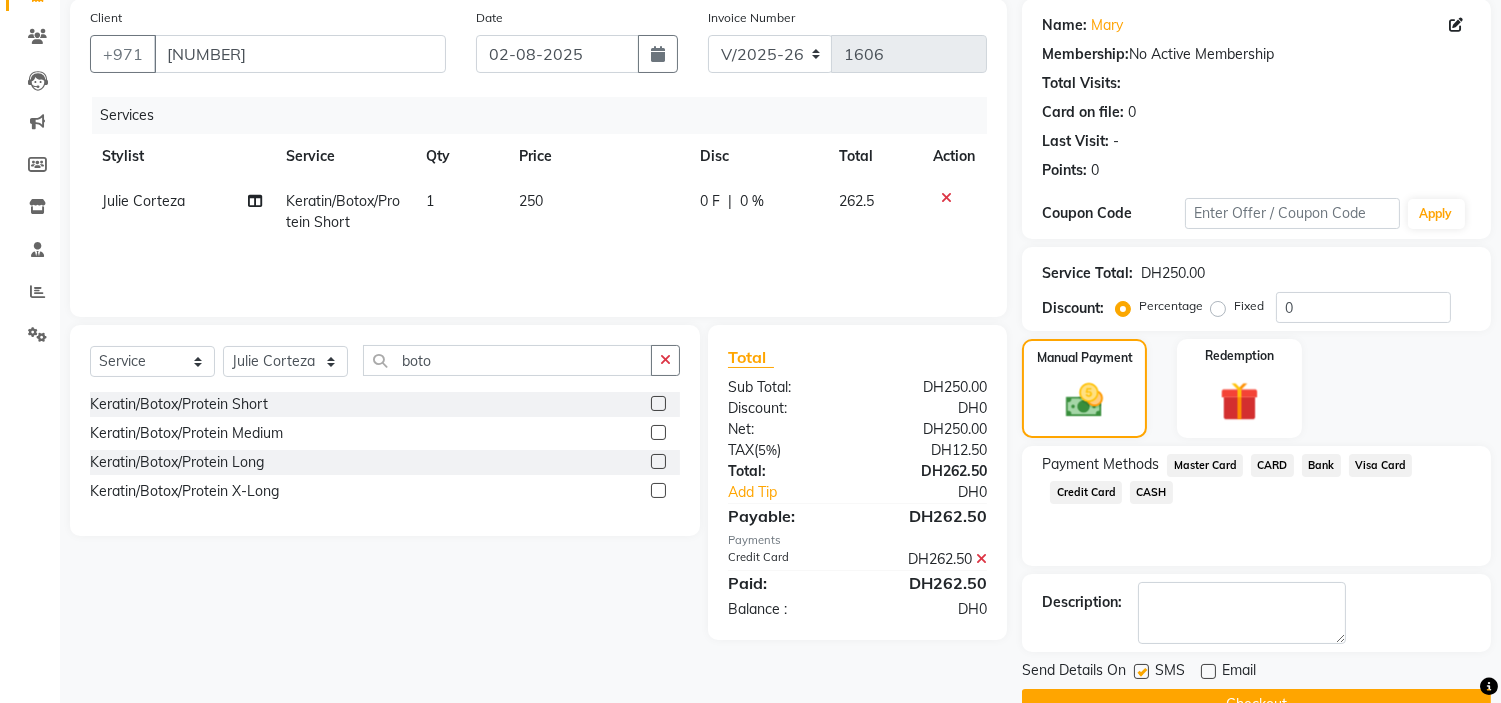 click 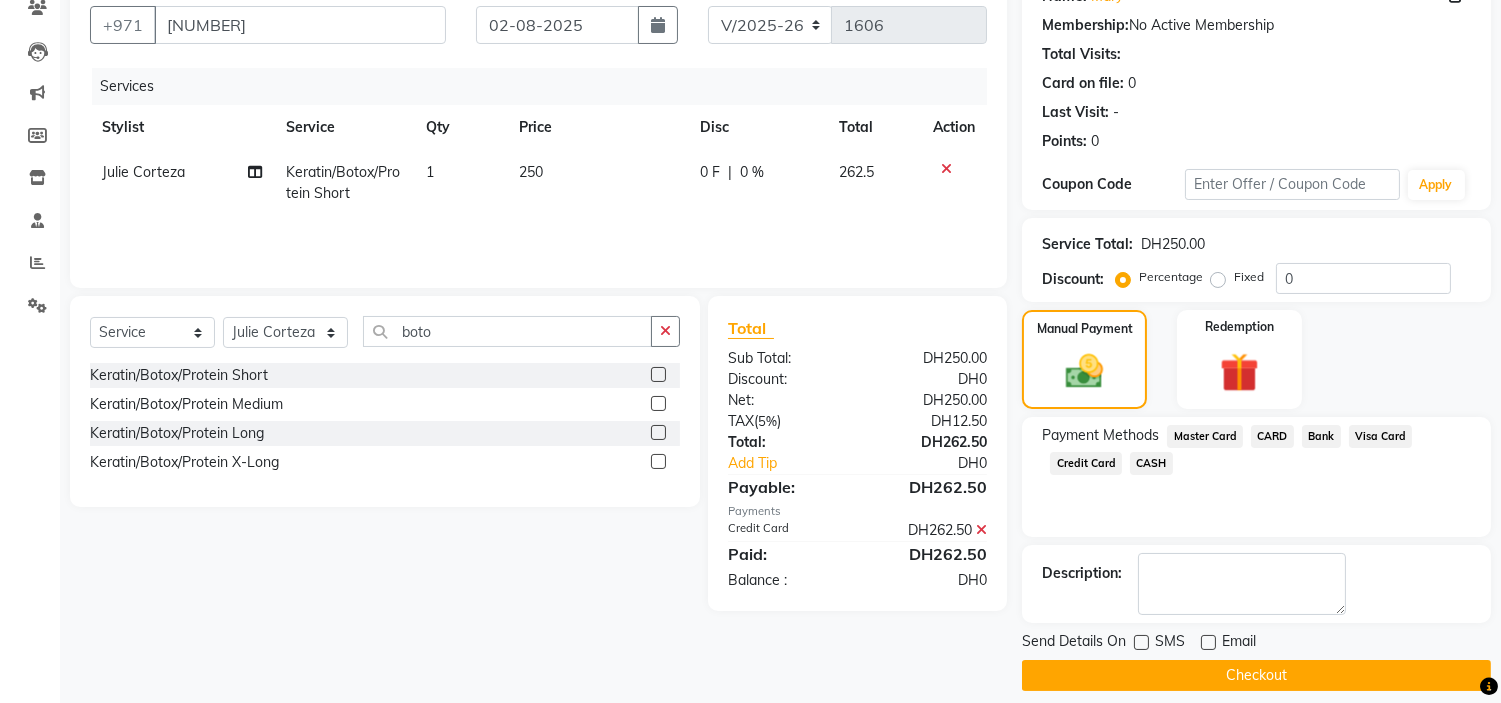 scroll, scrollTop: 196, scrollLeft: 0, axis: vertical 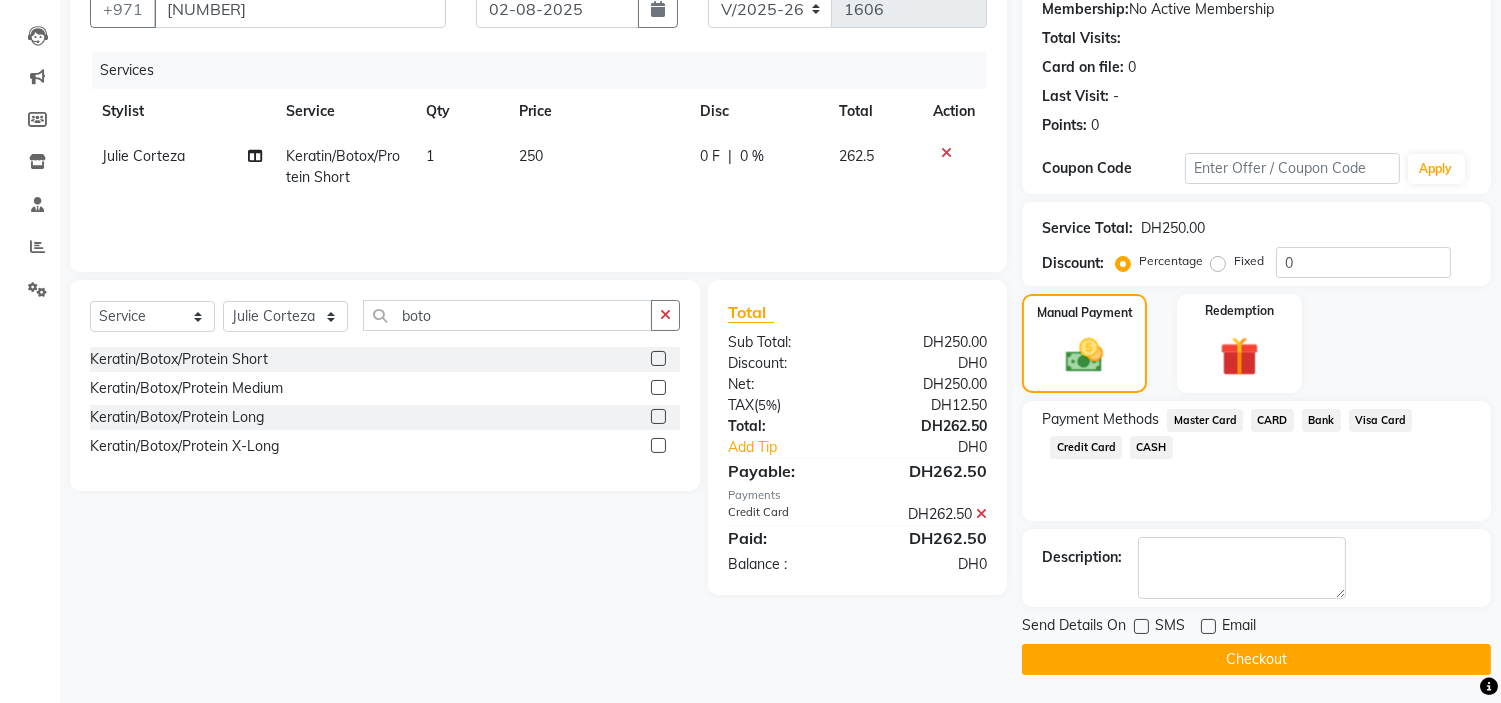 click on "Checkout" 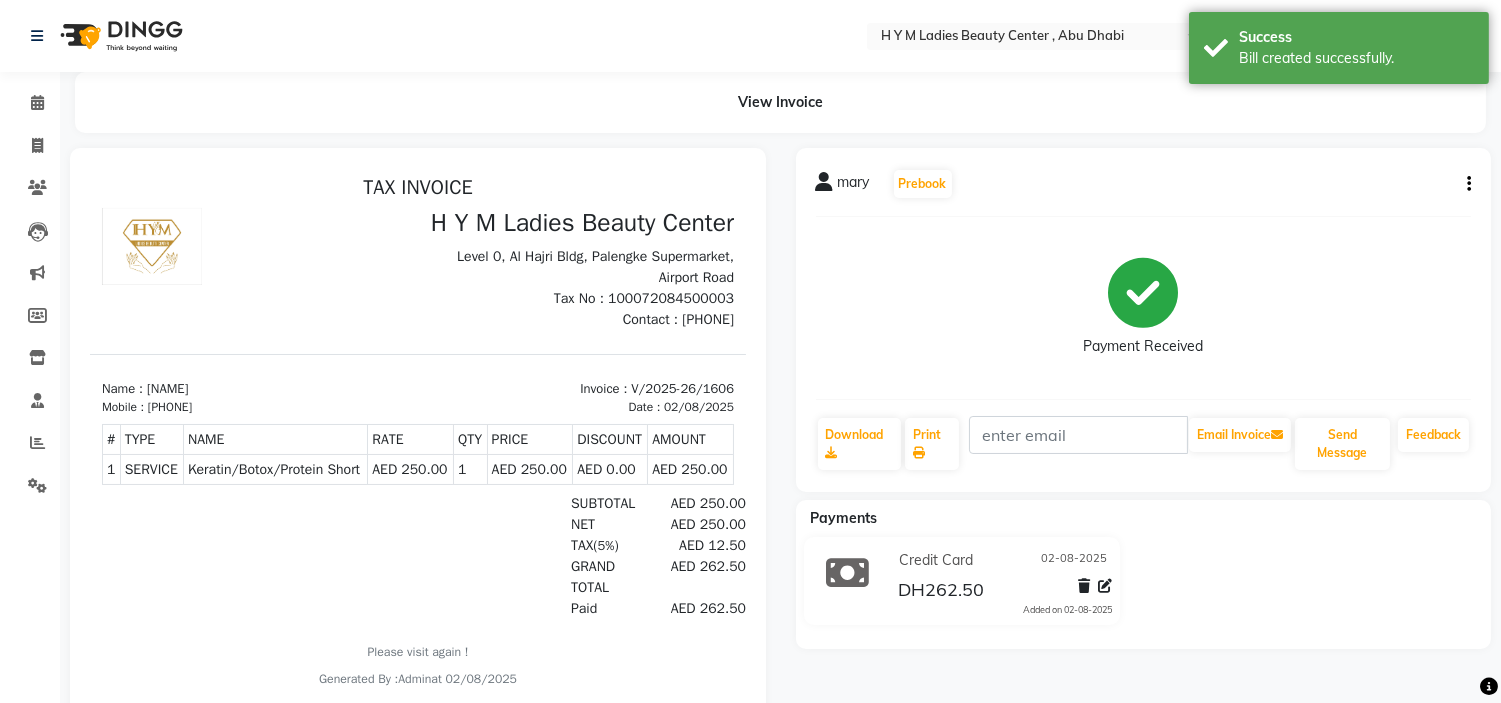 scroll, scrollTop: 0, scrollLeft: 0, axis: both 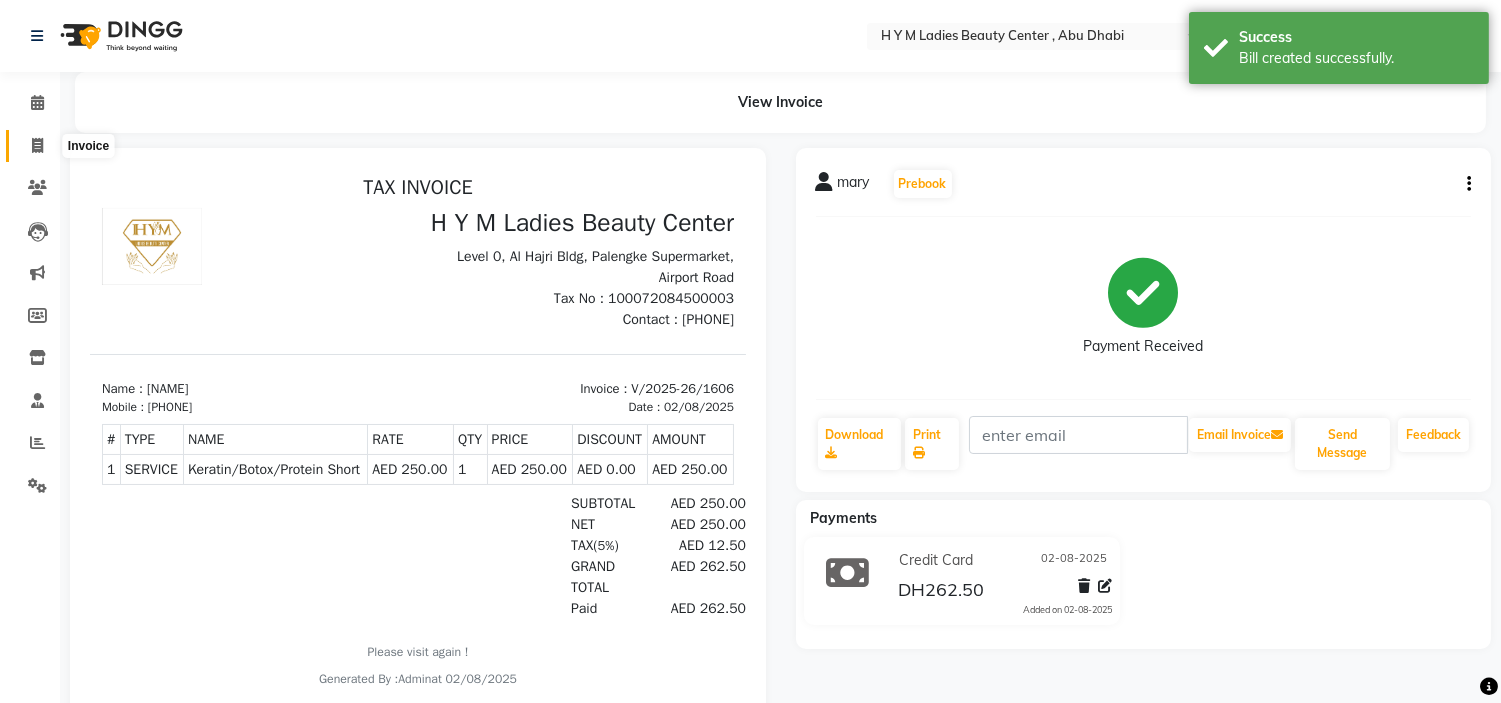 click 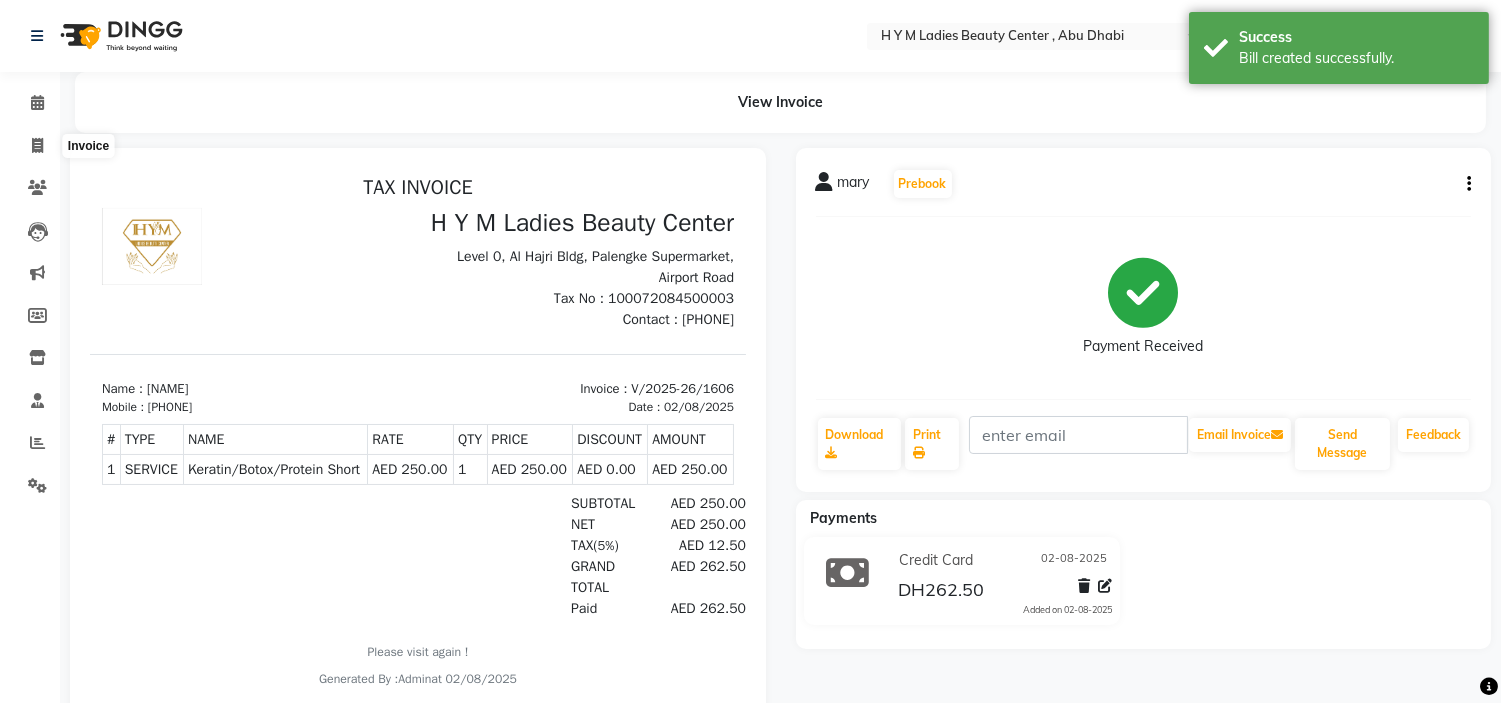select on "service" 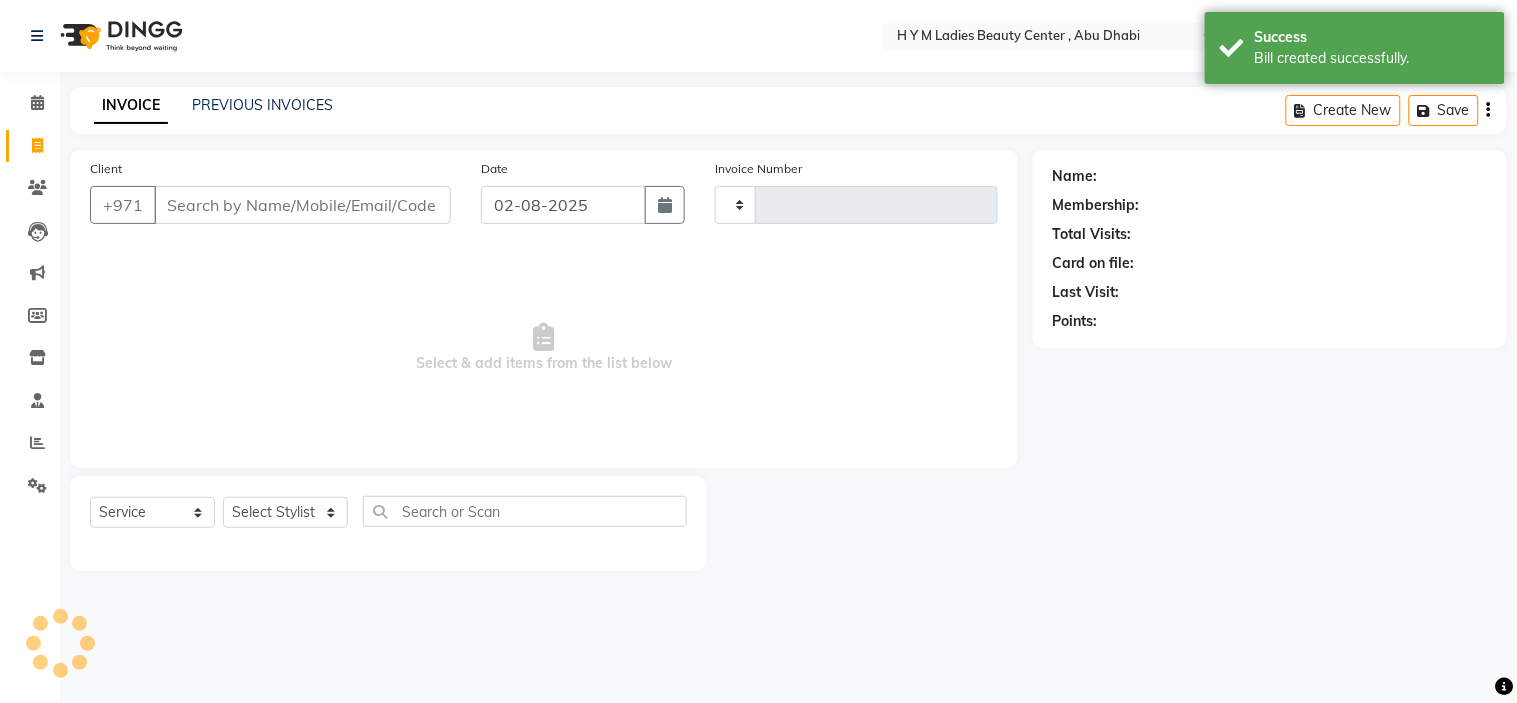 type on "1607" 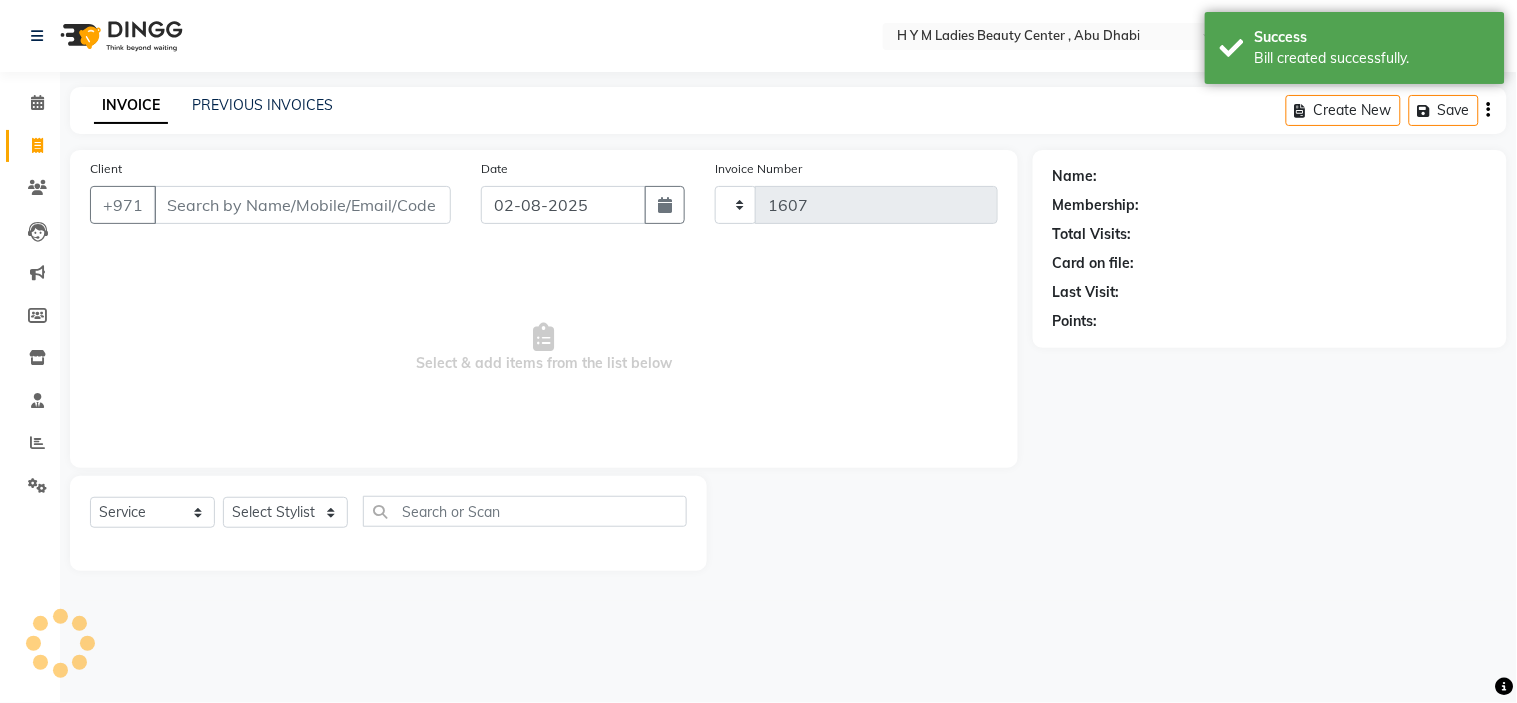 select on "7248" 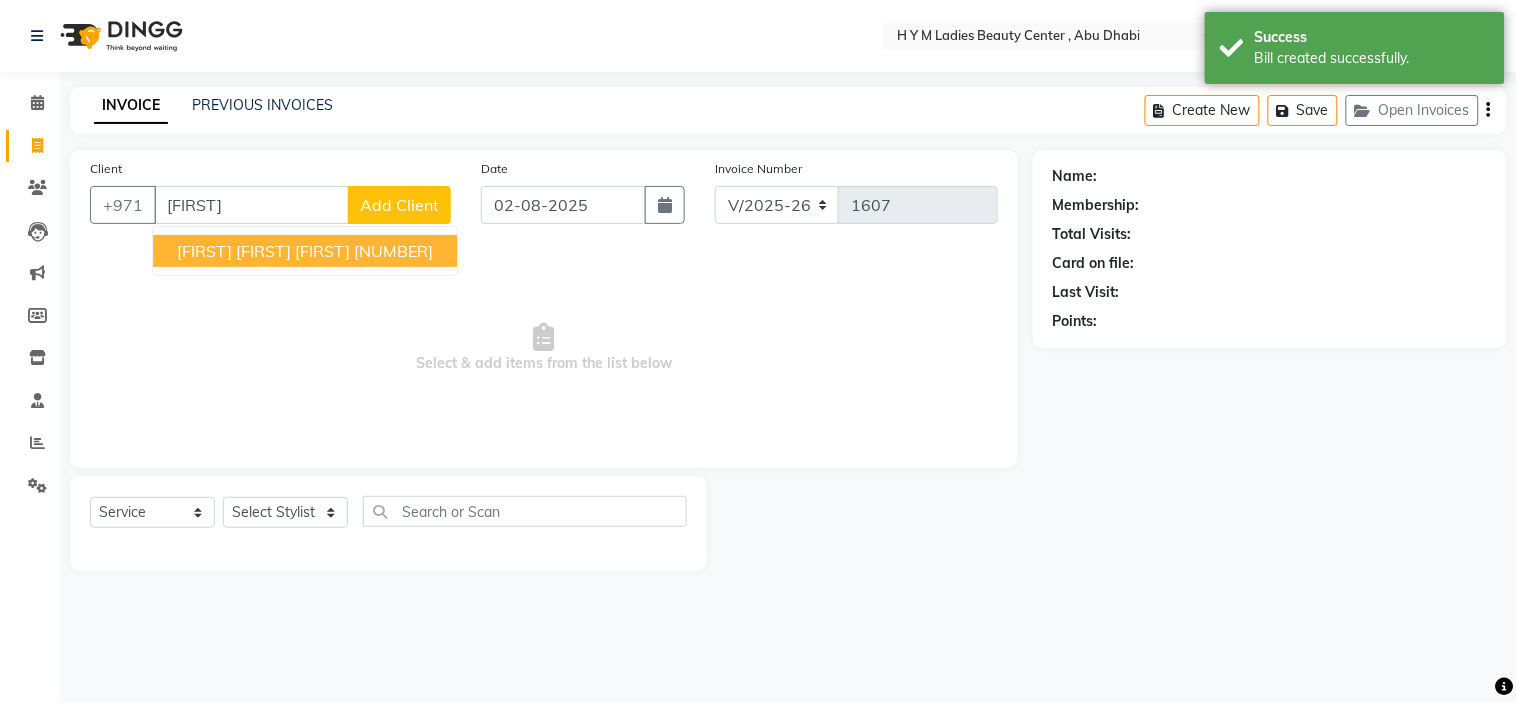click on "[FIRST] [FIRST] [FIRST]" at bounding box center [263, 251] 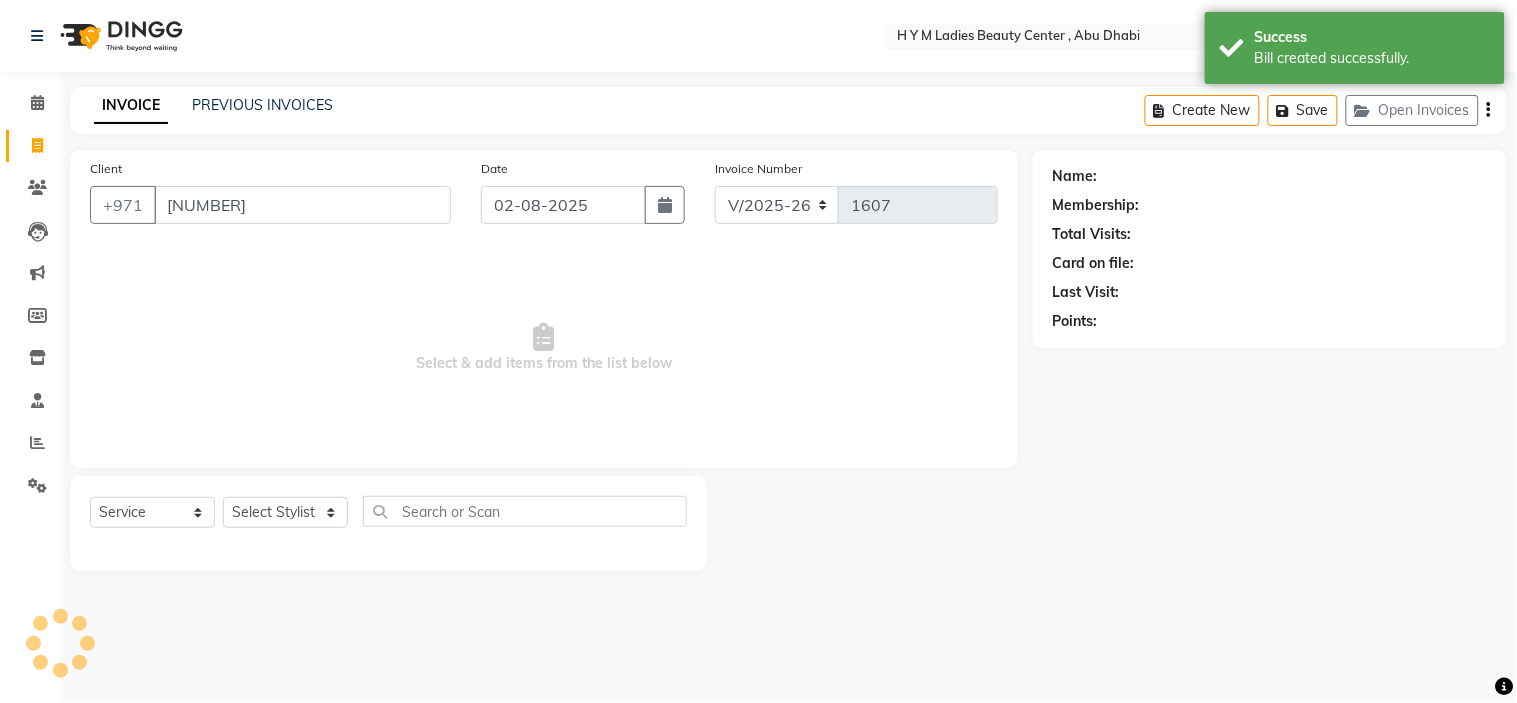 type on "[NUMBER]" 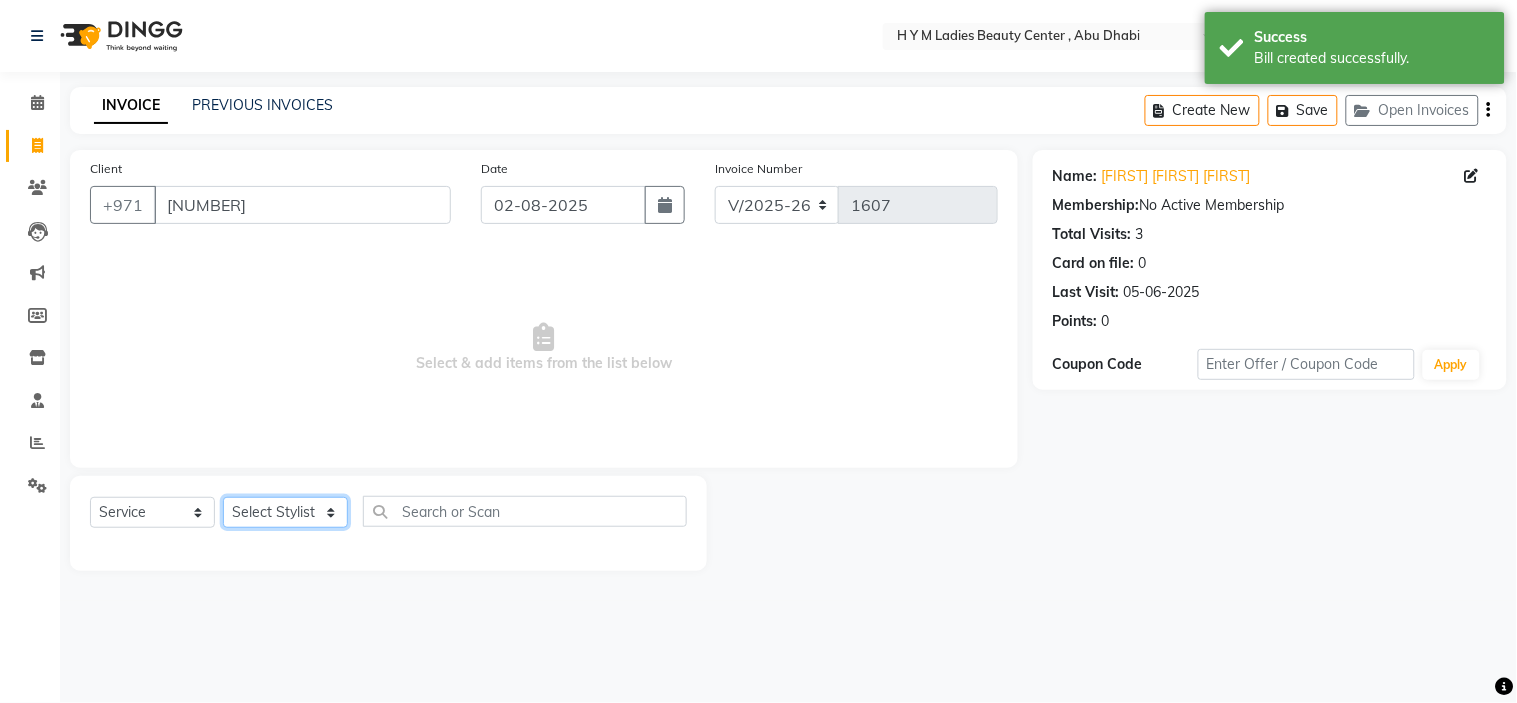 click on "Select Stylist ameena Jheza Dalangin Julie Corteza nadeema randa Rose An Galang zari" 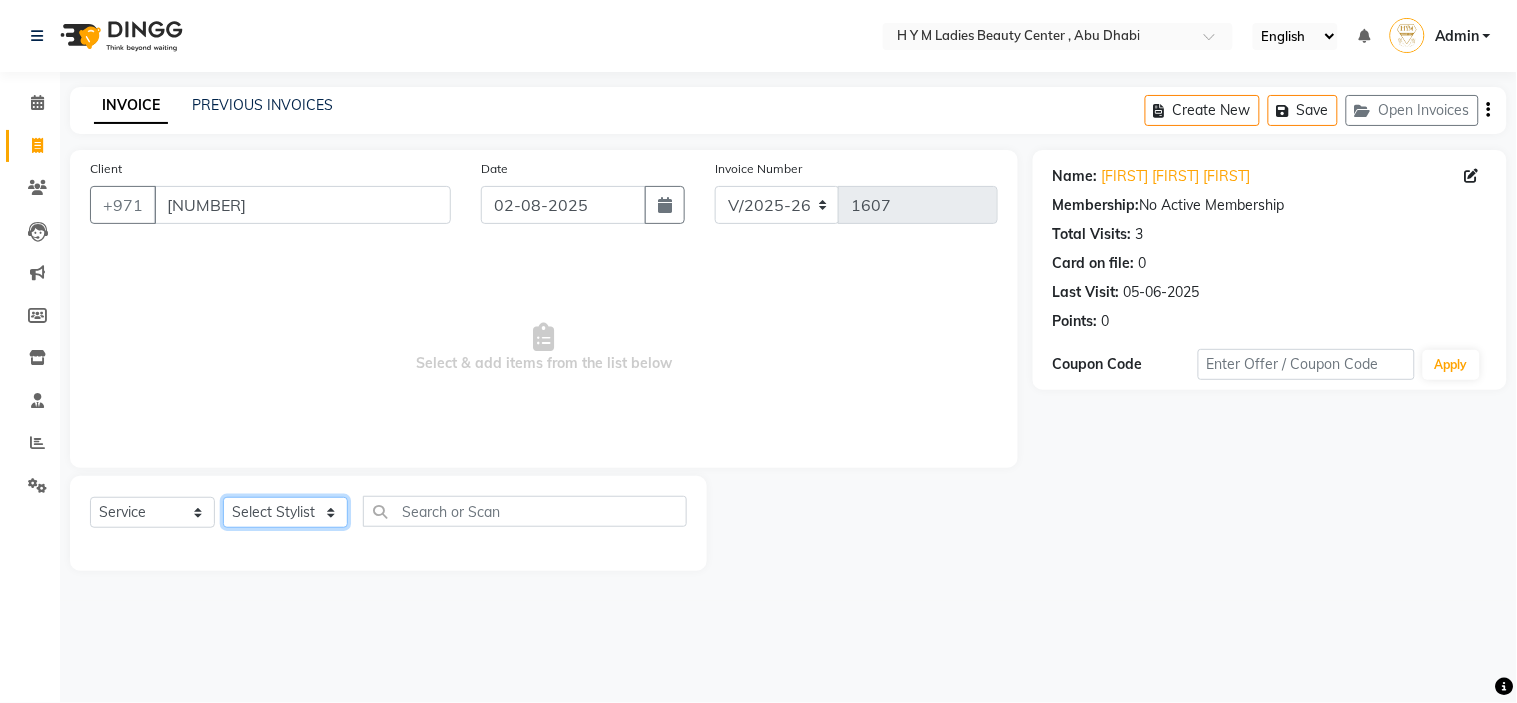 select on "61770" 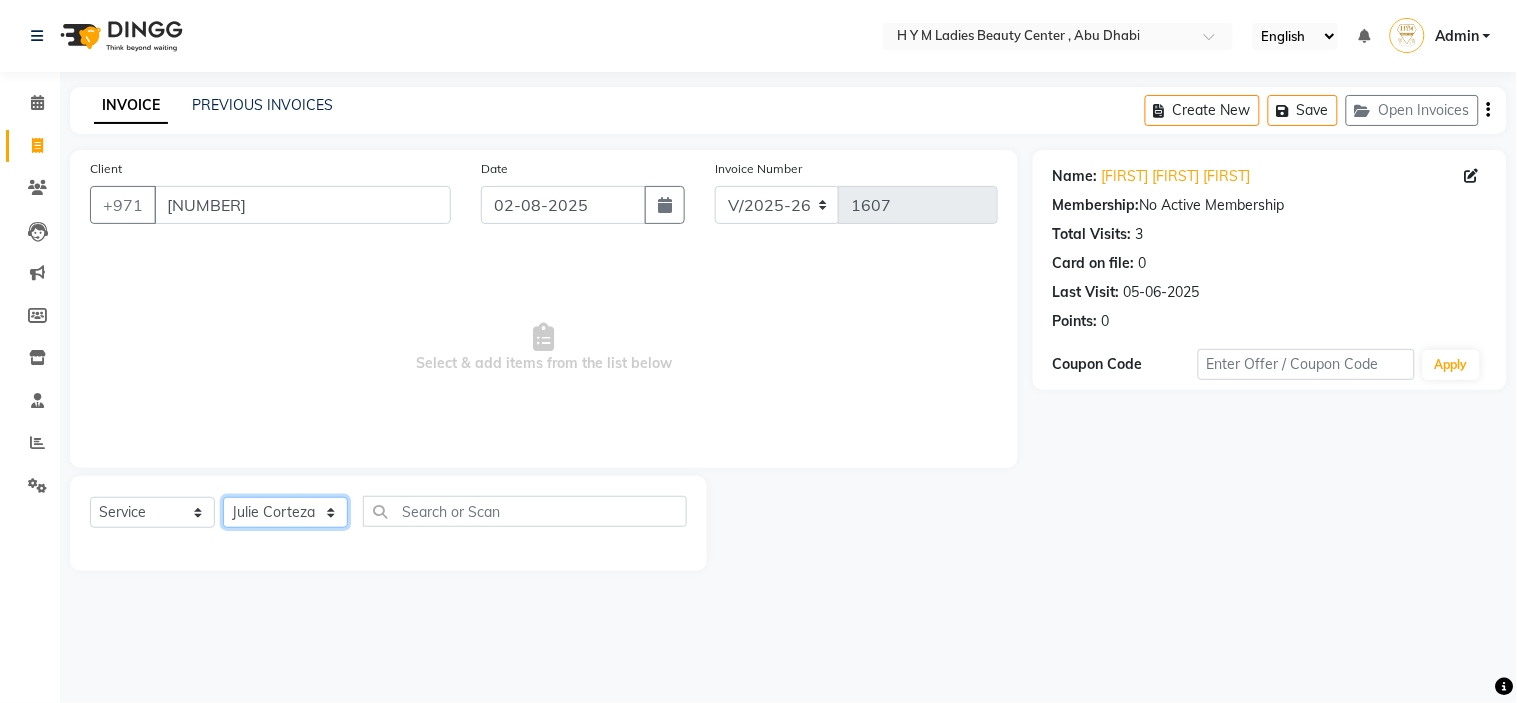 click on "Select Stylist ameena Jheza Dalangin Julie Corteza nadeema randa Rose An Galang zari" 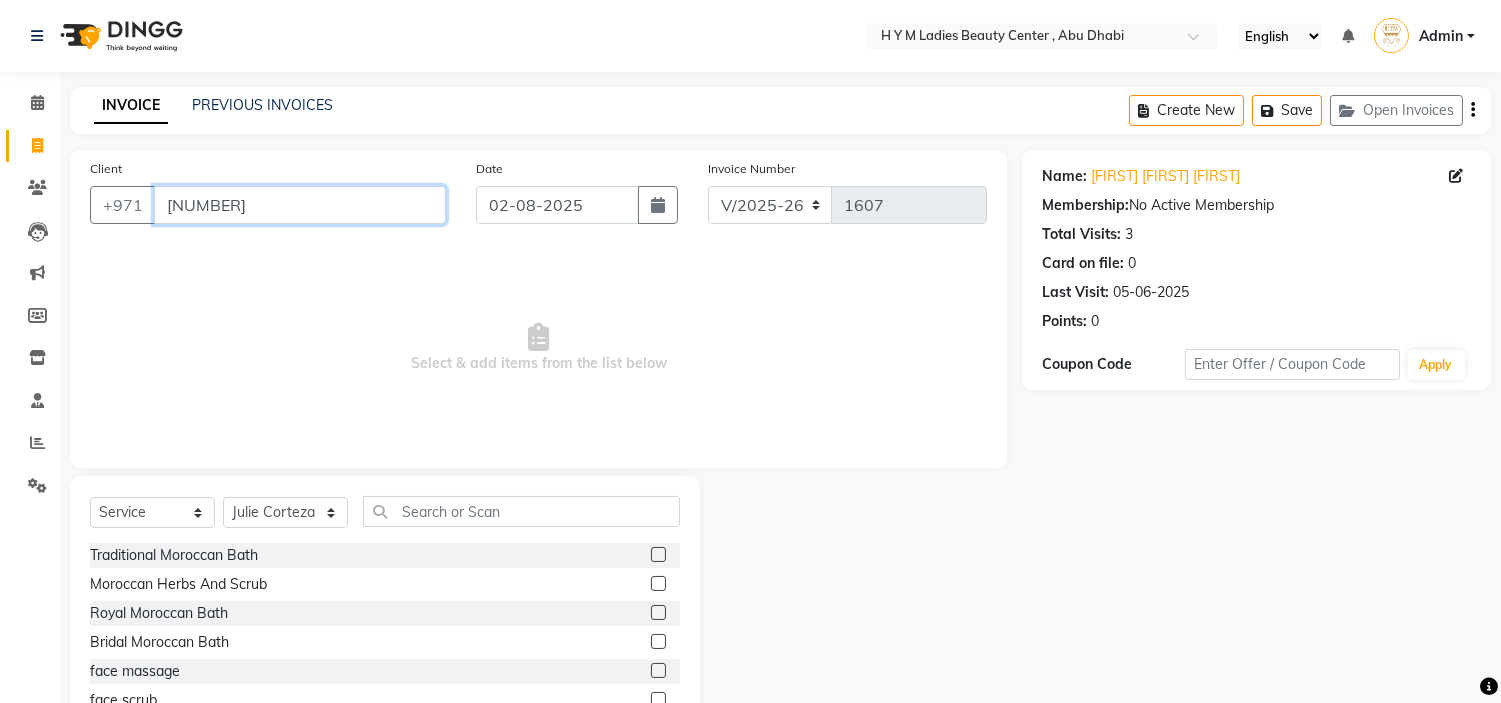 click on "[NUMBER]" at bounding box center [300, 205] 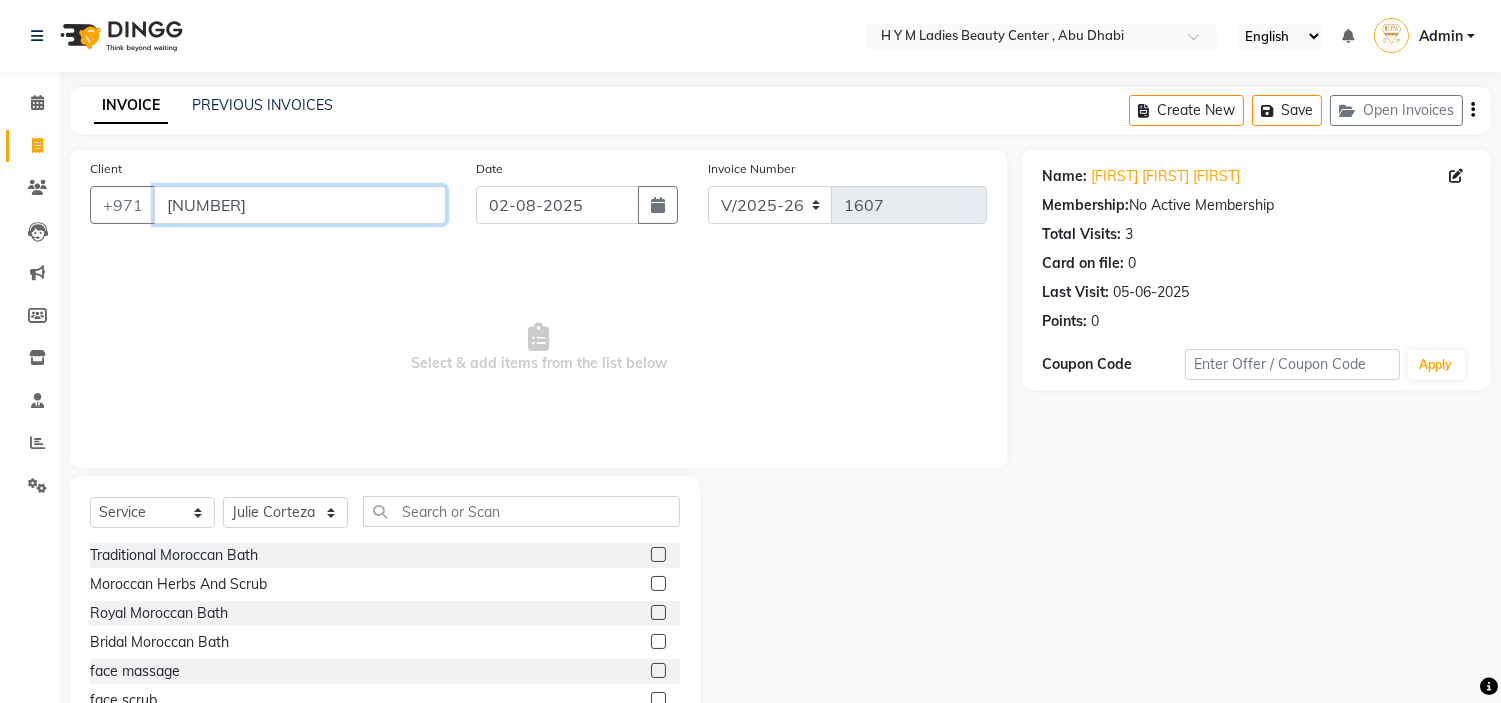 click on "[NUMBER]" at bounding box center [300, 205] 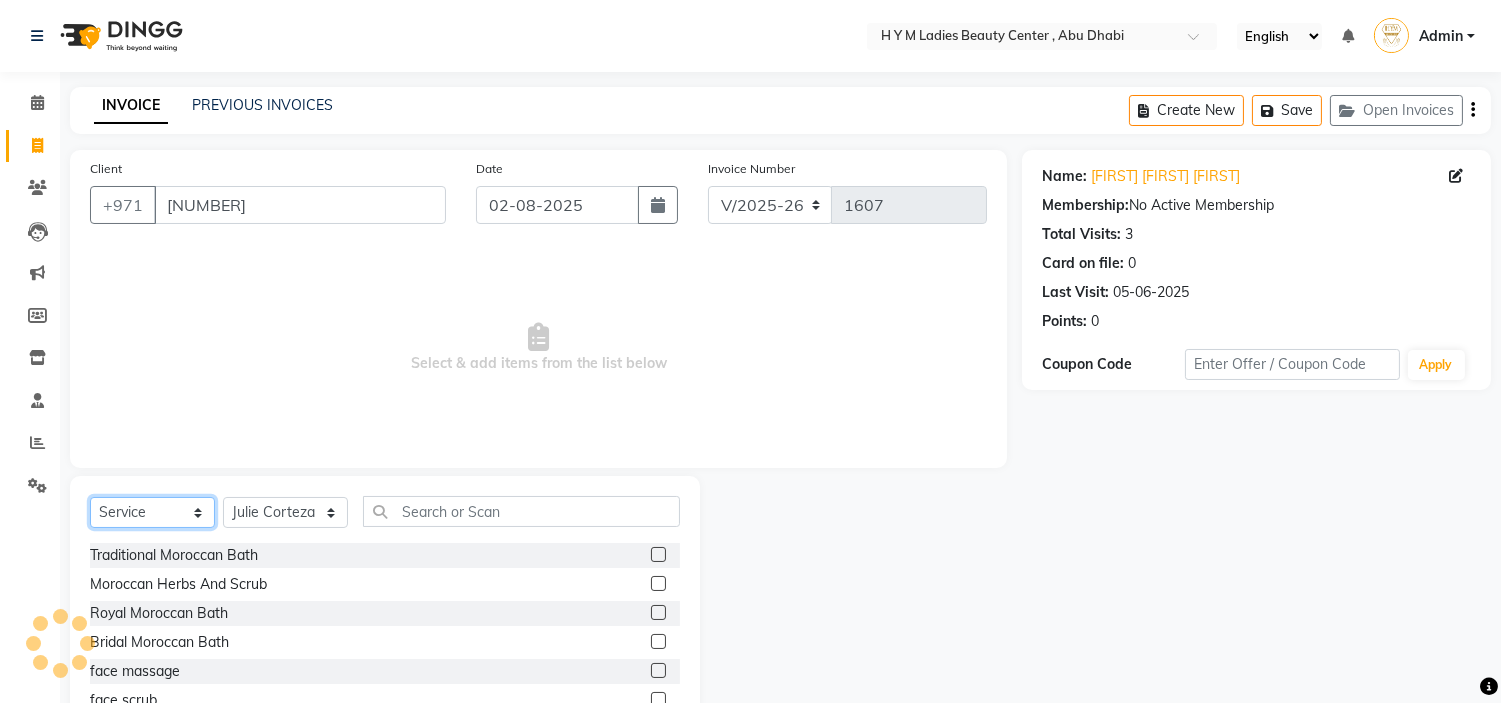 click on "Select  Service  Product  Membership  Package Voucher Prepaid Gift Card" 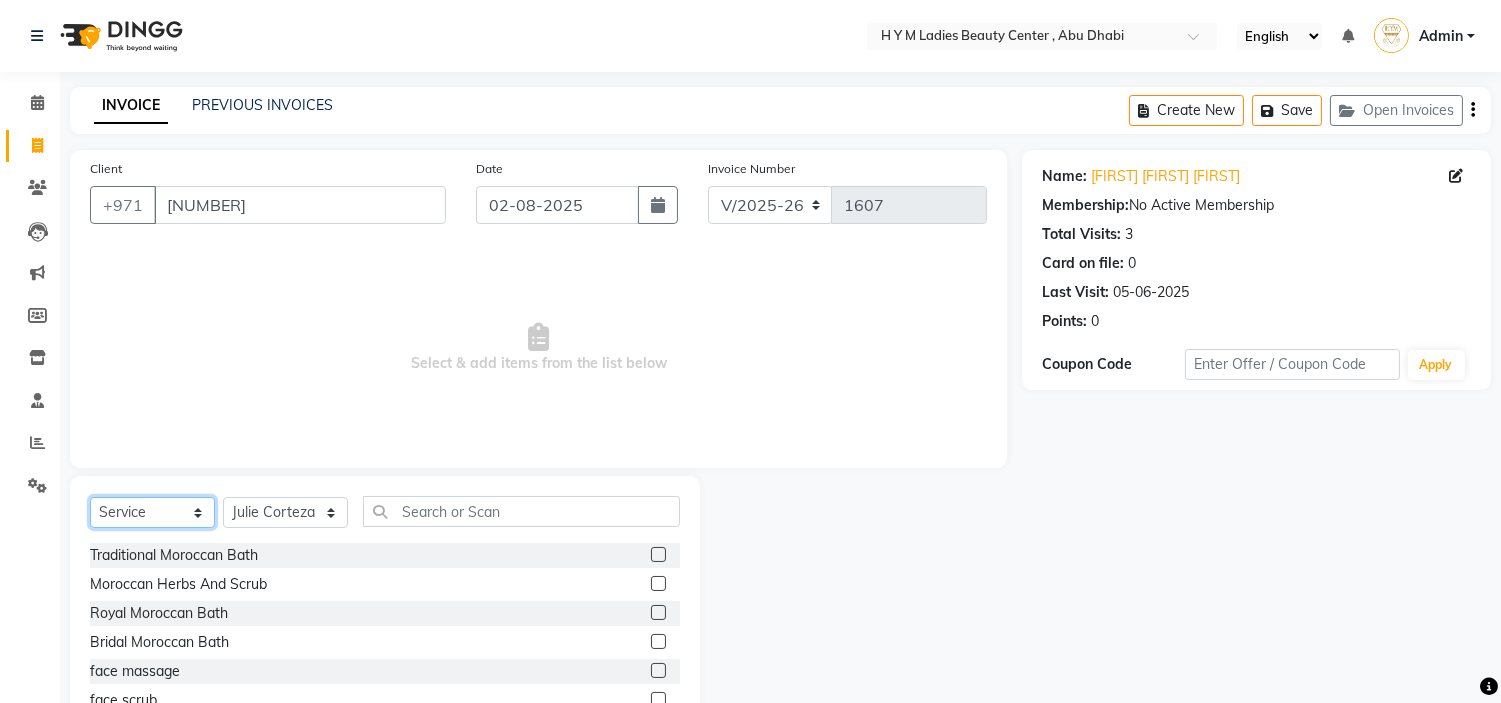select on "package" 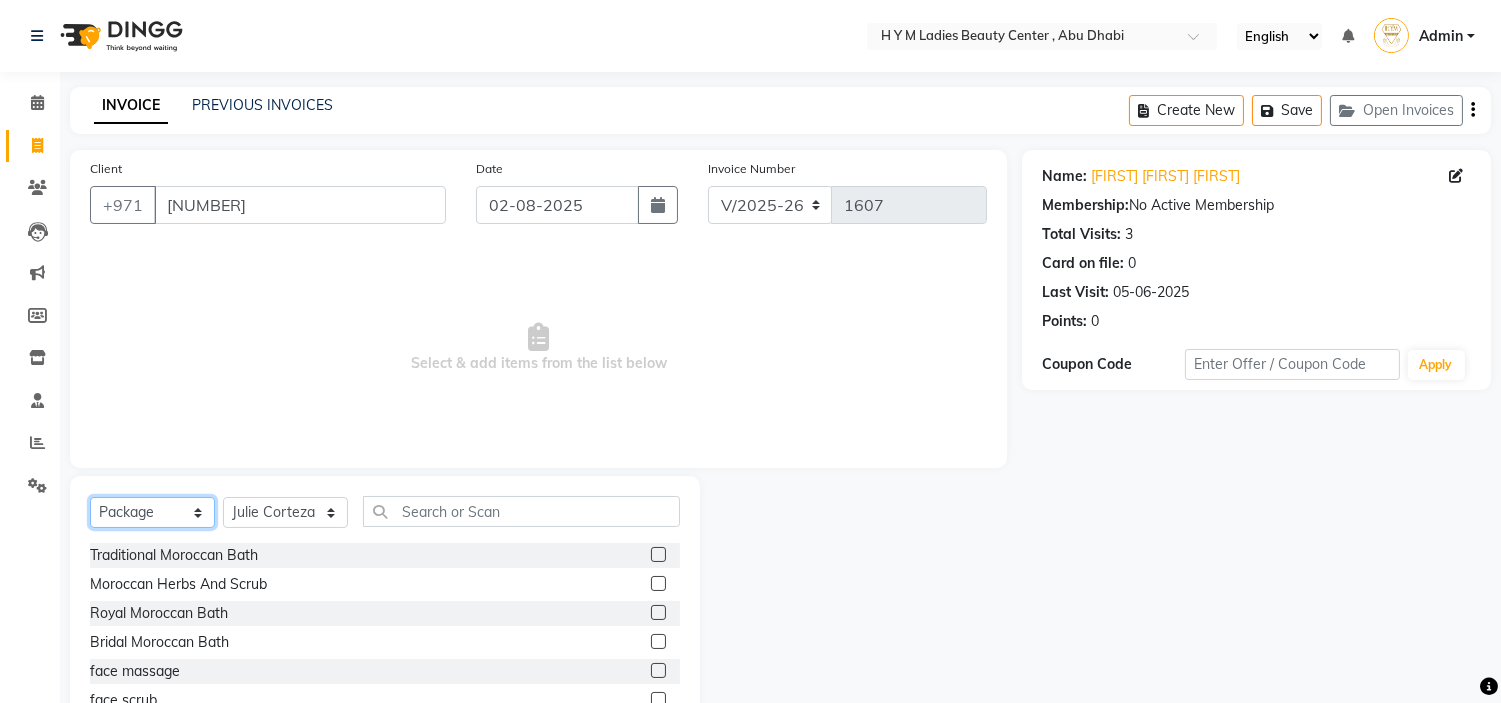 click on "Select  Service  Product  Membership  Package Voucher Prepaid Gift Card" 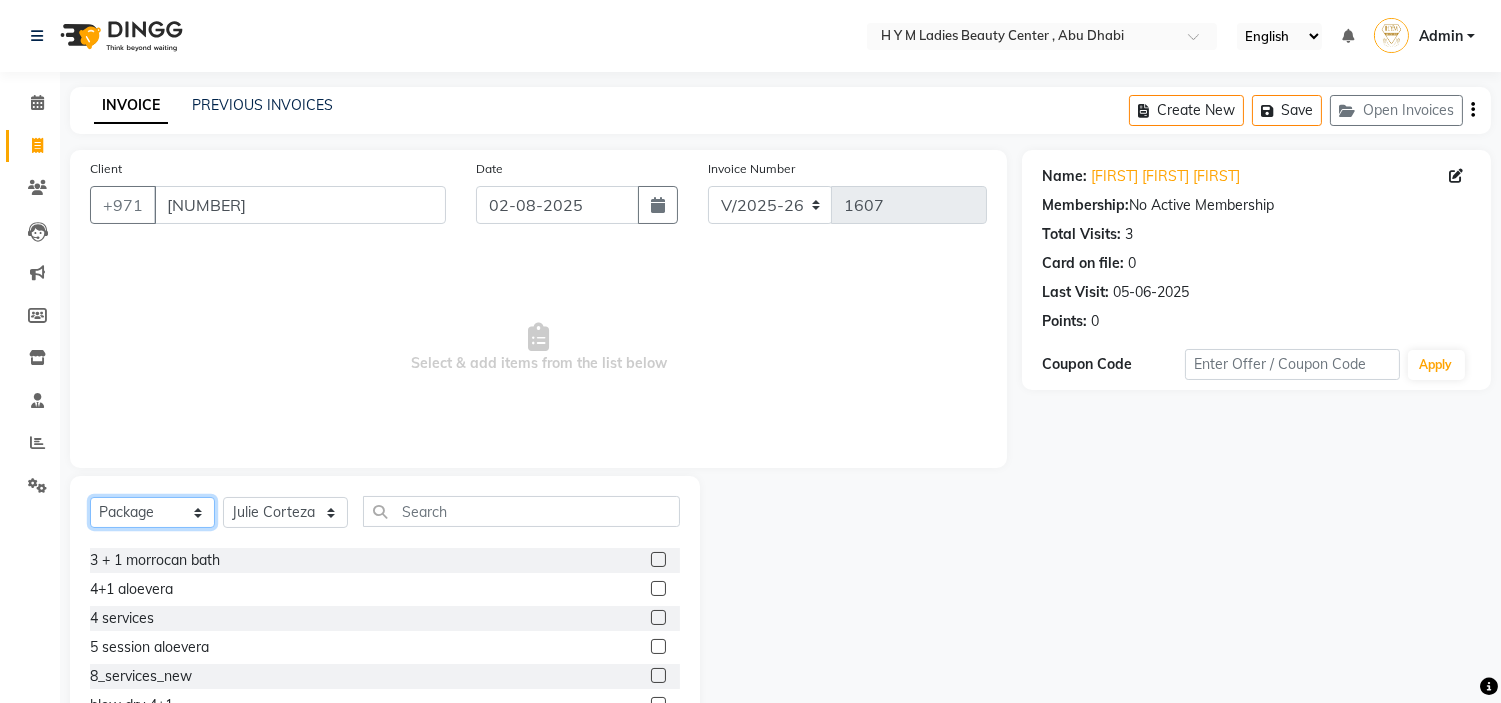 scroll, scrollTop: 118, scrollLeft: 0, axis: vertical 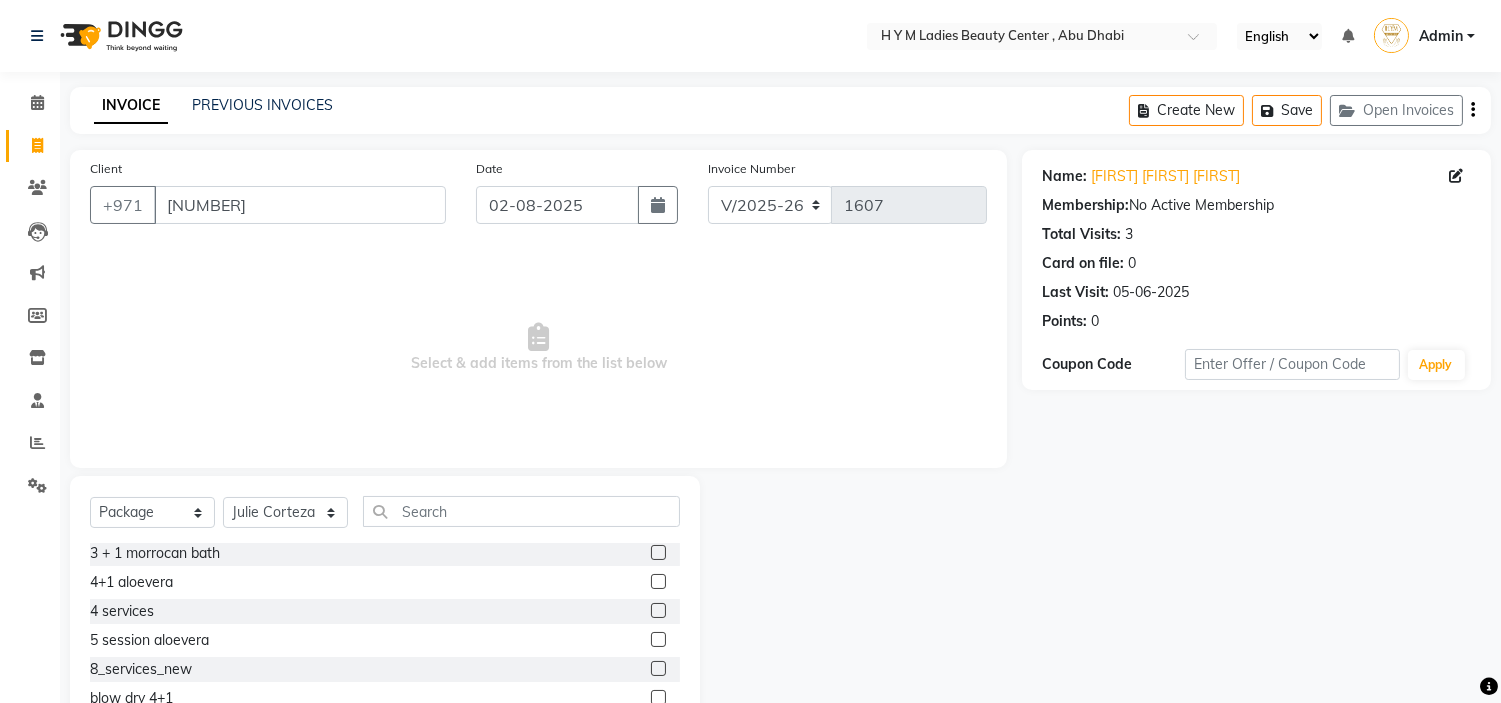 click 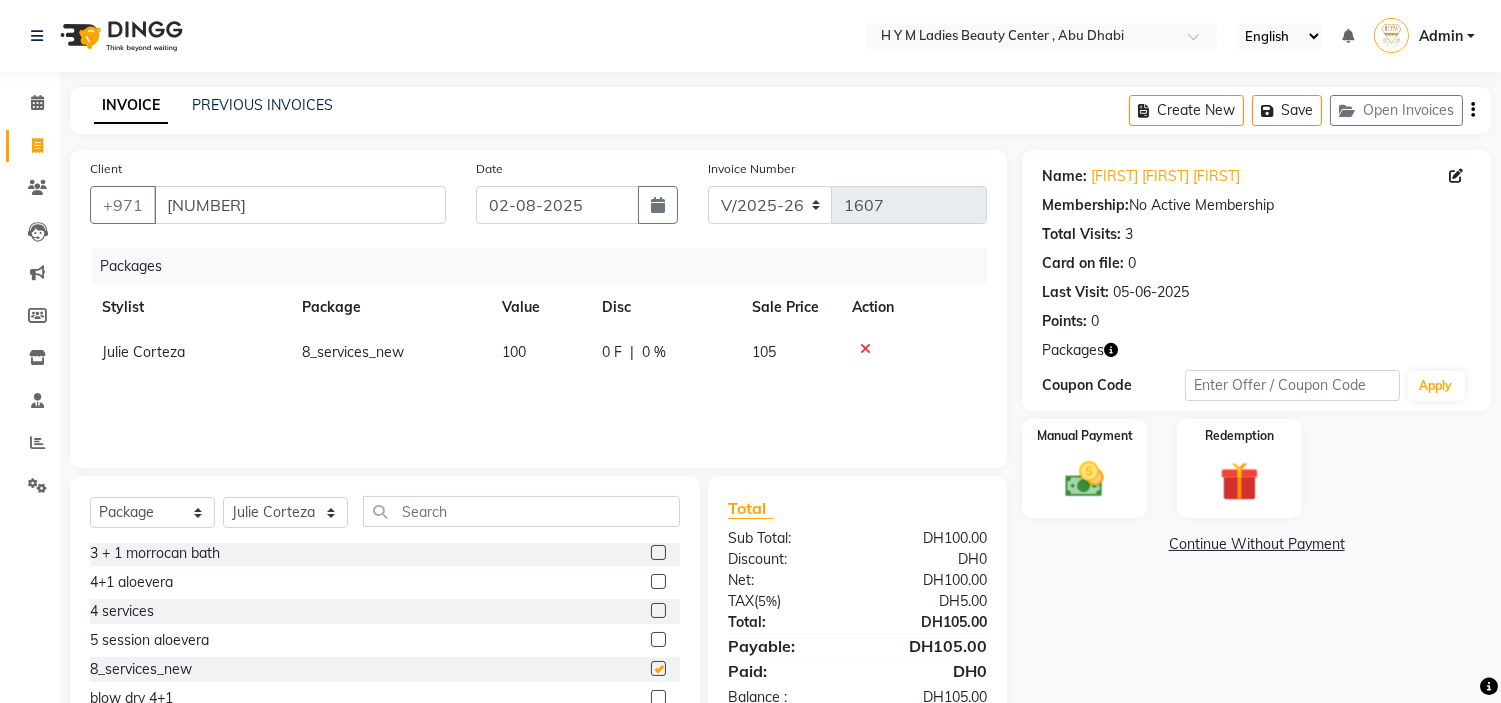 checkbox on "false" 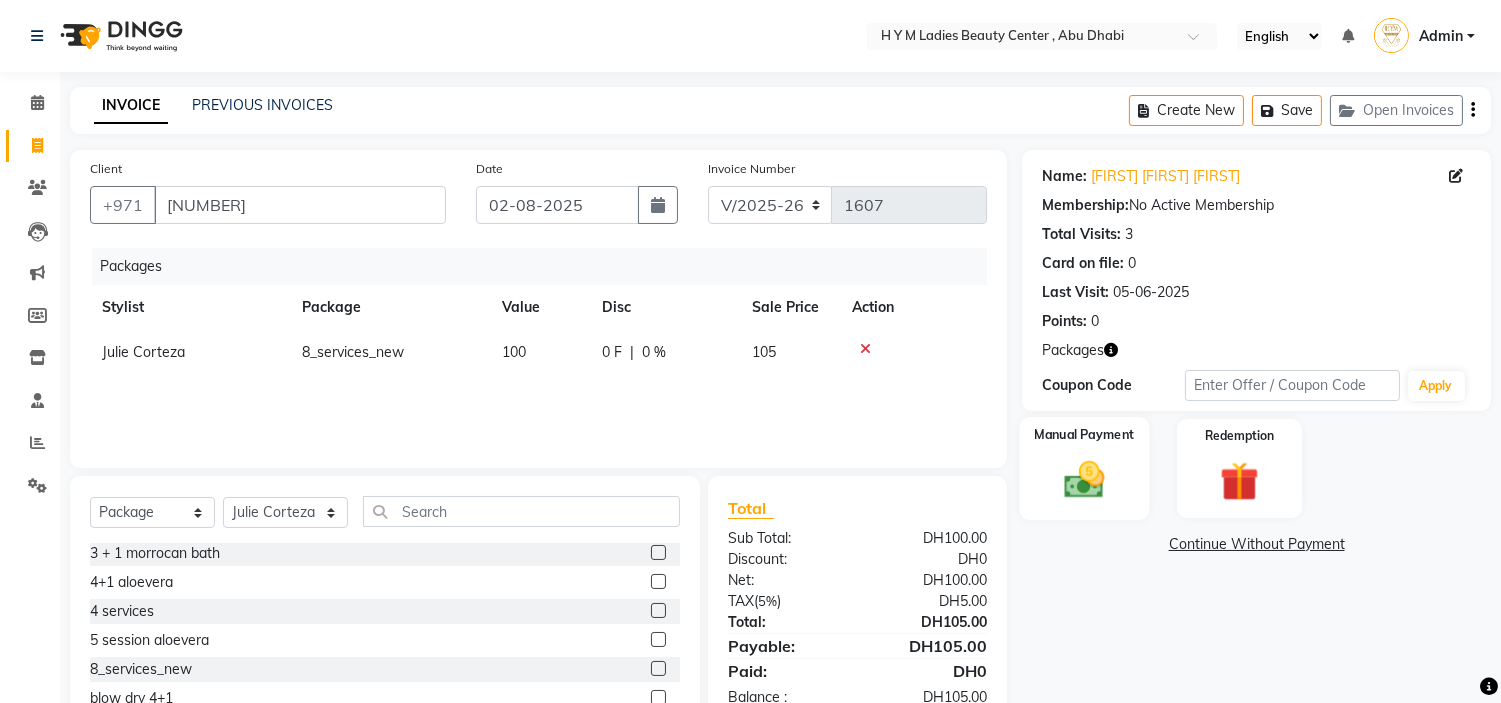 click 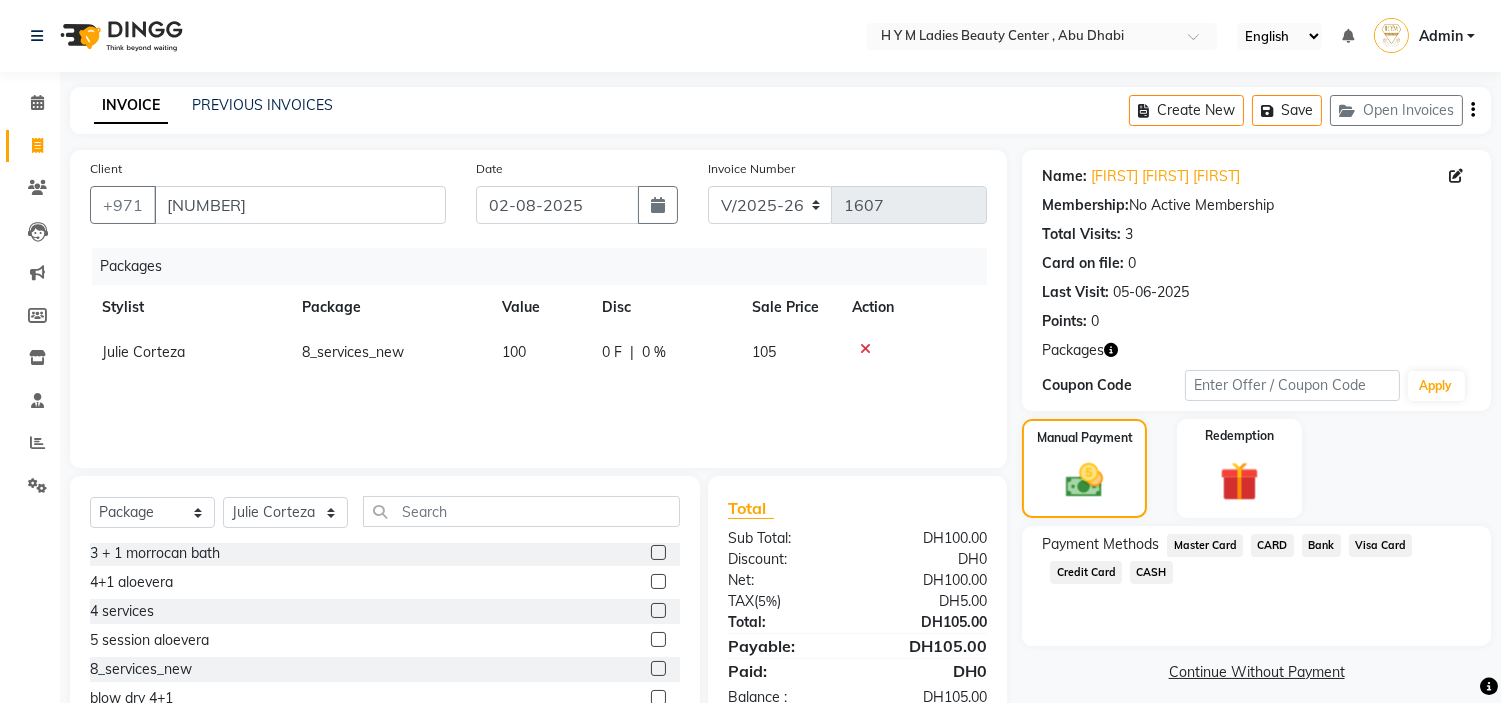 click on "Credit Card" 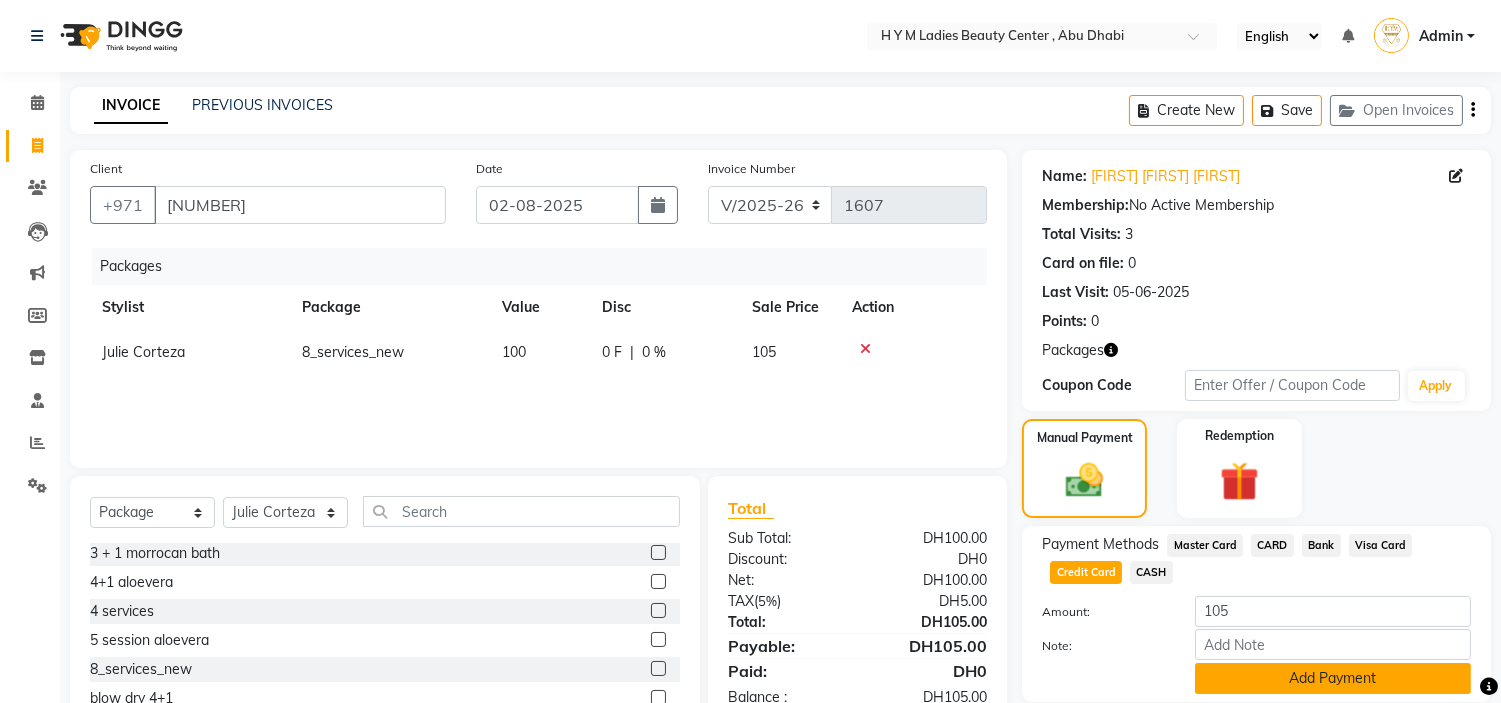 click on "Add Payment" 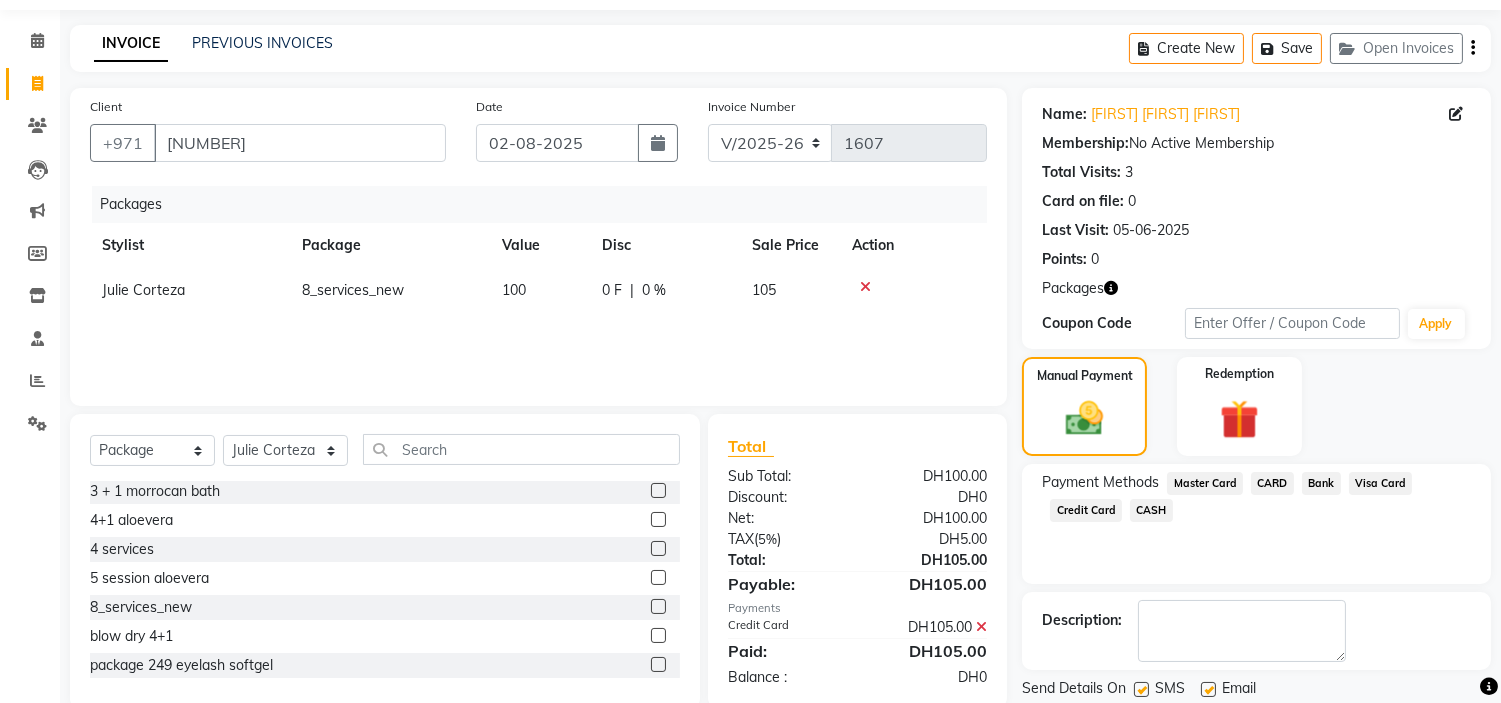 scroll, scrollTop: 126, scrollLeft: 0, axis: vertical 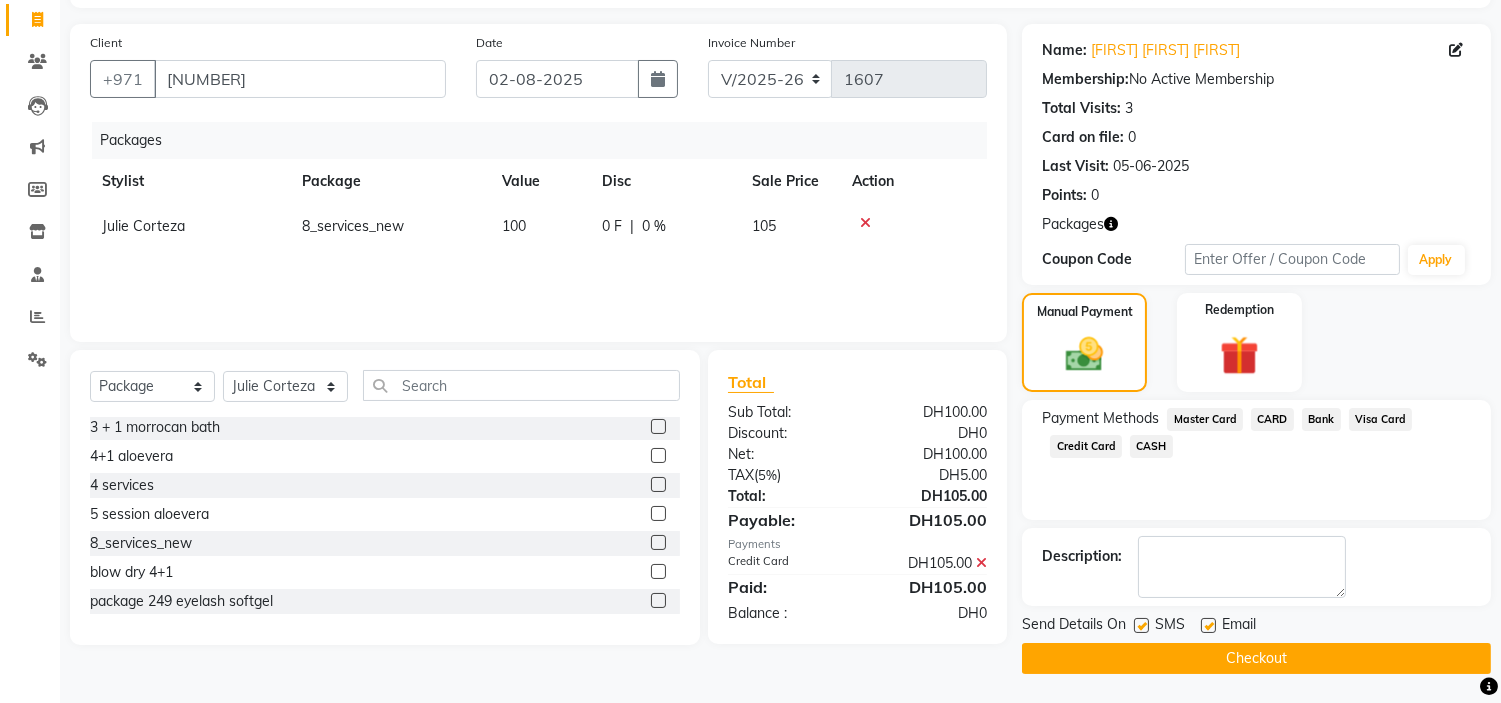 click on "Send Details On SMS Email" 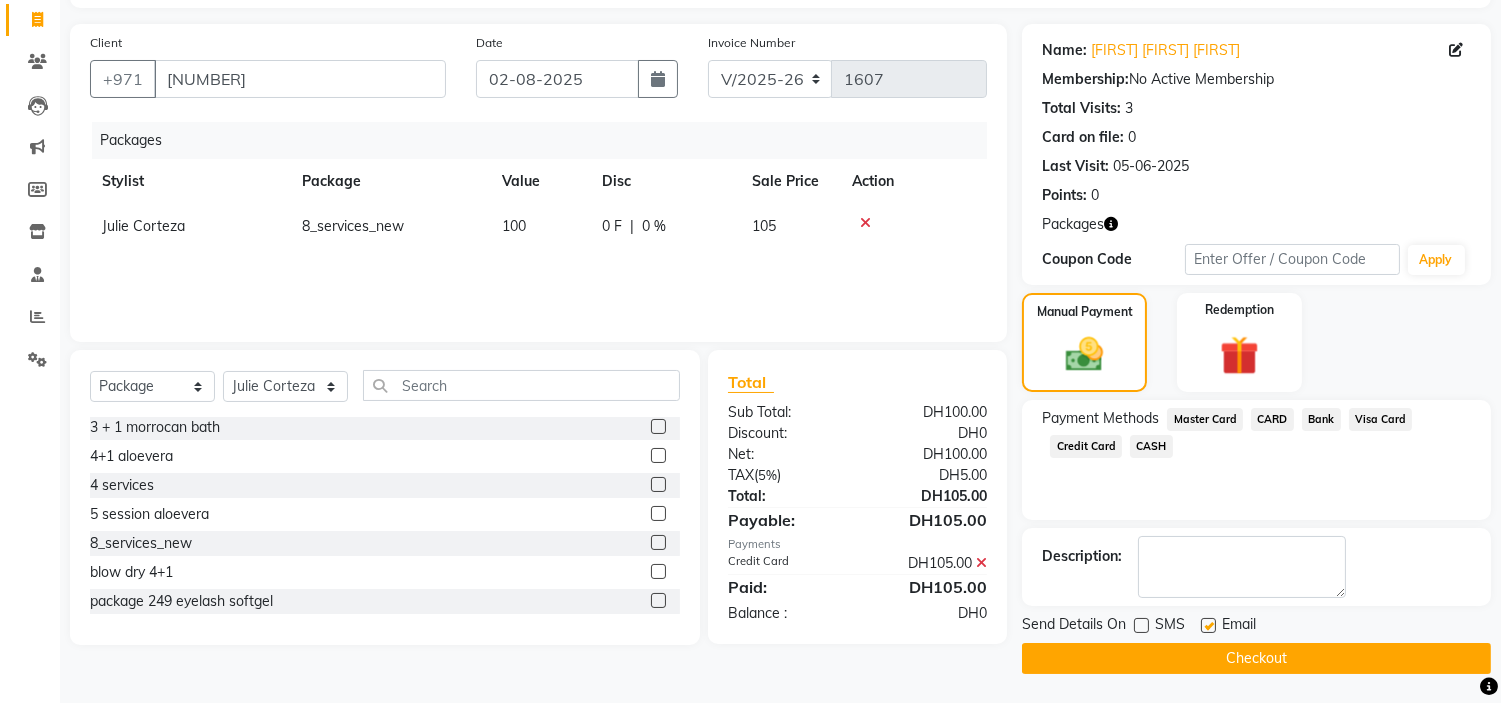 click 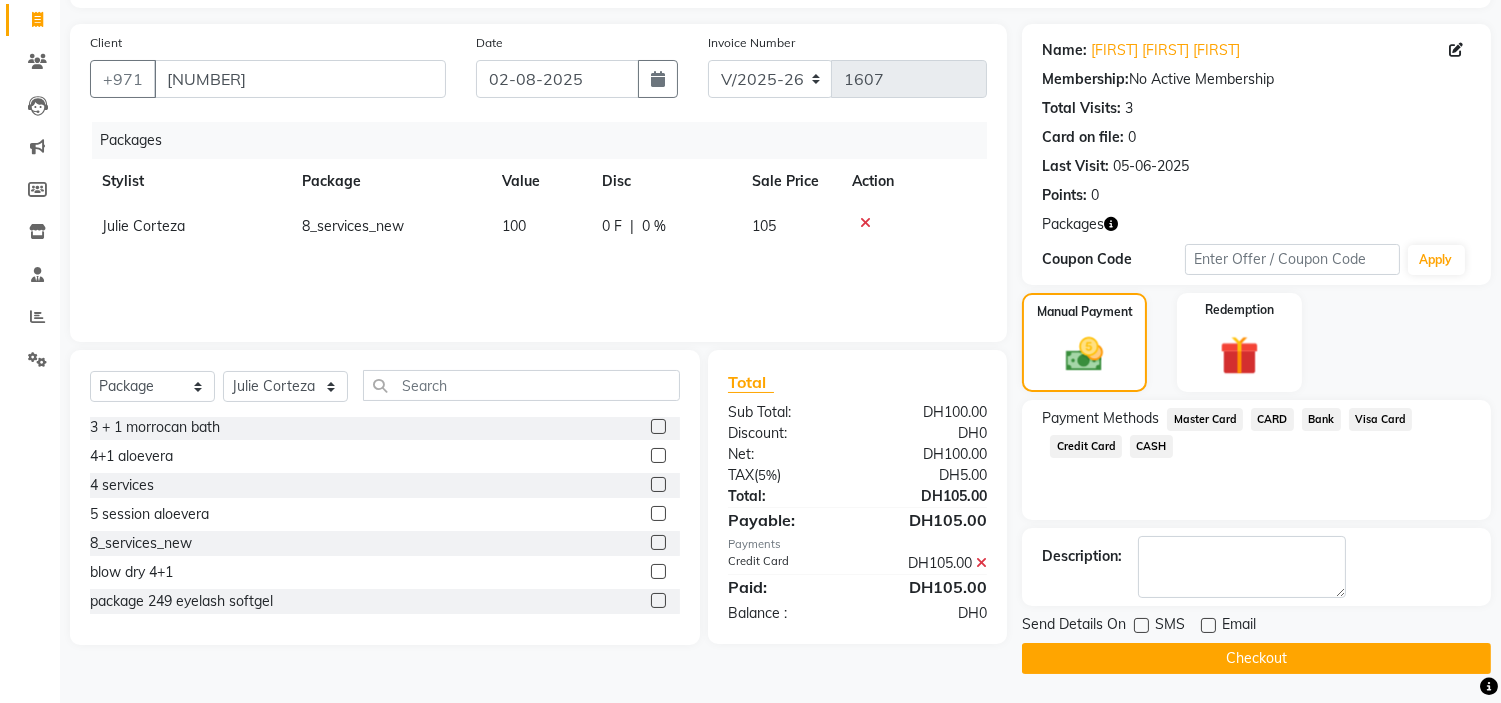 click on "Checkout" 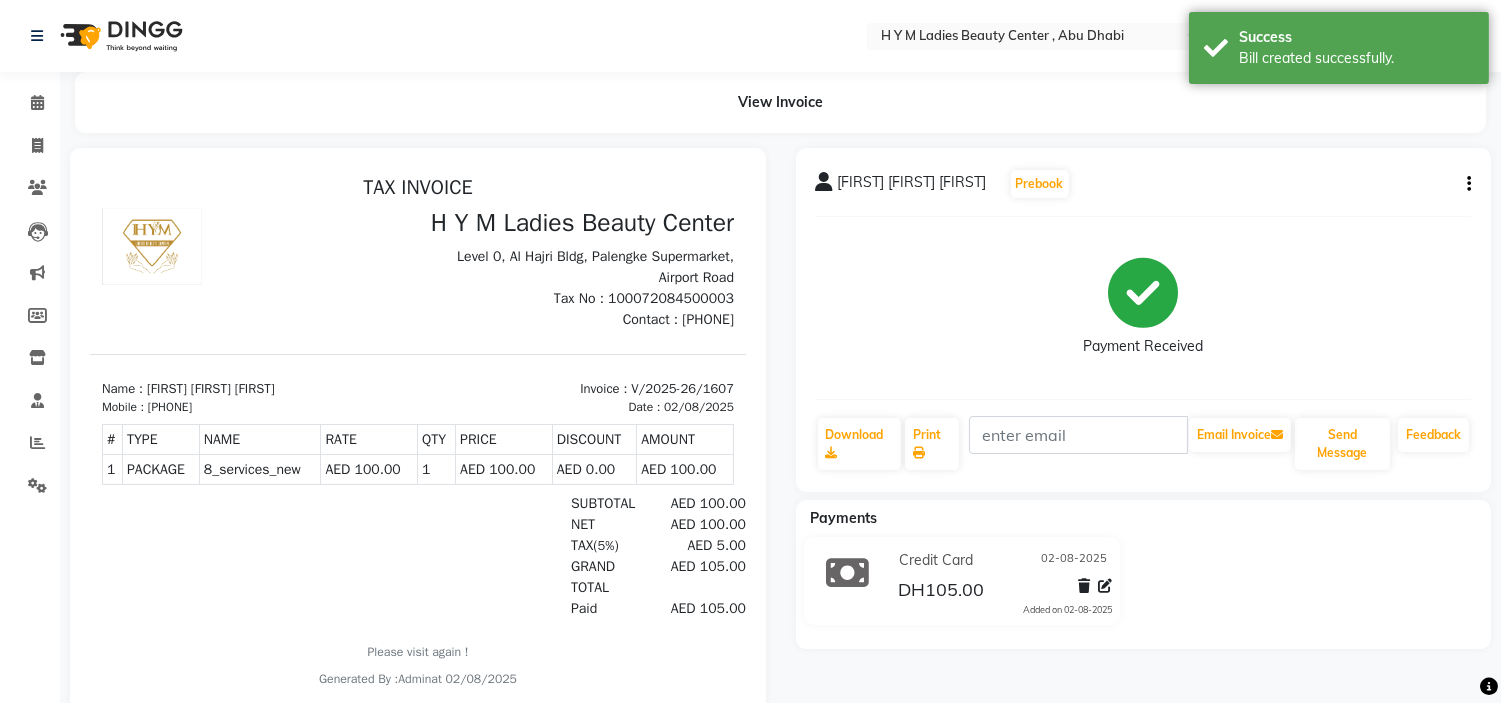 scroll, scrollTop: 0, scrollLeft: 0, axis: both 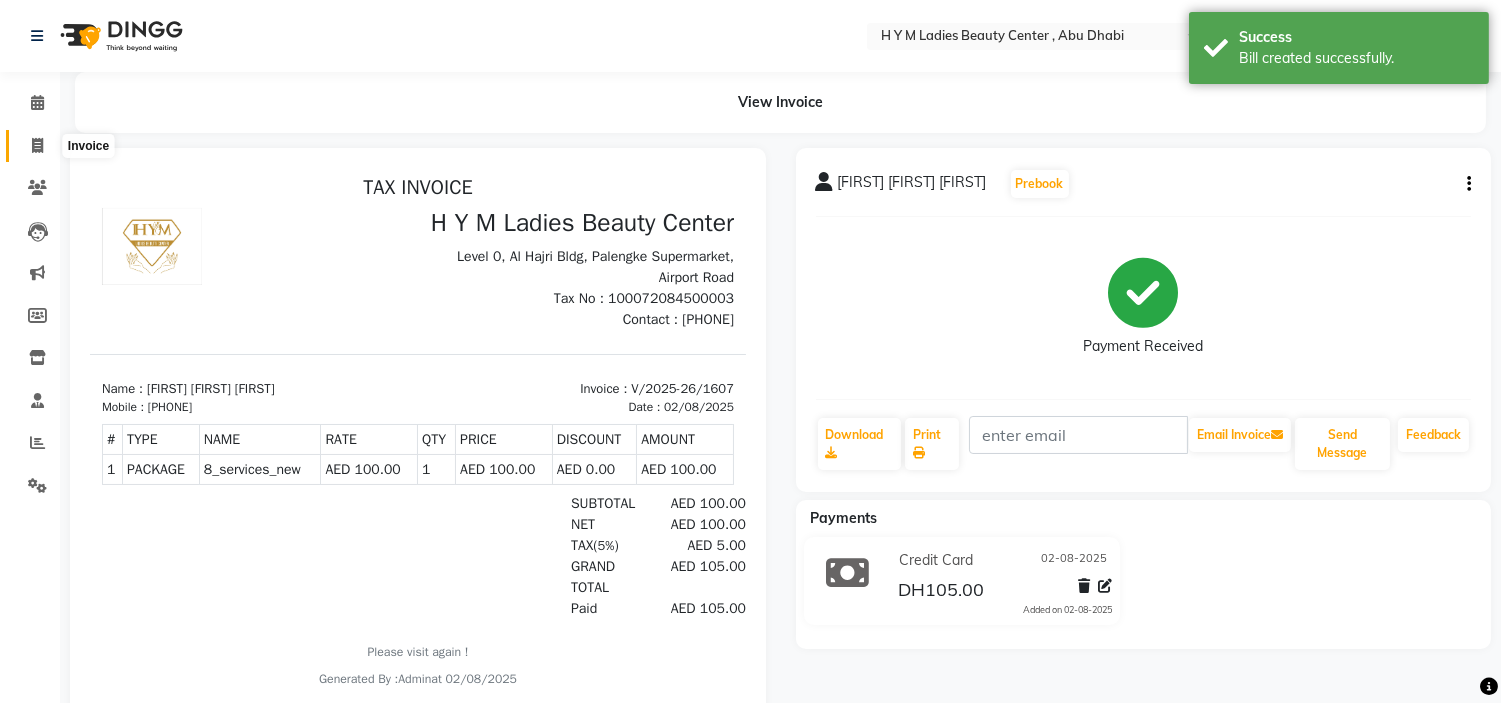 click 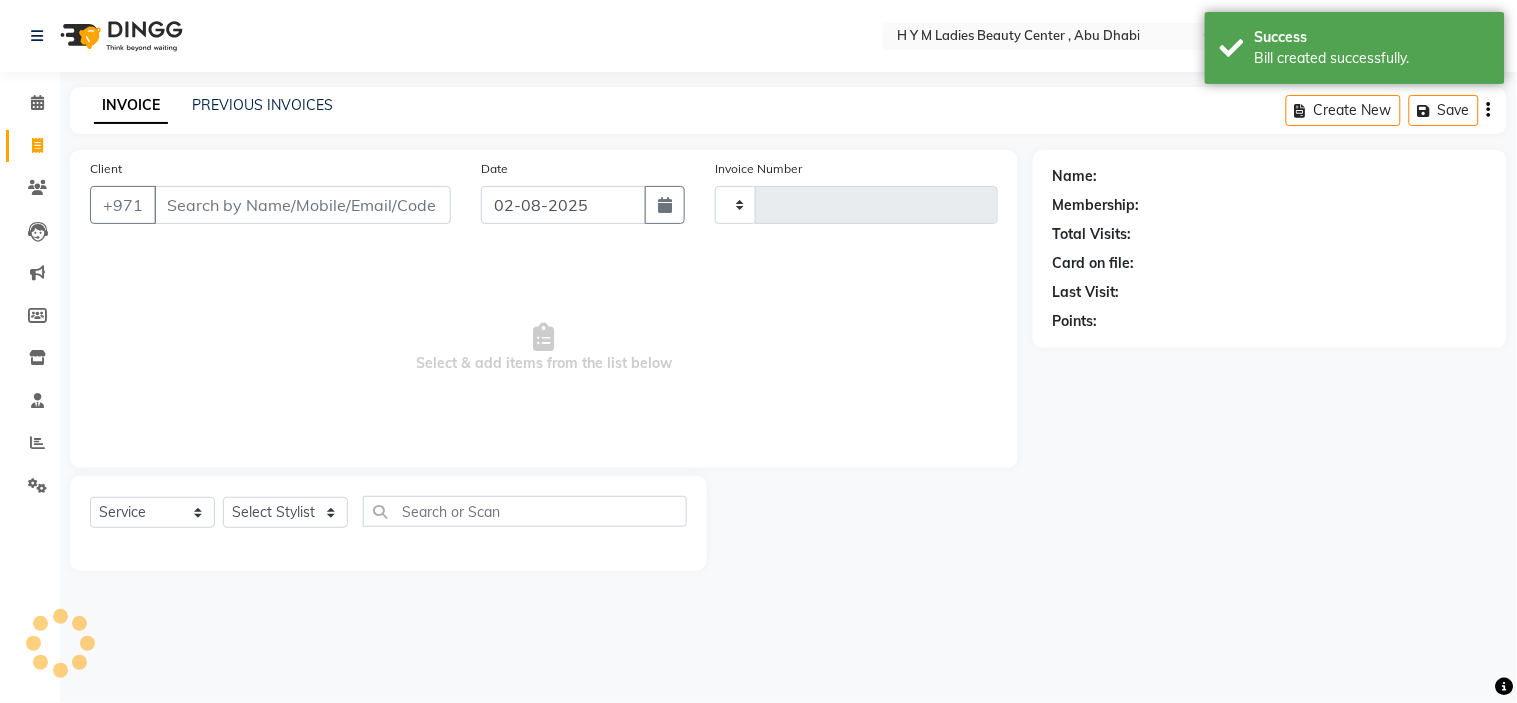 type on "1608" 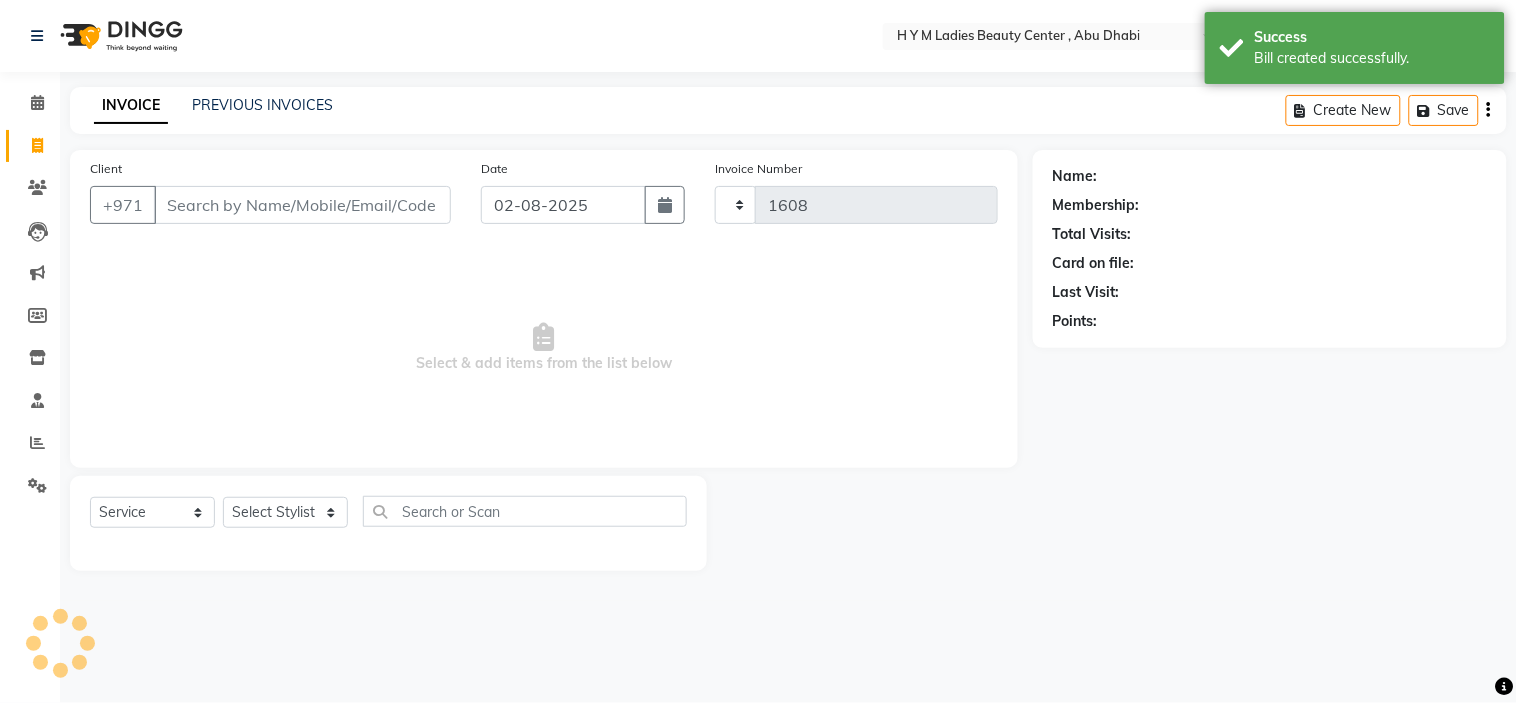 select on "7248" 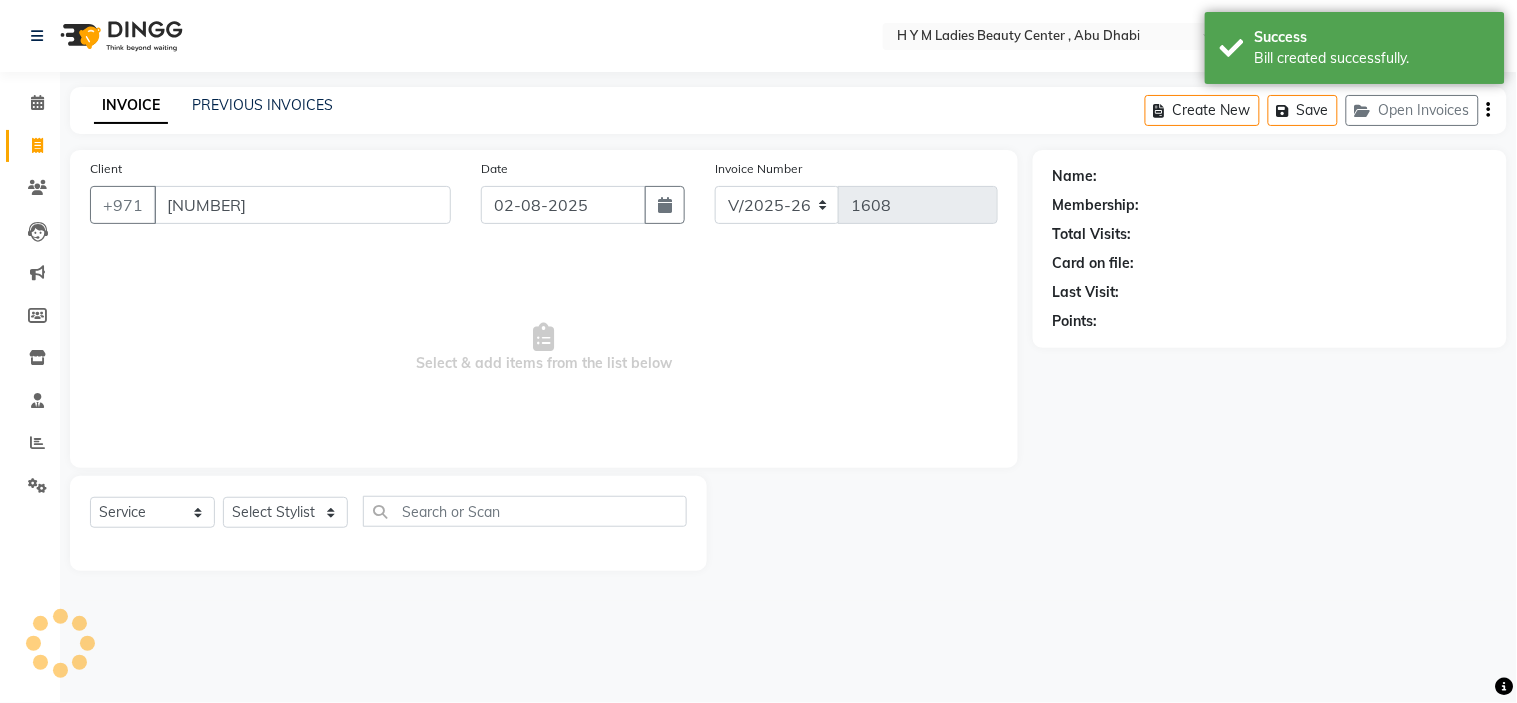 type on "[NUMBER]" 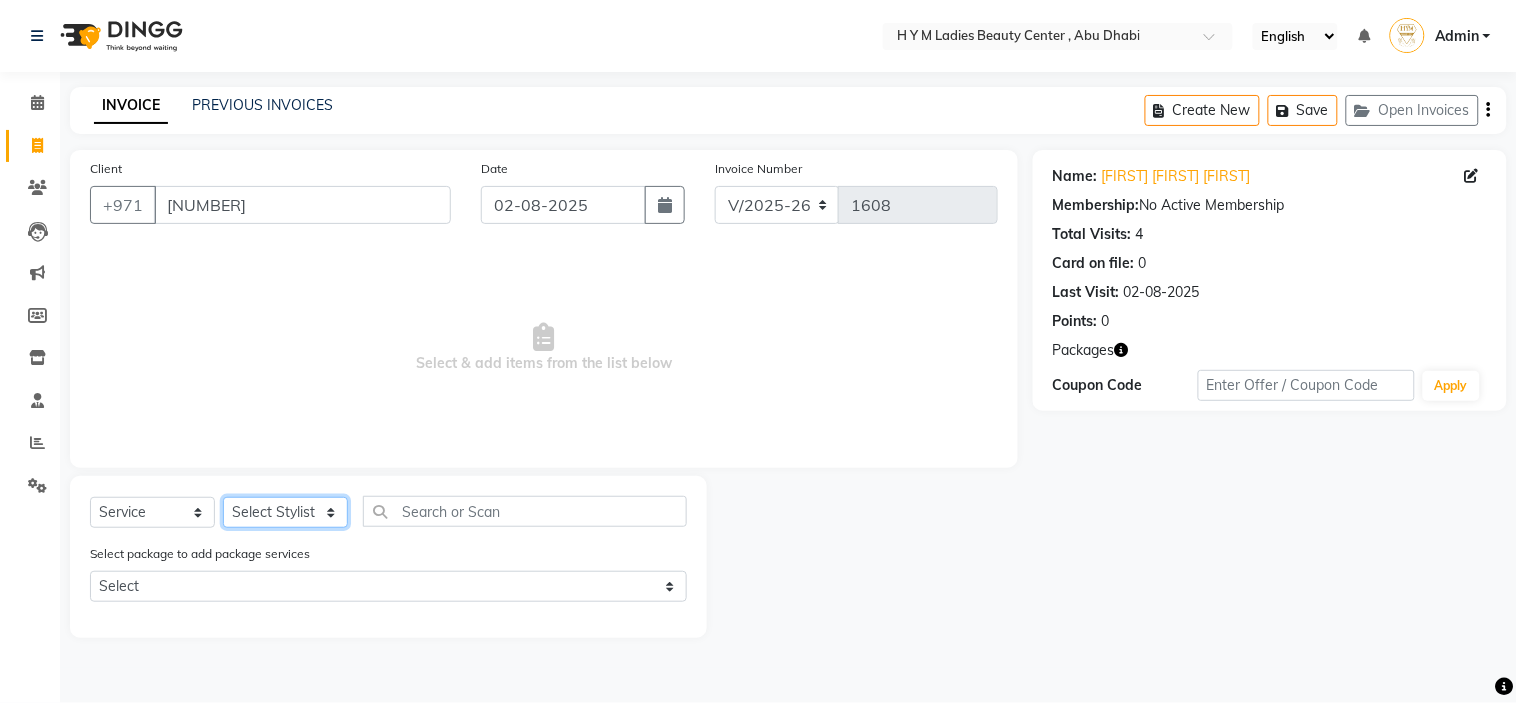 click on "Select Stylist ameena Jheza Dalangin Julie Corteza nadeema randa Rose An Galang zari" 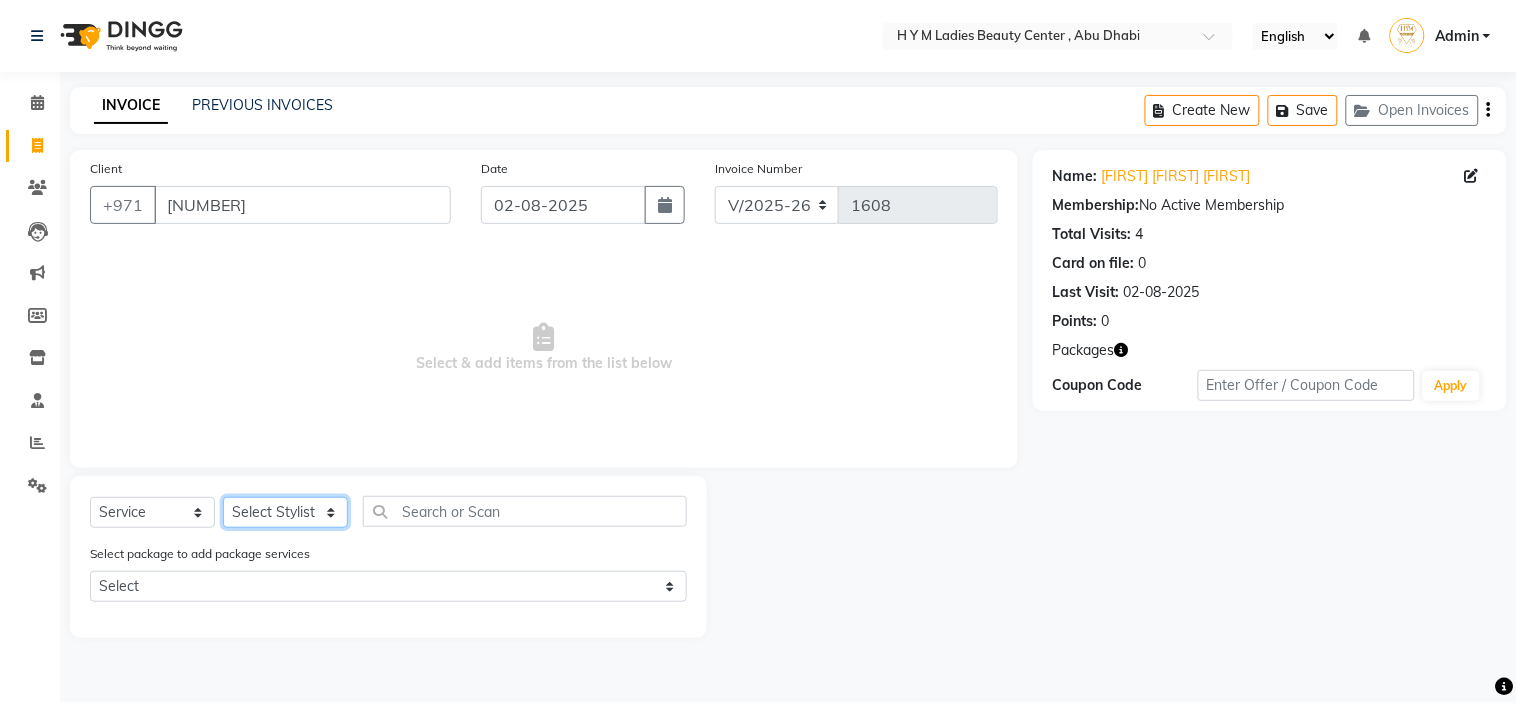 select on "61770" 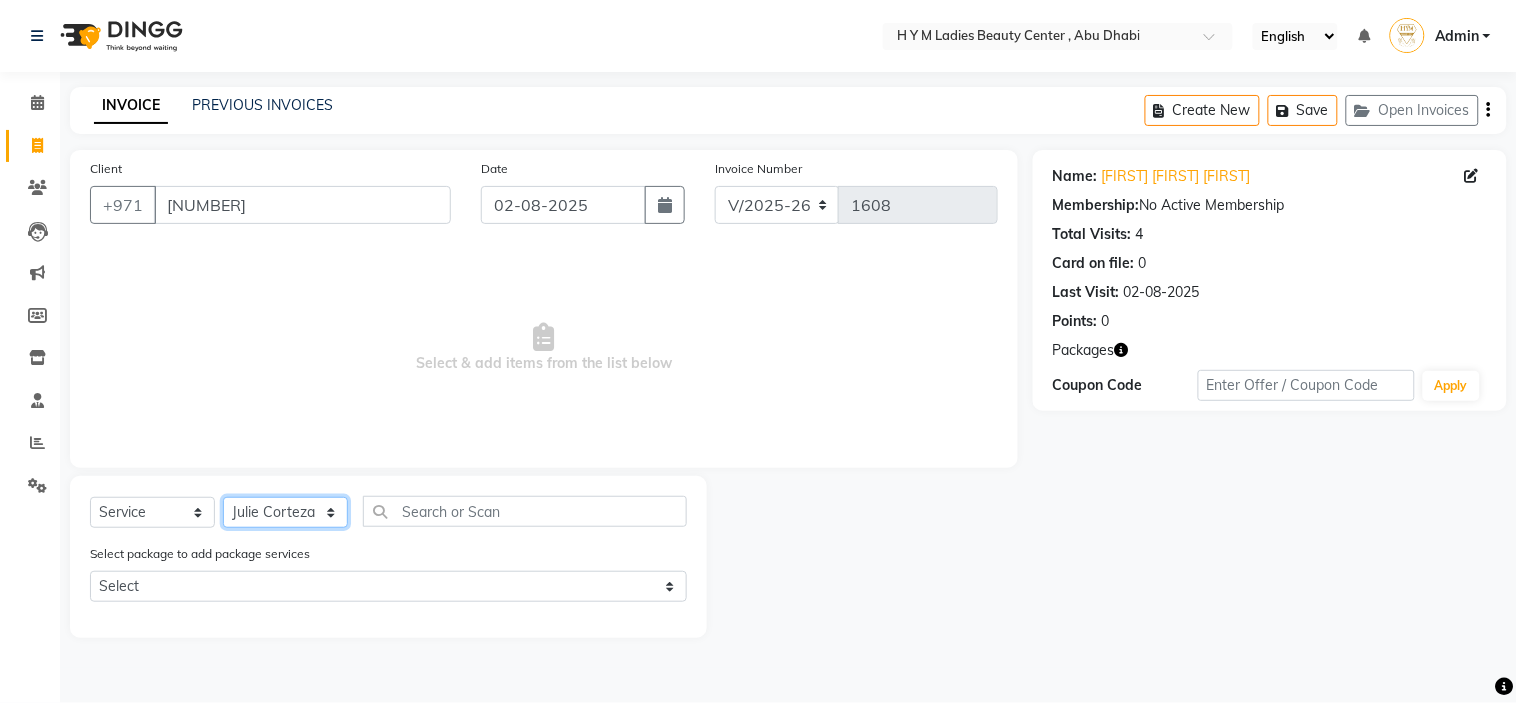 click on "Select Stylist ameena Jheza Dalangin Julie Corteza nadeema randa Rose An Galang zari" 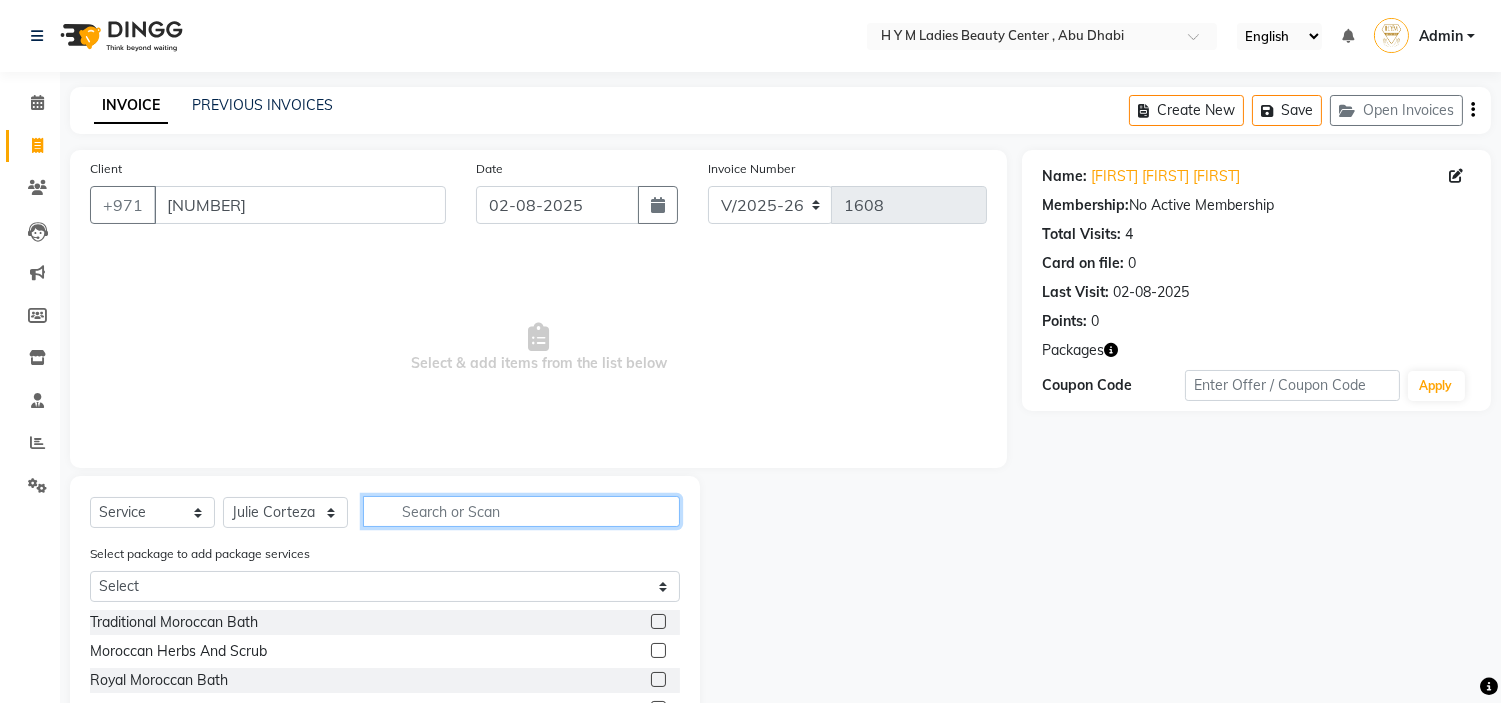 click 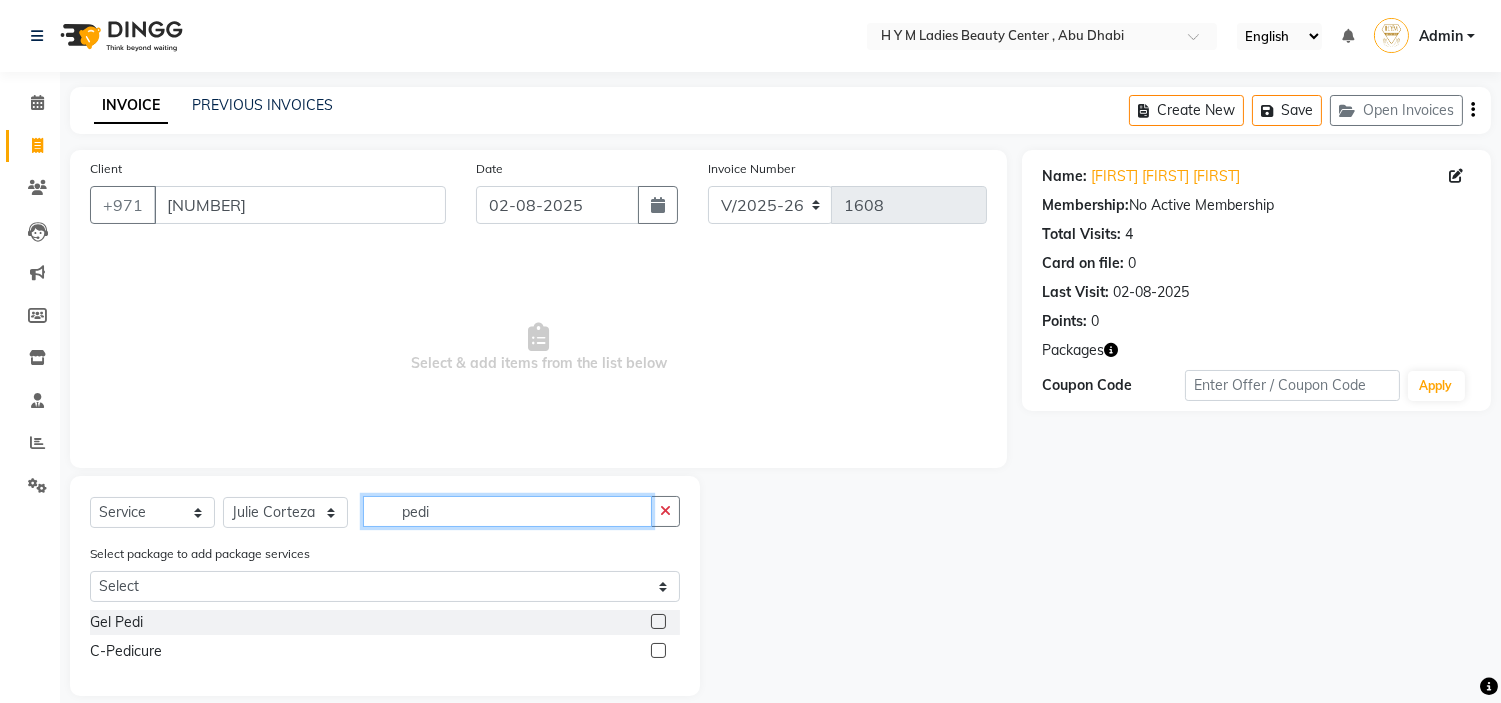 type on "pedi" 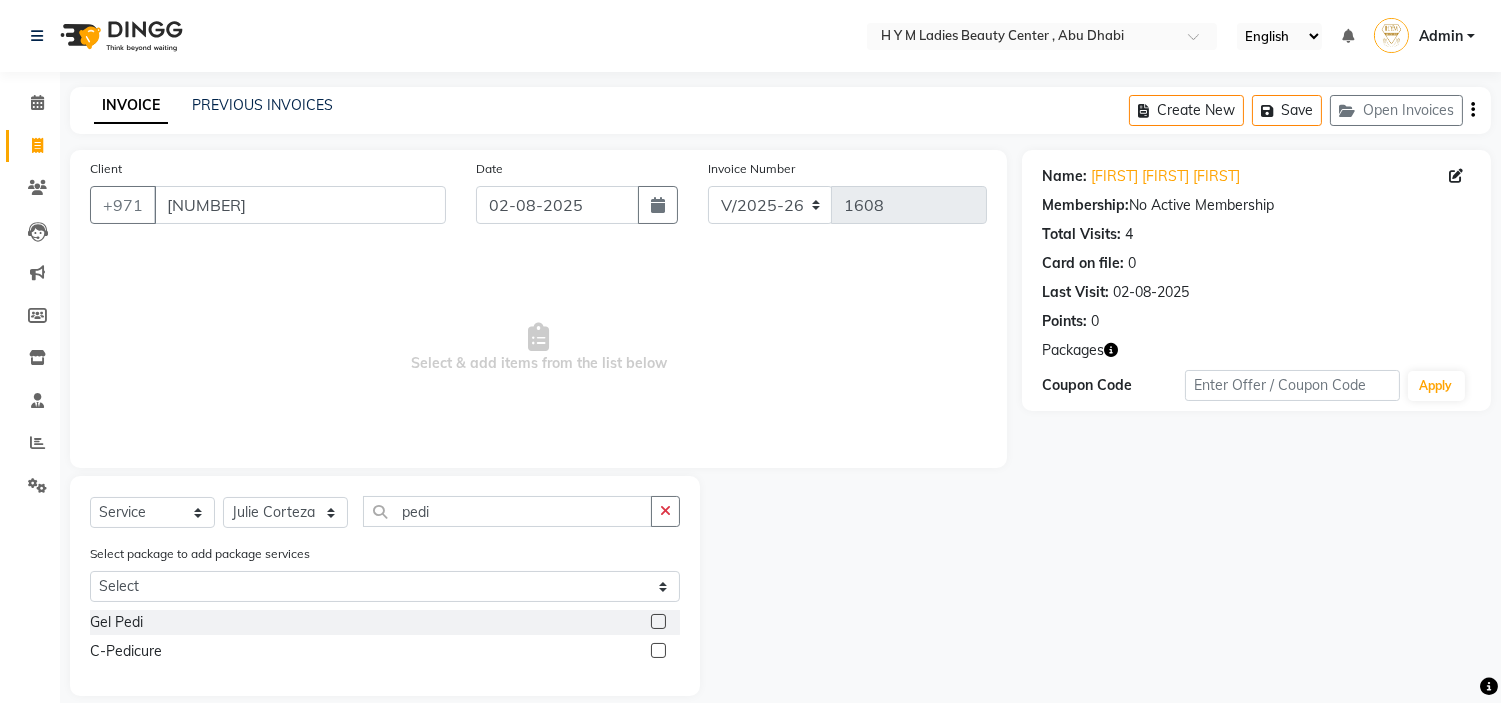 click 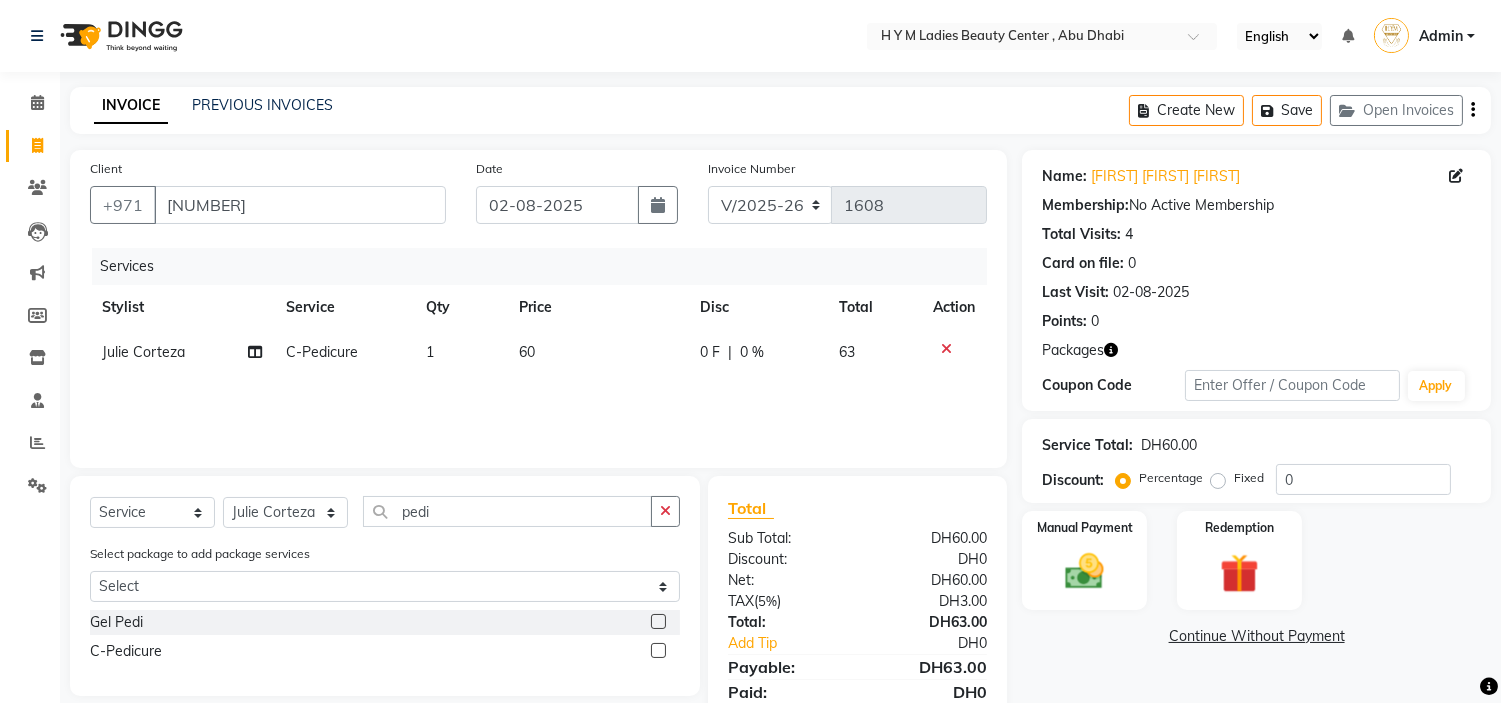 click 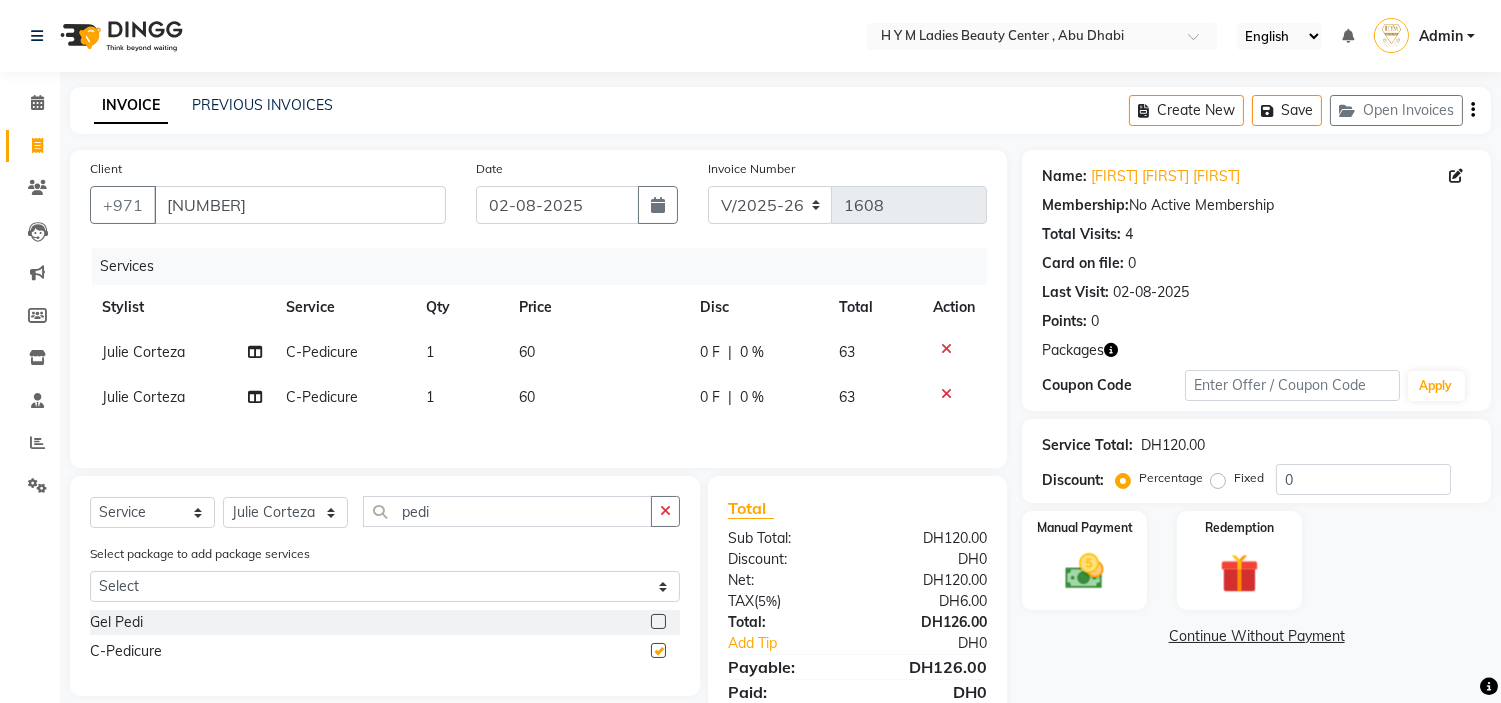 checkbox on "false" 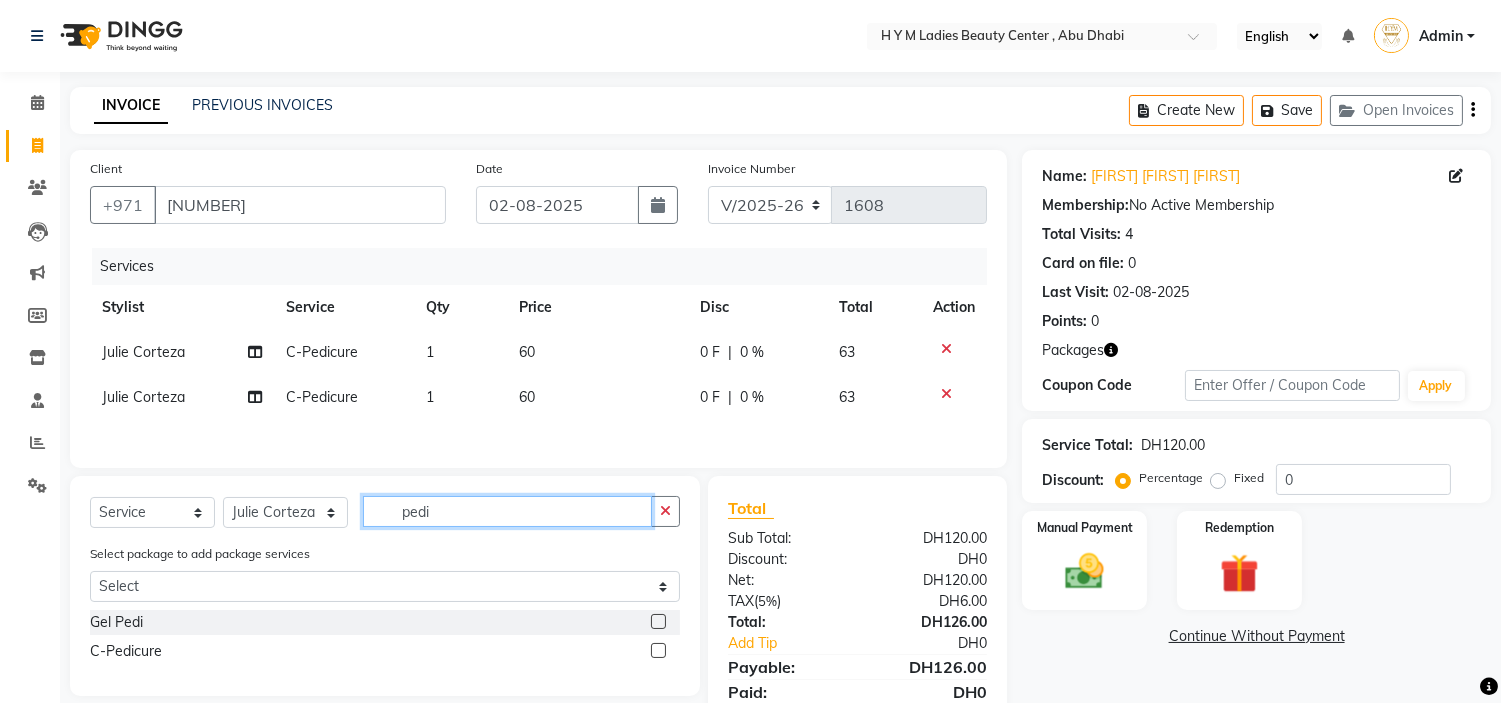 drag, startPoint x: 286, startPoint y: 530, endPoint x: 20, endPoint y: 518, distance: 266.27054 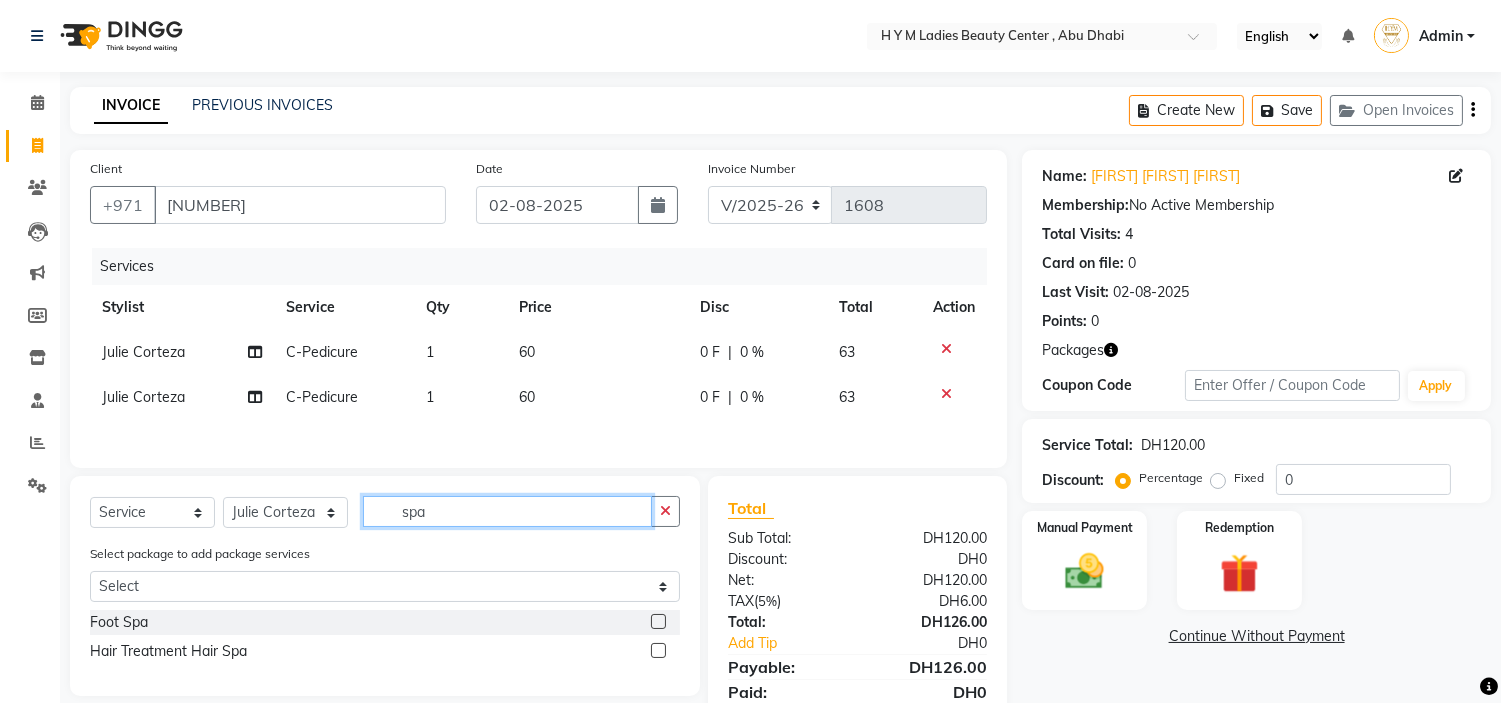 type on "spa" 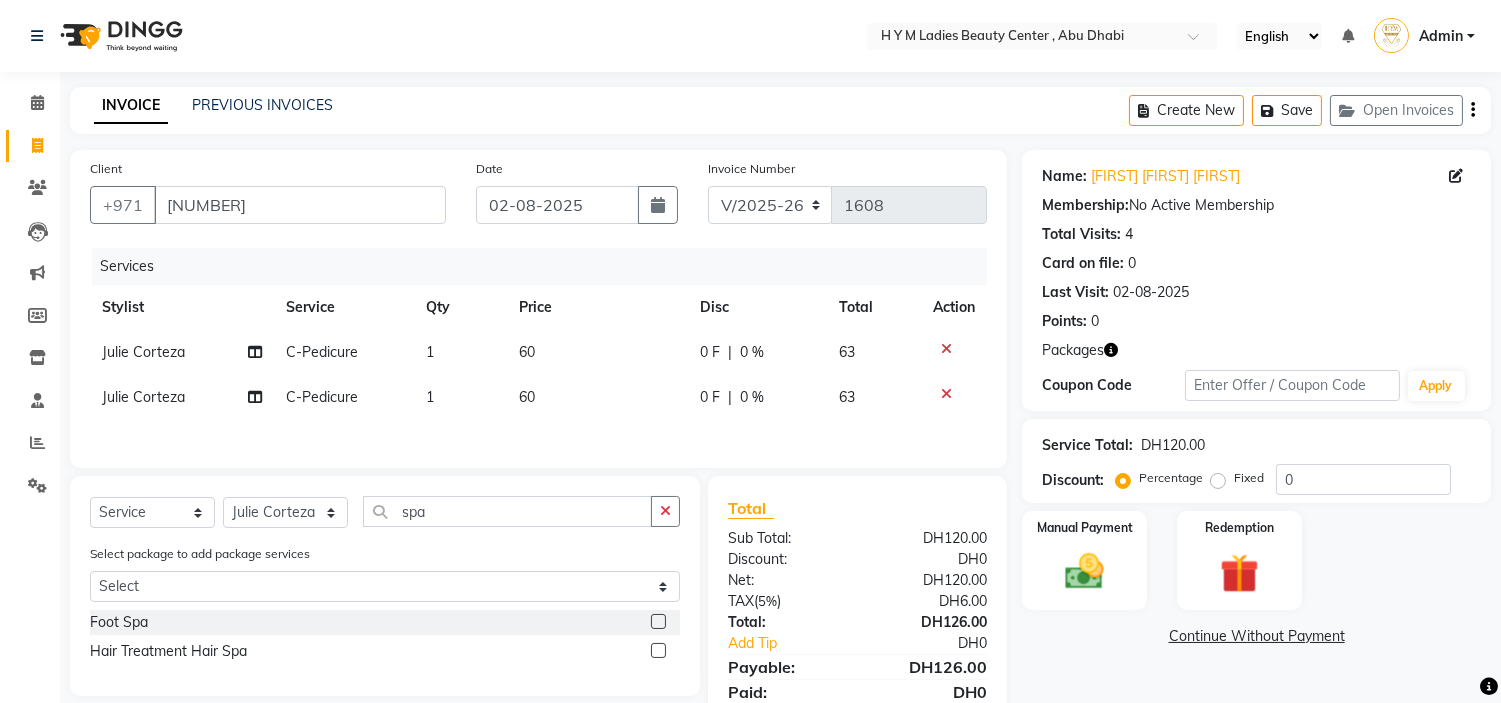 click 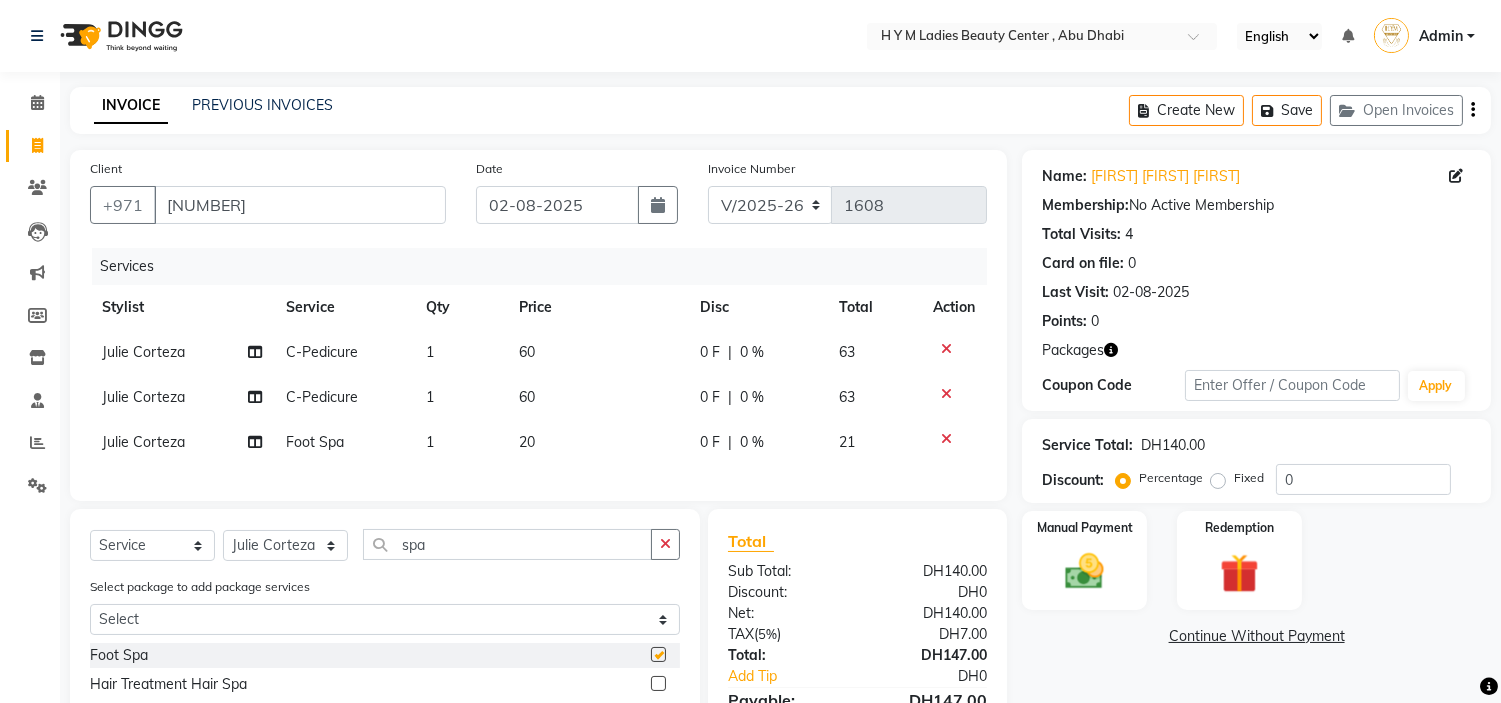 checkbox on "false" 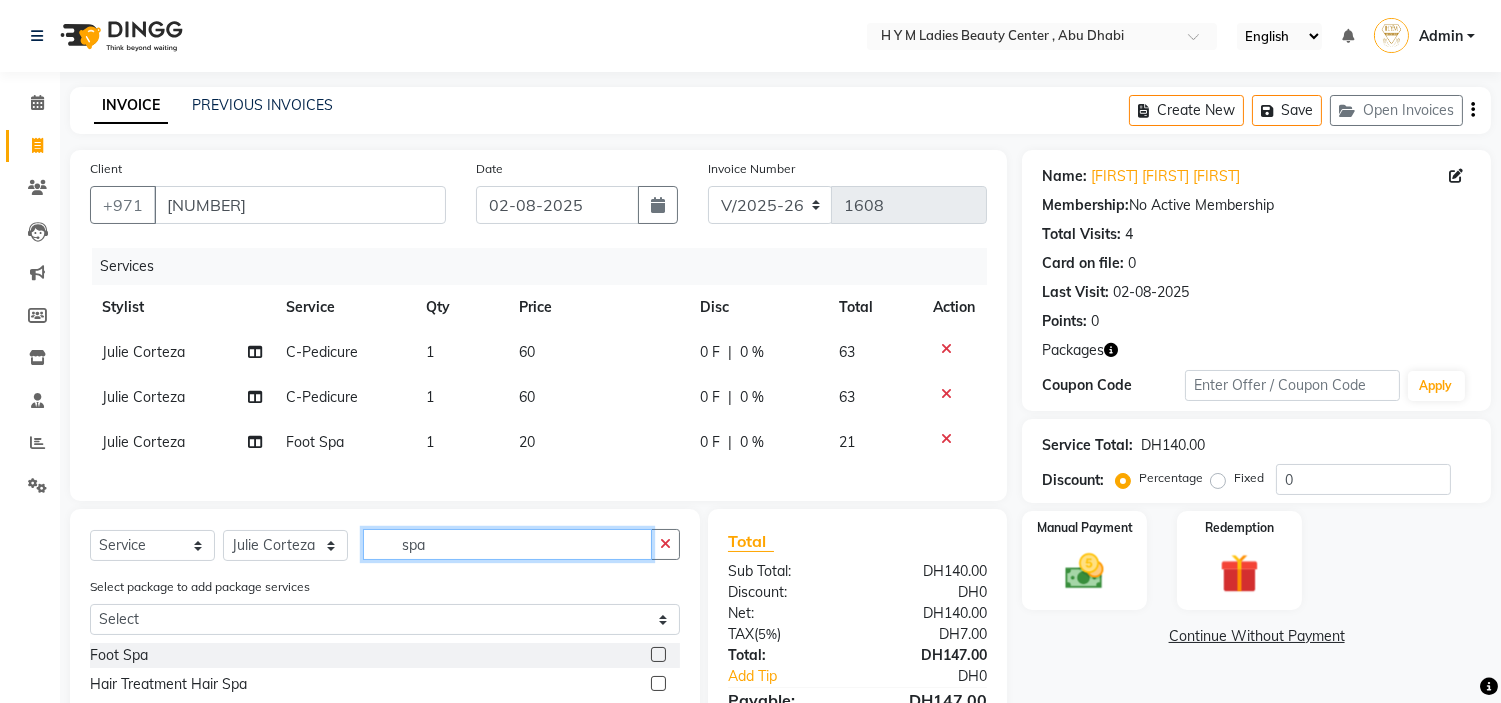 drag, startPoint x: 436, startPoint y: 560, endPoint x: 0, endPoint y: 325, distance: 495.2989 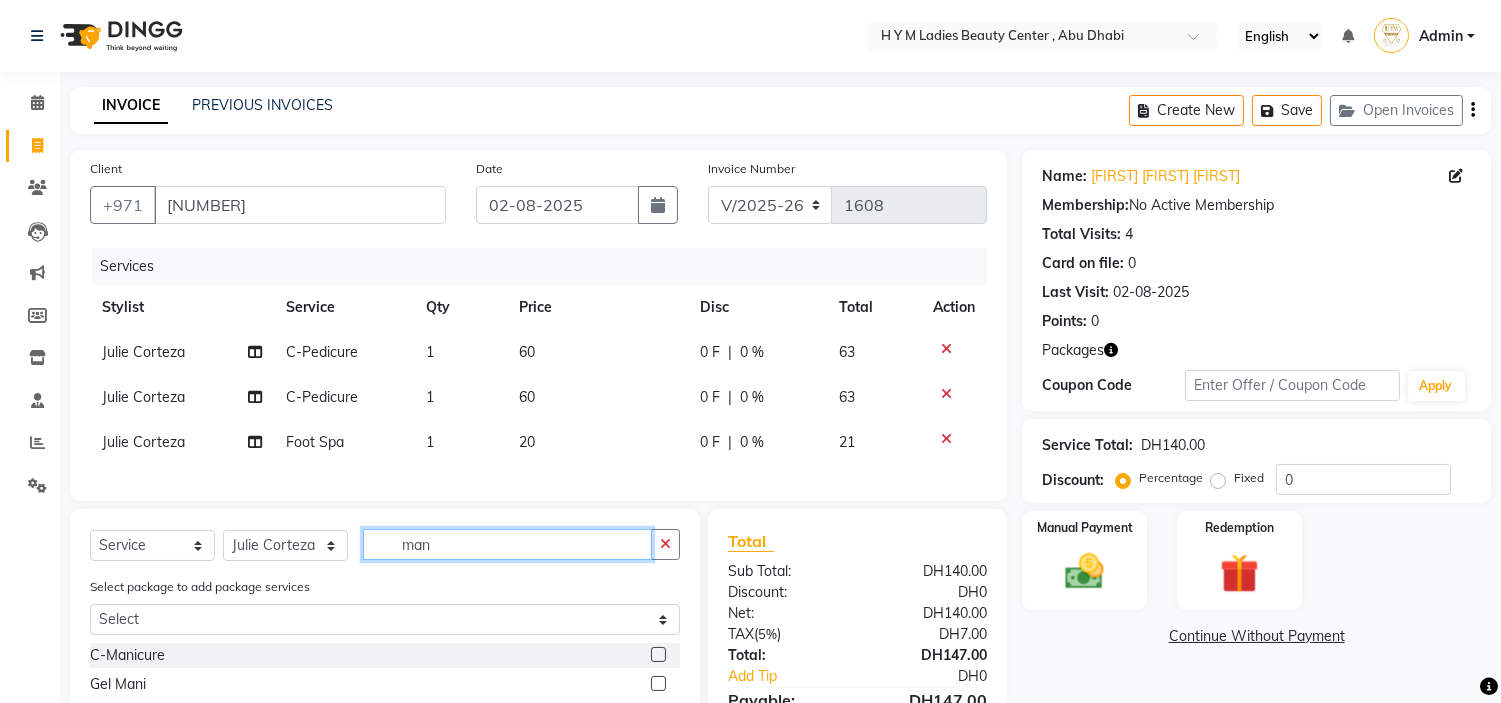 type on "man" 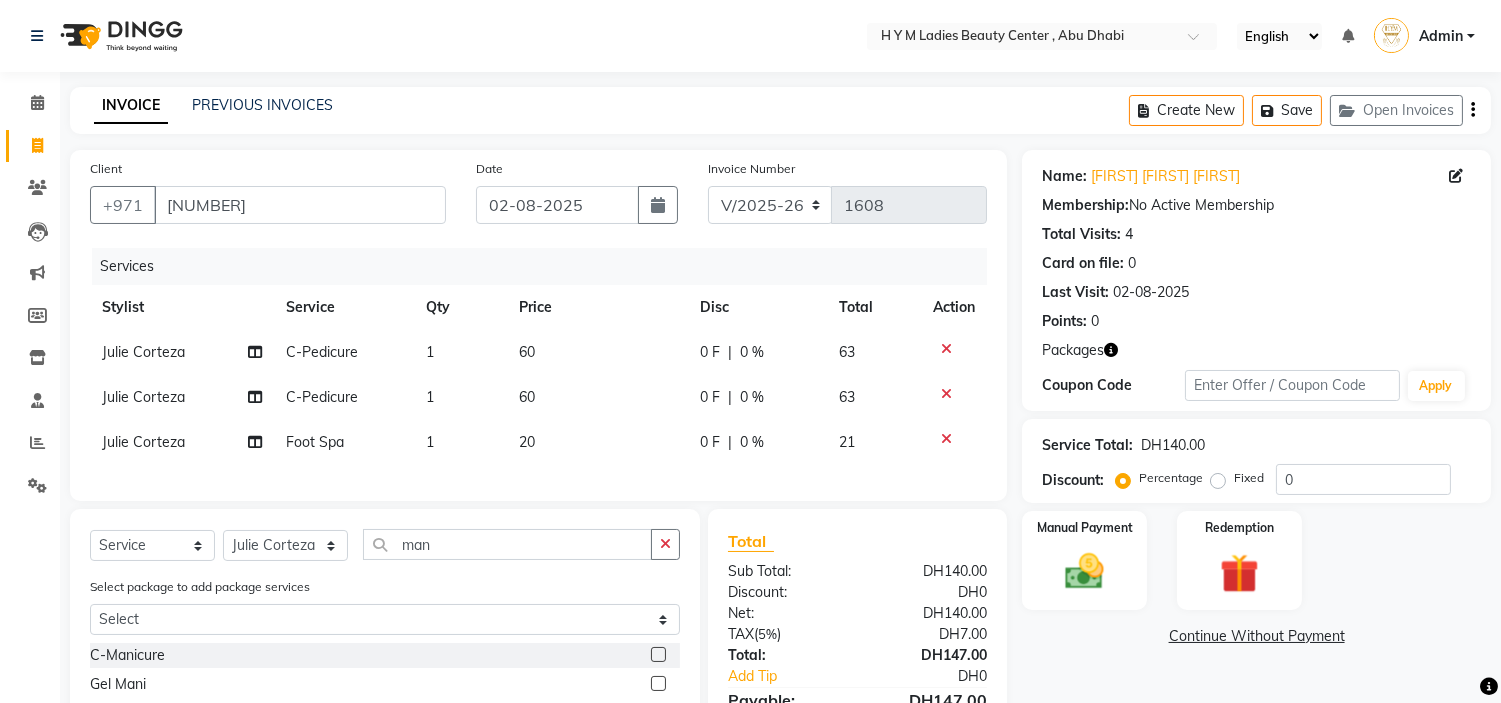 click 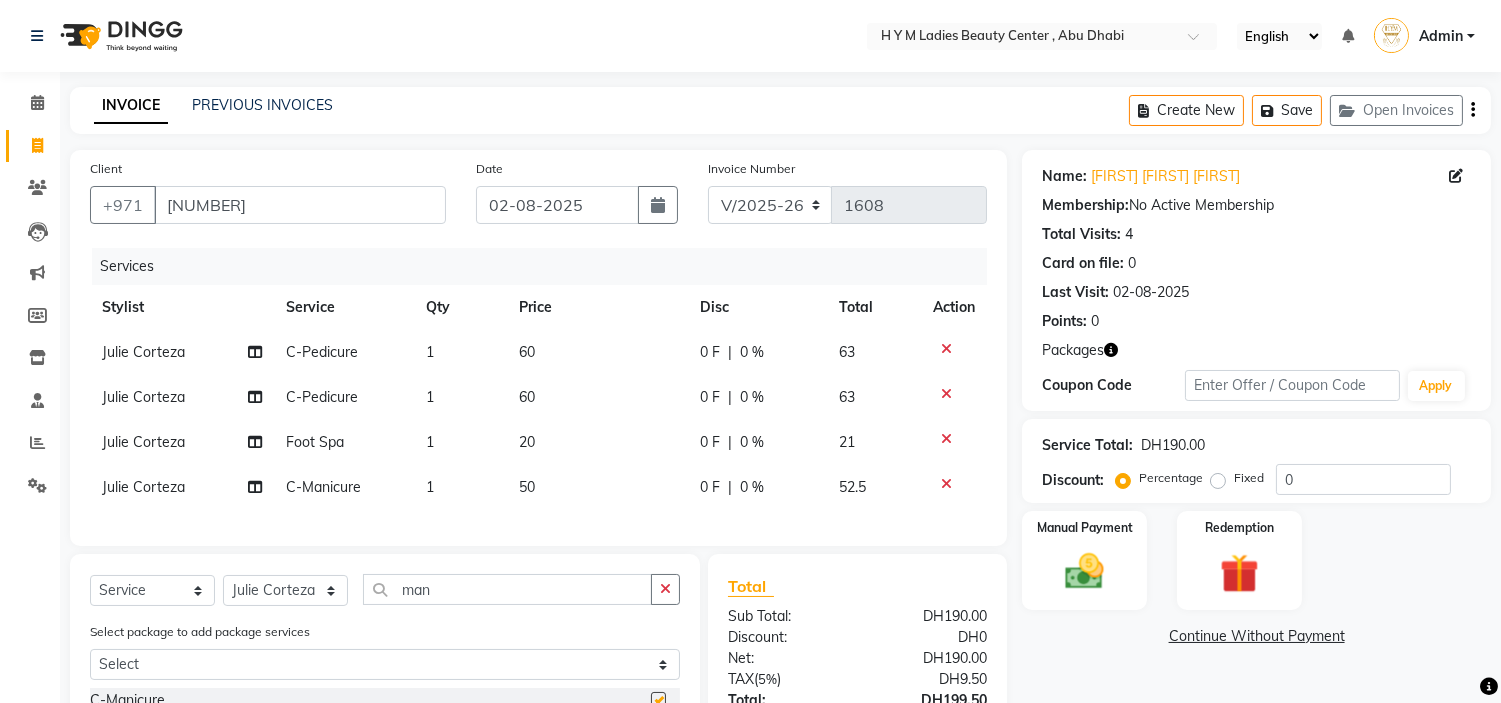 checkbox on "false" 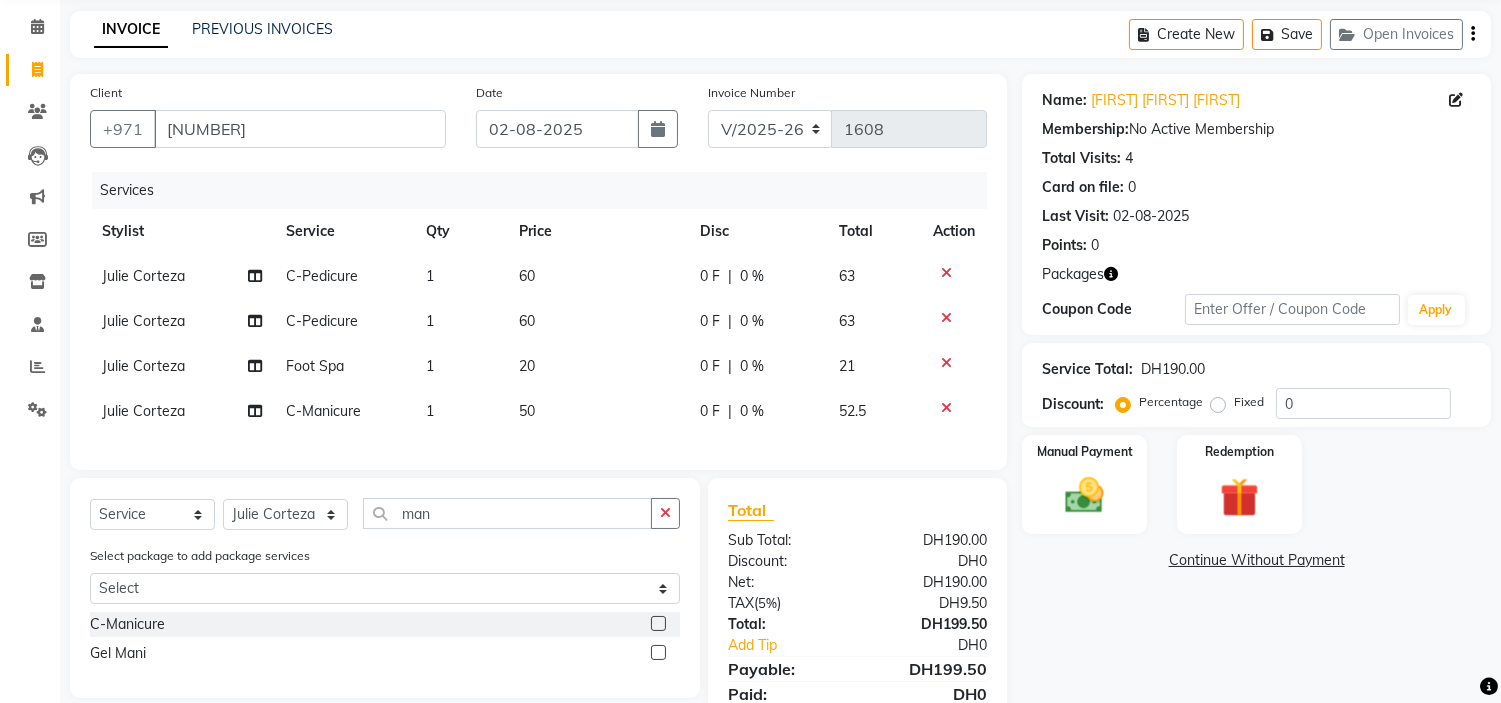 scroll, scrollTop: 171, scrollLeft: 0, axis: vertical 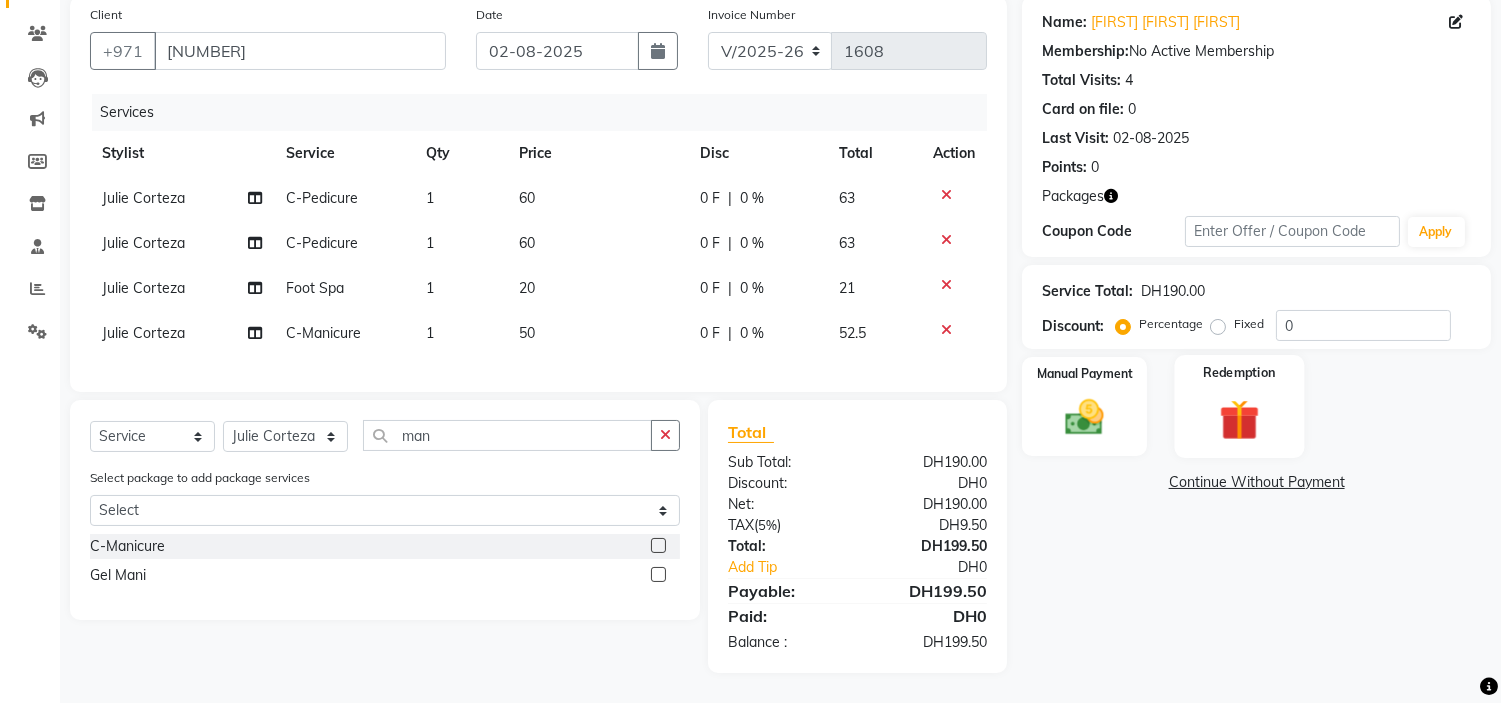 click on "Redemption" 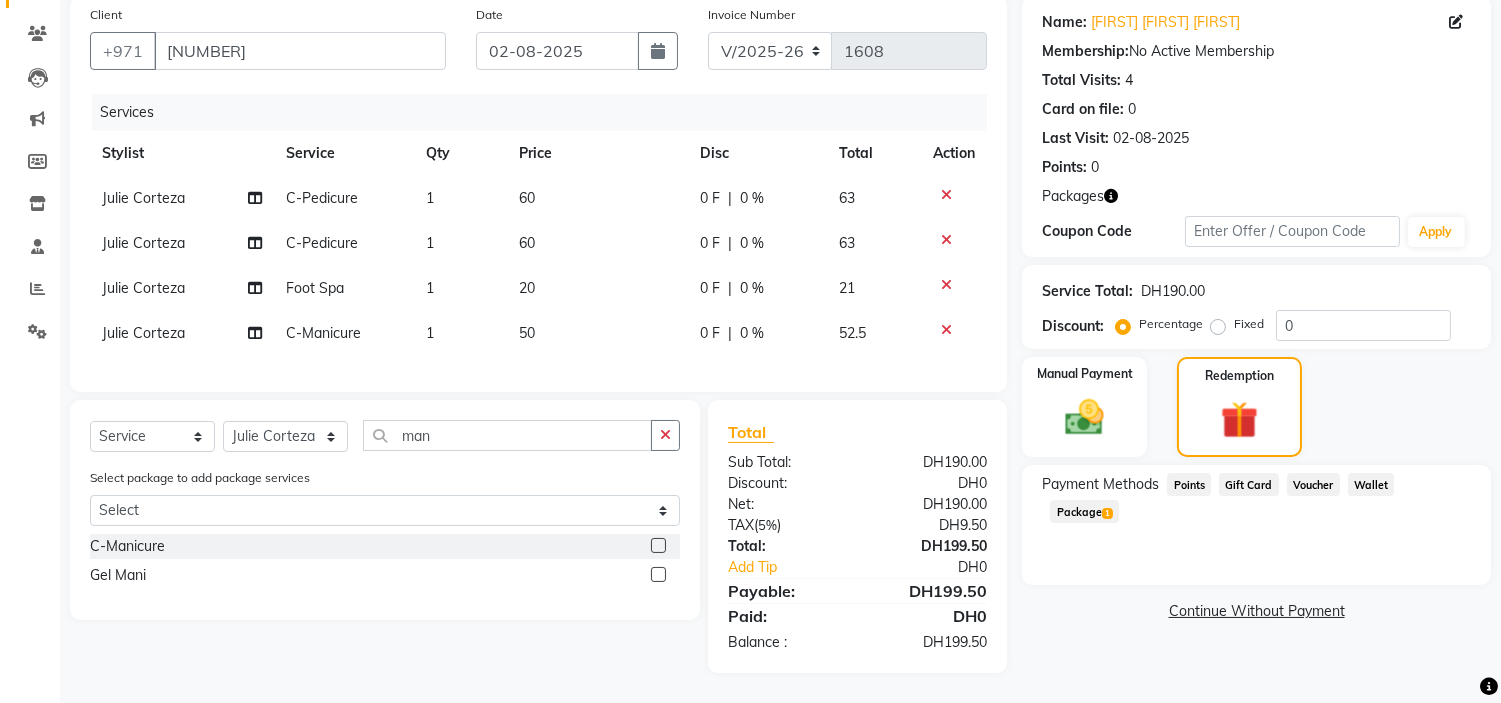 click on "Package  1" 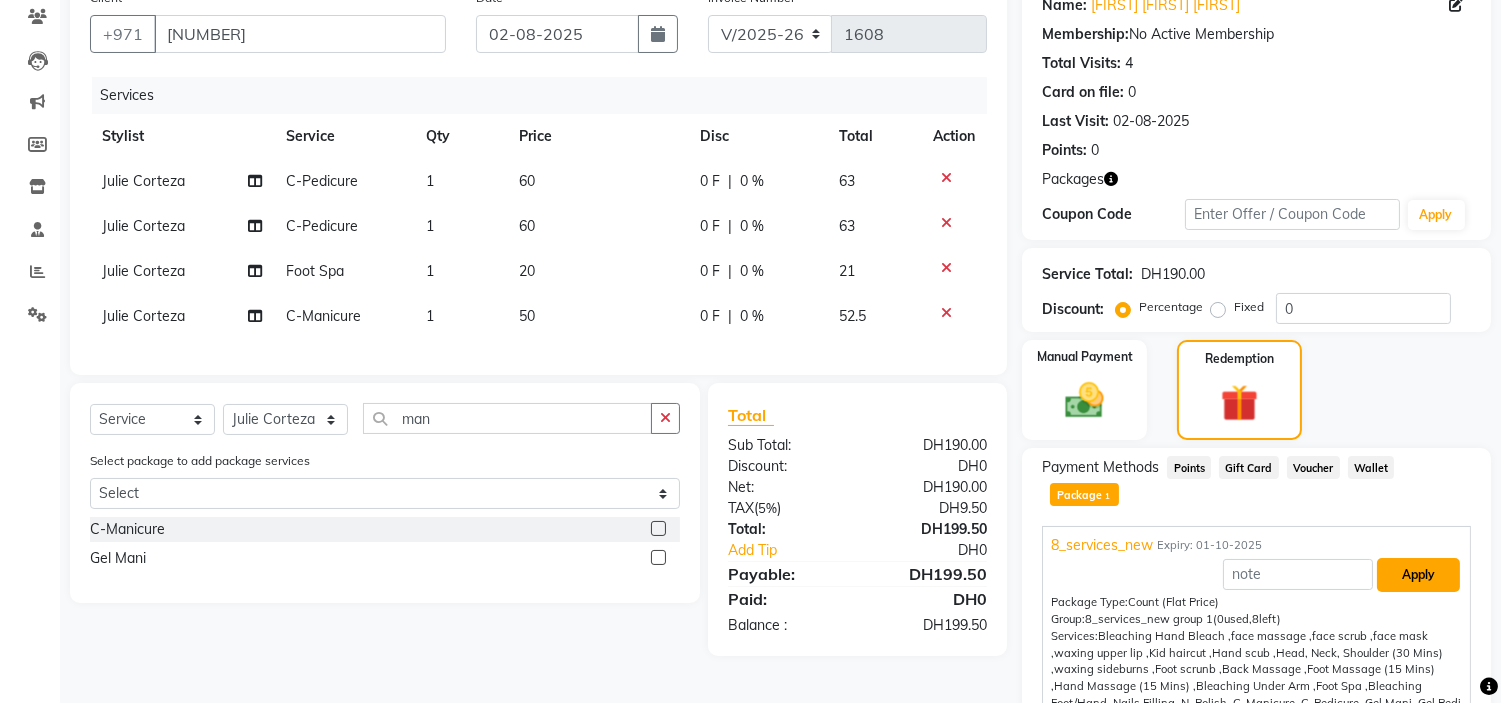 click on "Apply" at bounding box center [1418, 575] 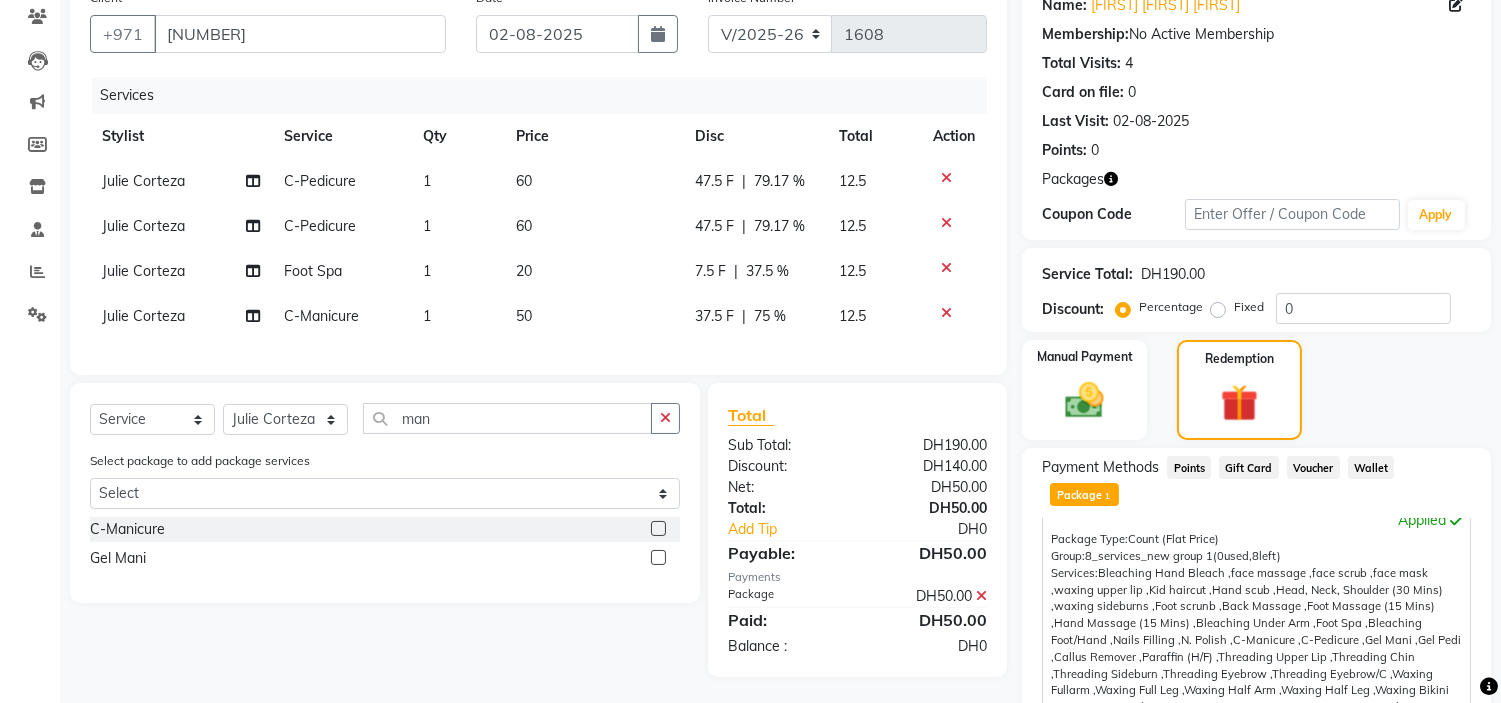 scroll, scrollTop: 90, scrollLeft: 0, axis: vertical 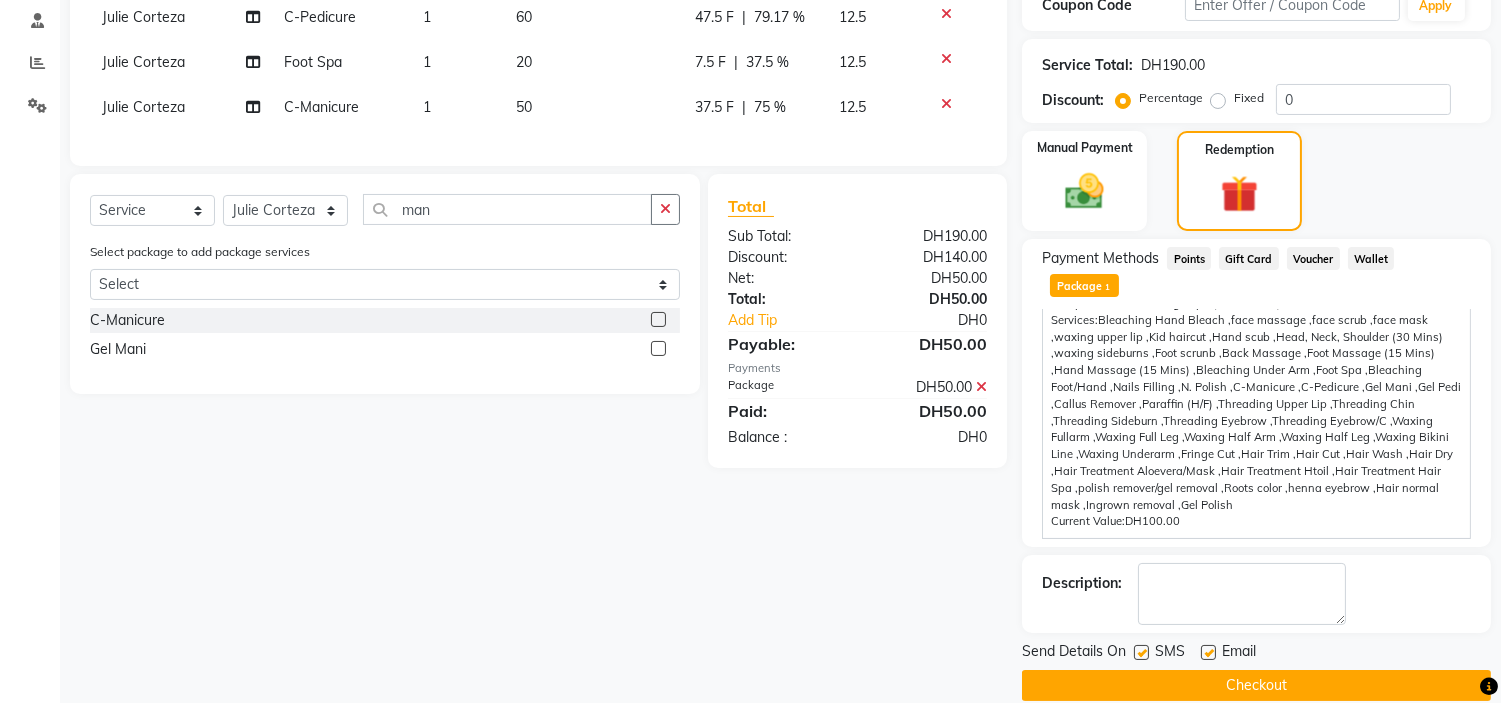 click 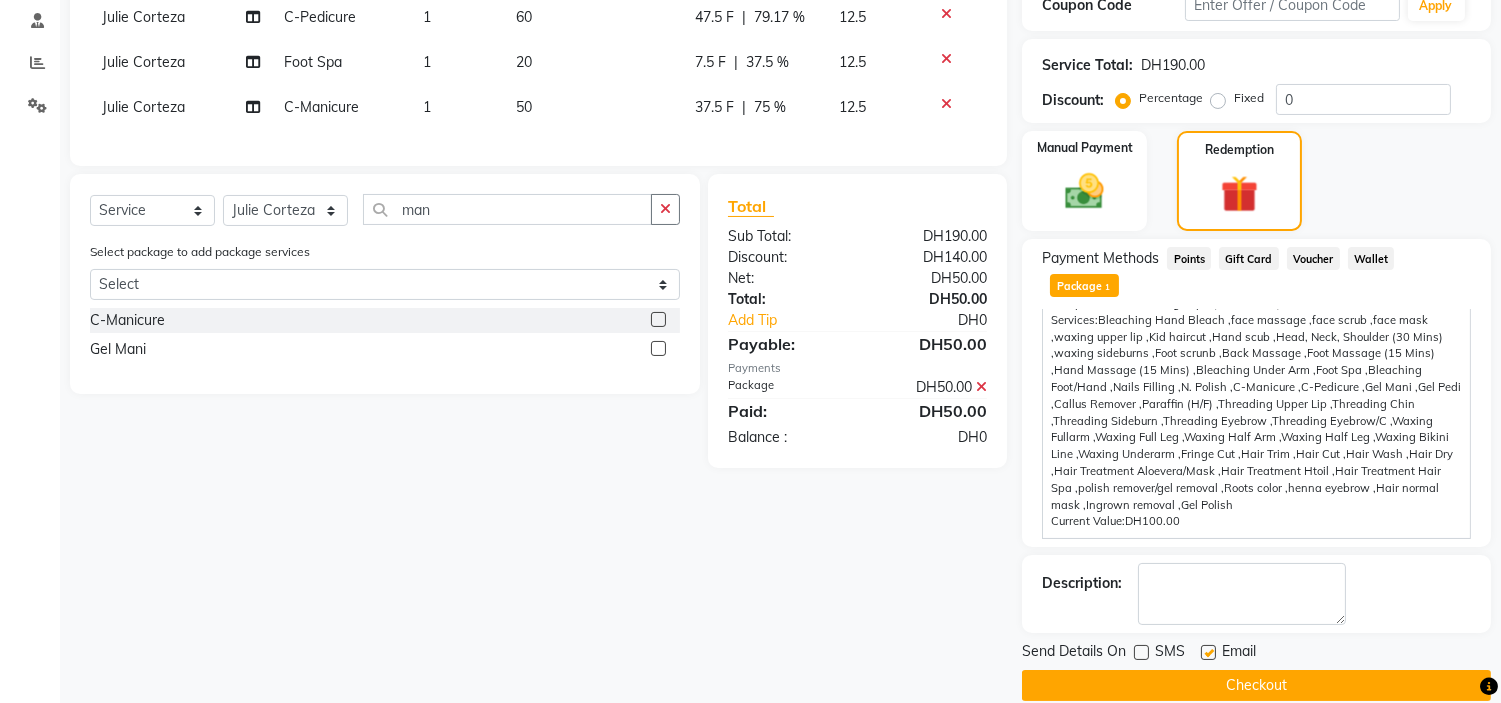click 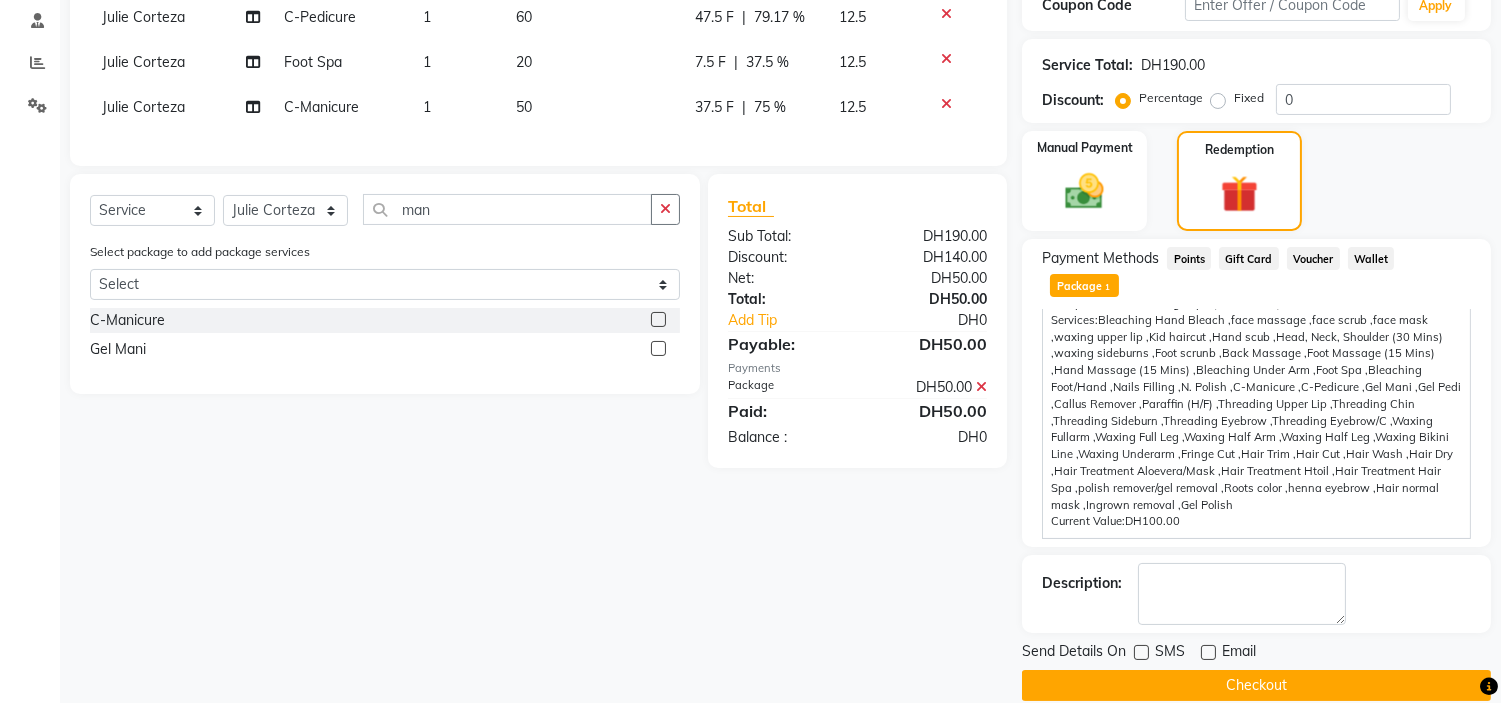 click on "Checkout" 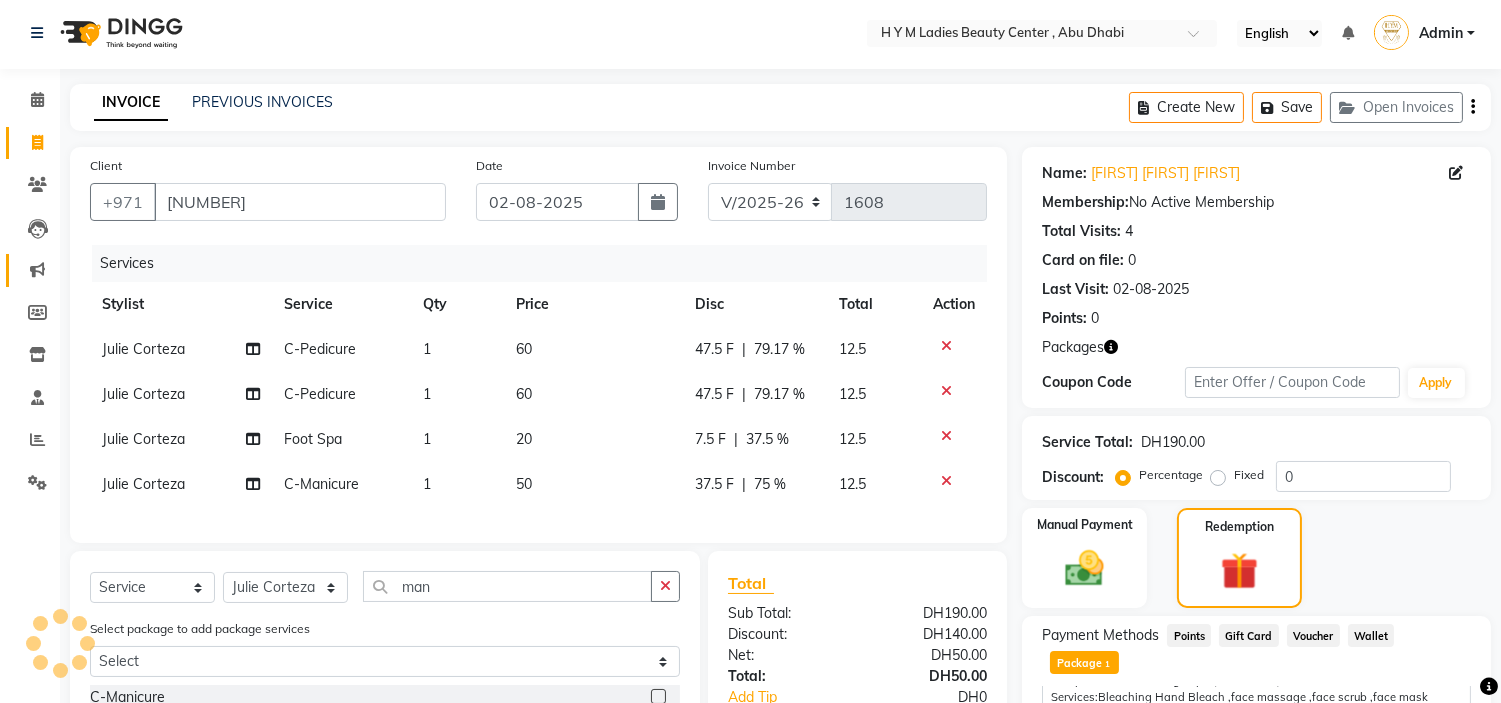 scroll, scrollTop: 0, scrollLeft: 0, axis: both 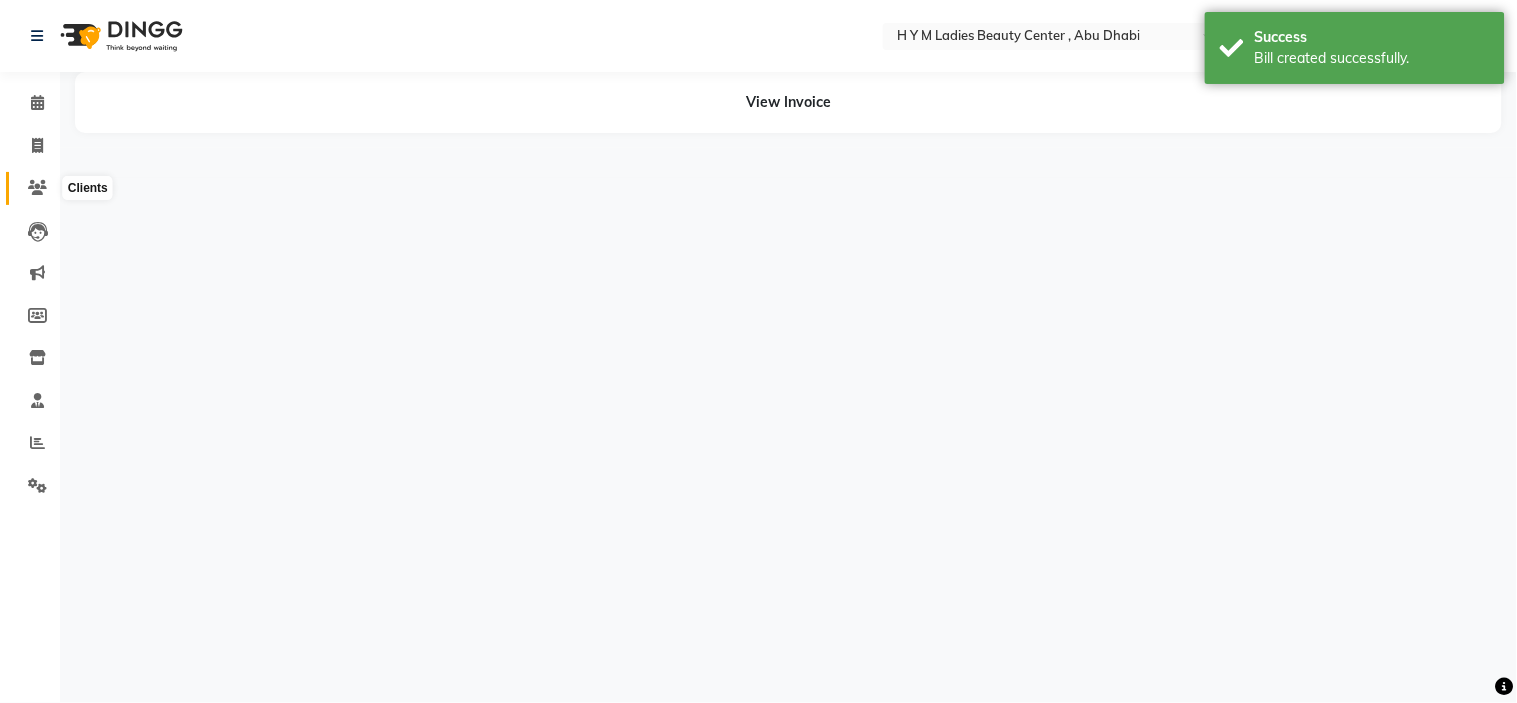 click 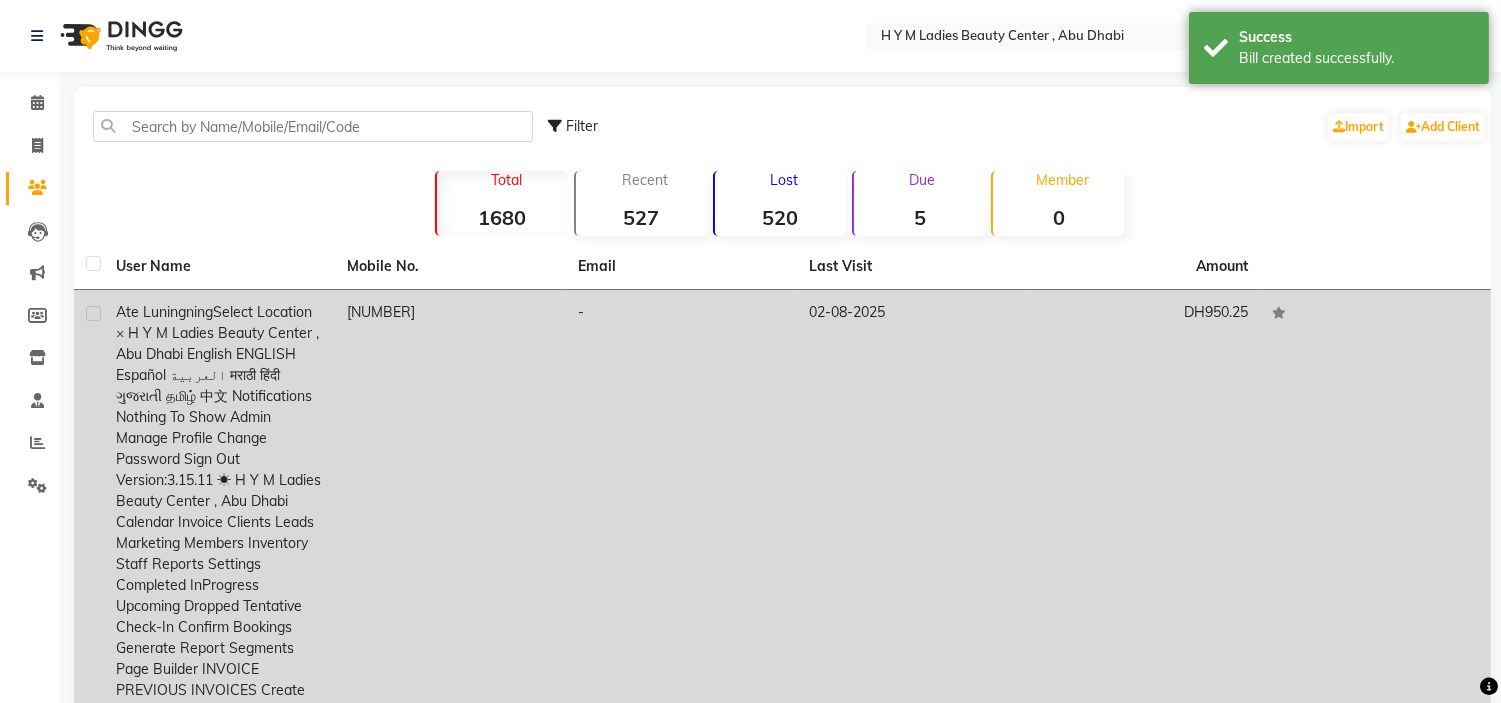 click on "[NAME] [NAME], TK03, 03:25 PM-04:40 PM, C-Pedicure,C-Pedicure,Foot Spa,C-Manicure" 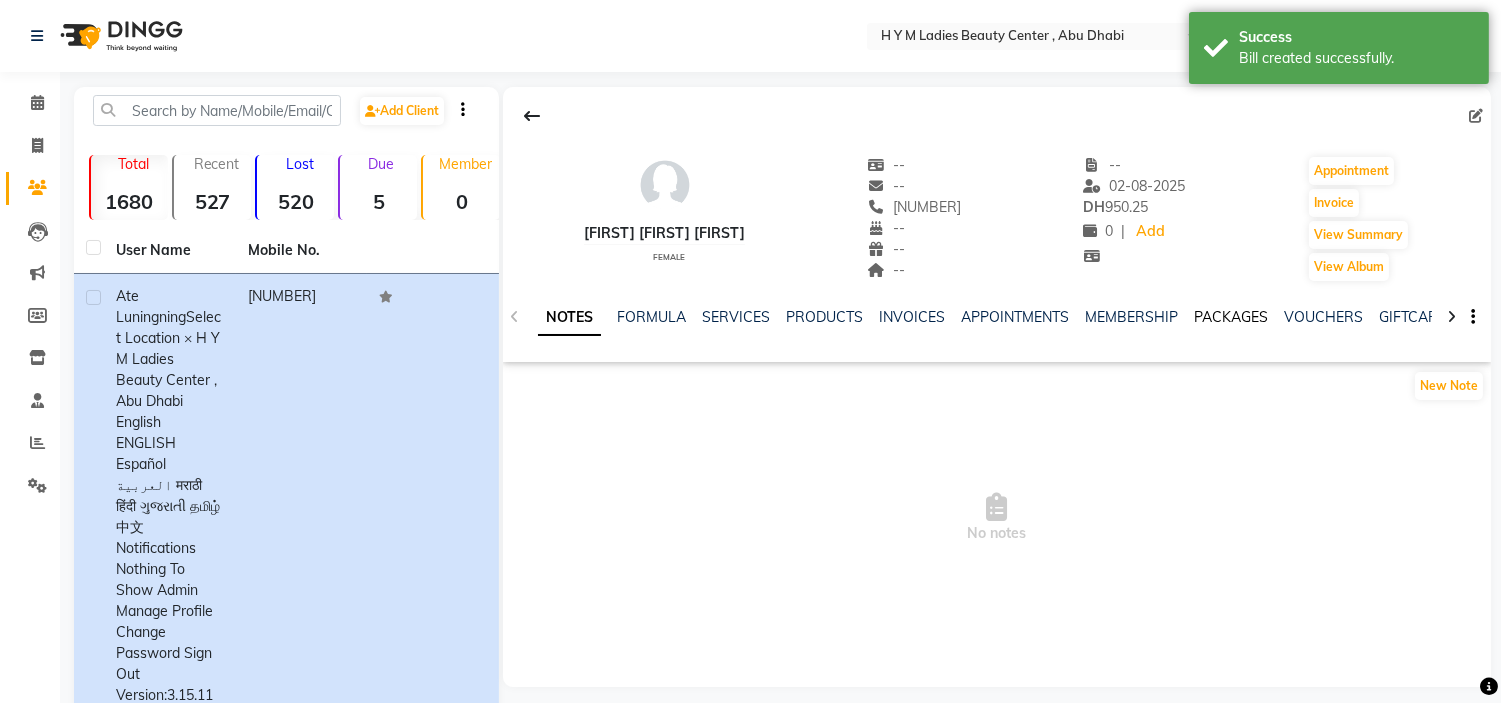 click on "PACKAGES" 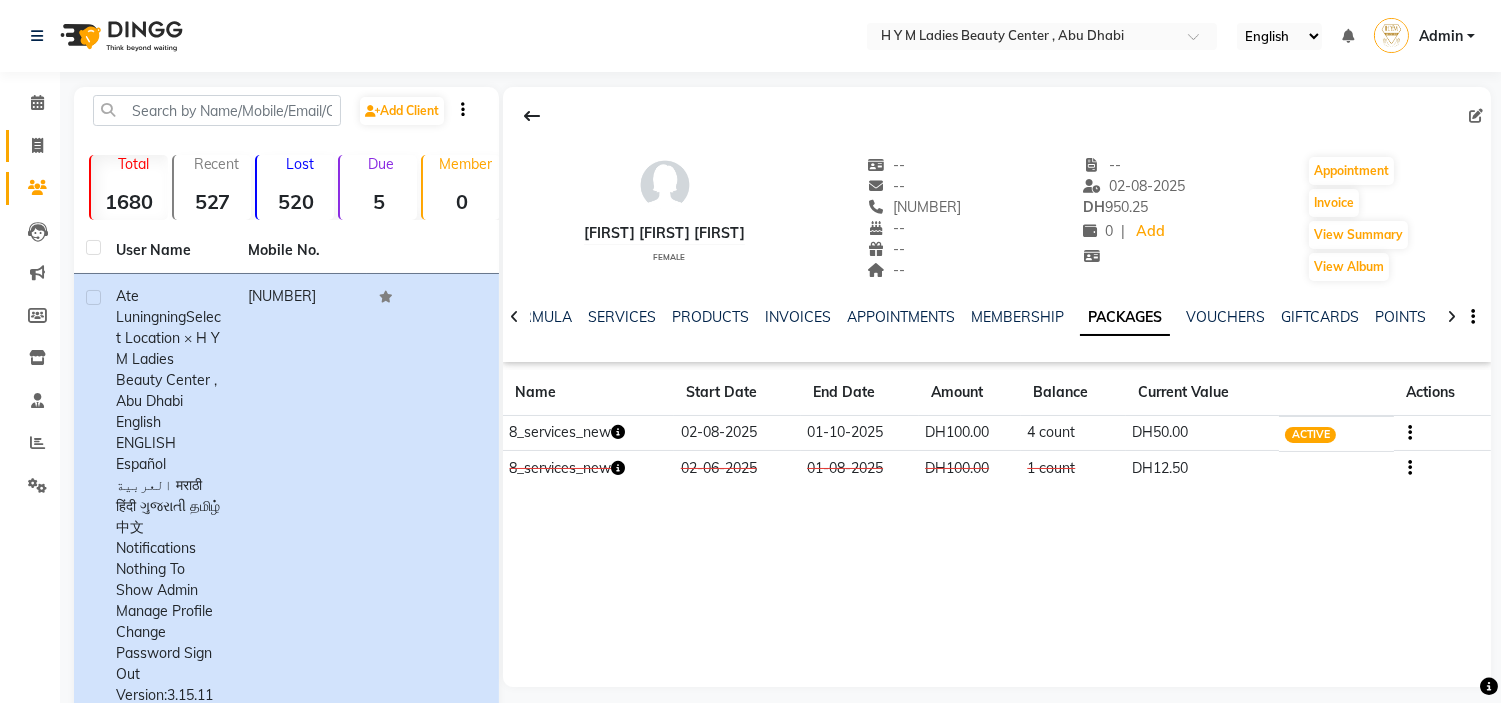 click on "Invoice" 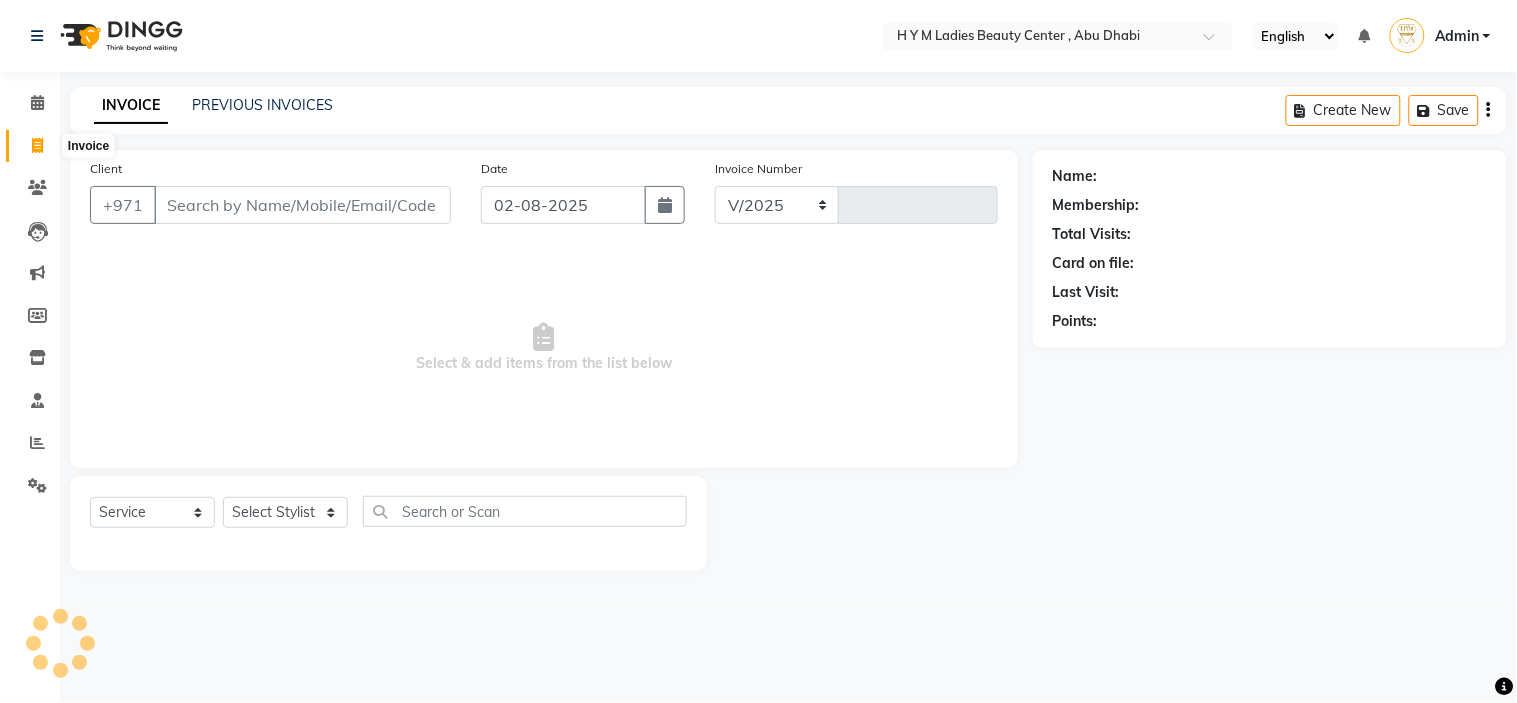 select on "7248" 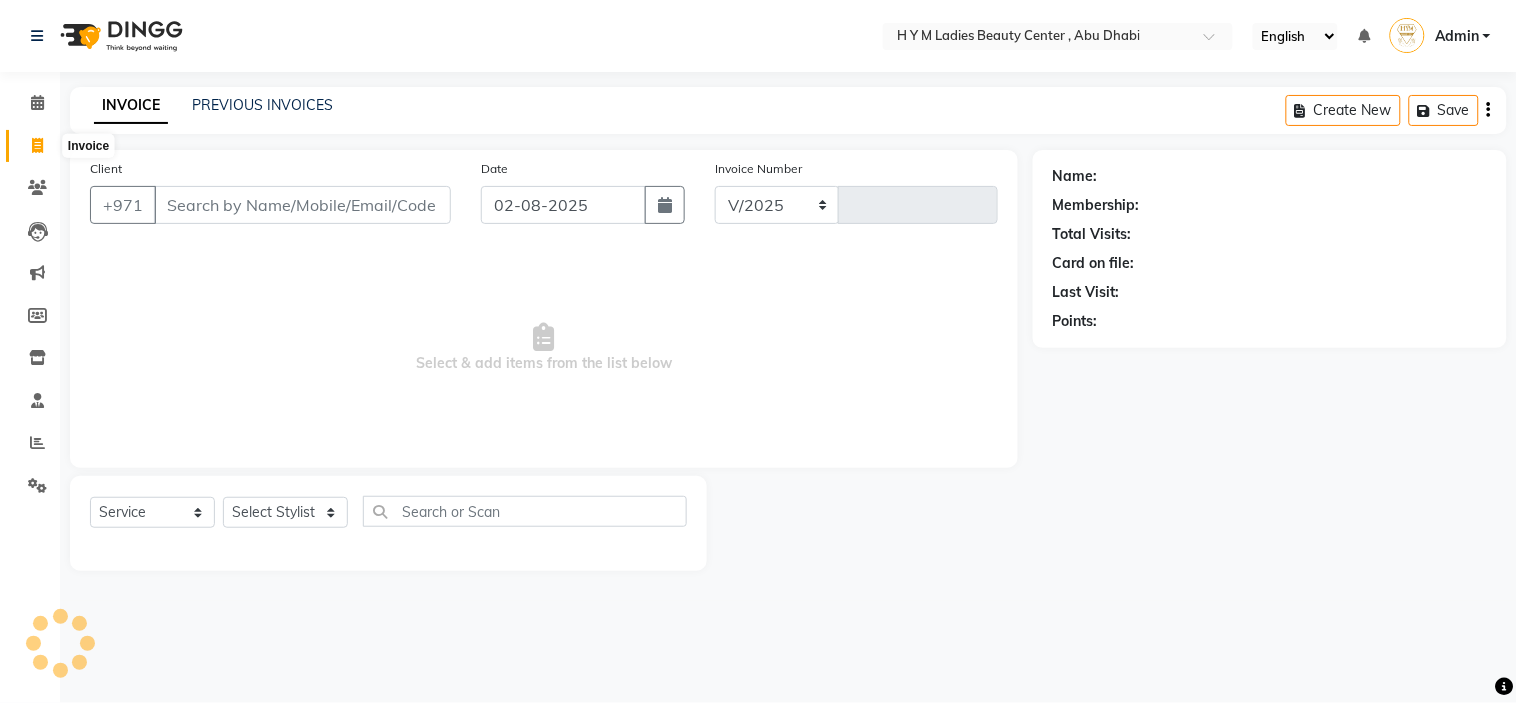 type on "1609" 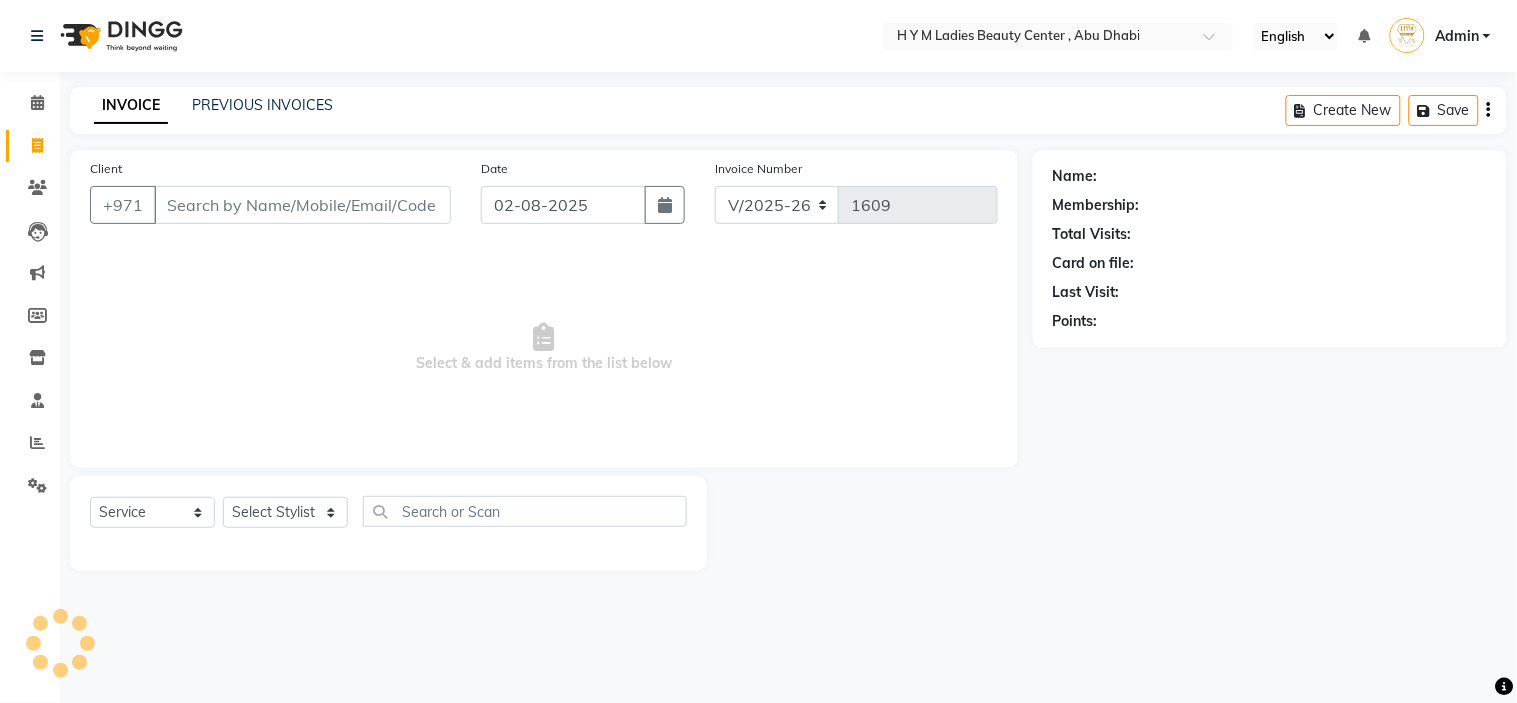 click on "INVOICE PREVIOUS INVOICES Create New   Save" 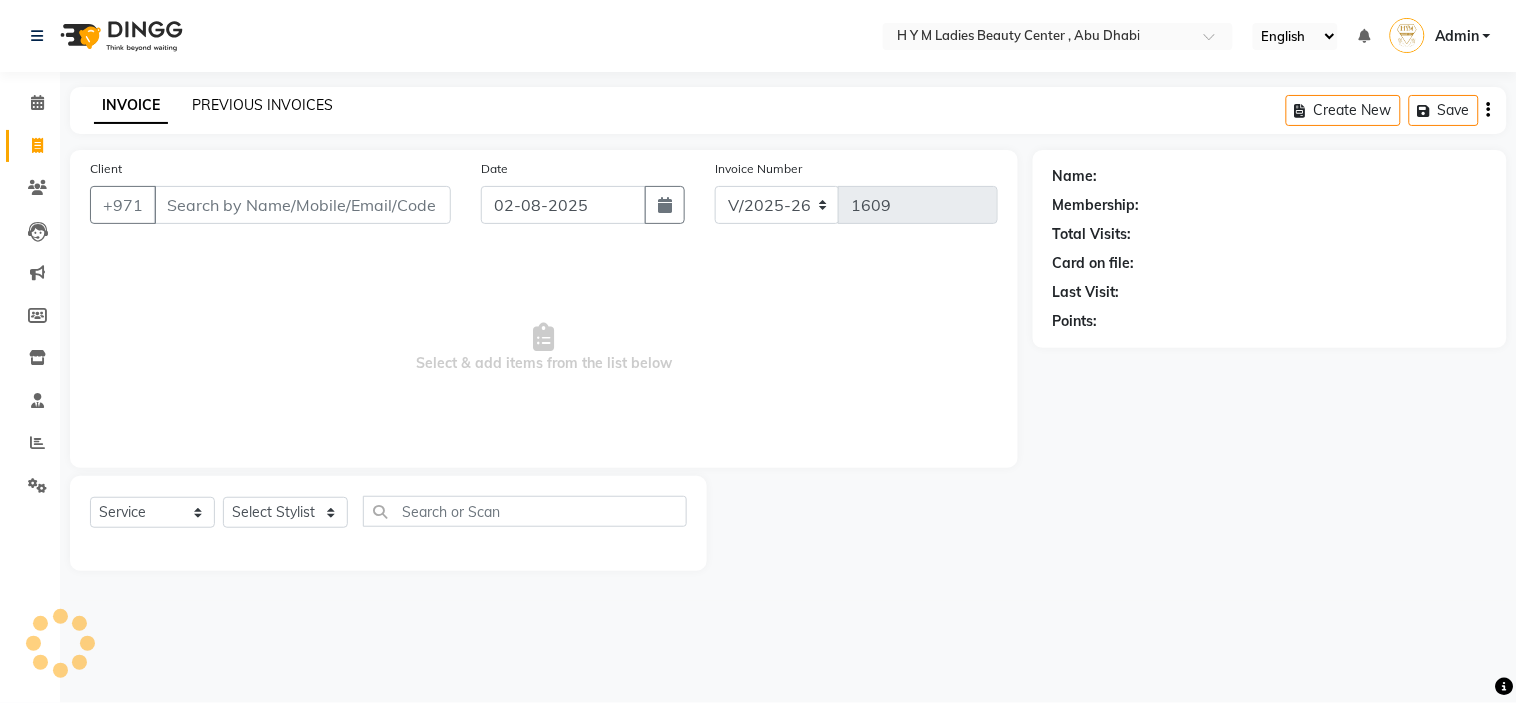 click on "PREVIOUS INVOICES" 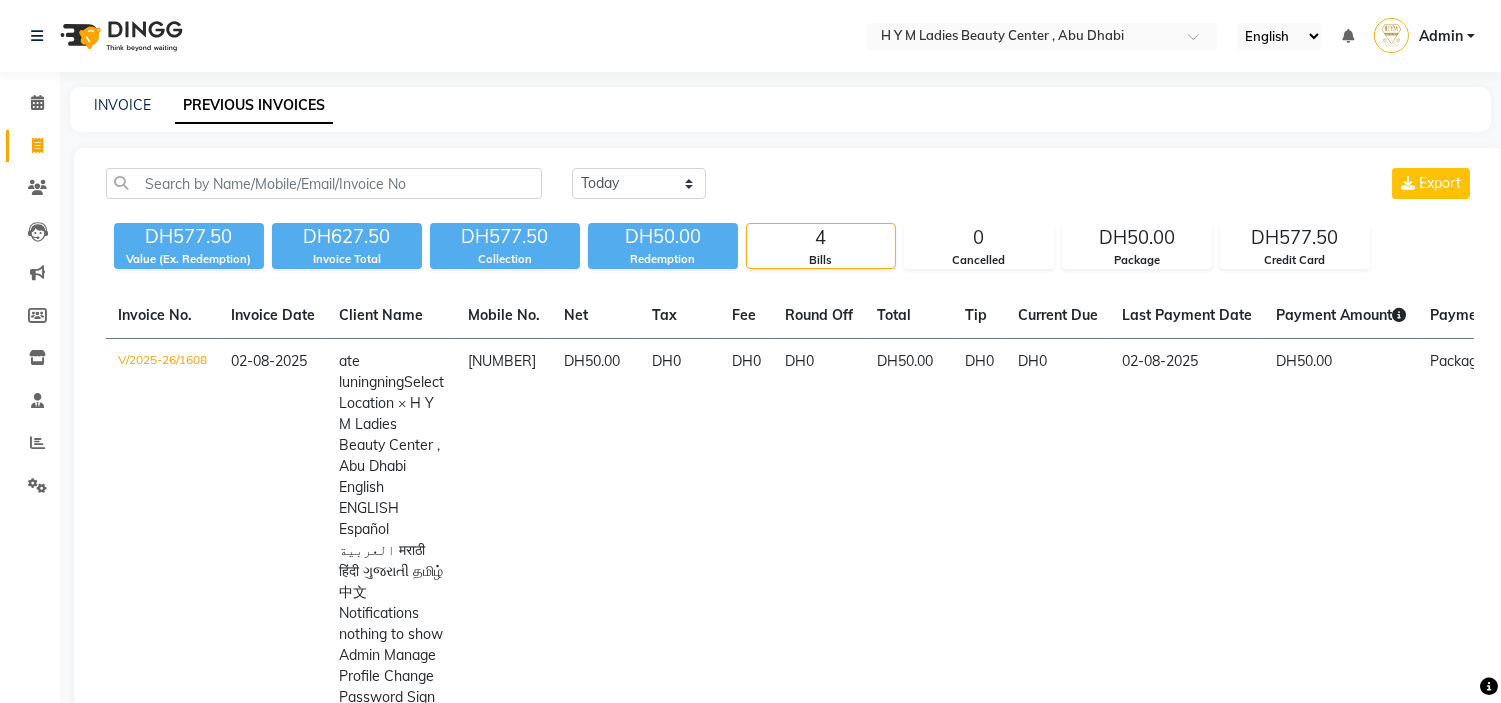click on "Calendar" 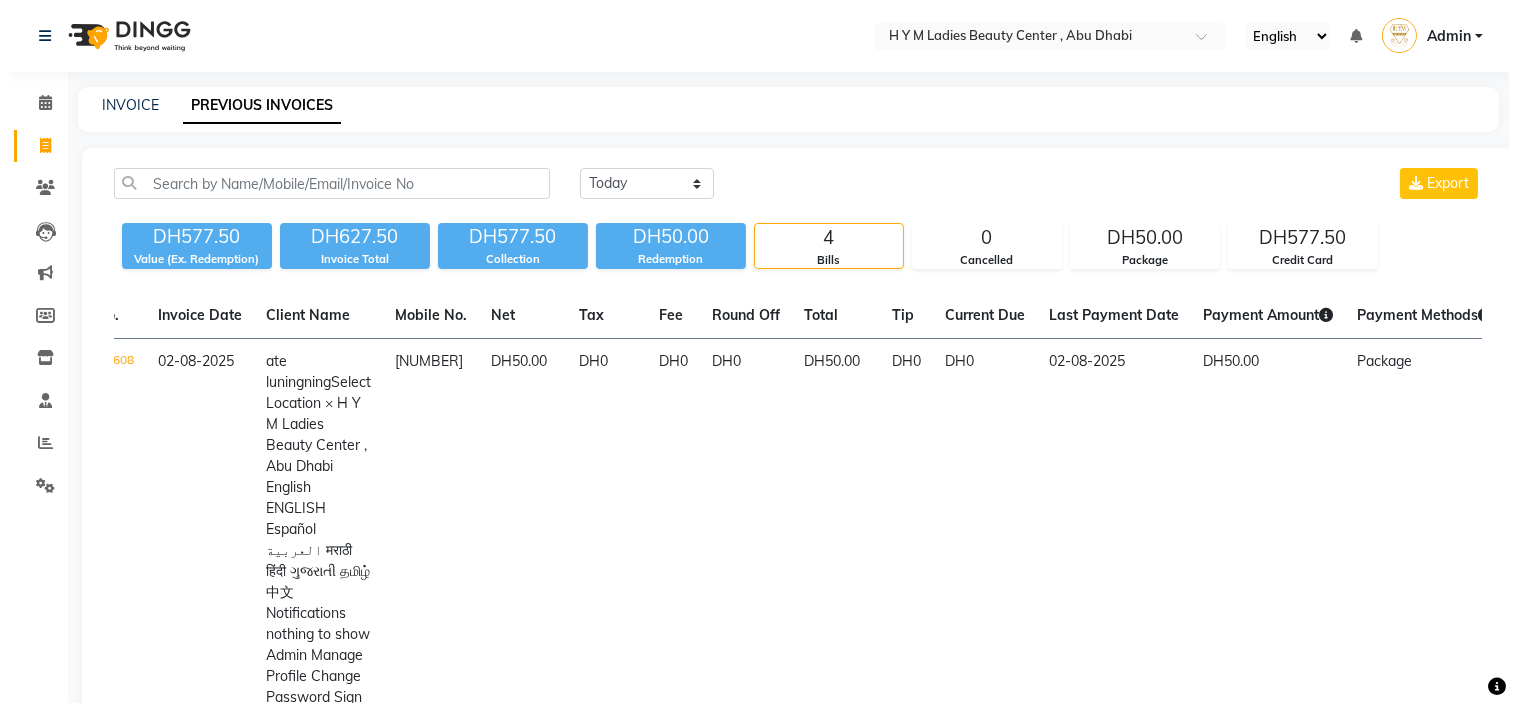 scroll, scrollTop: 0, scrollLeft: 82, axis: horizontal 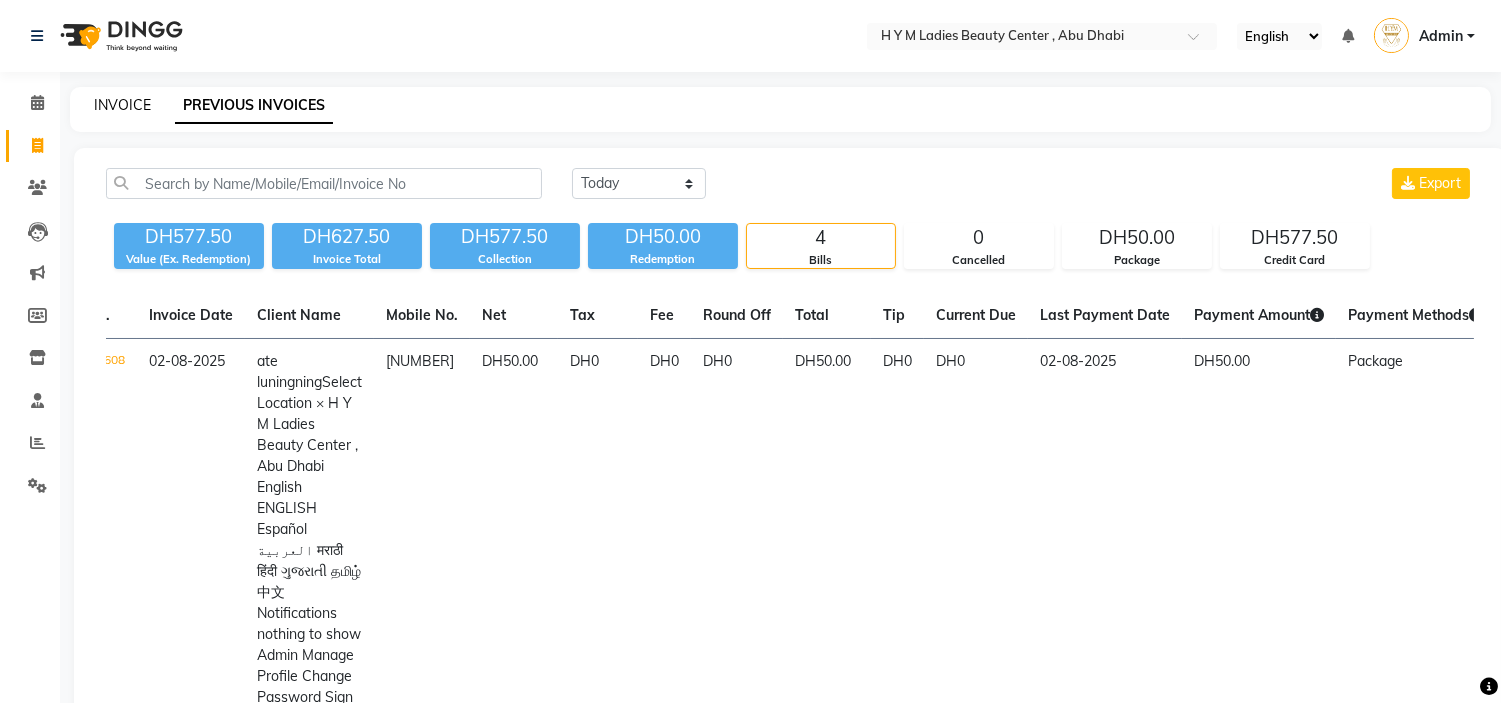 click on "INVOICE" 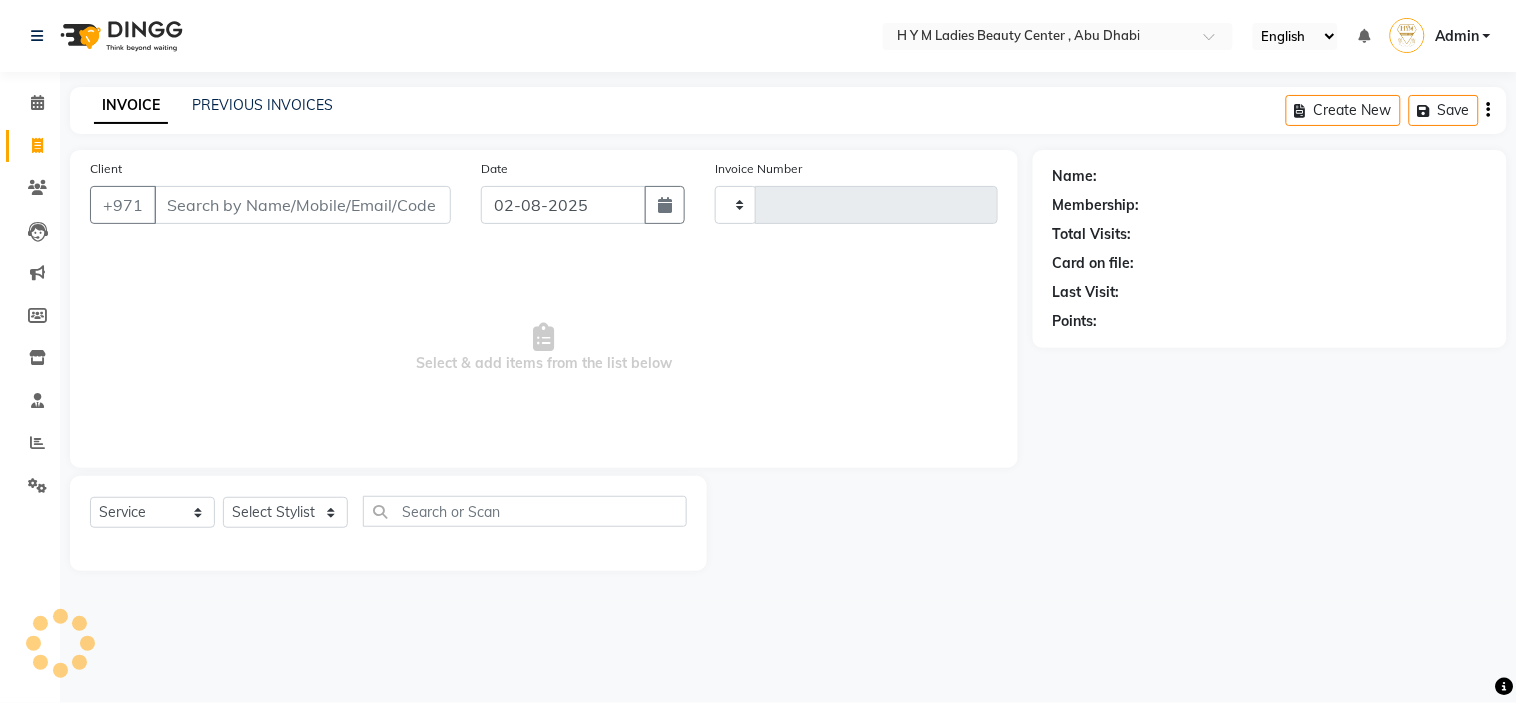 type on "1609" 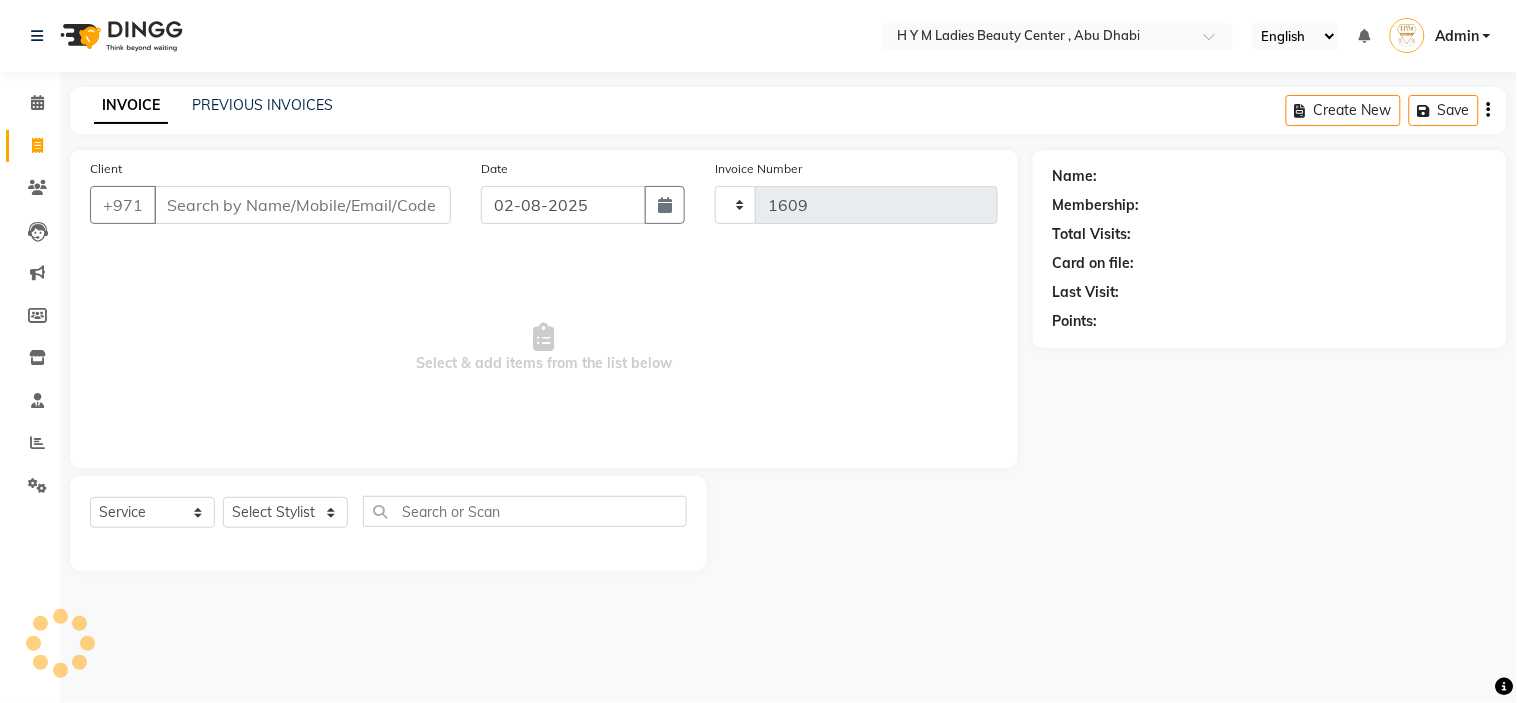 select on "7248" 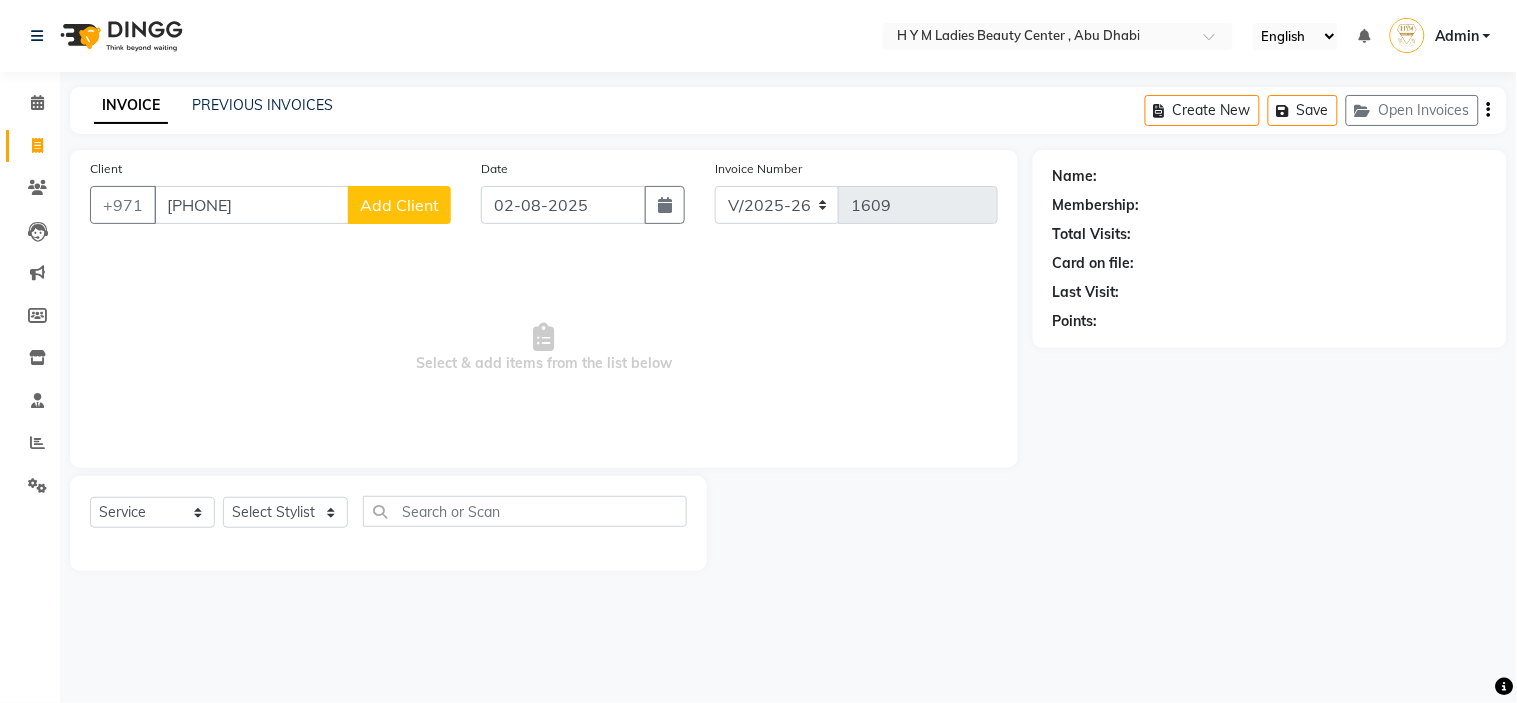 type on "[PHONE]" 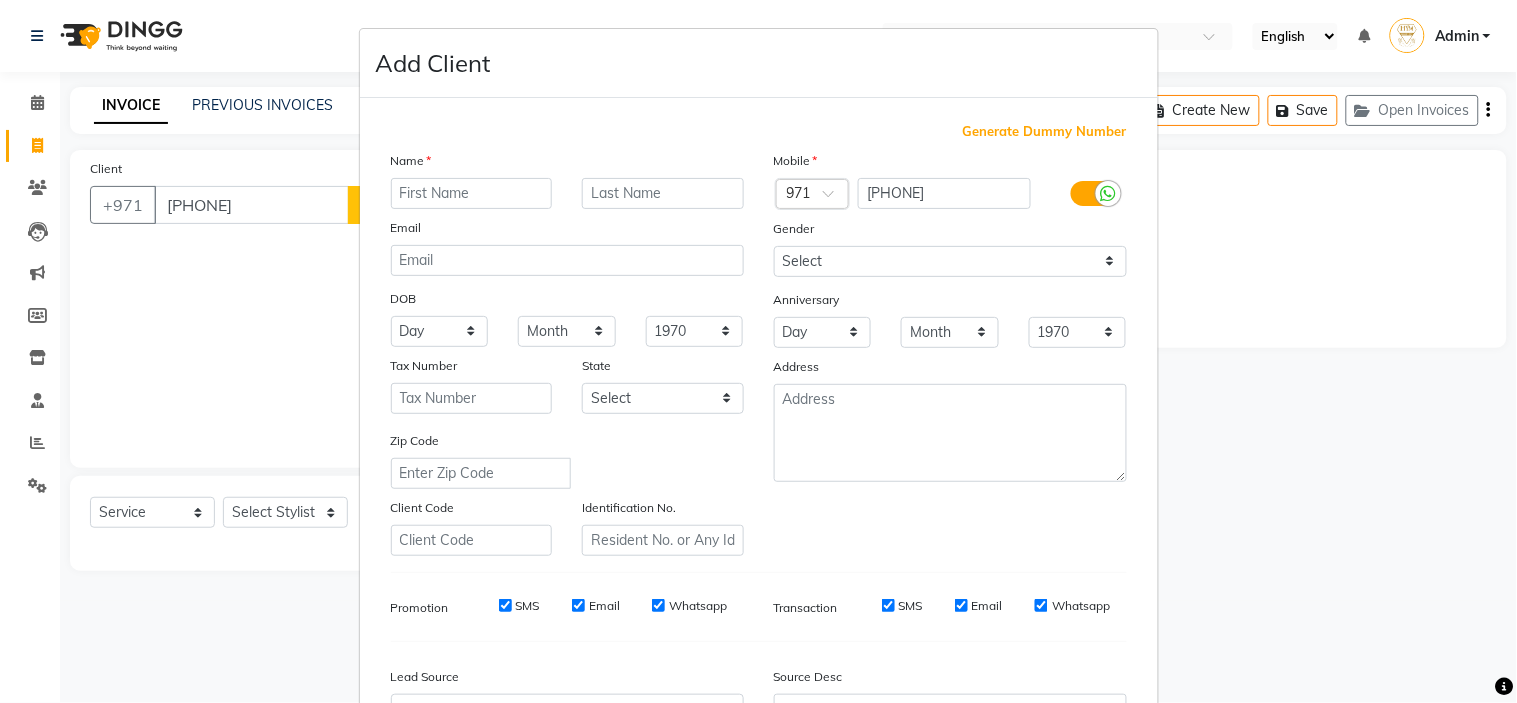 click at bounding box center (472, 193) 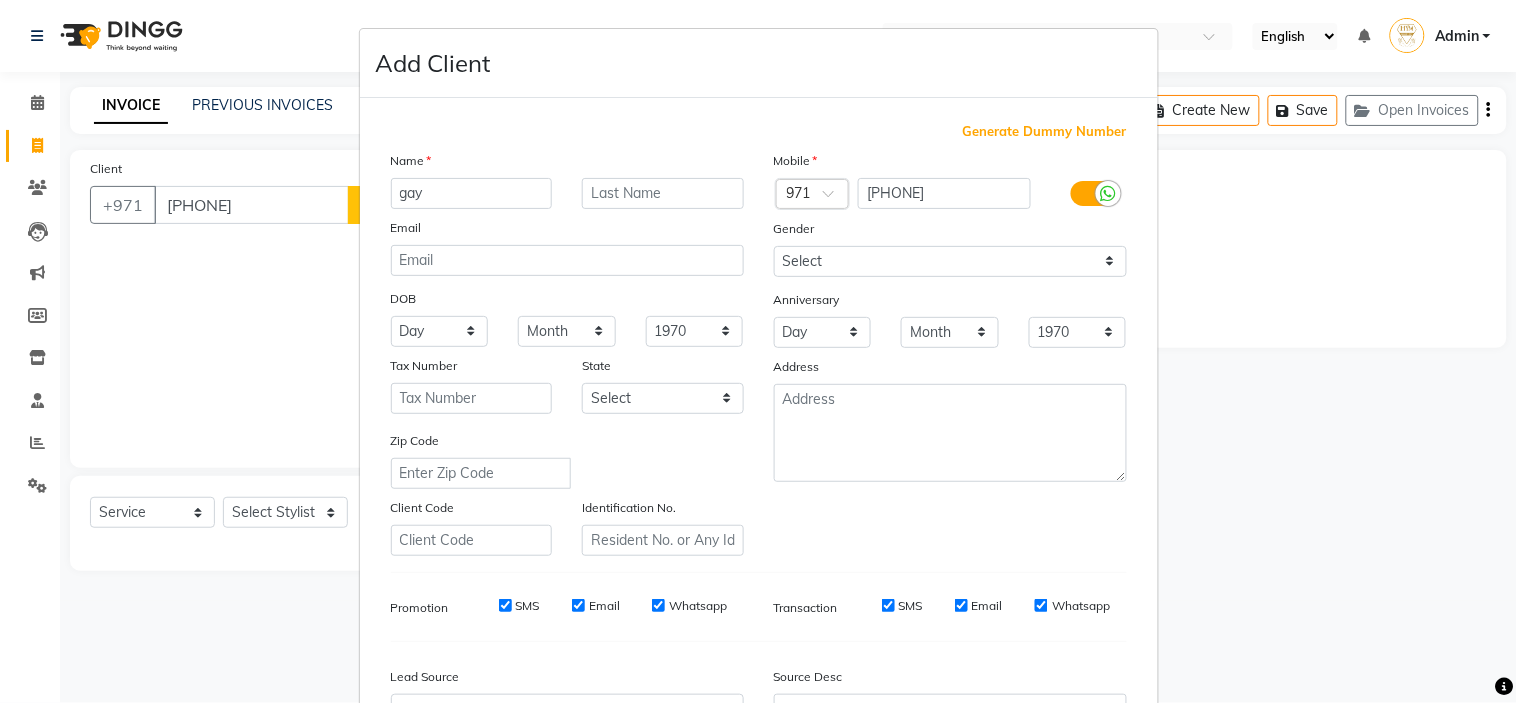 type on "gay" 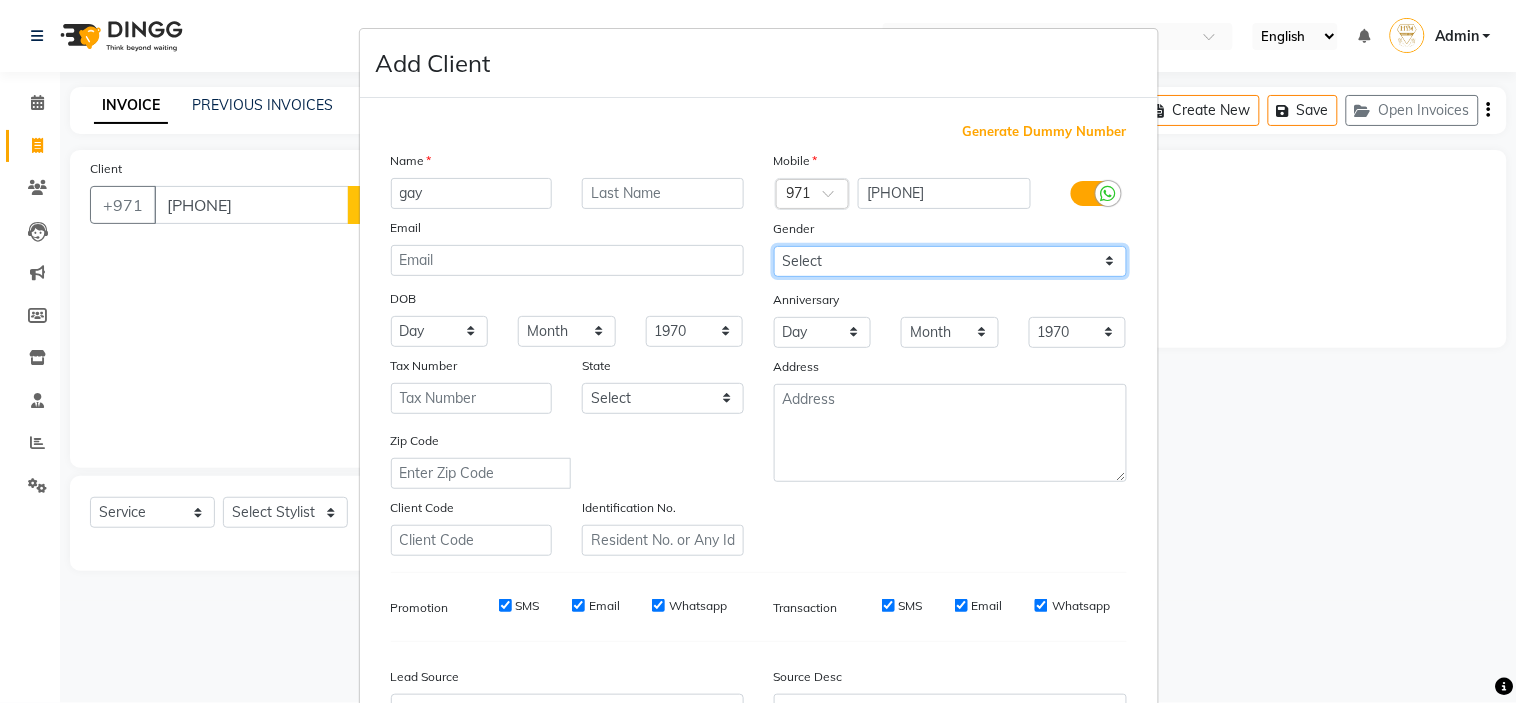 drag, startPoint x: 918, startPoint y: 255, endPoint x: 907, endPoint y: 276, distance: 23.70654 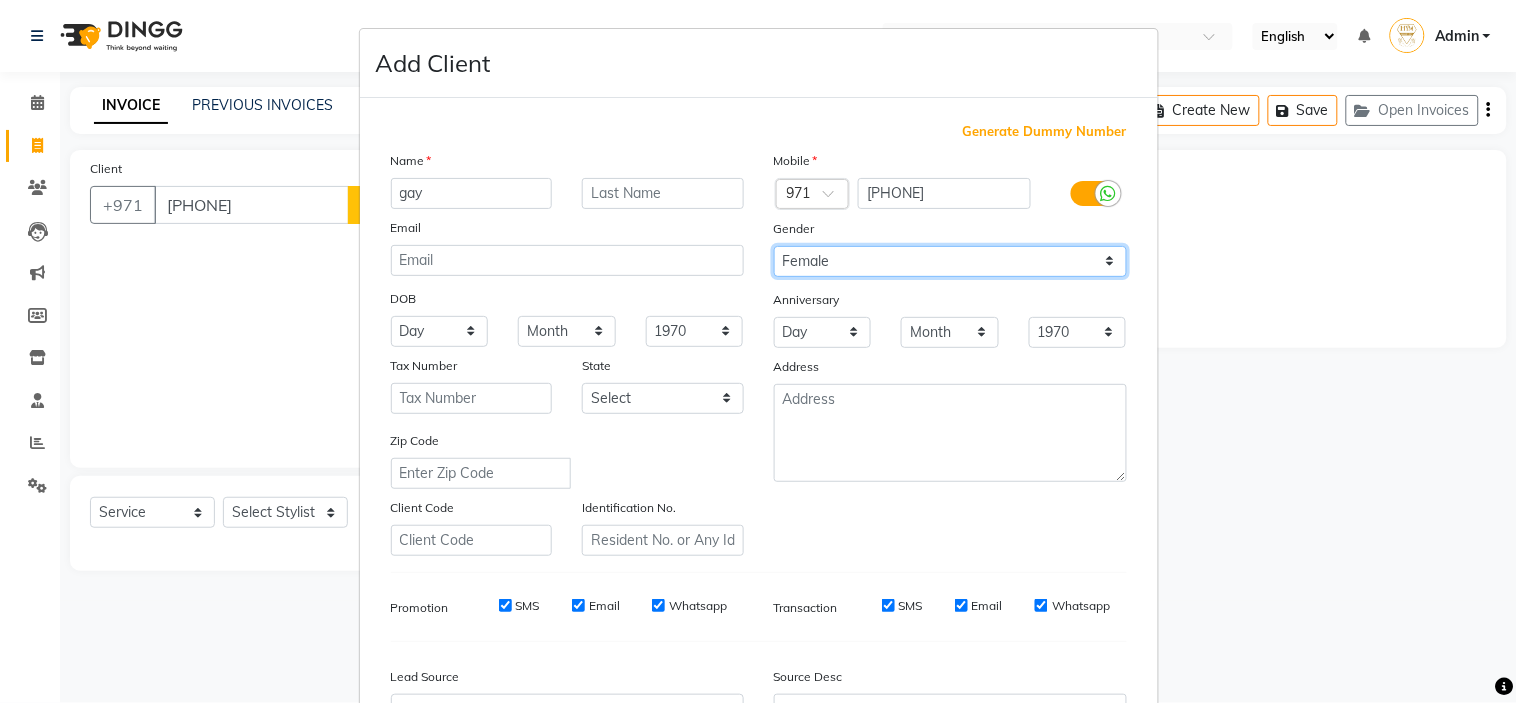 click on "Select Male Female Other Prefer Not To Say" at bounding box center (950, 261) 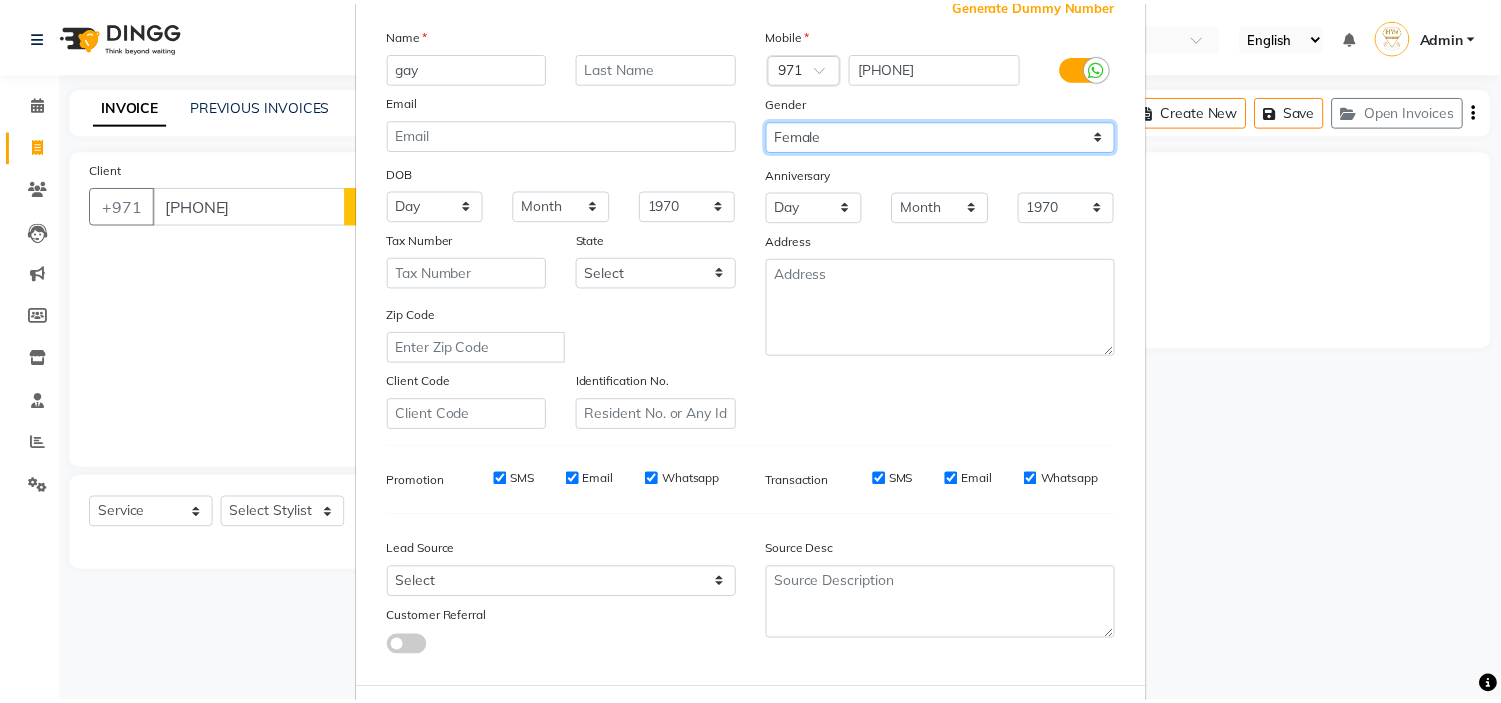 scroll, scrollTop: 221, scrollLeft: 0, axis: vertical 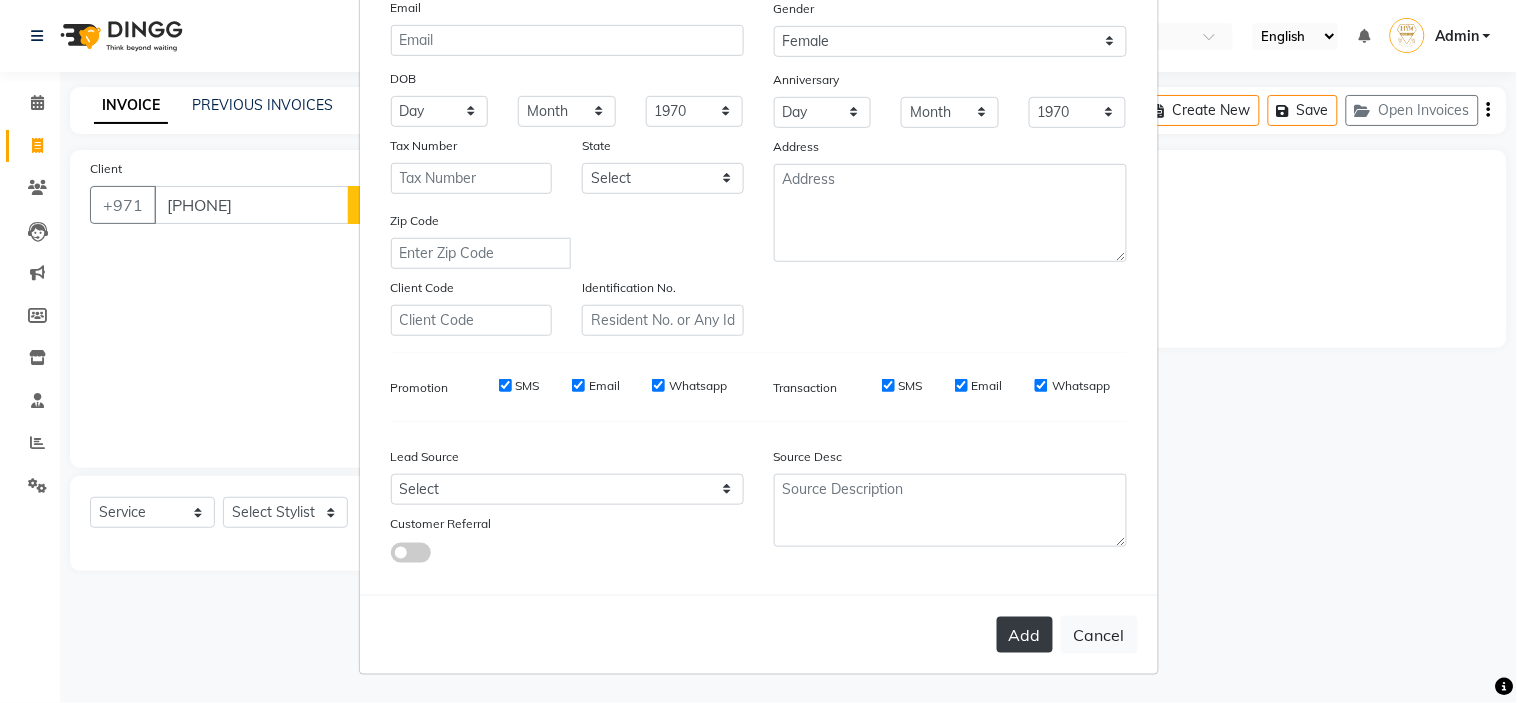 click on "Add" at bounding box center [1025, 635] 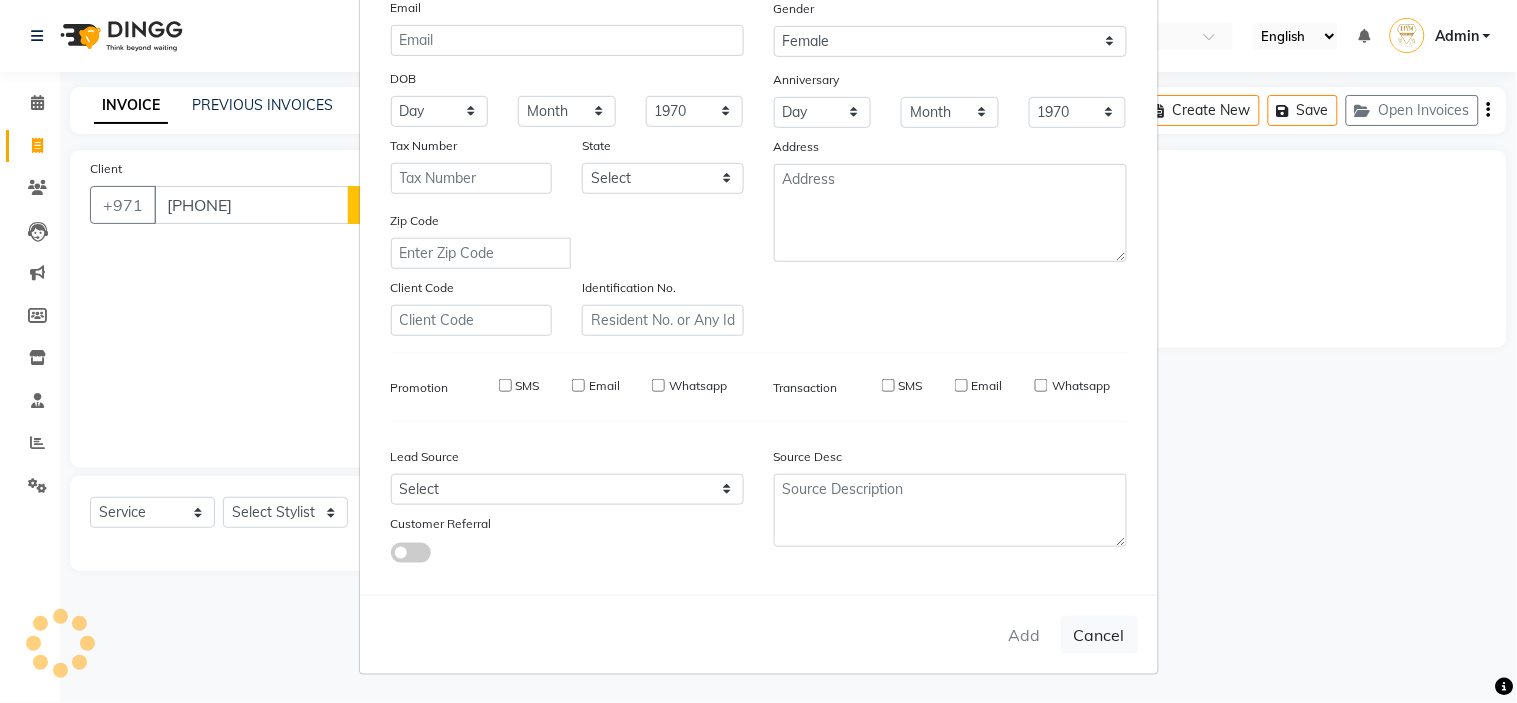 type 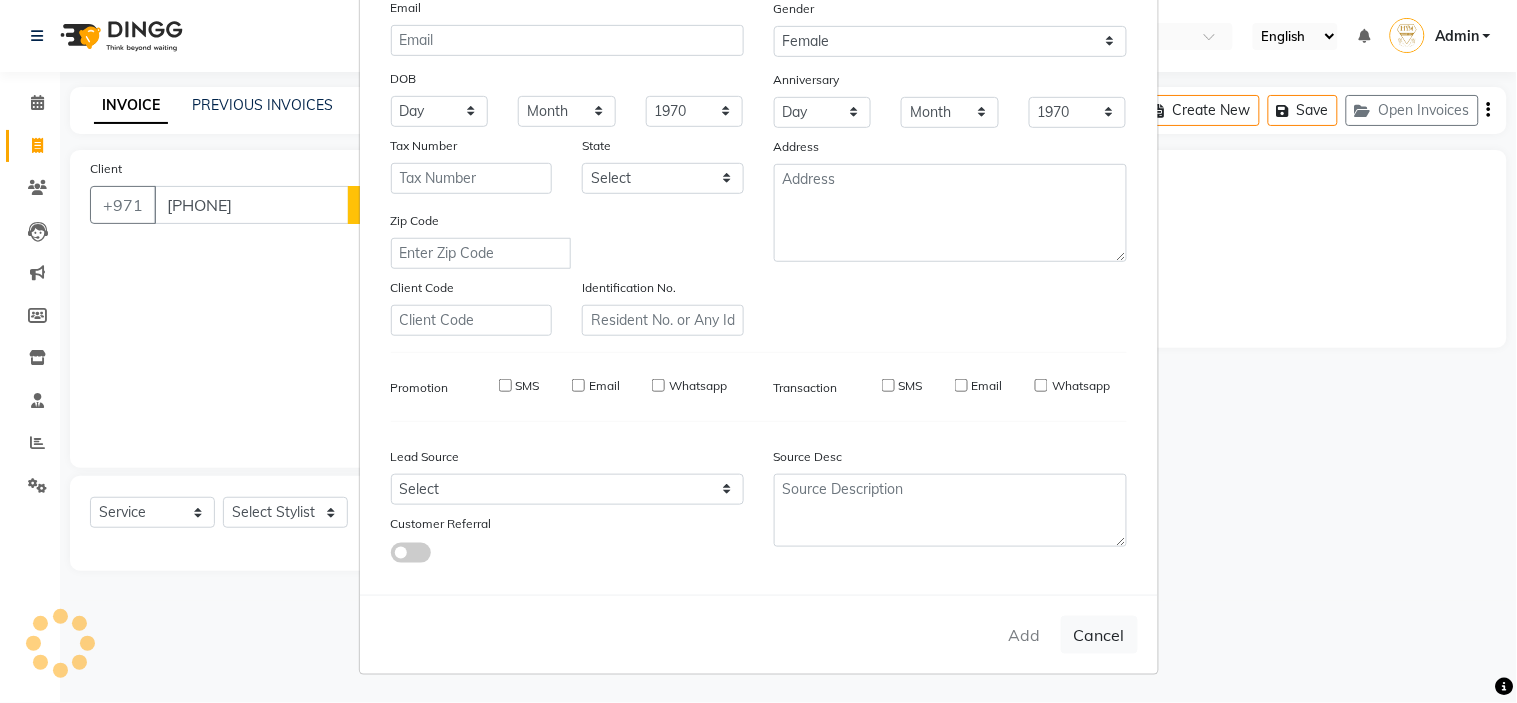 select 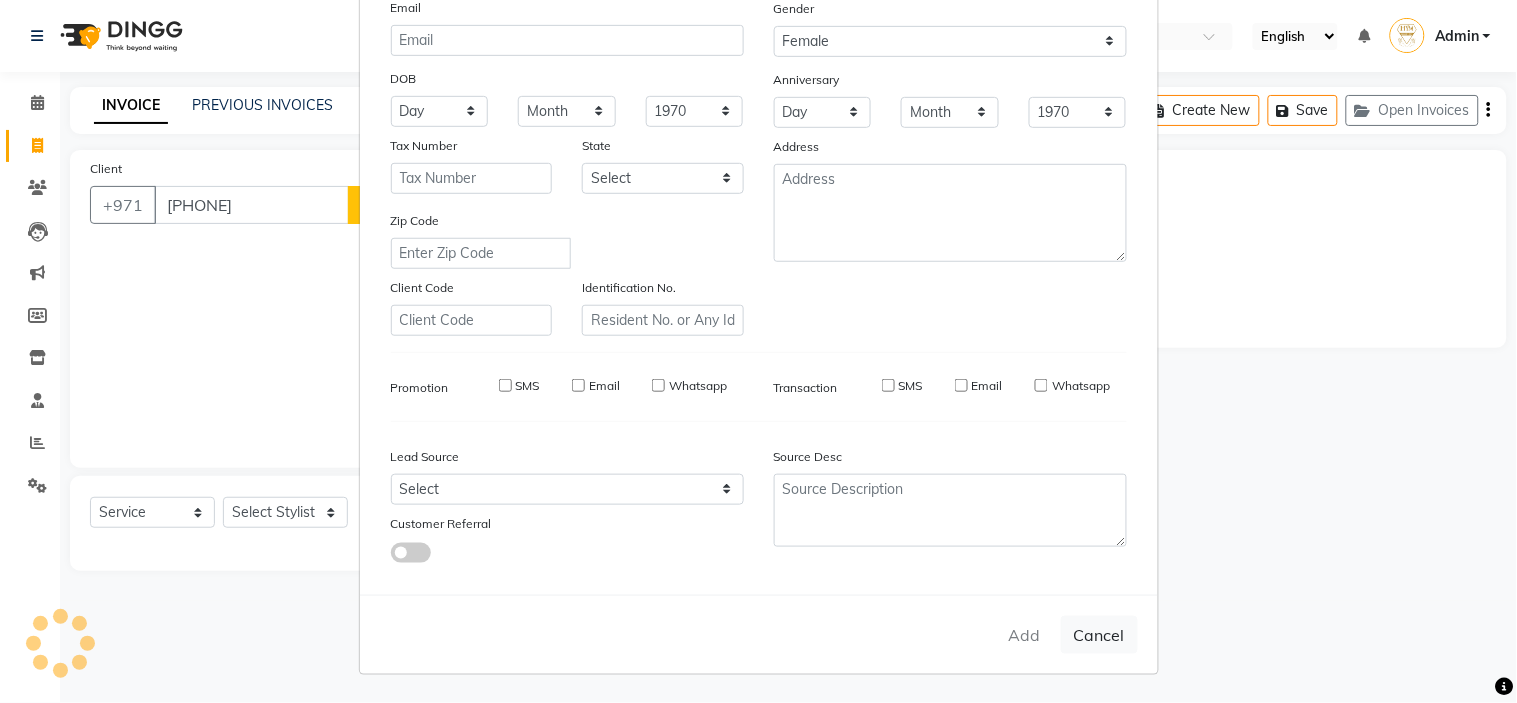 select 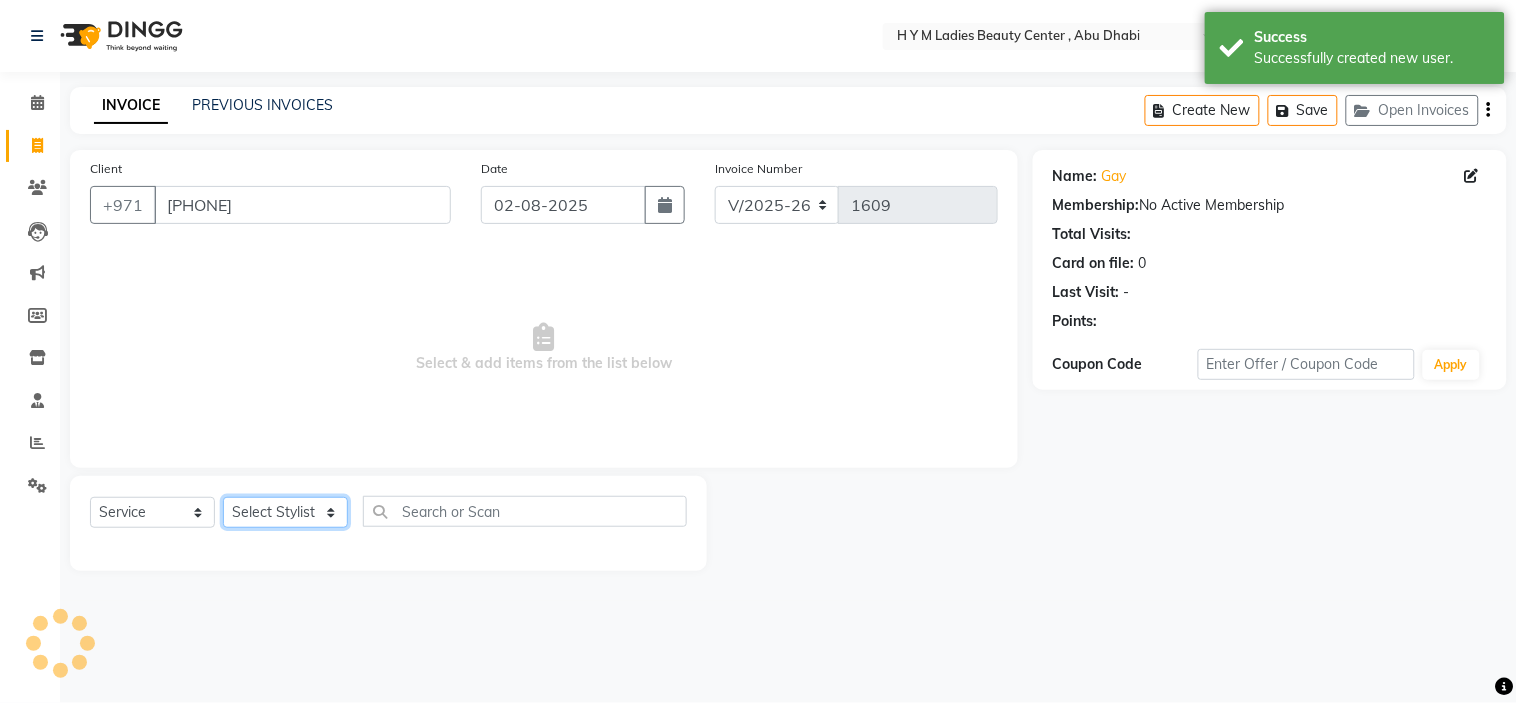 click on "Select Stylist ameena Jheza Dalangin Julie Corteza nadeema randa Rose An Galang zari" 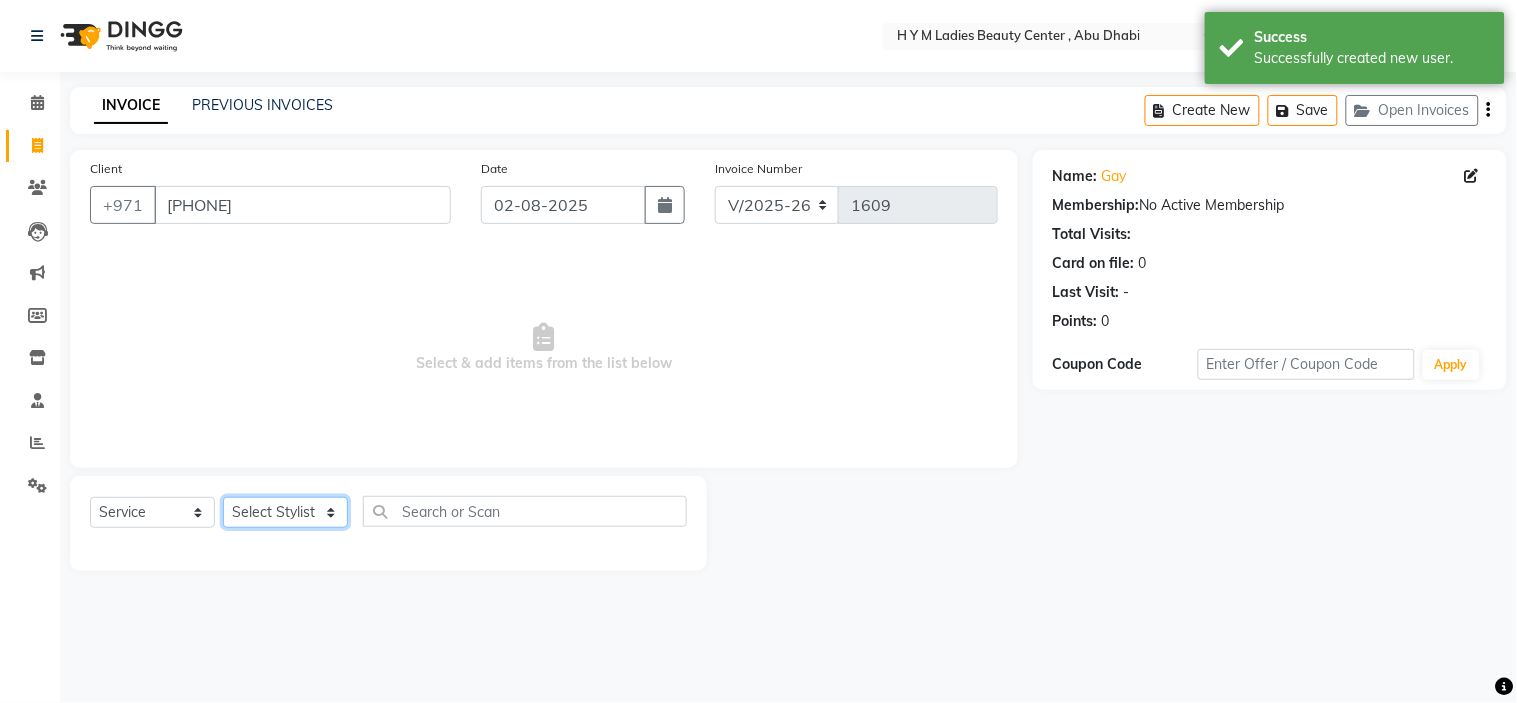 select on "61770" 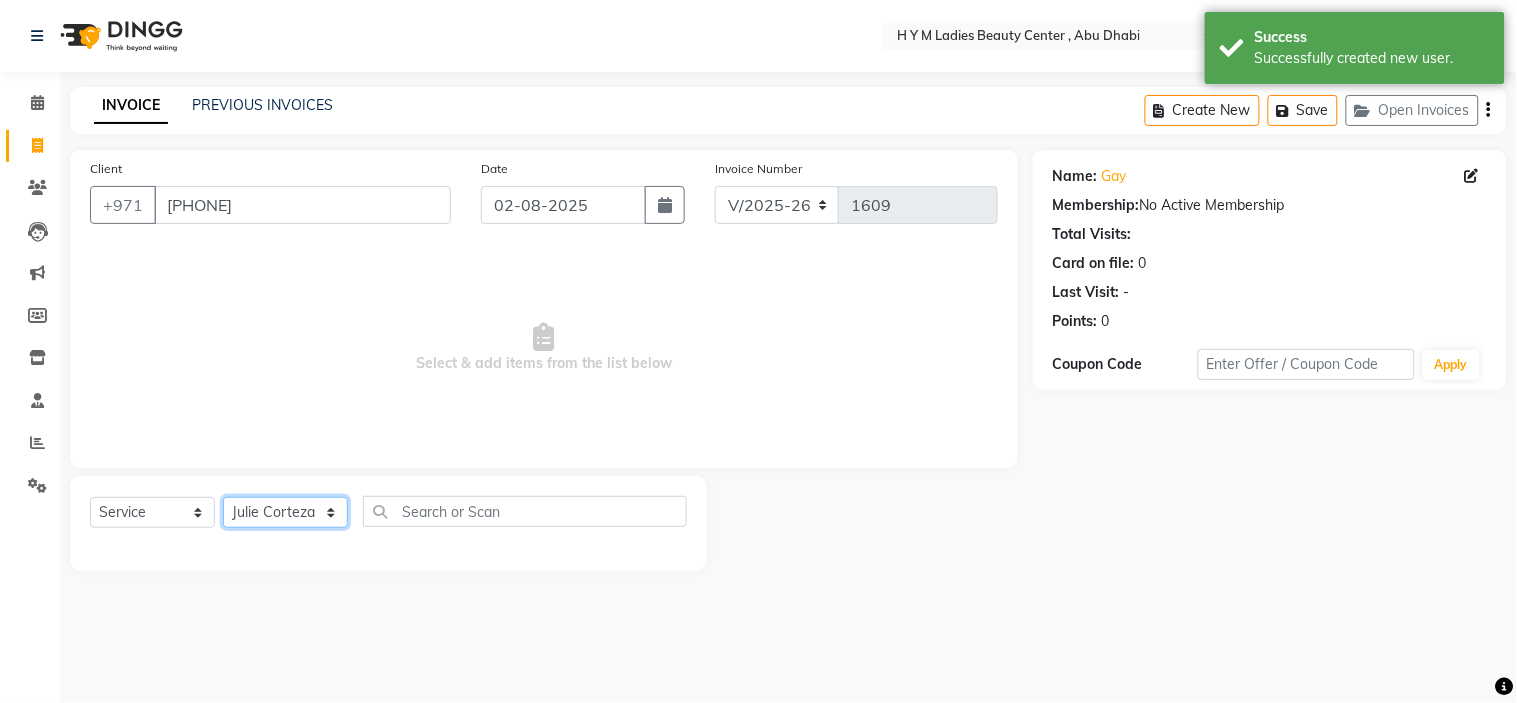 click on "Select Stylist ameena Jheza Dalangin Julie Corteza nadeema randa Rose An Galang zari" 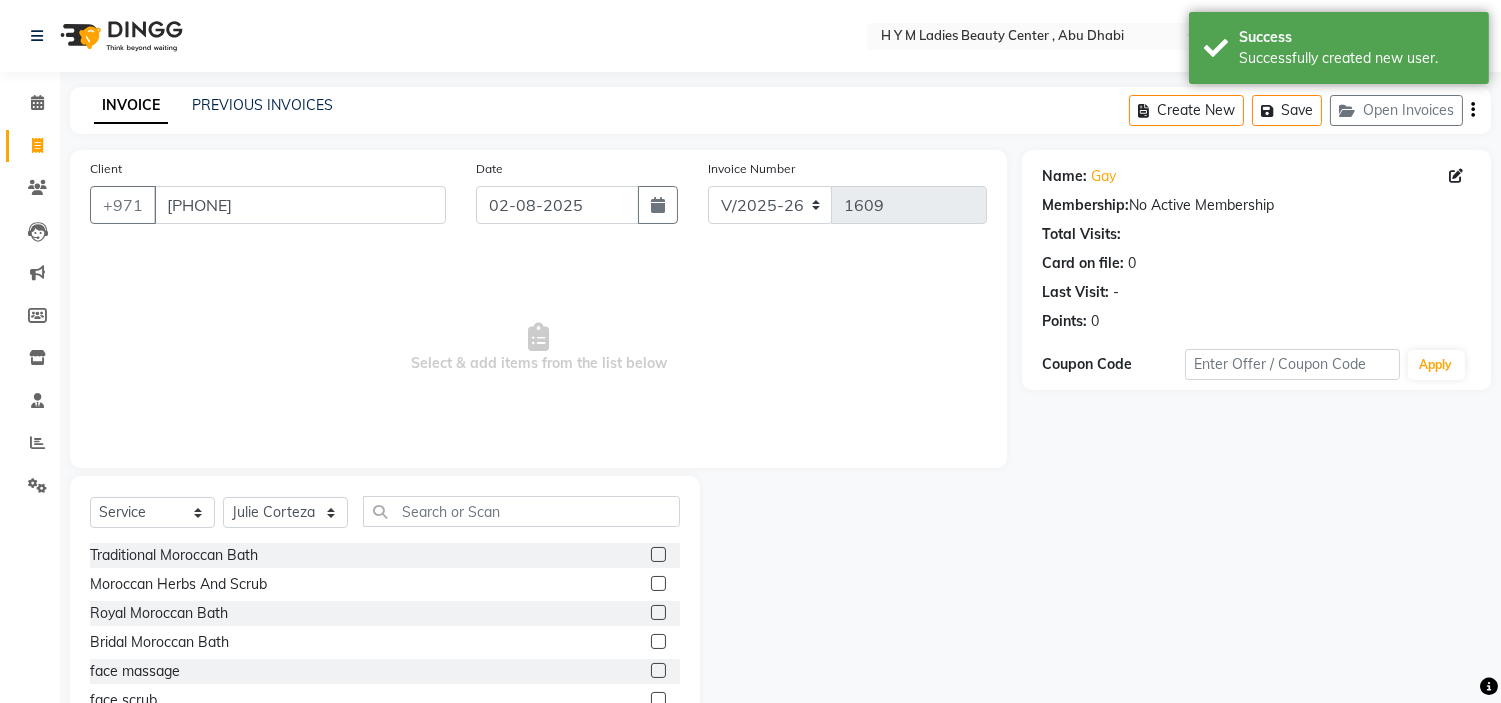 click on "Select Service Product Membership Package Voucher Prepaid Gift Card Select Stylist ameeena Jheza Dalangin Julie Corteza nadeema randa Rose An Galang zari Traditional Moroccan Bath Moroccan Herbs And Scrub Royal Moroccan Bath Bridal Moroccan Bath face massage face scrub face mask loofah Swedish Massage (1 Hr) Deep Tissue Massage (1 Hr) Lymphatic Massage (1 Hr) Pregnancy Massage (1 Hr) Madero Therapy (1 Hr) Hot Stone Massage (1 Hr/15 Mins) Foot Massage (15 Mins) Hand Massage (15 Mins) Head, Neck, Shoulder (30 Mins) Back Massage Bleaching Classic Bleaching Volume Bleaching Hand Bleach Bleaching Under Arm Bleaching Foot/Hand Nails Filling Gel Polish N. Polish C-Manicure Gel Mani Gel Pedi Fake Nails C-Pedicure Acrylic Ext Gel Builder Nail Art Foot Spa Callus Remover Paraffin (H/F) Nails Refill Nails Overlay polish remover/gel removal Softgel Ingrown removal nails repair stick on,gel builder,acrylic Hand scub Foot scrunb french tip Filling/shaping/buffing ampule" 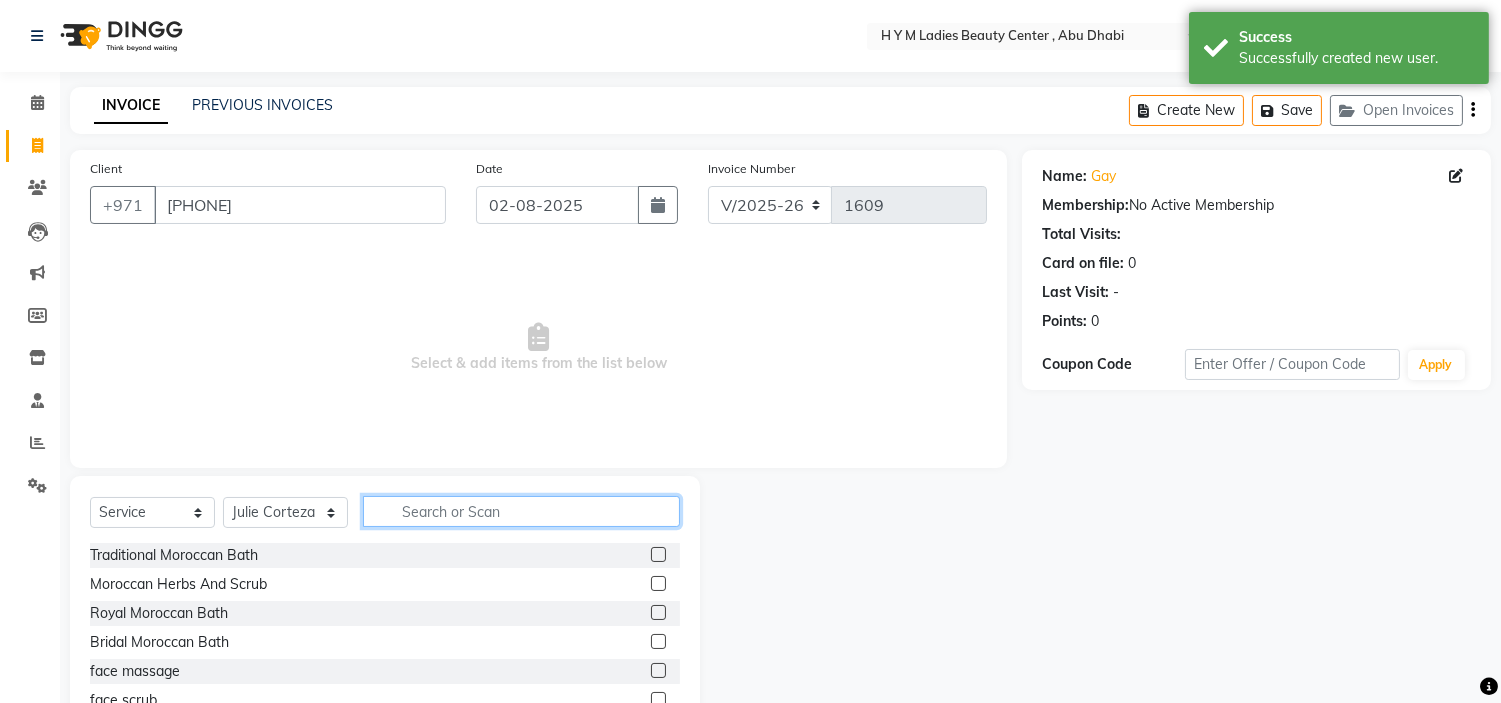 click 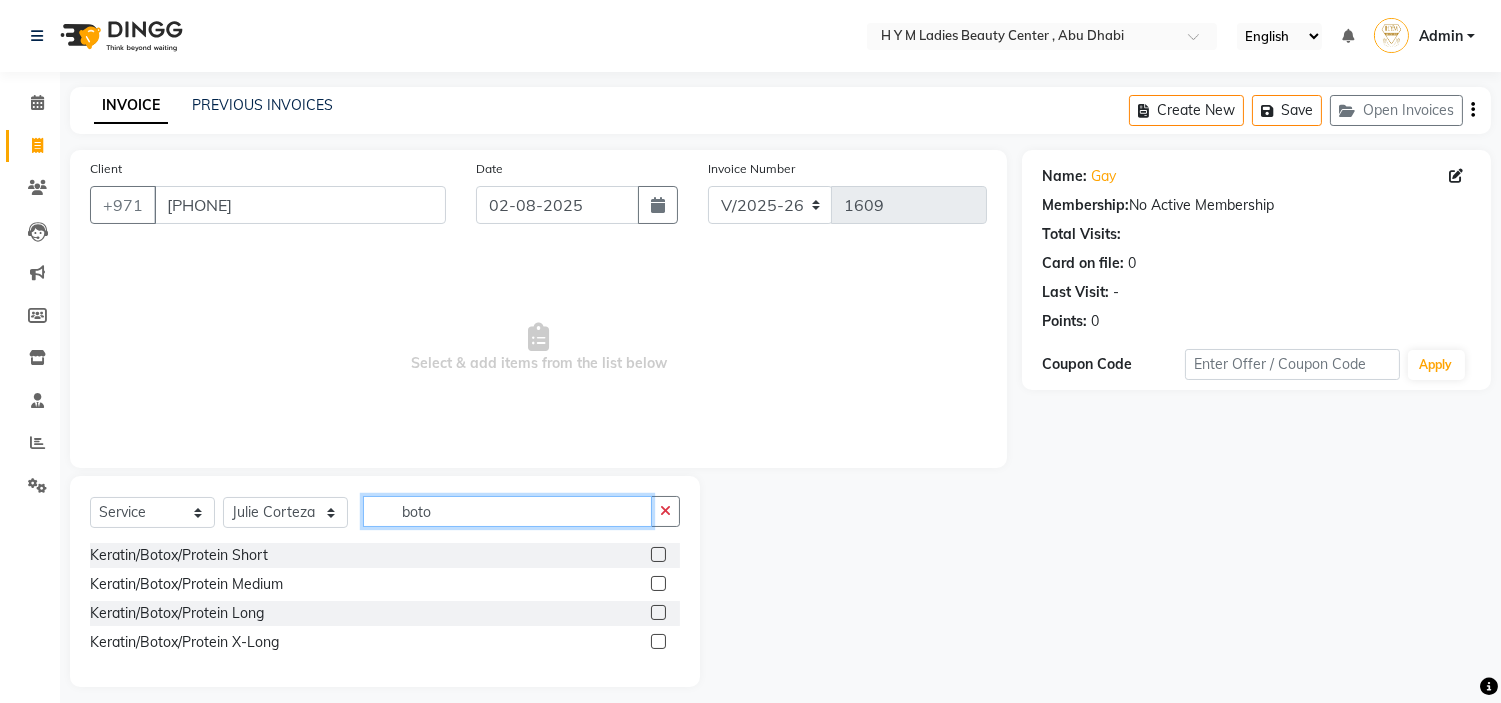 type on "boto" 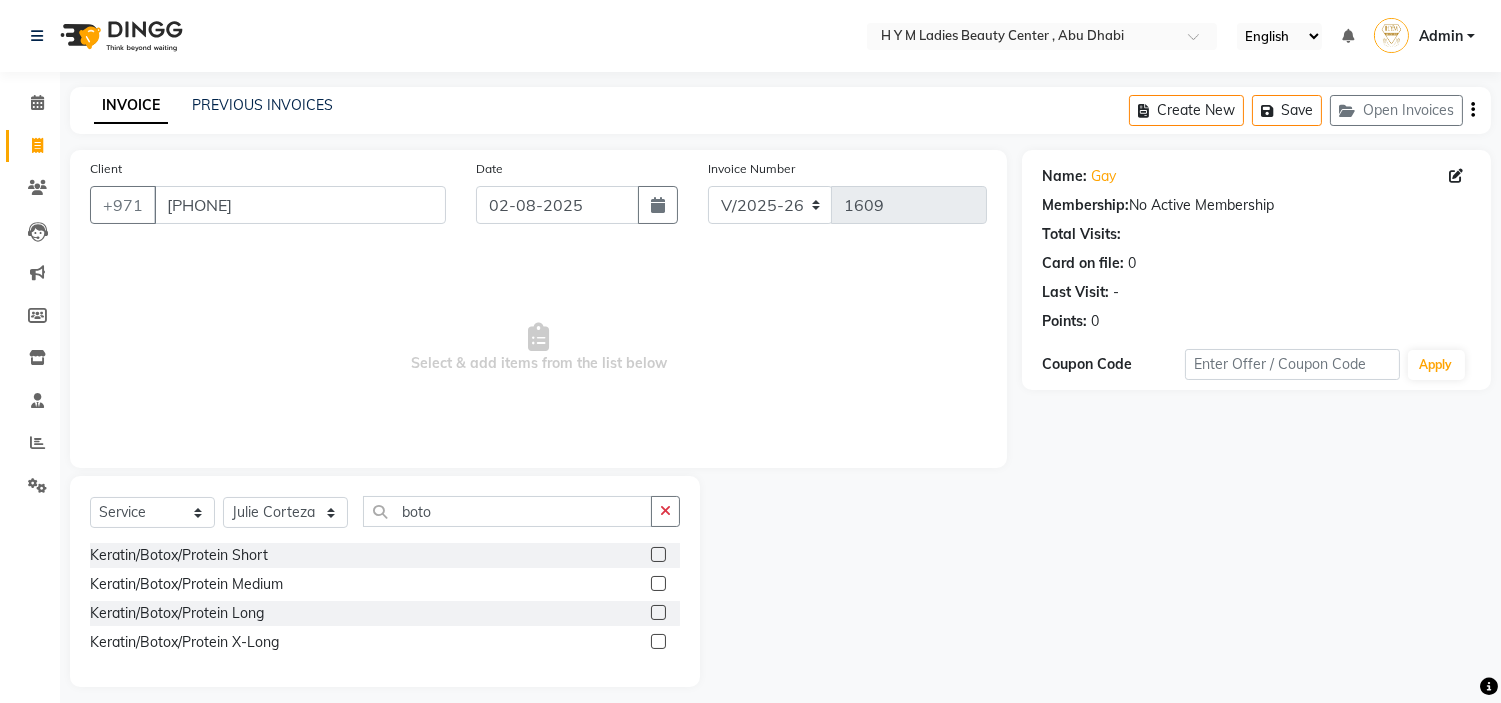 click 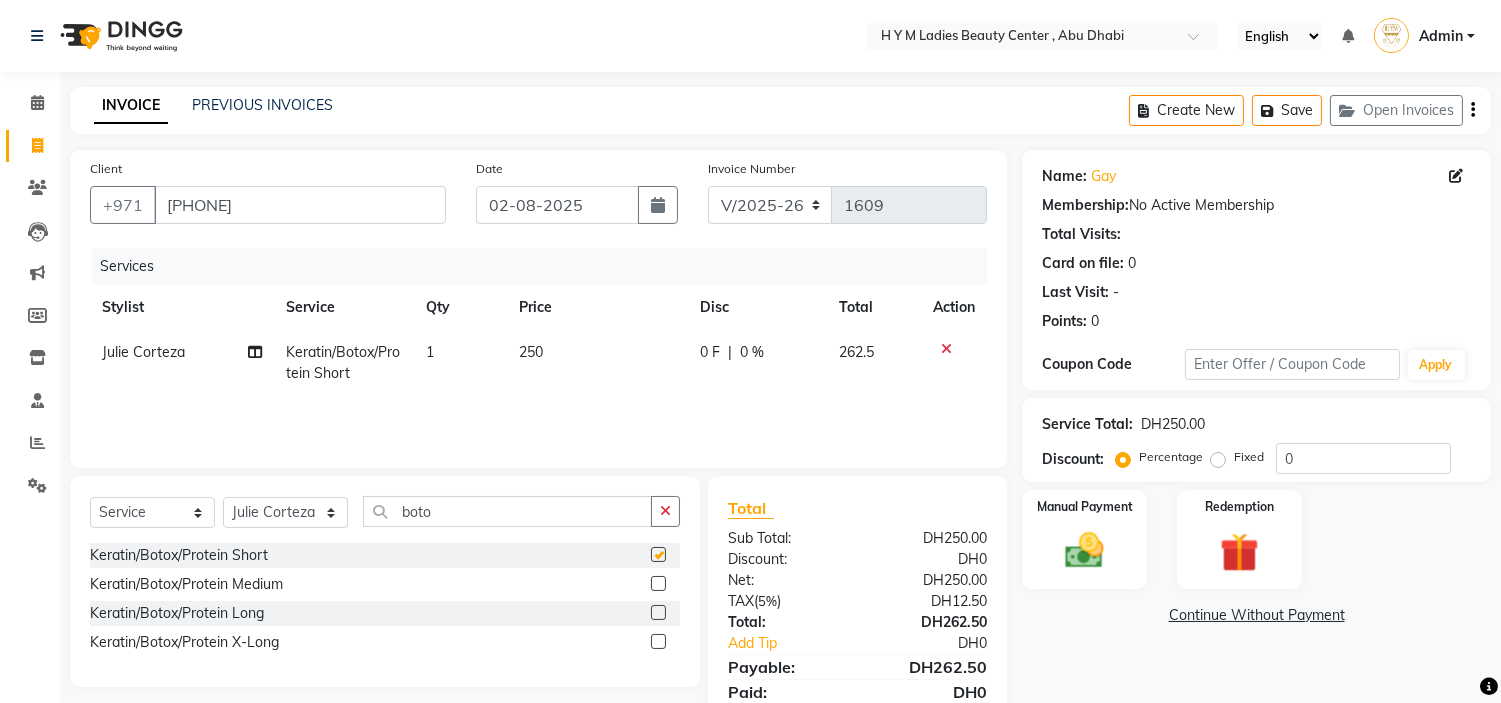 checkbox on "false" 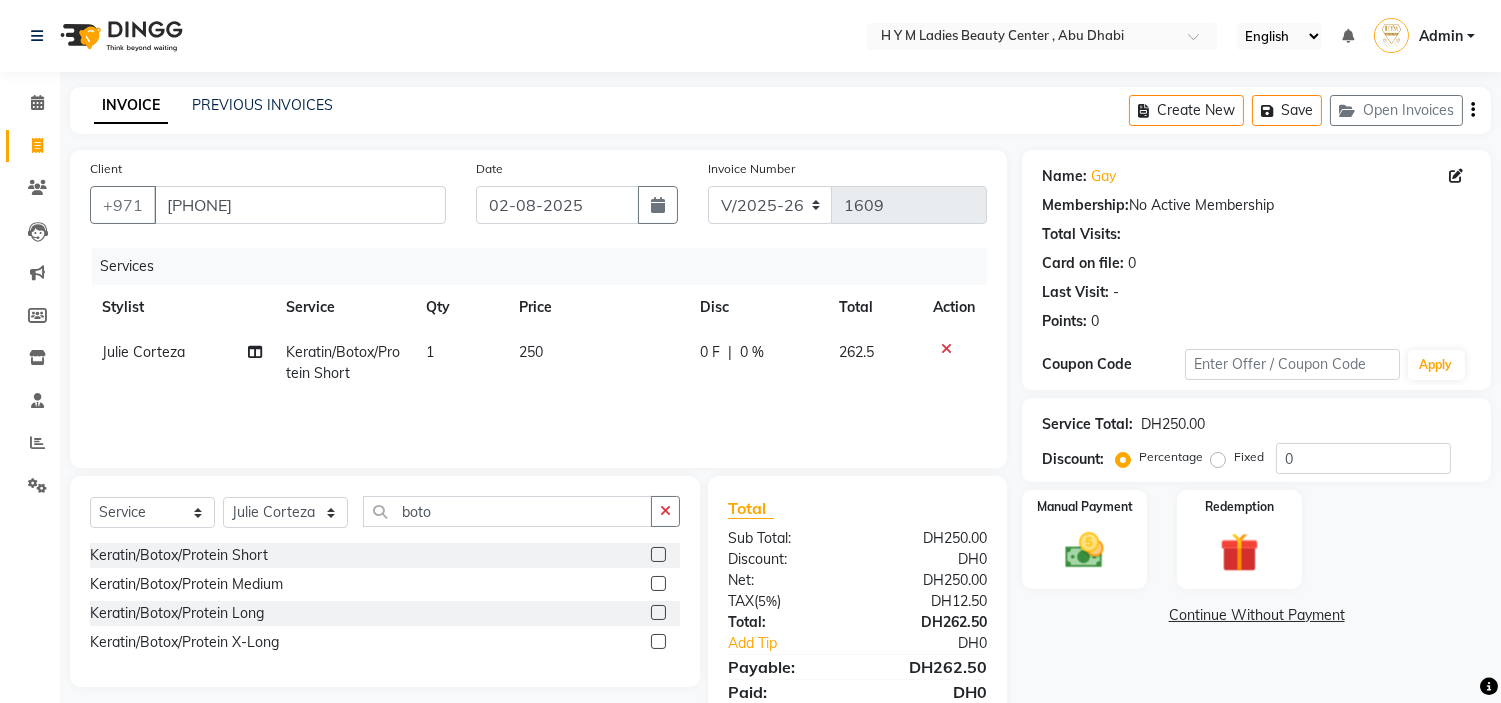 drag, startPoint x: 547, startPoint y: 335, endPoint x: 610, endPoint y: 373, distance: 73.57309 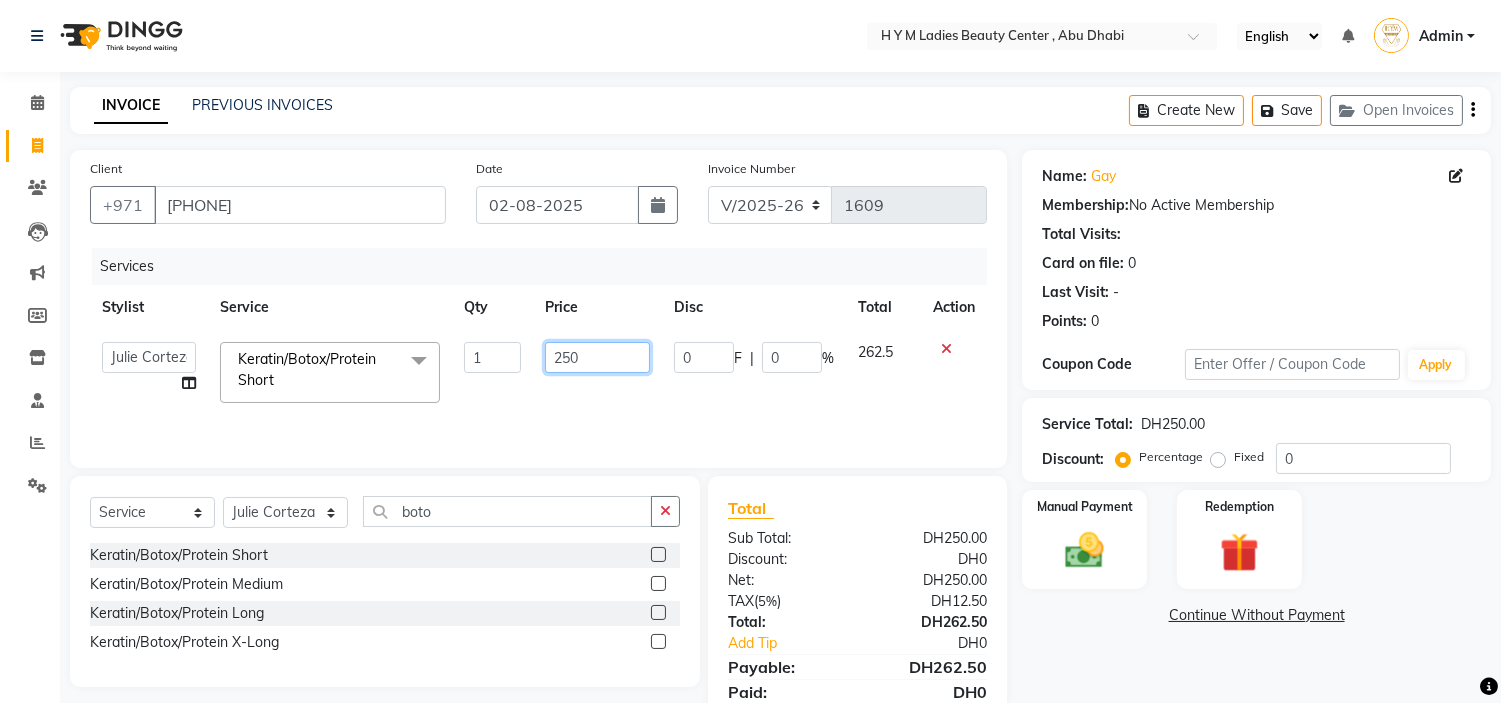 drag, startPoint x: 583, startPoint y: 347, endPoint x: 126, endPoint y: 355, distance: 457.07 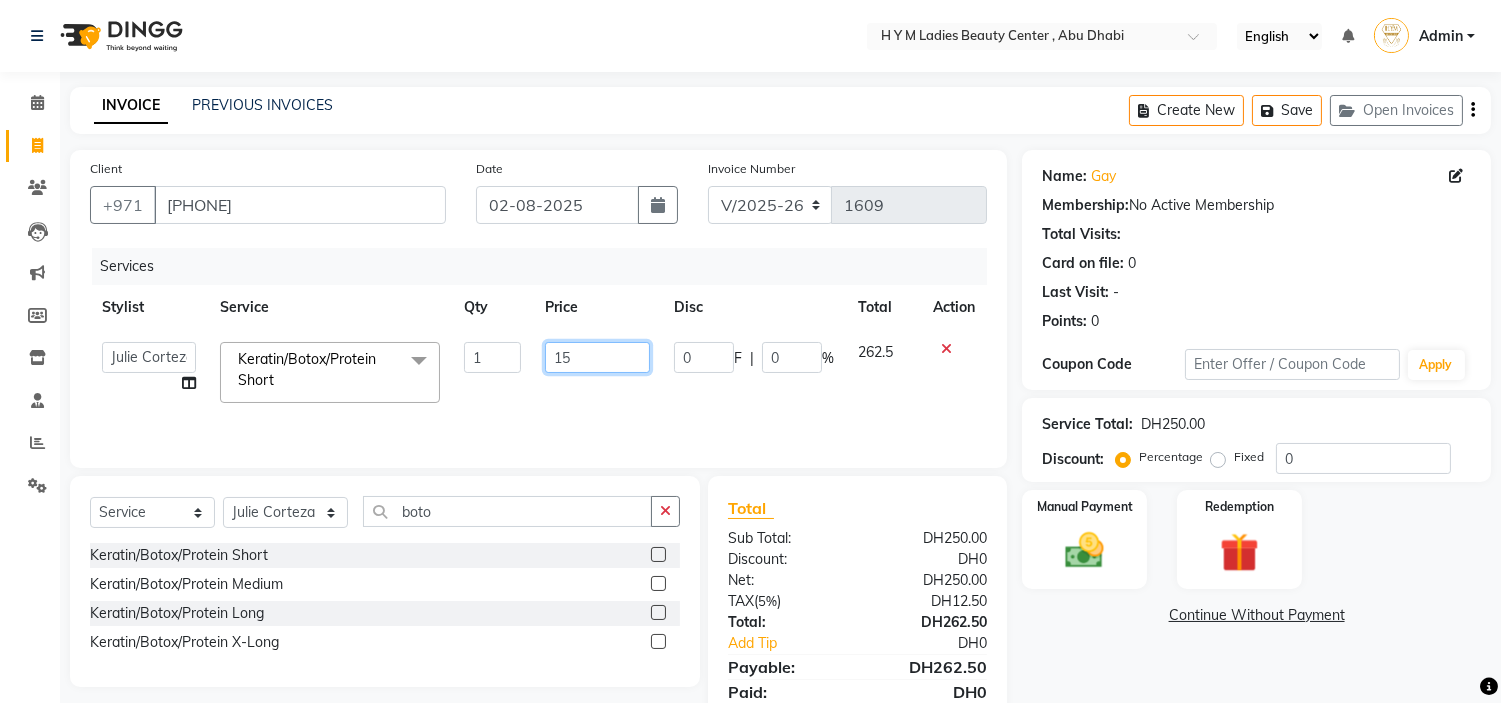 type on "150" 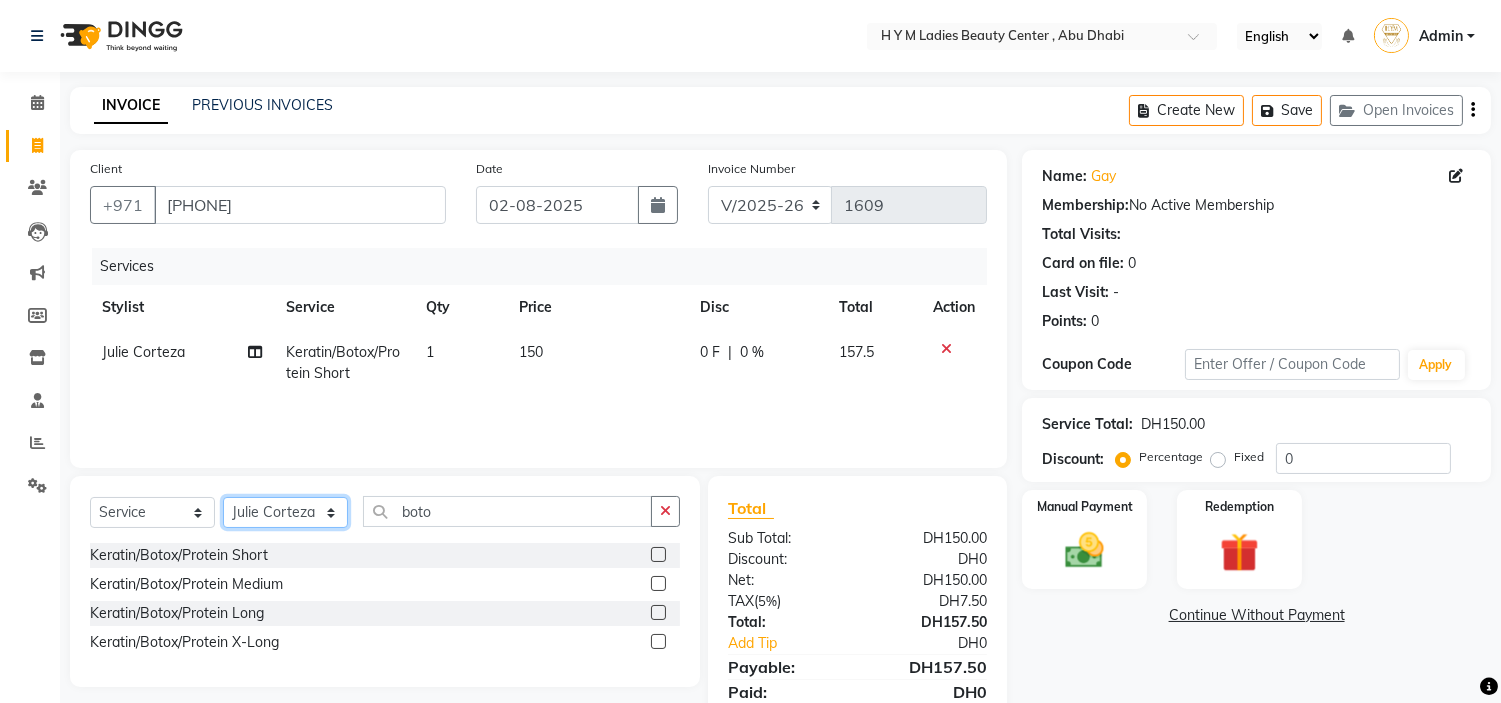 click on "Select Stylist ameena Jheza Dalangin Julie Corteza nadeema randa Rose An Galang zari" 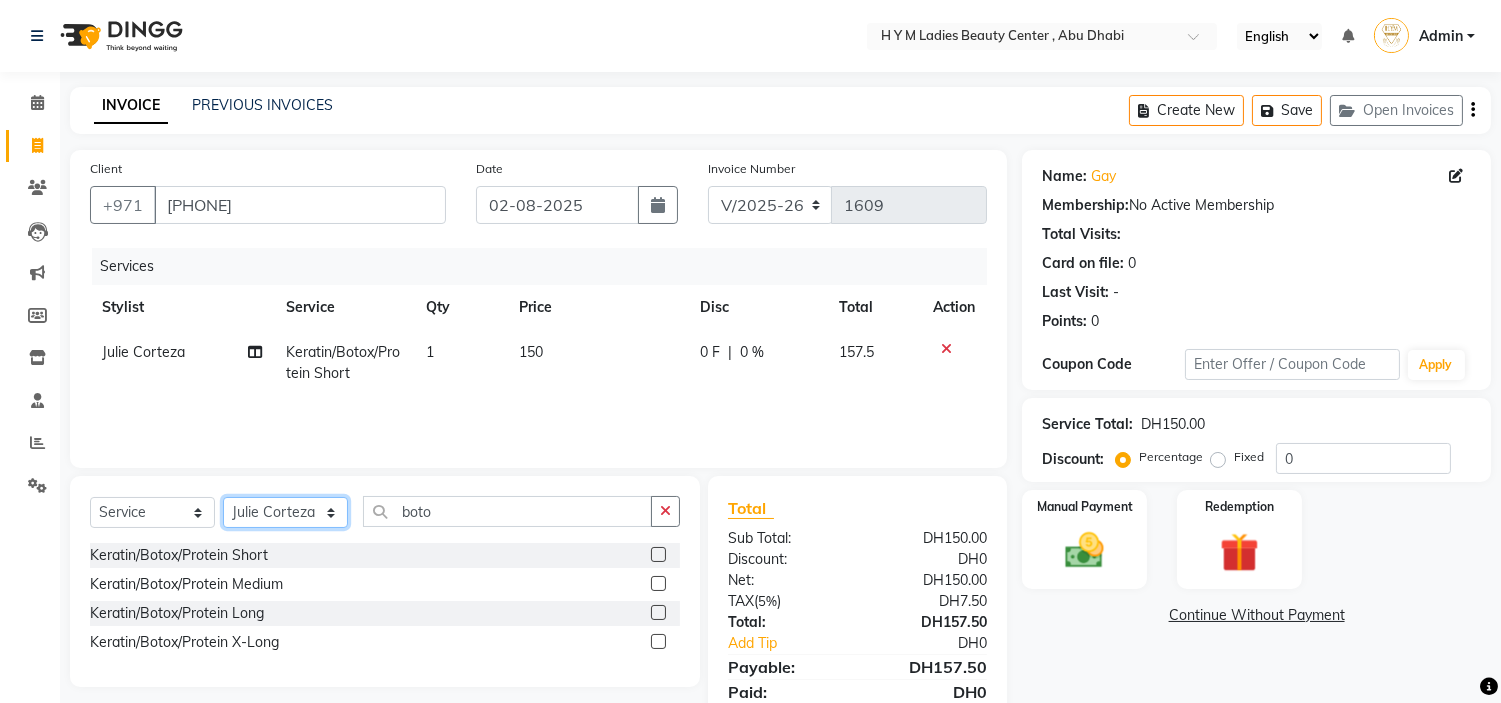 select on "76457" 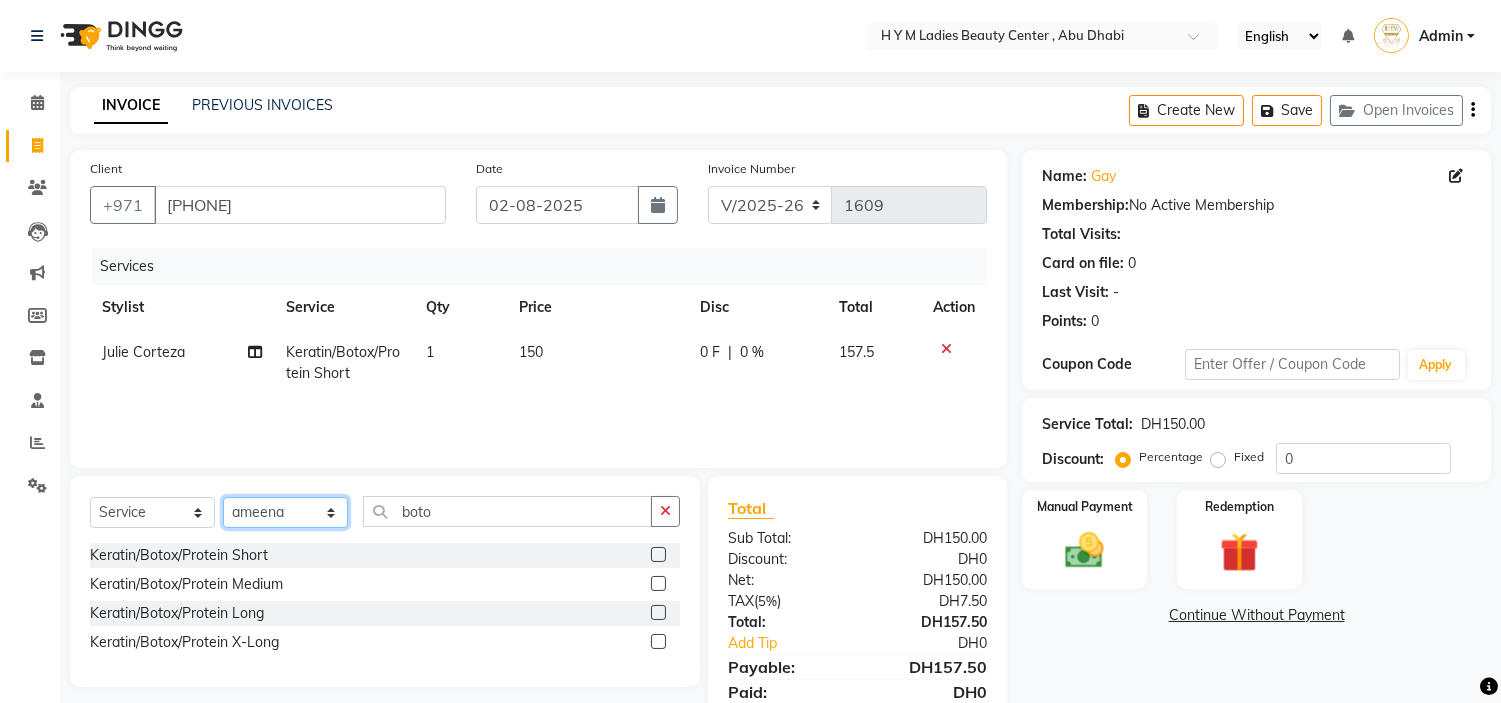 click on "Select Stylist ameena Jheza Dalangin Julie Corteza nadeema randa Rose An Galang zari" 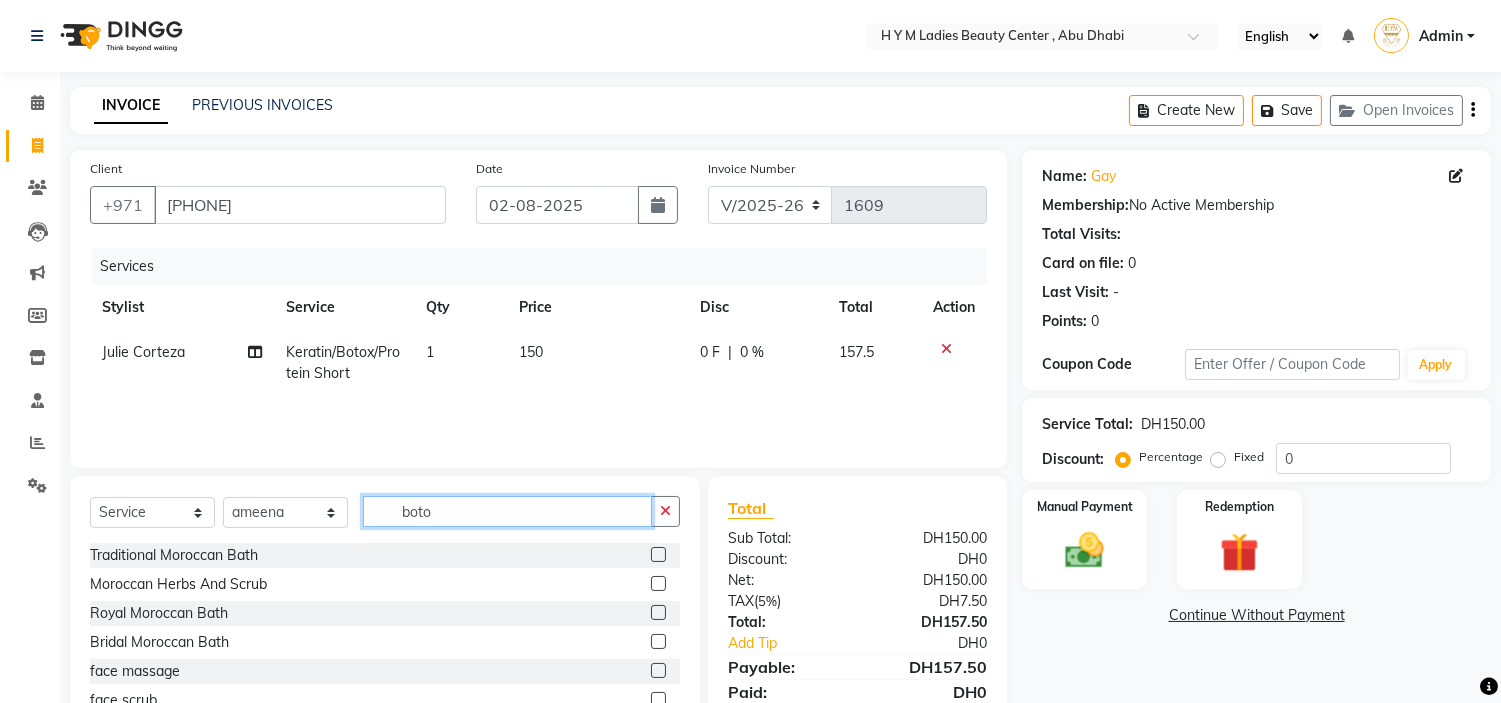 click on "boto" 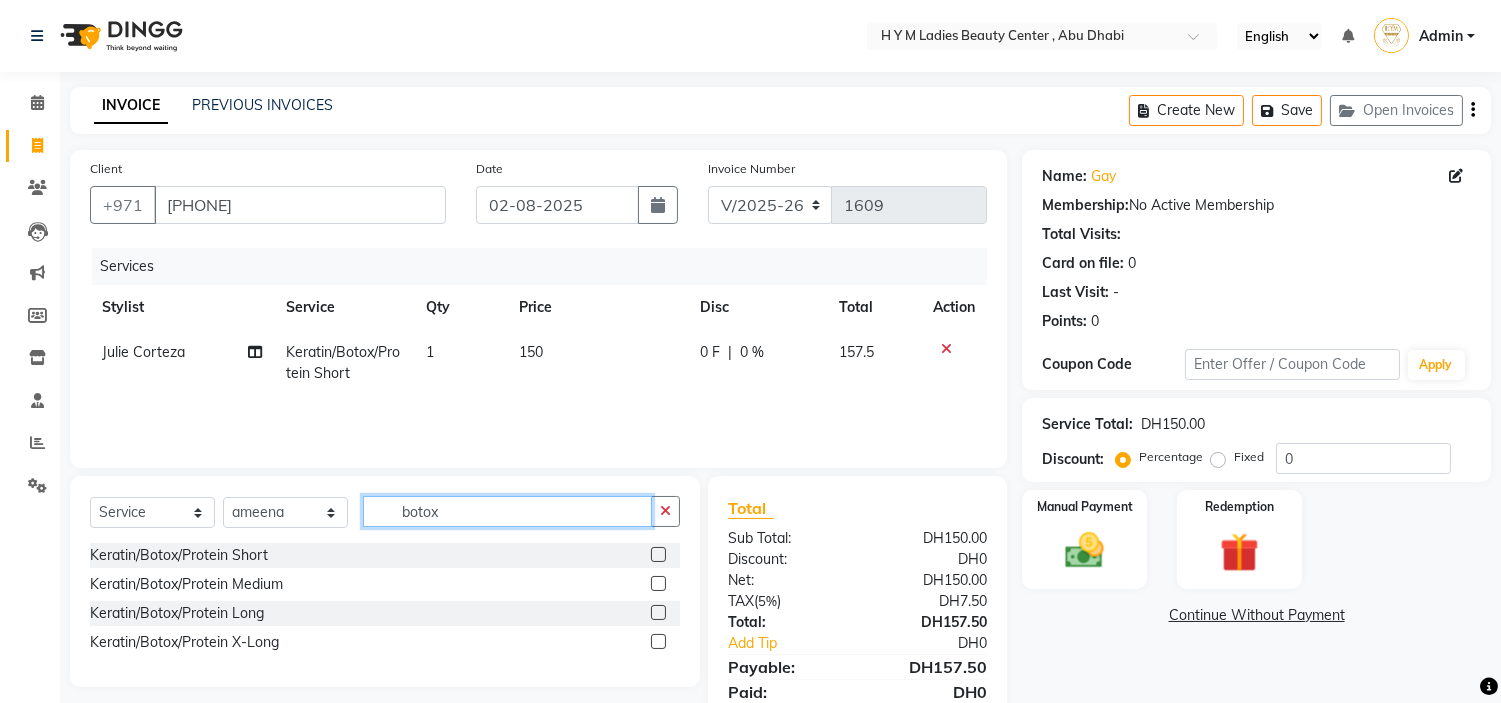type on "botox" 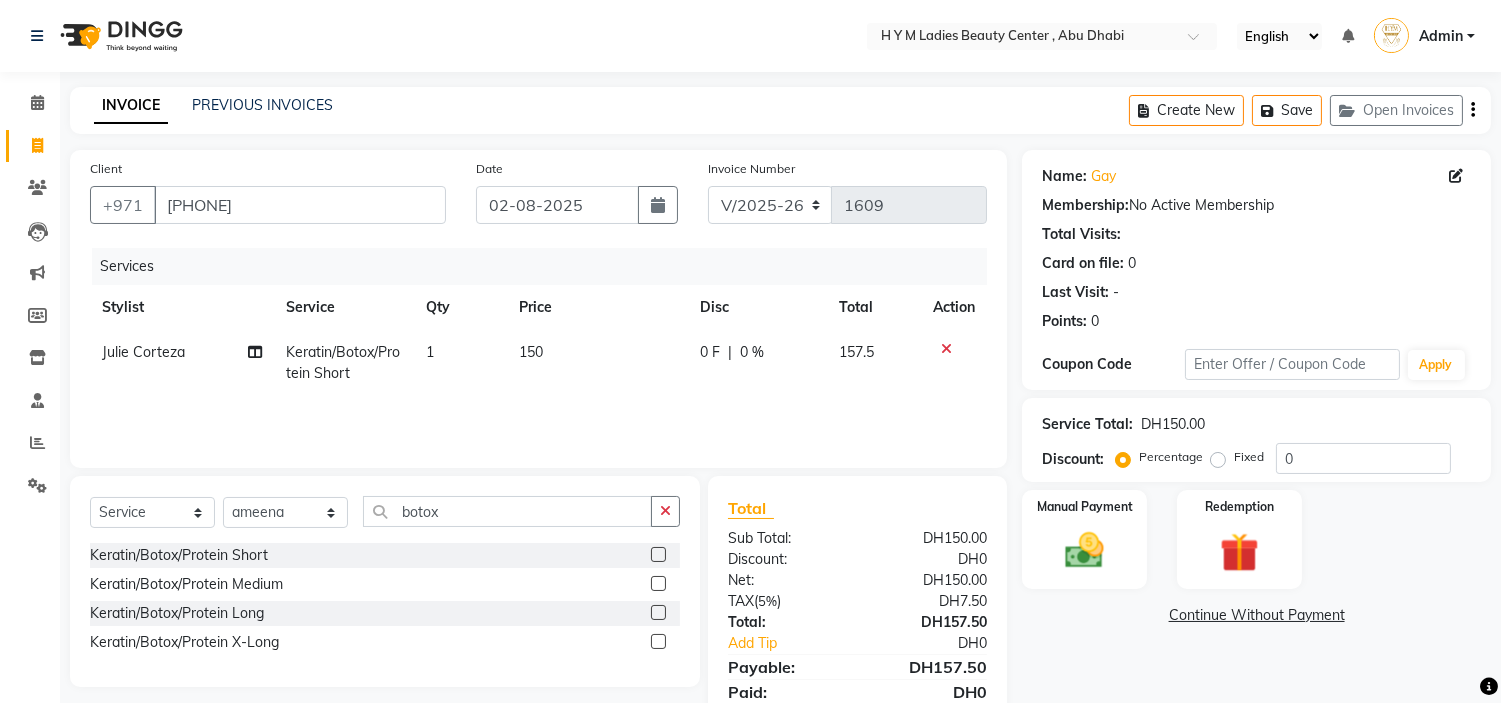 click 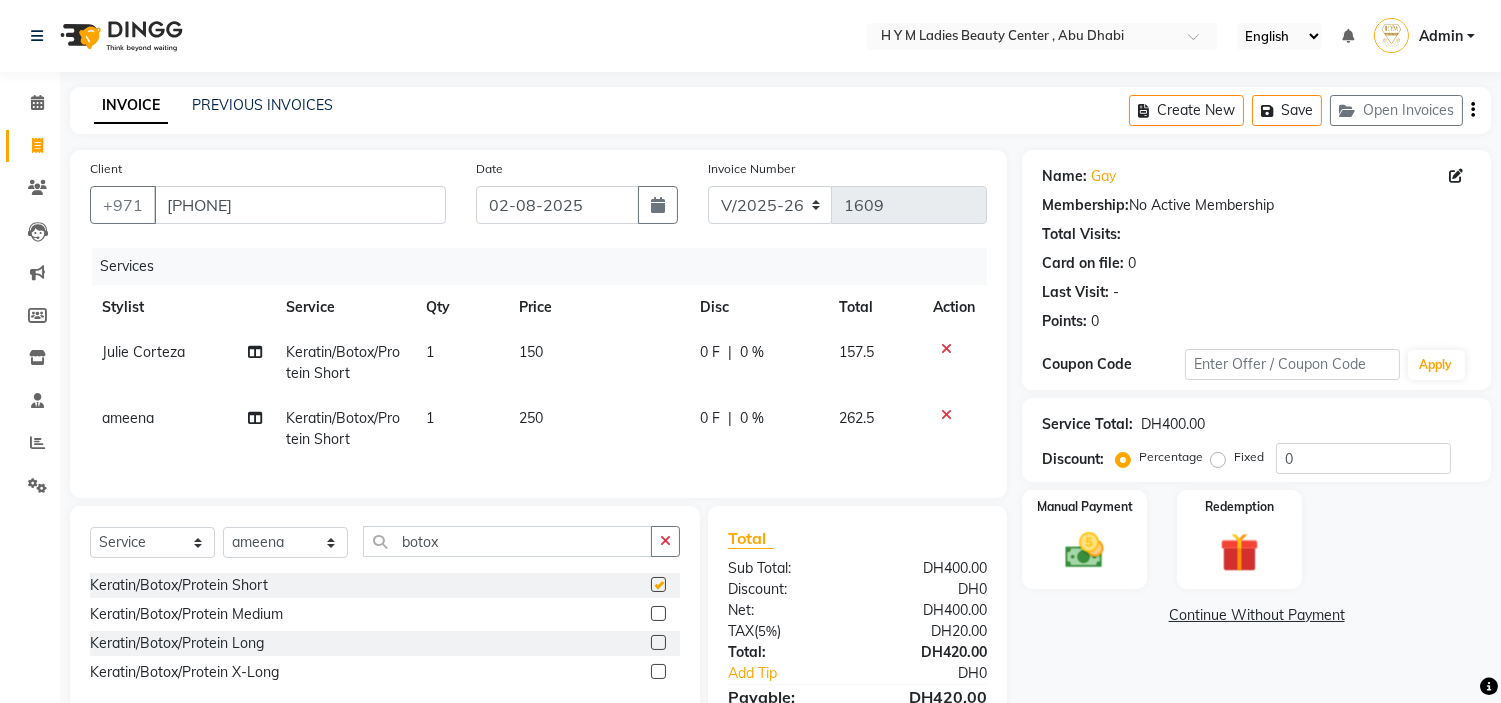 checkbox on "false" 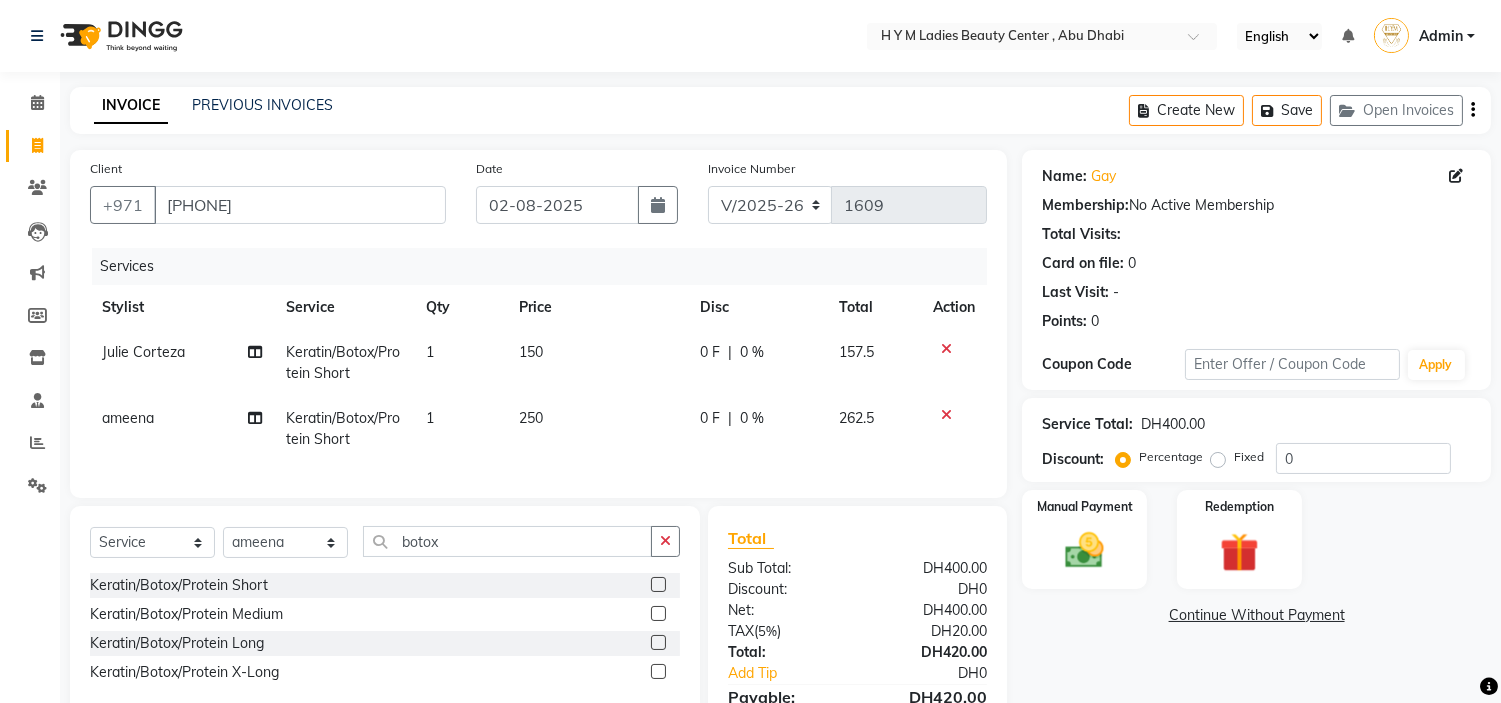 click on "250" 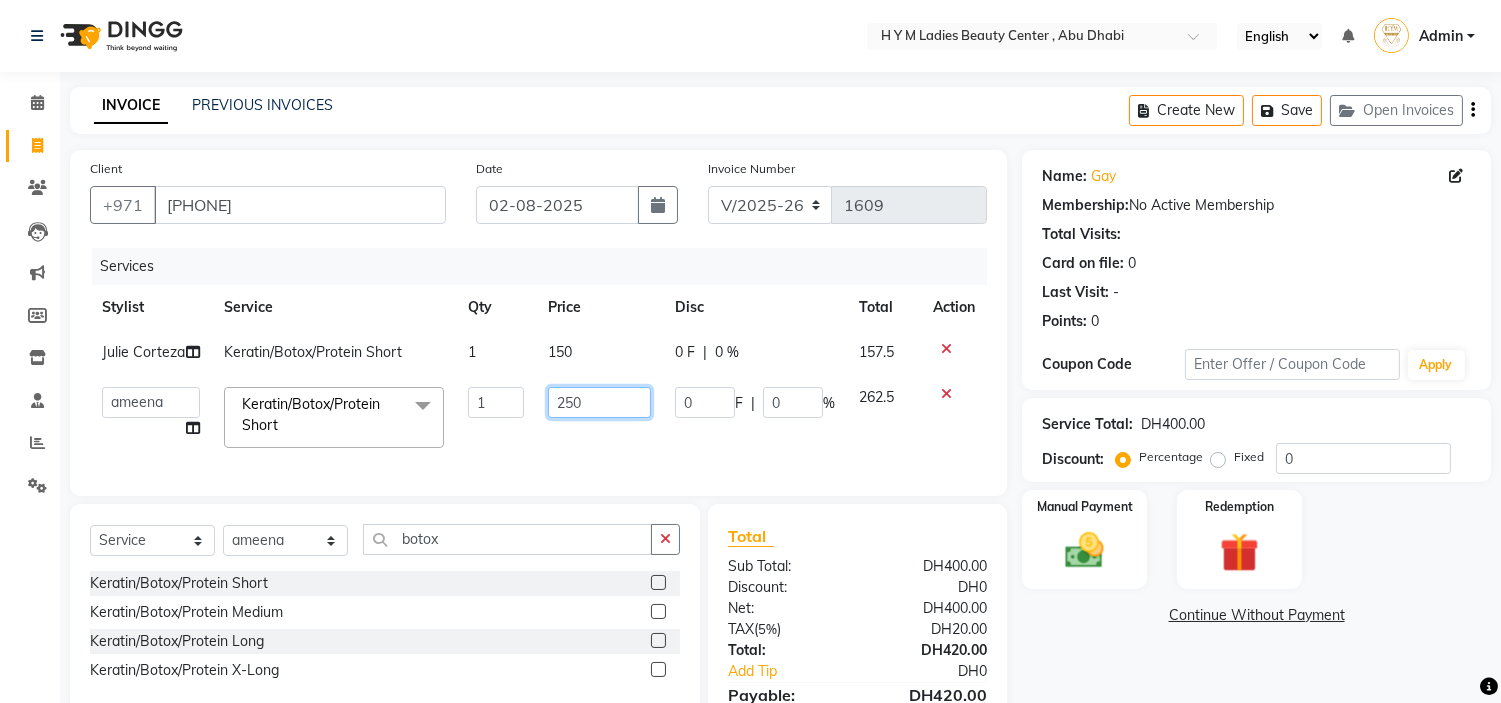drag, startPoint x: 592, startPoint y: 395, endPoint x: 0, endPoint y: 248, distance: 609.97784 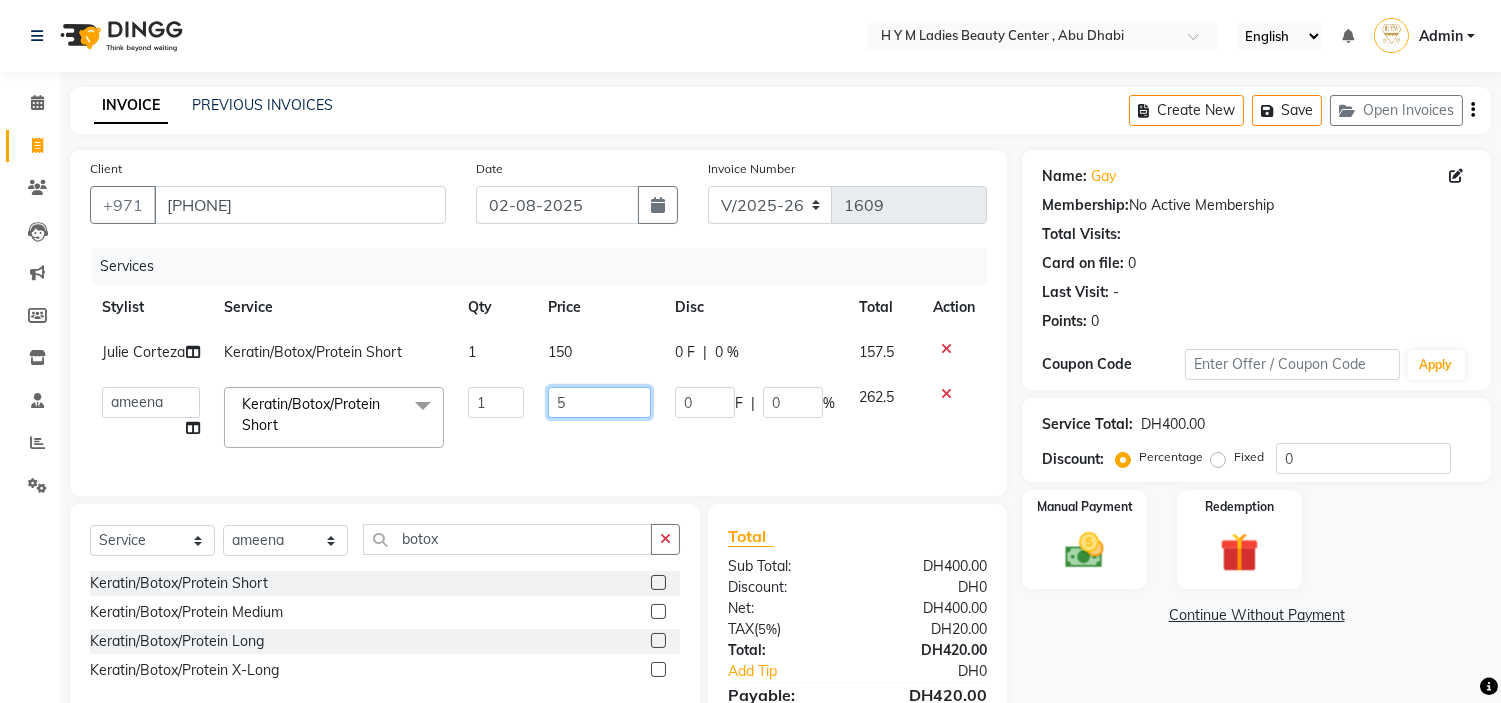 type on "50" 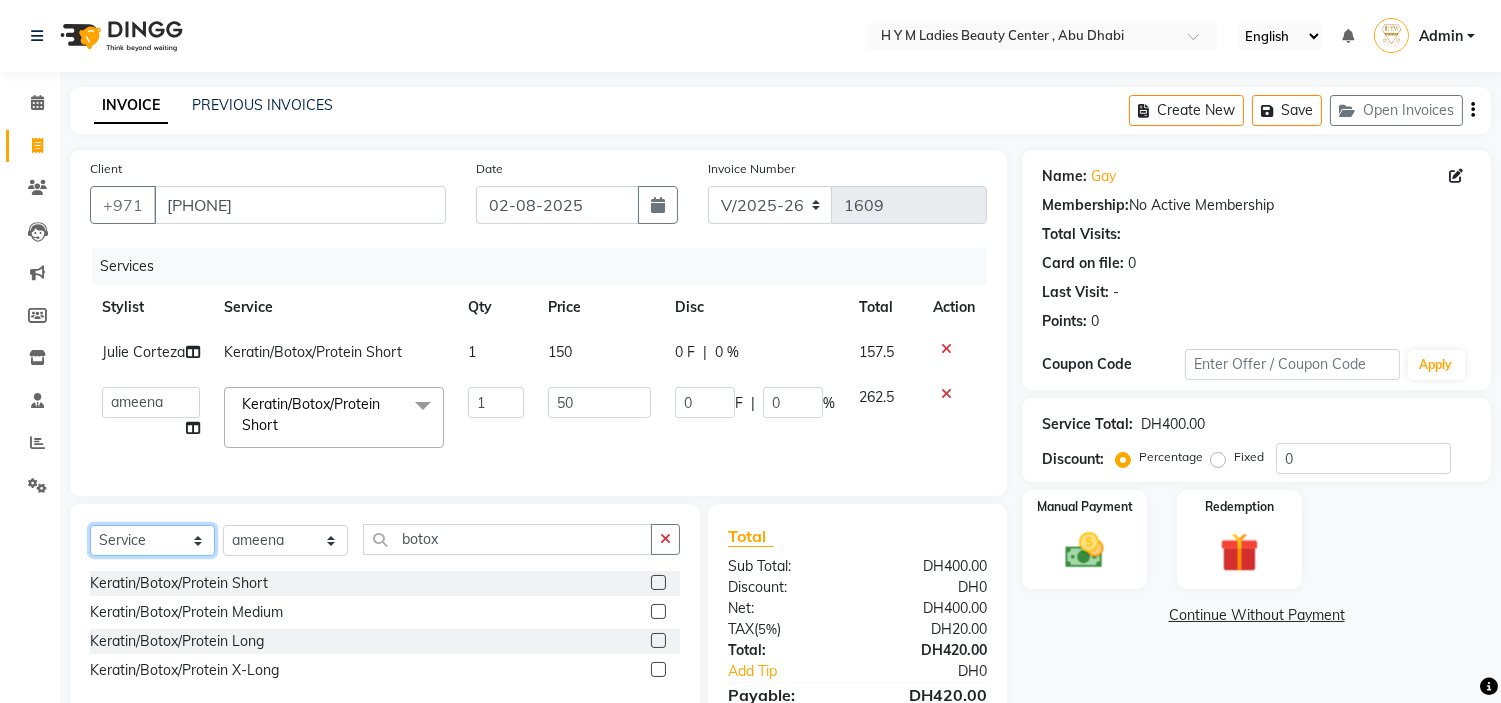 click on "Select  Service  Product  Membership  Package Voucher Prepaid Gift Card" 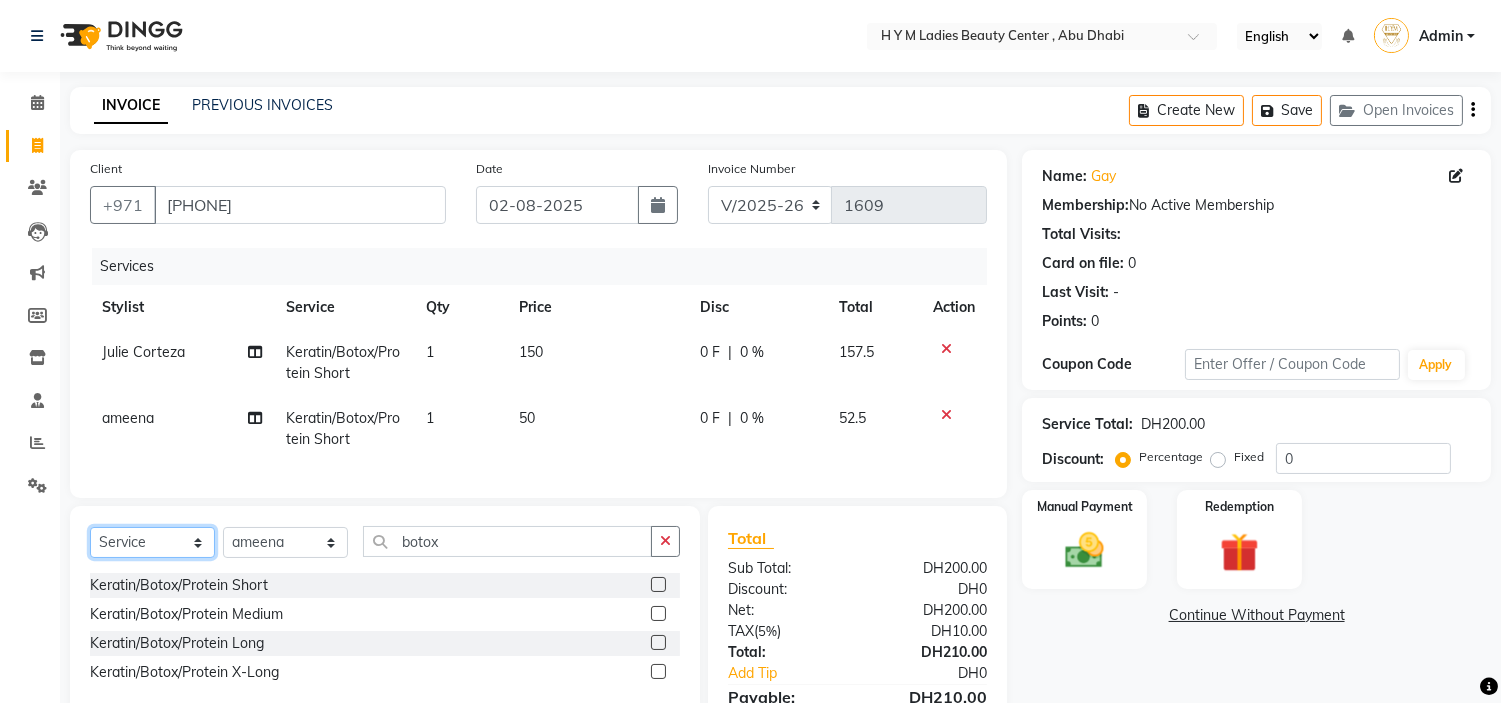 select on "package" 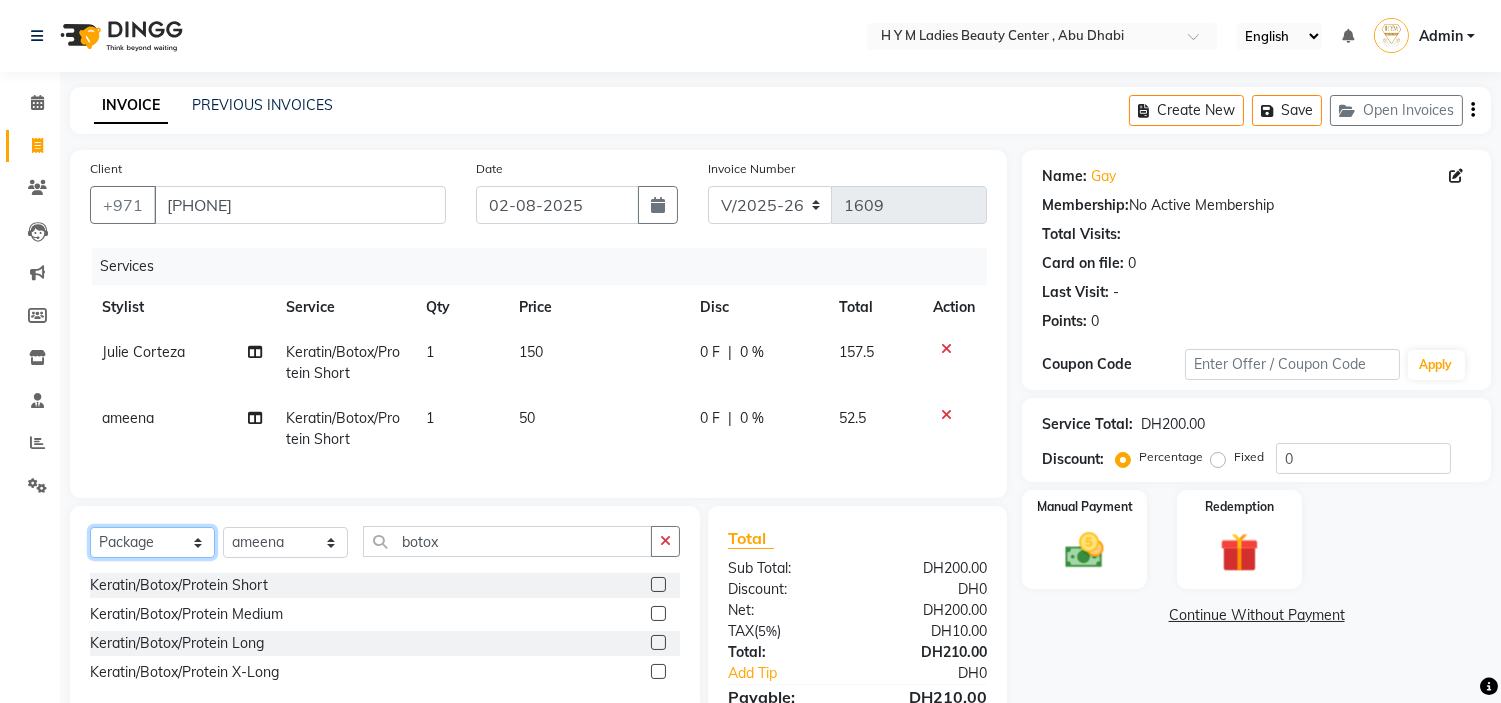 click on "Select  Service  Product  Membership  Package Voucher Prepaid Gift Card" 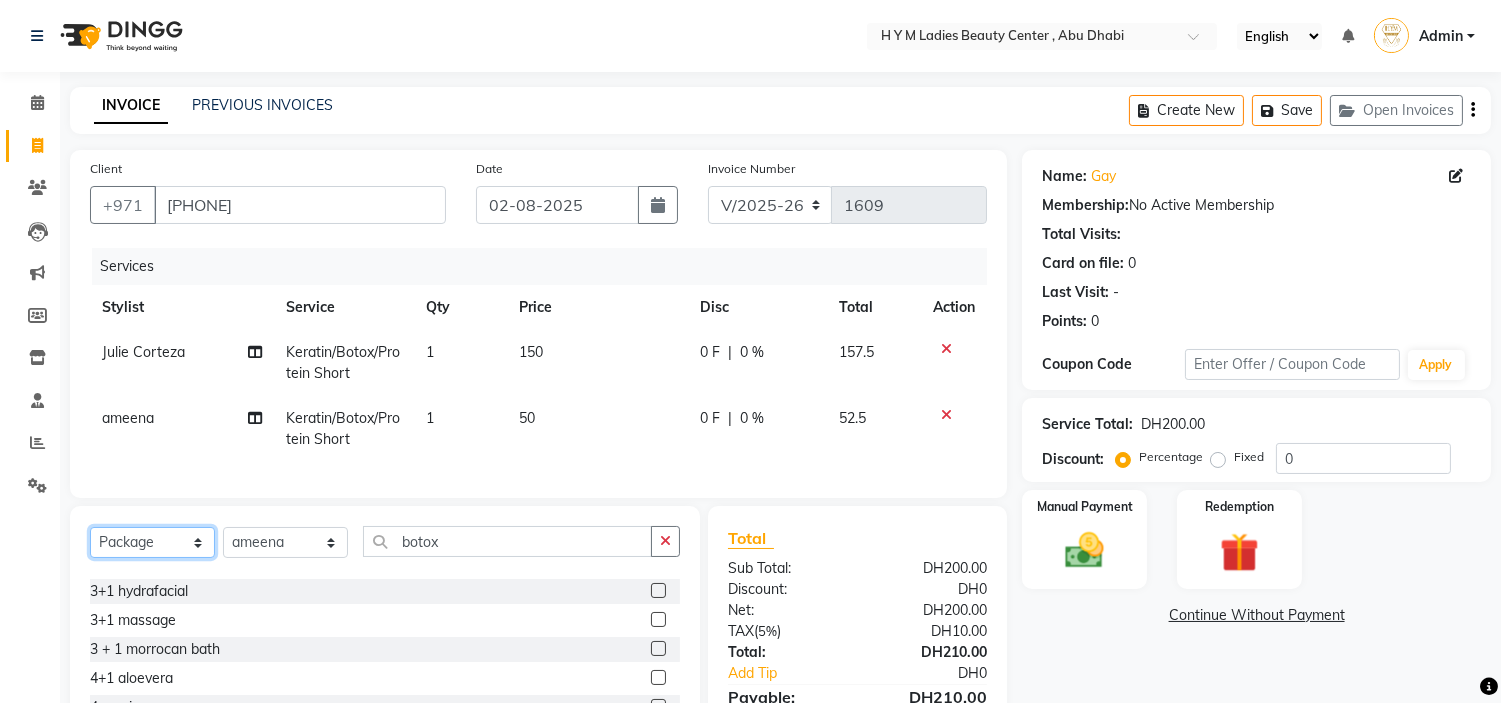 scroll, scrollTop: 118, scrollLeft: 0, axis: vertical 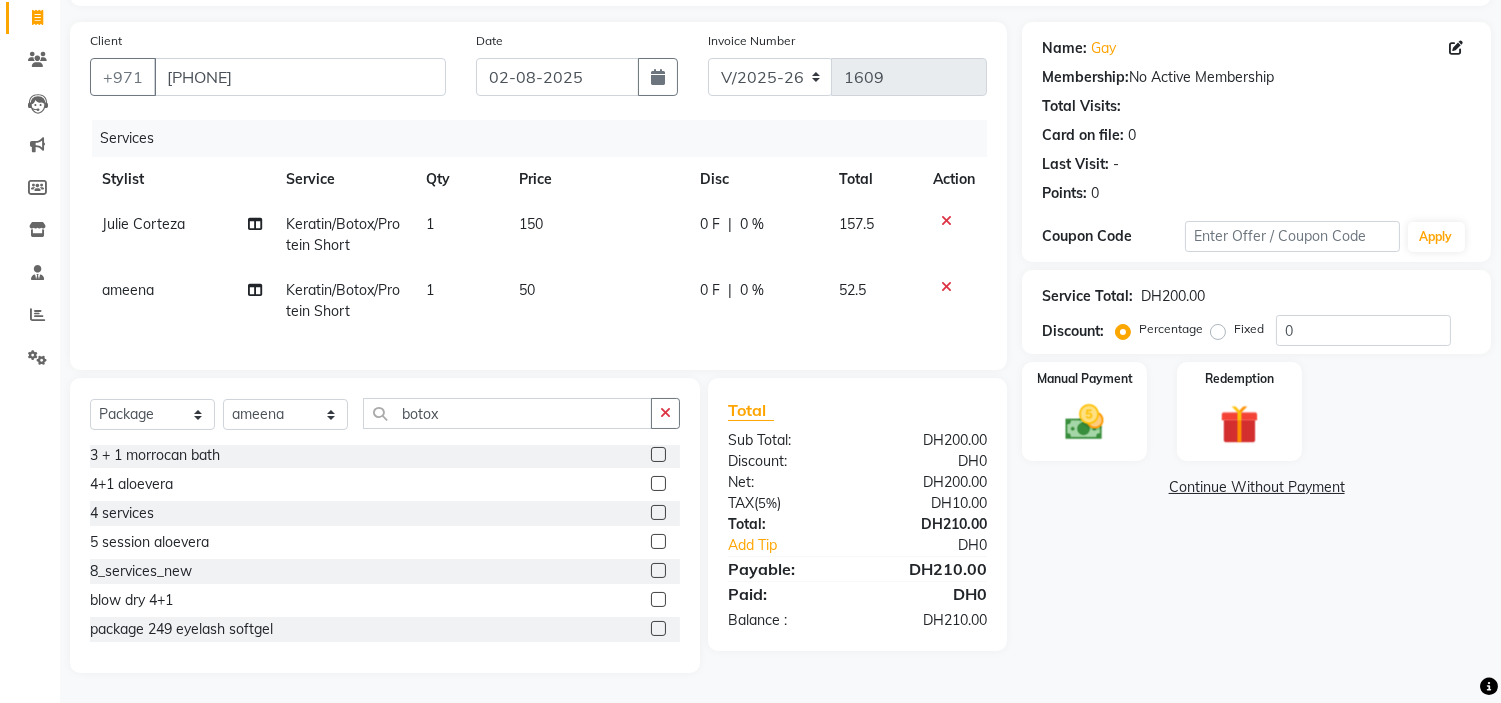 click 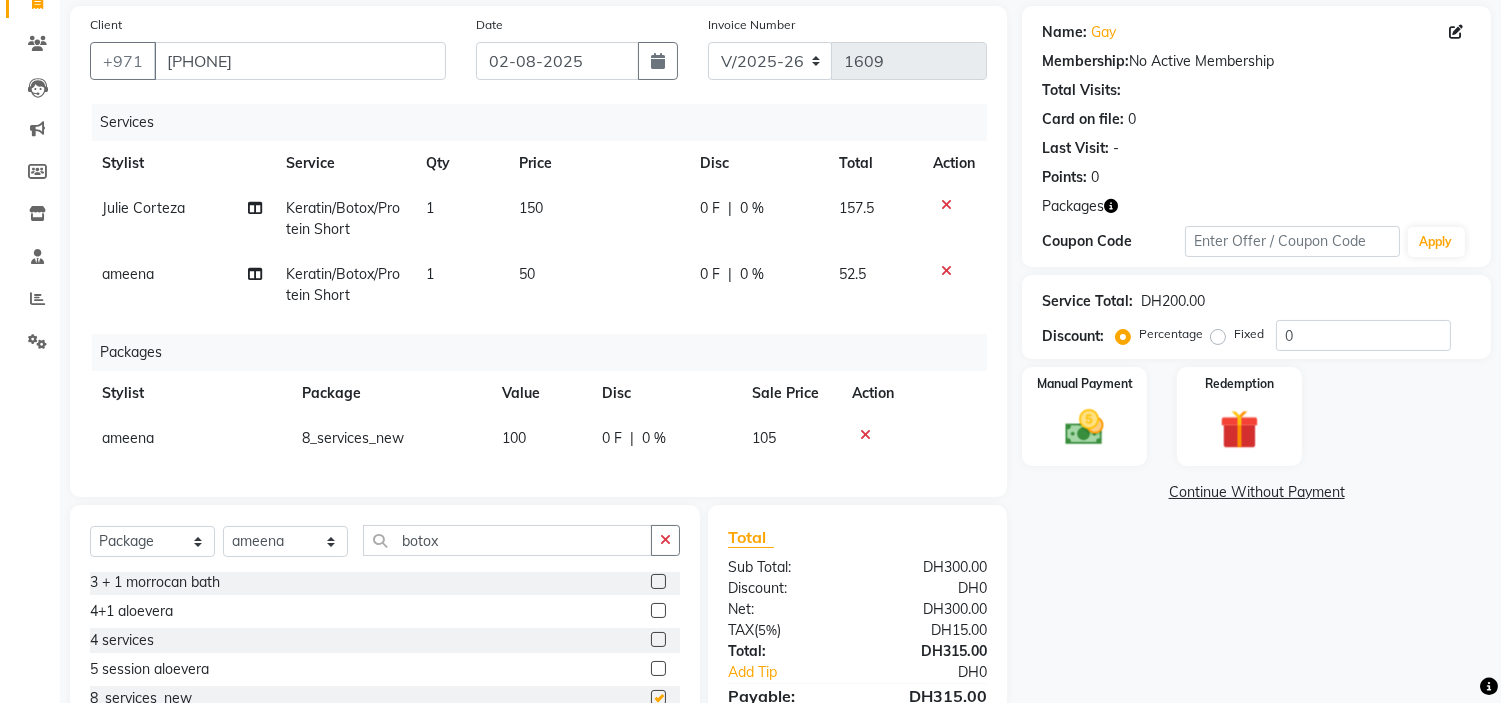 checkbox on "false" 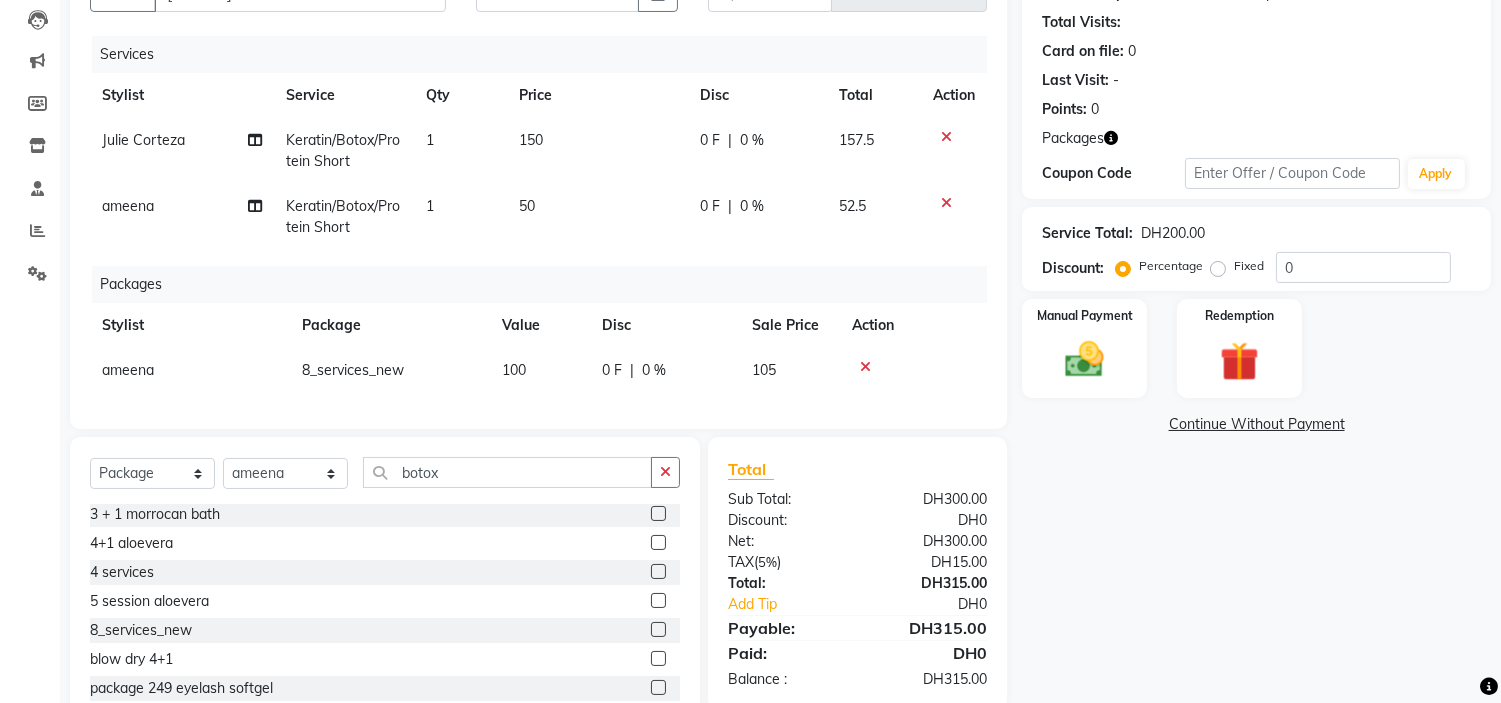 scroll, scrollTop: 287, scrollLeft: 0, axis: vertical 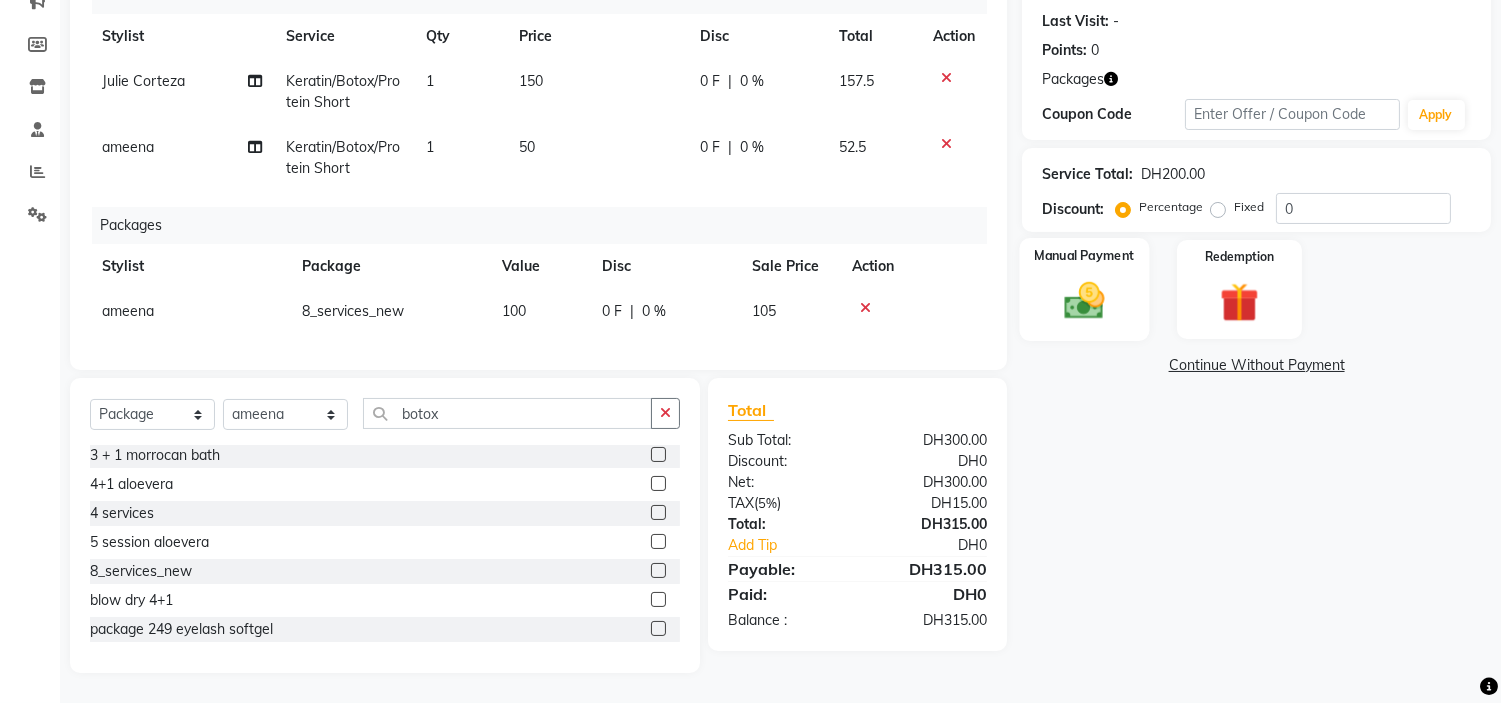 click 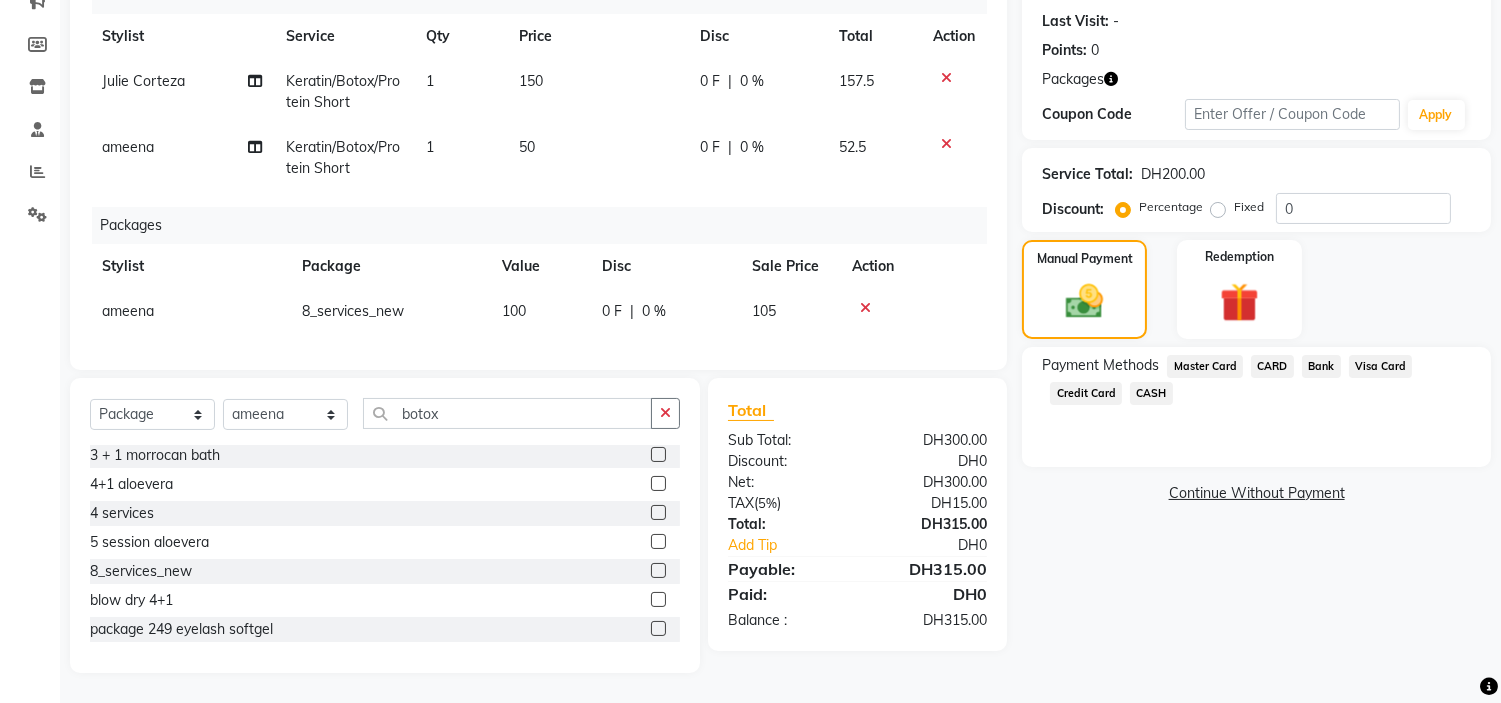 click on "CASH" 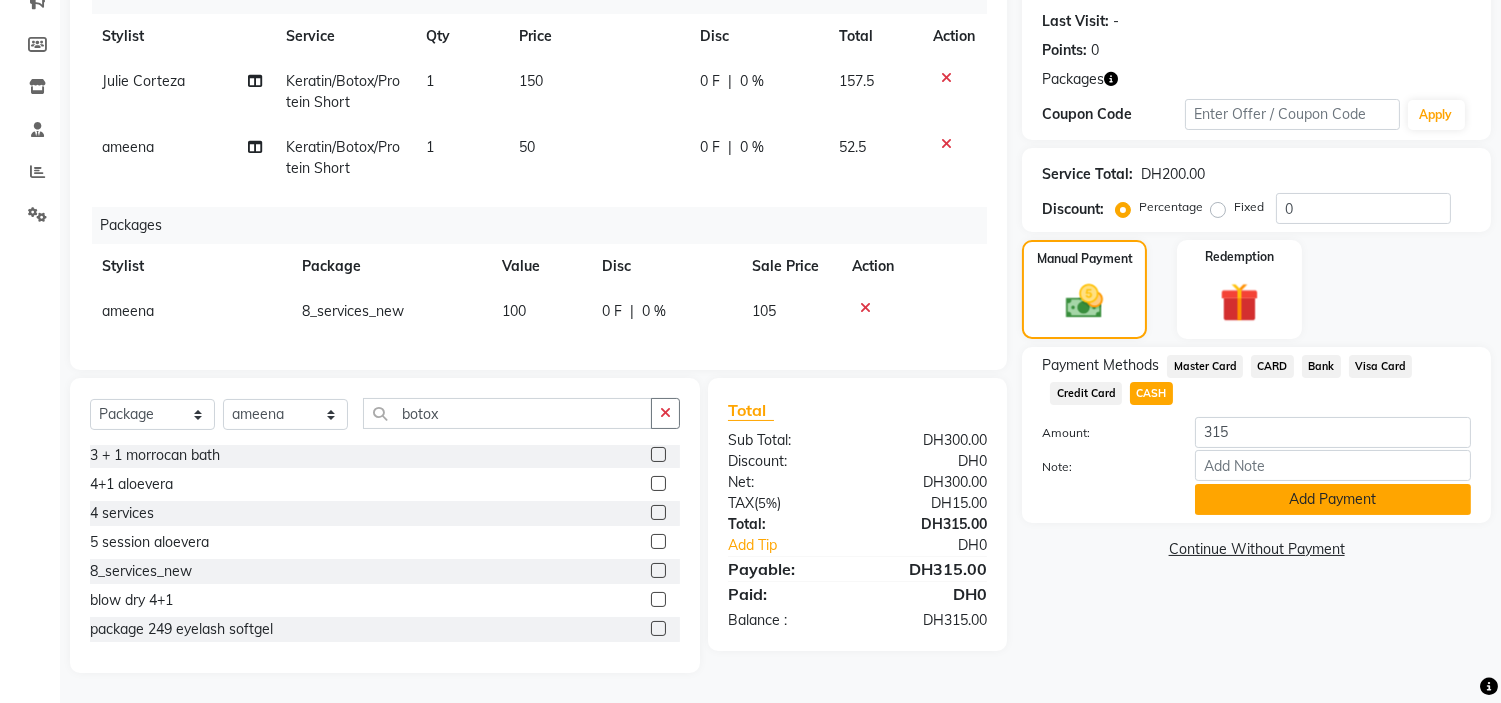 click on "Add Payment" 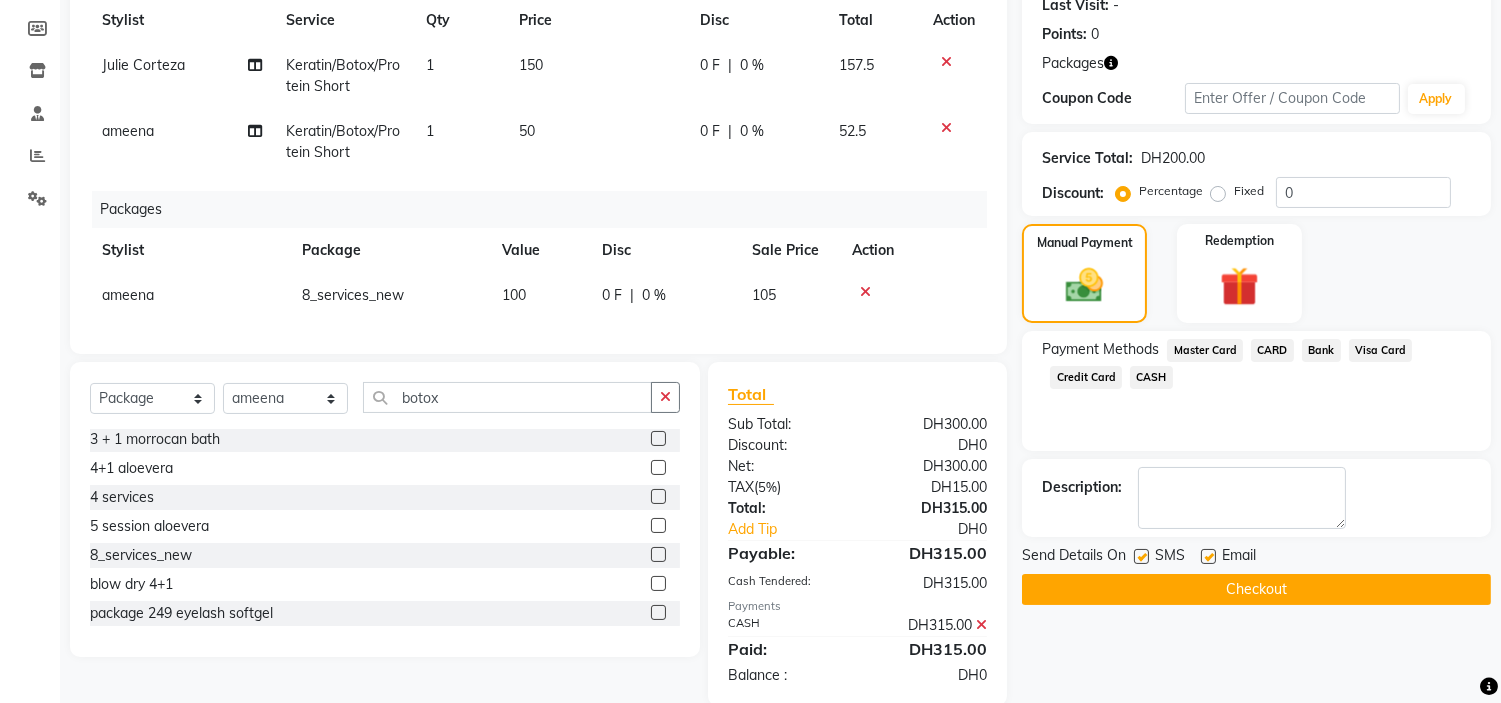 click 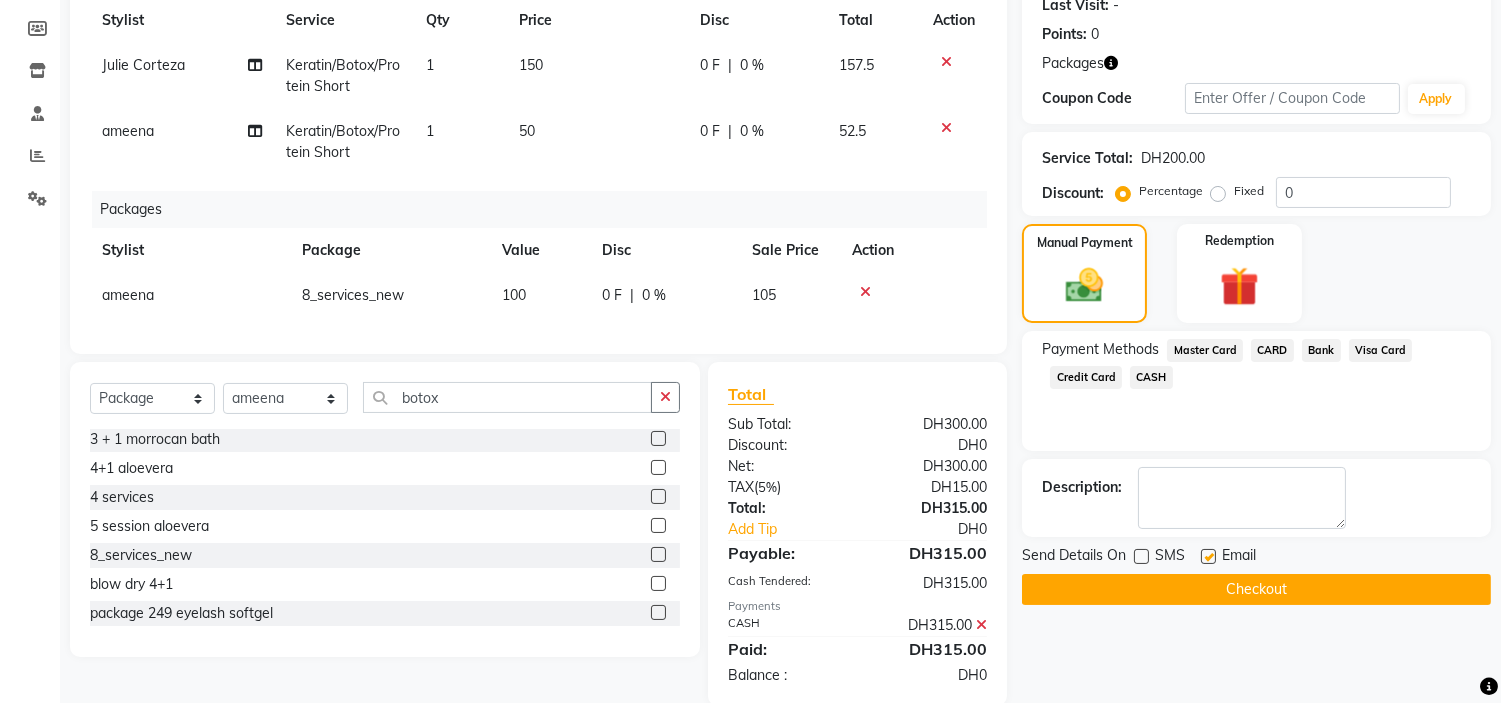 click 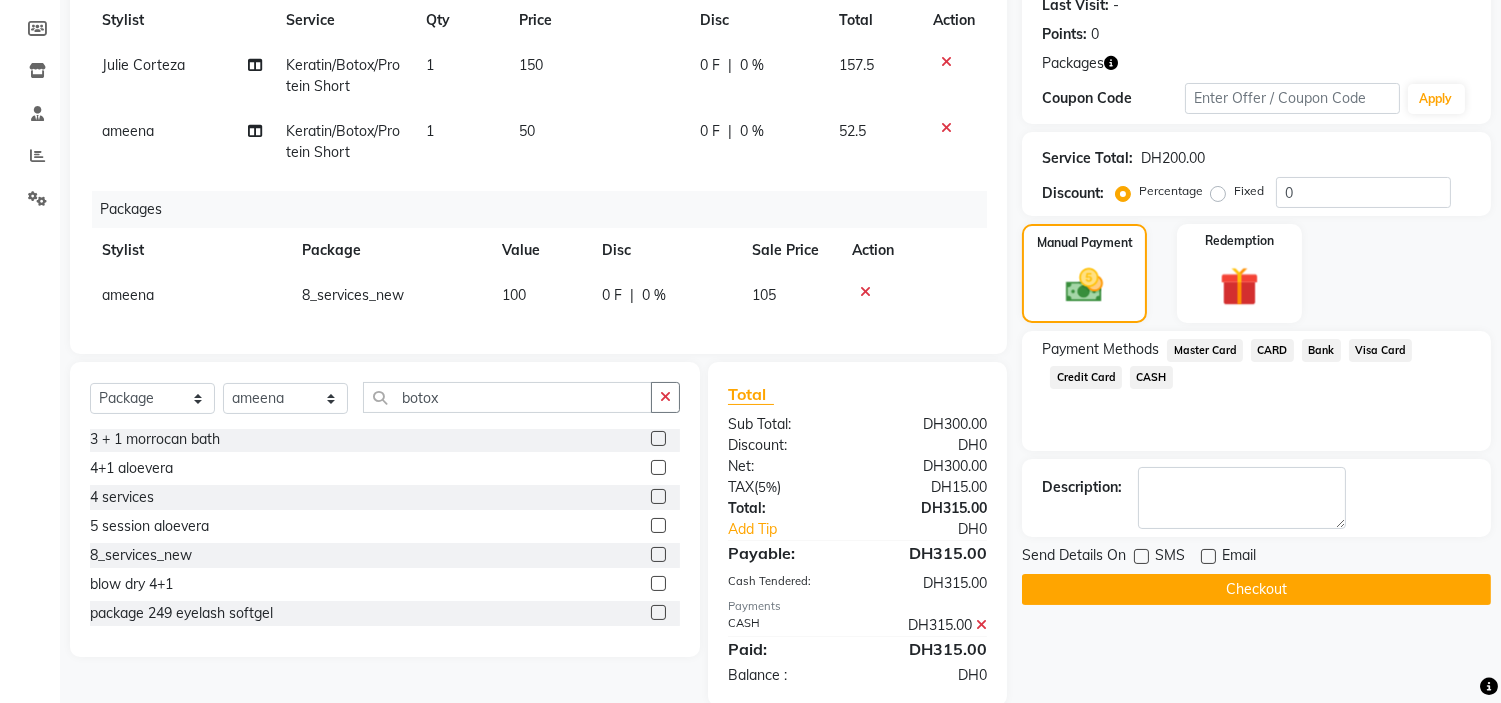 scroll, scrollTop: 0, scrollLeft: 0, axis: both 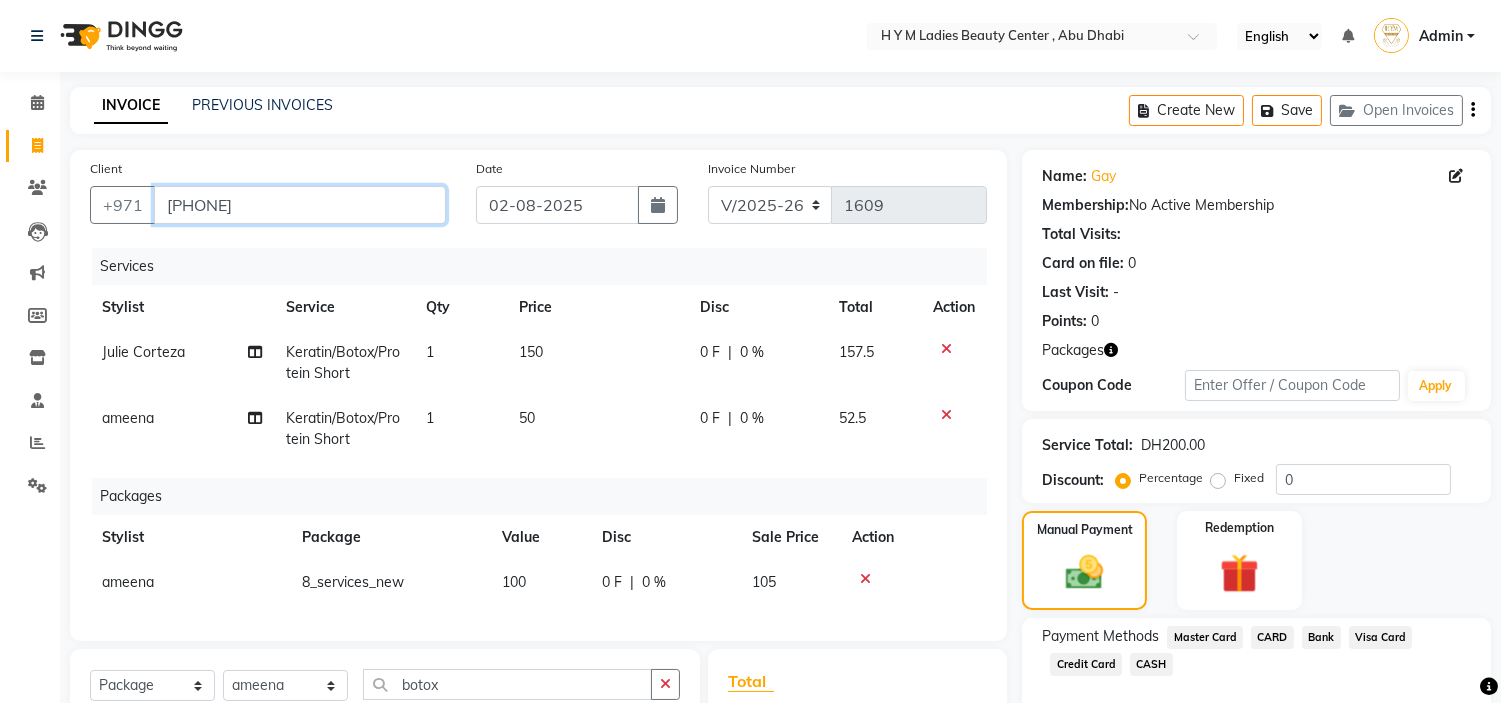 click on "[PHONE]" at bounding box center [300, 205] 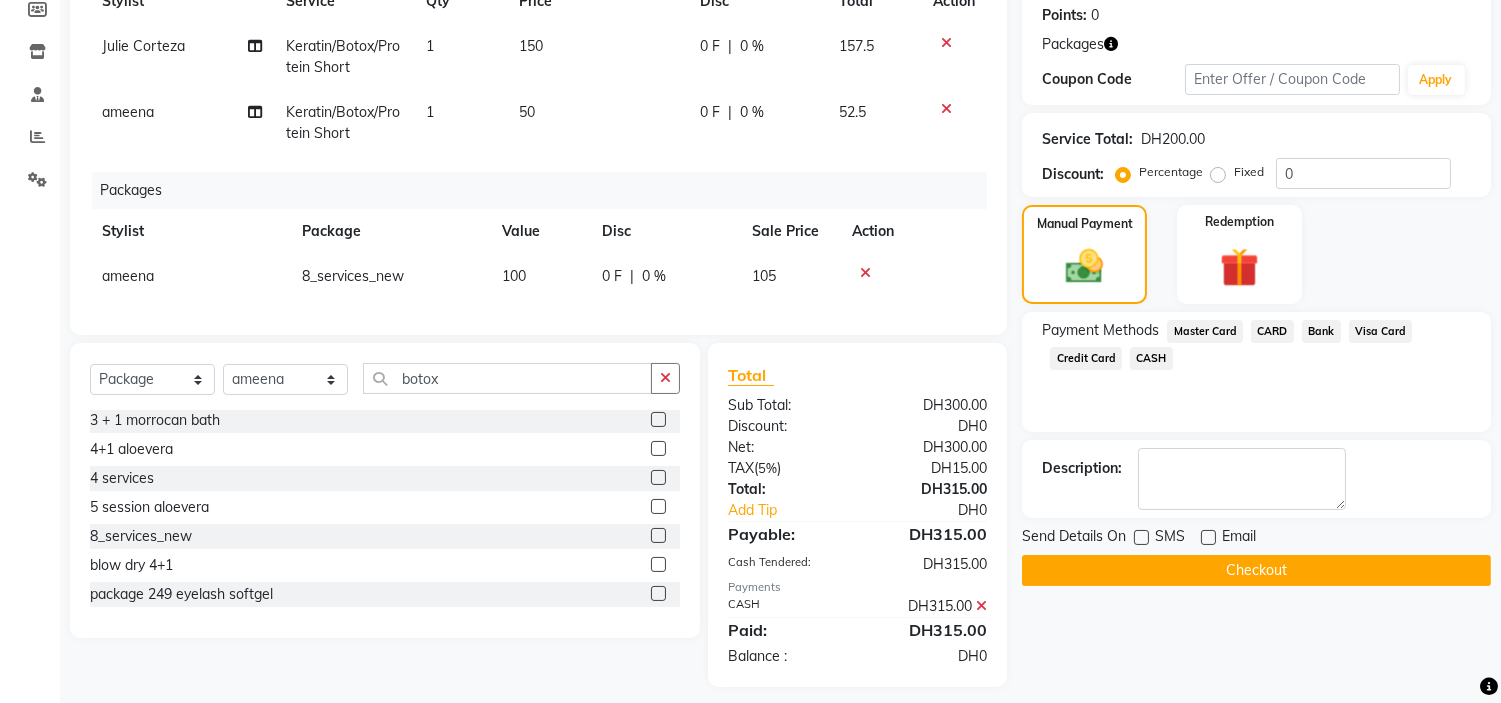 scroll, scrollTop: 336, scrollLeft: 0, axis: vertical 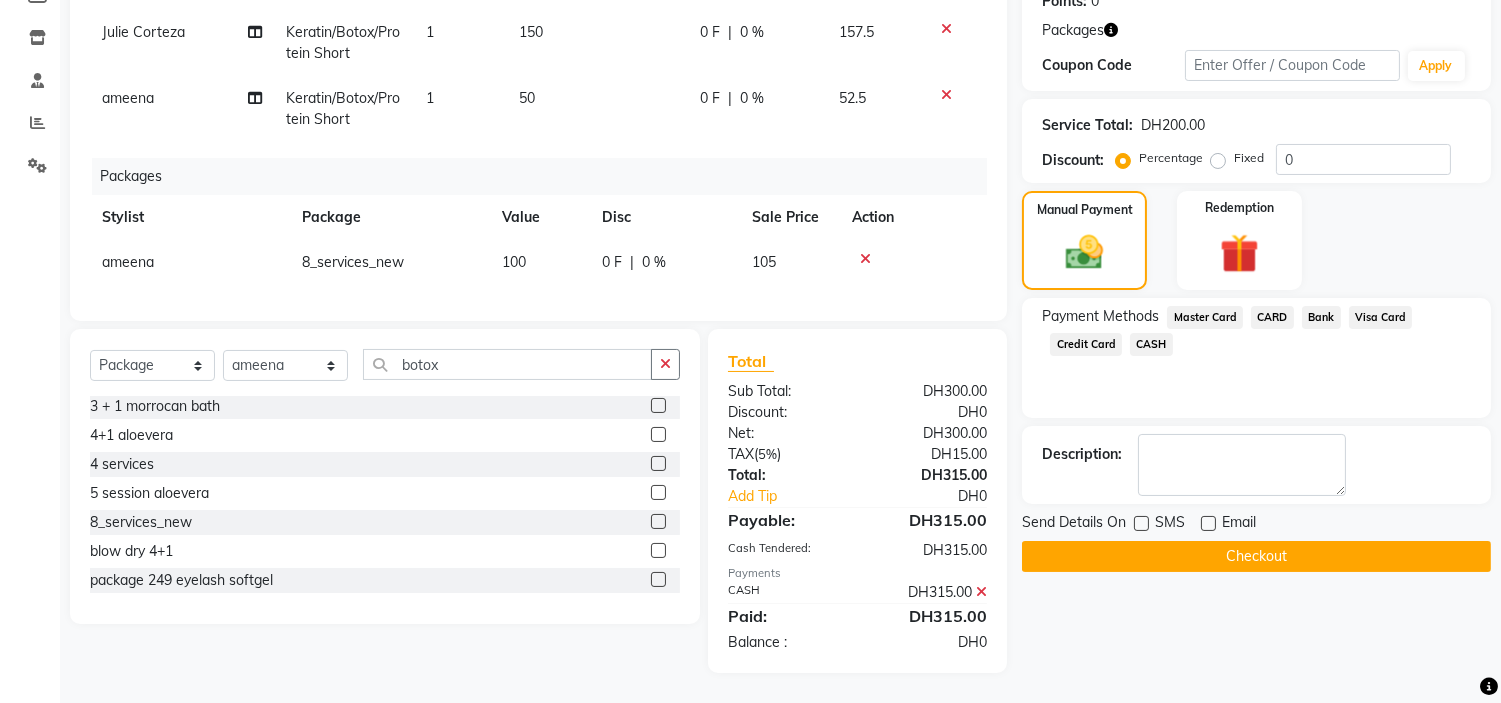 drag, startPoint x: 1323, startPoint y: 538, endPoint x: 987, endPoint y: 463, distance: 344.2688 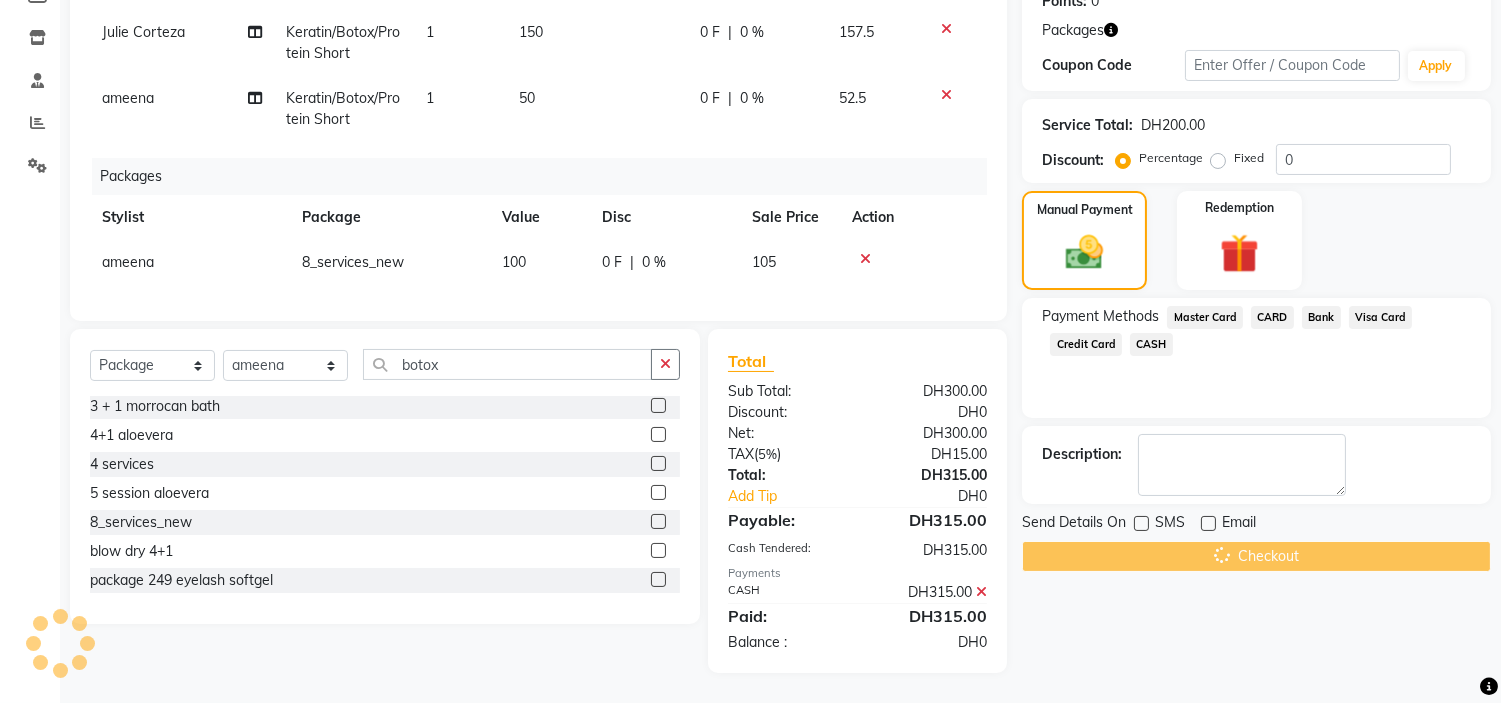 scroll, scrollTop: 0, scrollLeft: 0, axis: both 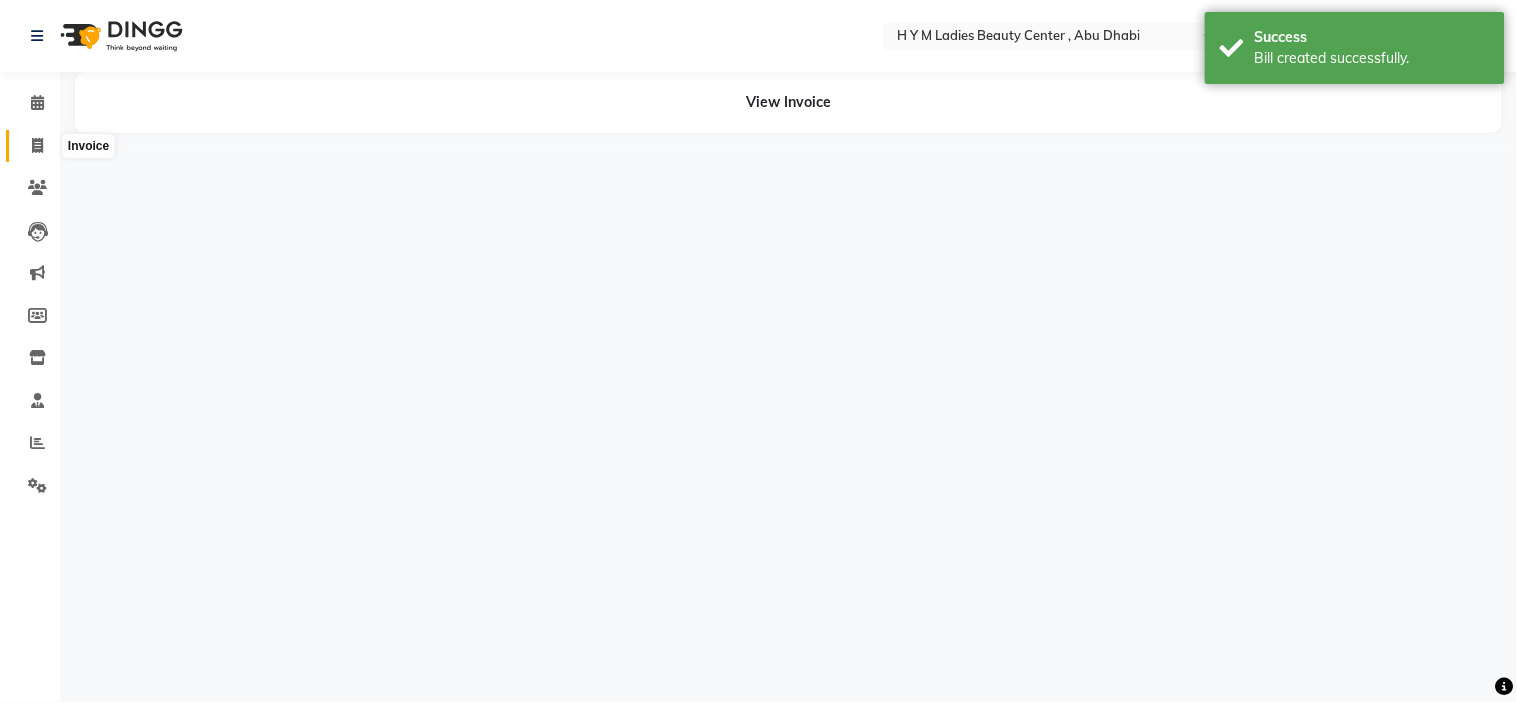 click 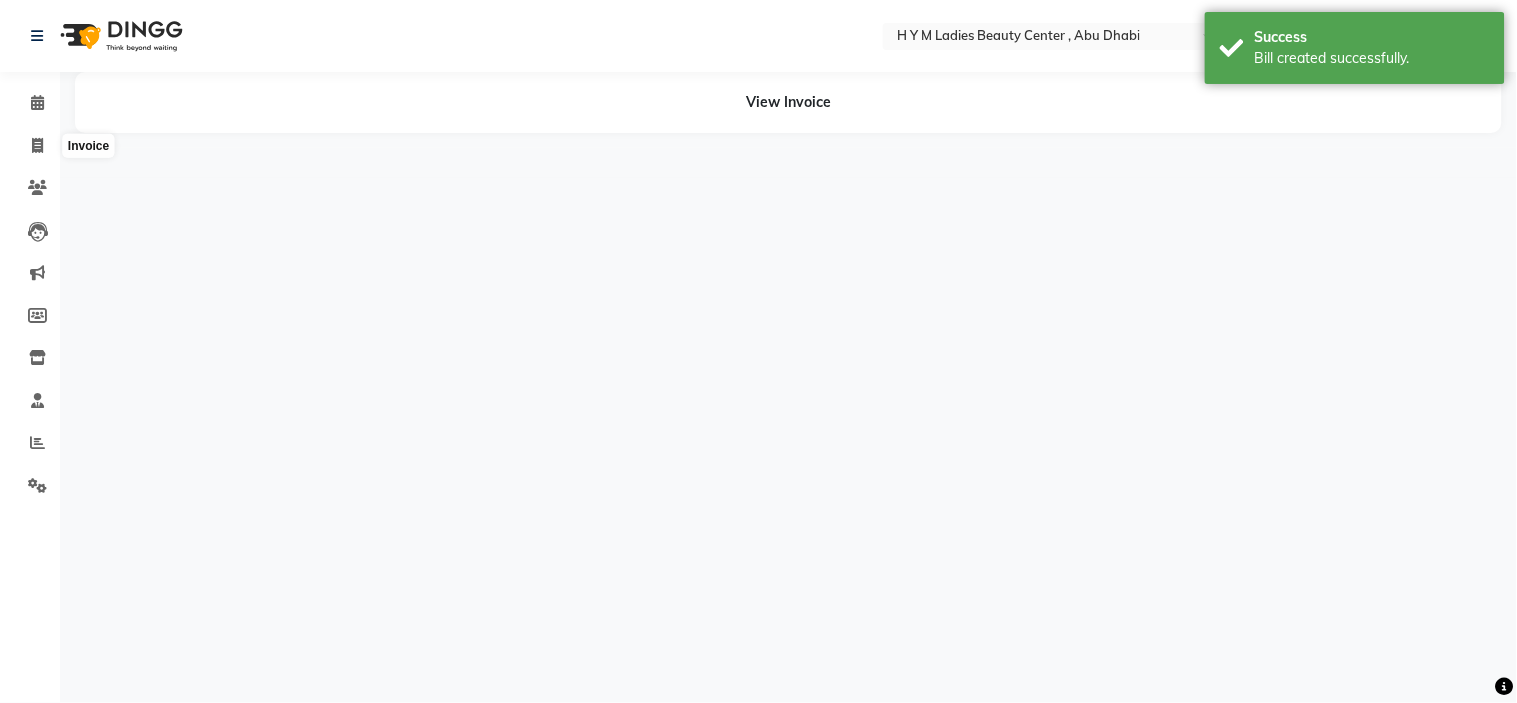 select on "service" 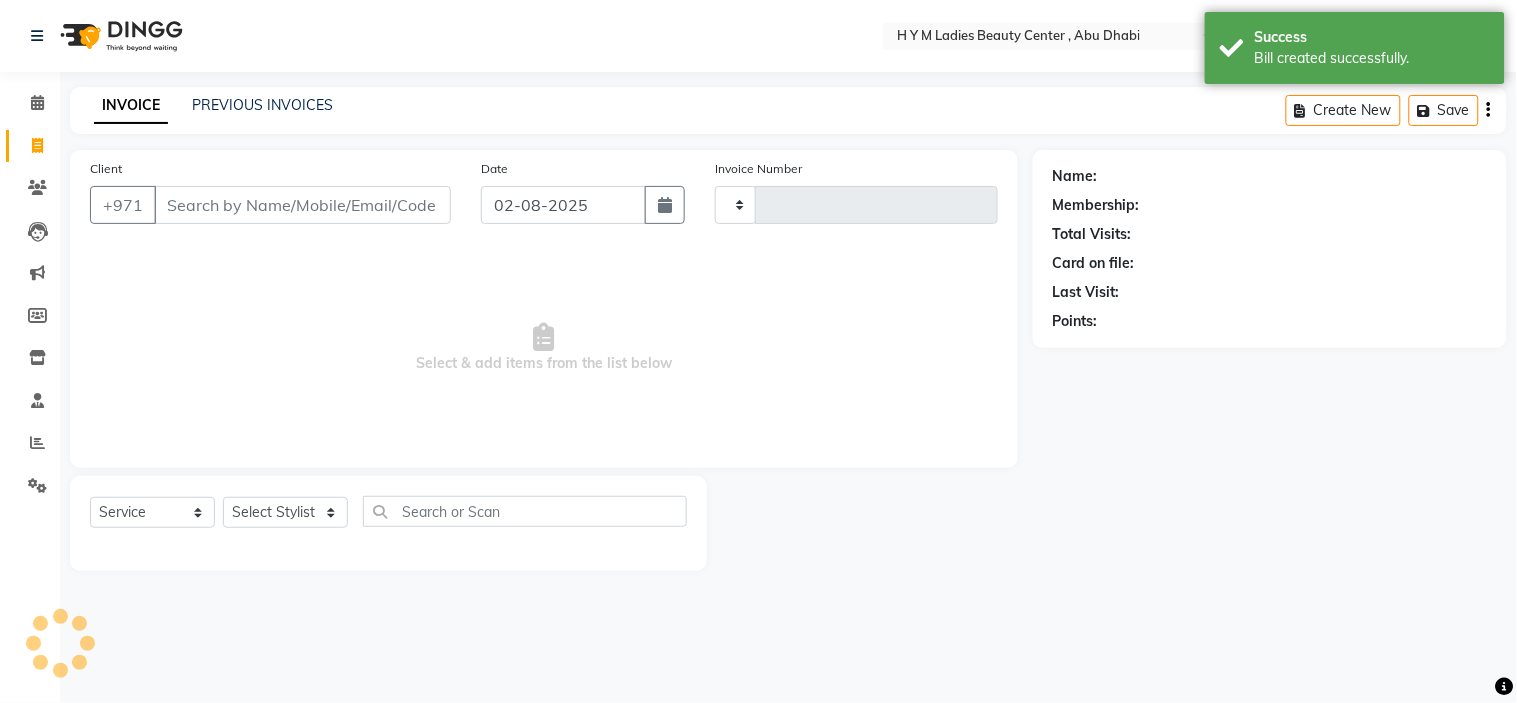 type on "1610" 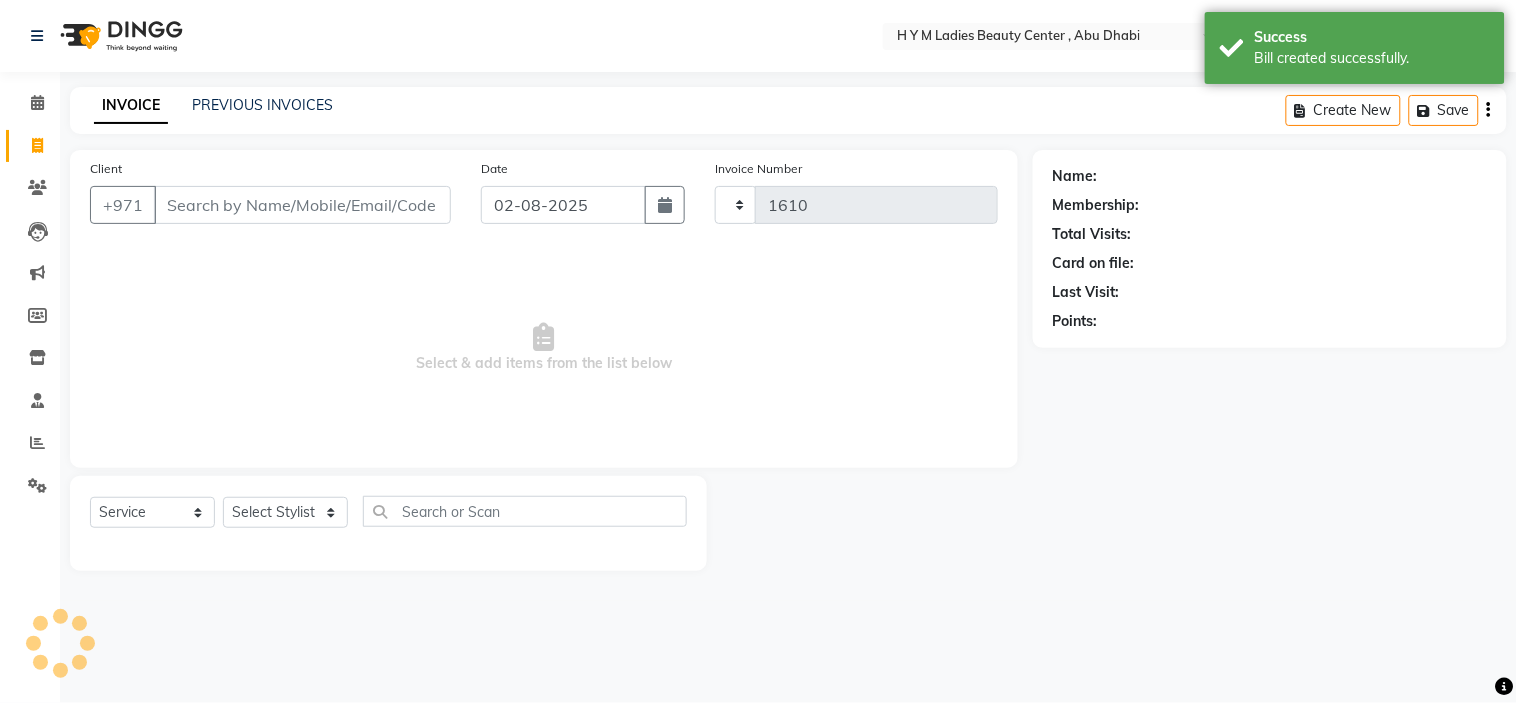 select on "7248" 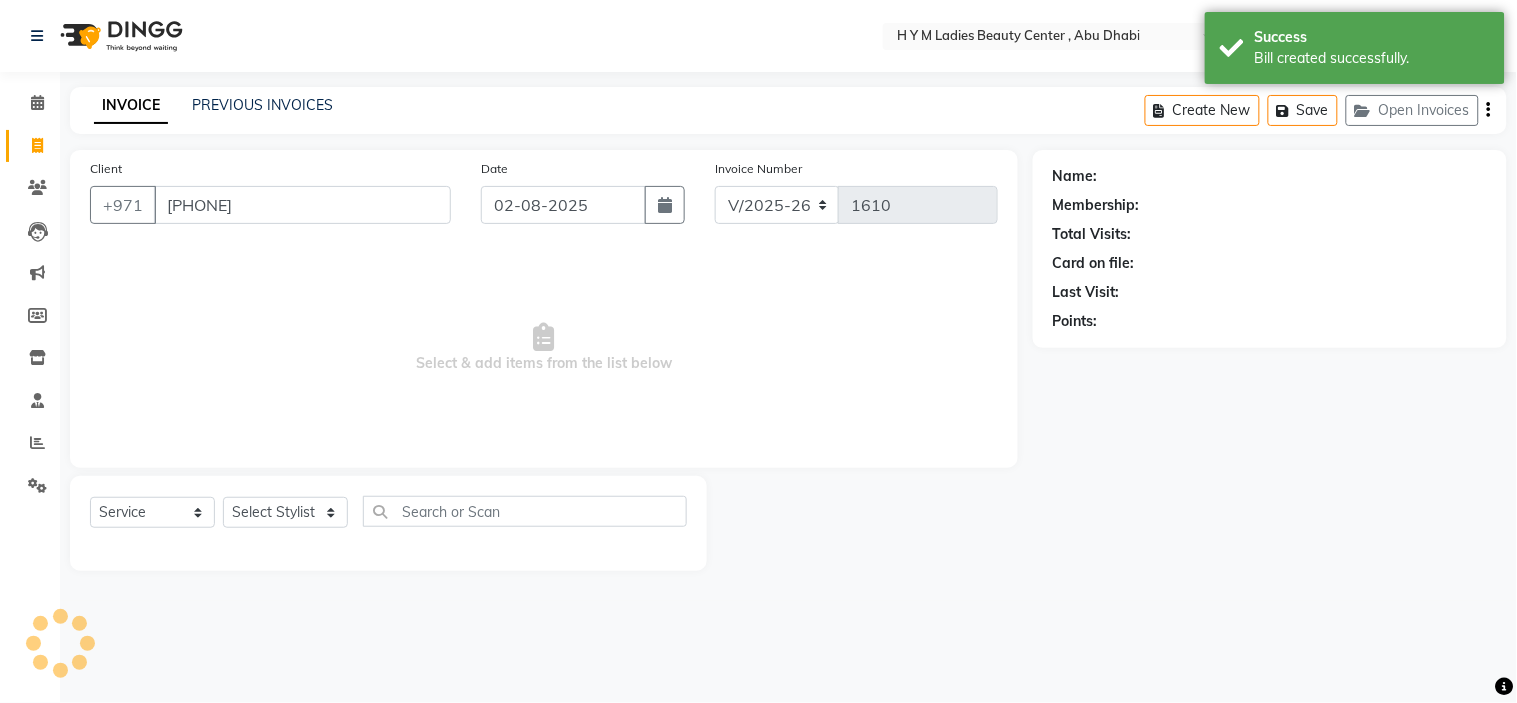 type on "[PHONE]" 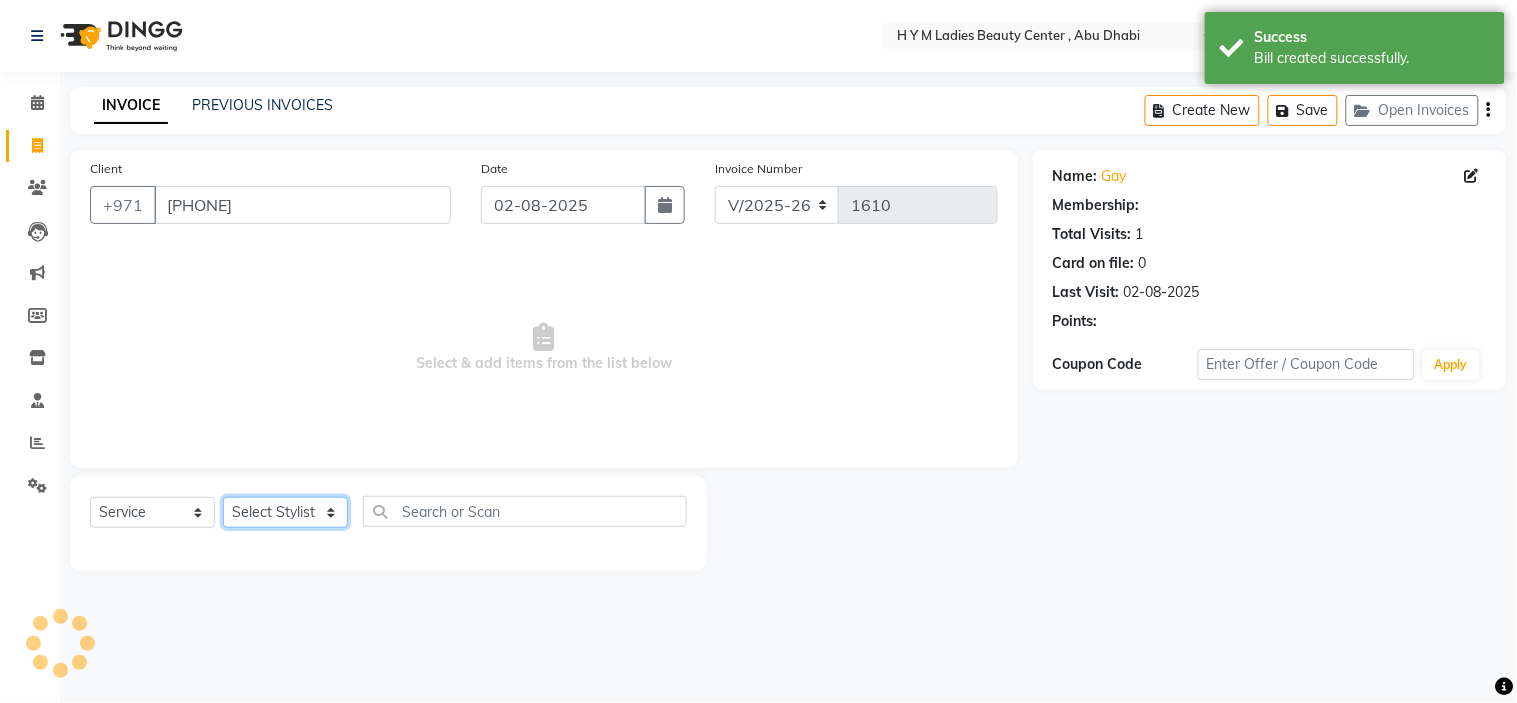 click on "Select Stylist" 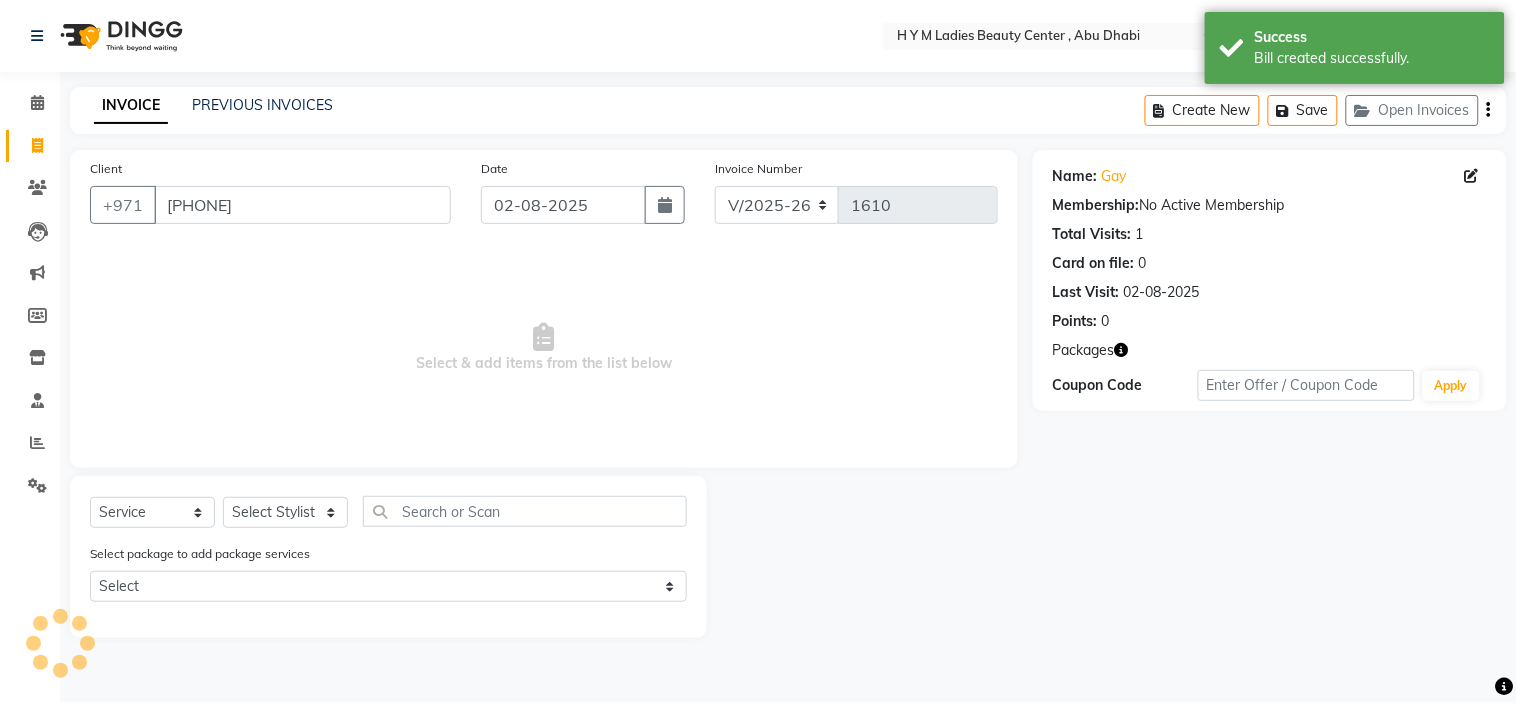 click on "Select  Service  Product  Membership  Package Voucher Prepaid Gift Card  Select Stylist" 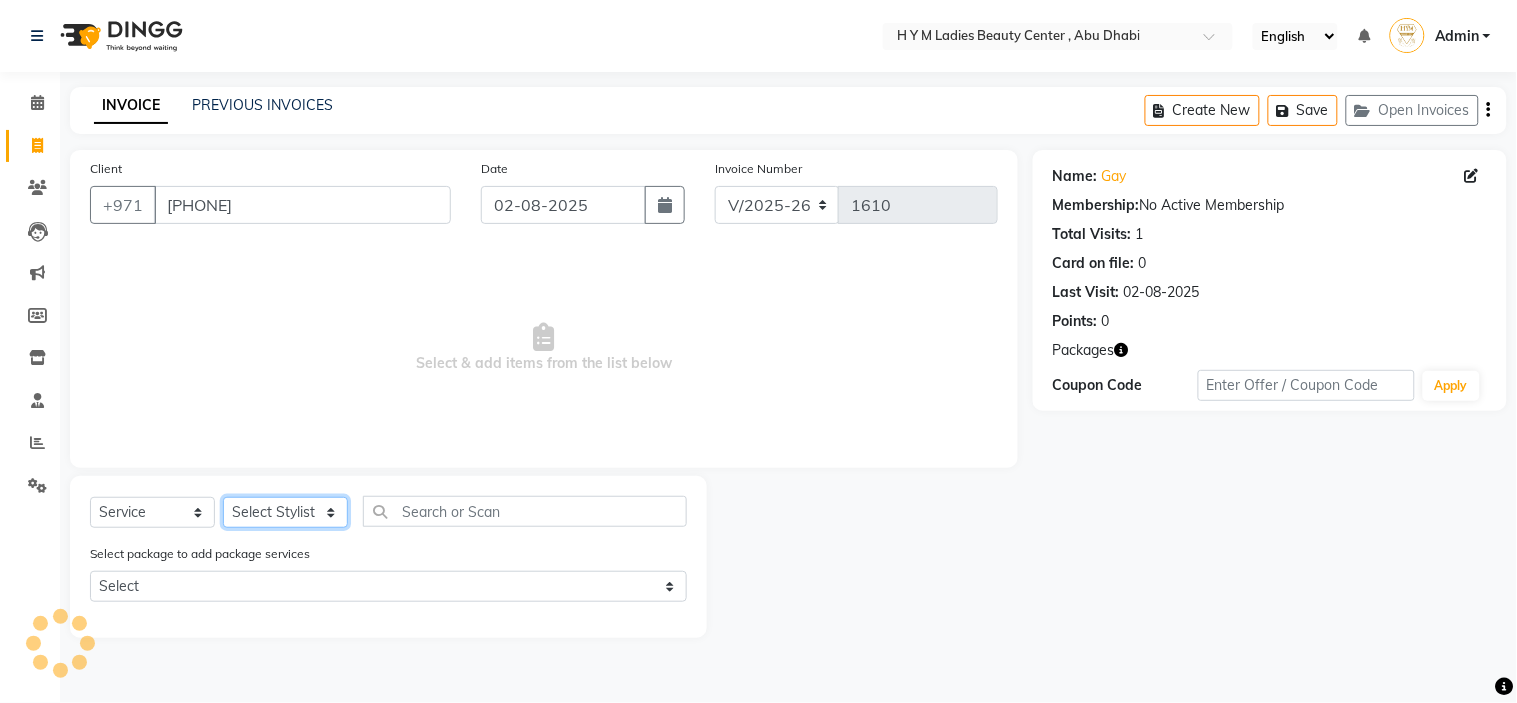 click on "Select Stylist" 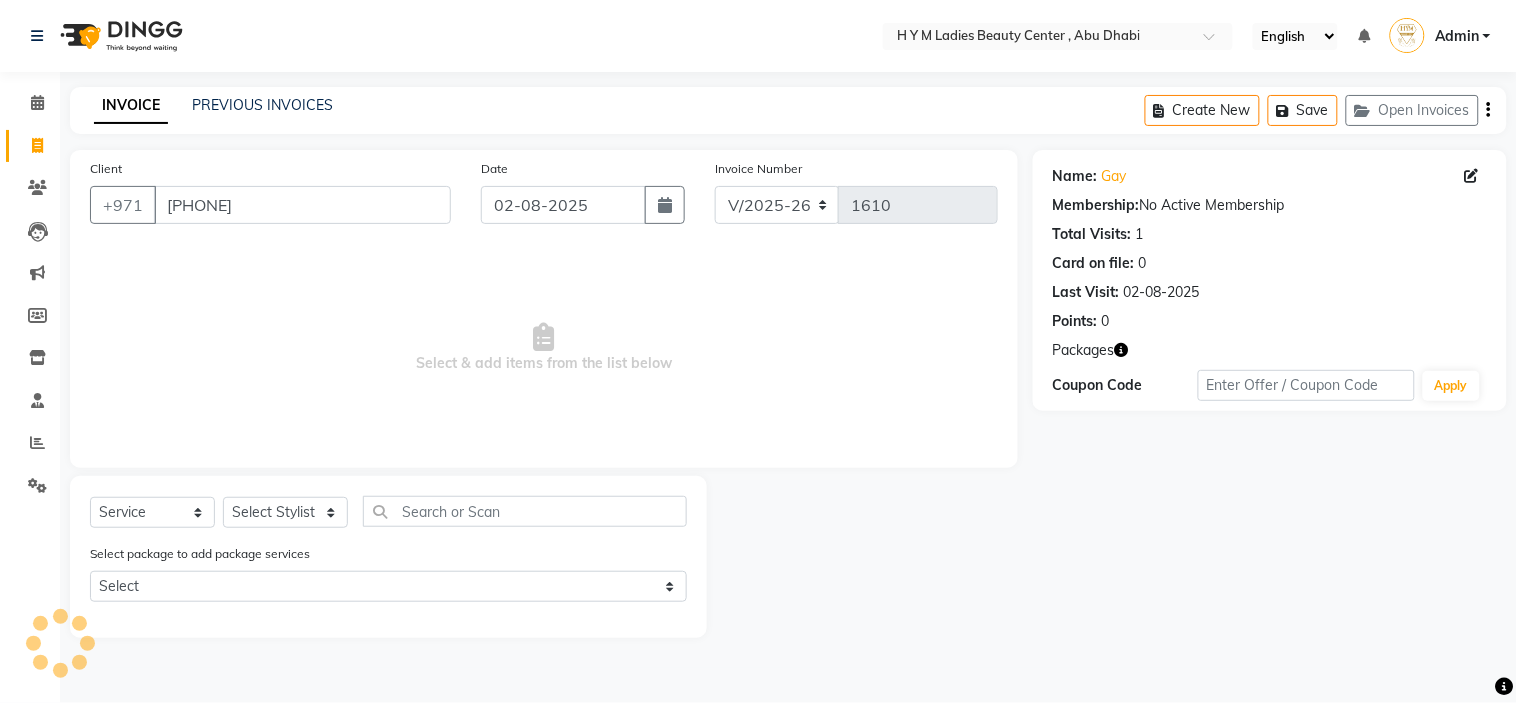 drag, startPoint x: 817, startPoint y: 615, endPoint x: 497, endPoint y: 553, distance: 325.95093 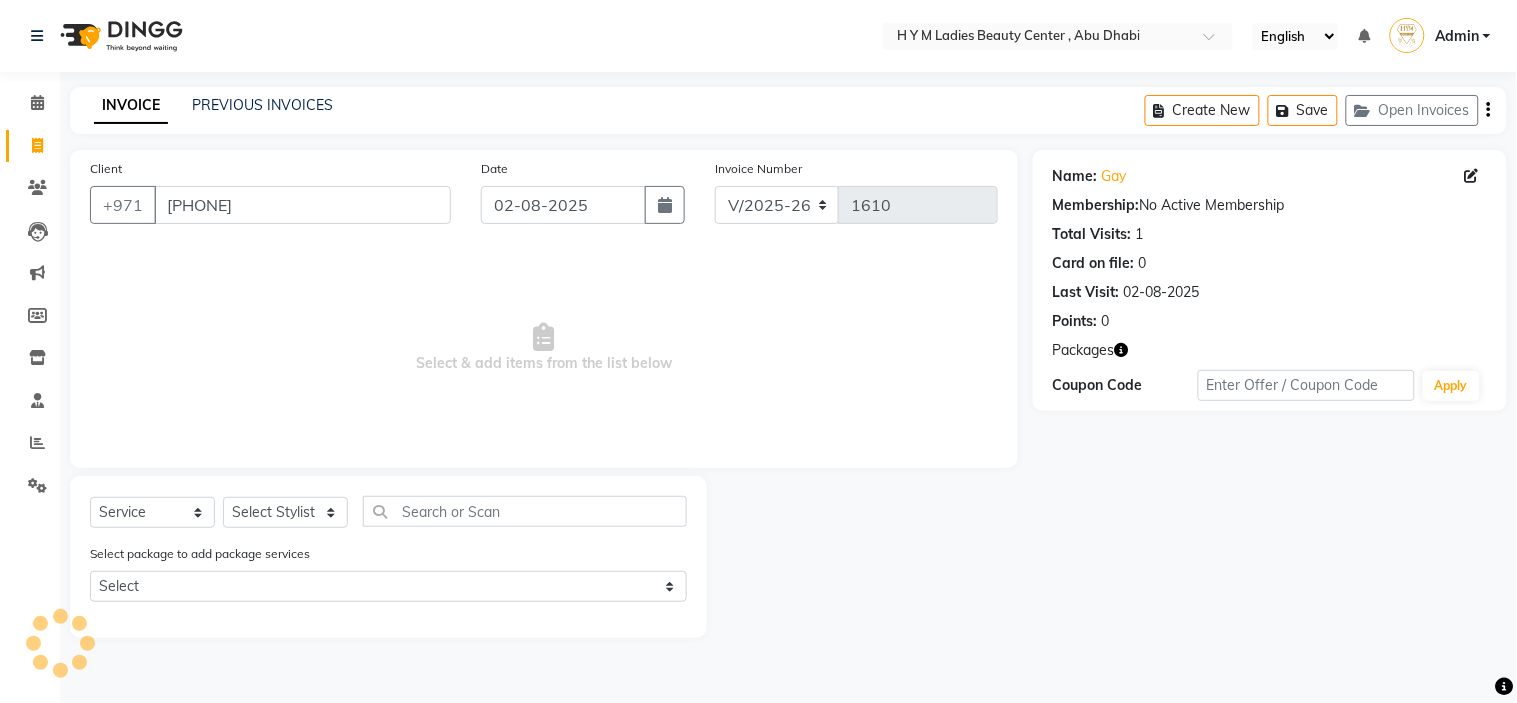 click 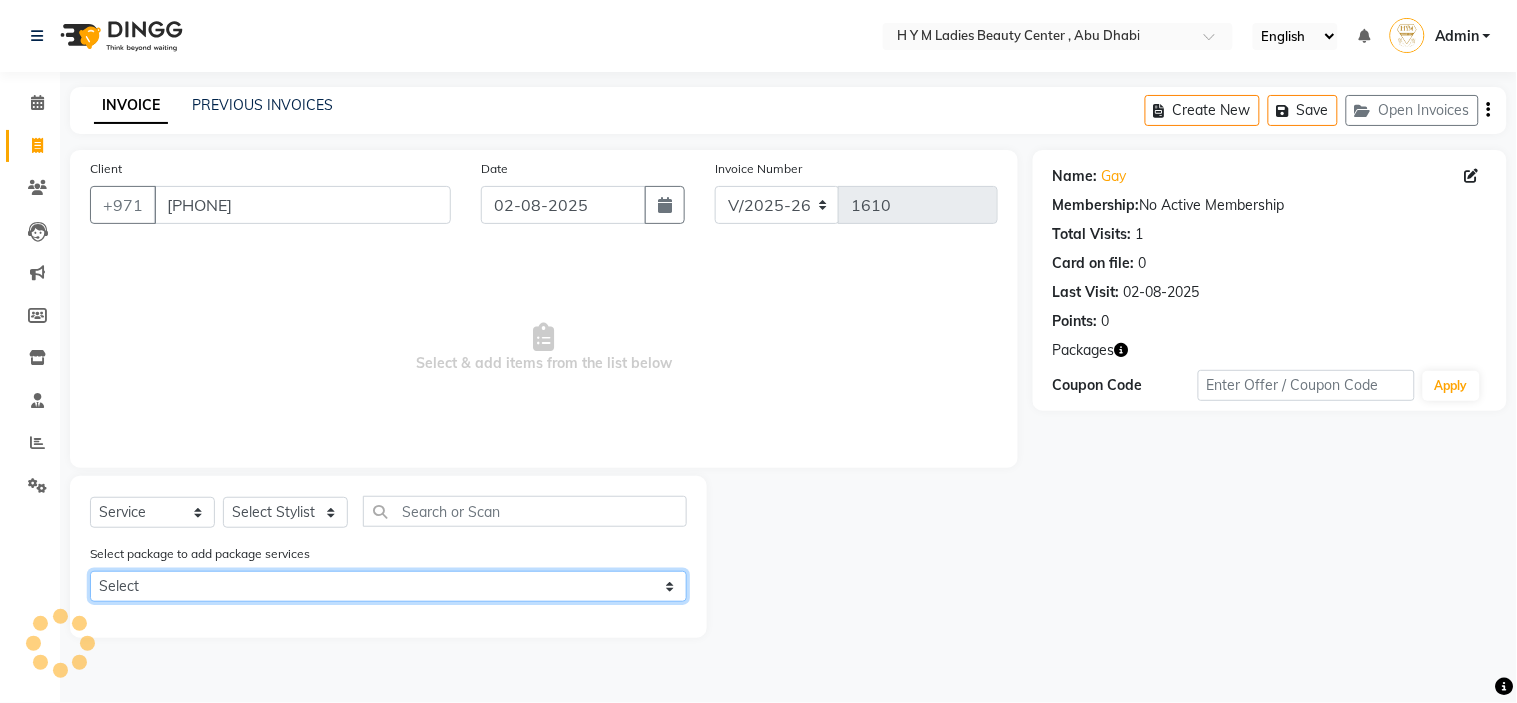 click on "Select 8_services_new" 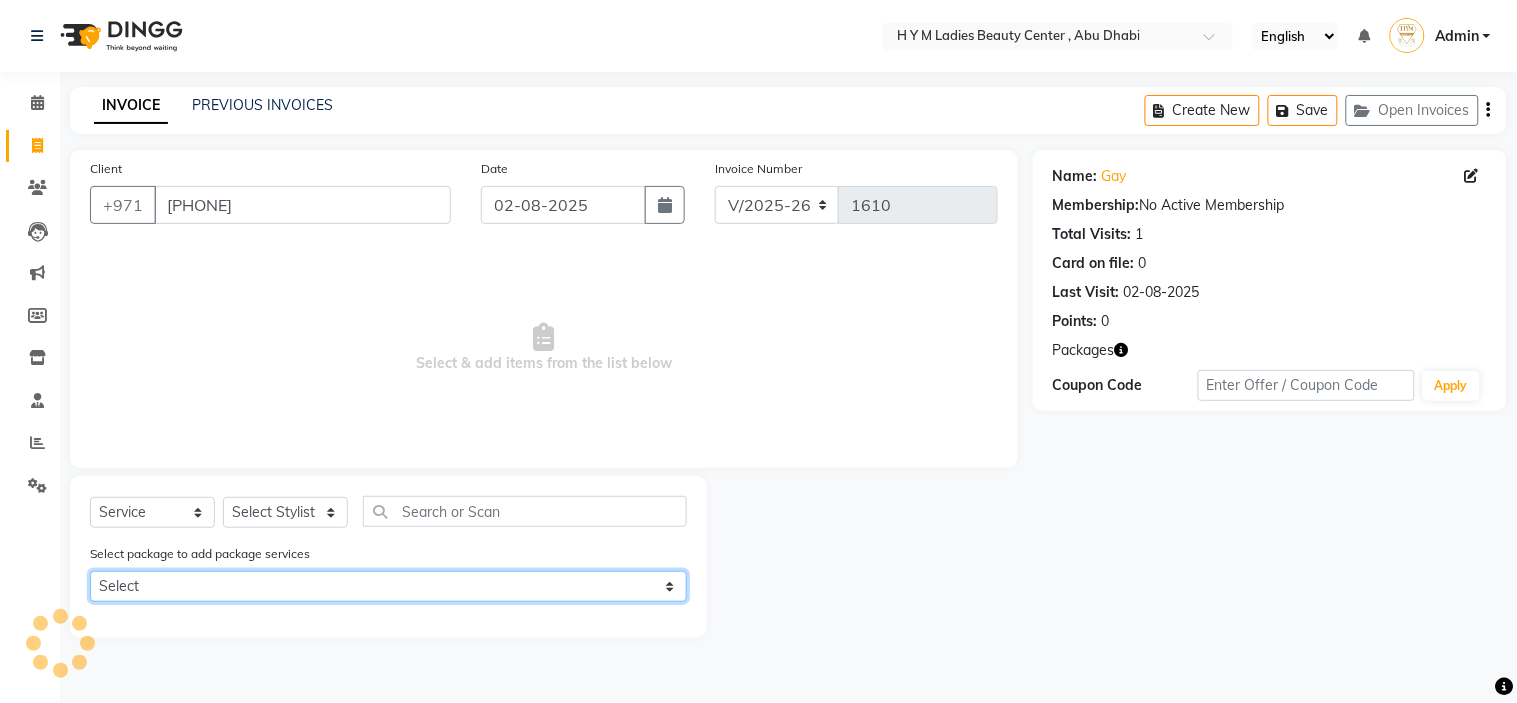 select on "1: Object" 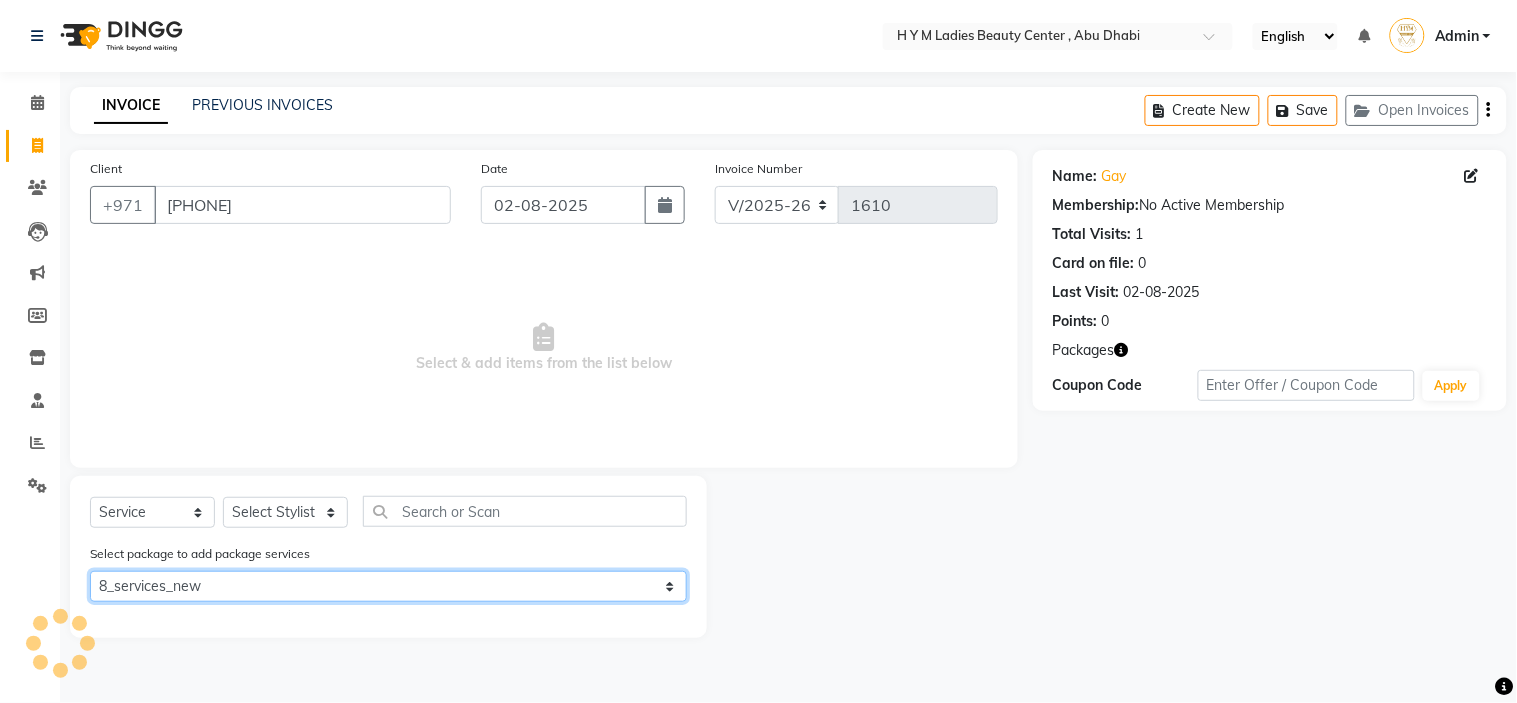 click on "Select 8_services_new" 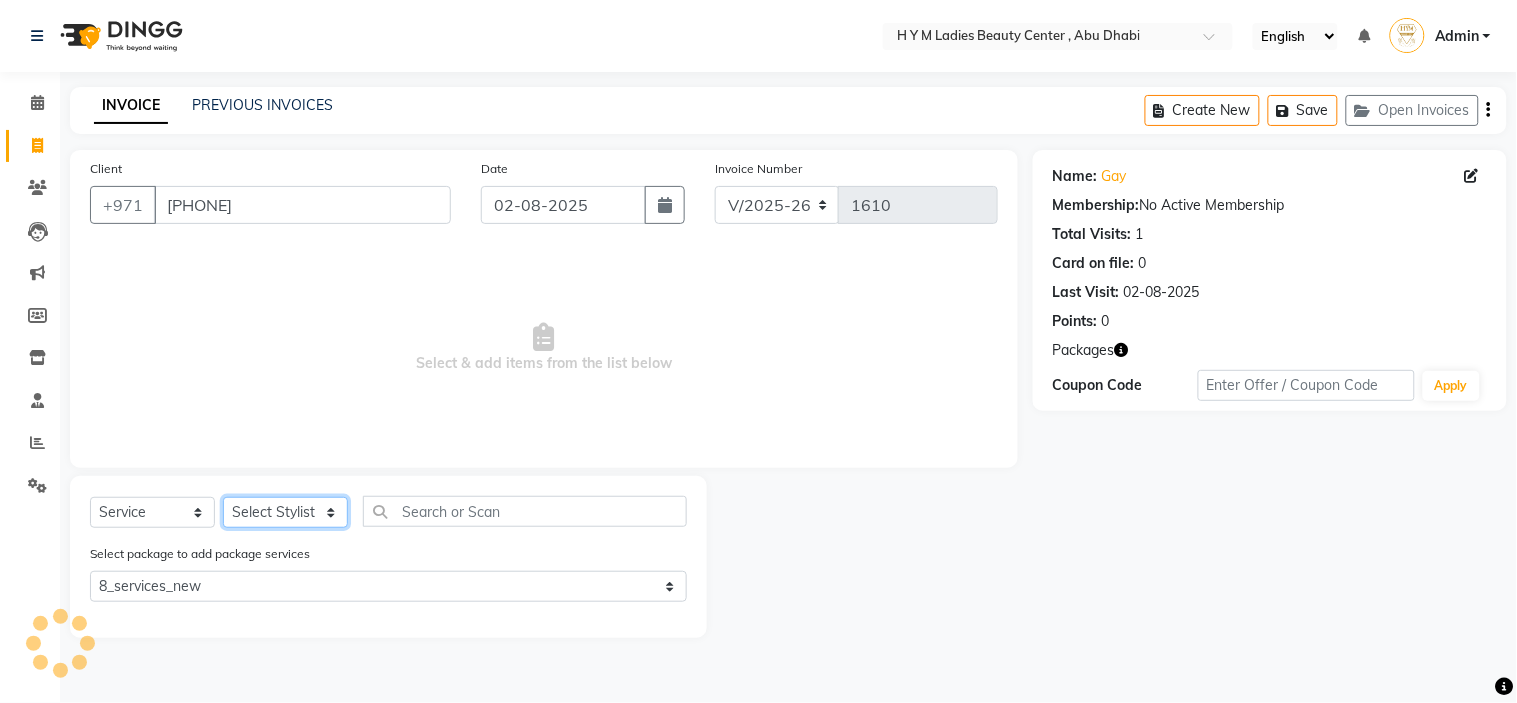 click on "Select Stylist" 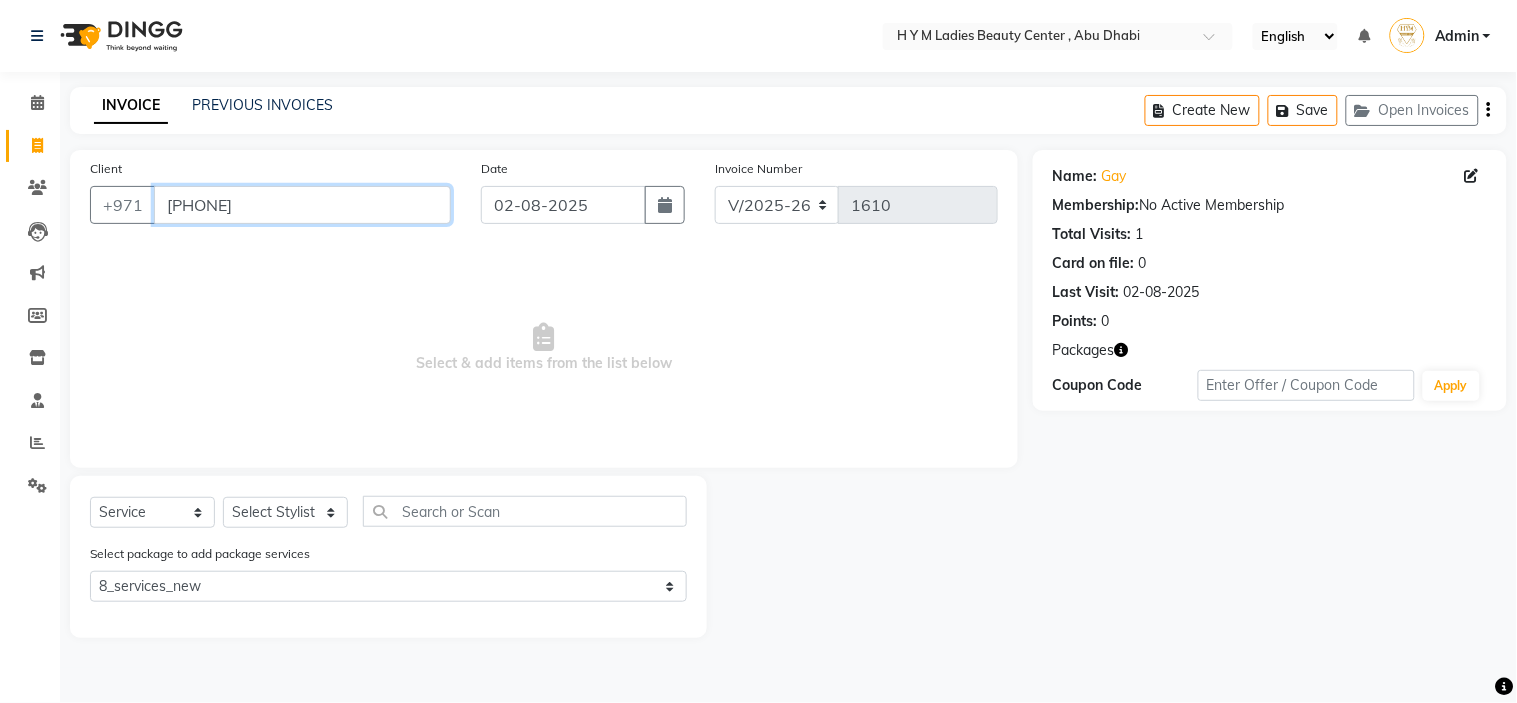 click on "[PHONE]" at bounding box center [302, 205] 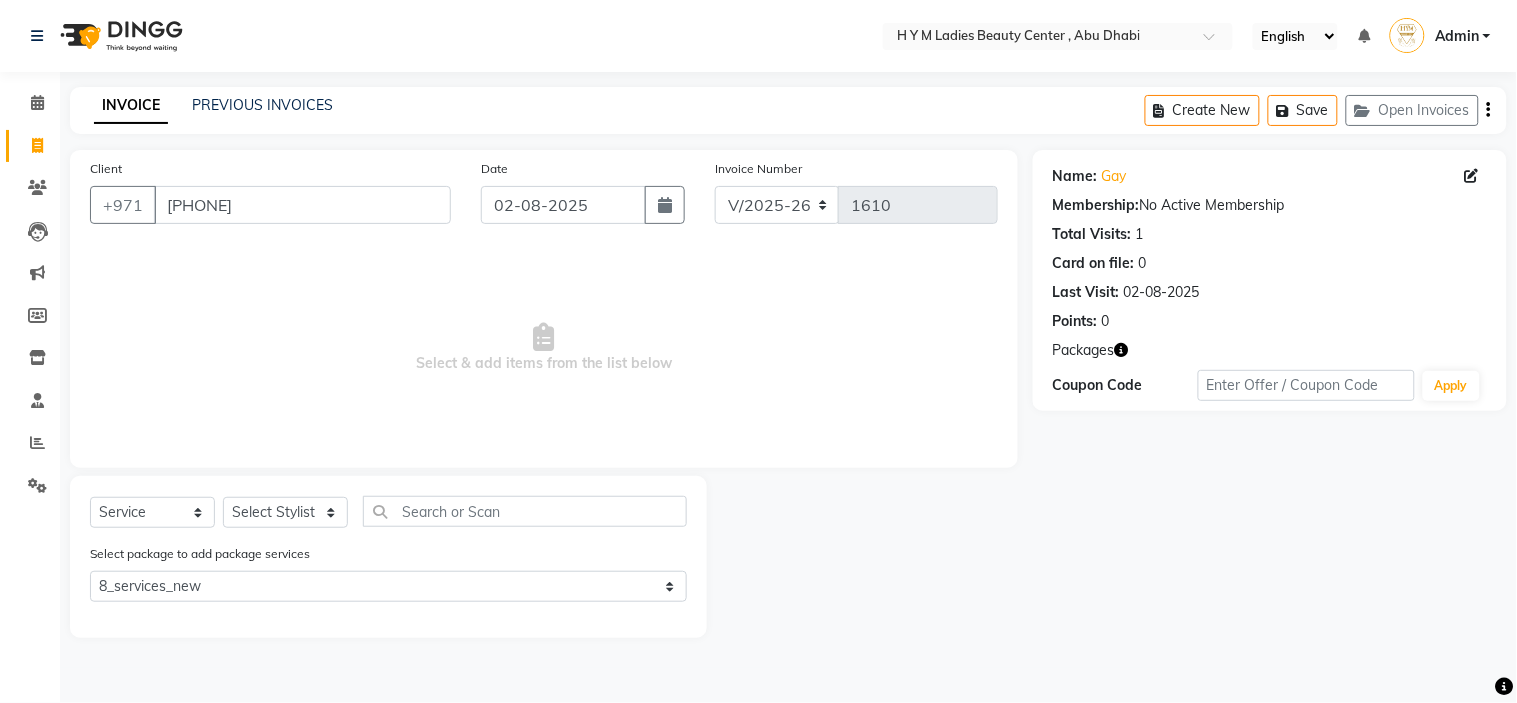 drag, startPoint x: 371, startPoint y: 241, endPoint x: 381, endPoint y: 281, distance: 41.231056 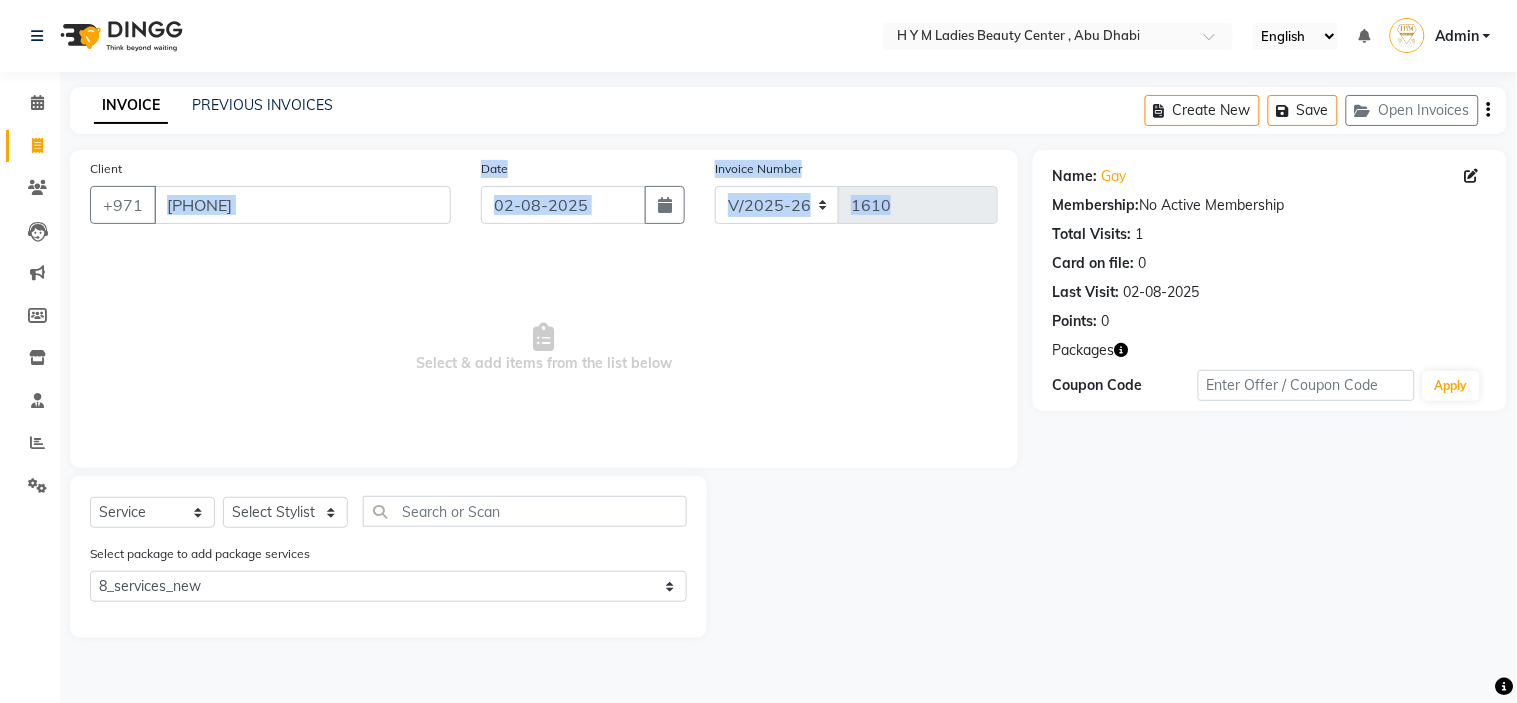 click on "Select & add items from the list below" at bounding box center (544, 348) 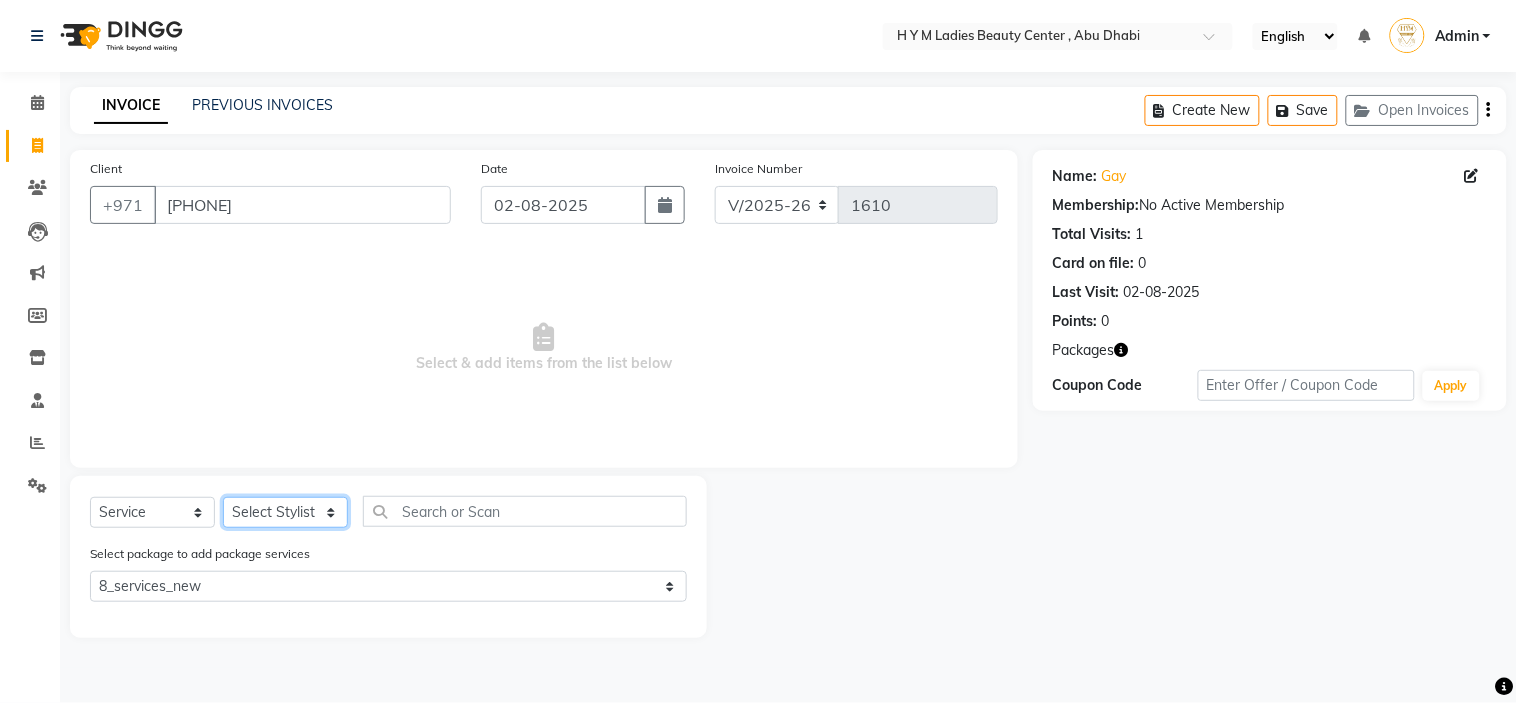 click on "Select Stylist ameena Jheza Dalangin Julie Corteza nadeema randa Rose An Galang zari" 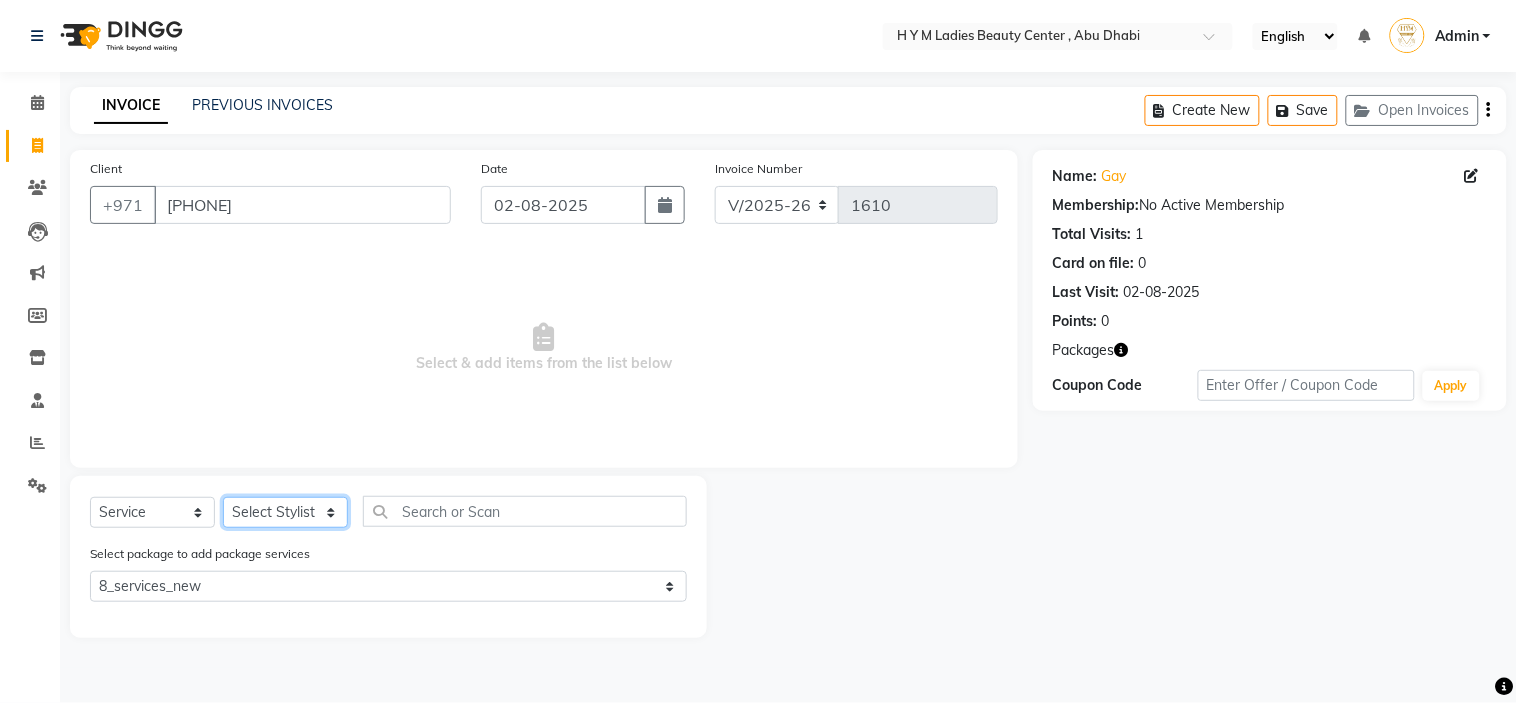 select on "61767" 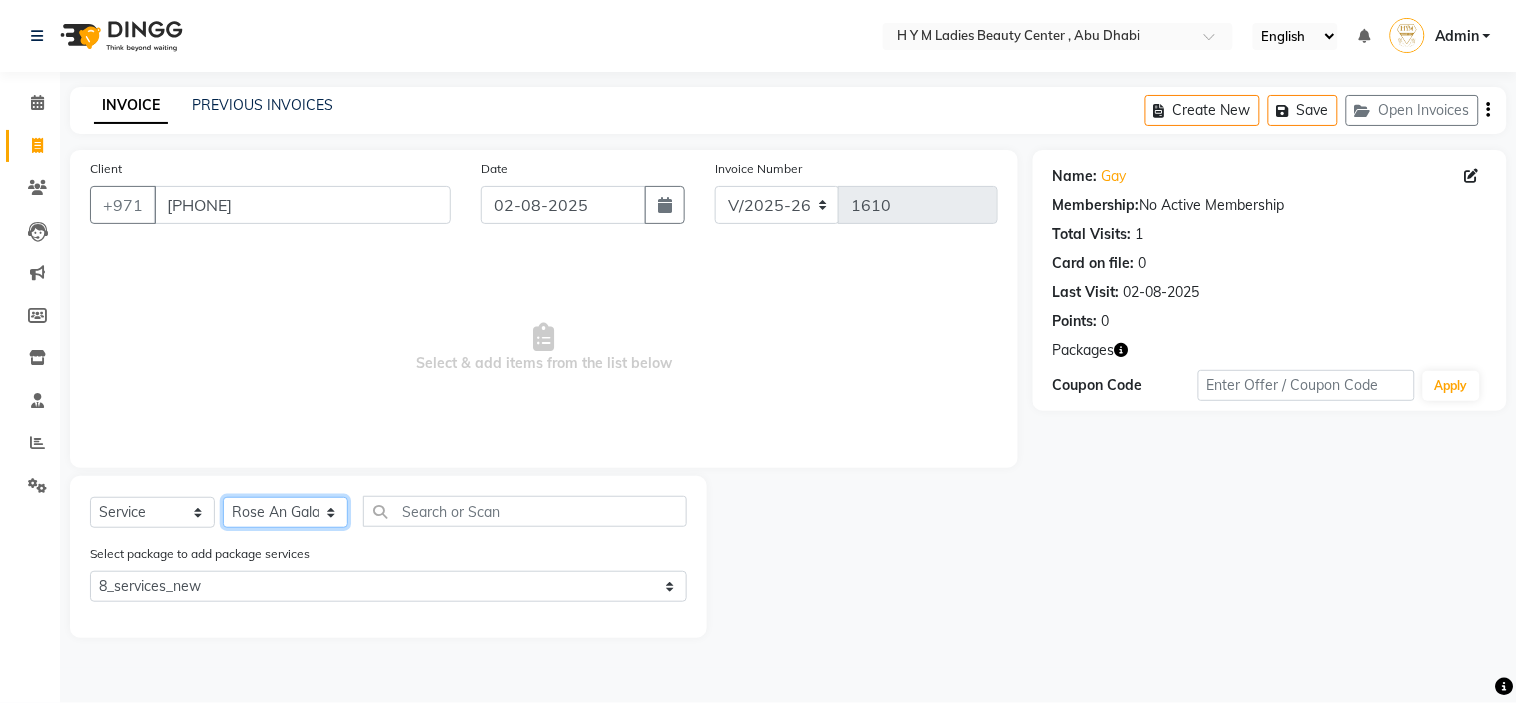 click on "Select Stylist ameena Jheza Dalangin Julie Corteza nadeema randa Rose An Galang zari" 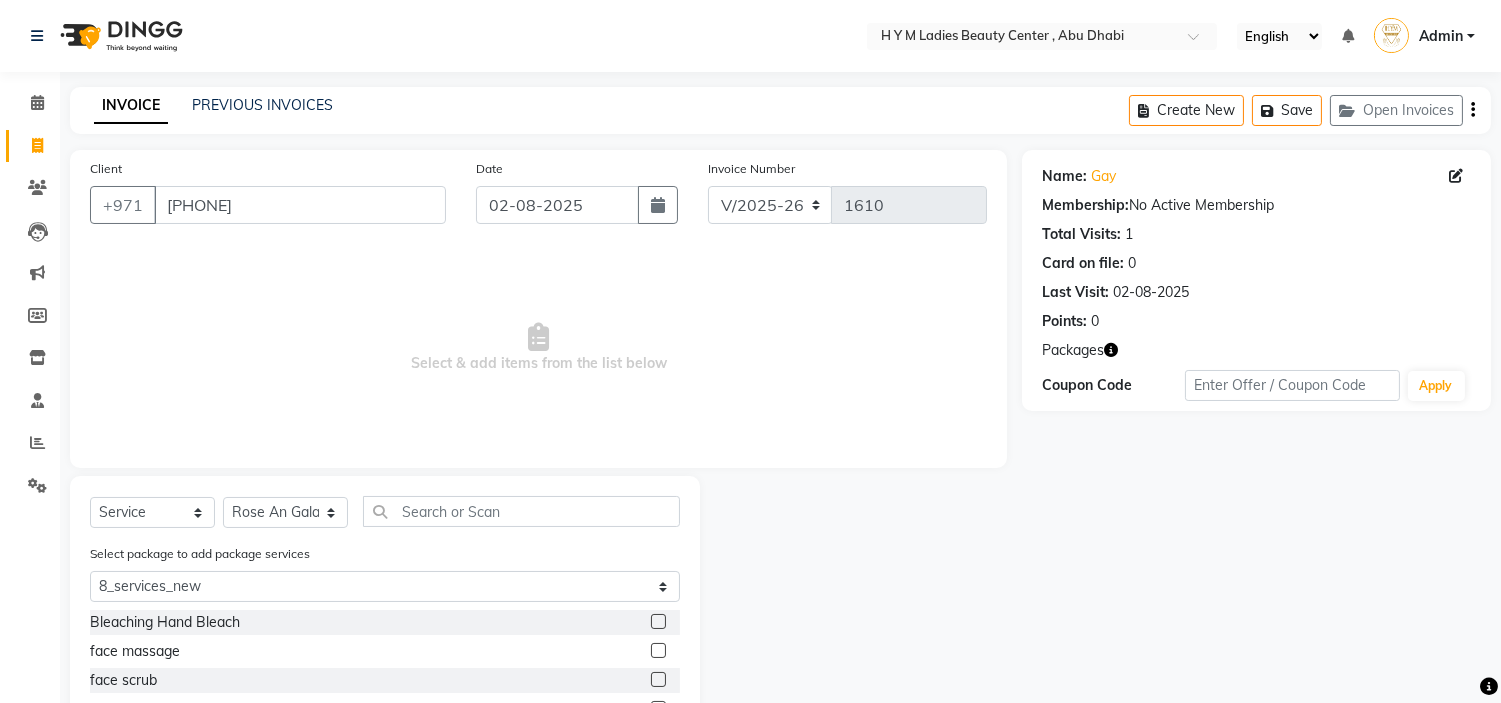 click on "Select Service Product Membership Package Voucher Prepaid Gift Card Select Stylist ameena Jheza Dalangin Julie Corteza nadeema randa Rose An Galang zari" 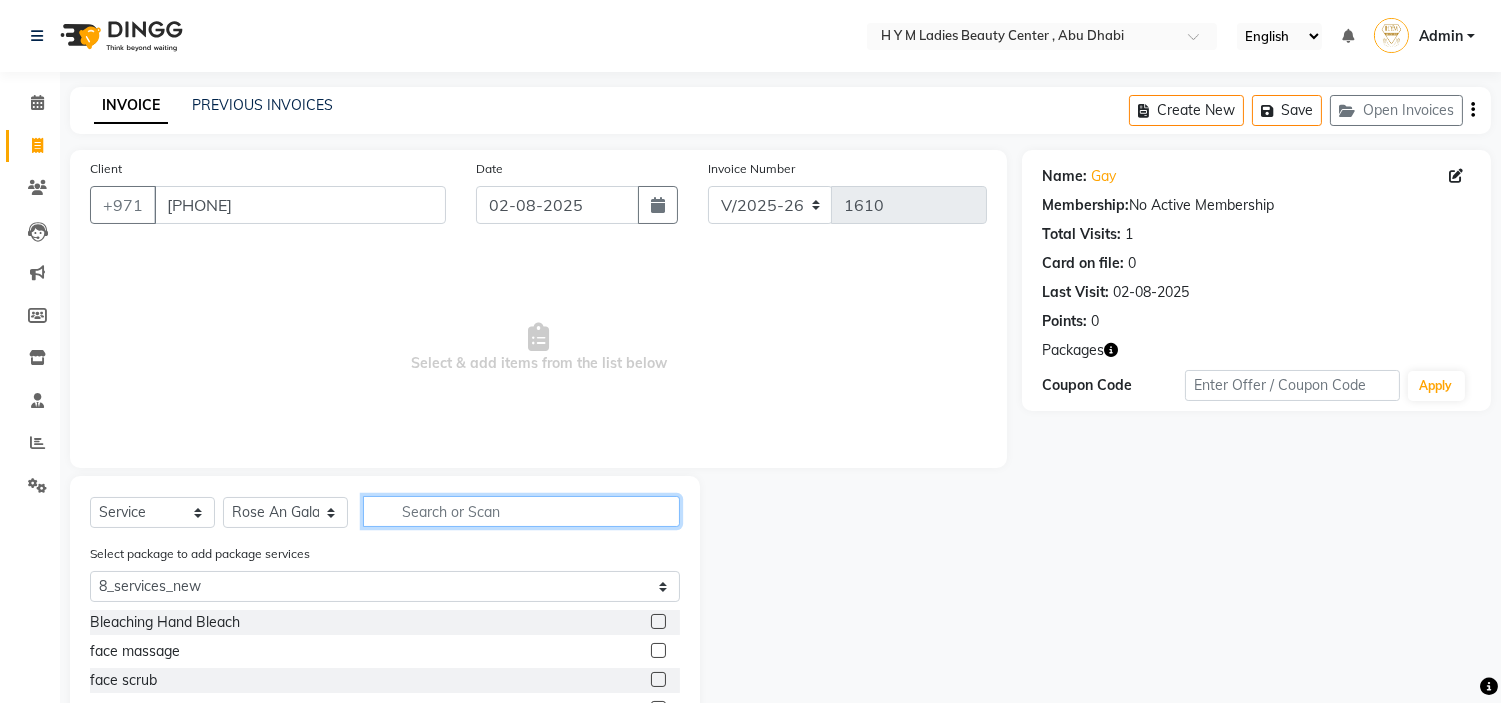 click 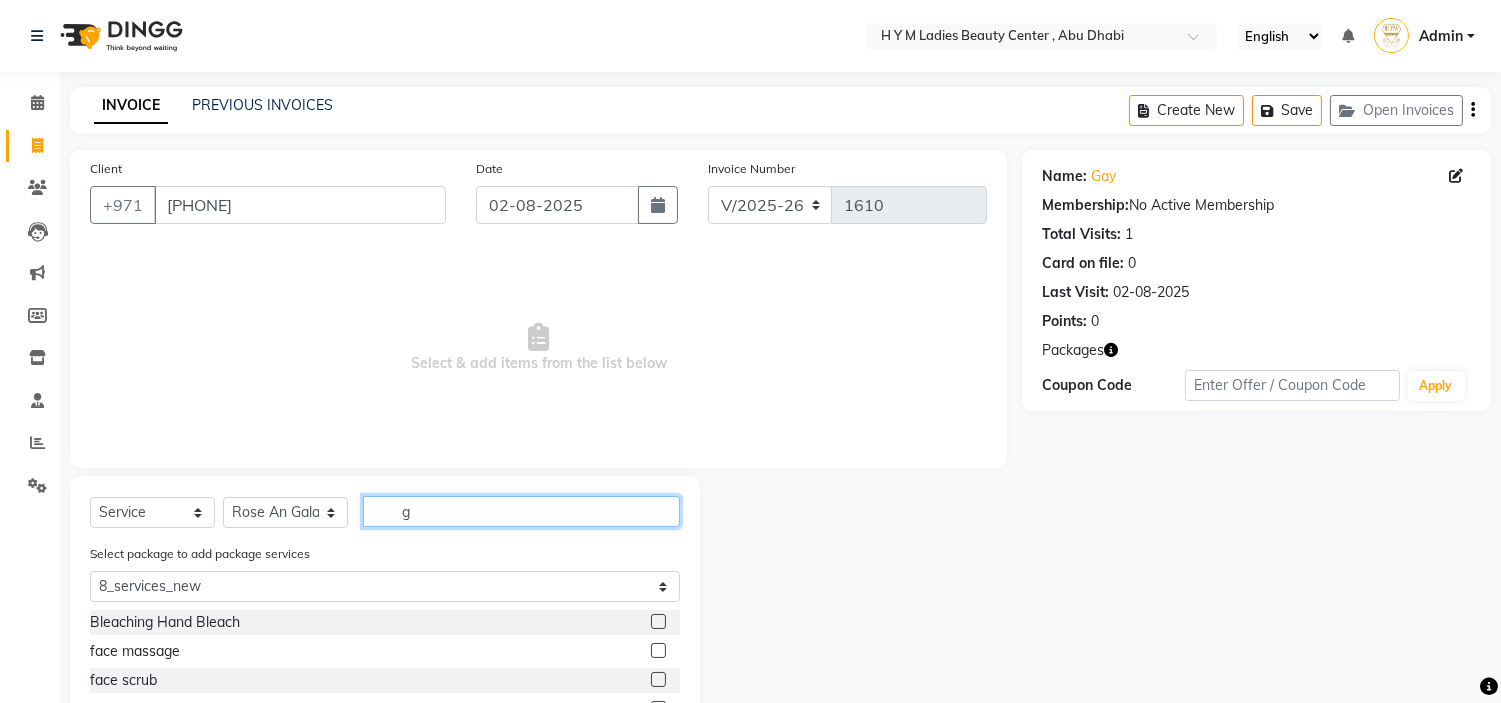 select on "0: undefined" 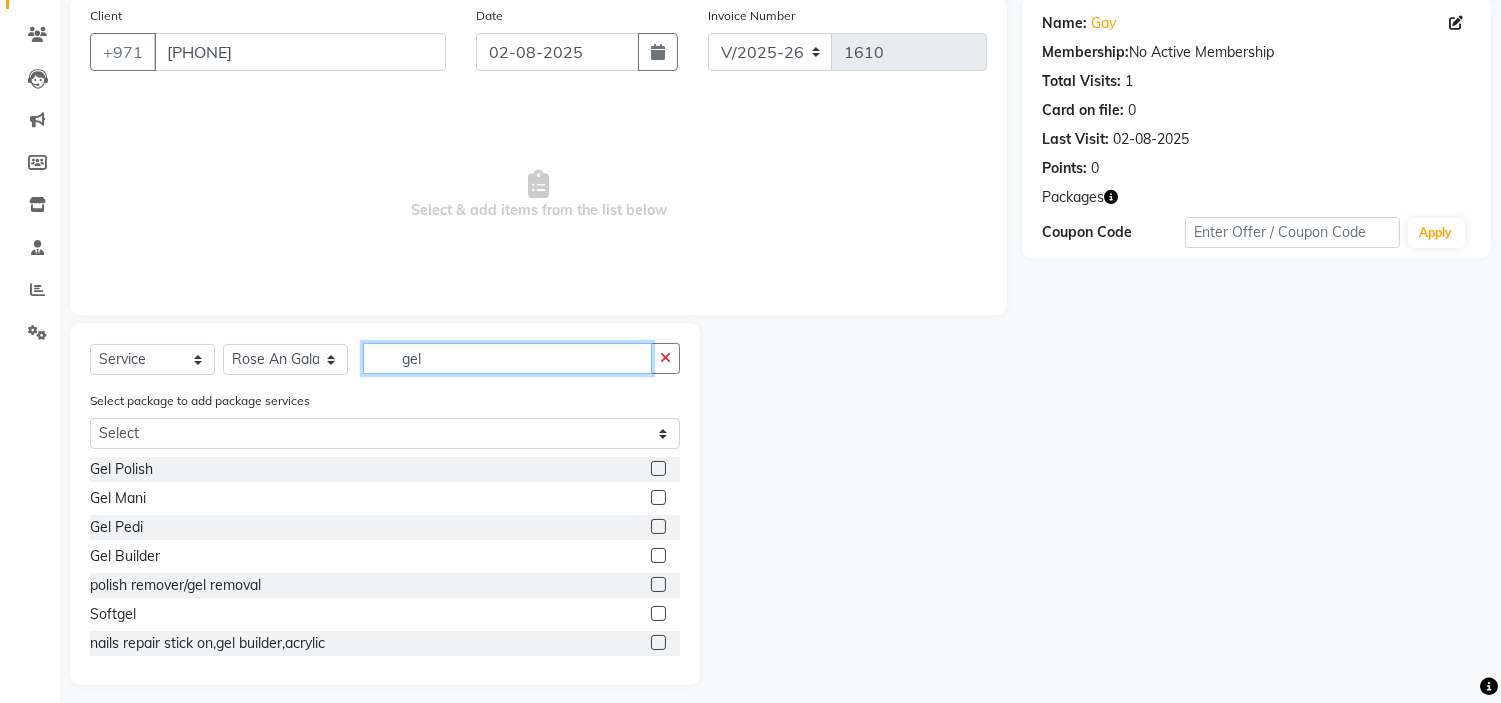scroll, scrollTop: 165, scrollLeft: 0, axis: vertical 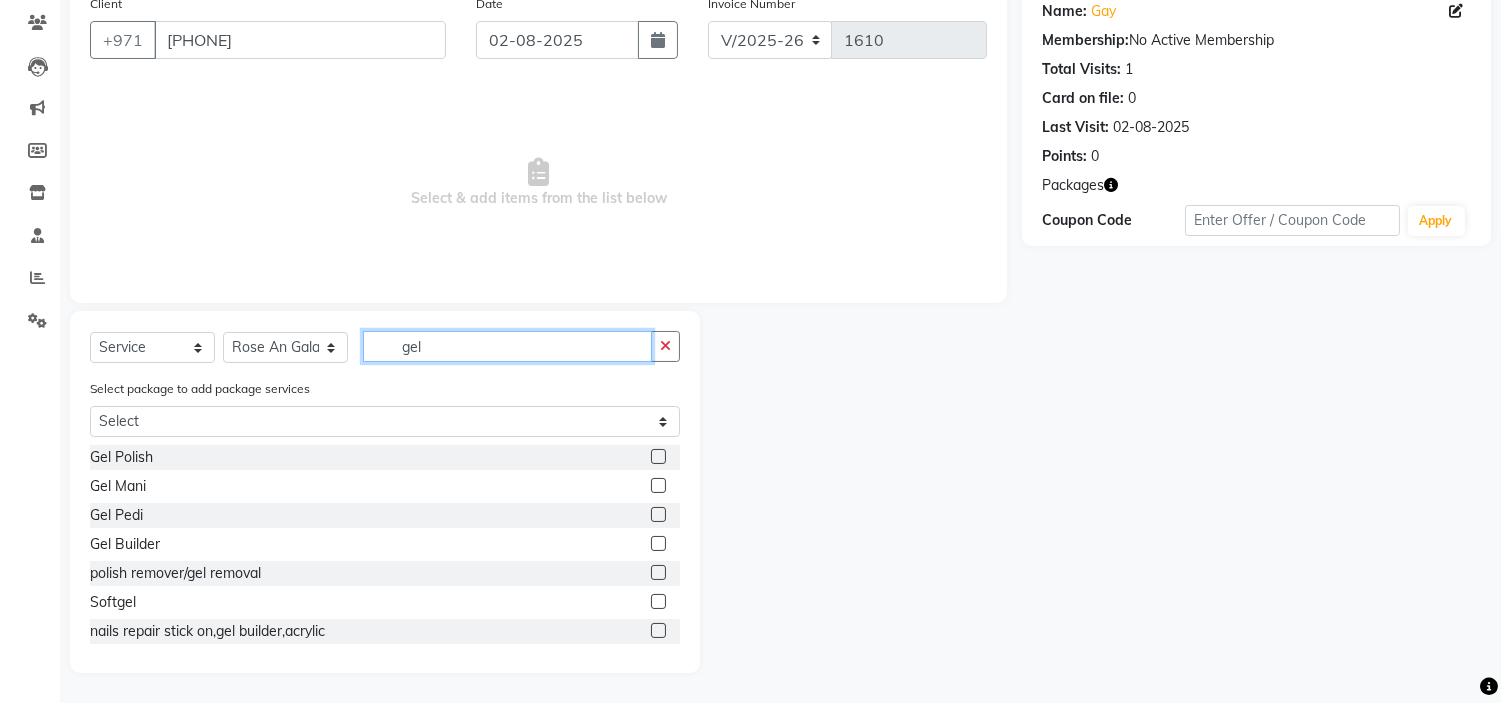 type on "gel" 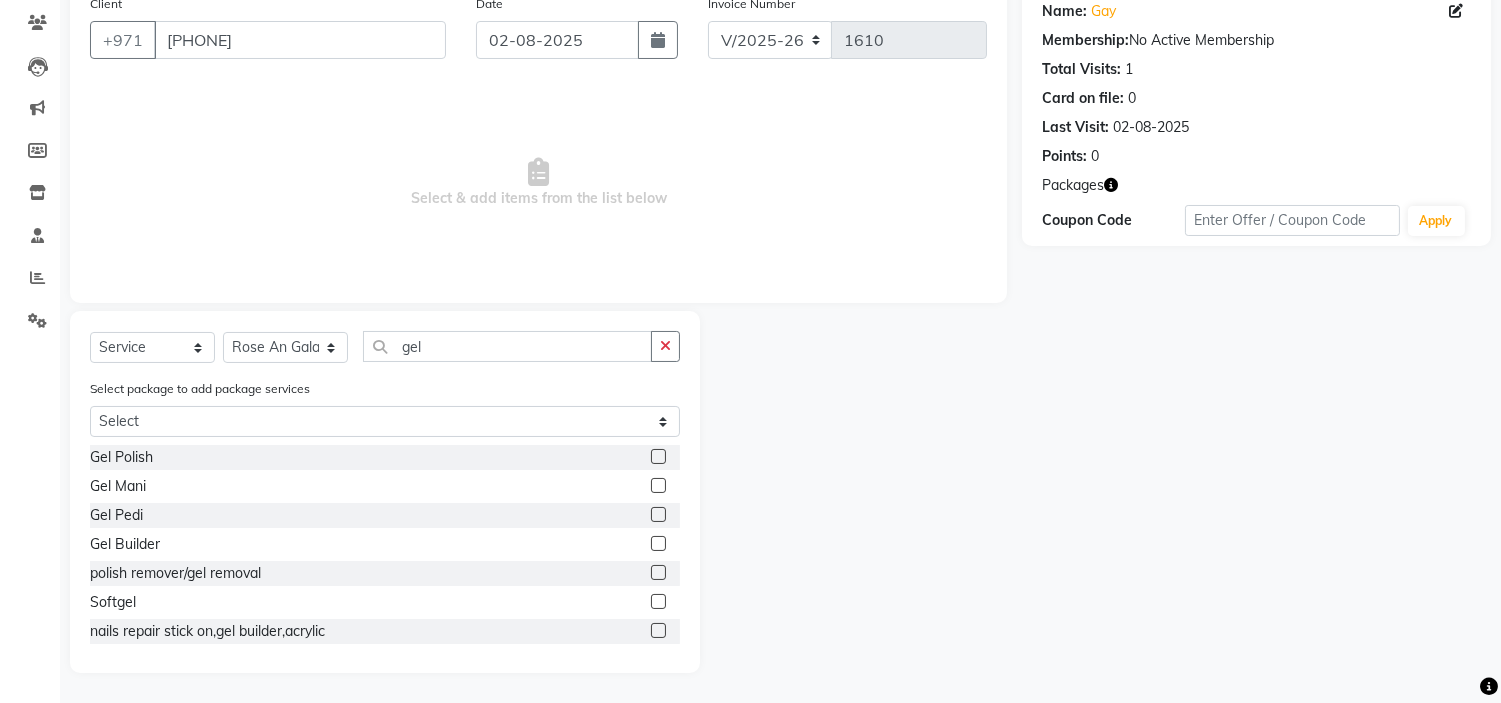 click 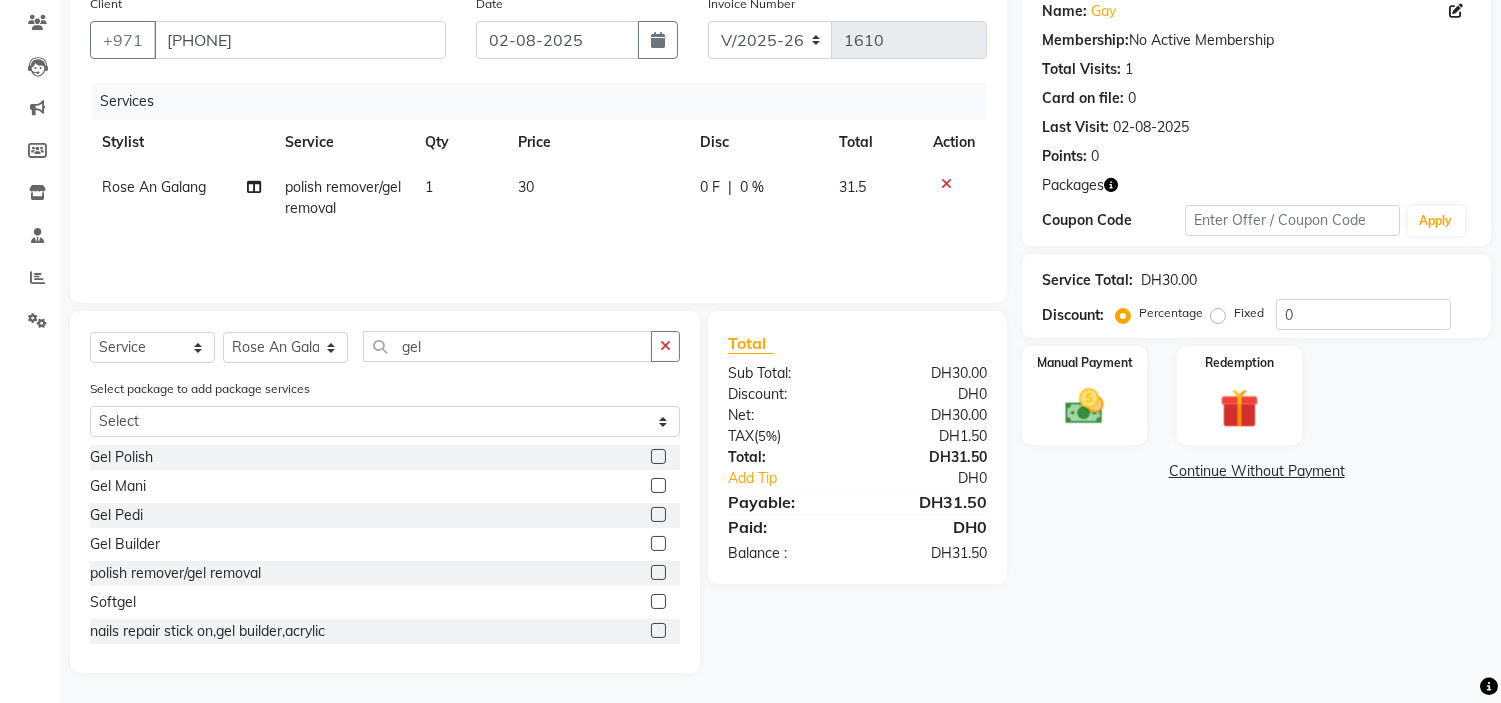 click 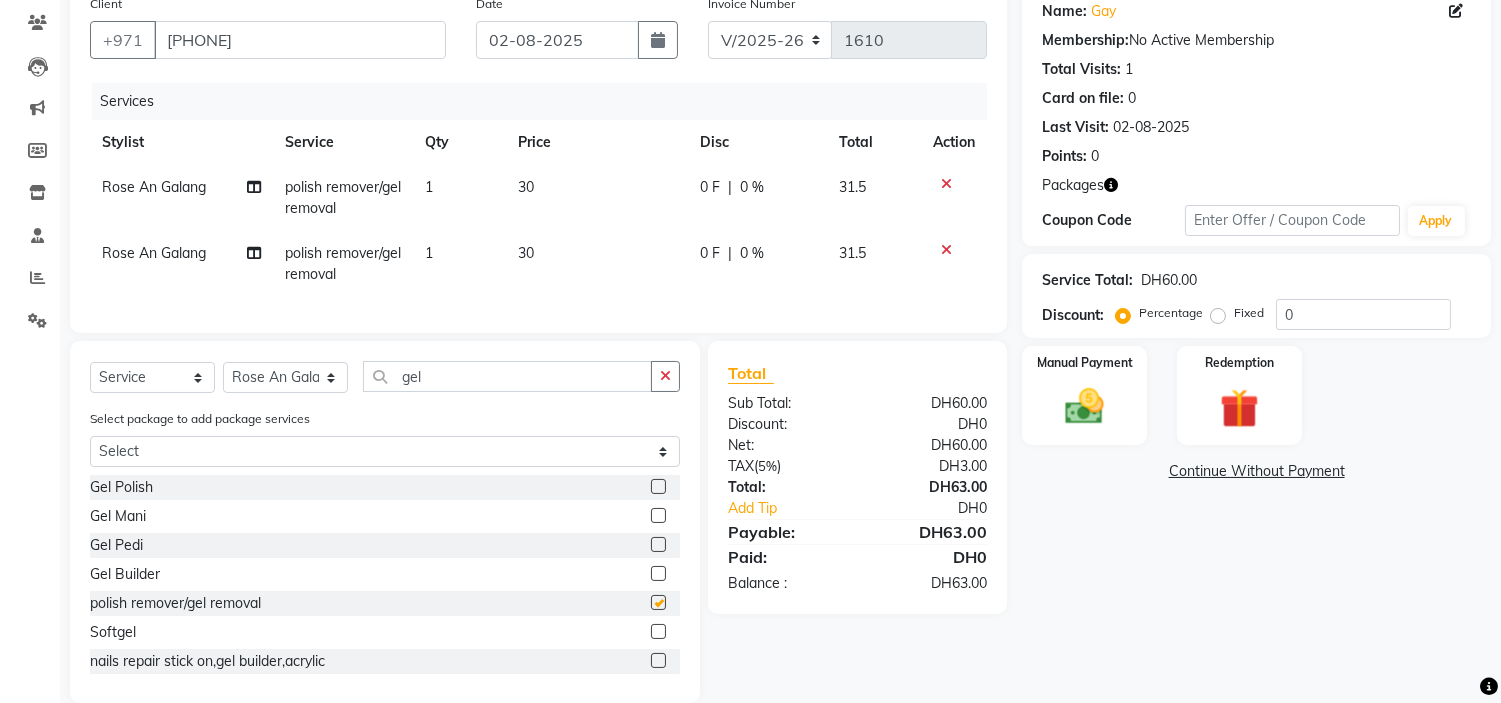 checkbox on "false" 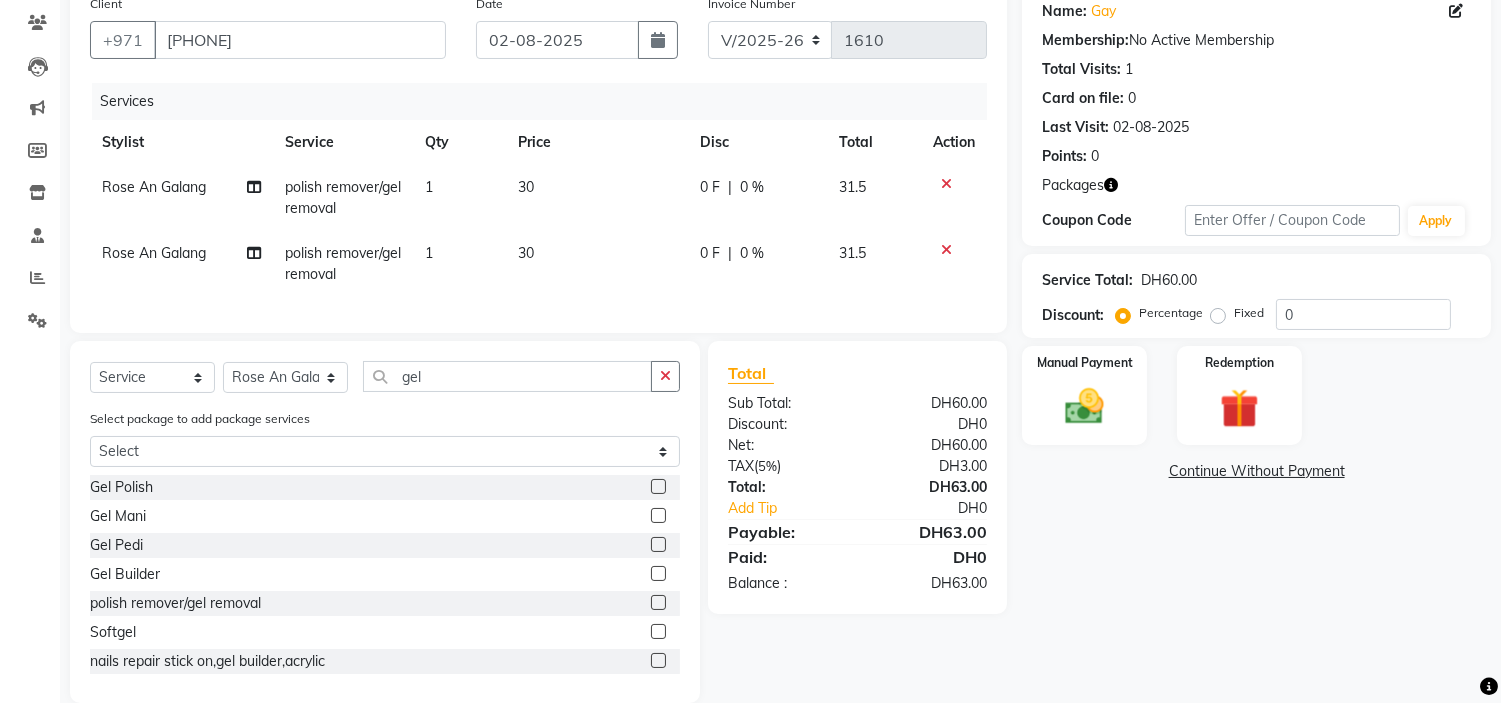click 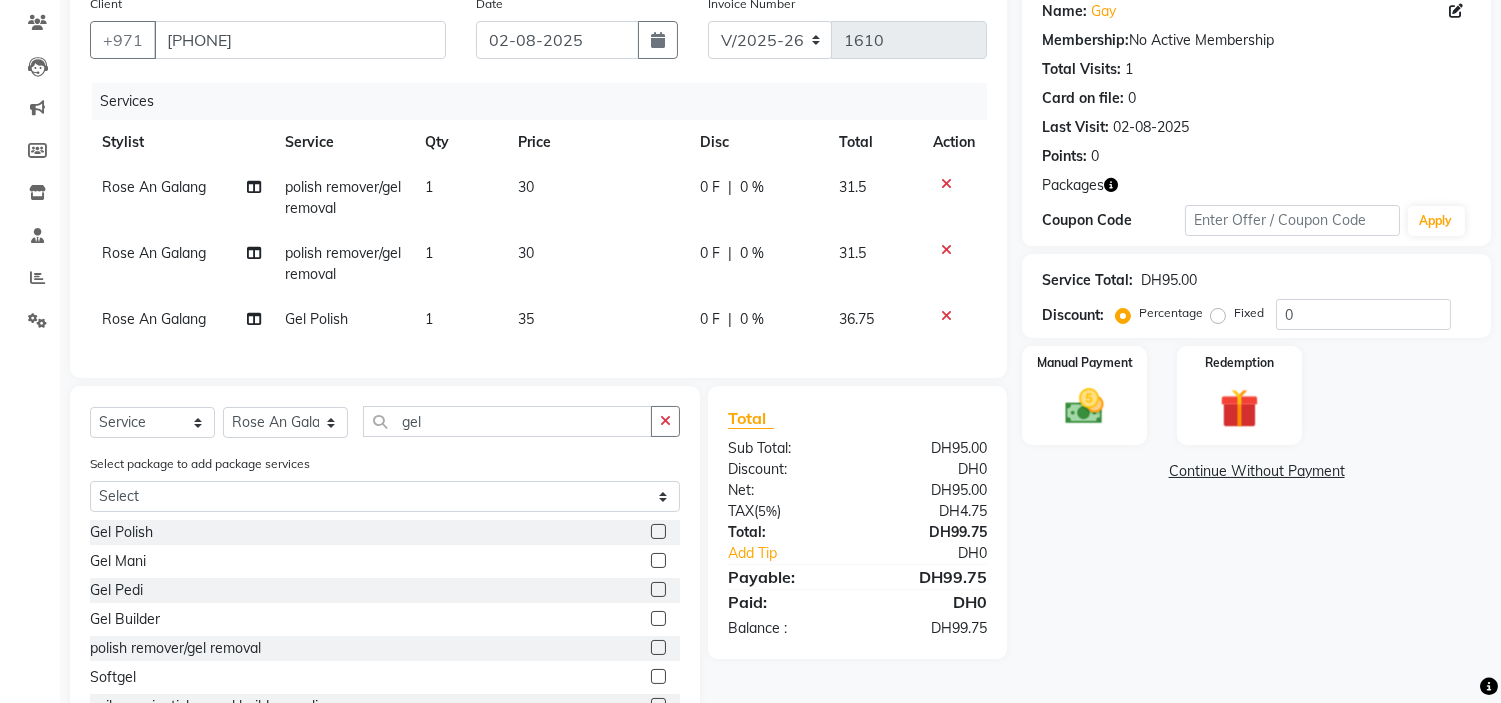 click 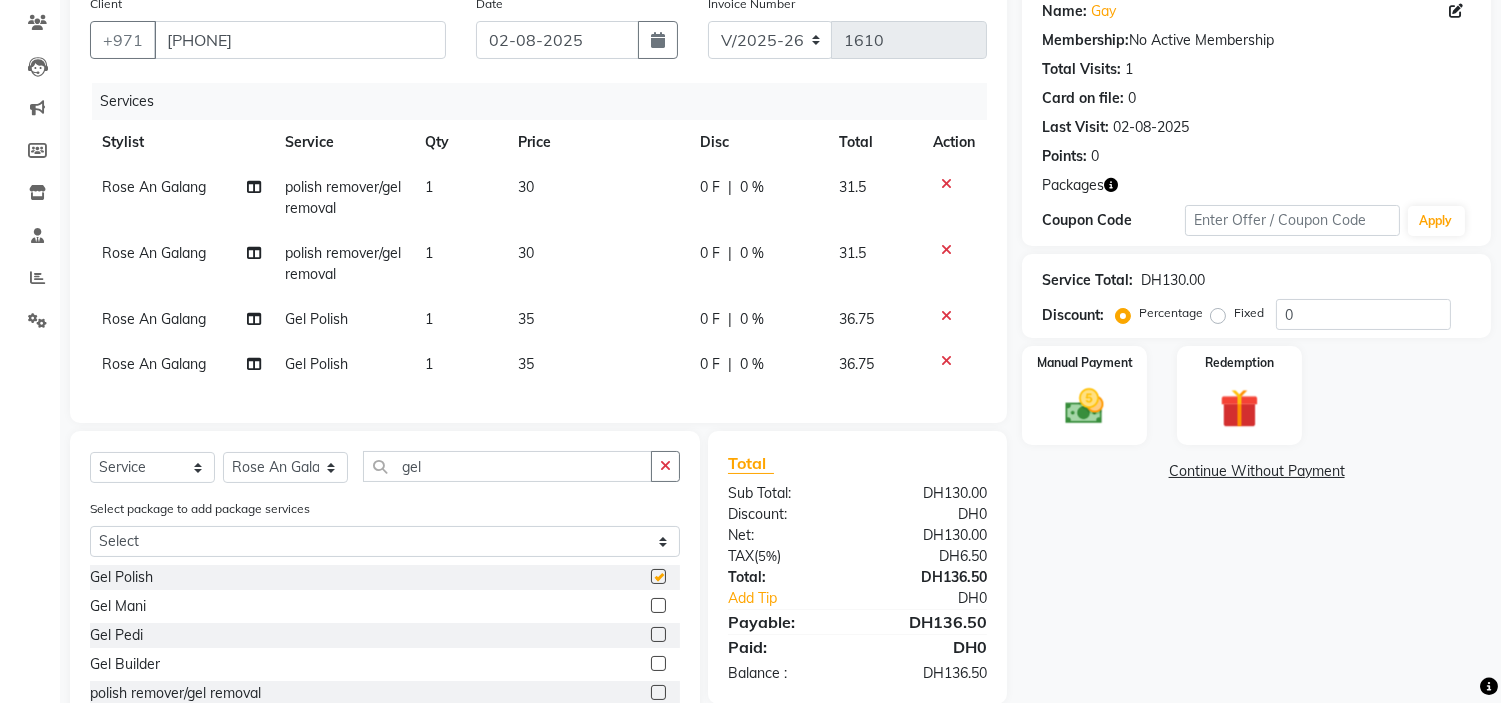 checkbox on "false" 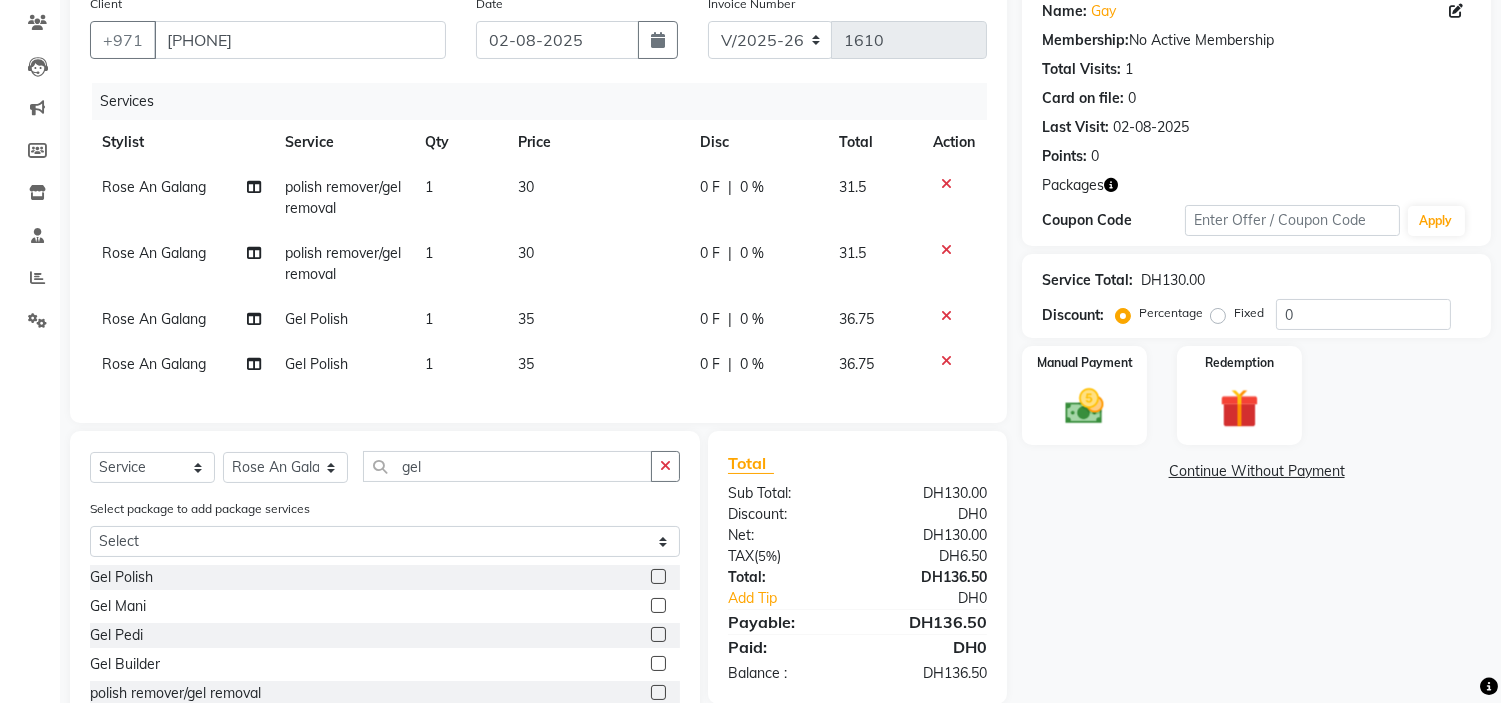 click on "Manual Payment Redemption" 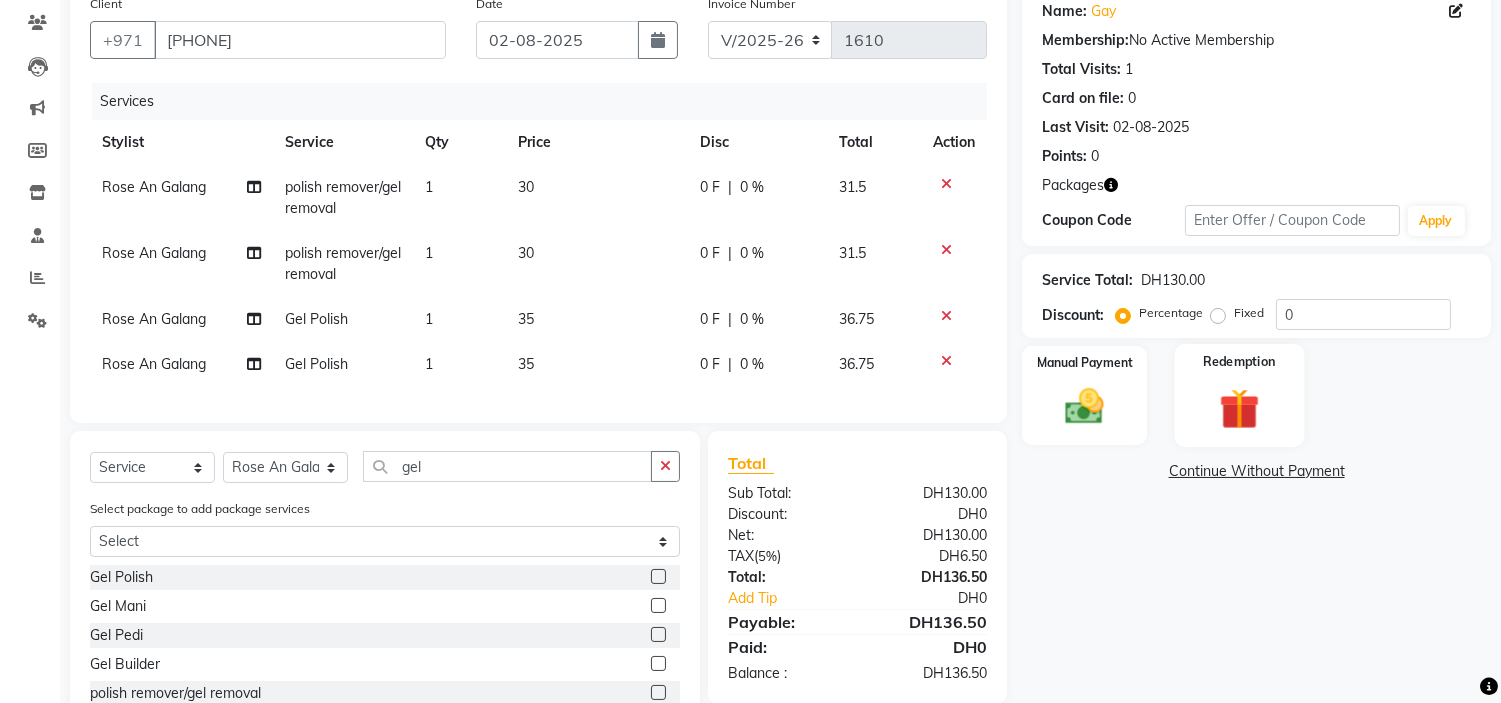 click 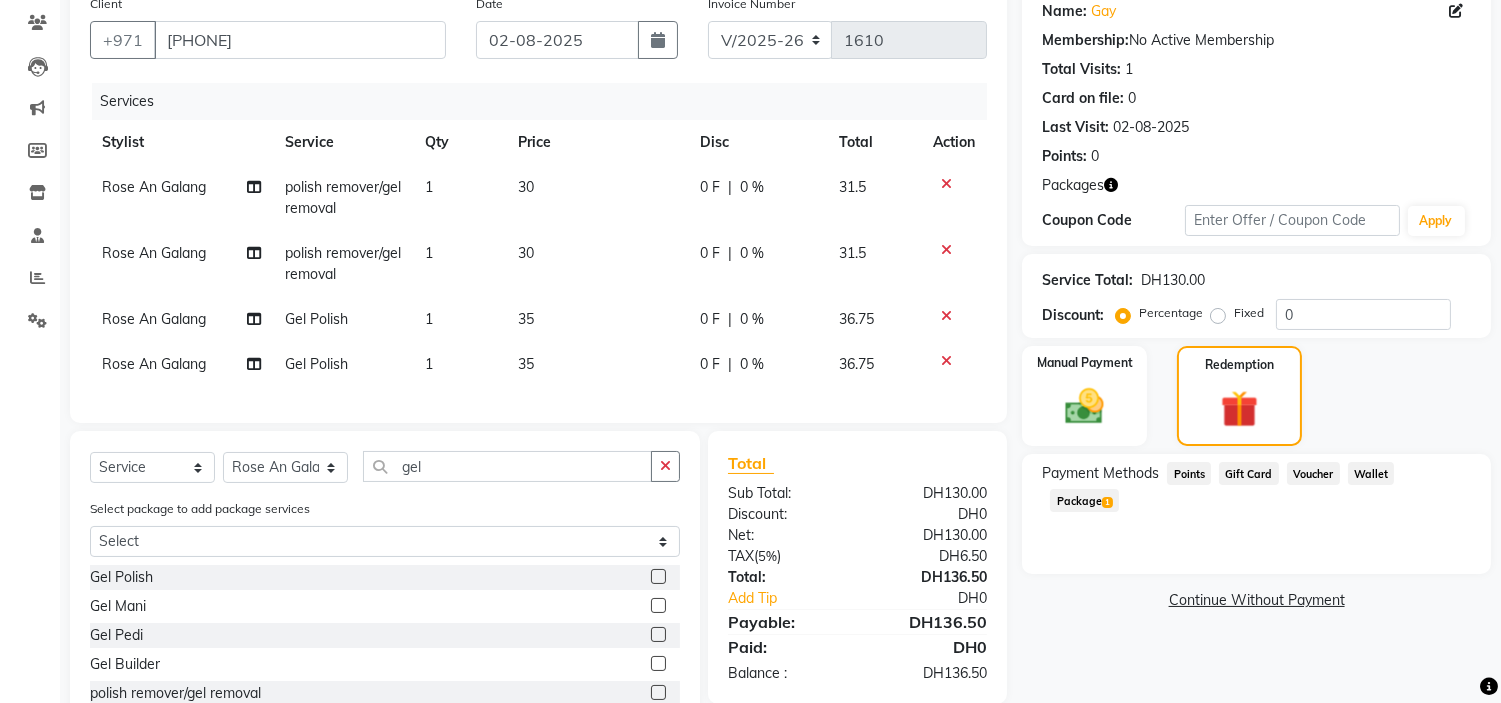 click on "Wallet" 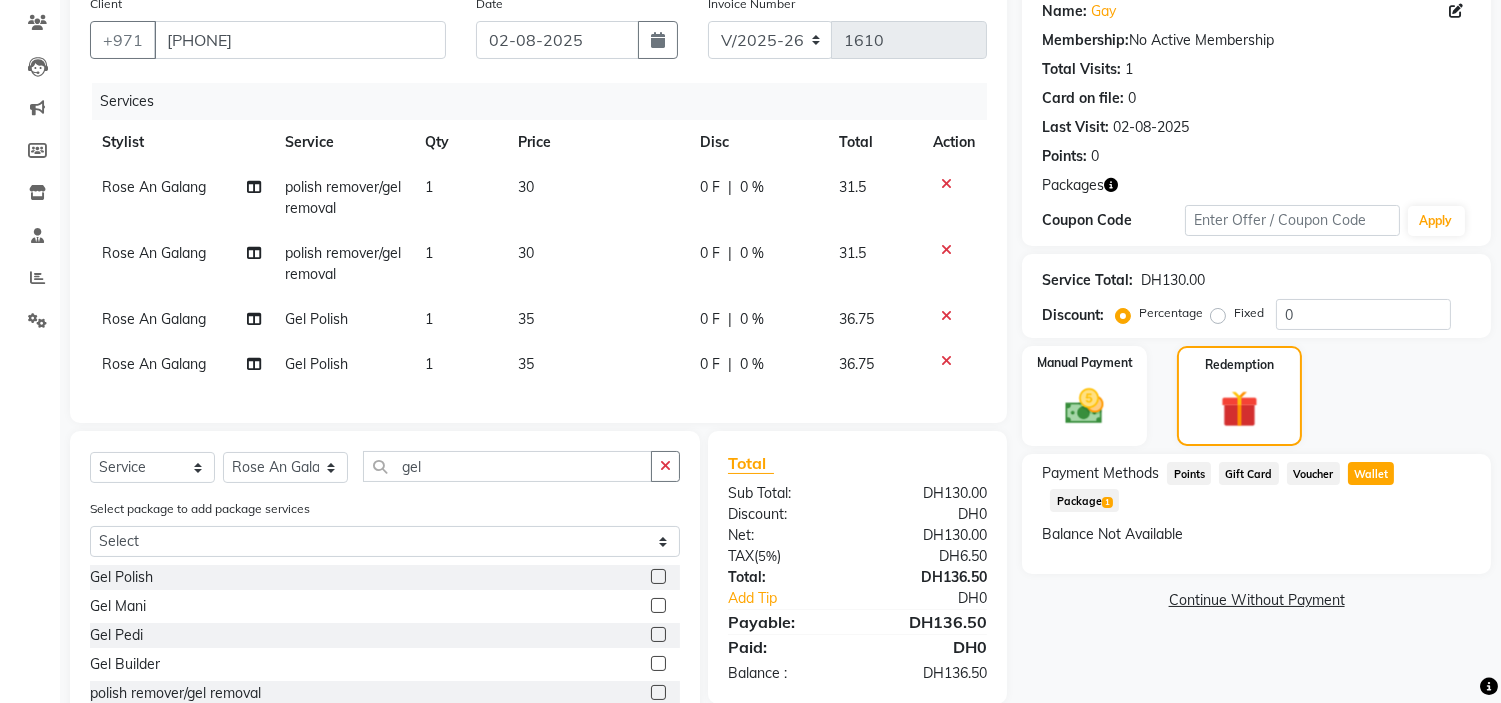 click on "Package  1" 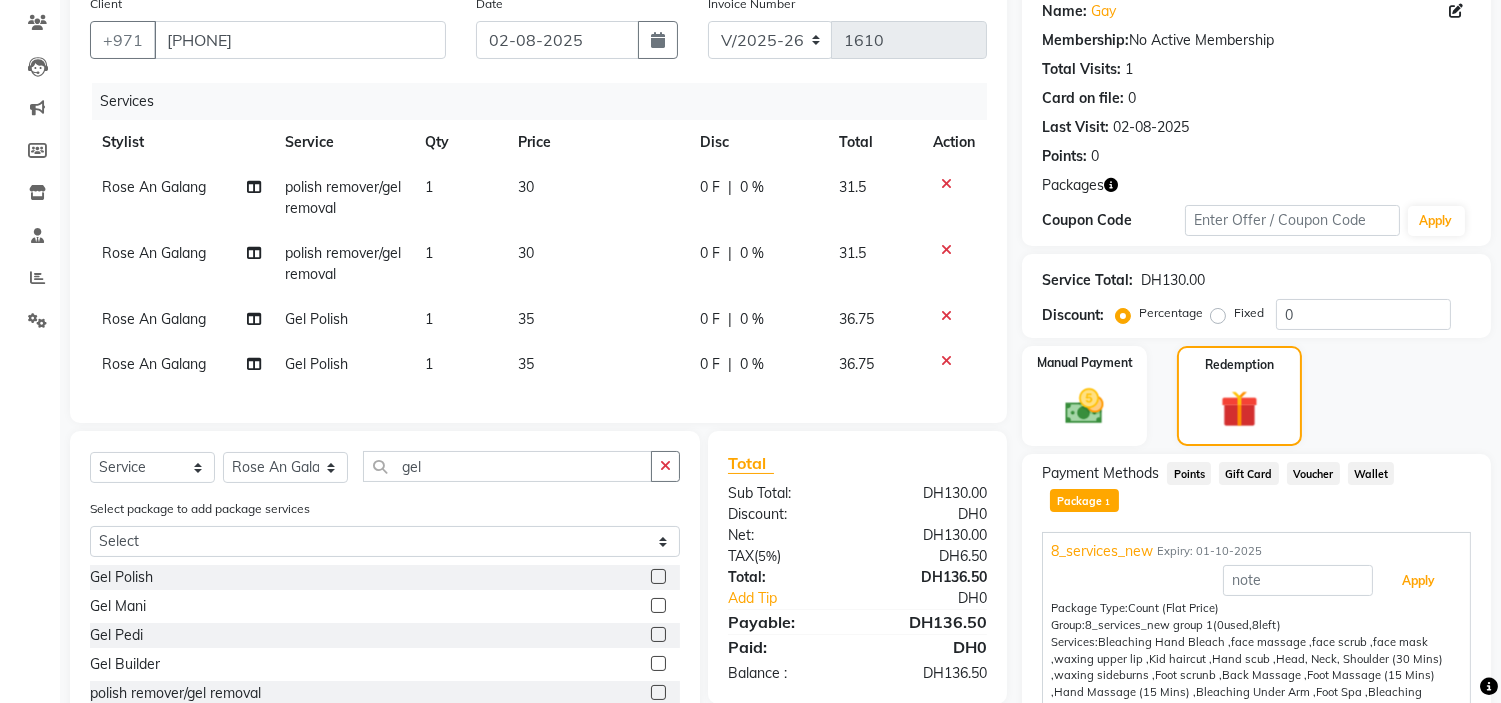 click on "Apply" at bounding box center [1418, 581] 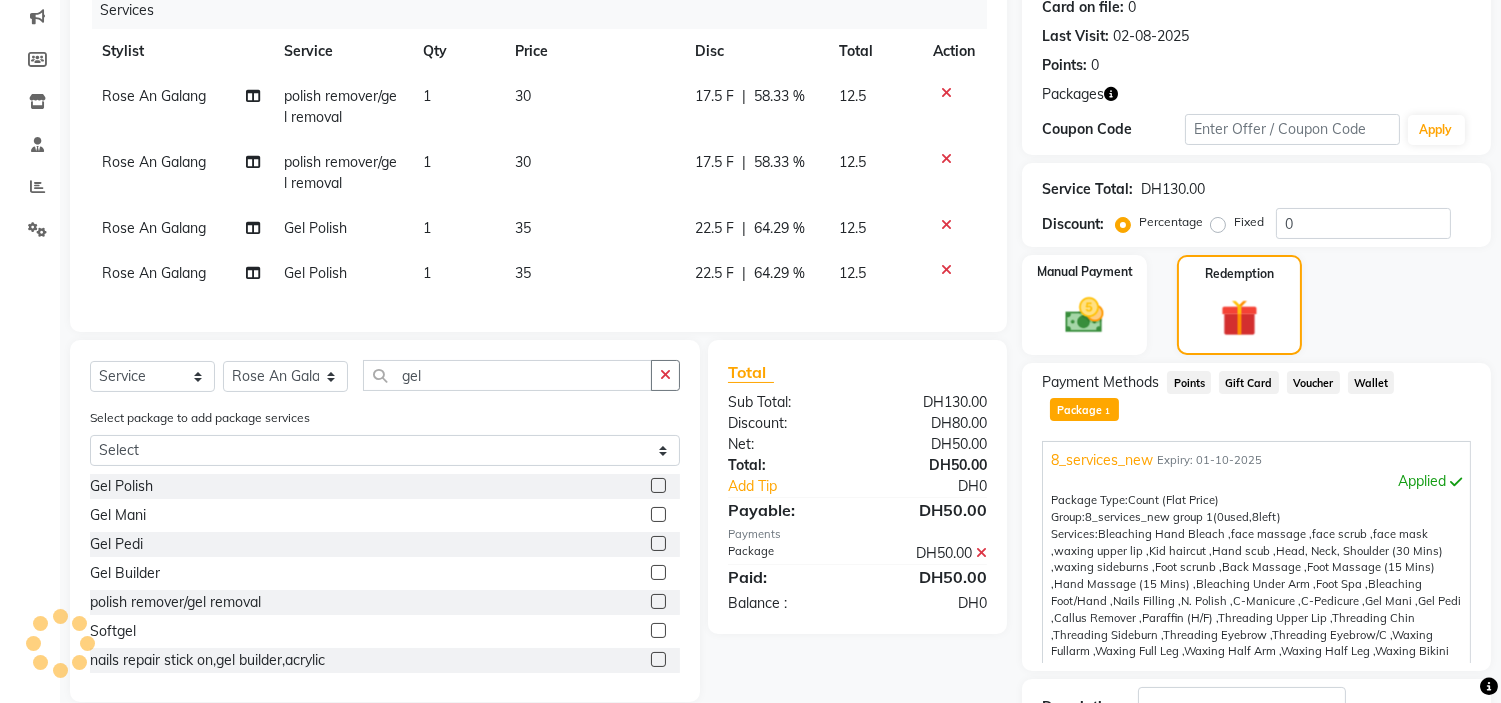 scroll, scrollTop: 380, scrollLeft: 0, axis: vertical 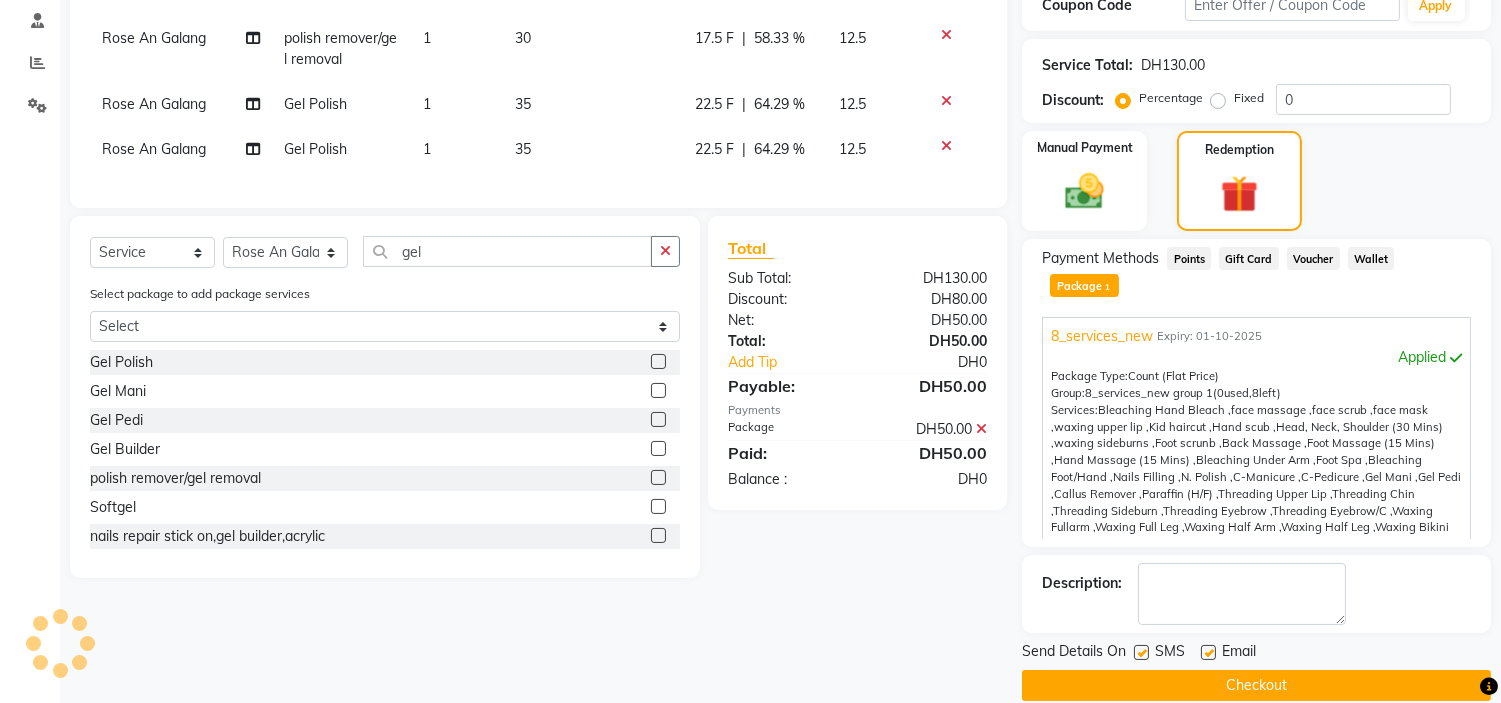 click 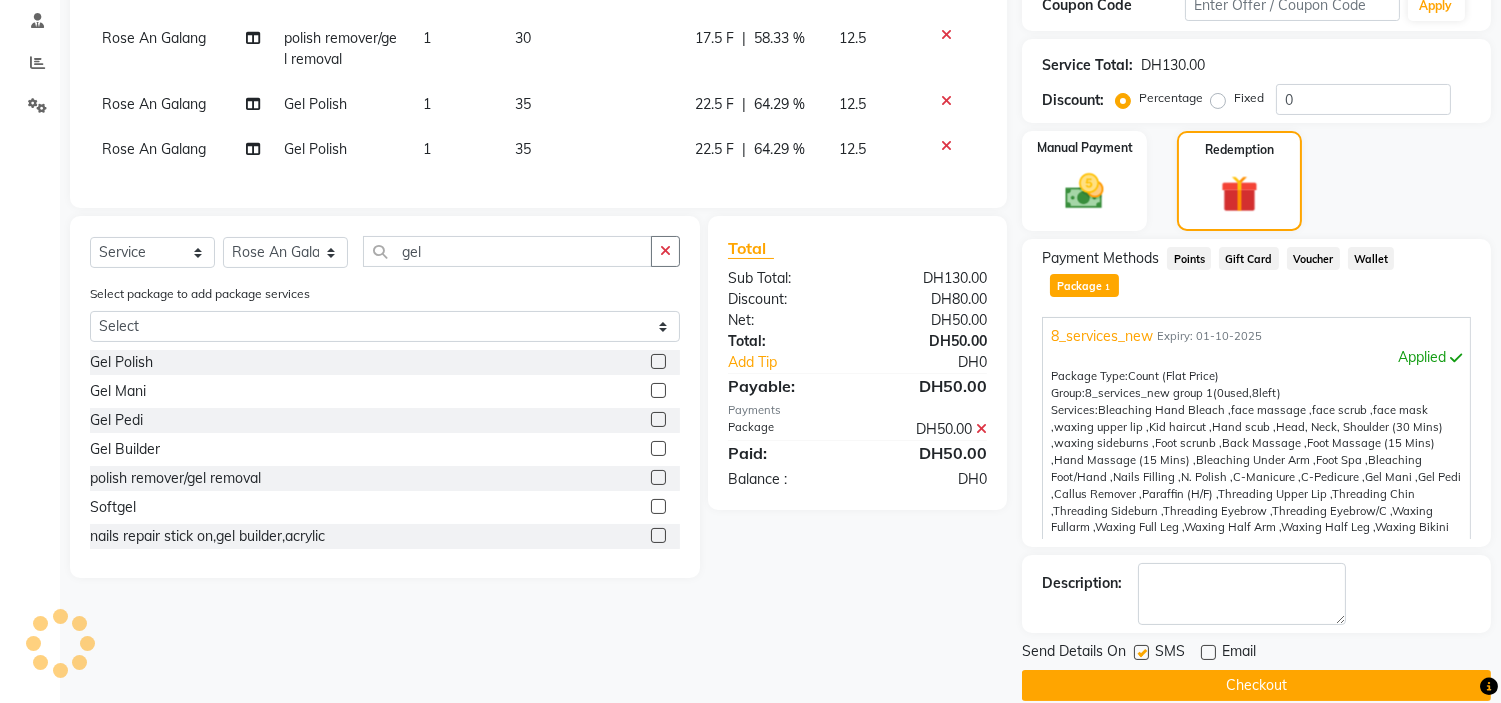 click on "Send Details On SMS Email" 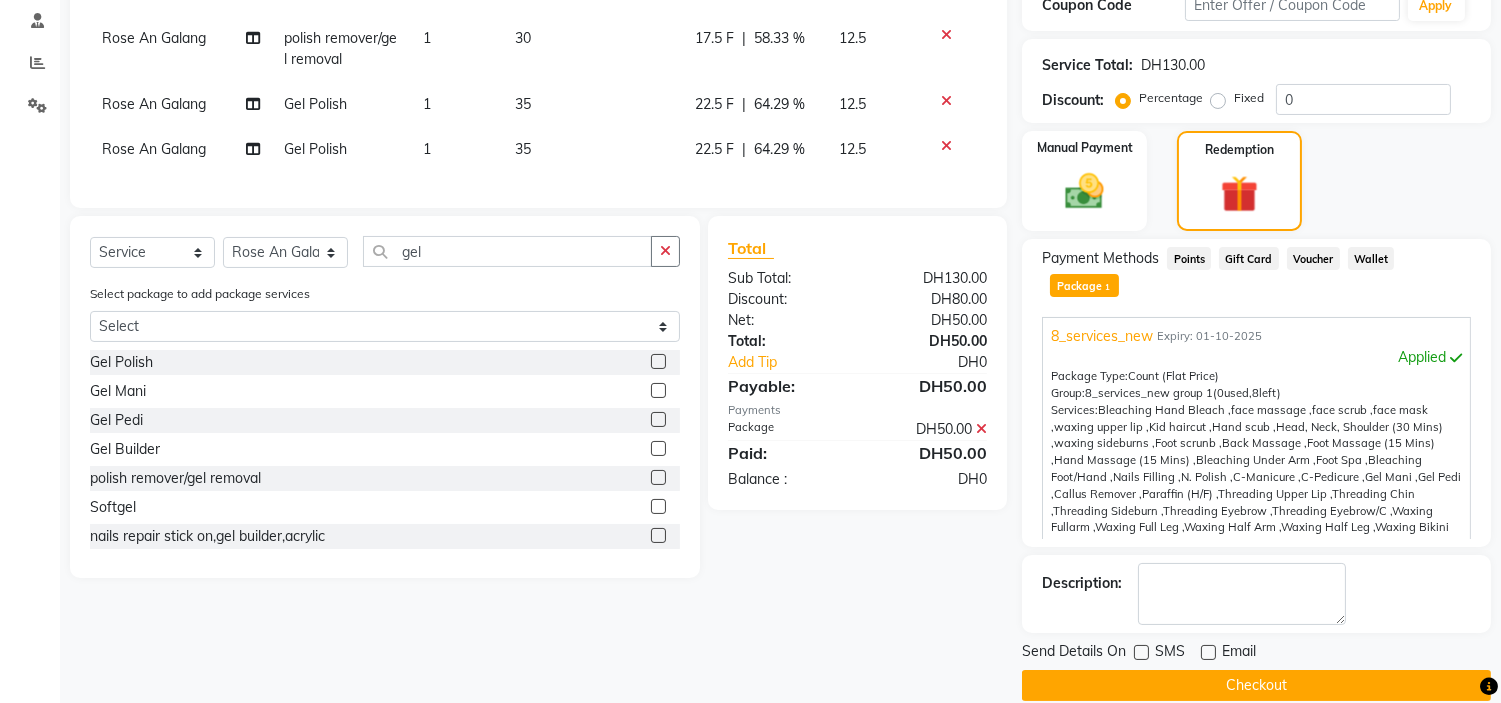 click on "Checkout" 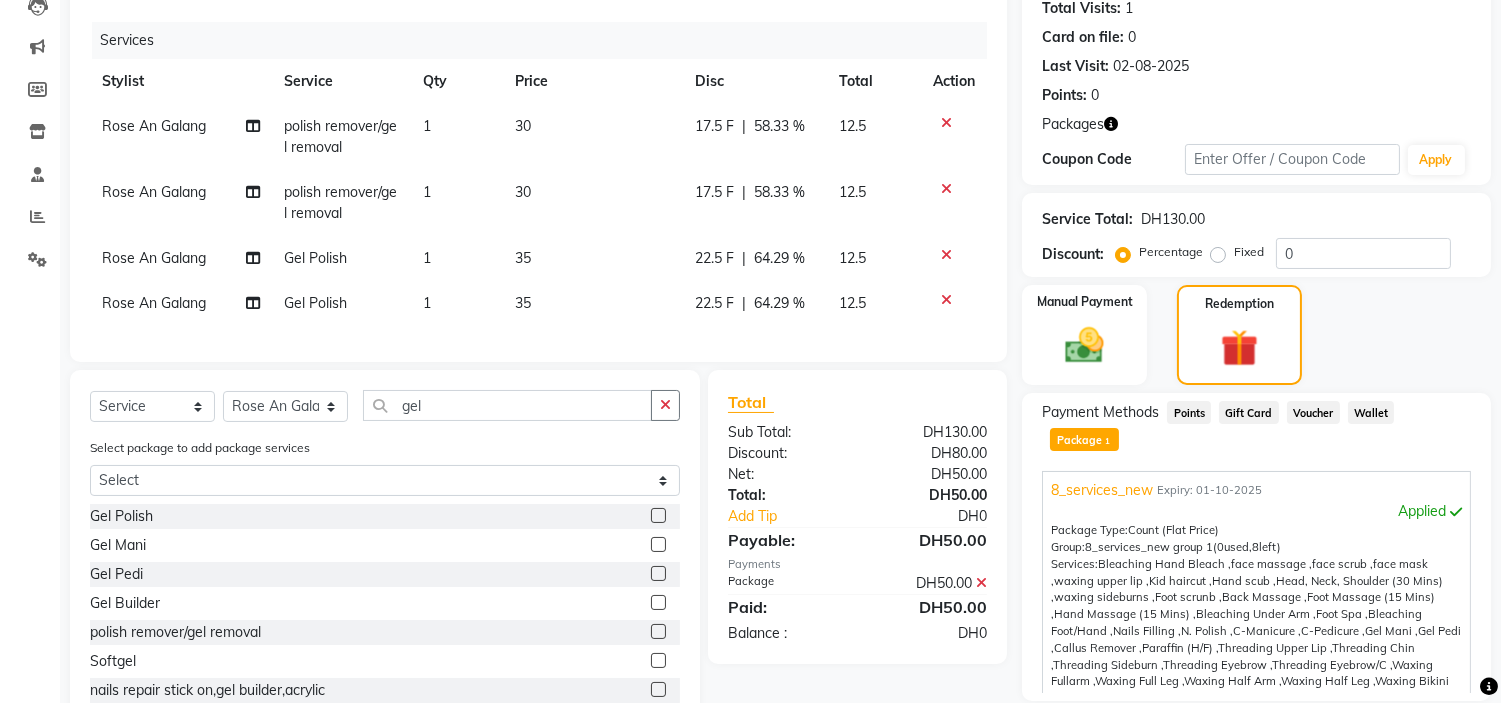scroll, scrollTop: 0, scrollLeft: 0, axis: both 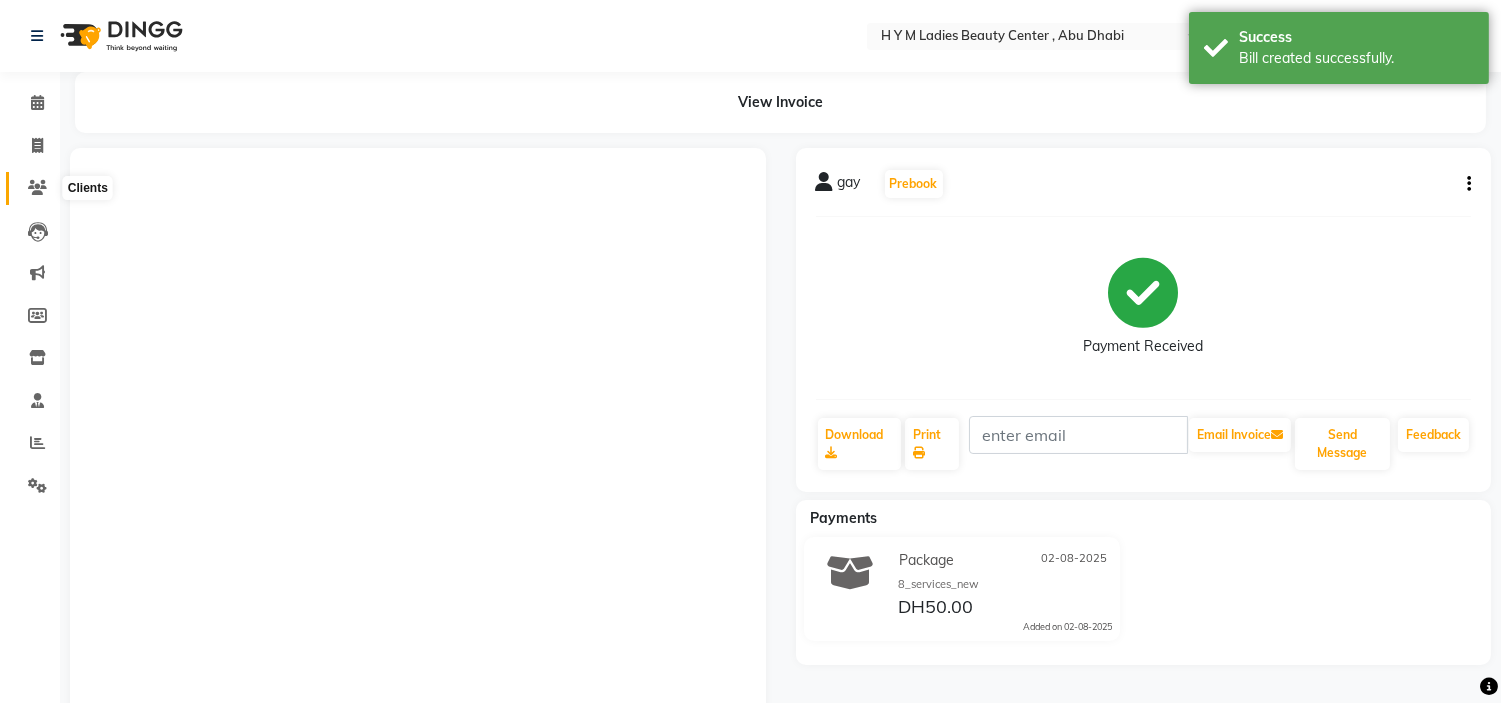 click 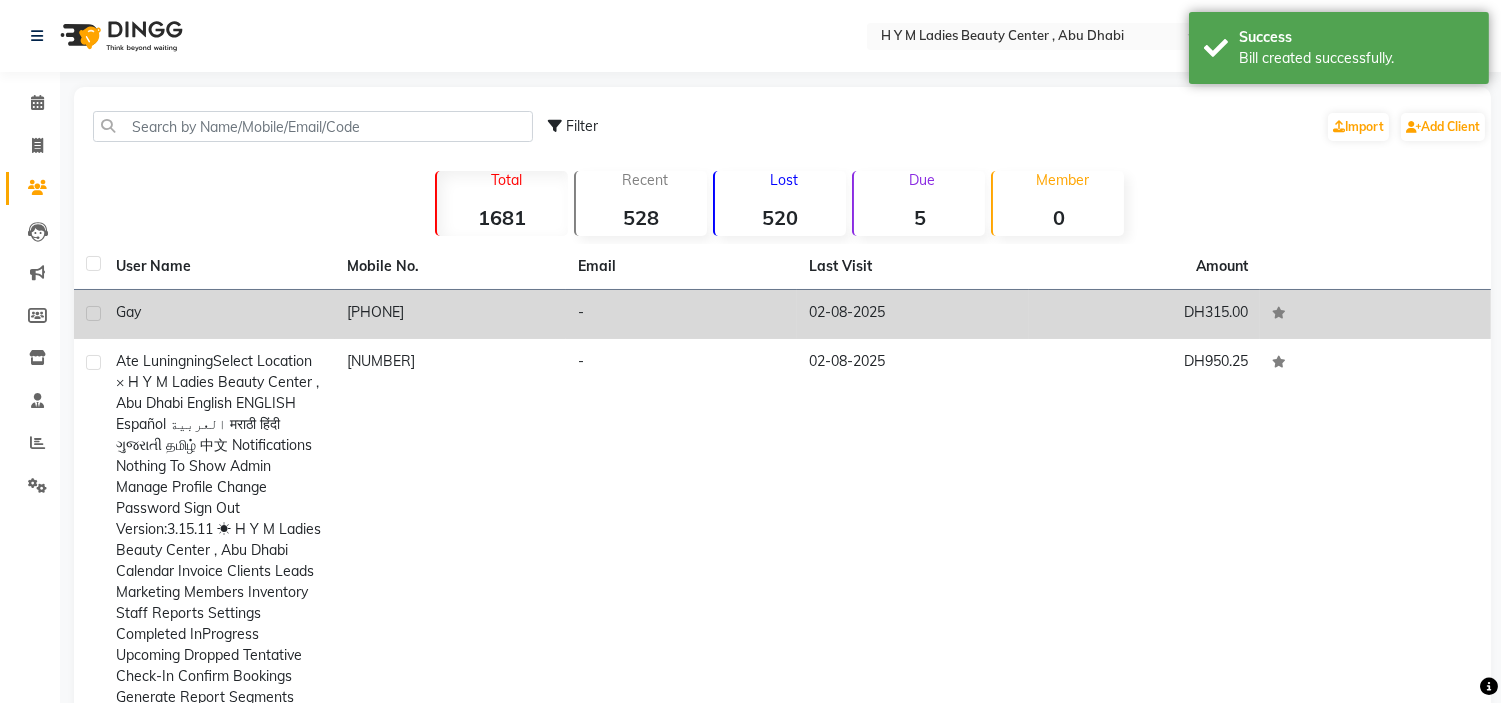 click on "[PHONE]" 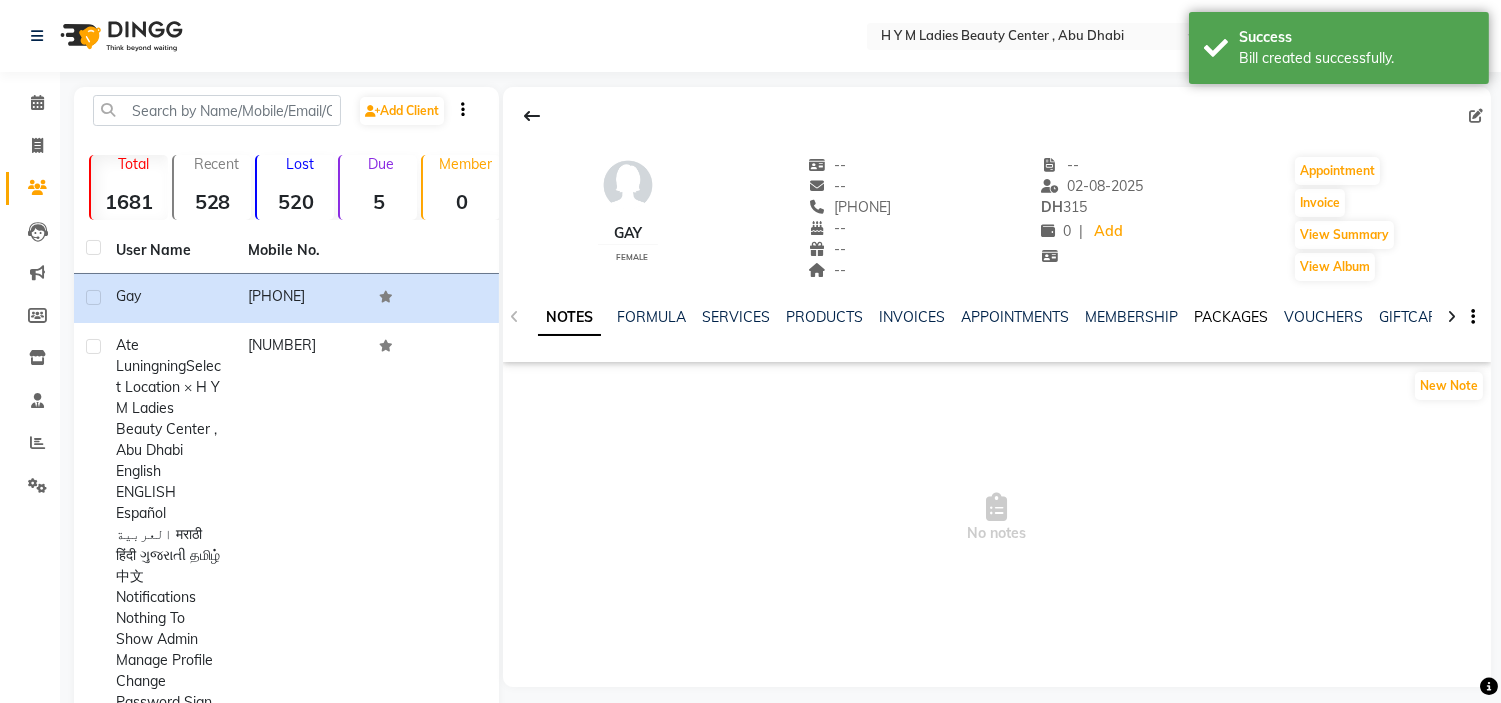 click on "PACKAGES" 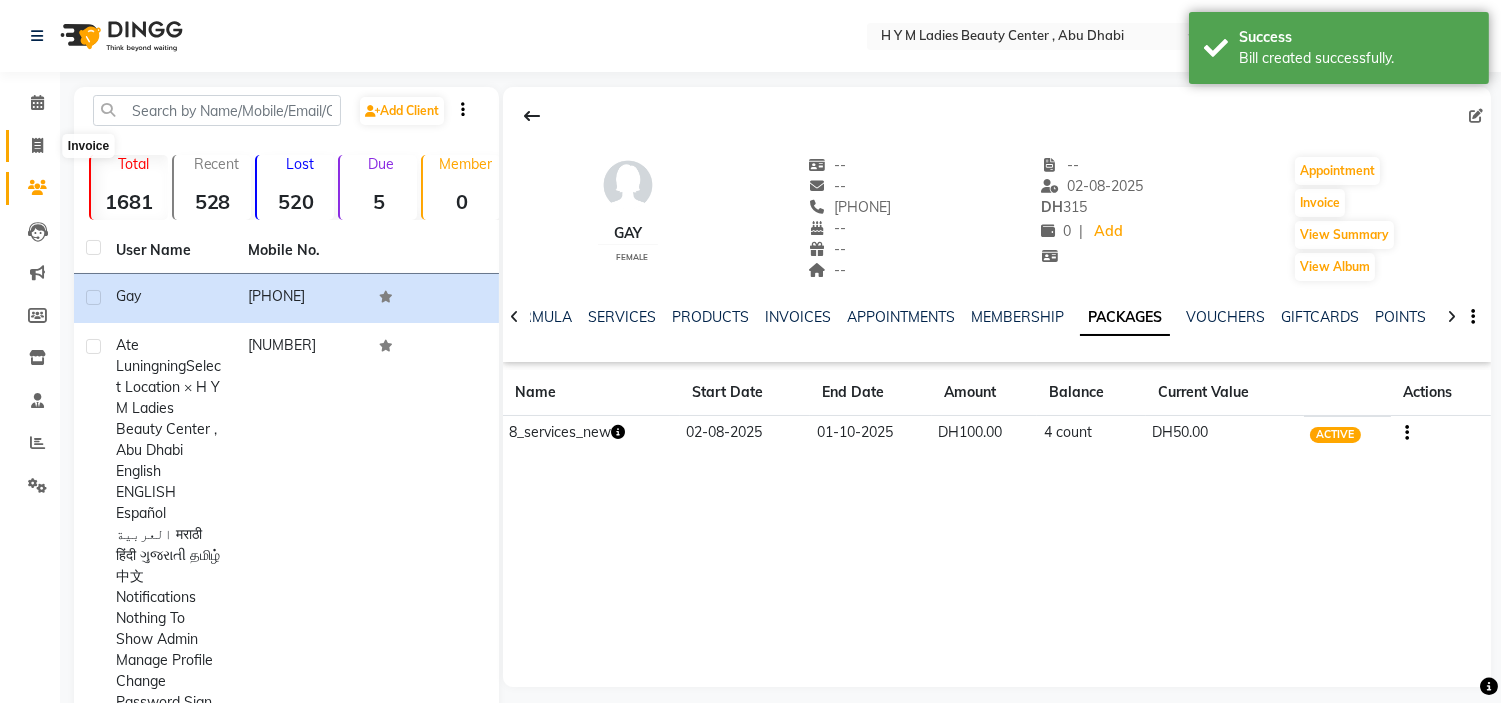click 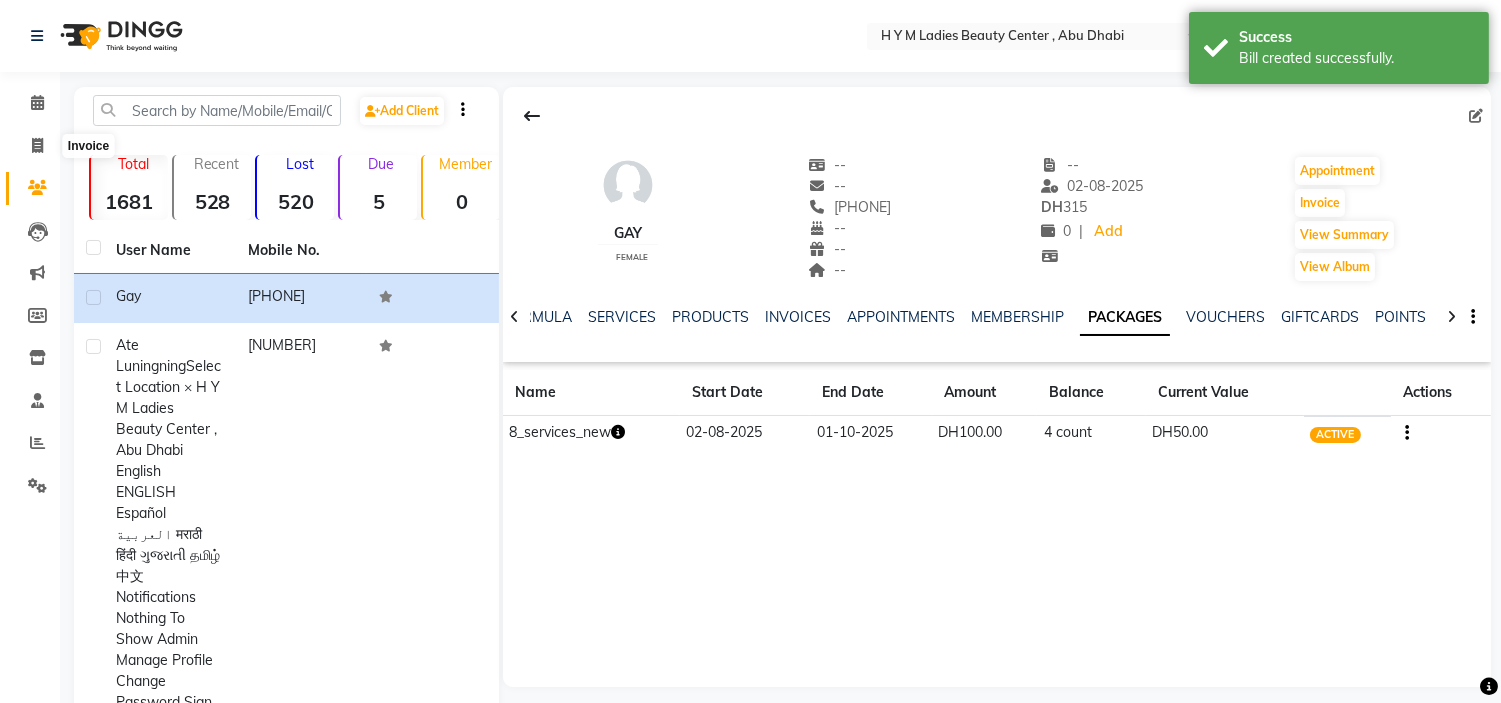 select on "service" 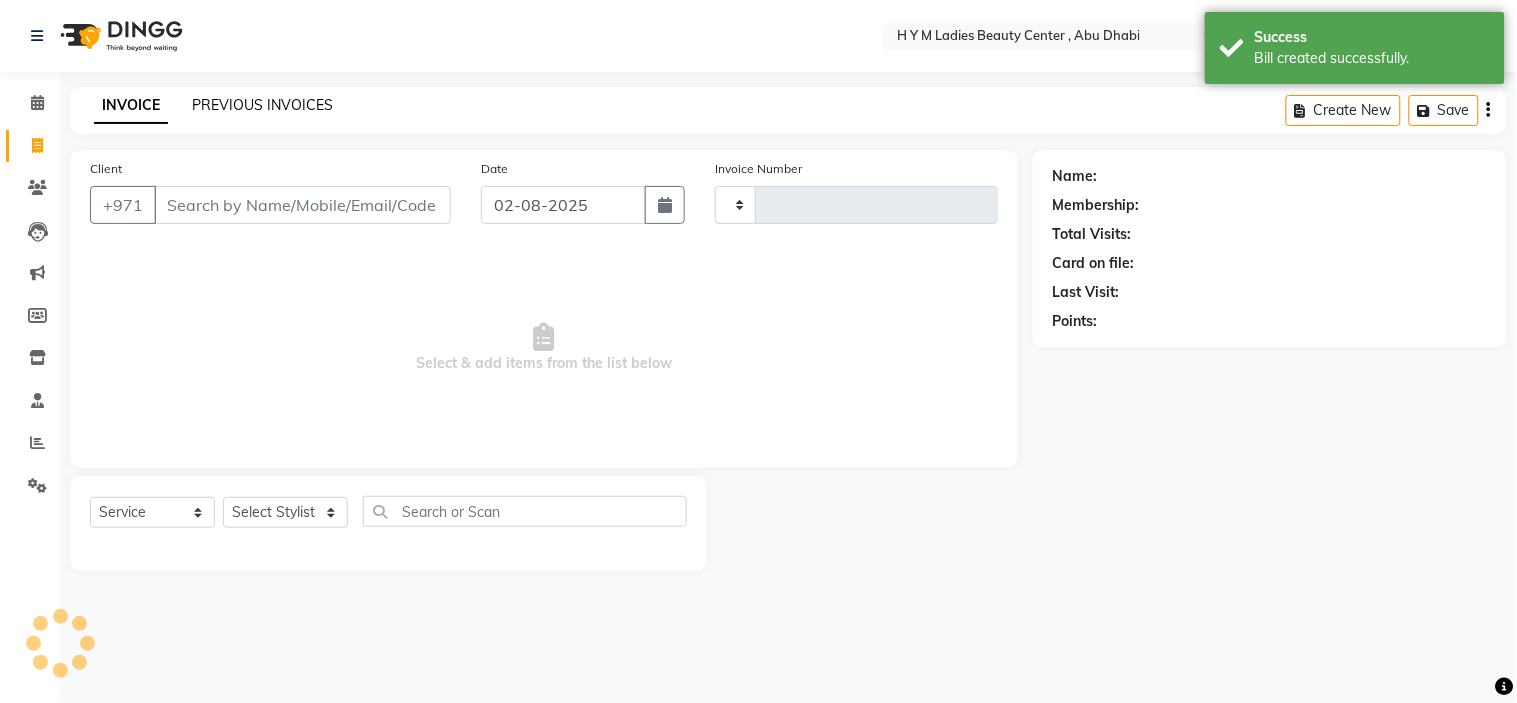 type on "1611" 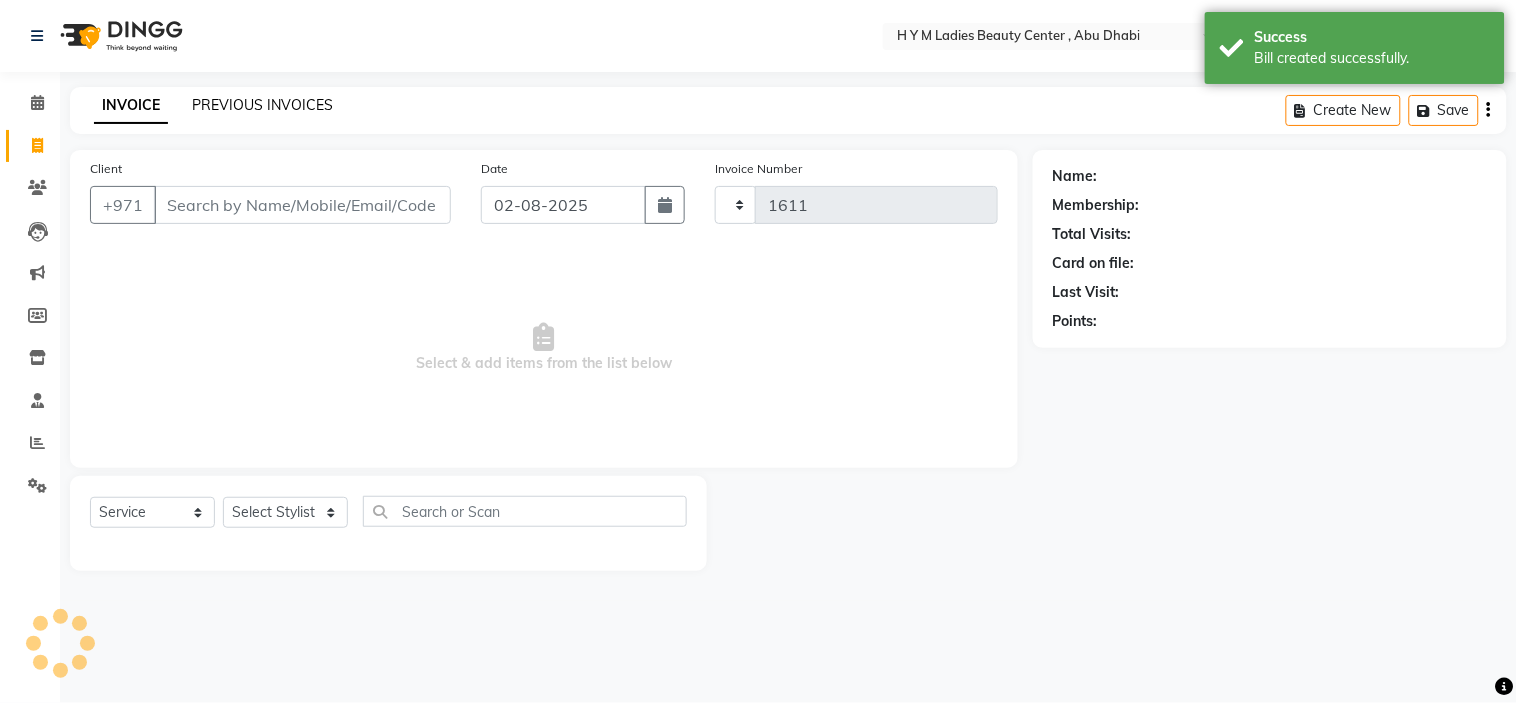select on "7248" 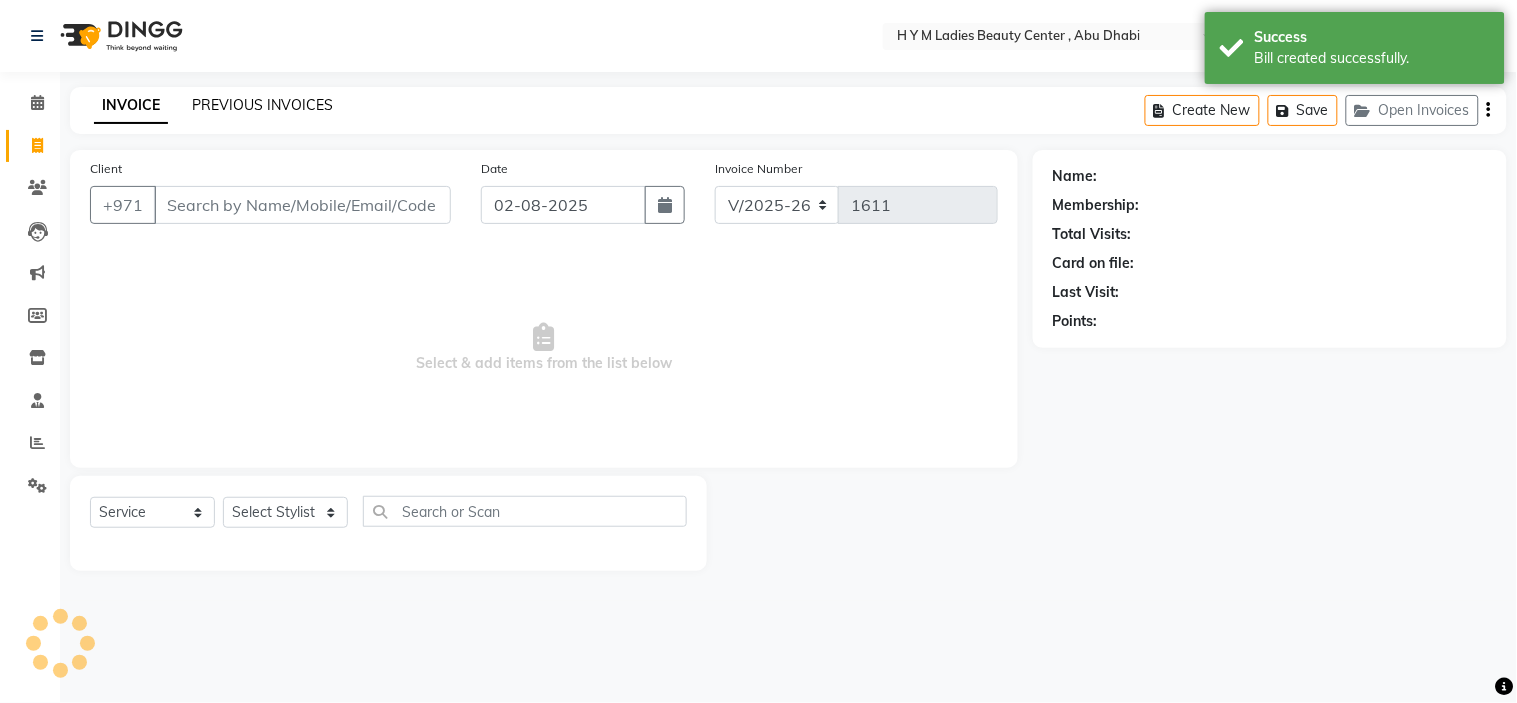 click on "PREVIOUS INVOICES" 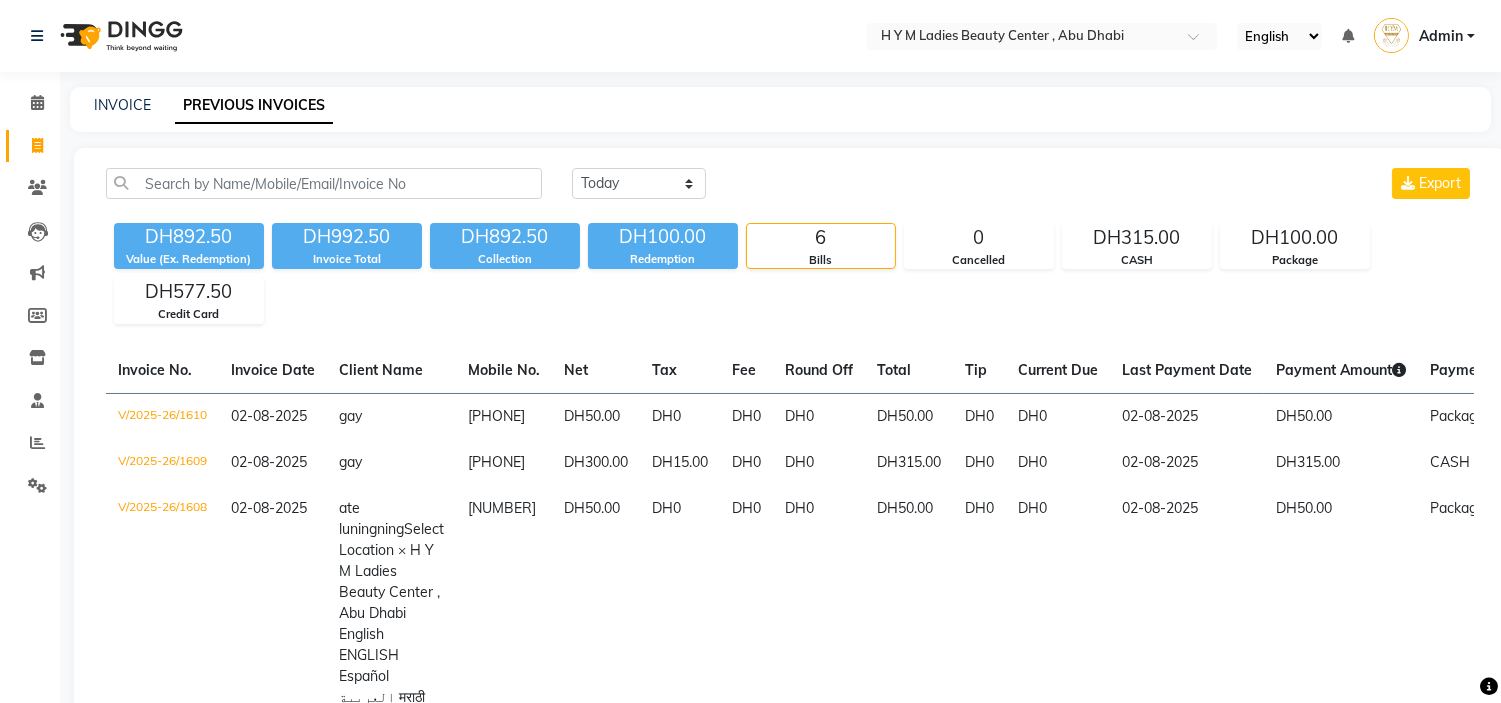 click on "INVOICE PREVIOUS INVOICES" 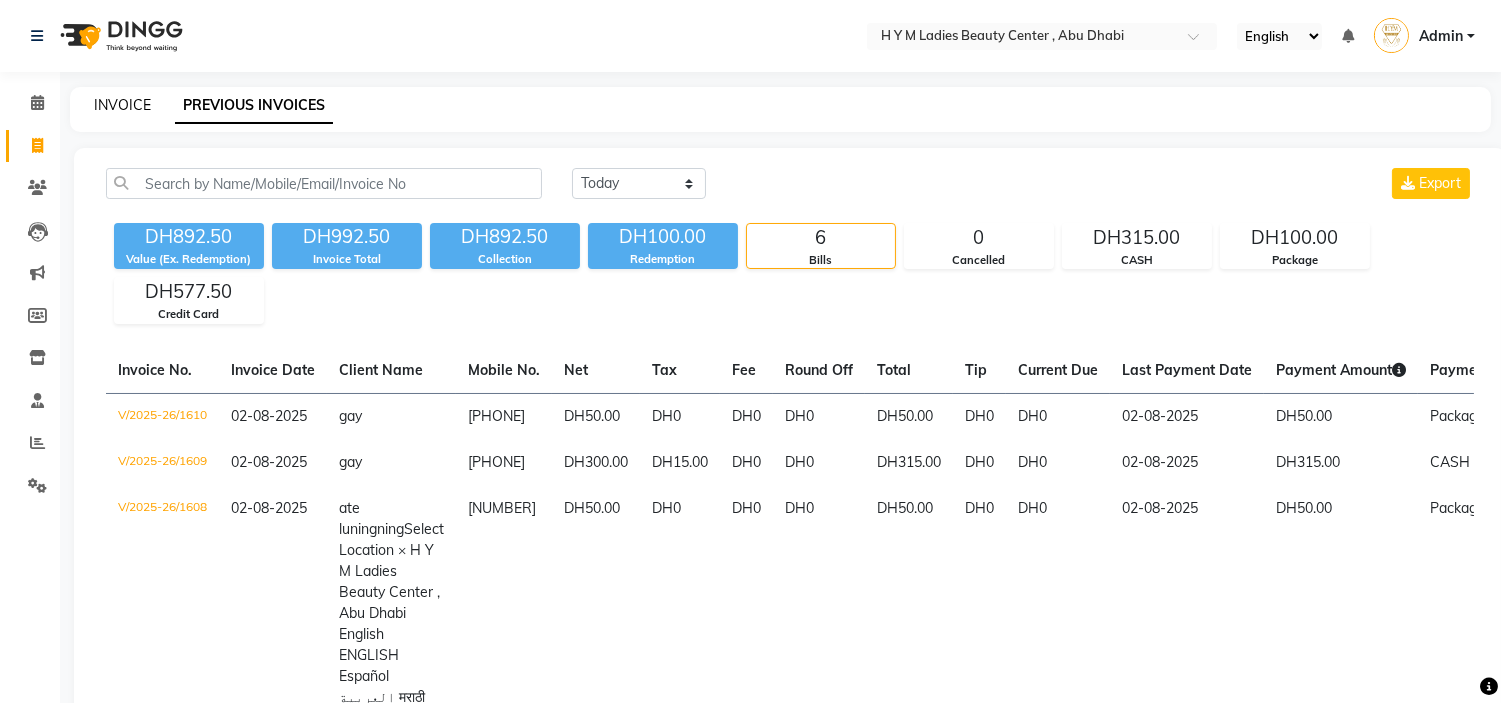 click on "INVOICE" 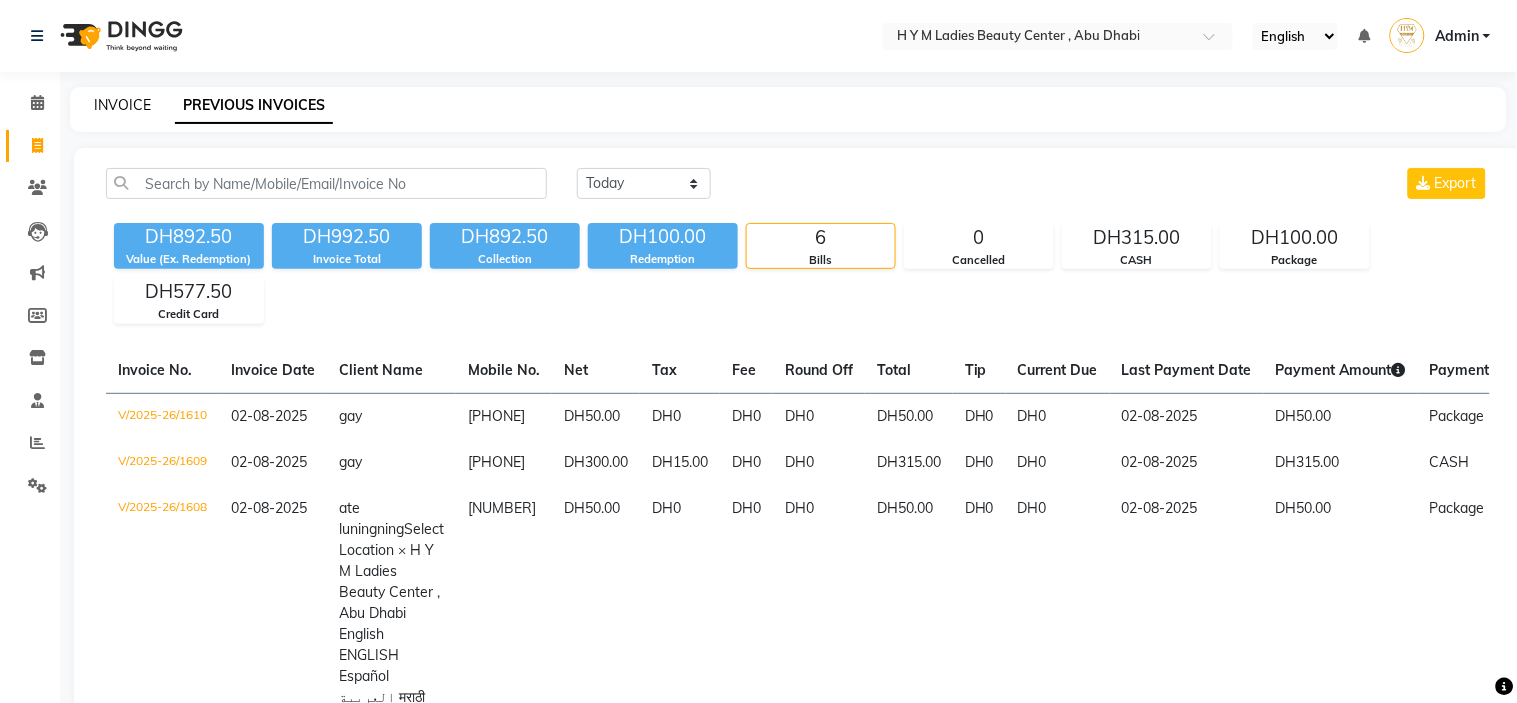 select on "service" 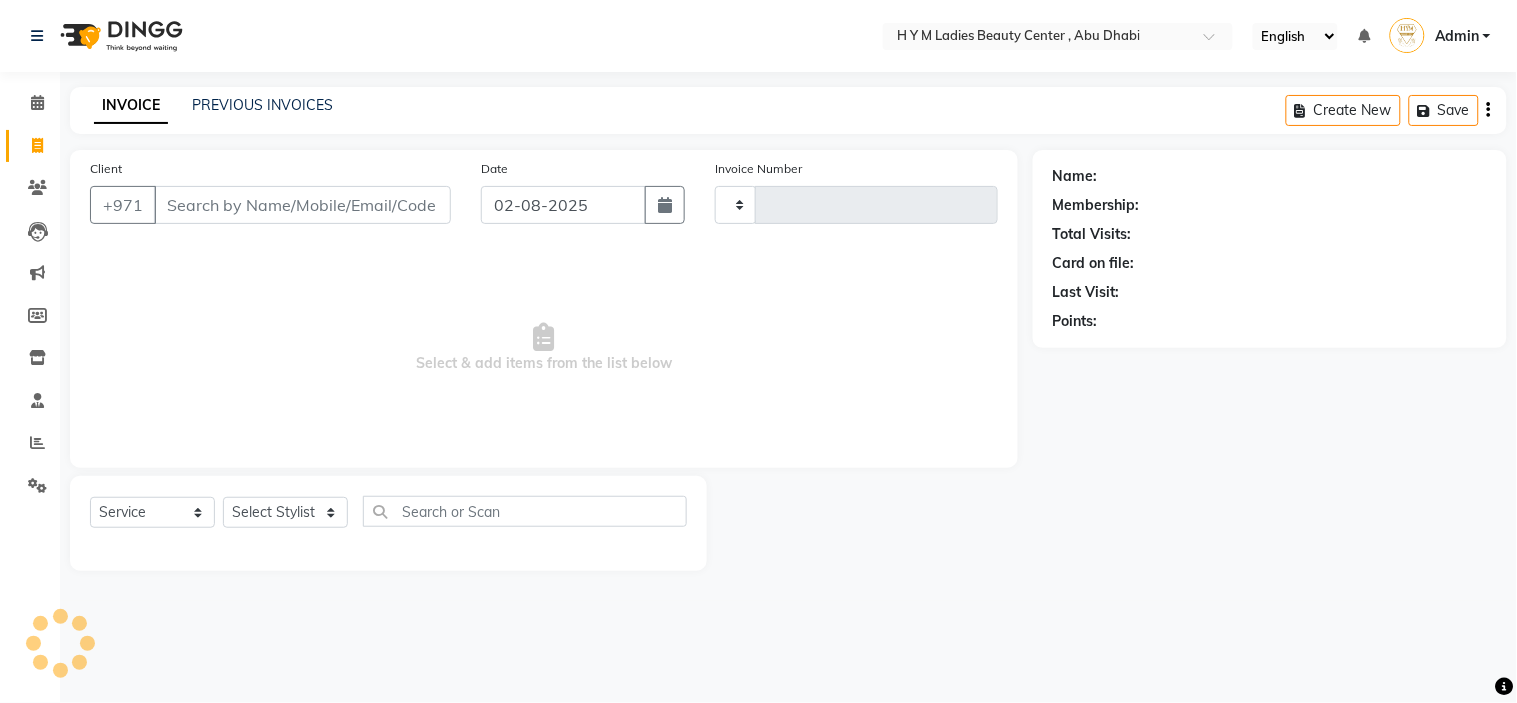 type on "1611" 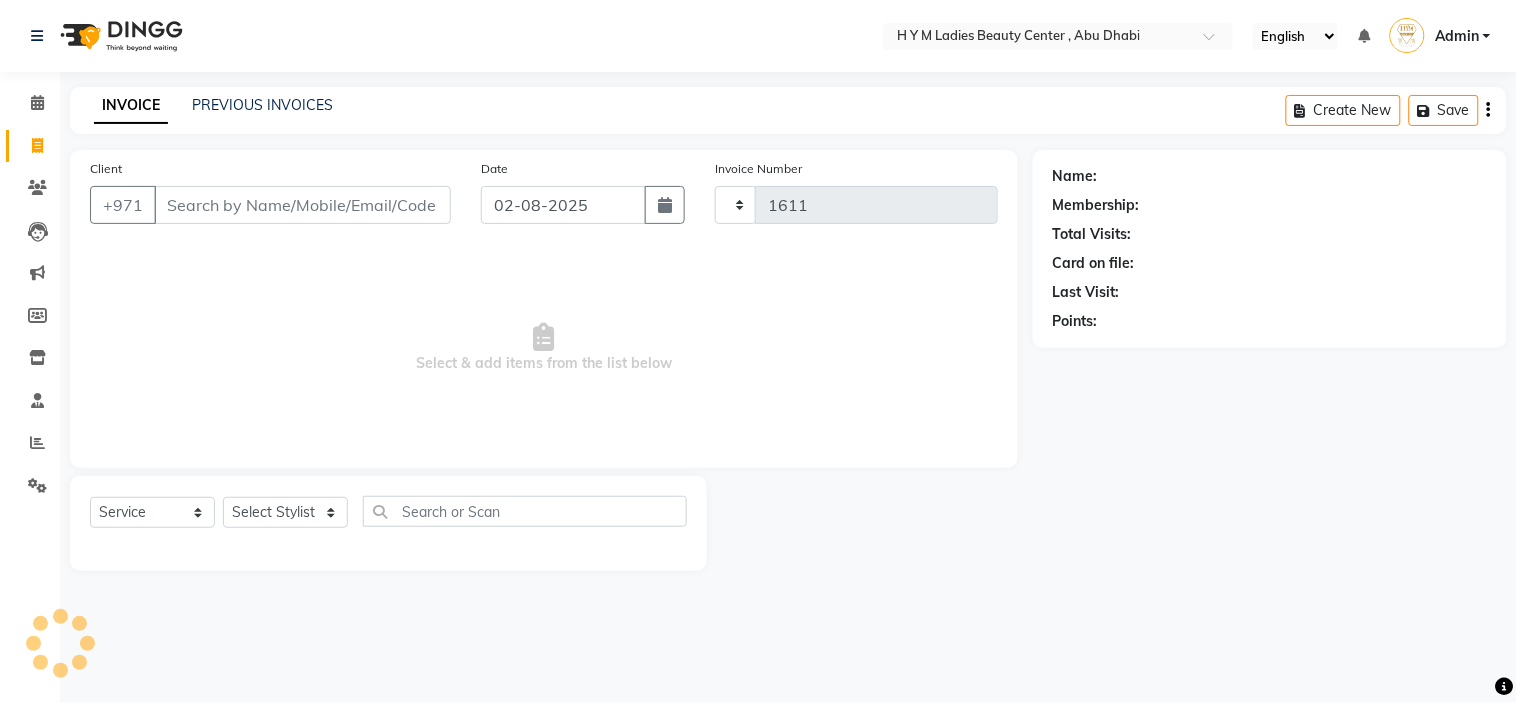 select on "7248" 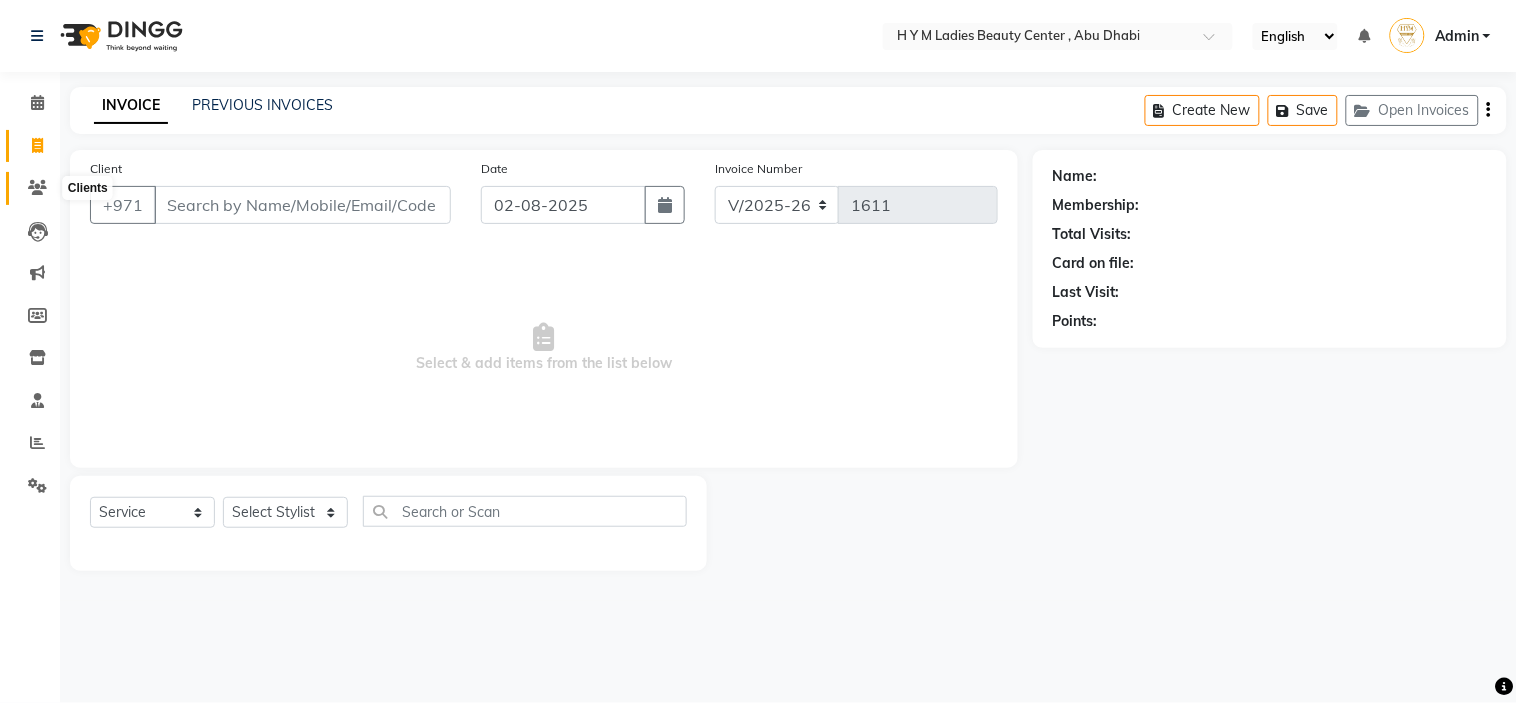 click 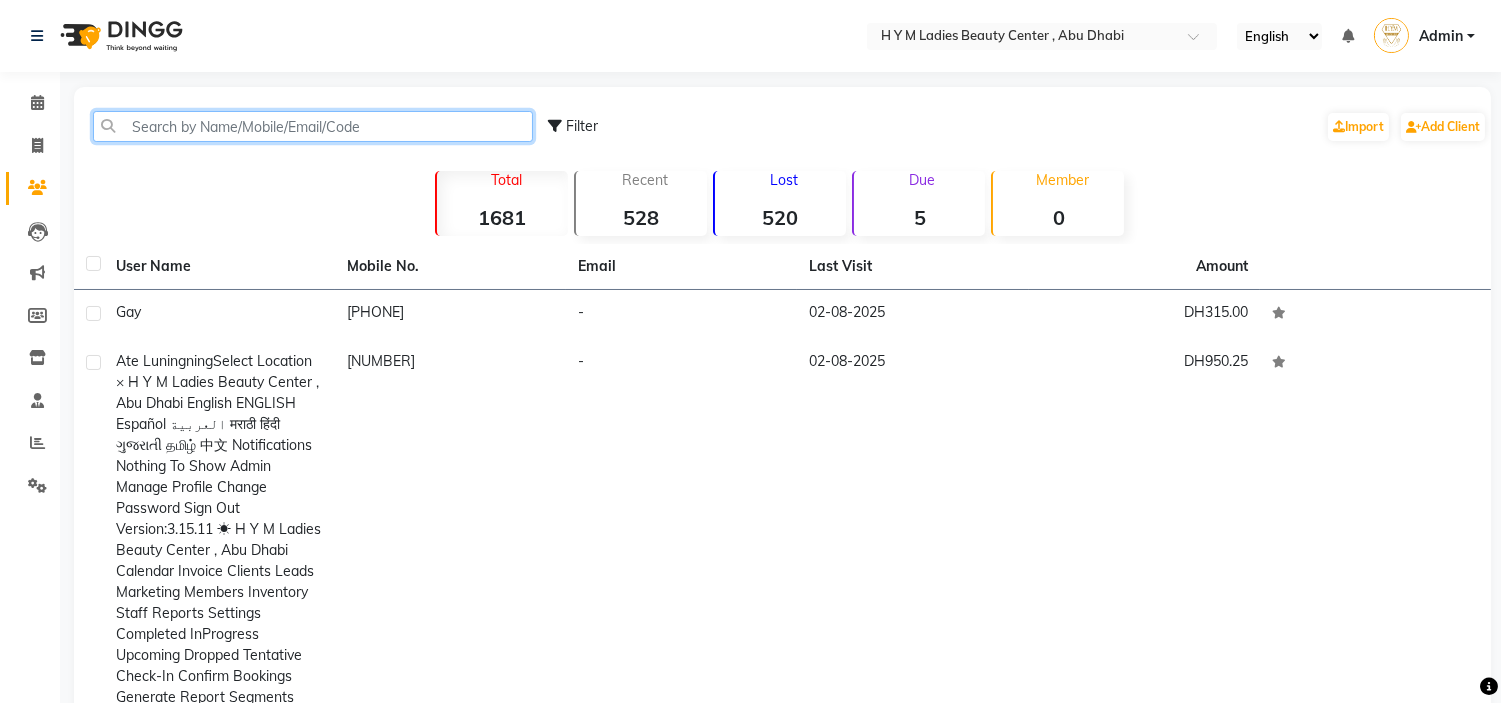 click 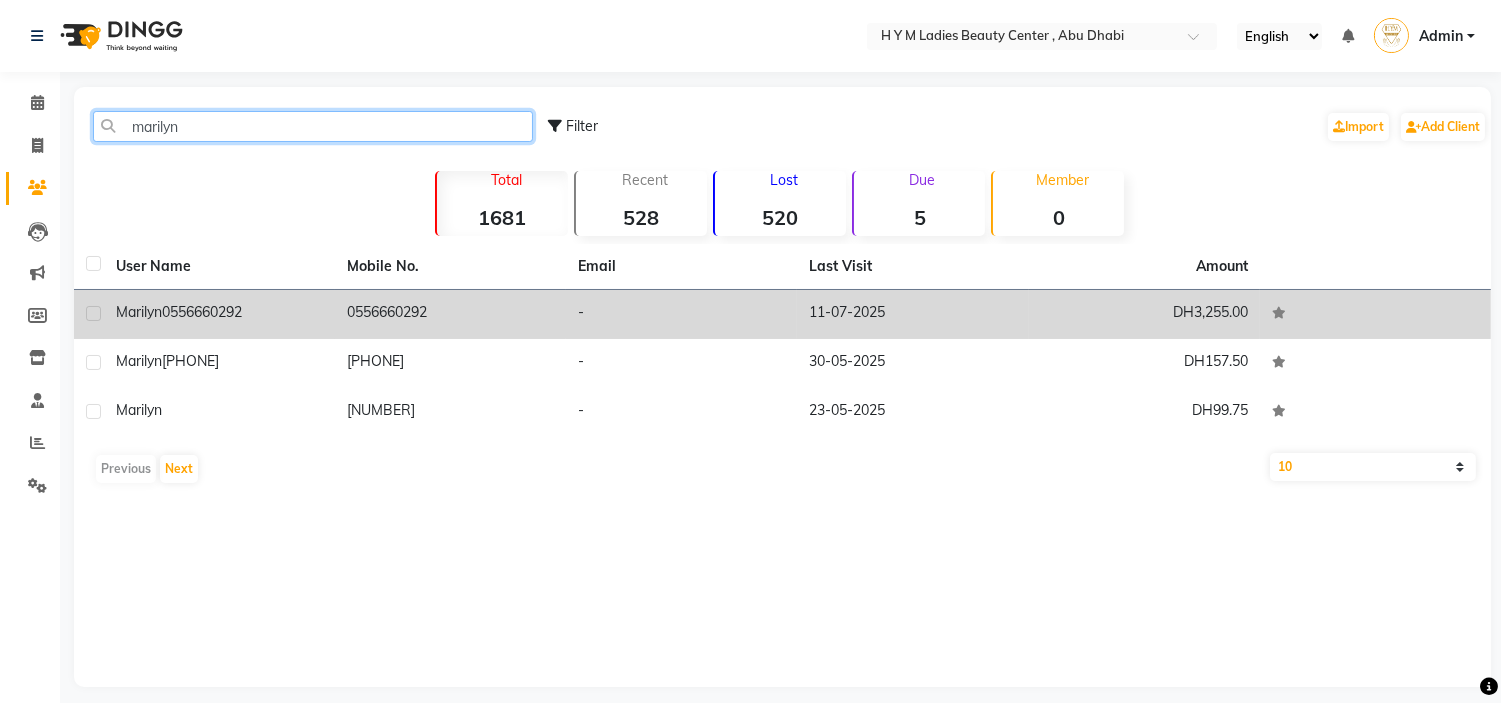 type on "marilyn" 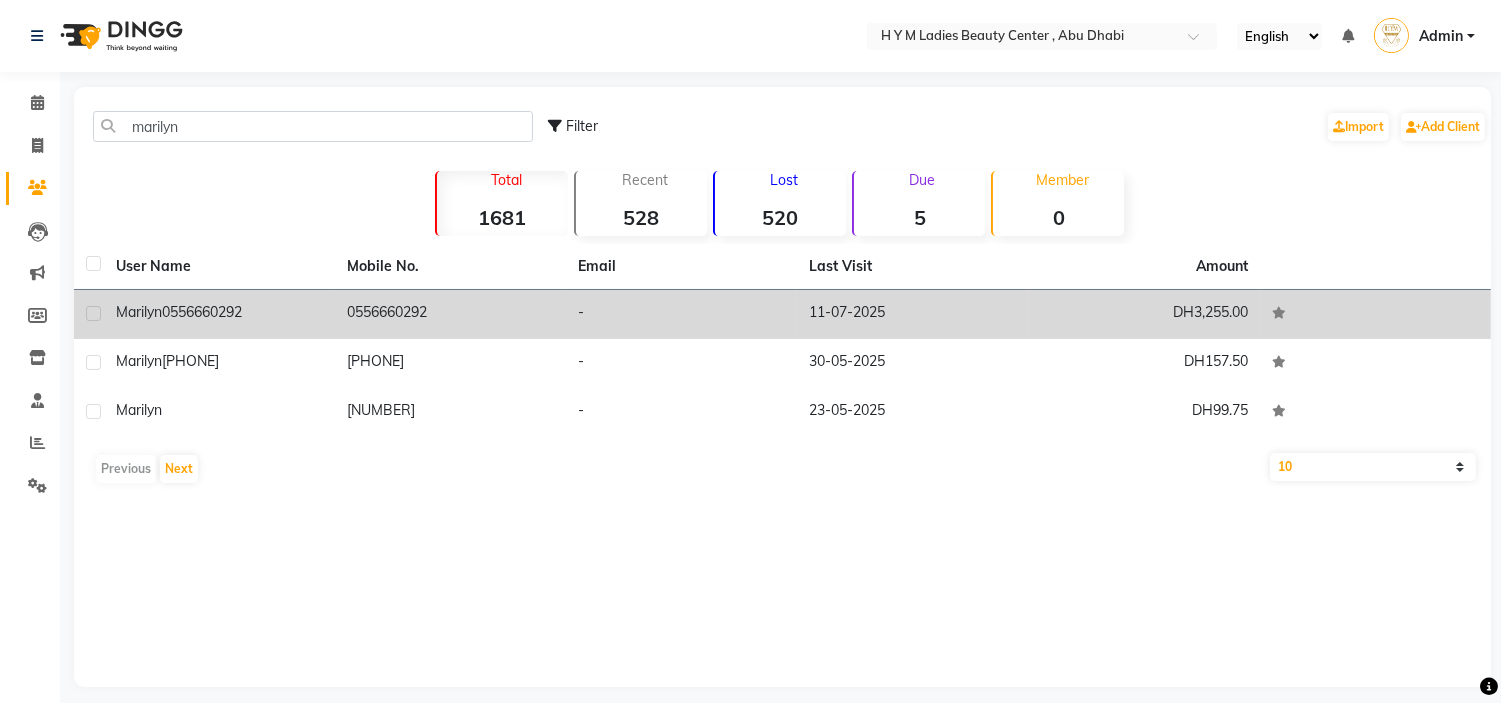 click on "11-07-2025" 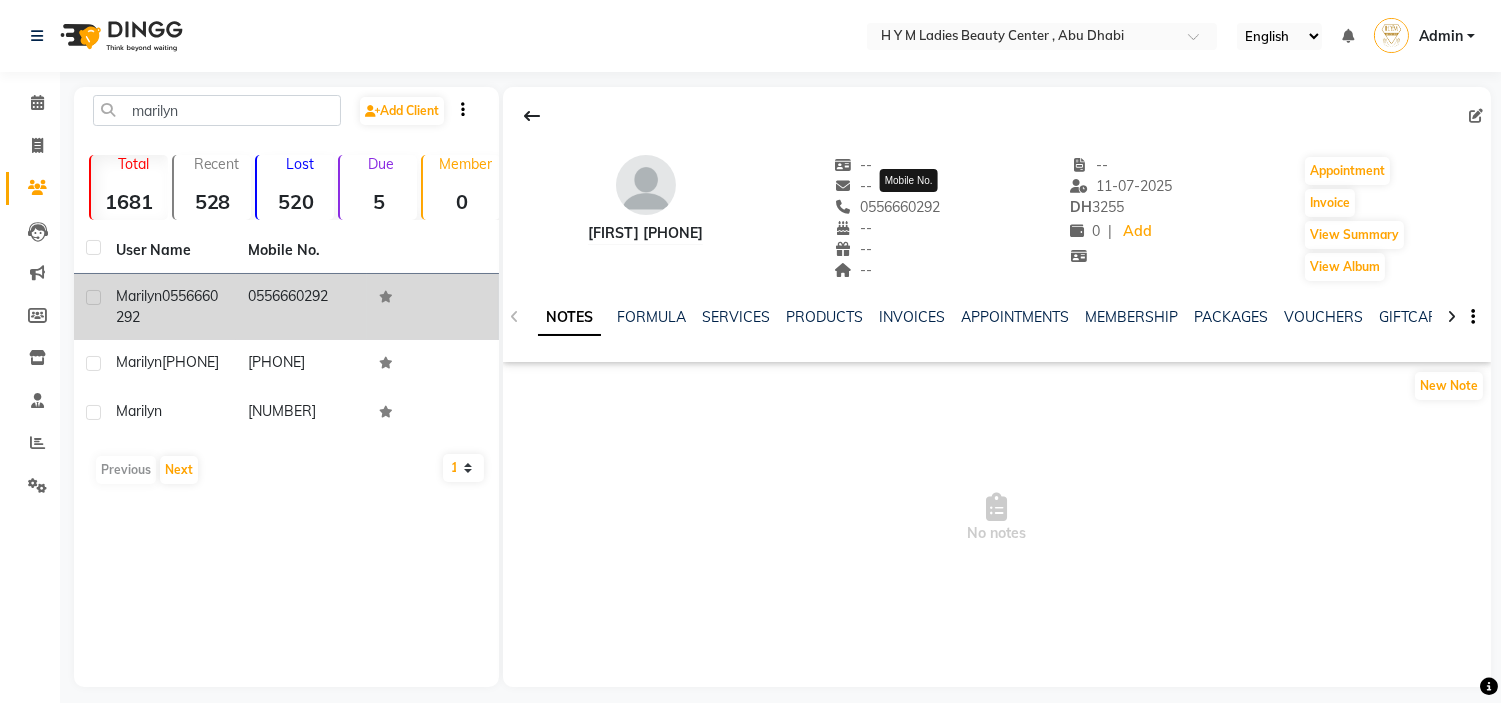 click on "0556660292" 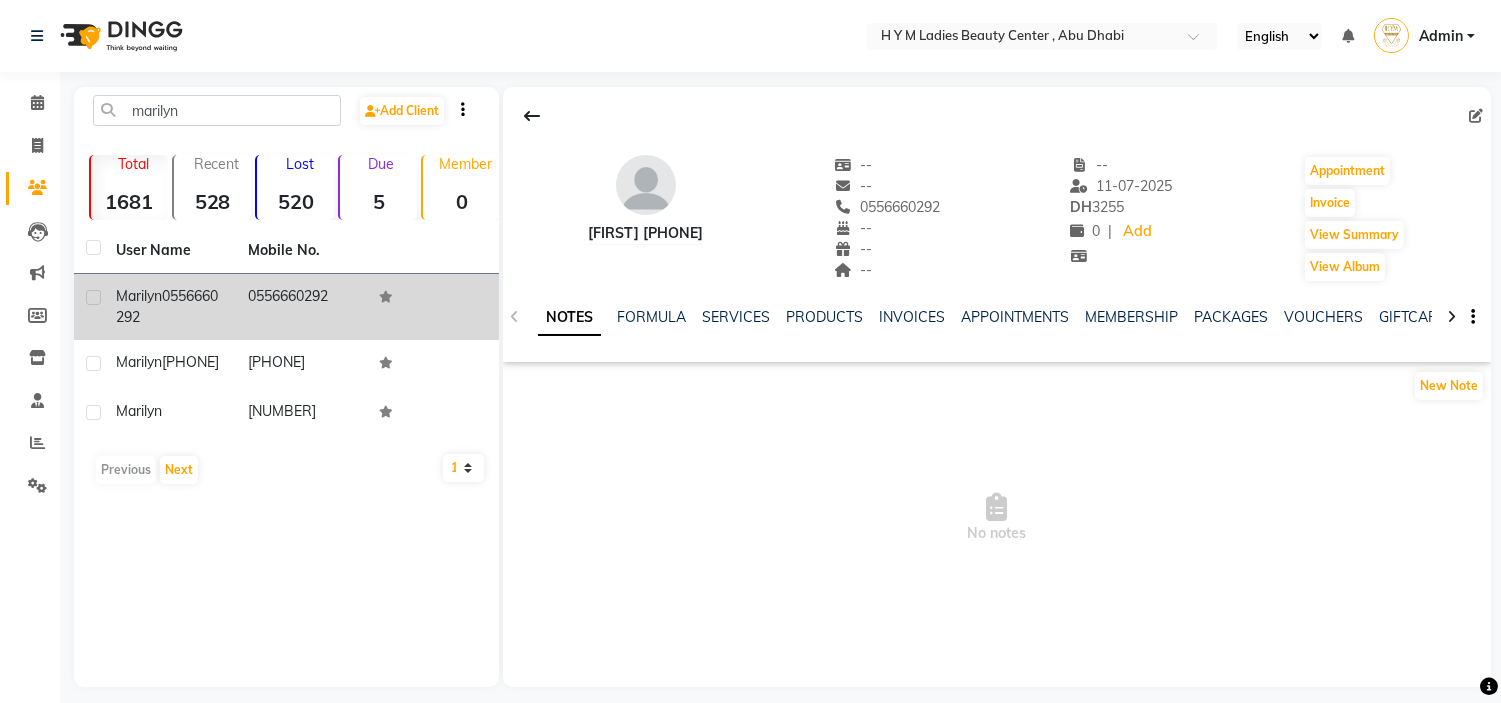 click on "0556660292" 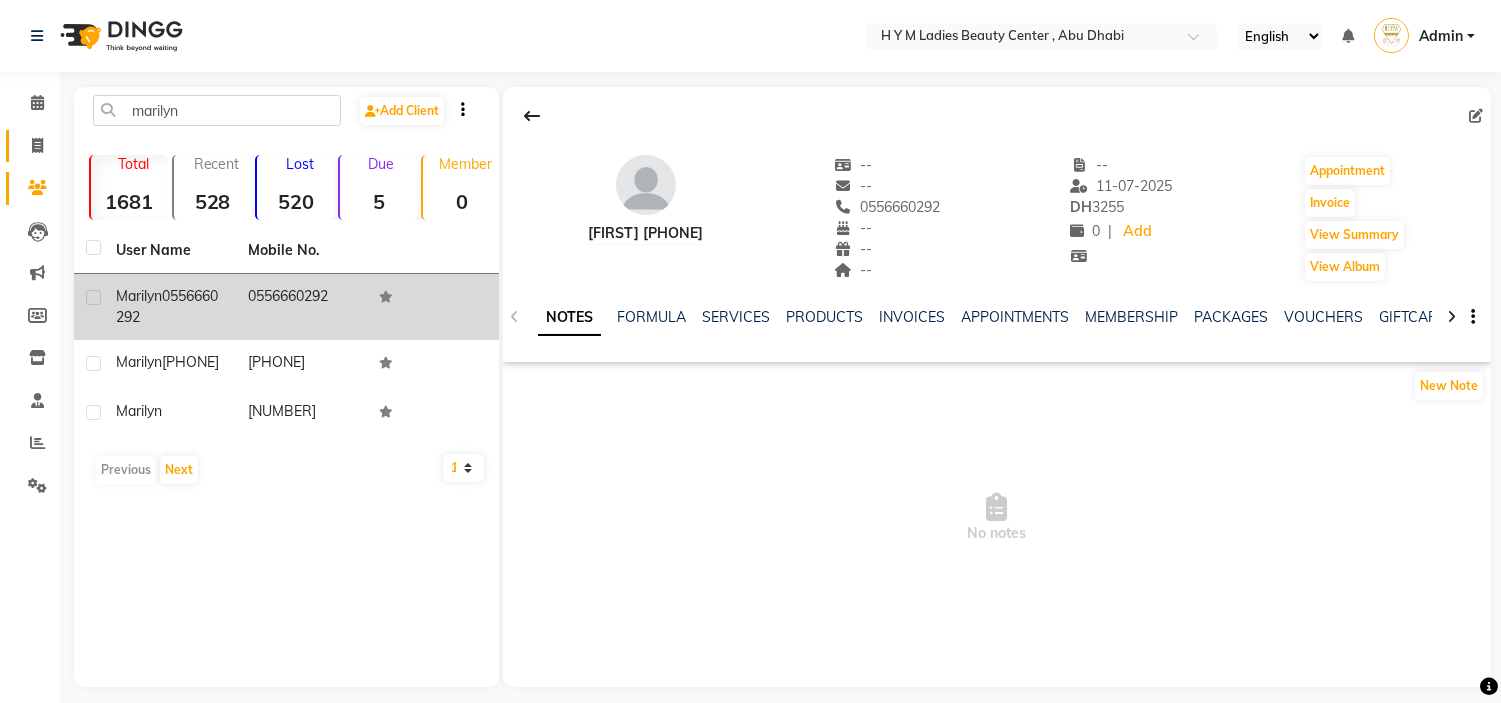 click on "Invoice" 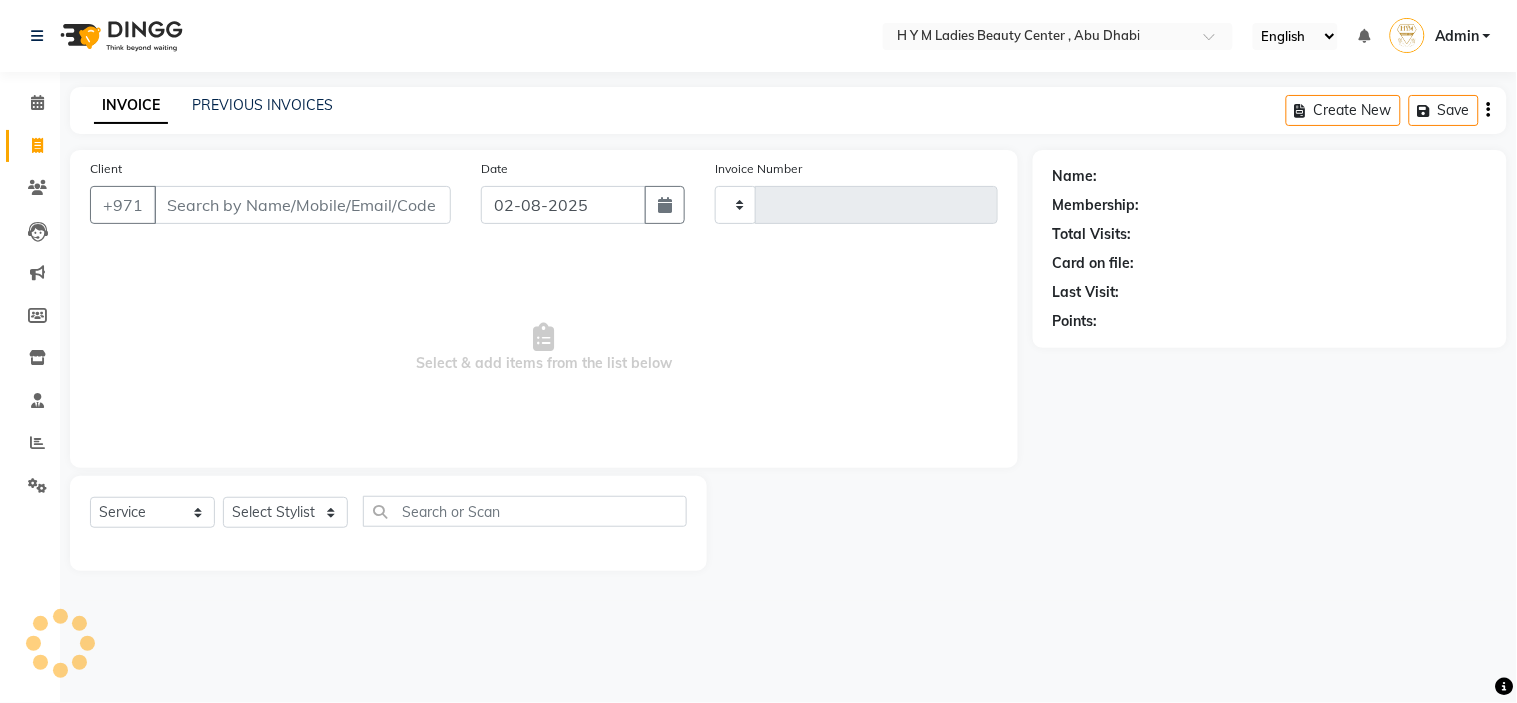 type on "1611" 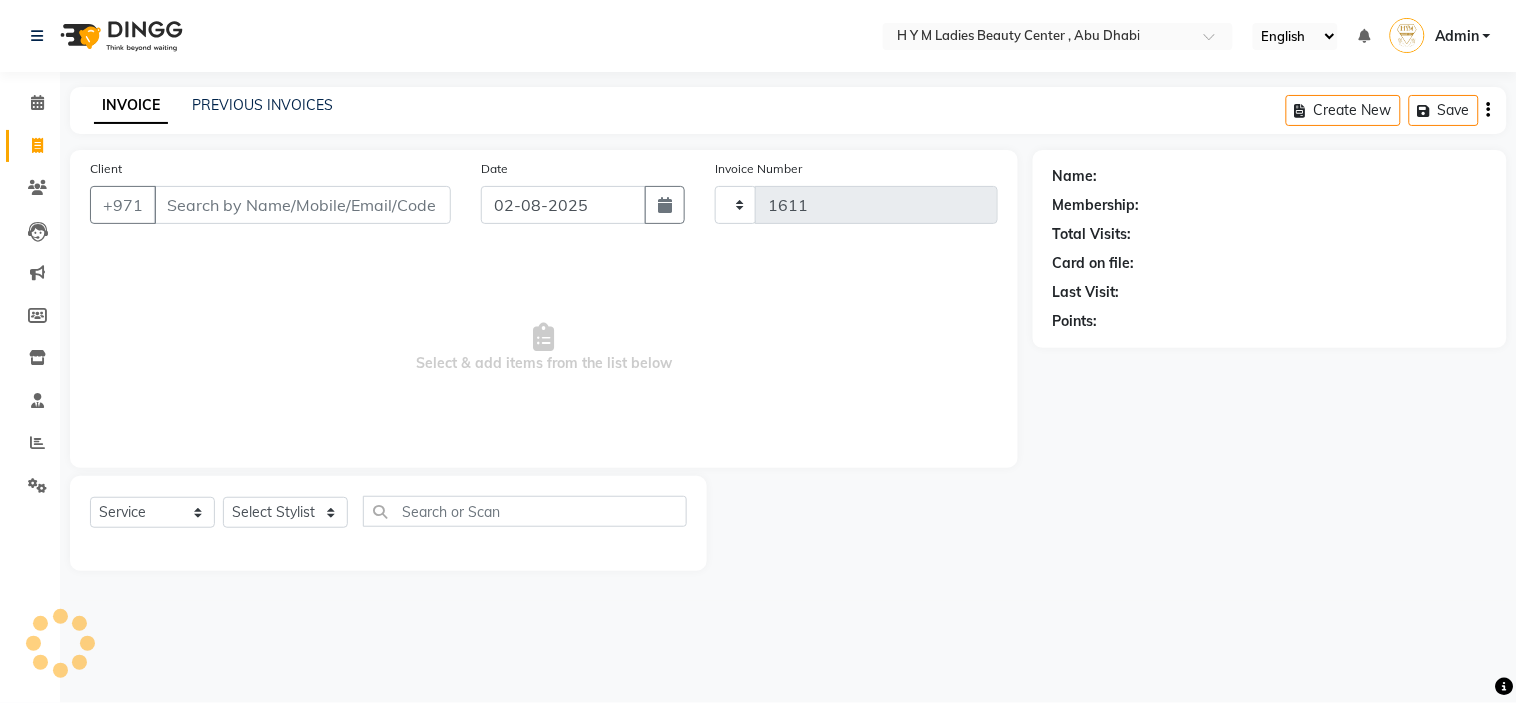 select on "7248" 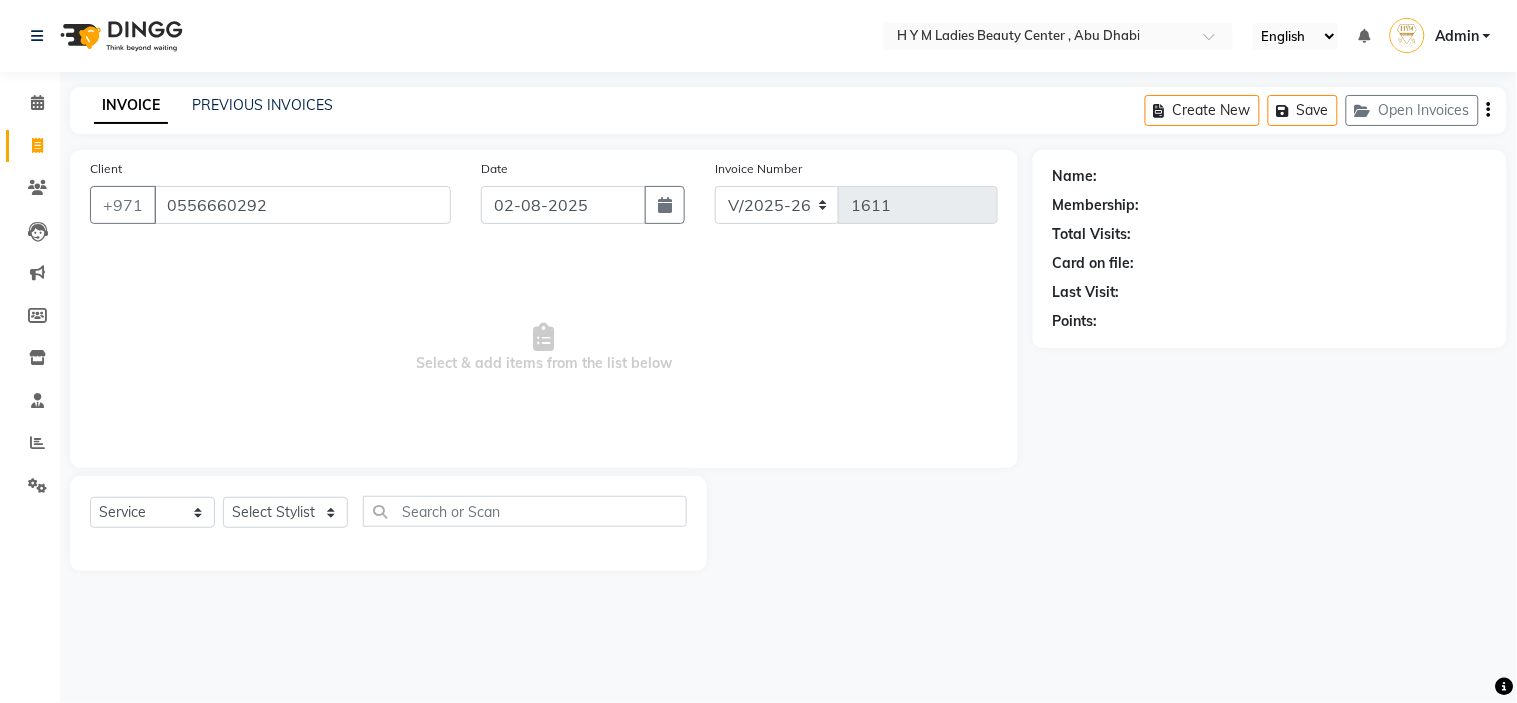 type on "0556660292" 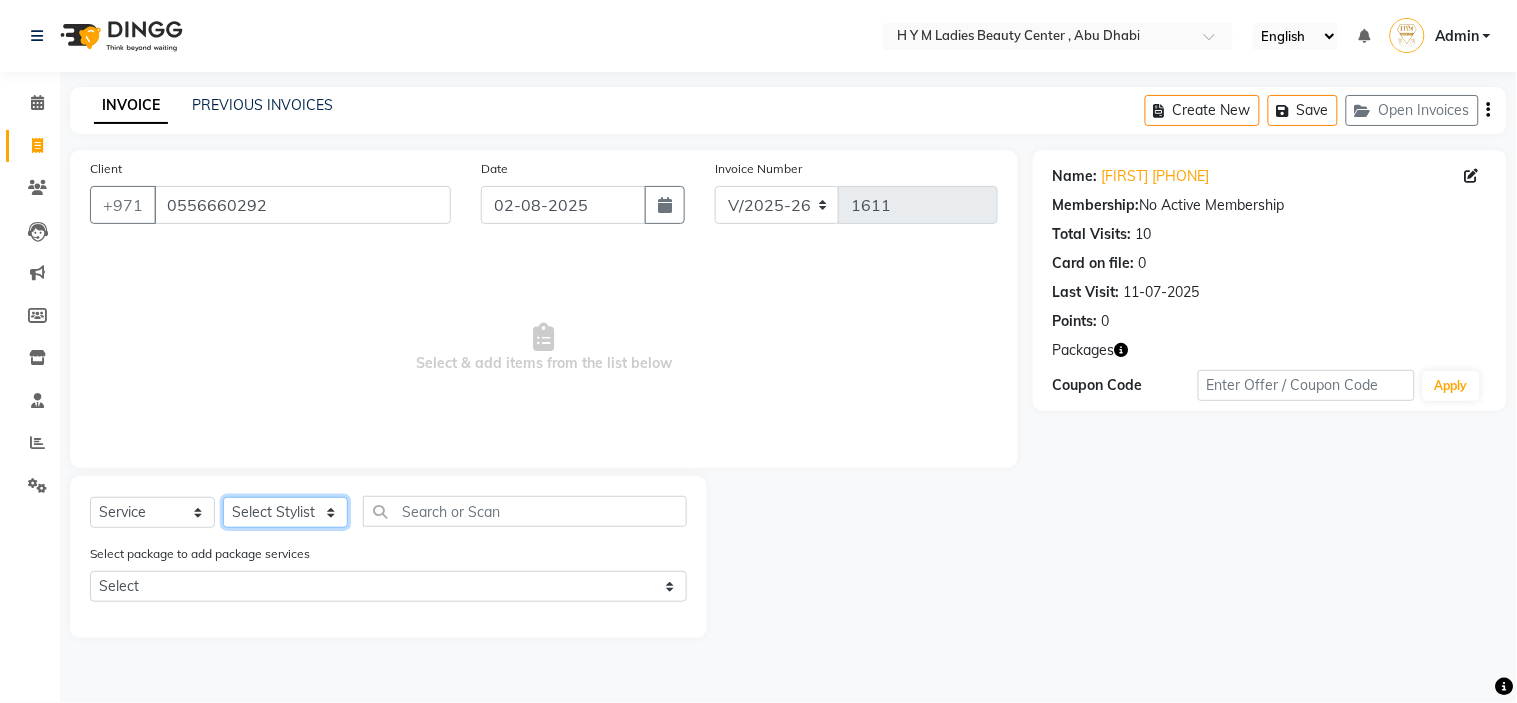 click on "Select Stylist ameena Jheza Dalangin Julie Corteza nadeema randa Rose An Galang zari" 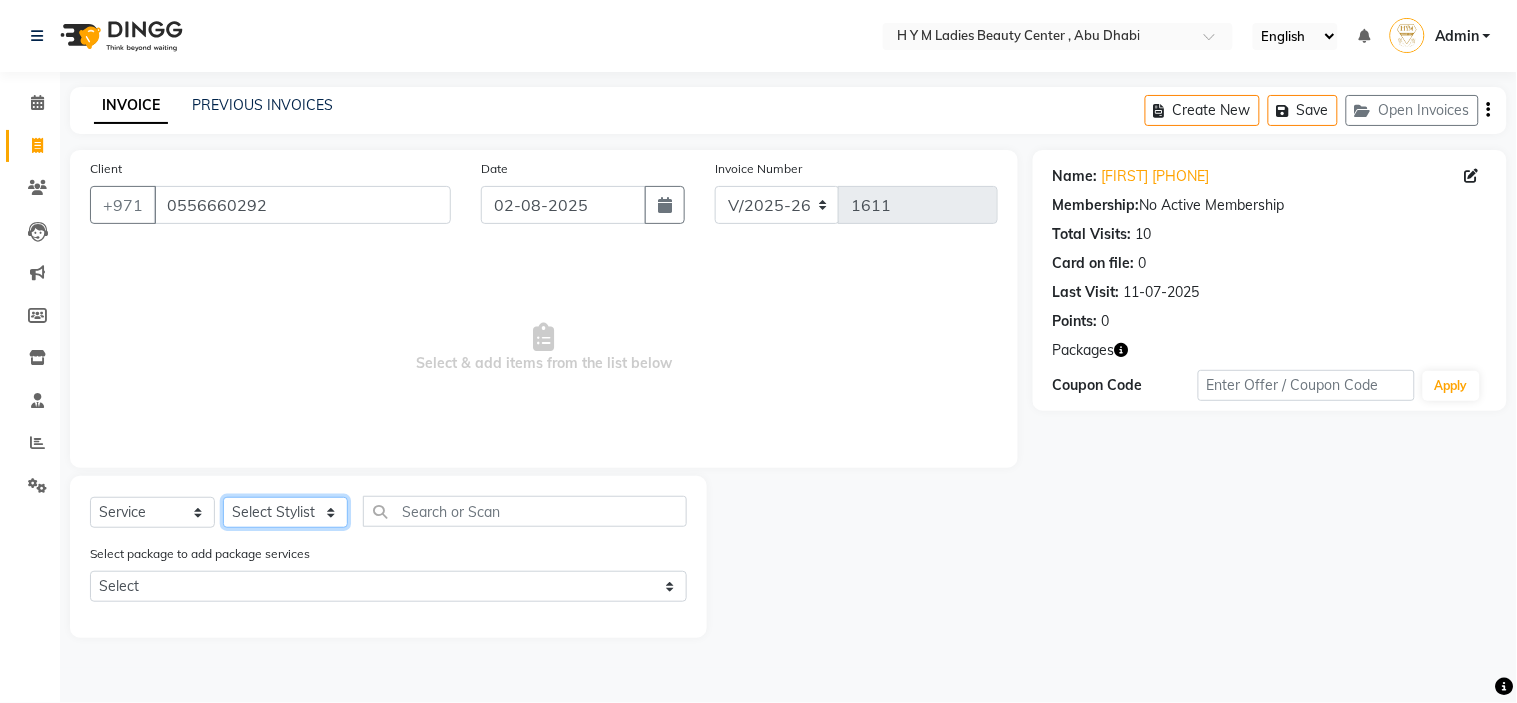 select on "61768" 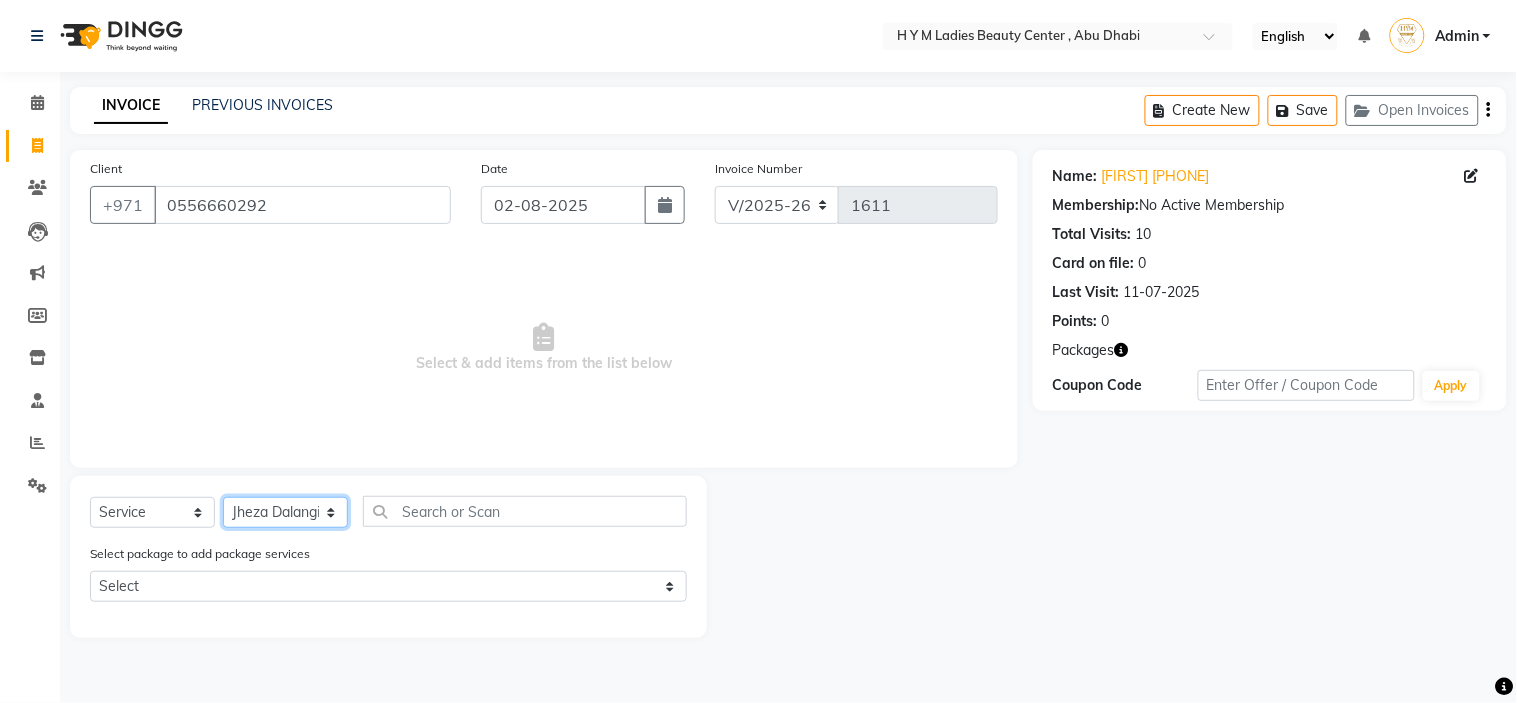 click on "Select Stylist ameena Jheza Dalangin Julie Corteza nadeema randa Rose An Galang zari" 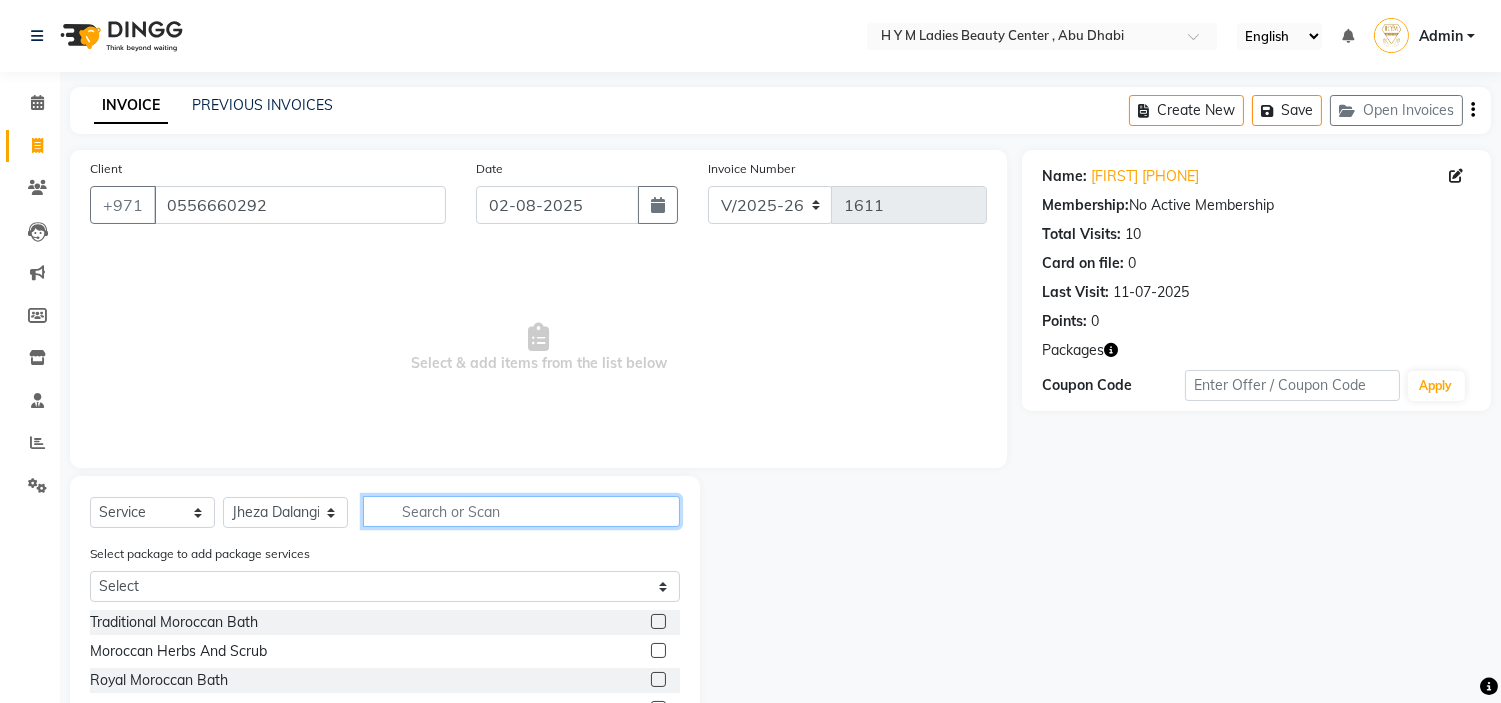 click 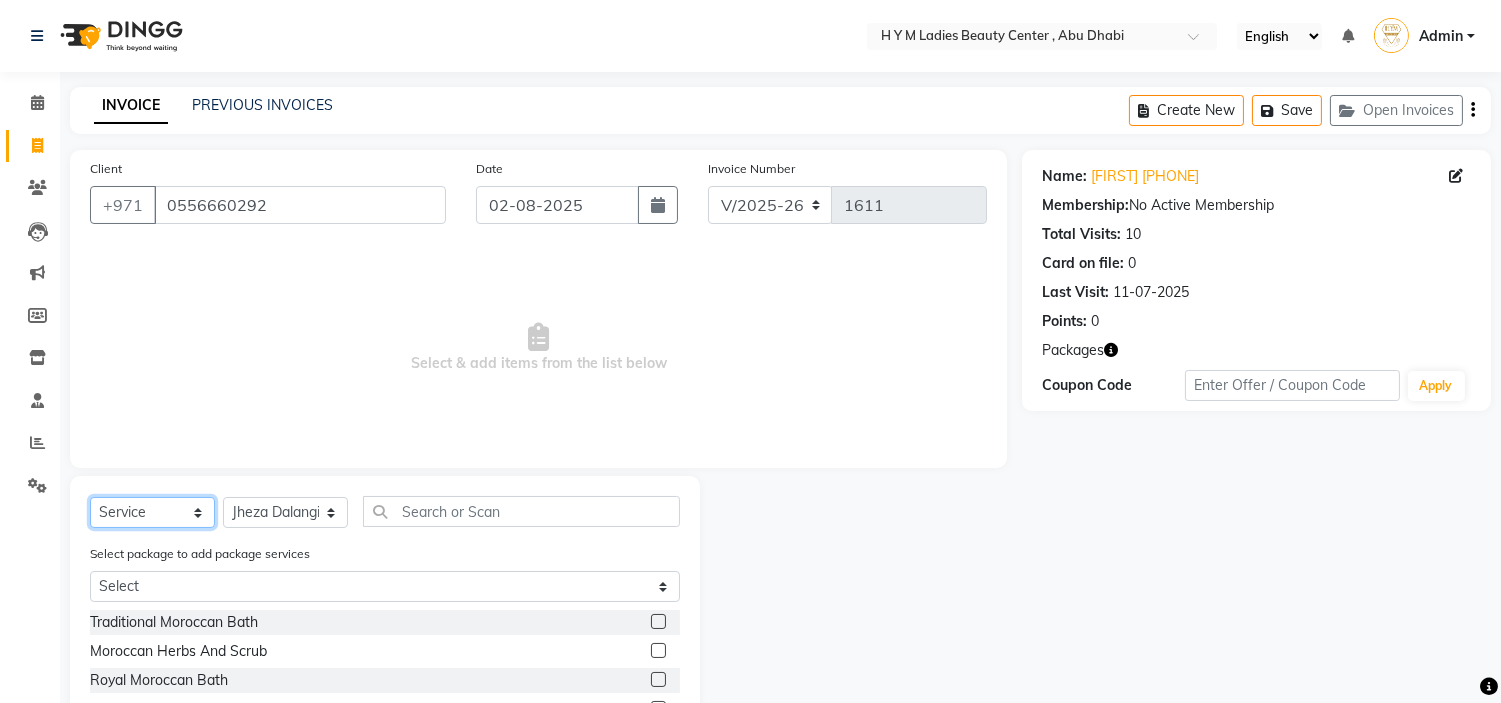 click on "Select  Service  Product  Membership  Package Voucher Prepaid Gift Card" 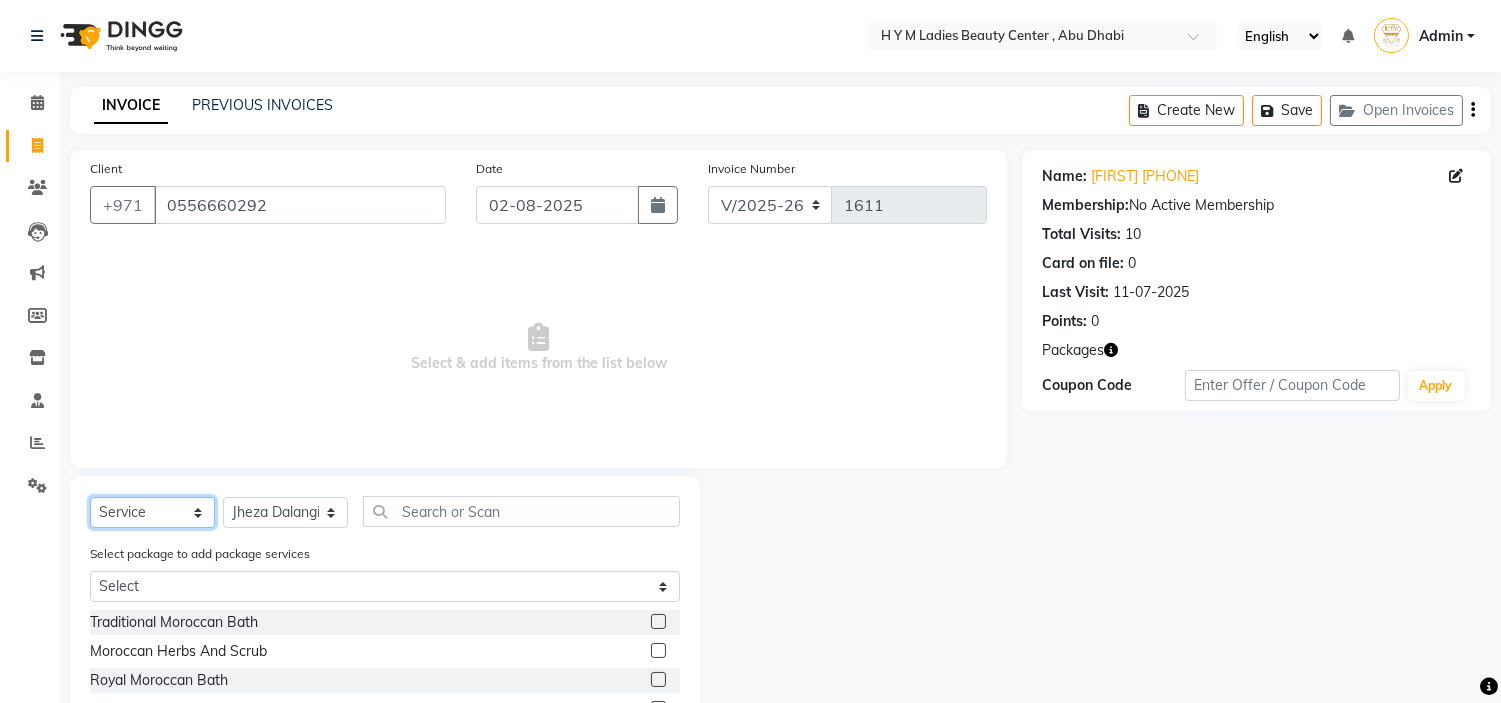 select on "product" 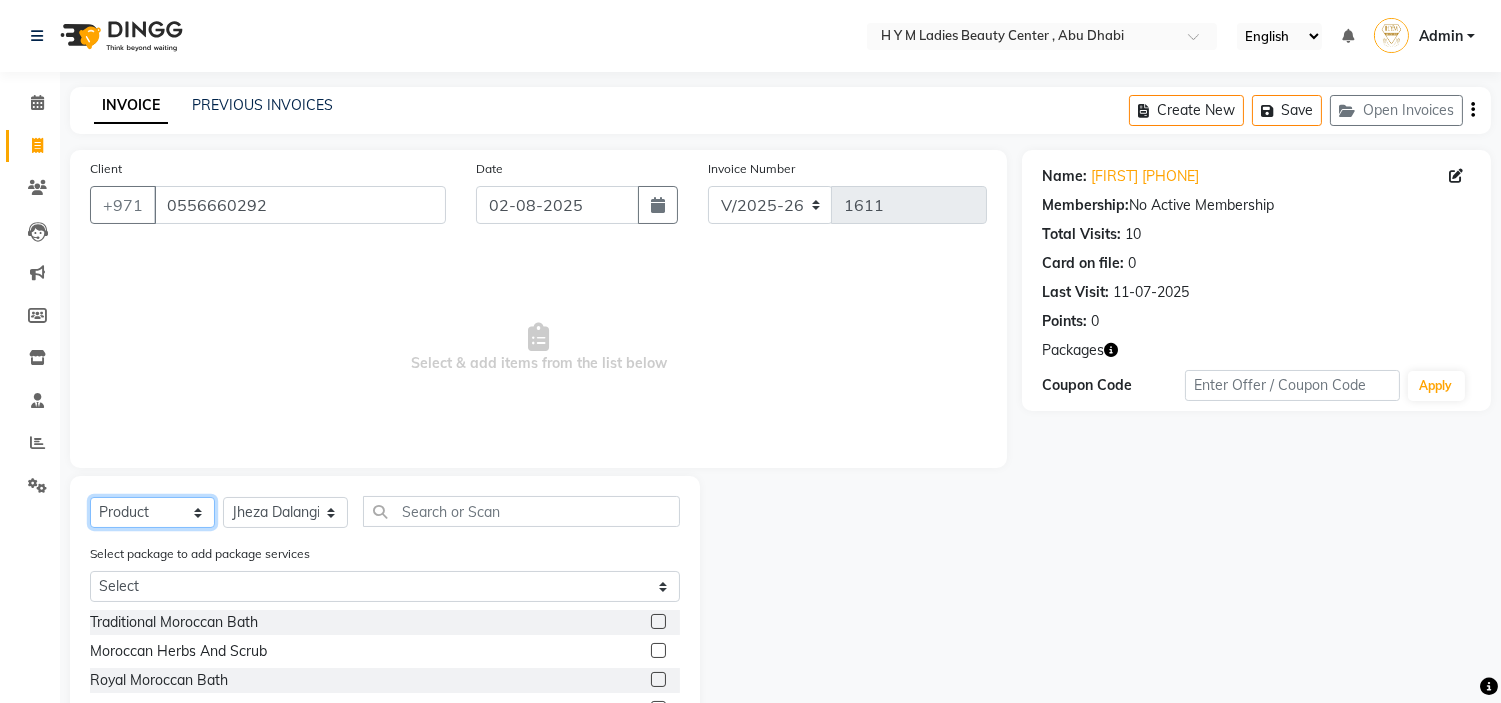 click on "Select  Service  Product  Membership  Package Voucher Prepaid Gift Card" 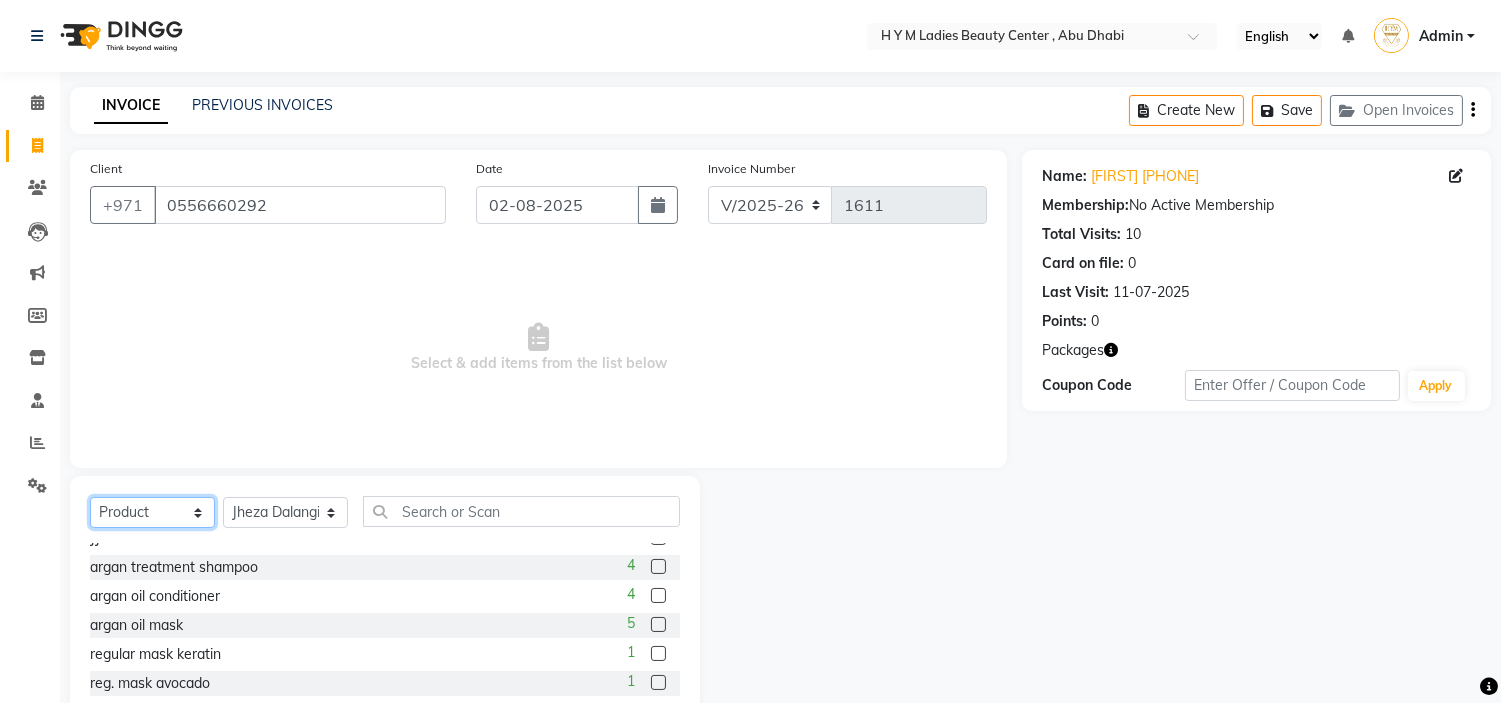 scroll, scrollTop: 176, scrollLeft: 0, axis: vertical 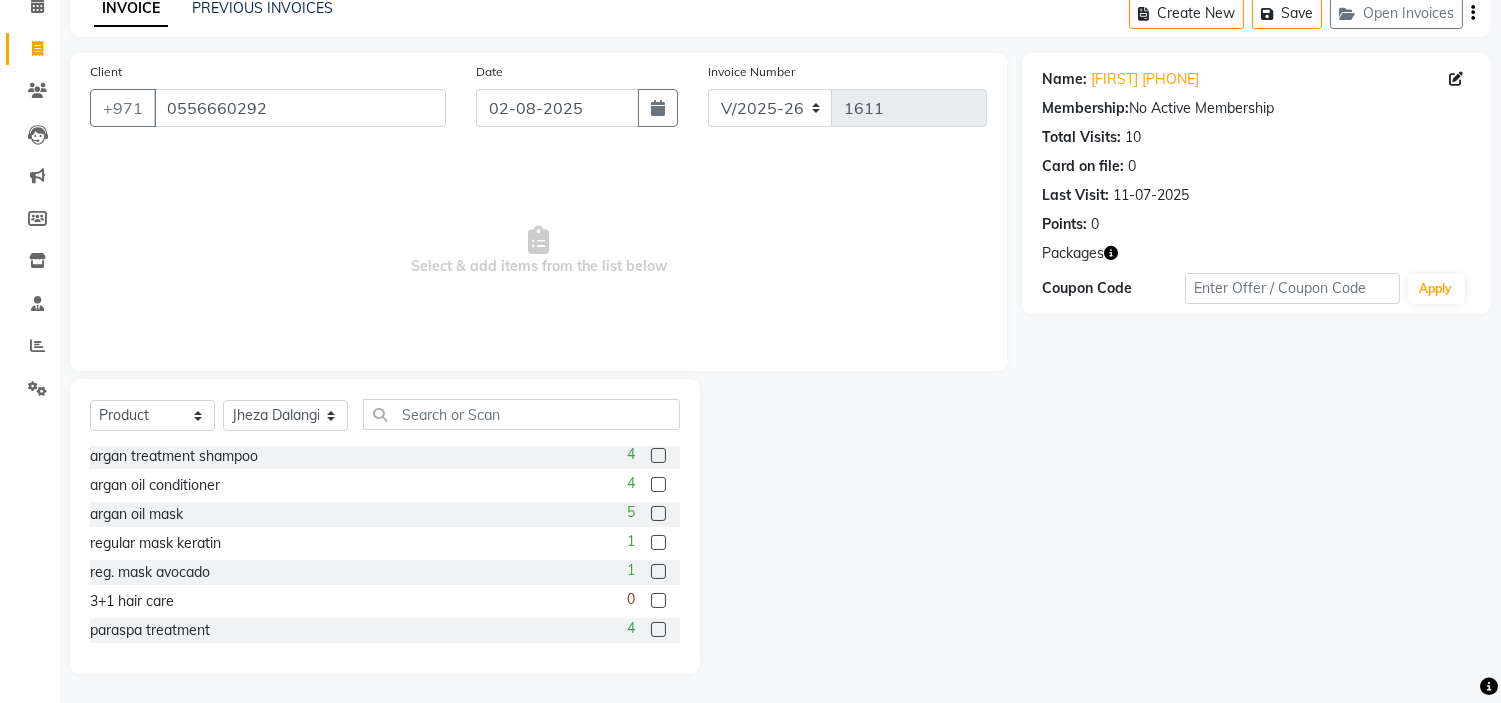 click 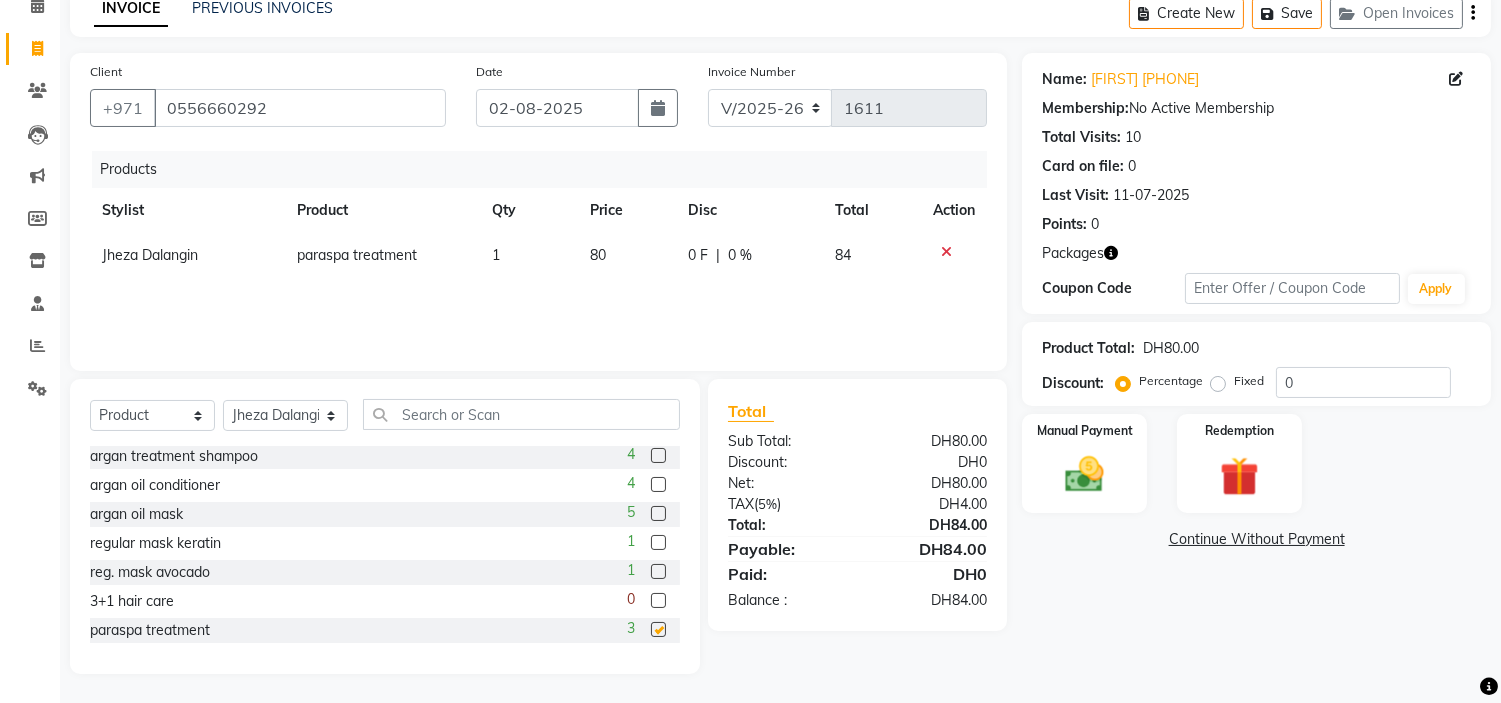 checkbox on "false" 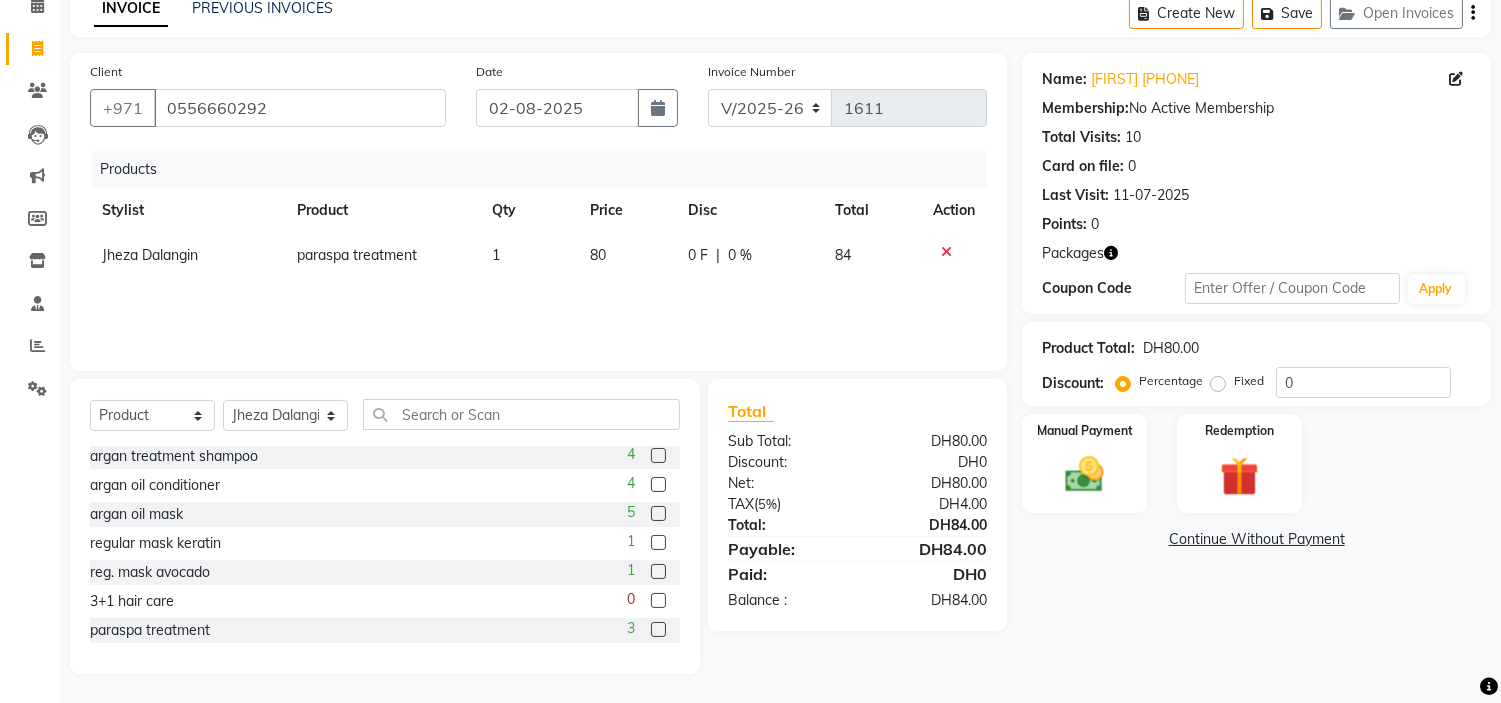 drag, startPoint x: 633, startPoint y: 242, endPoint x: 636, endPoint y: 272, distance: 30.149628 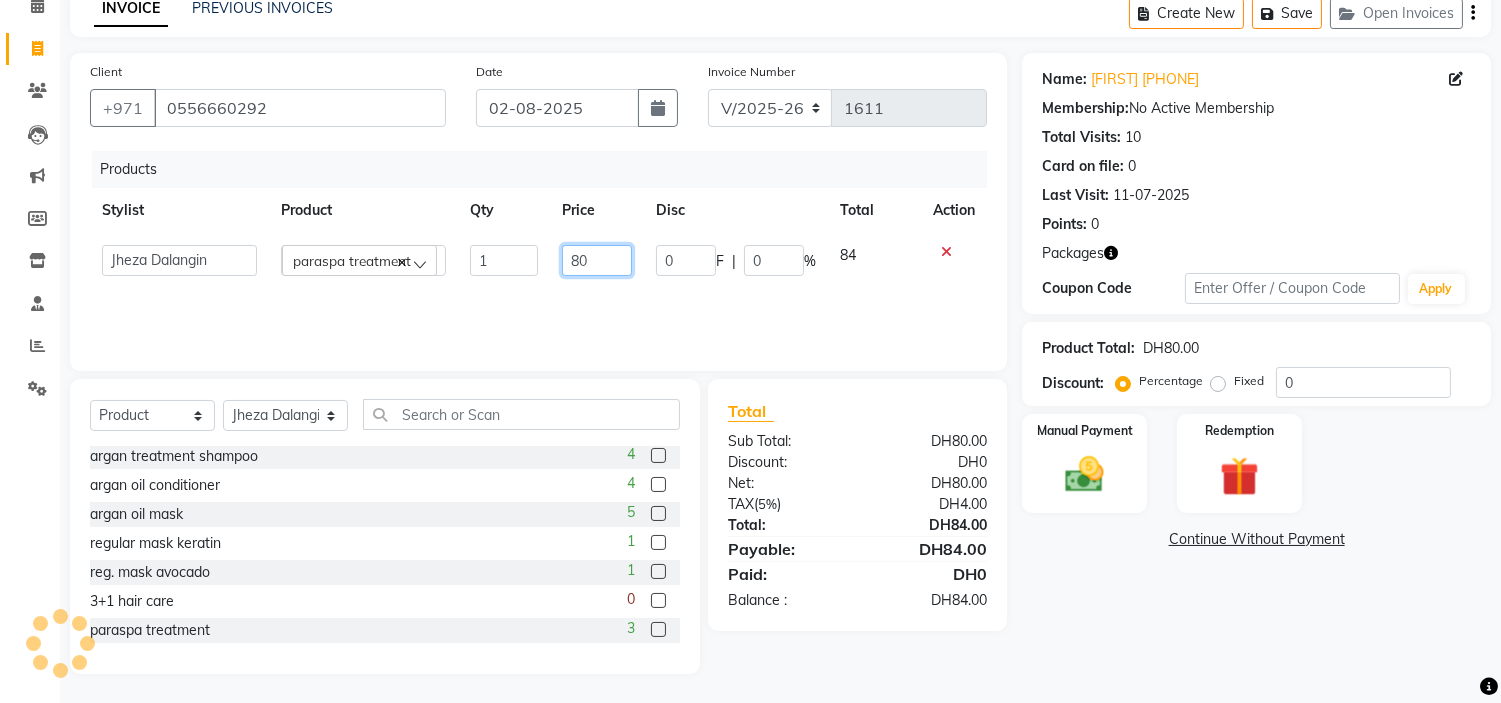 drag, startPoint x: 588, startPoint y: 255, endPoint x: 23, endPoint y: 155, distance: 573.7813 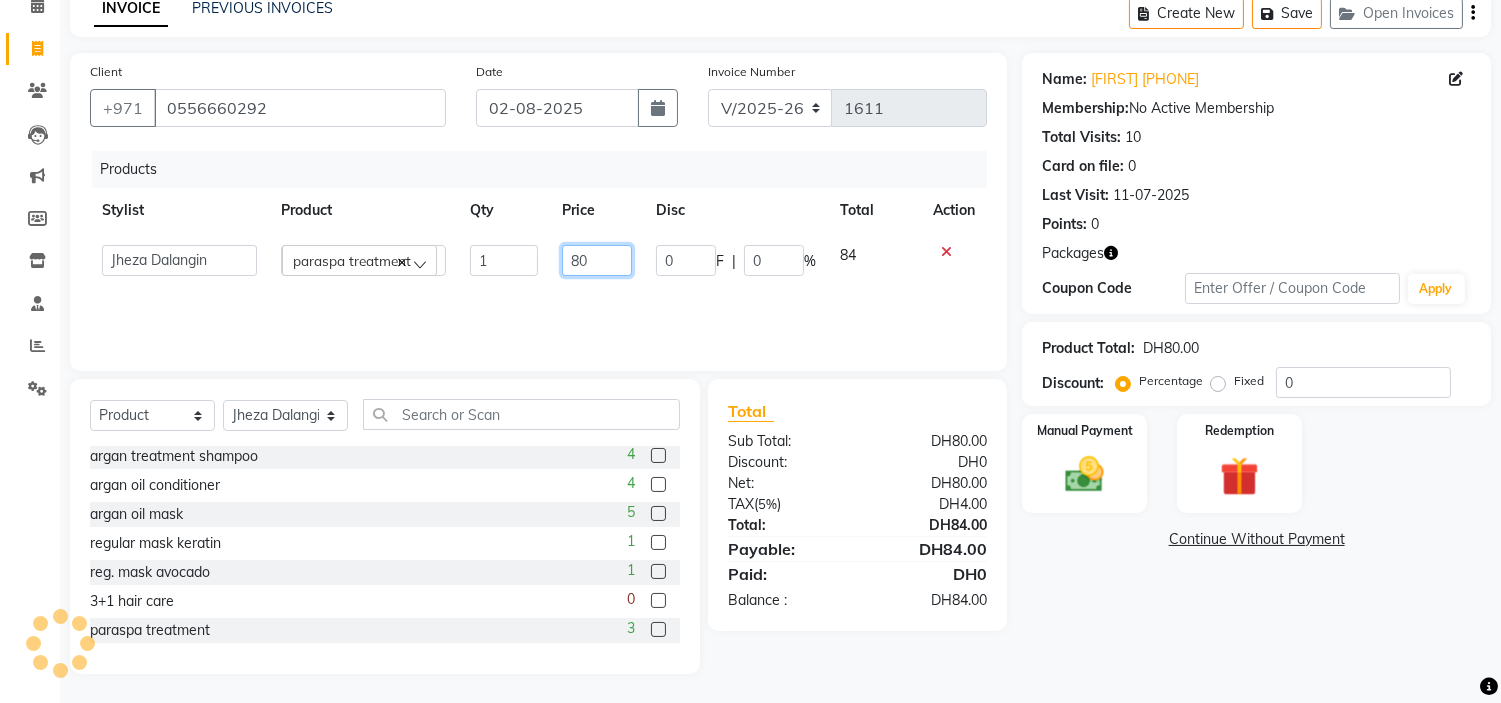 click on "Select Location × H Y M Ladies Beauty Center , [CITY] English ENGLISH Español العربية मराठी हिंदी ગુજરાતી தமிழ் 中文 Notifications nothing to show Admin Manage Profile Change Password Sign out Version:3.15.11 ☀ H Y M Ladies Beauty Center , [CITY] Calendar Invoice Clients Leads Marketing Members Inventory Staff Reports Settings Completed InProgress Upcoming Dropped Tentative Check-In Confirm Bookings Generate Report Segments Page Builder INVOICE PREVIOUS INVOICES Create New Save Open Invoices Client +[PHONE] Date 02-08-2025 Invoice Number V/2025 V/2025-26 1611 Products Stylist Product Qty Price Disc Total Action ameeena Jheza Dalangin Julie Corteza nadeema randa Rose An Galang zari paraspa treatment 1 80 0 F | 0 % 84 Select Service Product Membership Package Voucher Prepaid Gift Card Select Stylist ameeena Jheza Dalangin Julie Corteza nadeema randa Rose An Galang zari loofah 4 HAIR MASK 3 ampule 2 2" 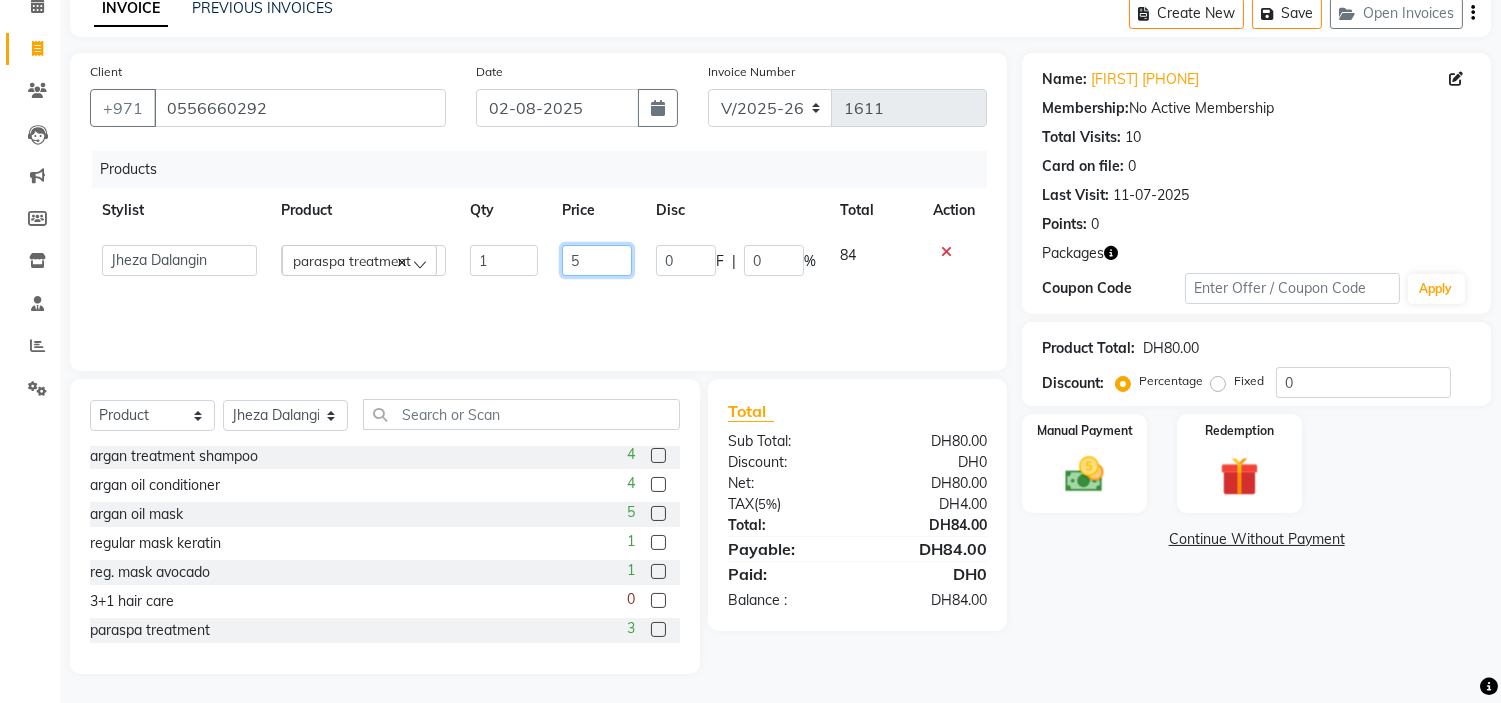 type on "50" 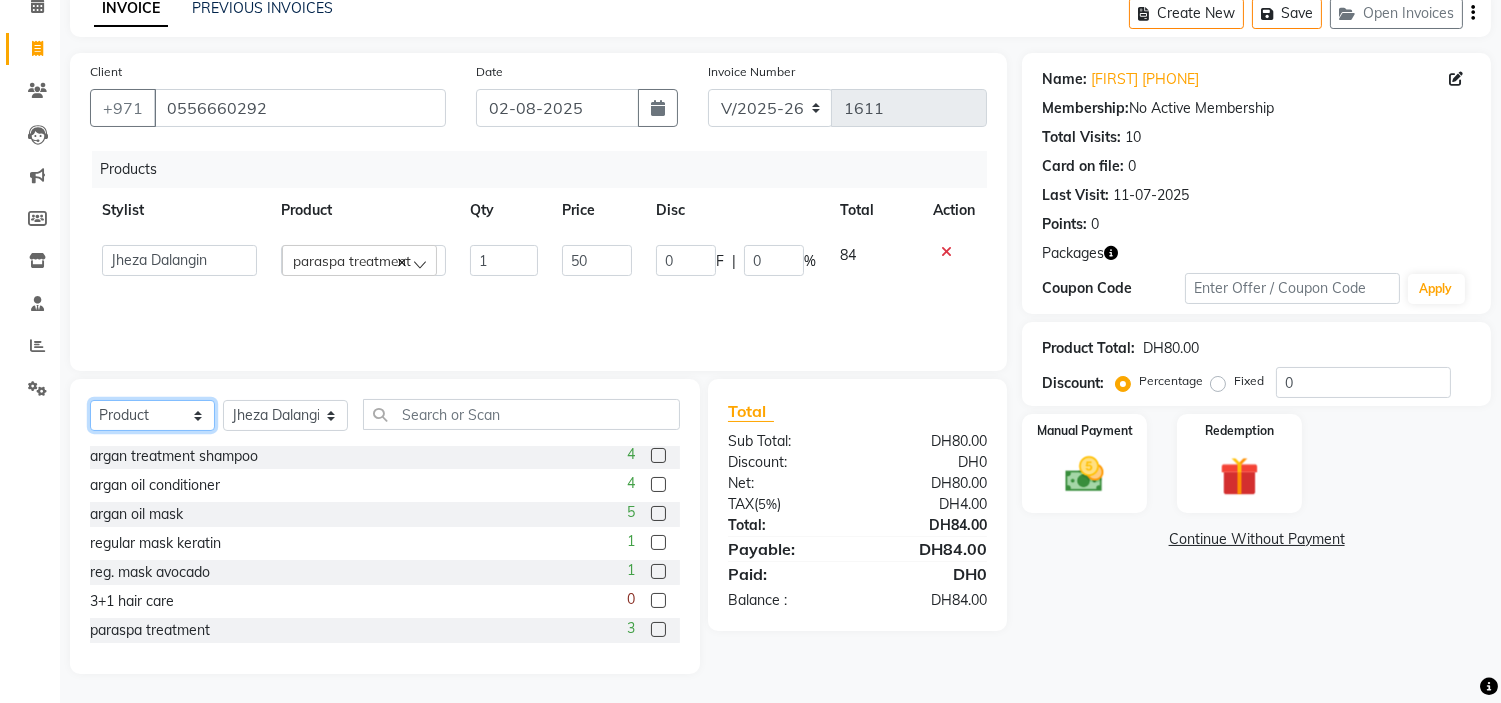 click on "Select  Service  Product  Membership  Package Voucher Prepaid Gift Card" 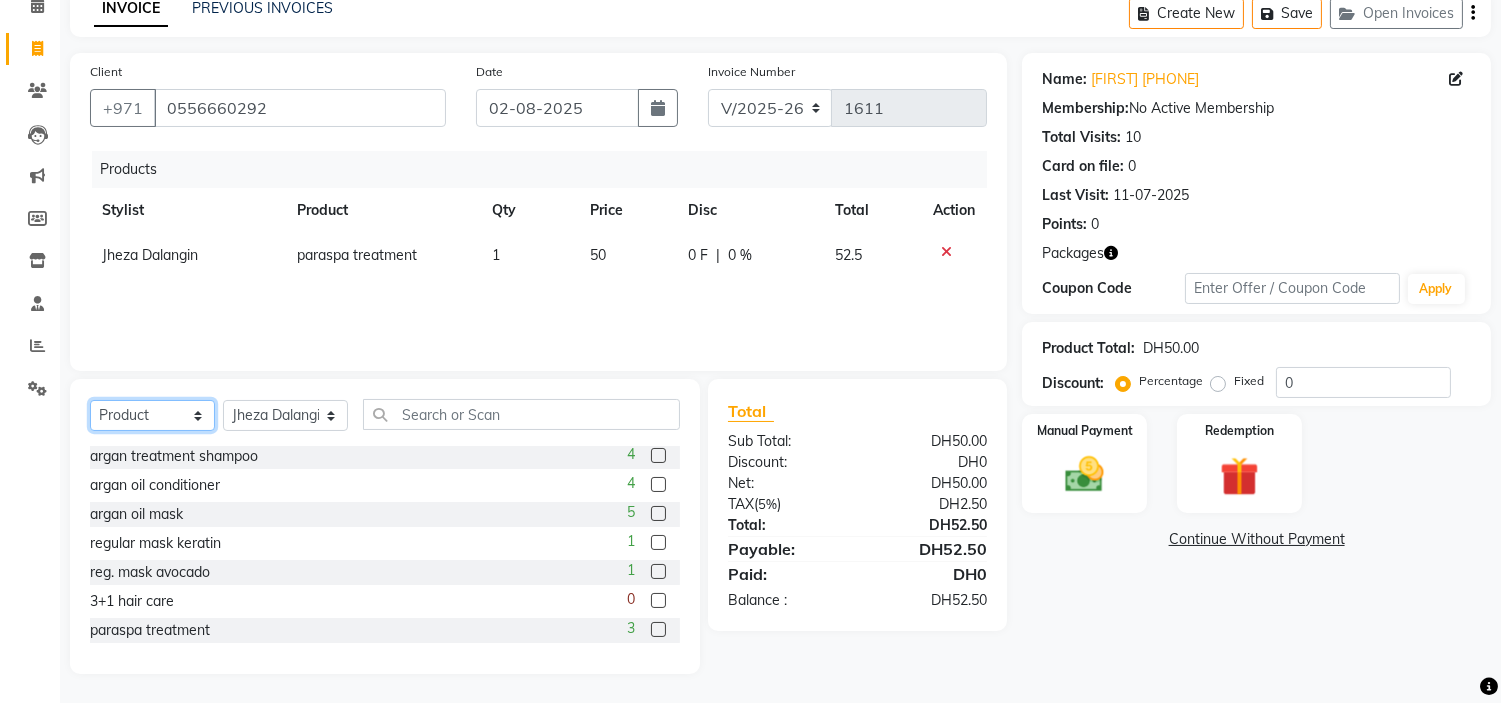 select on "package" 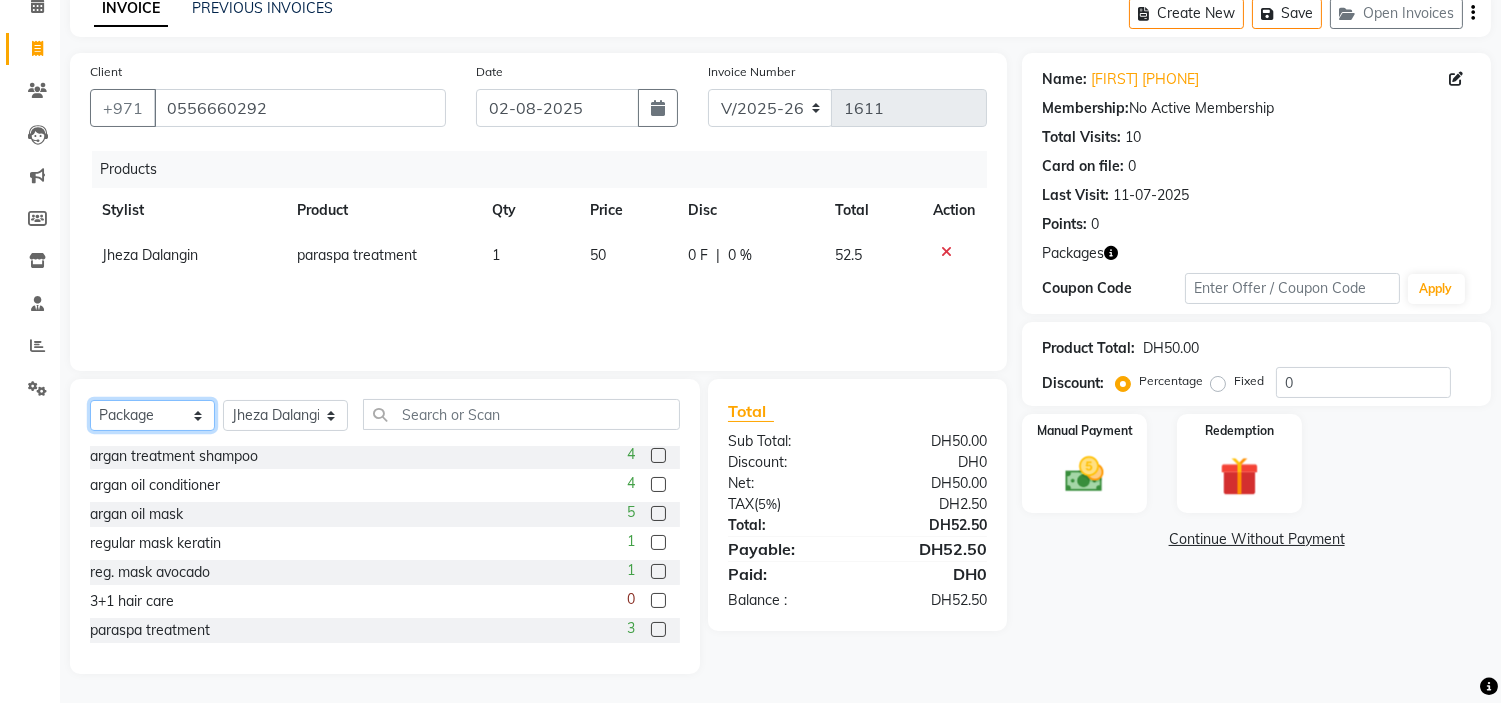 click on "Select  Service  Product  Membership  Package Voucher Prepaid Gift Card" 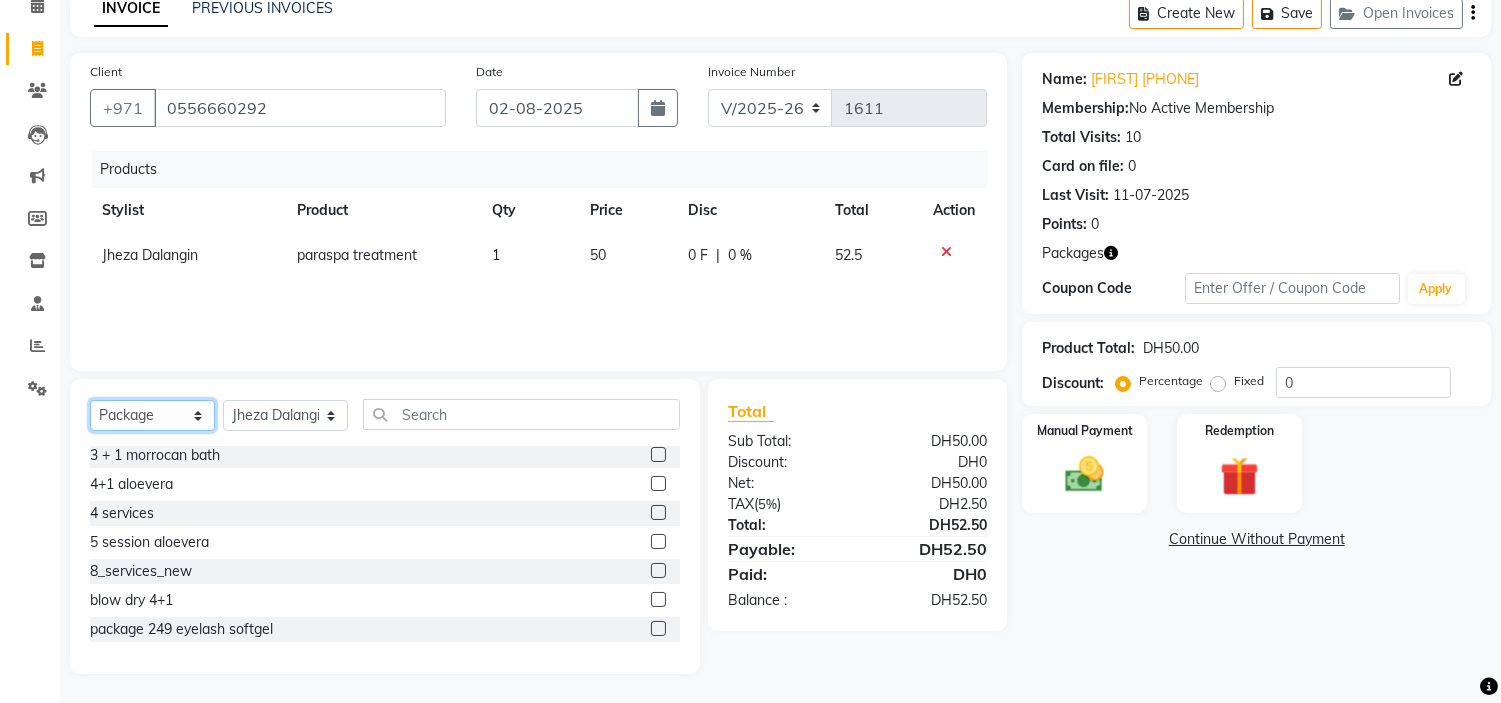 scroll, scrollTop: 118, scrollLeft: 0, axis: vertical 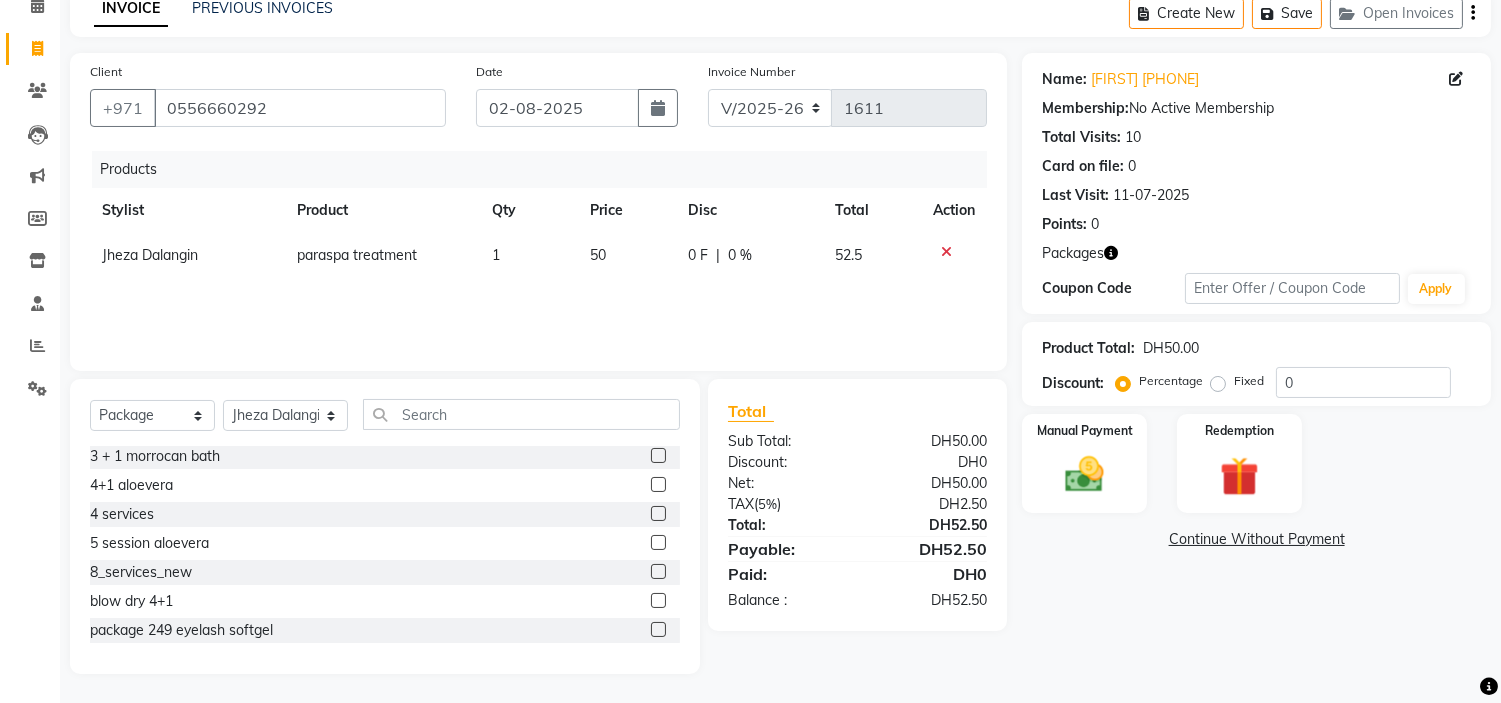 click 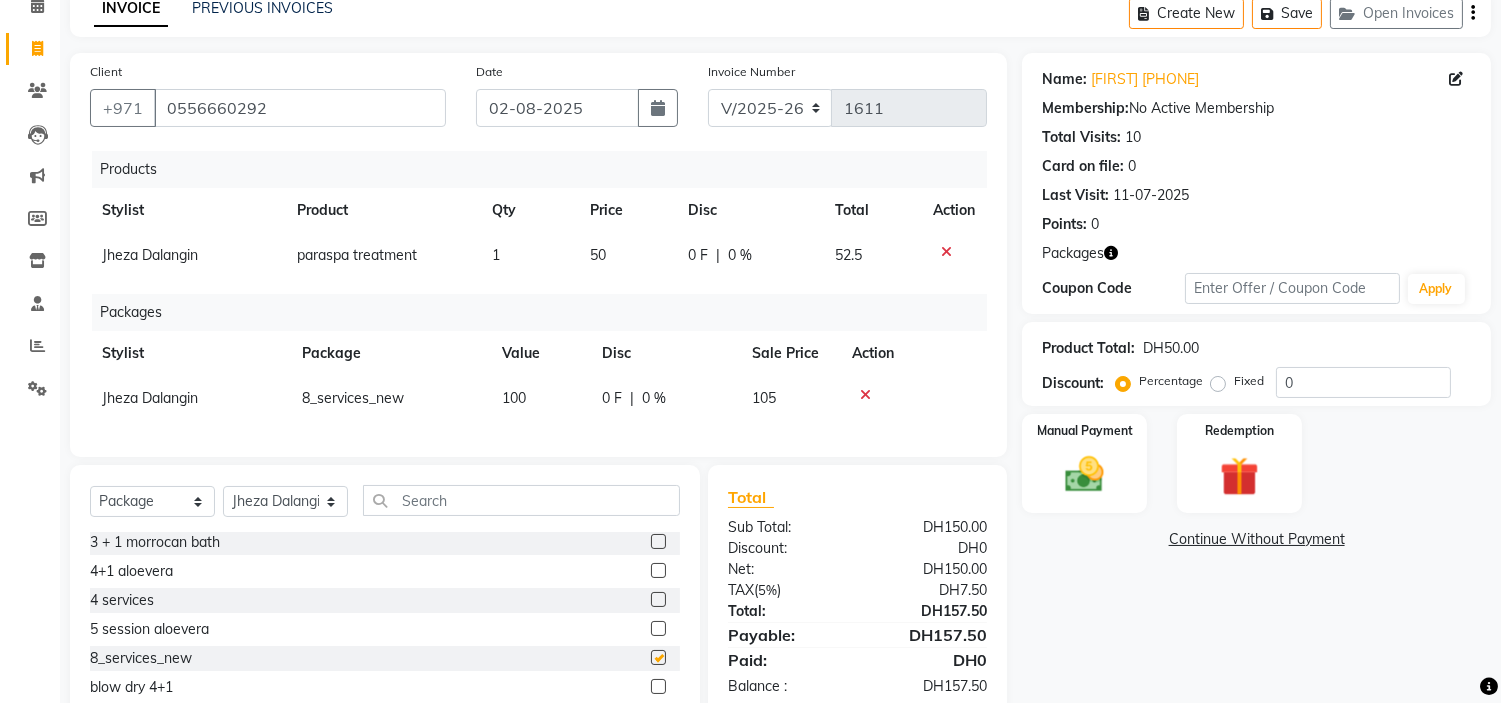 checkbox on "false" 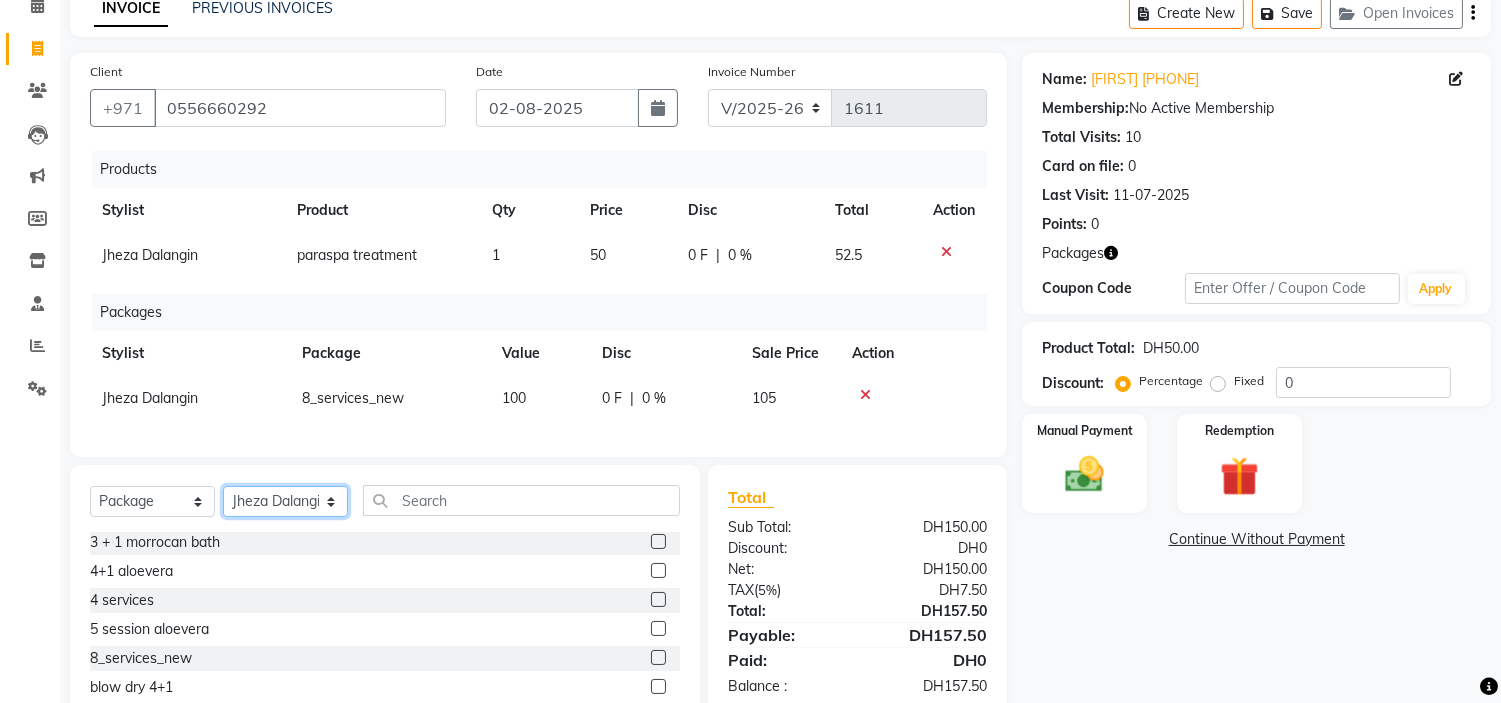 click on "Select Stylist ameena Jheza Dalangin Julie Corteza nadeema randa Rose An Galang zari" 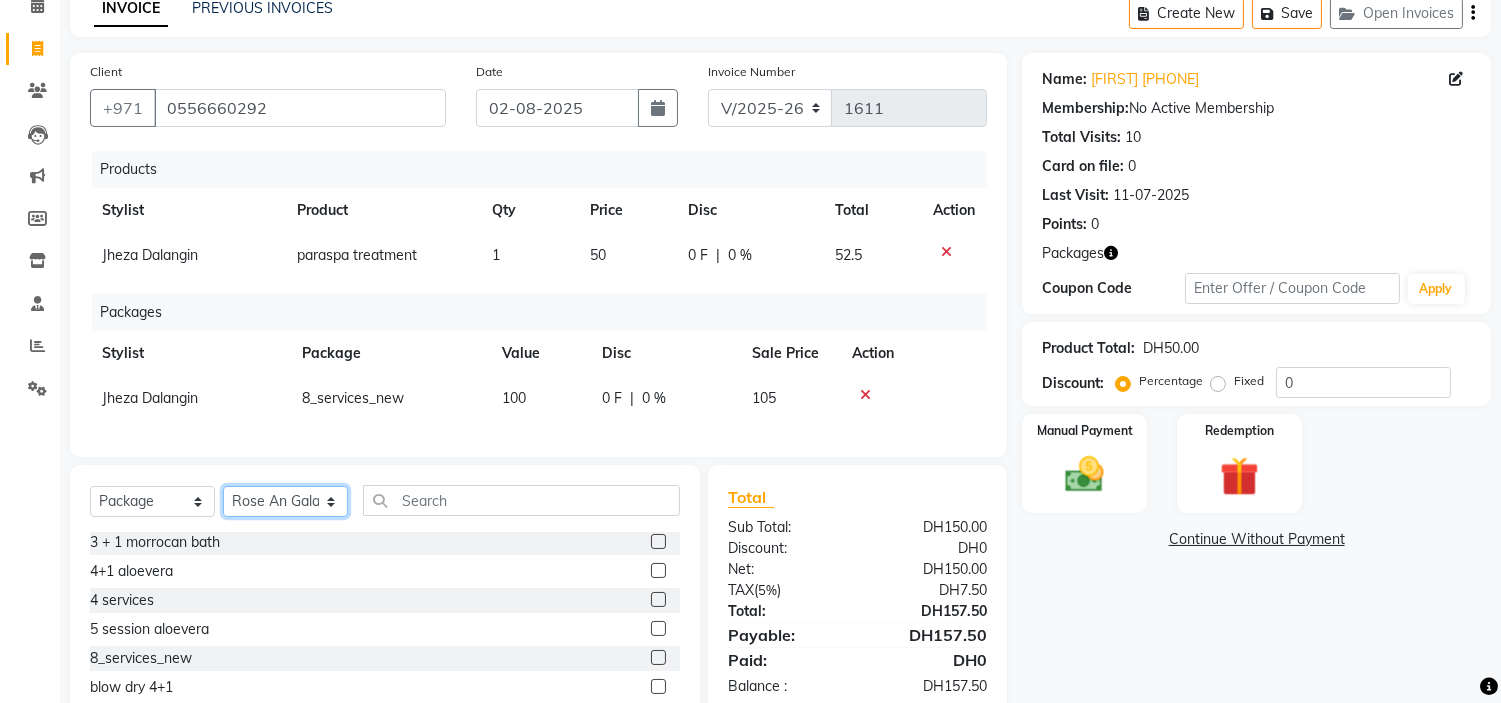 click on "Select Stylist ameena Jheza Dalangin Julie Corteza nadeema randa Rose An Galang zari" 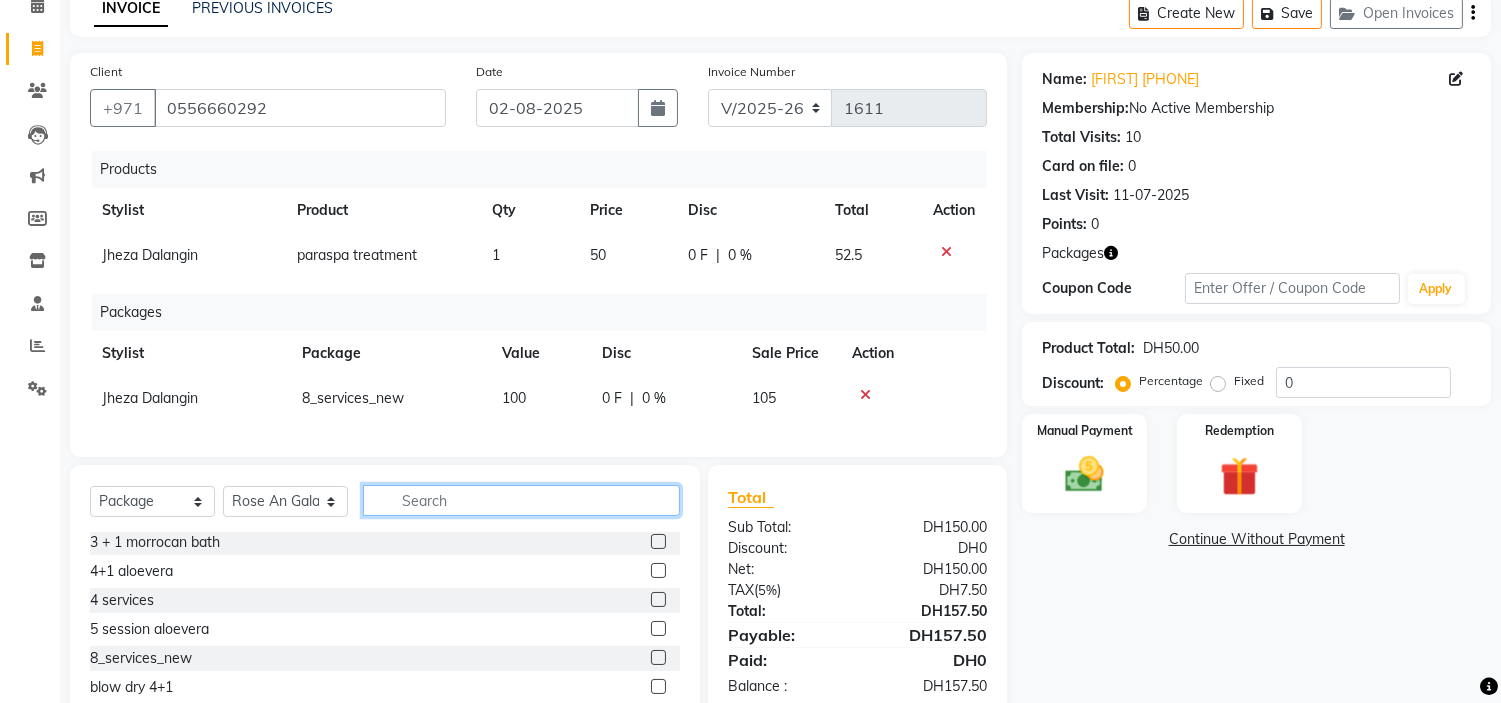 drag, startPoint x: 561, startPoint y: 515, endPoint x: 0, endPoint y: 243, distance: 623.4621 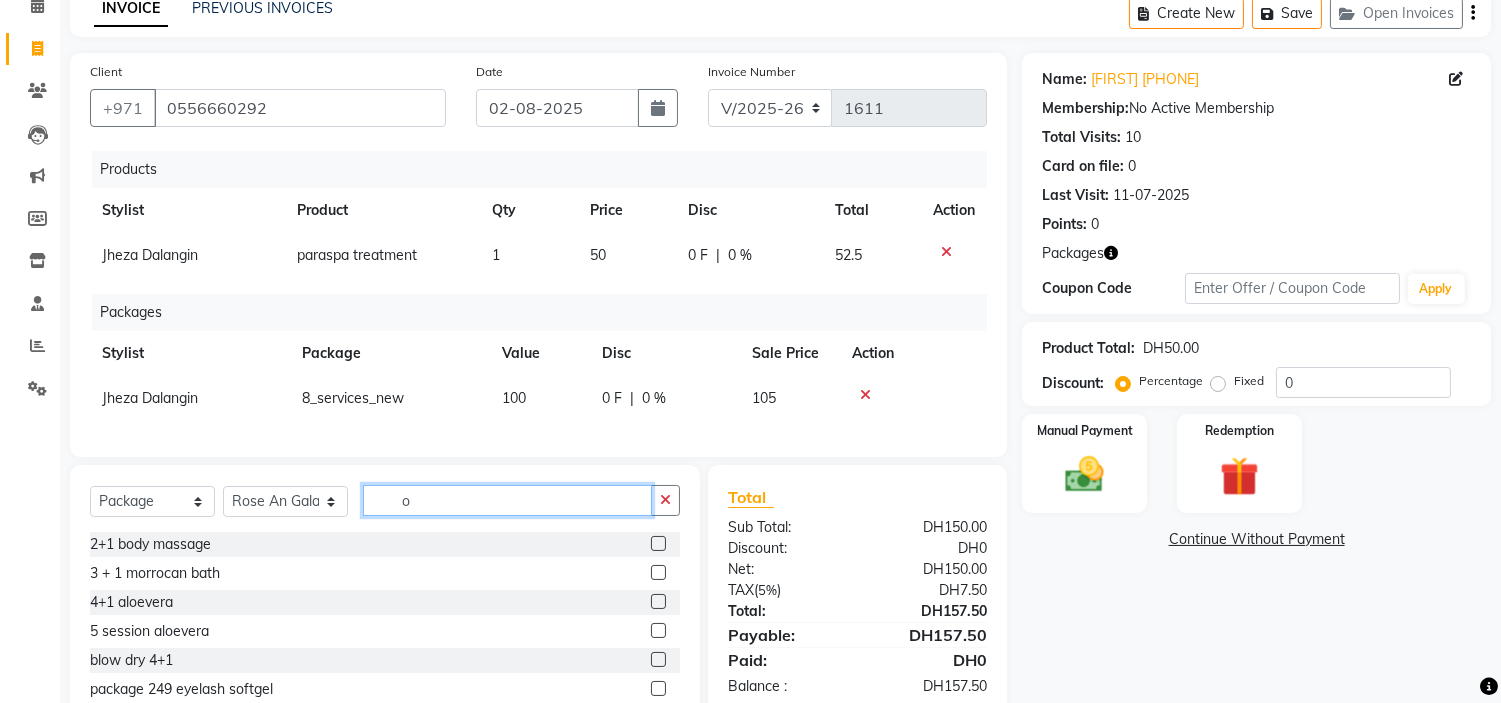 scroll, scrollTop: 0, scrollLeft: 0, axis: both 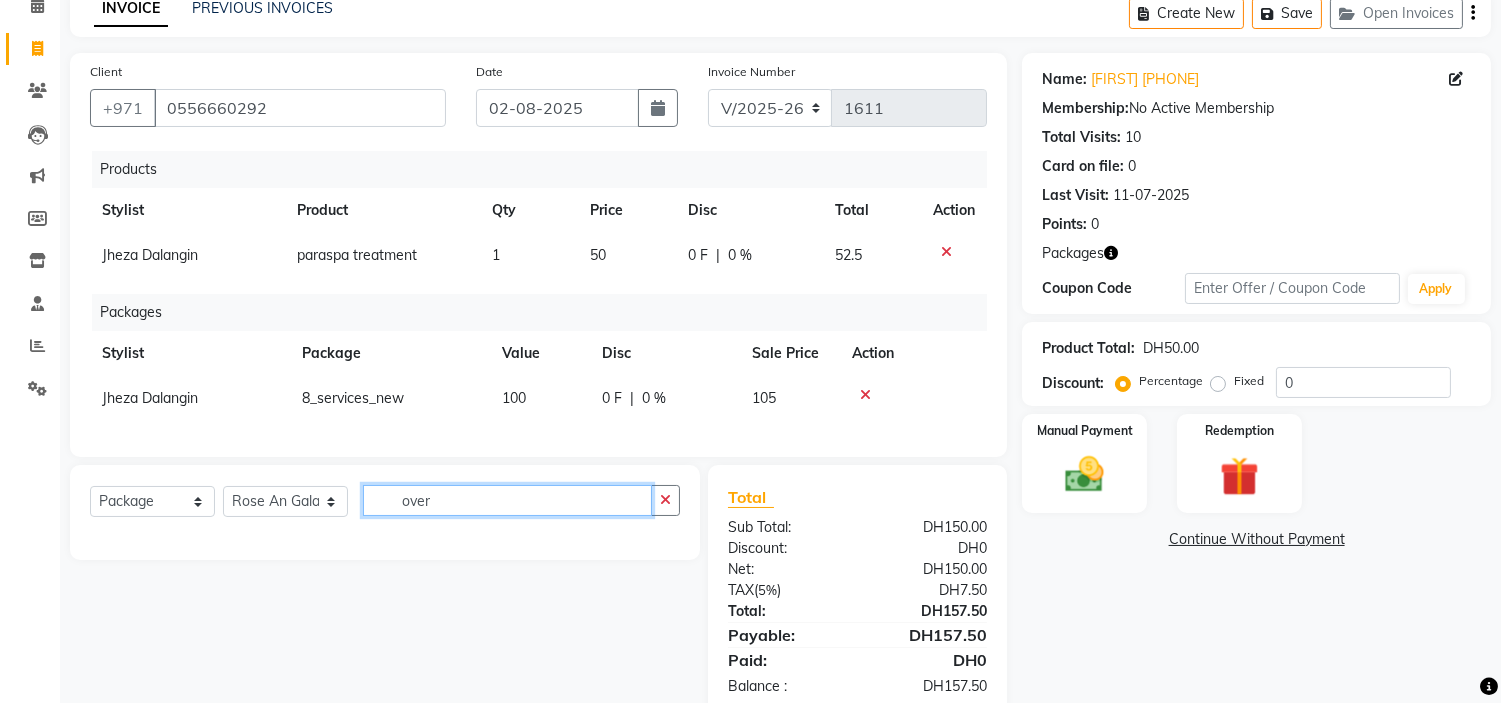 type on "over" 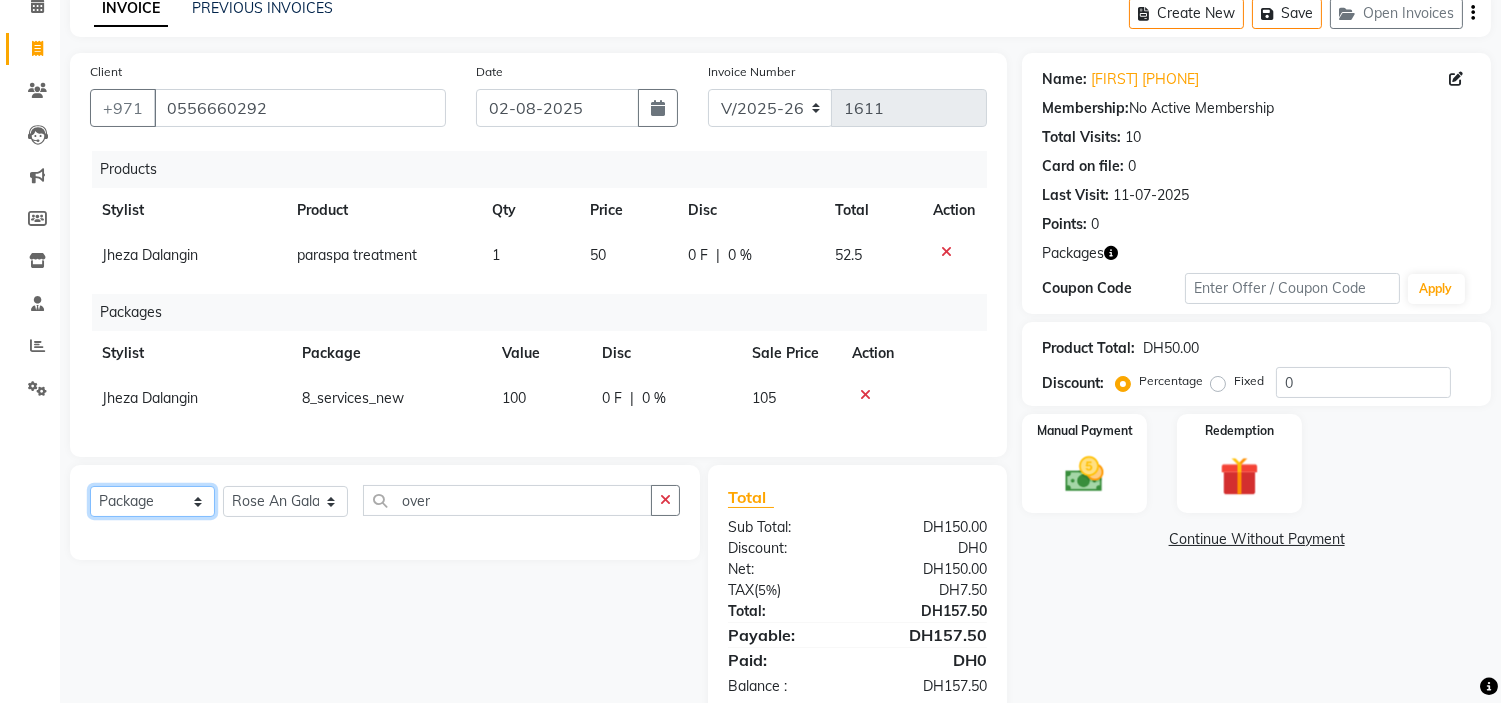 click on "Select  Service  Product  Membership  Package Voucher Prepaid Gift Card" 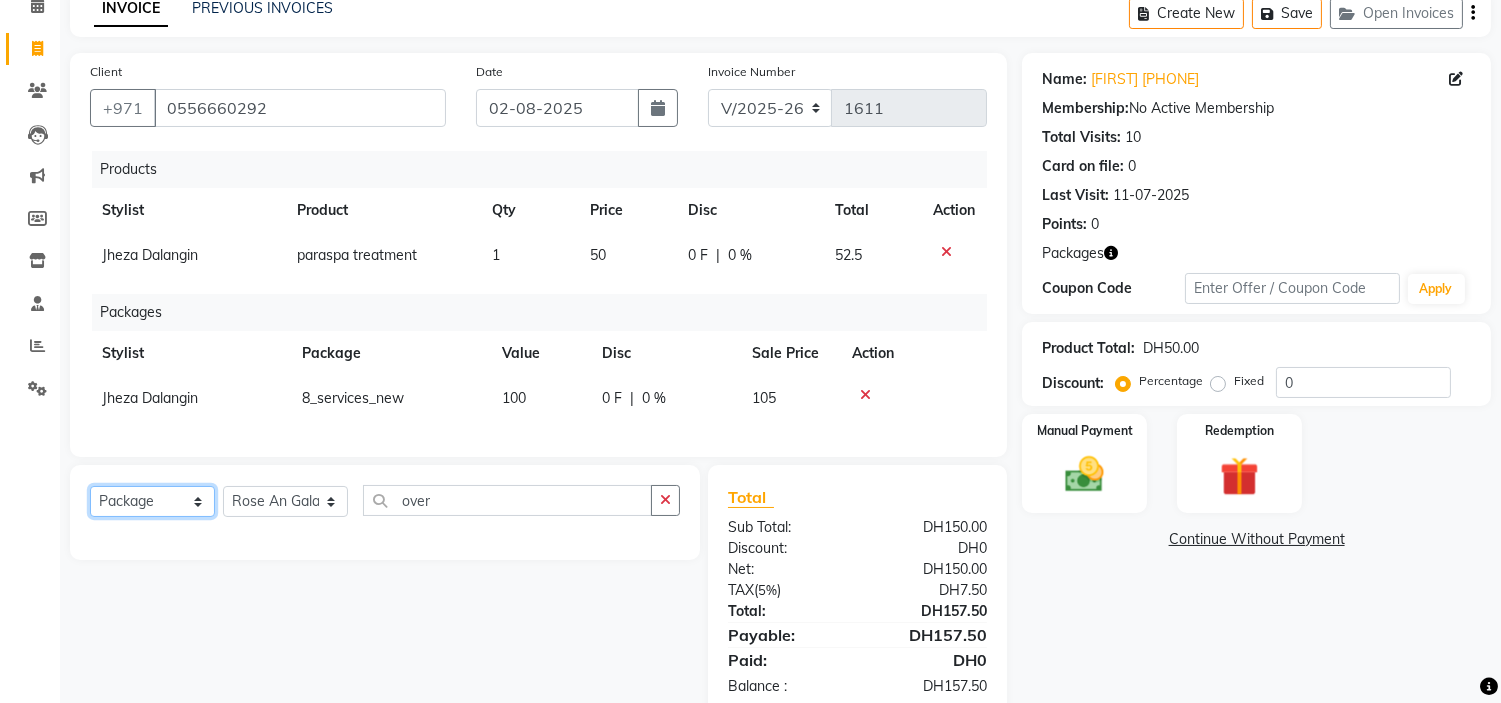 select on "service" 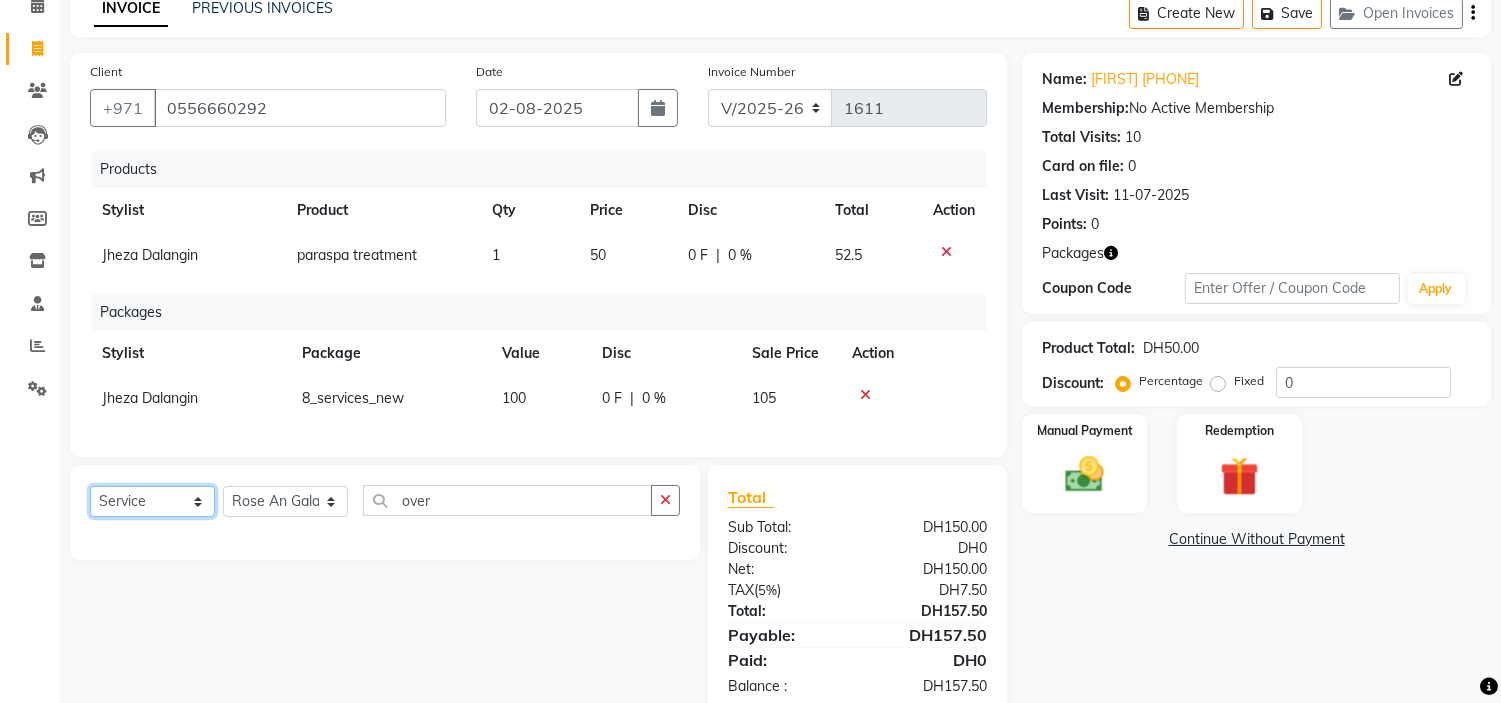click on "Select  Service  Product  Membership  Package Voucher Prepaid Gift Card" 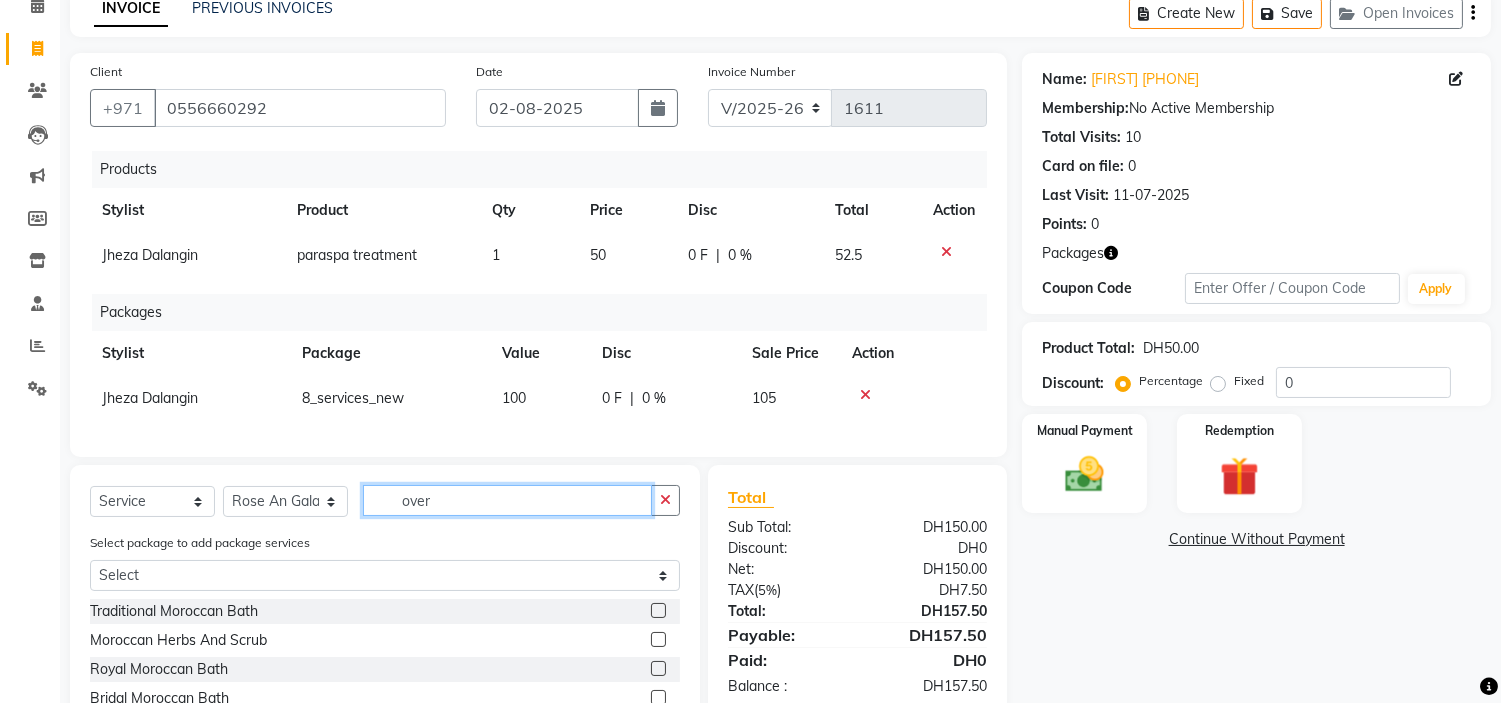 click on "over" 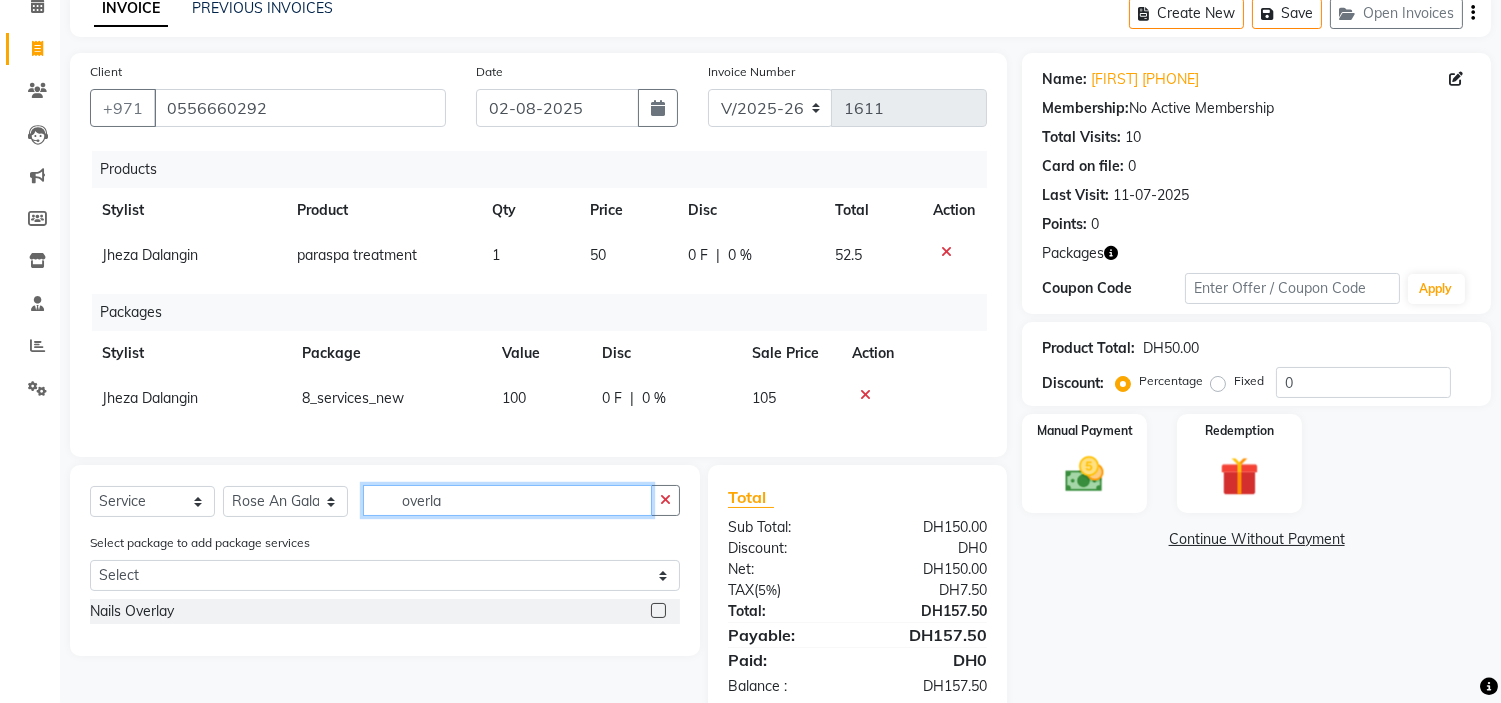 type on "overla" 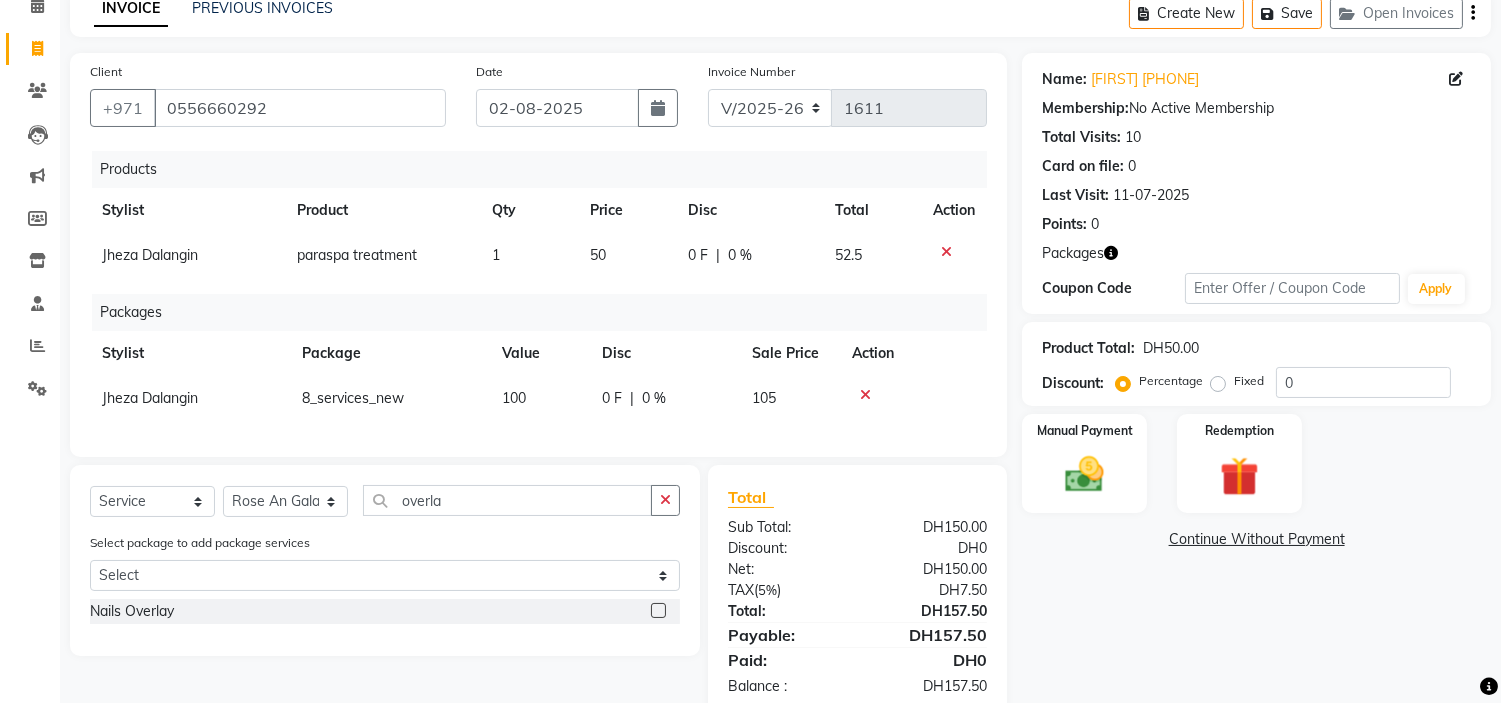 click 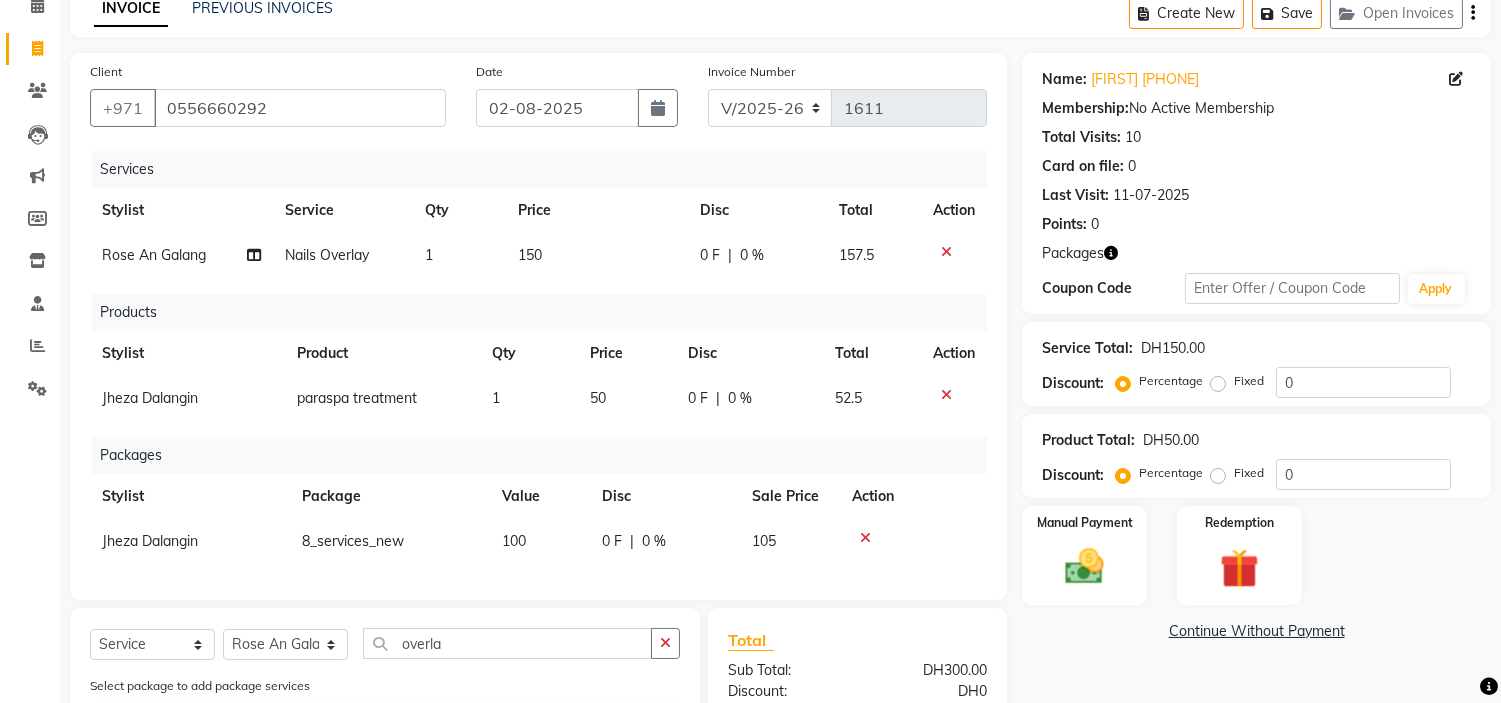 checkbox on "false" 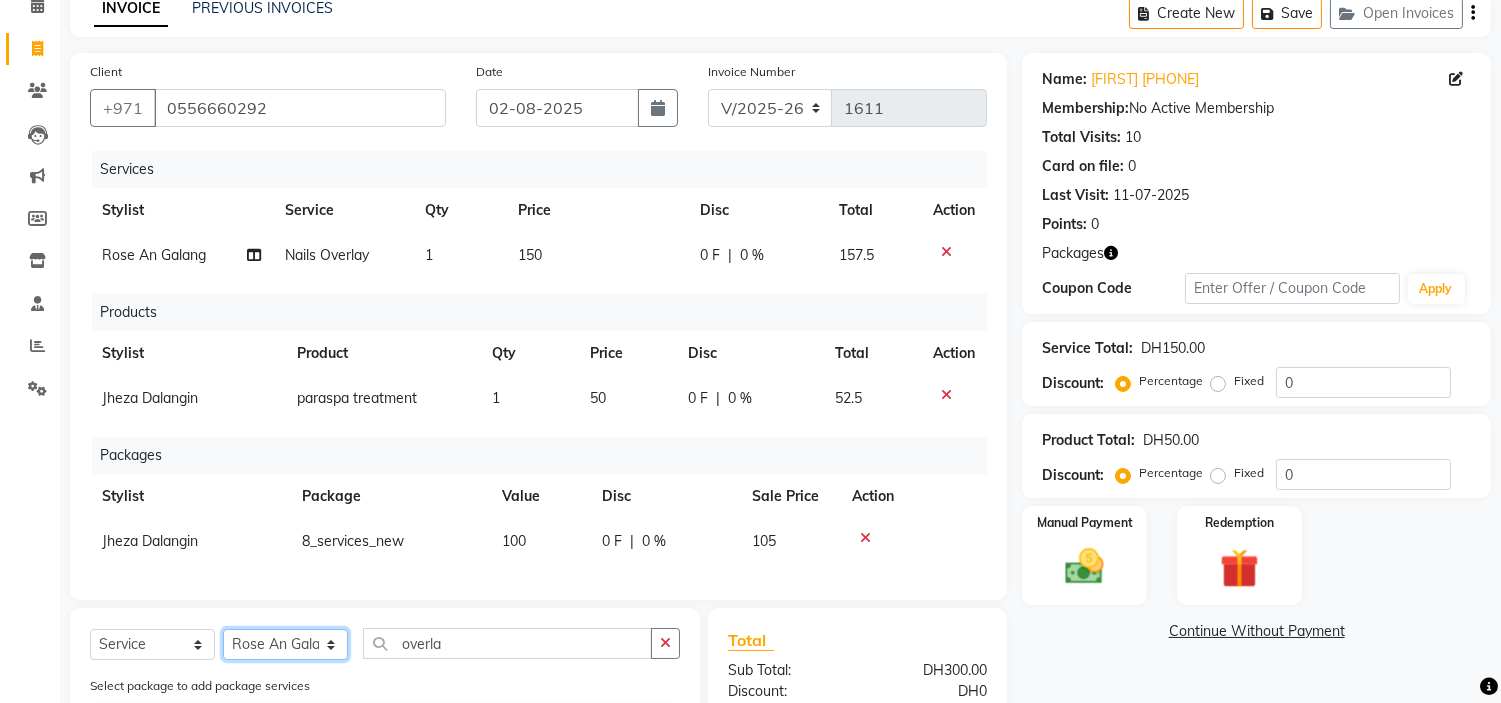 click on "Select Stylist ameena Jheza Dalangin Julie Corteza nadeema randa Rose An Galang zari" 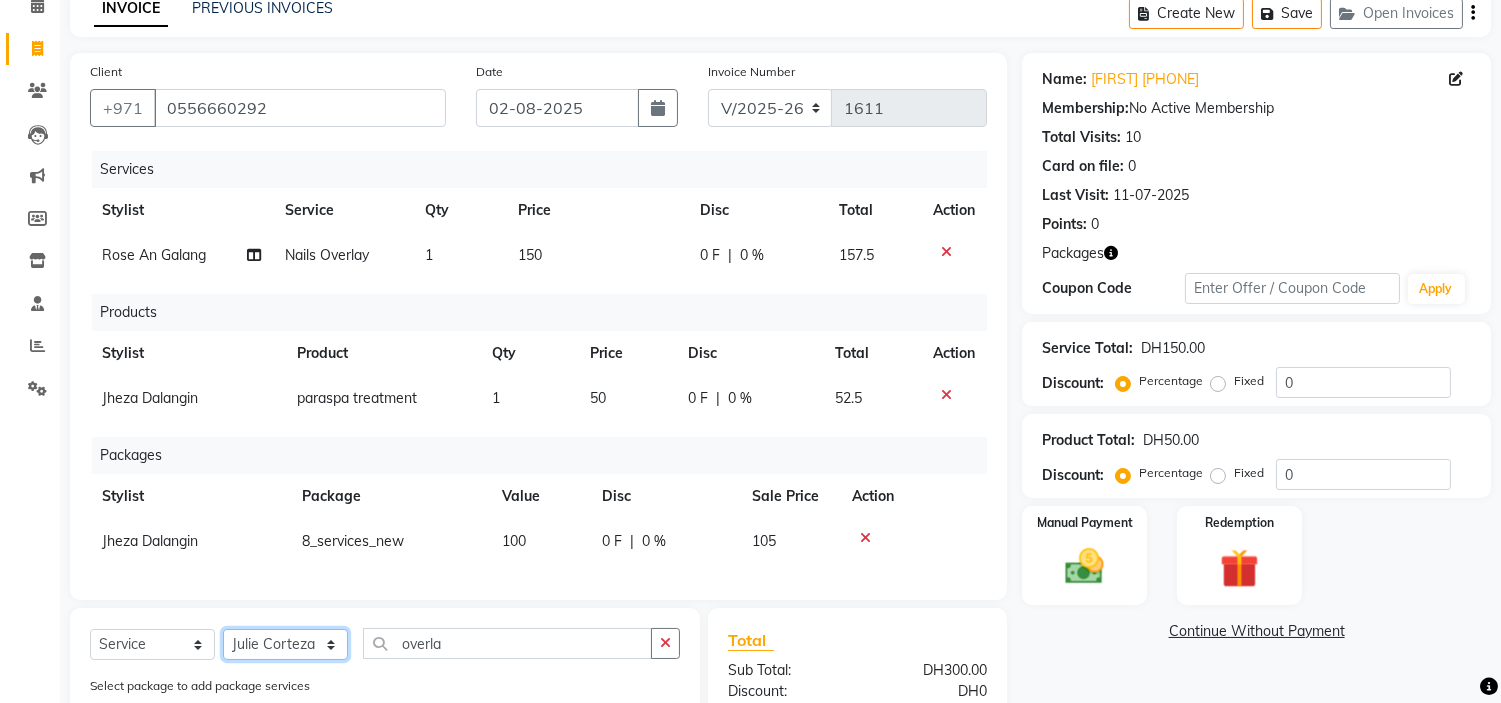 click on "Select Stylist ameena Jheza Dalangin Julie Corteza nadeema randa Rose An Galang zari" 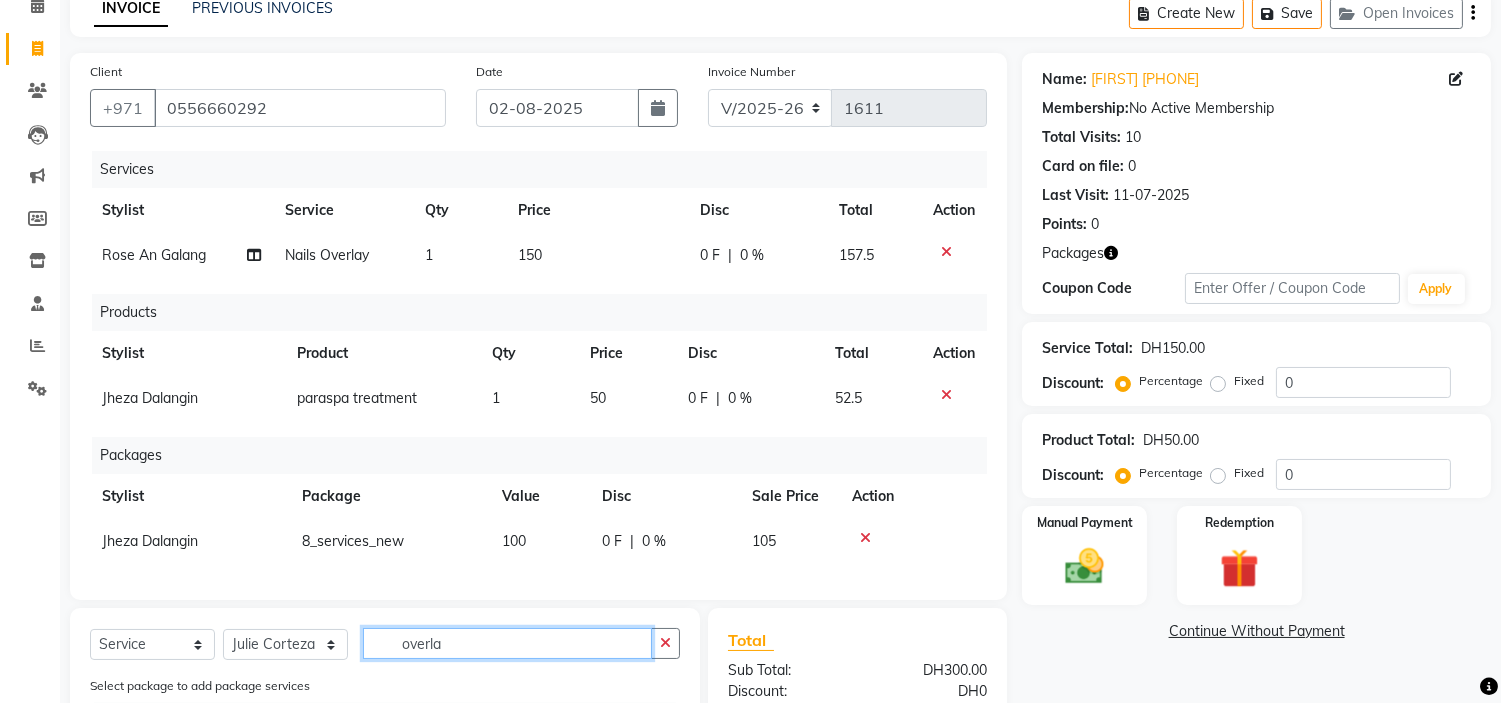 drag, startPoint x: 502, startPoint y: 660, endPoint x: 0, endPoint y: 636, distance: 502.57336 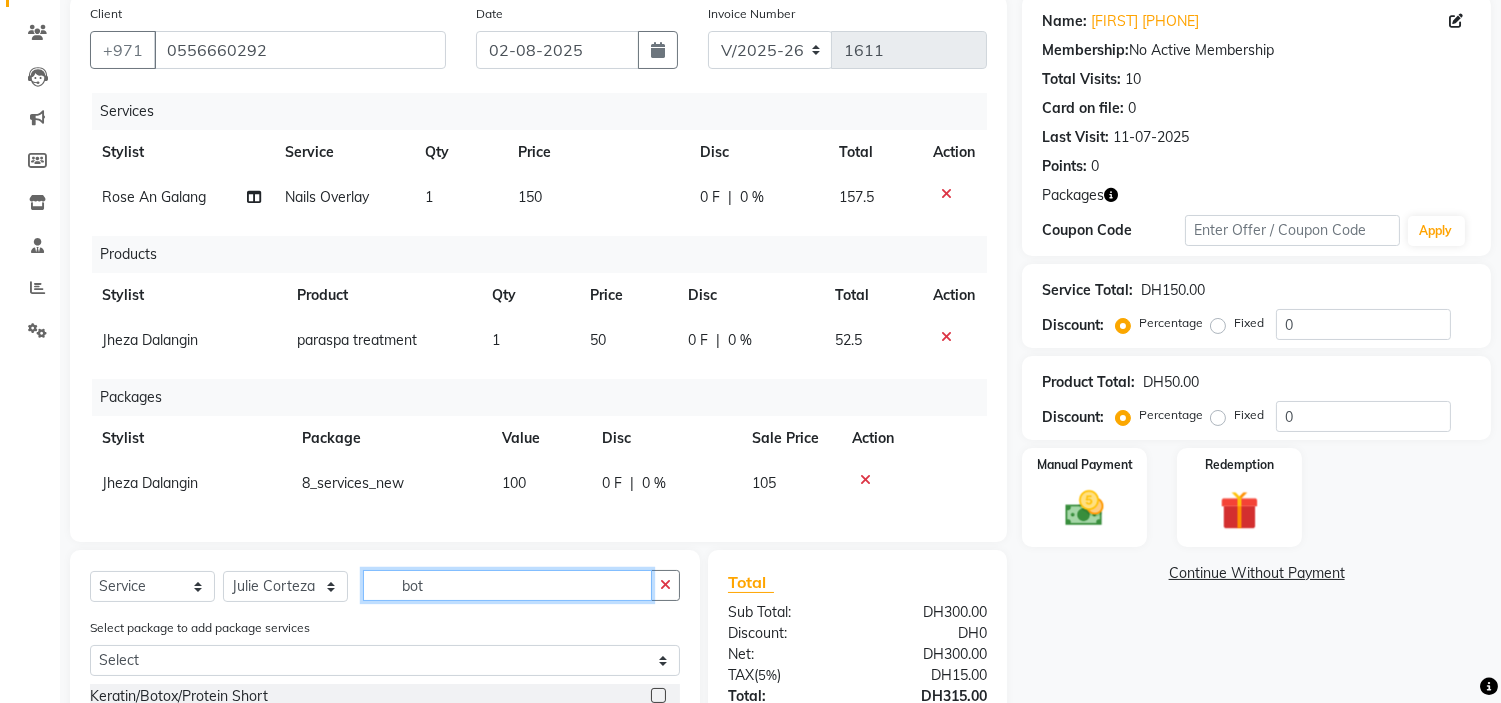 scroll, scrollTop: 208, scrollLeft: 0, axis: vertical 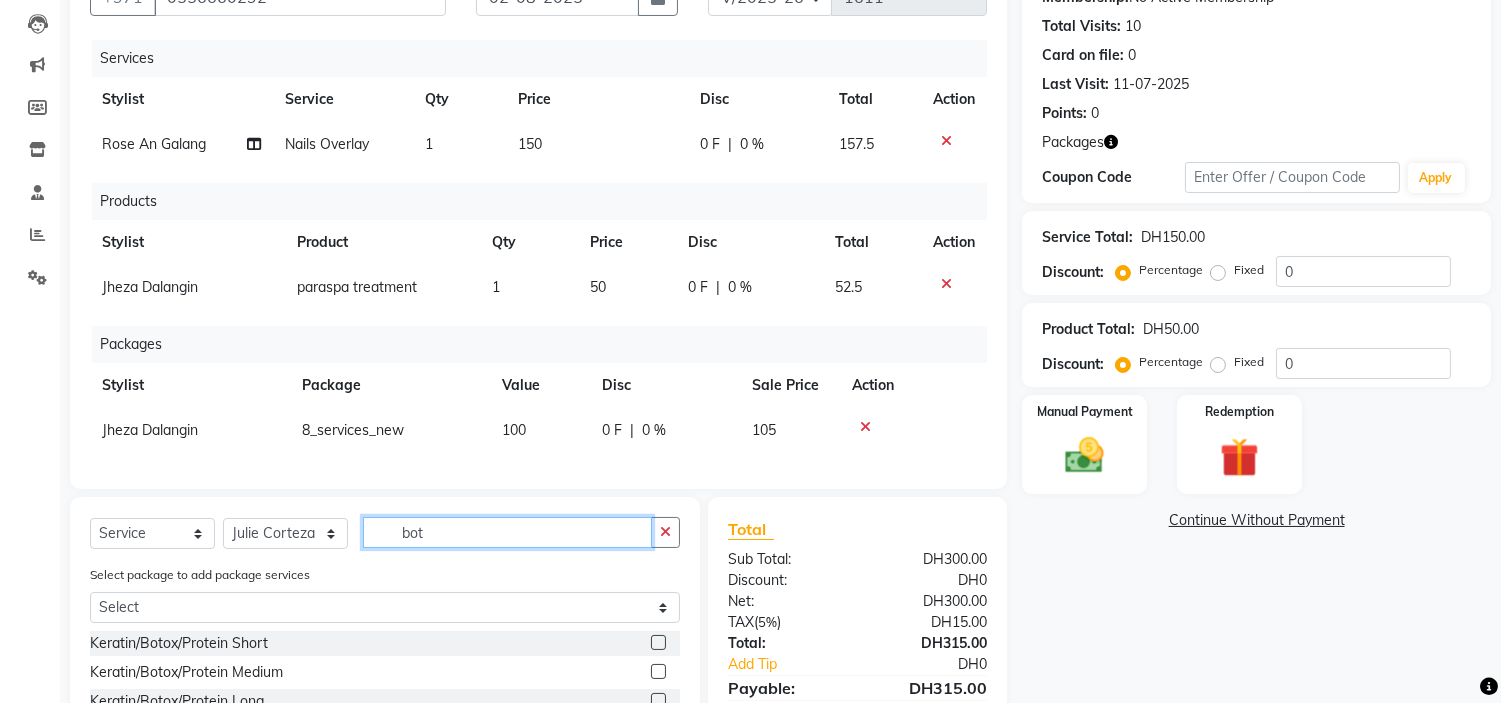 type on "bot" 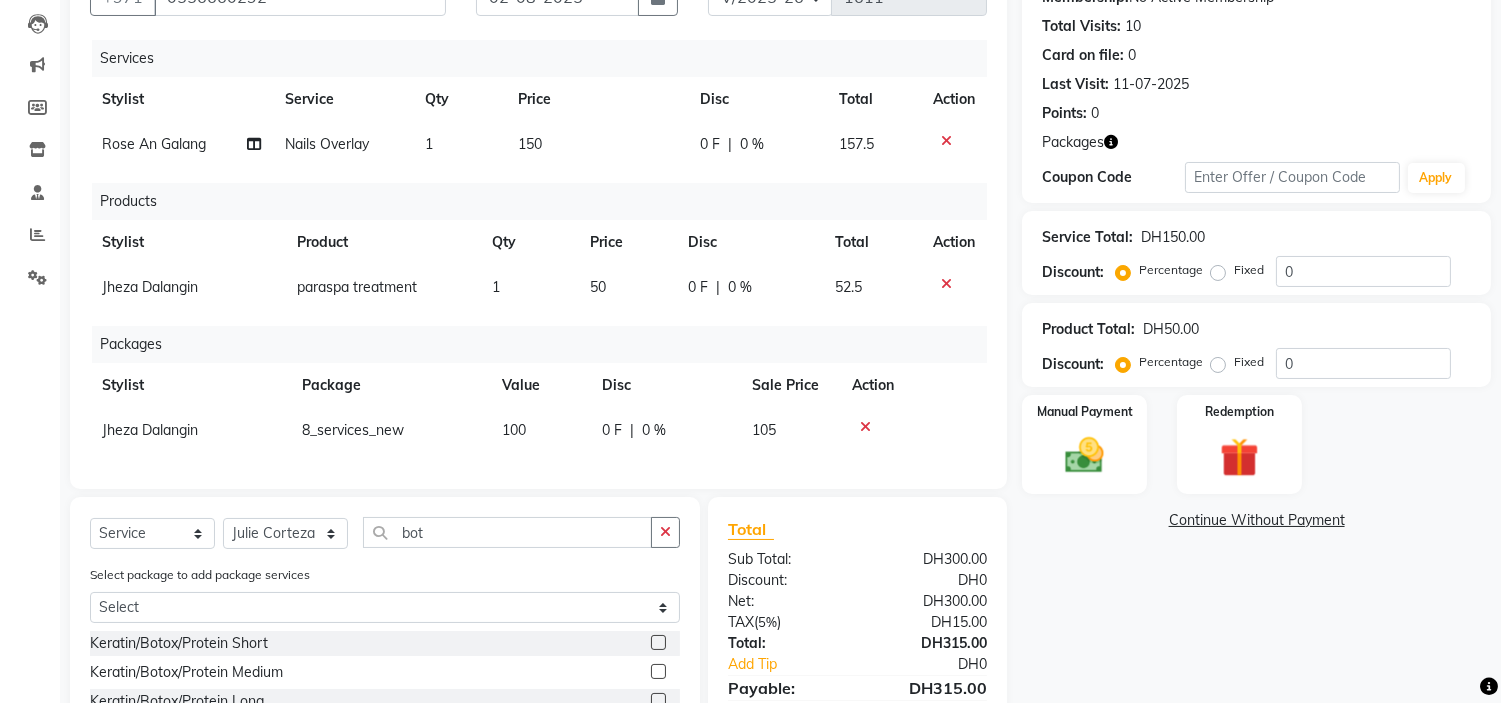 click 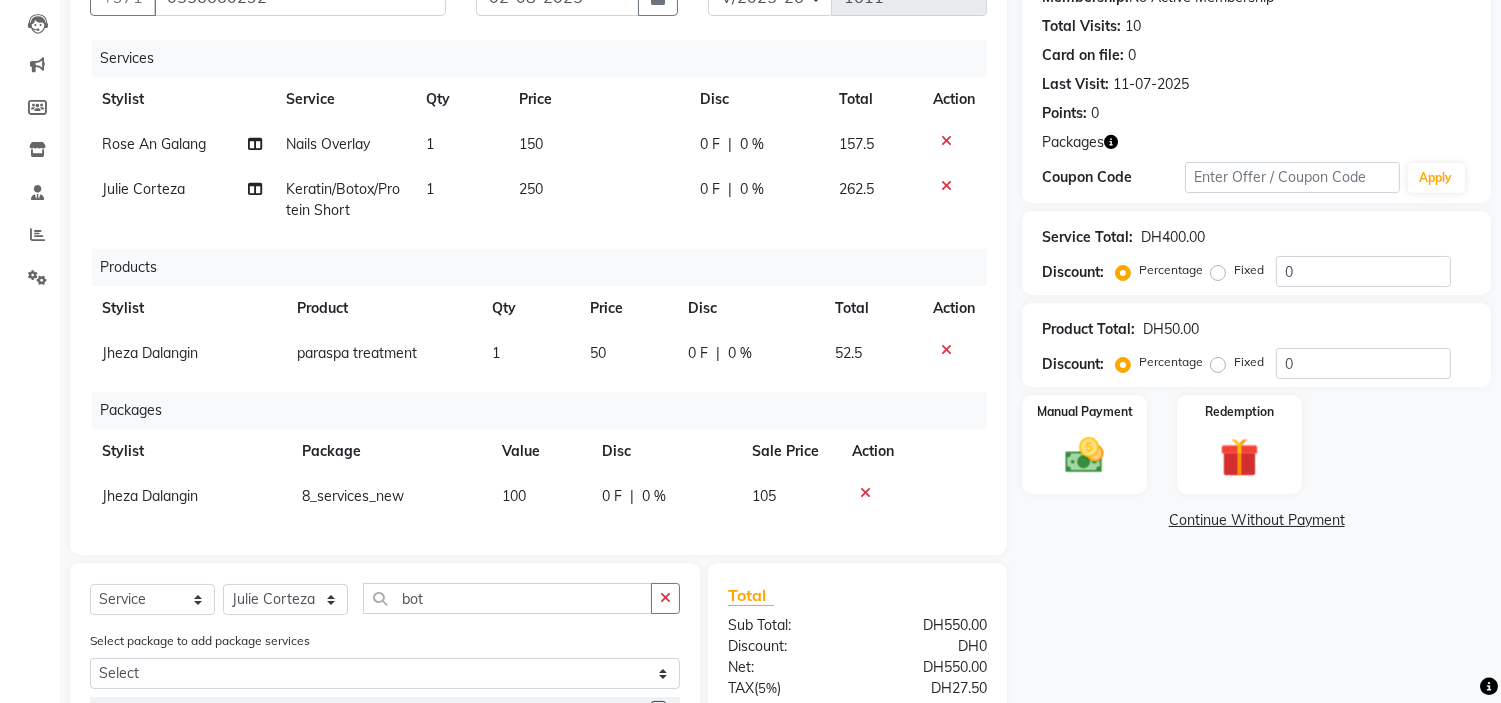 checkbox on "false" 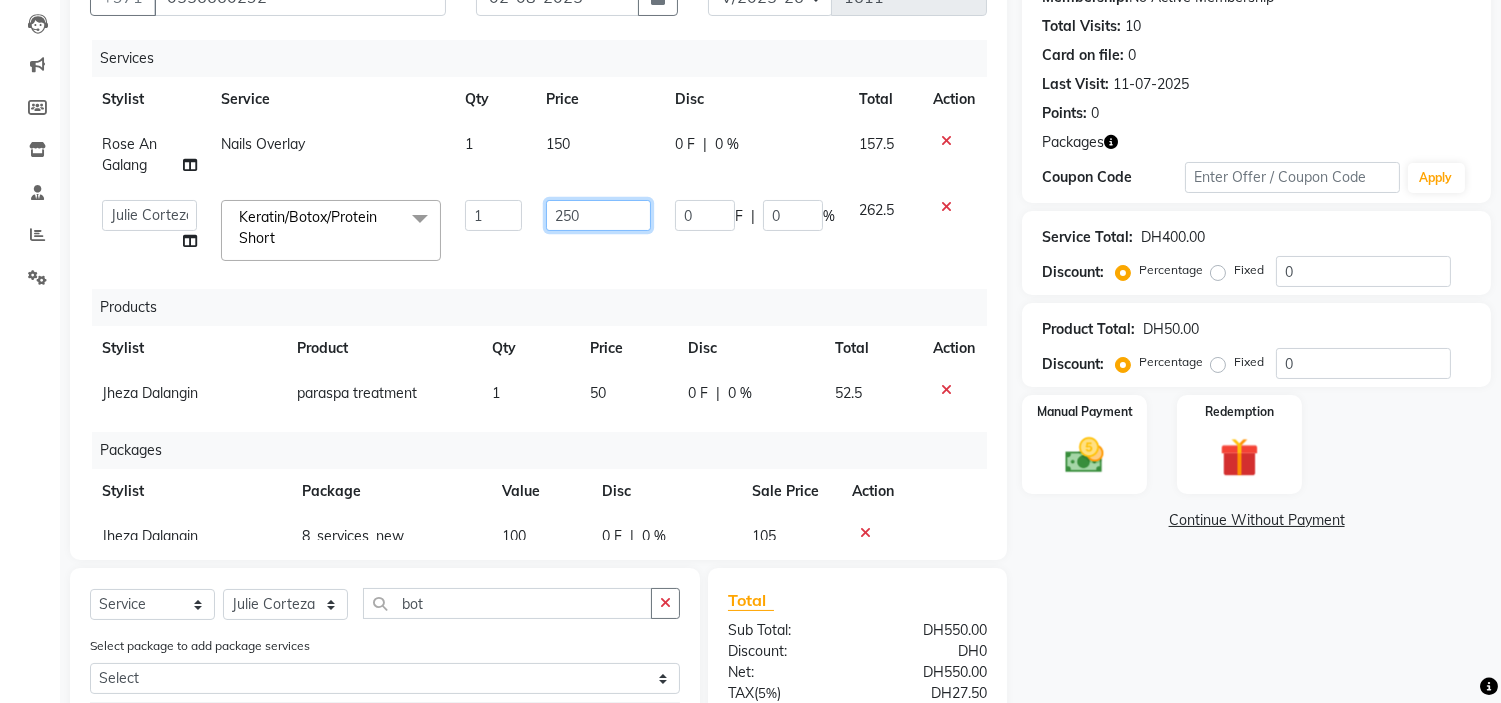 drag, startPoint x: 608, startPoint y: 208, endPoint x: 154, endPoint y: 223, distance: 454.24774 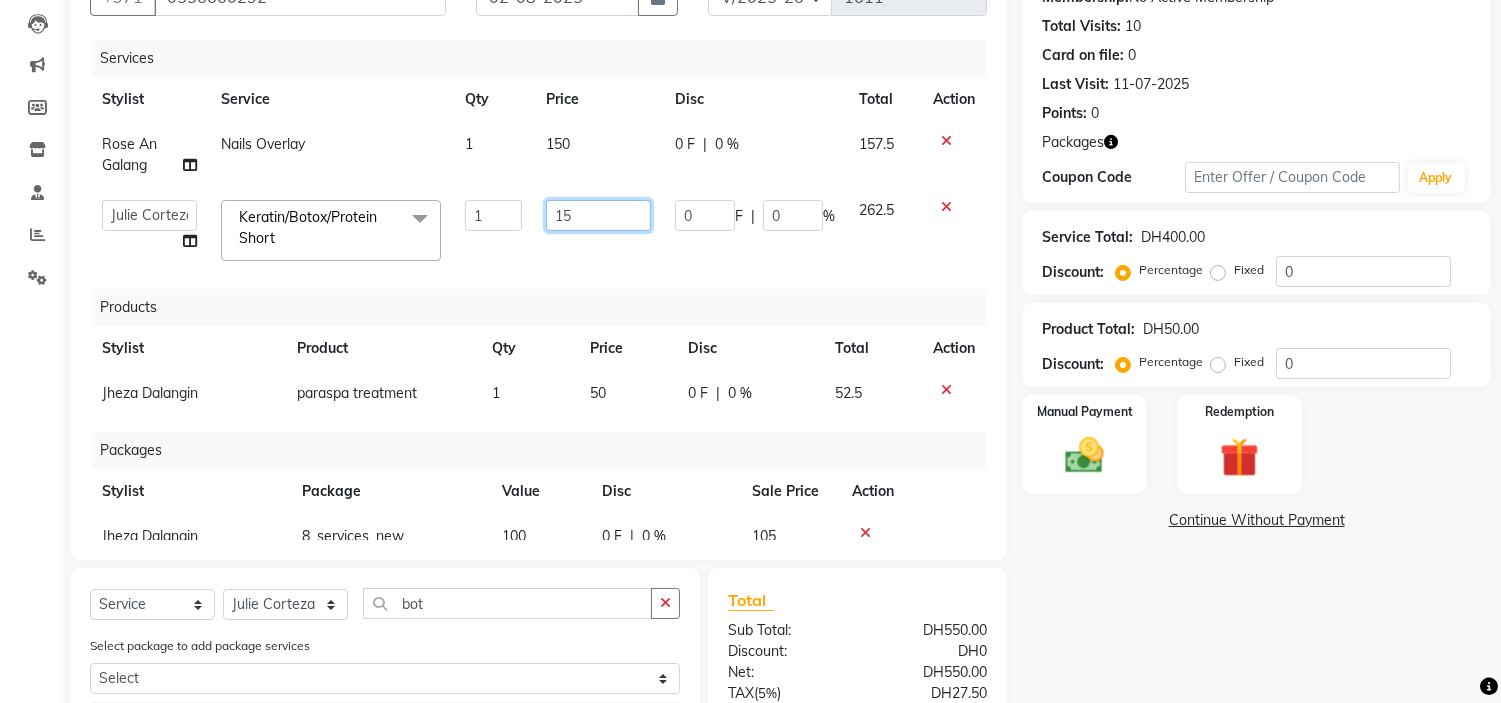 type on "150" 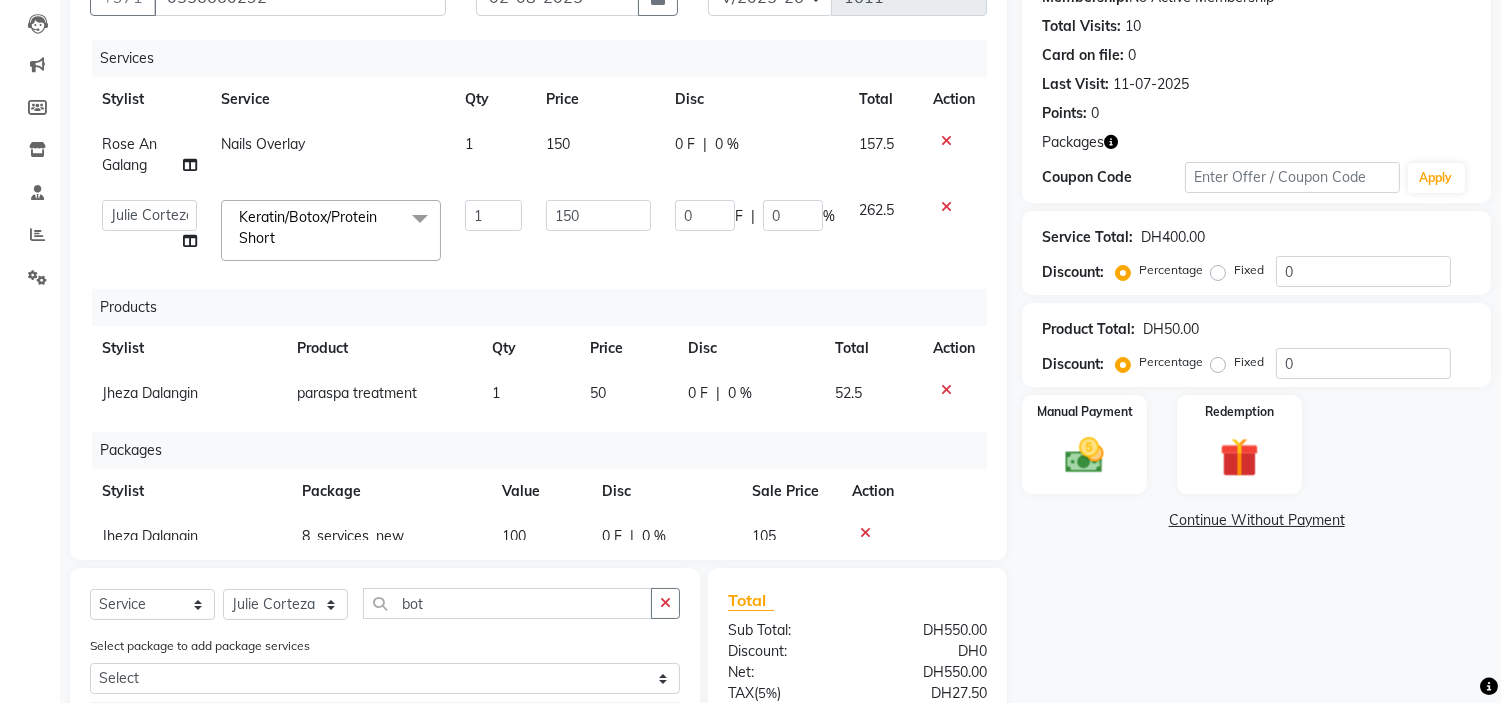click on "Select Service Product Membership Package Voucher Prepaid Gift Card Select Stylist ameena Jheza Dalangin Julie Corteza nadeema randa Rose An Galang zari bot Select package to add package services Select 8_services_new 8_services_new 8_services_new Keratin/Botox/Protein Short Keratin/Botox/Protein Medium Keratin/Botox/Protein Long Keratin/Botox/Protein X-Long" 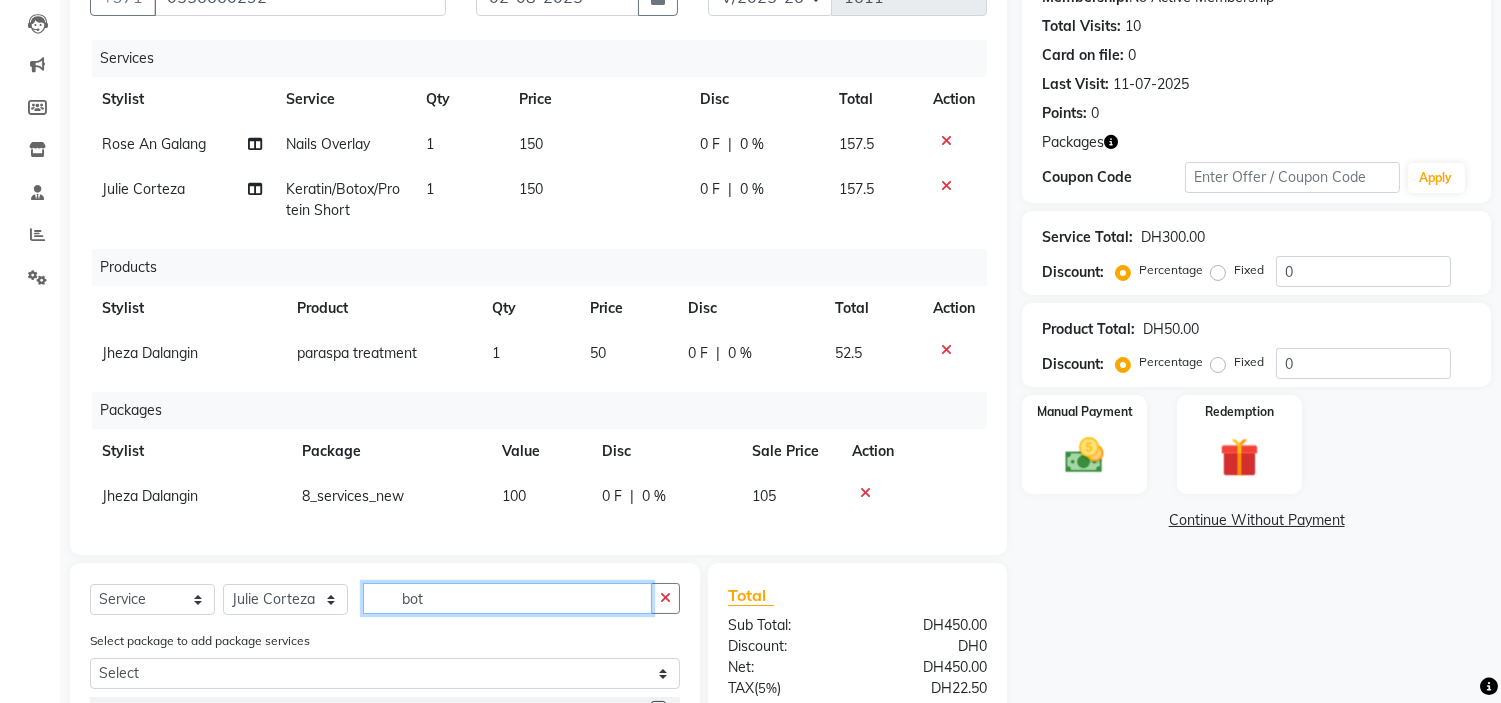 click on "bot" 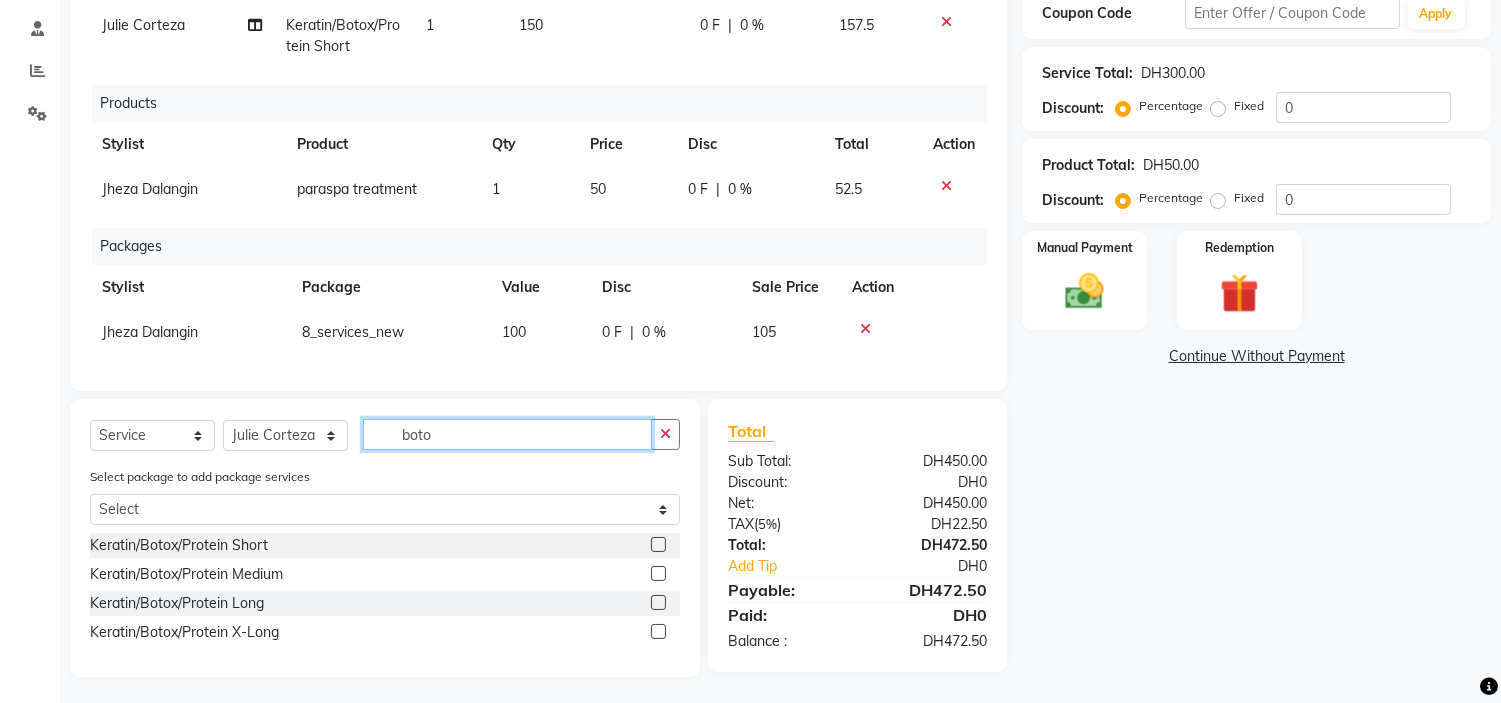 scroll, scrollTop: 375, scrollLeft: 0, axis: vertical 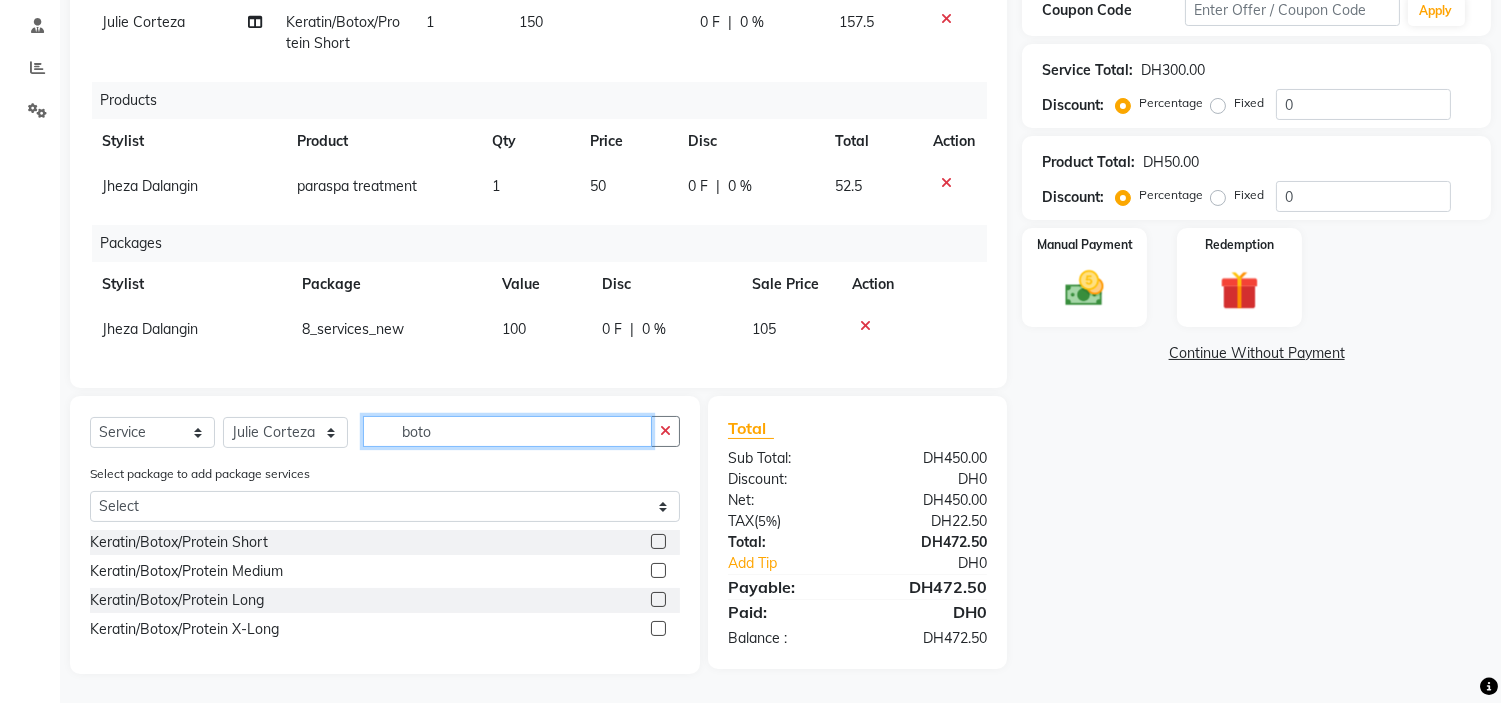 type on "boto" 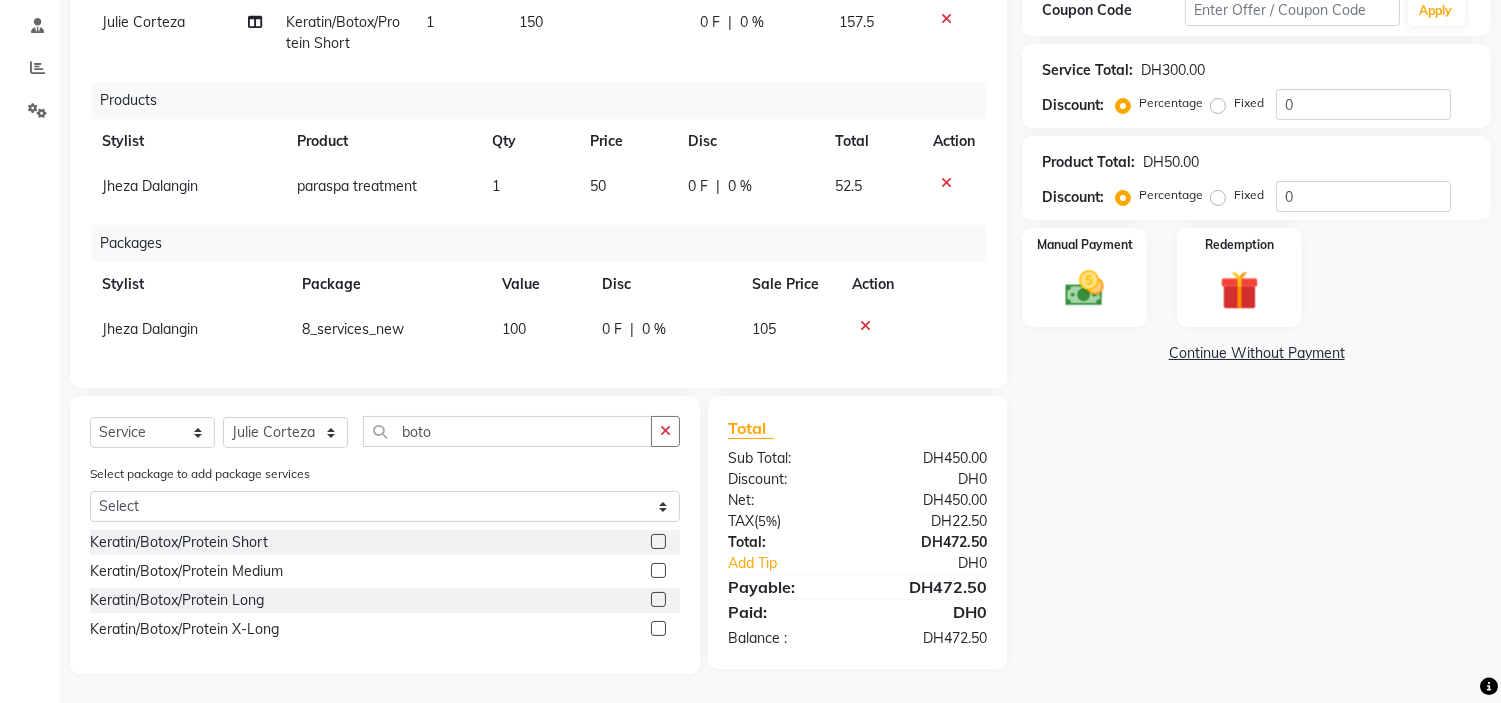 click 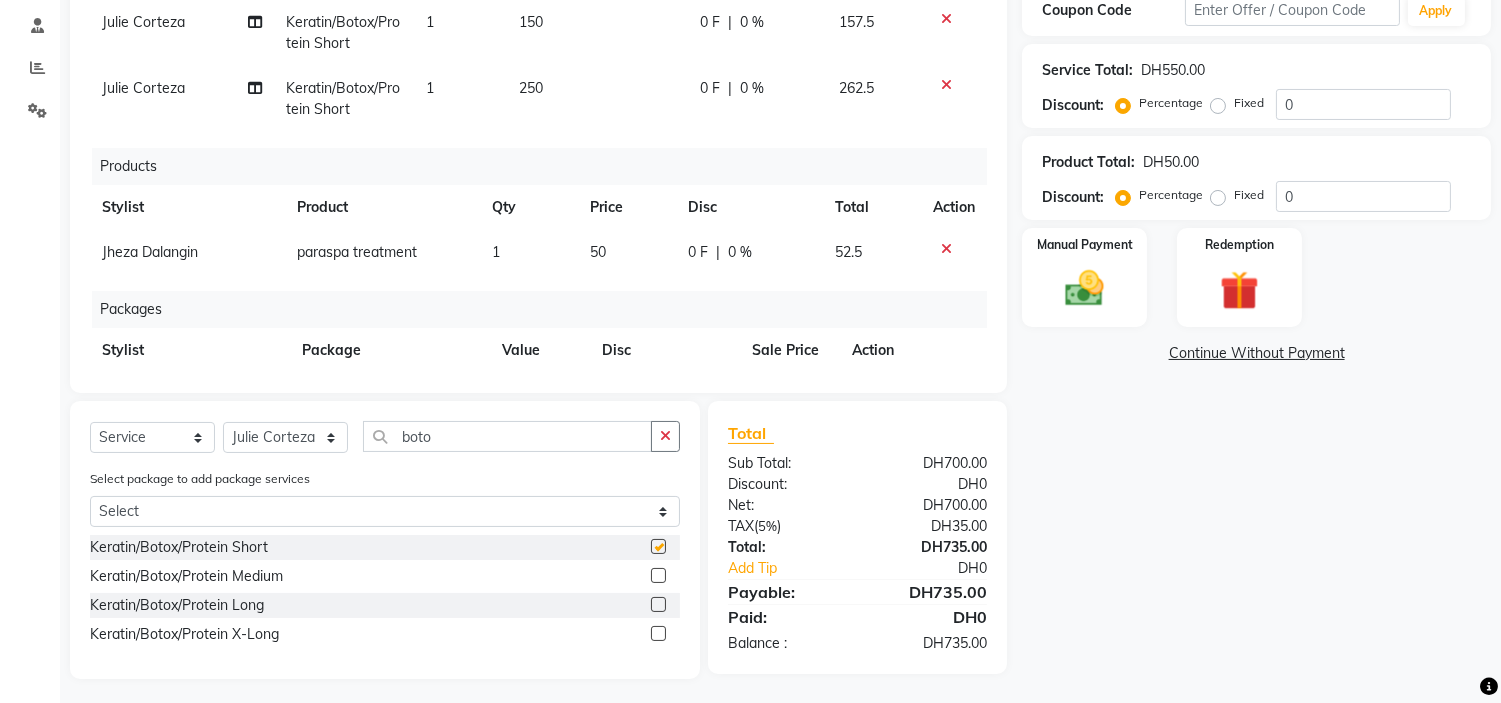 checkbox on "false" 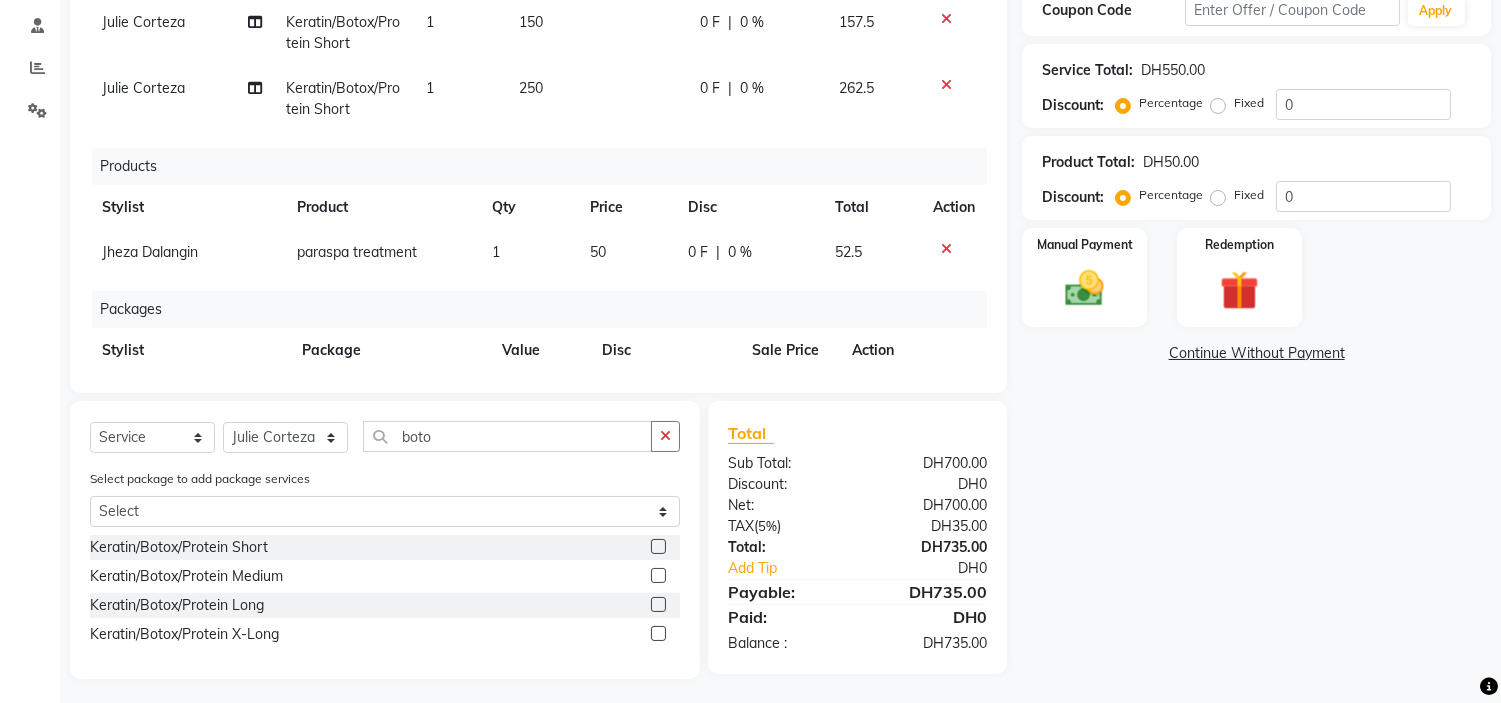 click on "250" 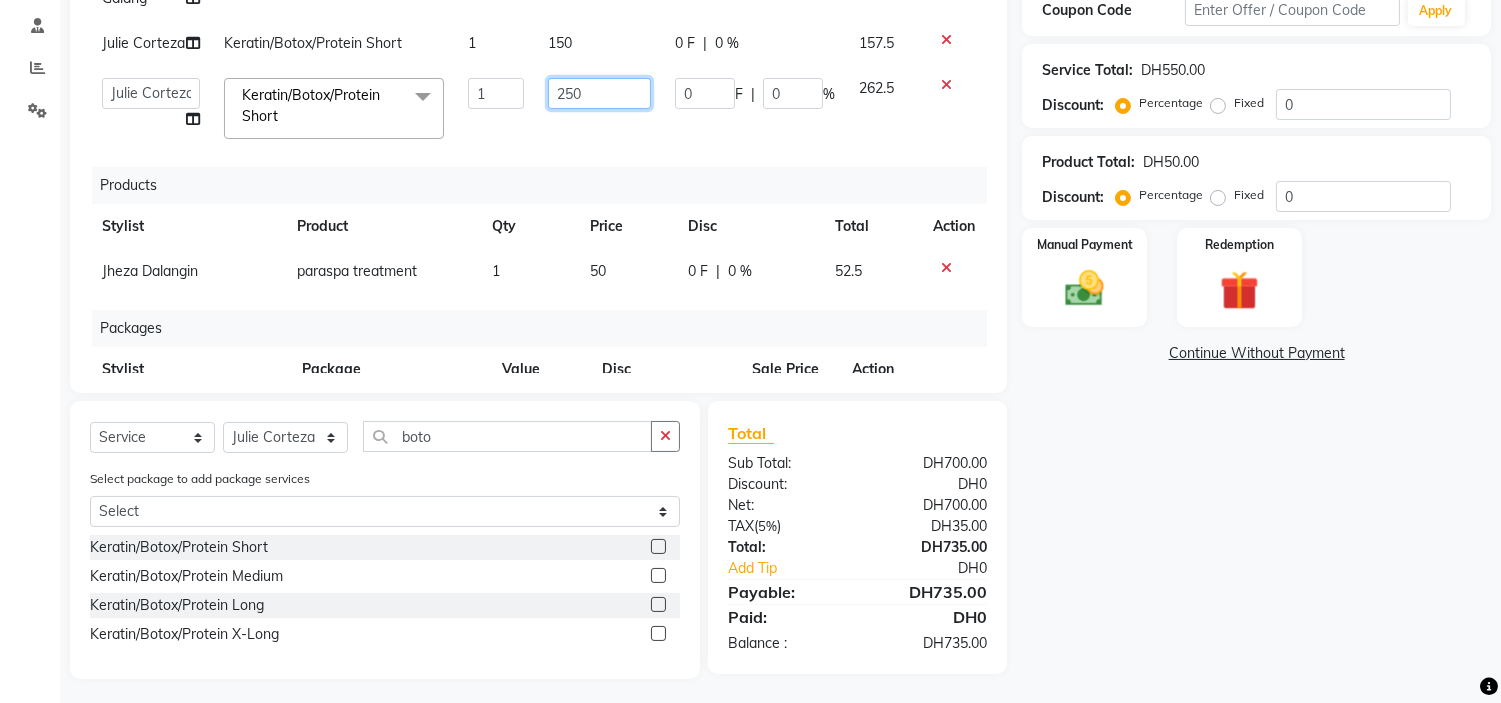 drag, startPoint x: 585, startPoint y: 116, endPoint x: 0, endPoint y: 163, distance: 586.885 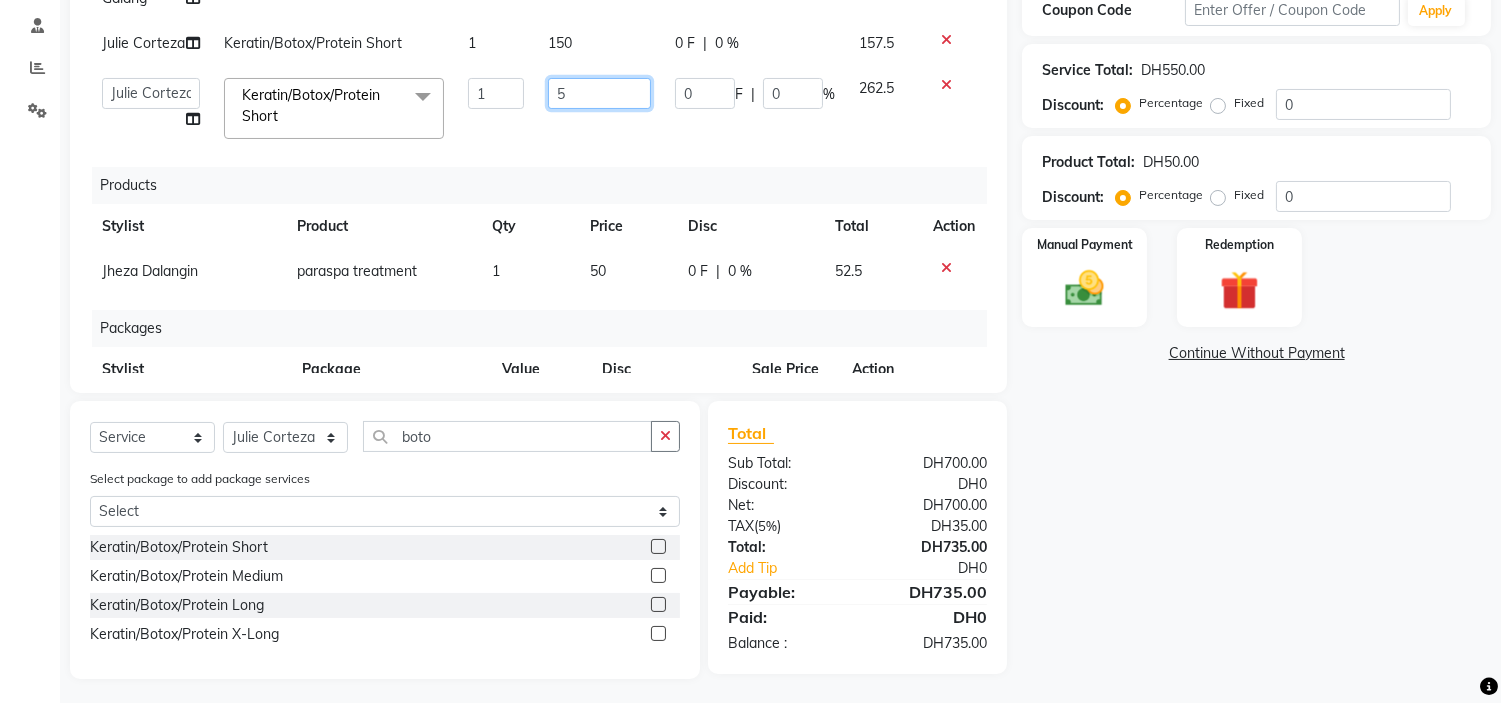 type on "50" 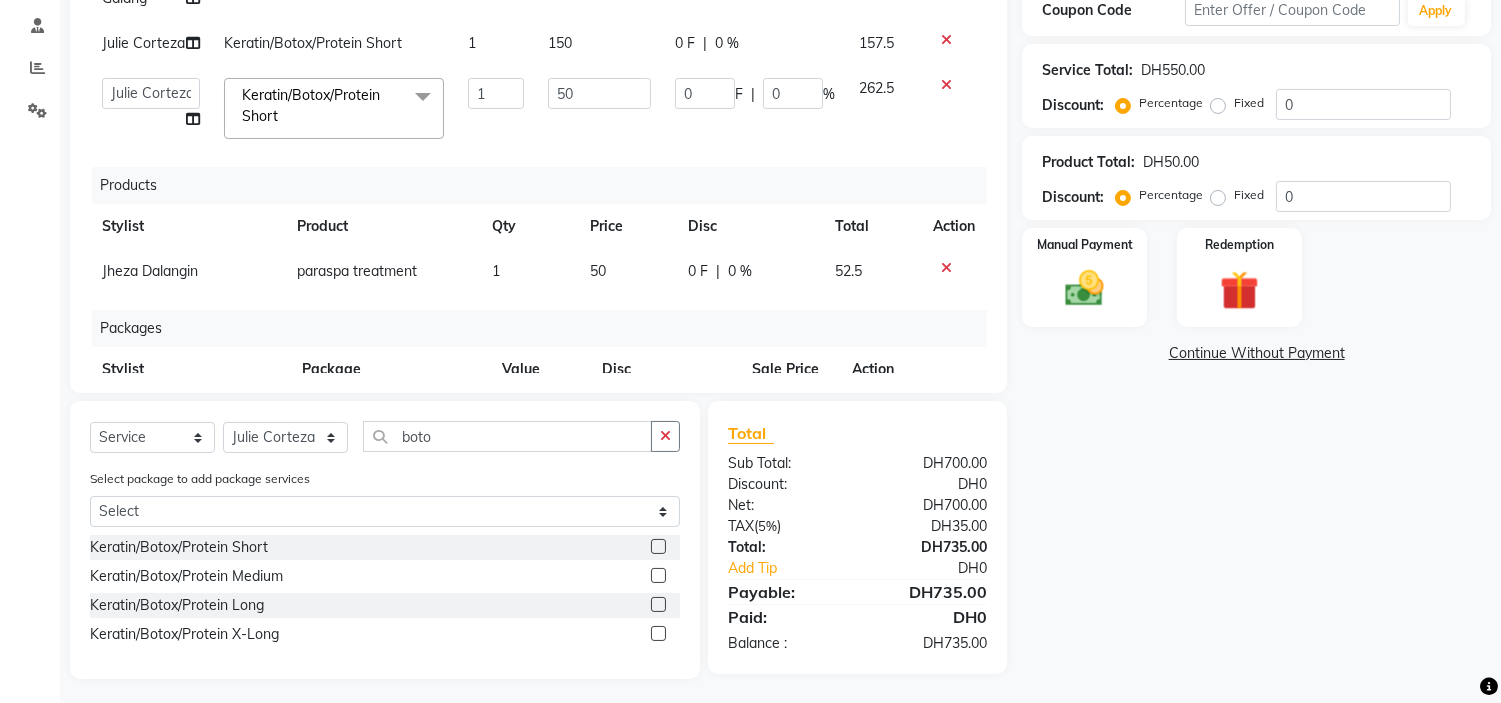 click 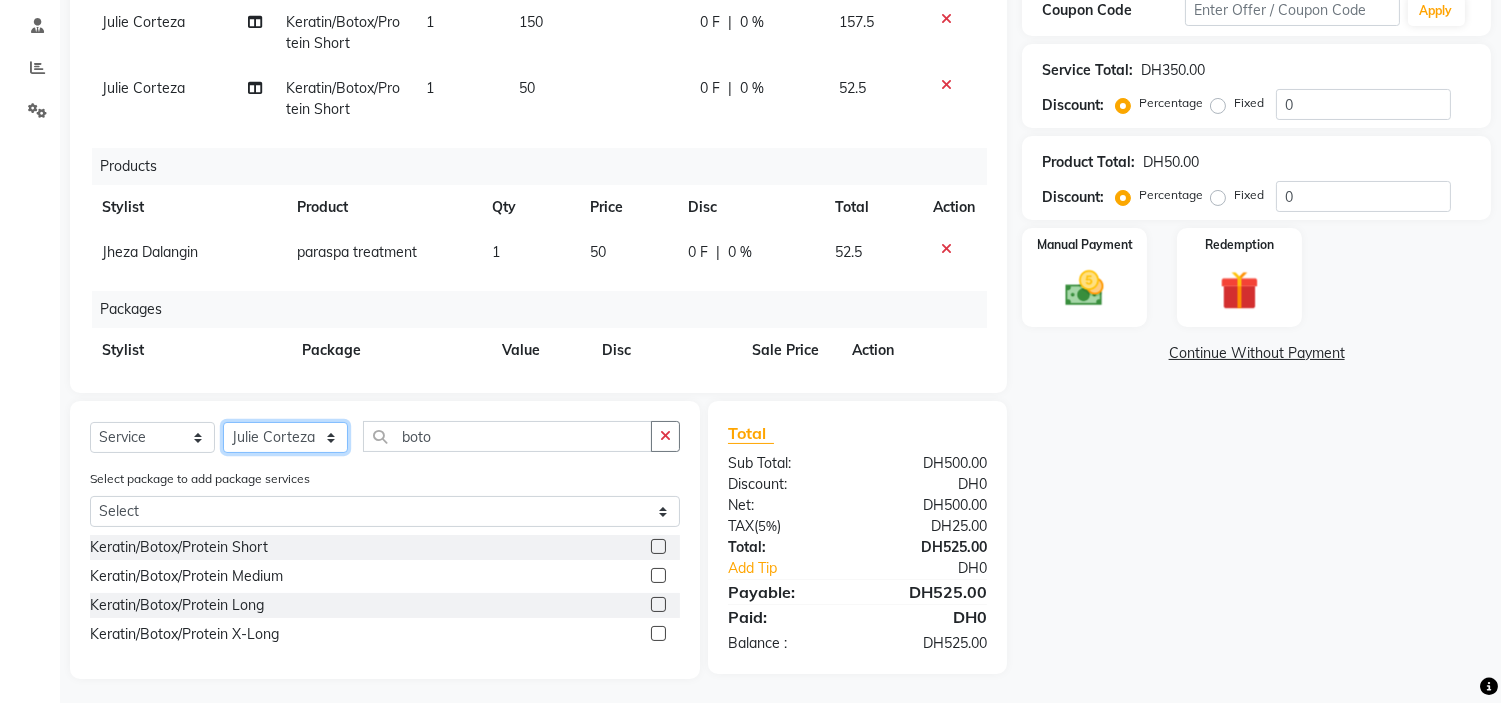 click on "Select Stylist ameena Jheza Dalangin Julie Corteza nadeema randa Rose An Galang zari" 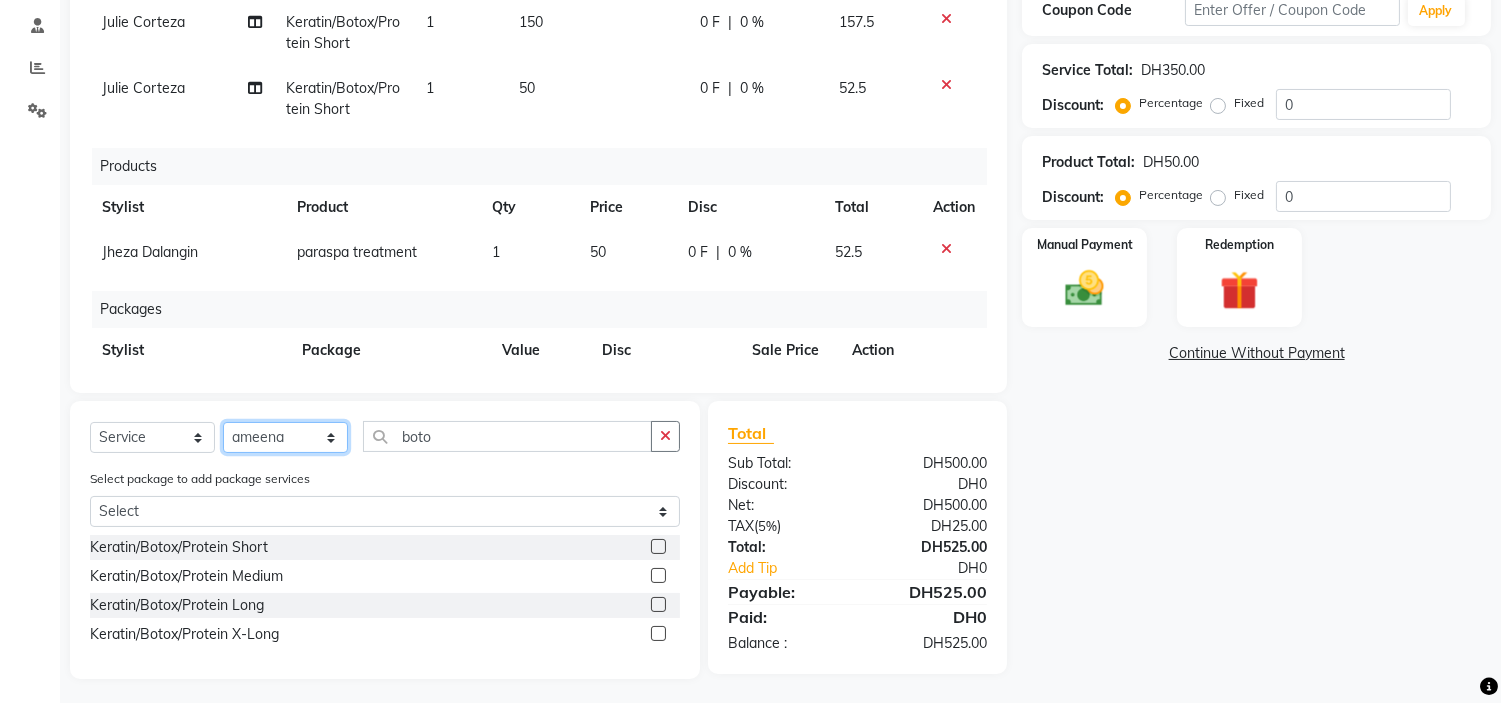 click on "Select Stylist ameena Jheza Dalangin Julie Corteza nadeema randa Rose An Galang zari" 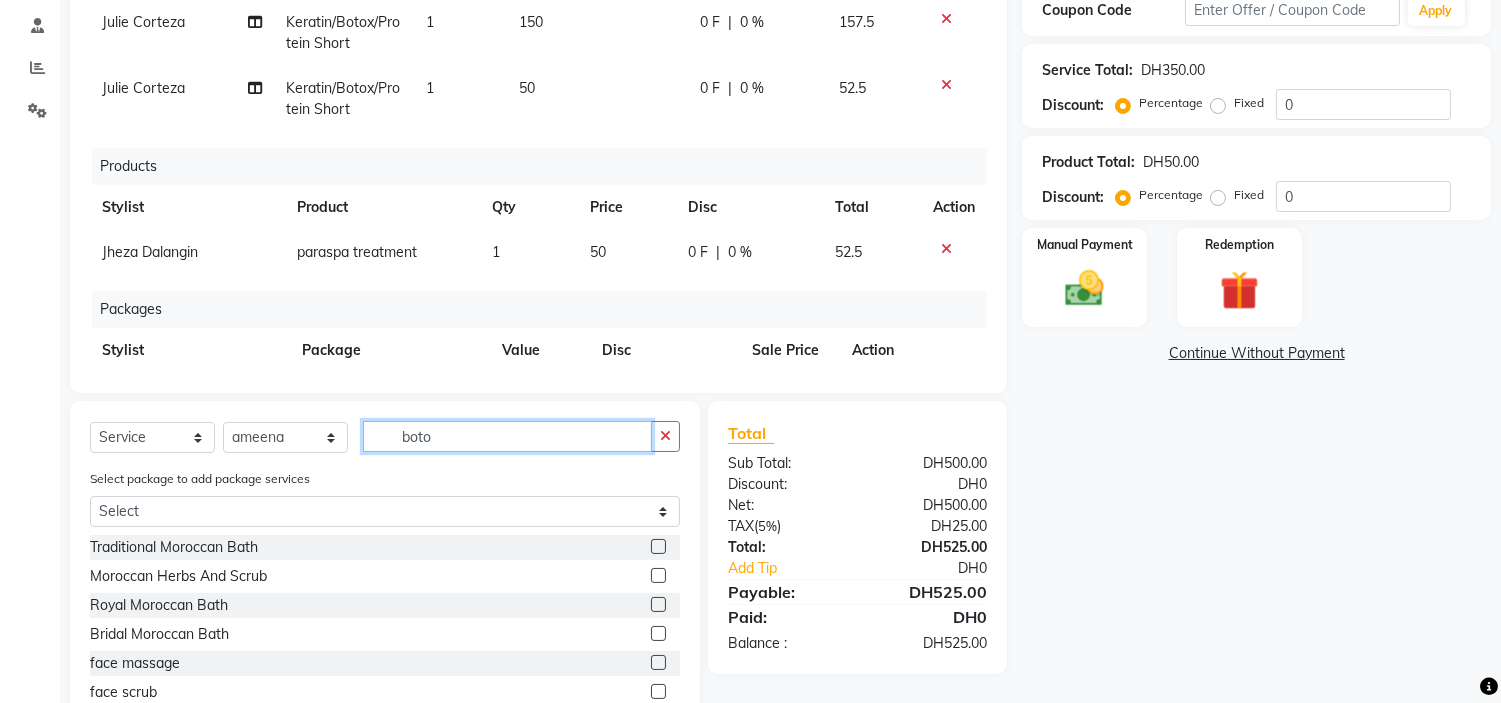 click on "boto" 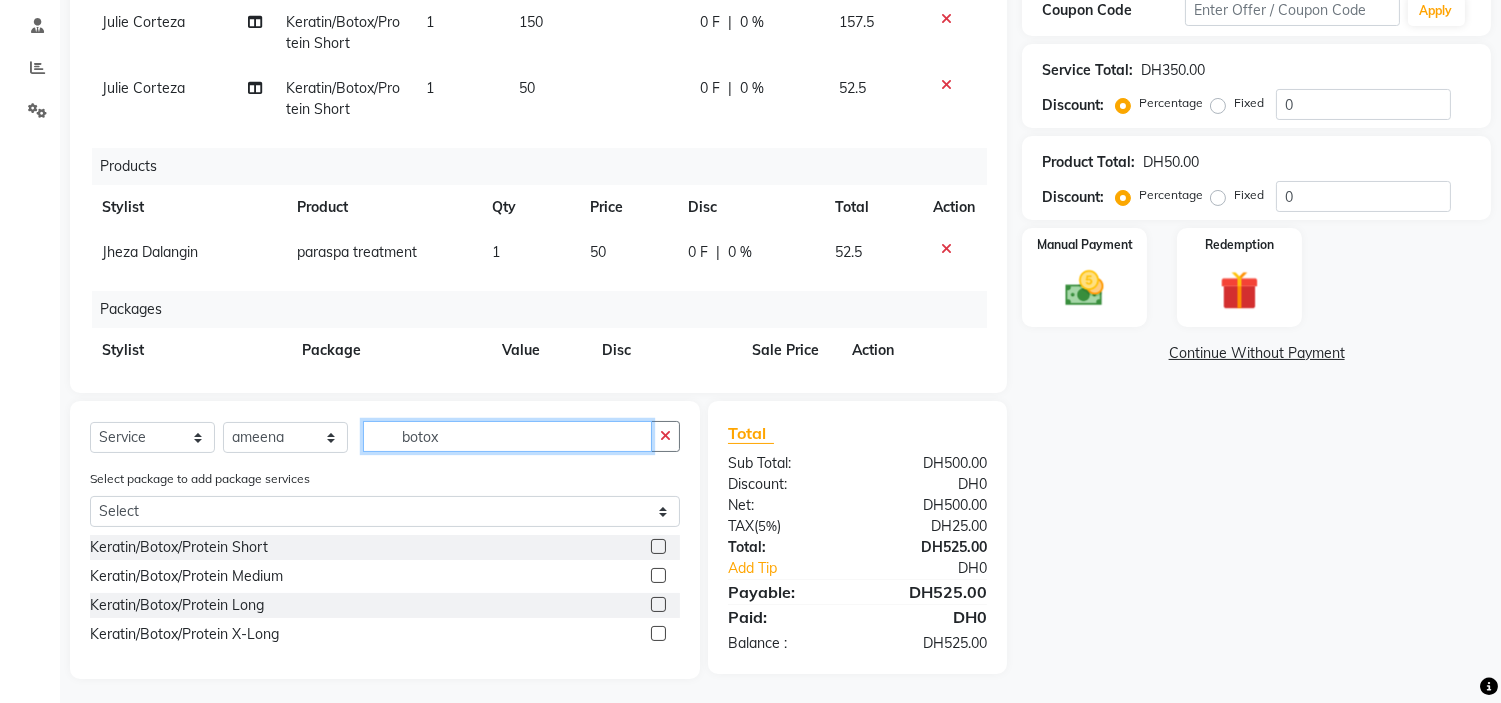 type on "botox" 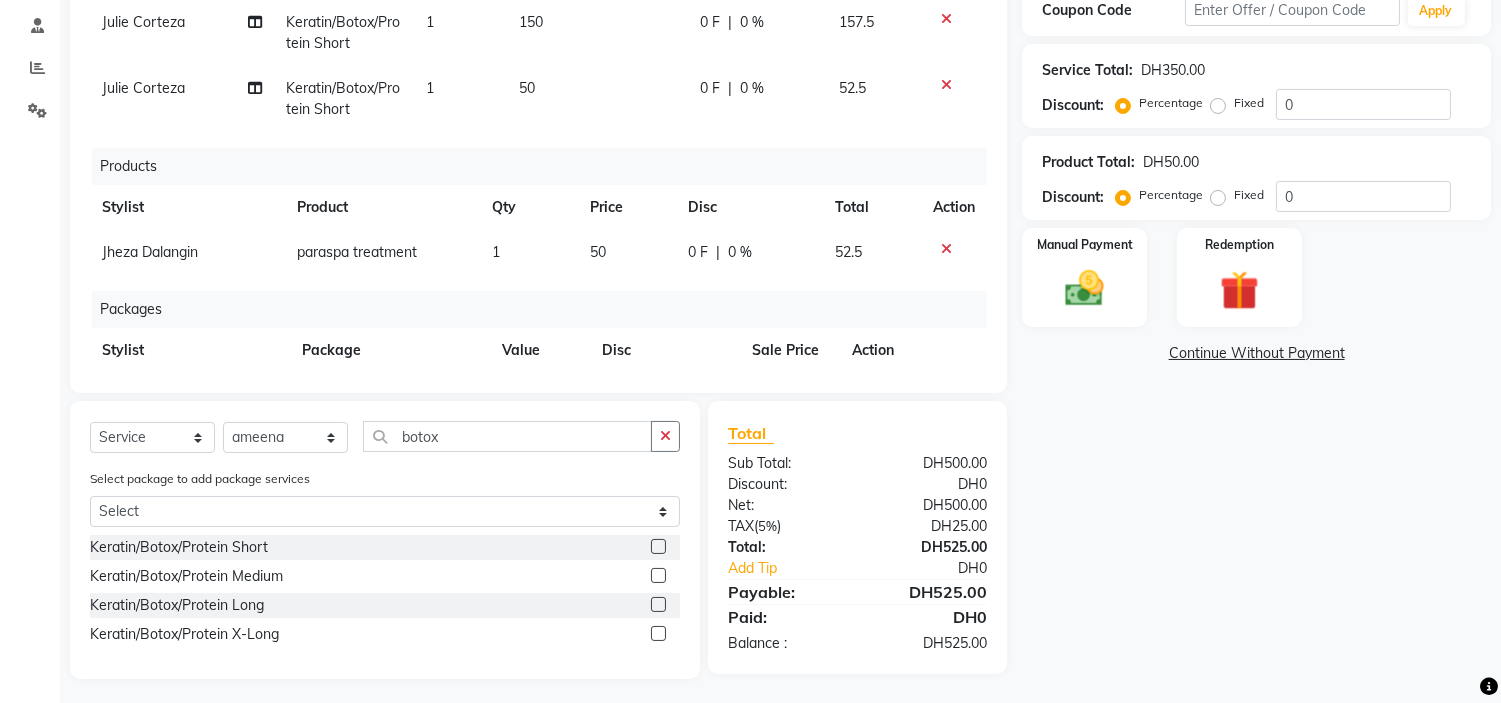 click 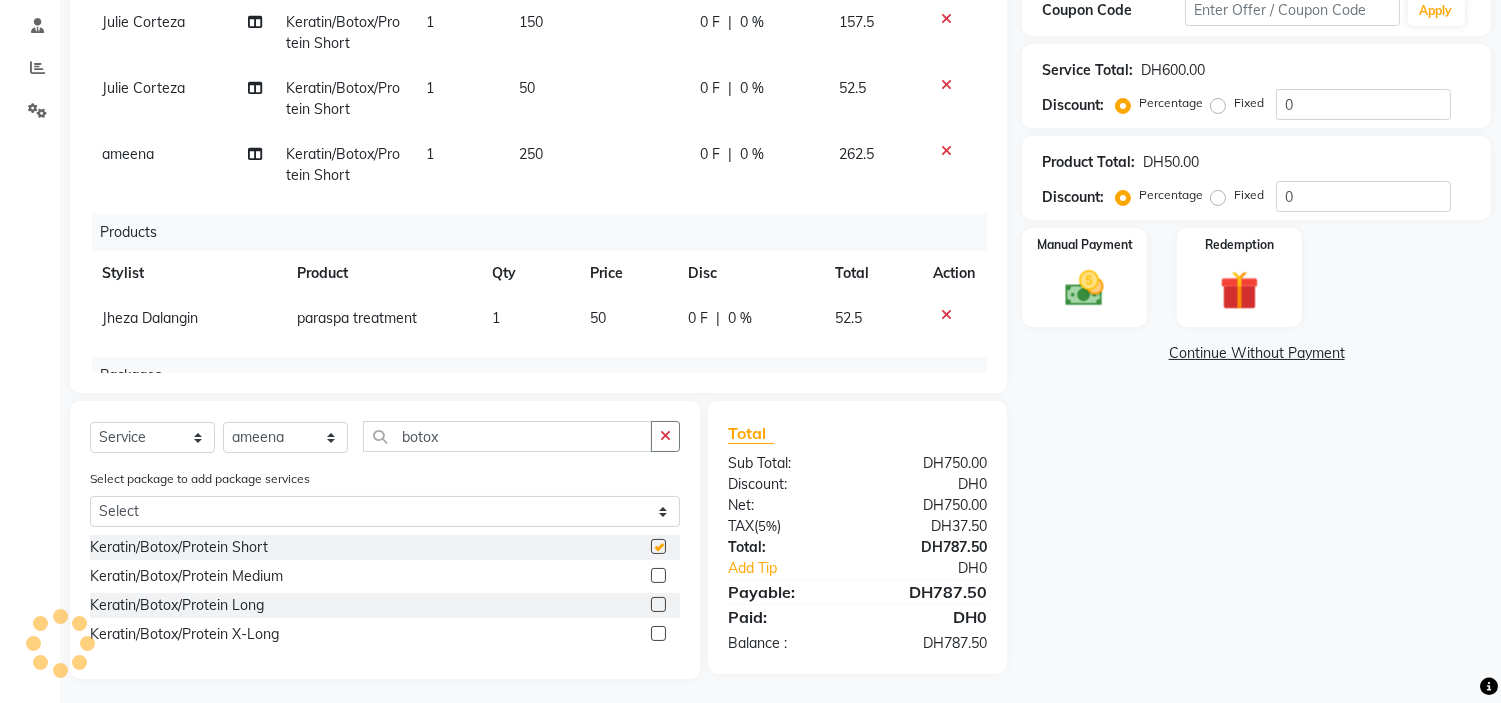 checkbox on "false" 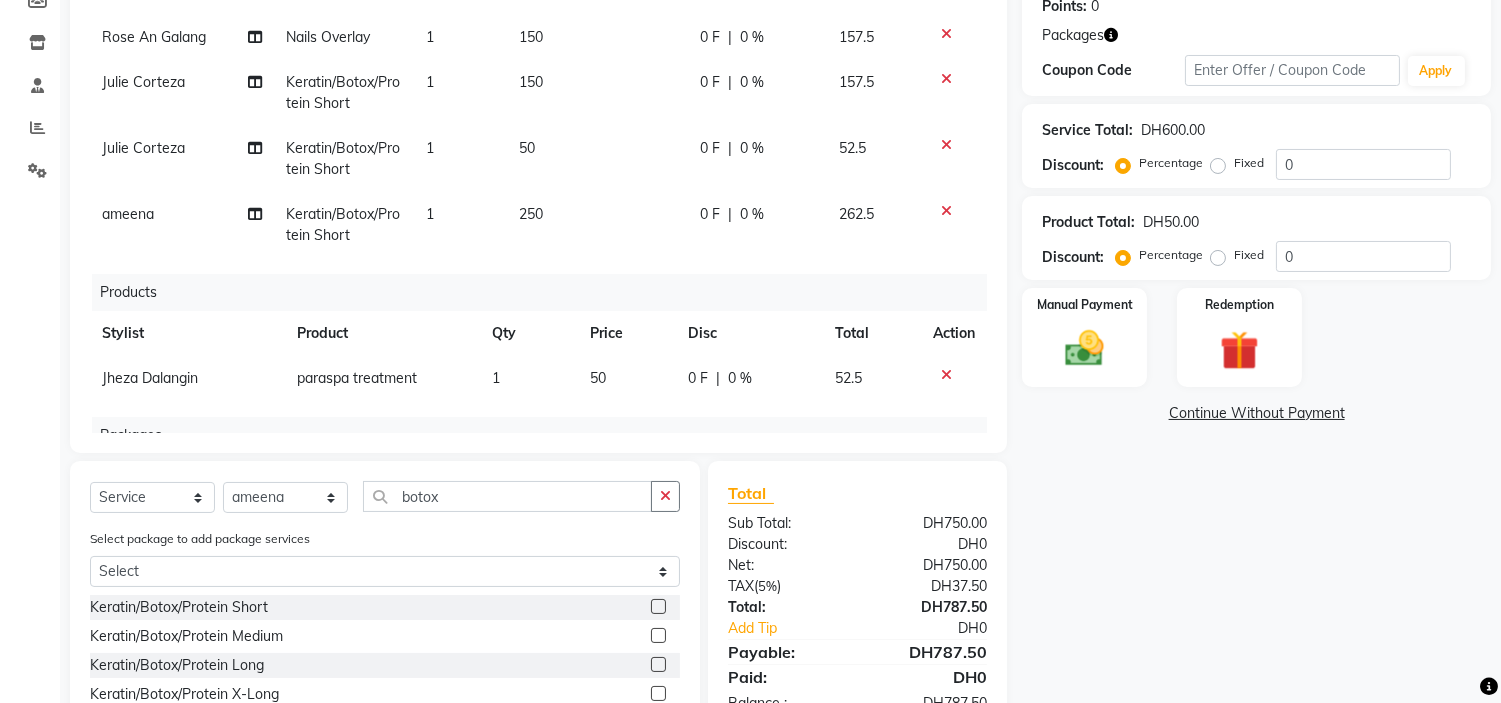 scroll, scrollTop: 264, scrollLeft: 0, axis: vertical 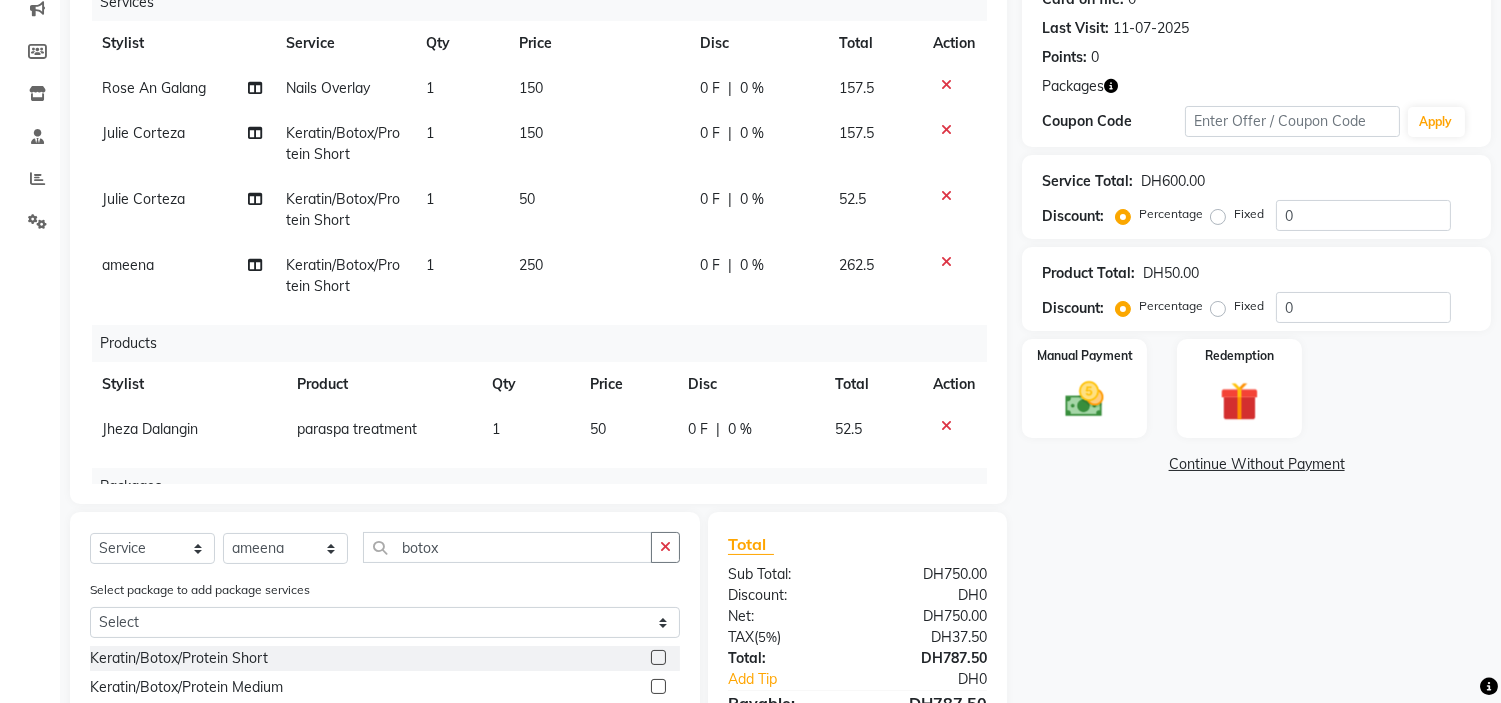click on "250" 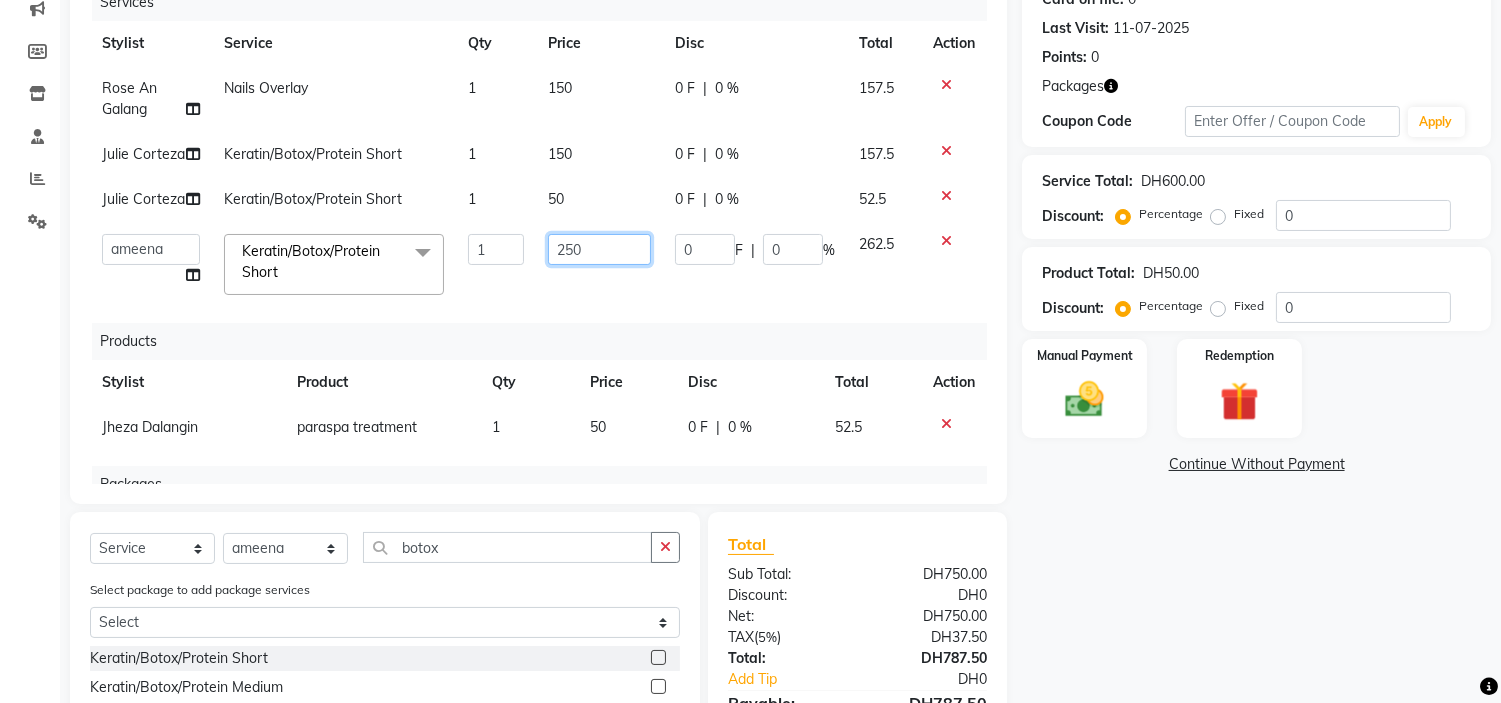 drag, startPoint x: 570, startPoint y: 291, endPoint x: 16, endPoint y: 298, distance: 554.04425 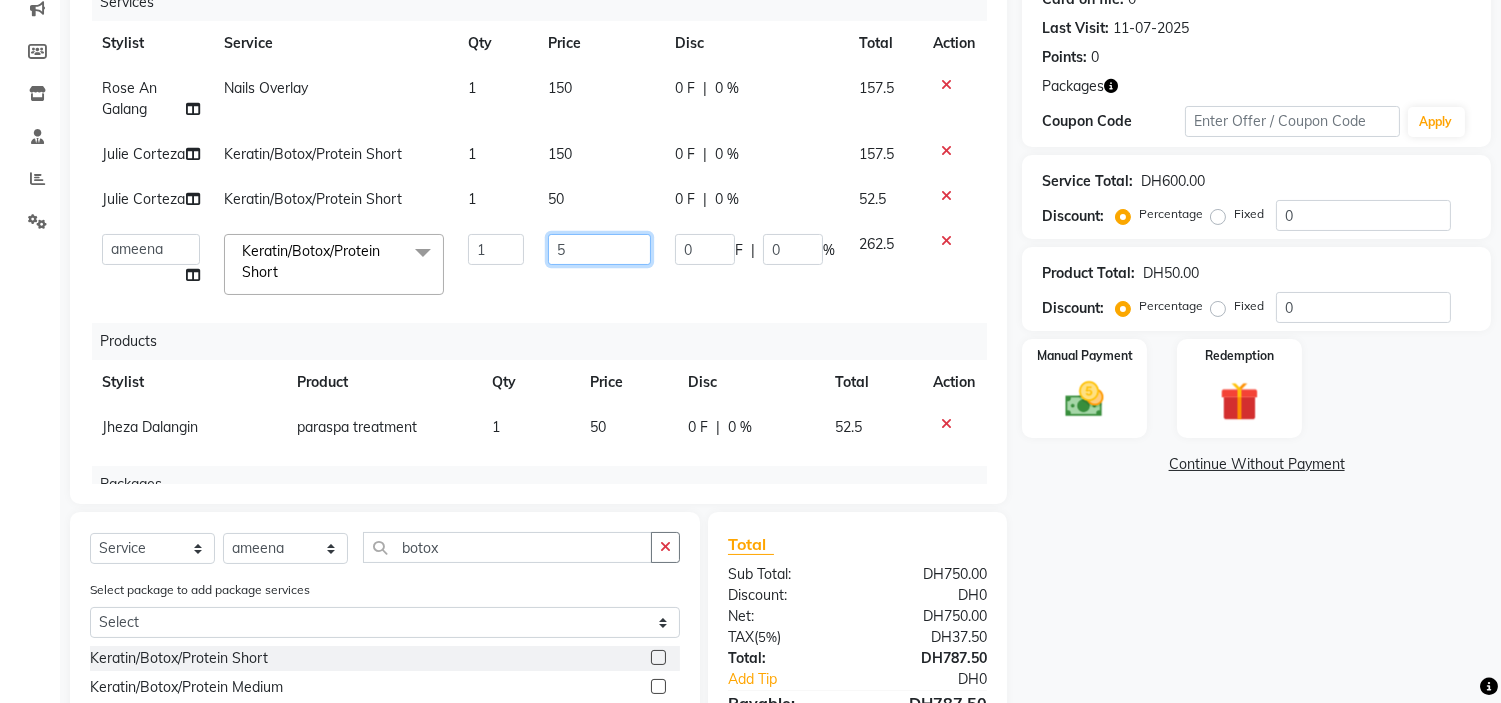 type on "50" 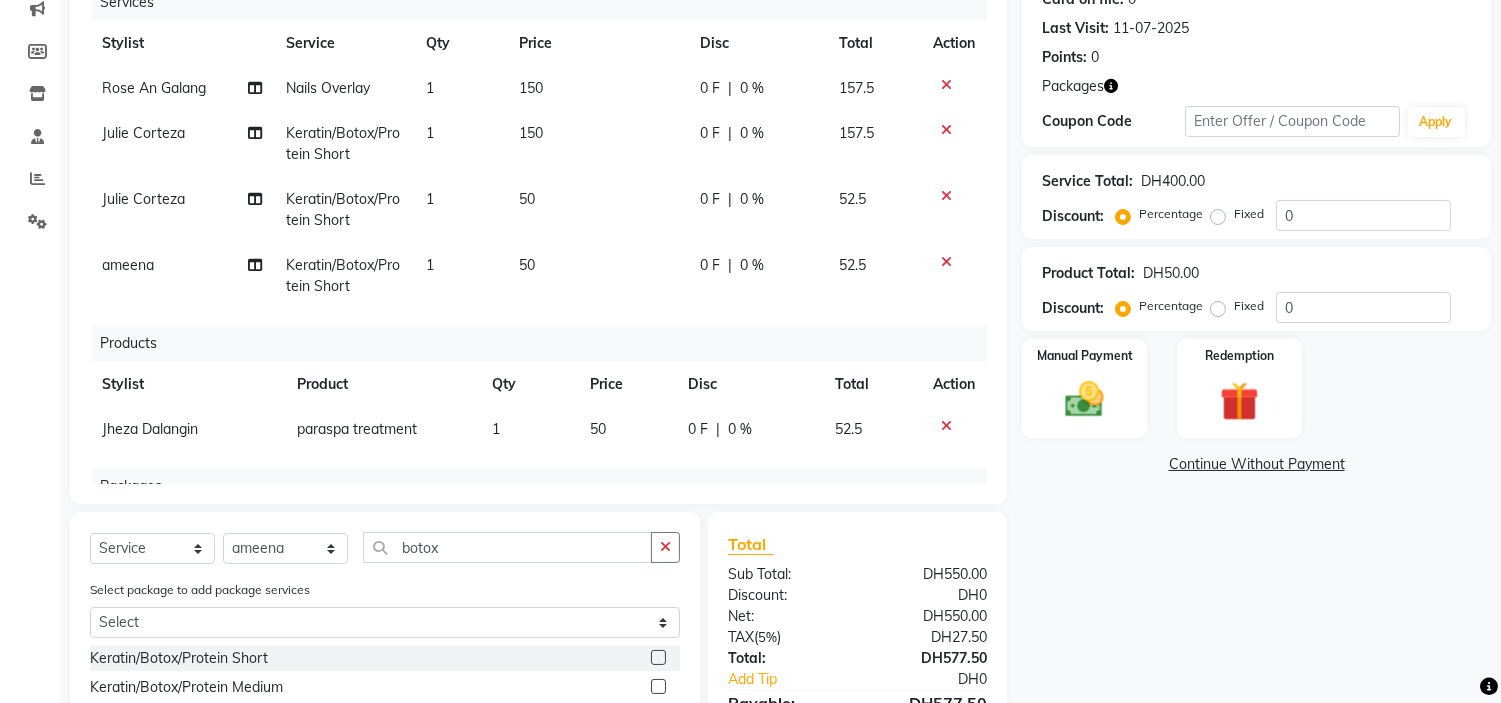 click on "Rose An Galang Nails Overlay 1 150 0 F | 0 % 157.5 Julie Corteza Keratin/Botox/Protein Short 1 150 0 F | 0 % 157.5 Julie Corteza Keratin/Botox/Protein Short 1 50 0 F | 0 % 52.5 ameena Keratin/Botox/Protein Short 1 50 0 F | 0 % 52.5" 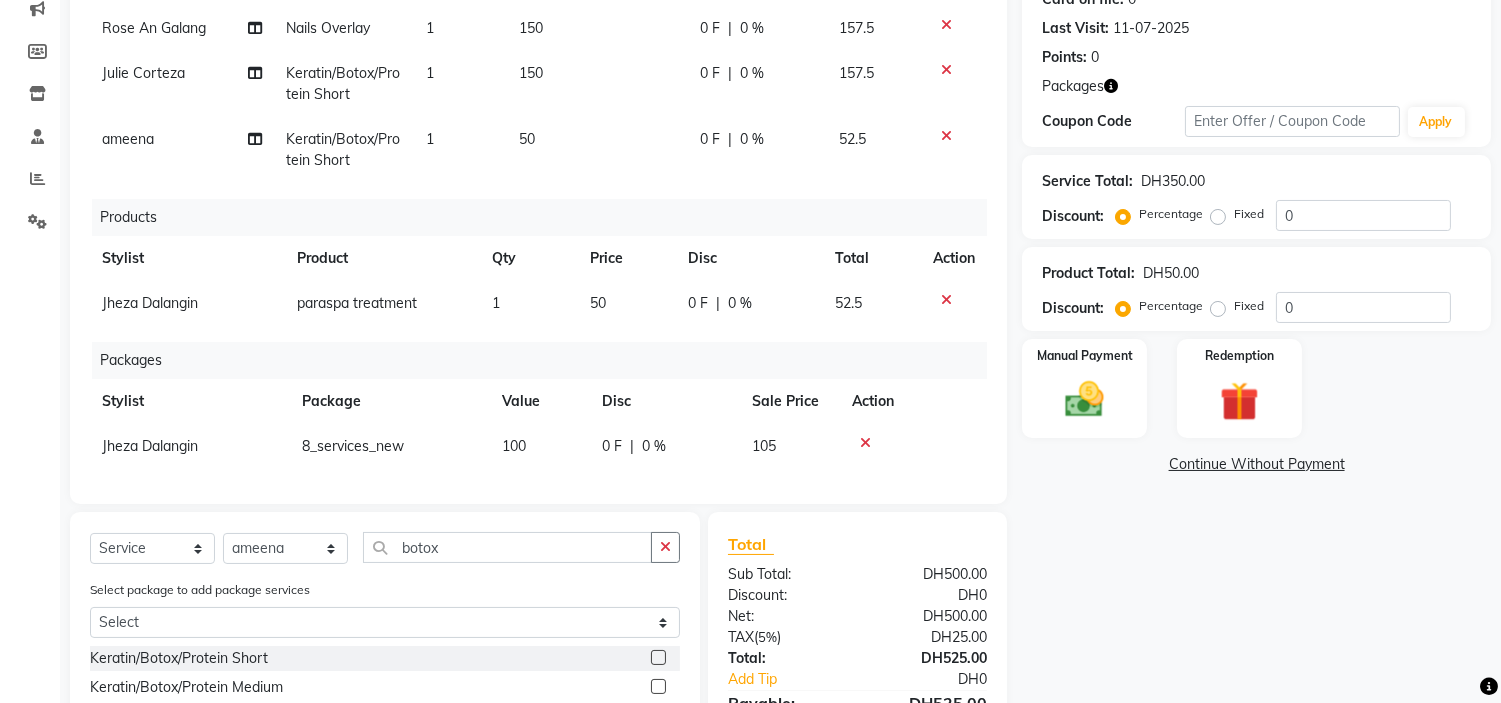 scroll, scrollTop: 77, scrollLeft: 0, axis: vertical 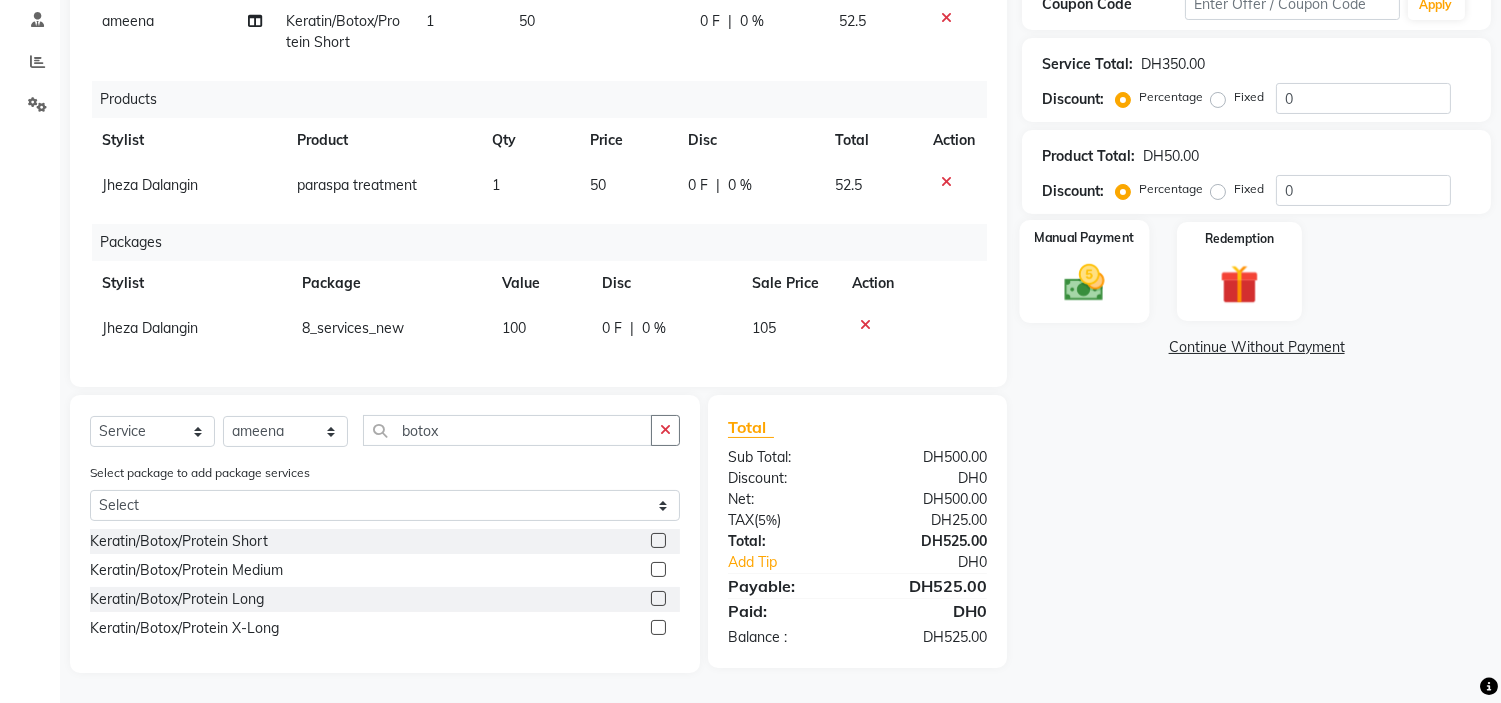 click 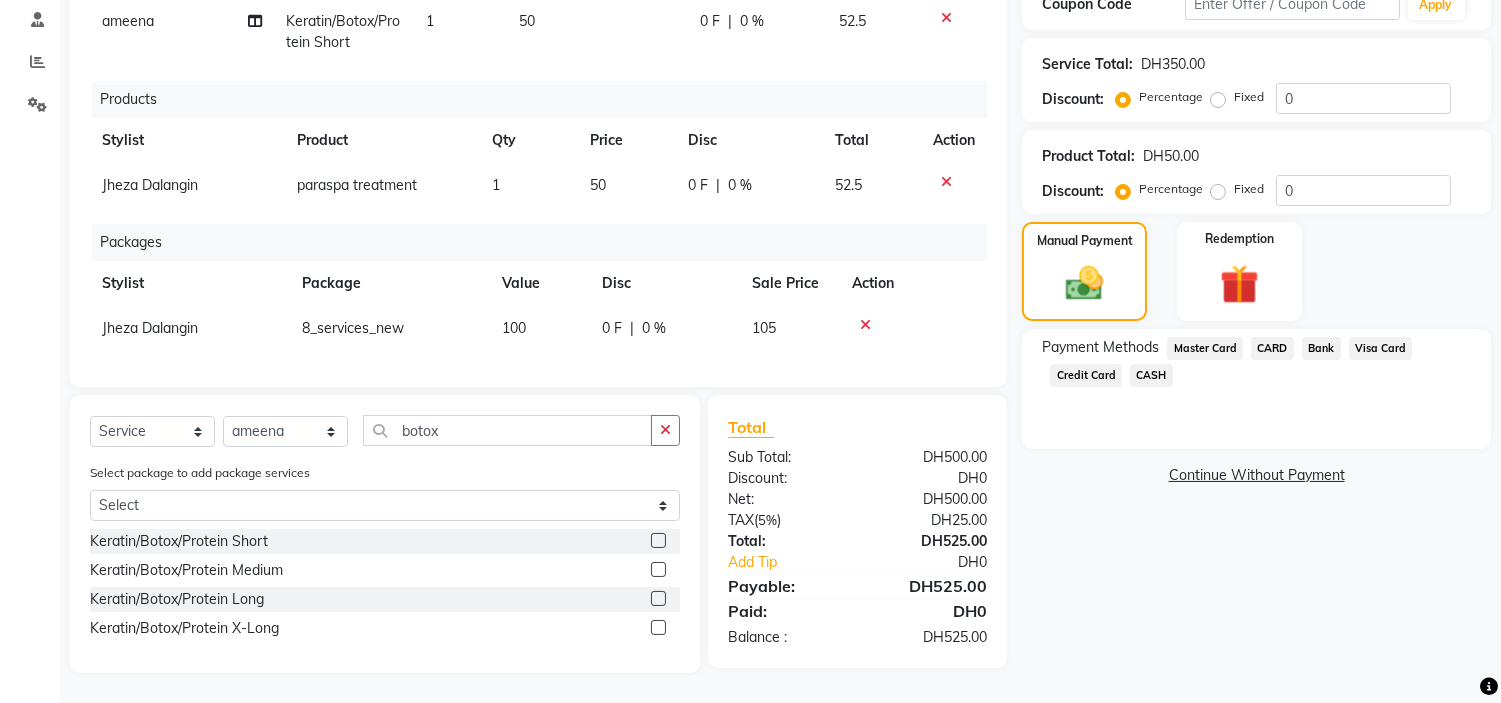 click on "Credit Card" 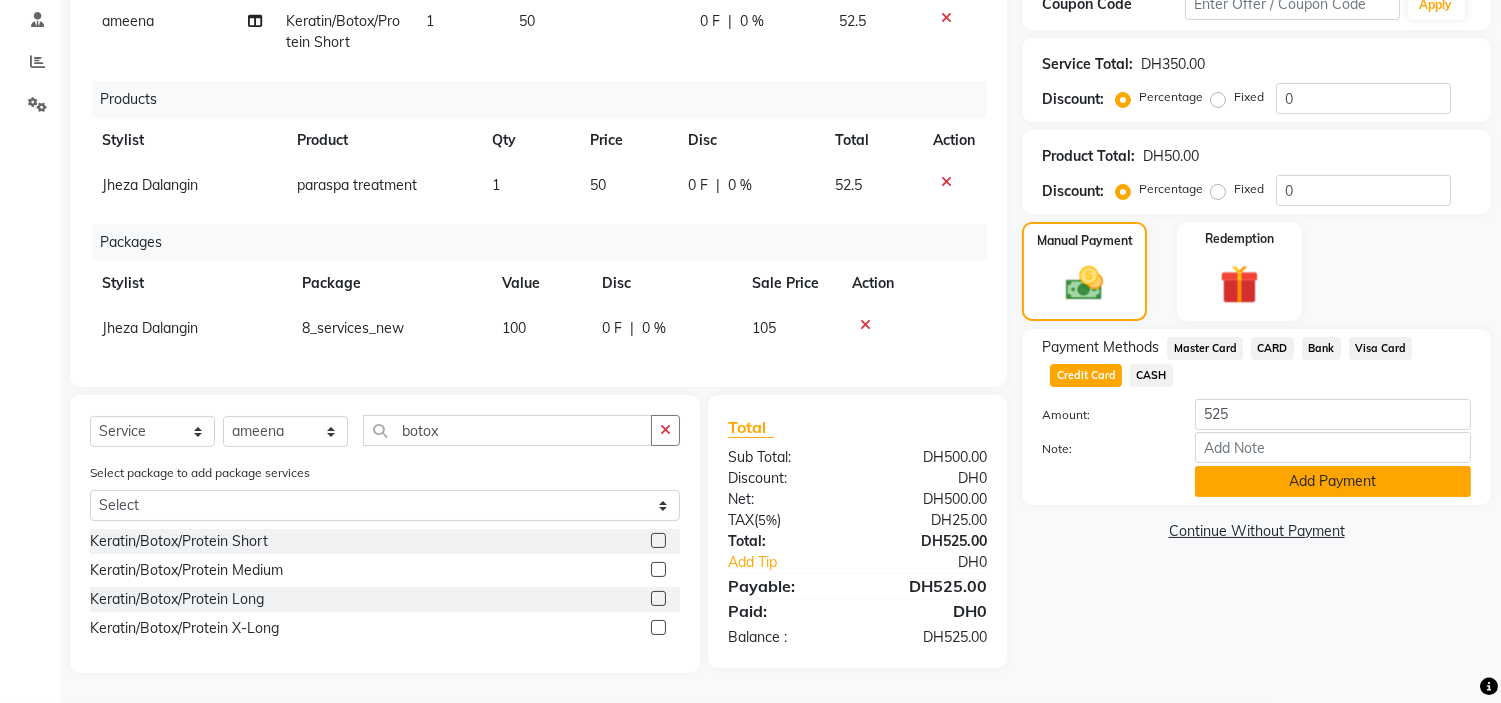 click on "Add Payment" 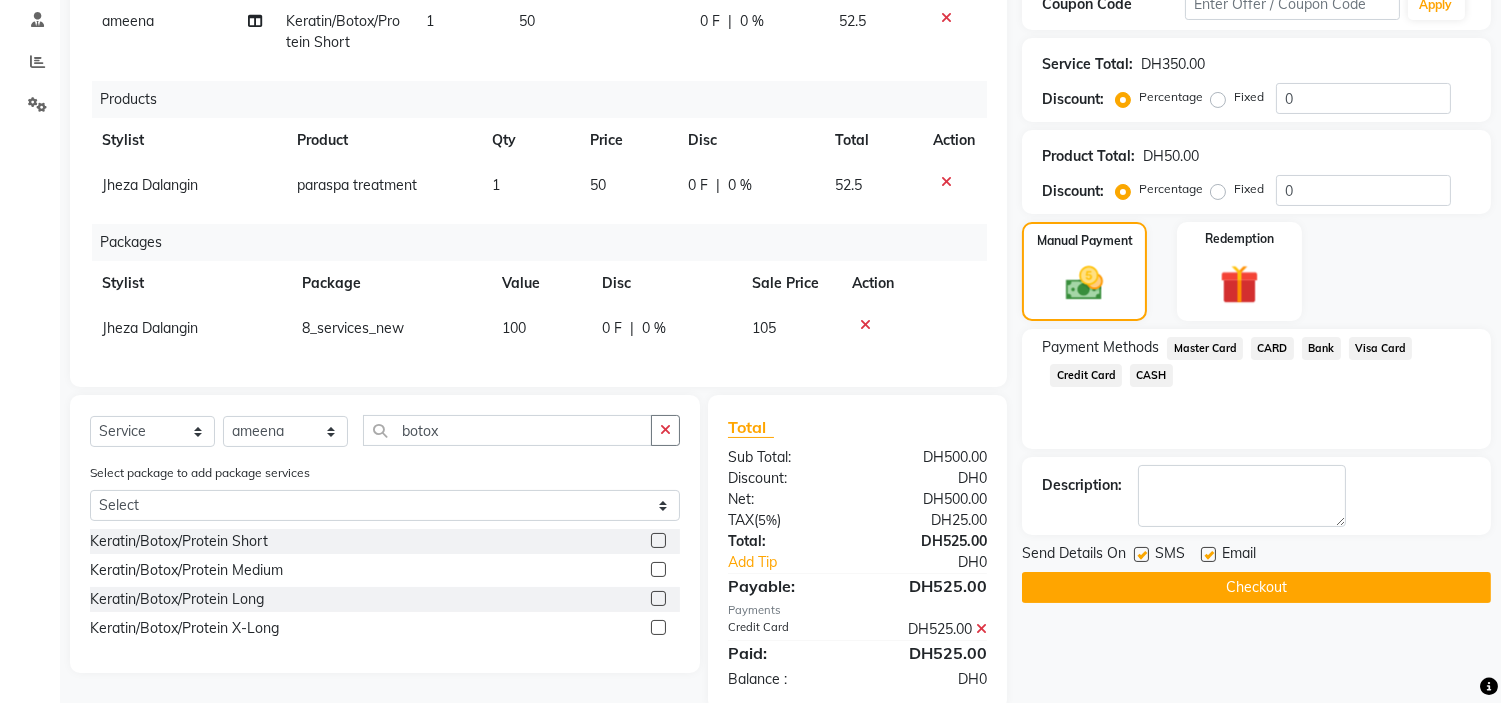 click 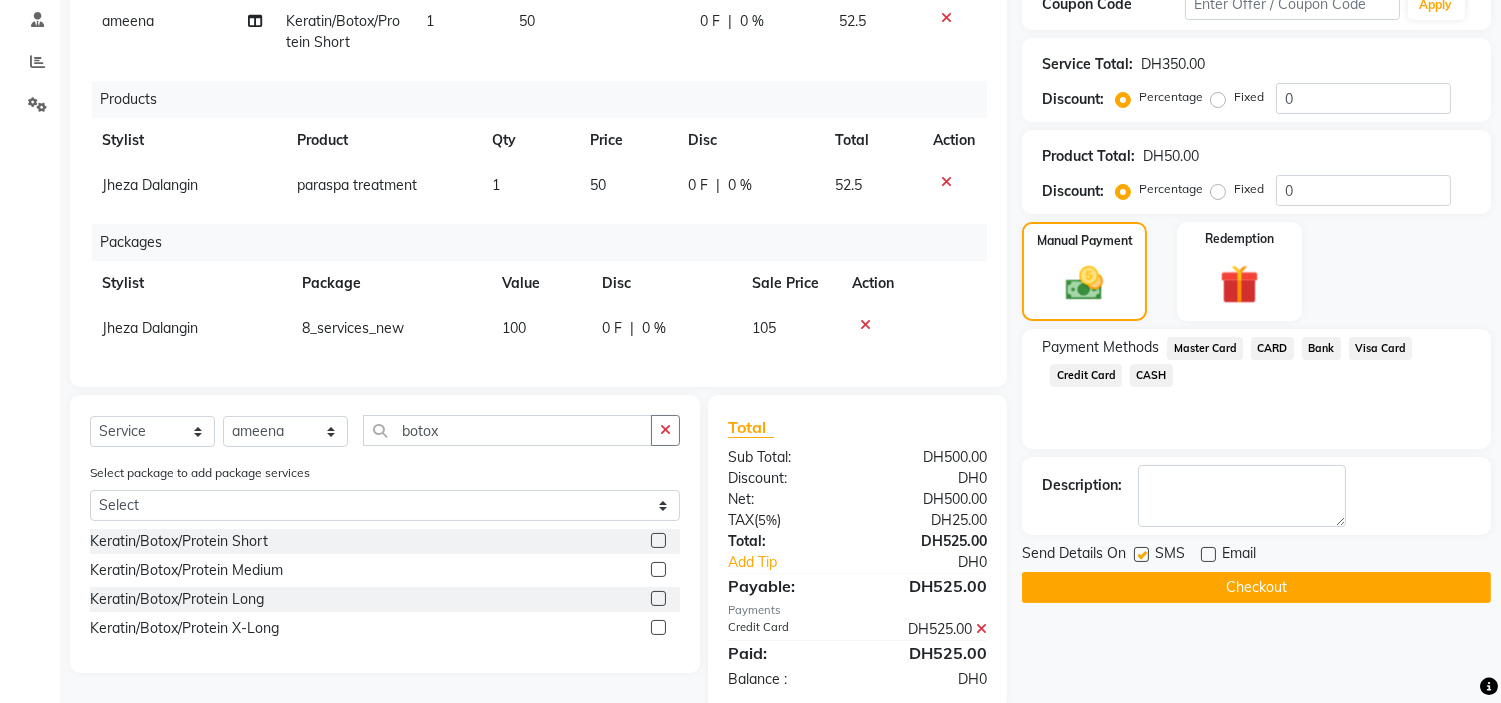 click 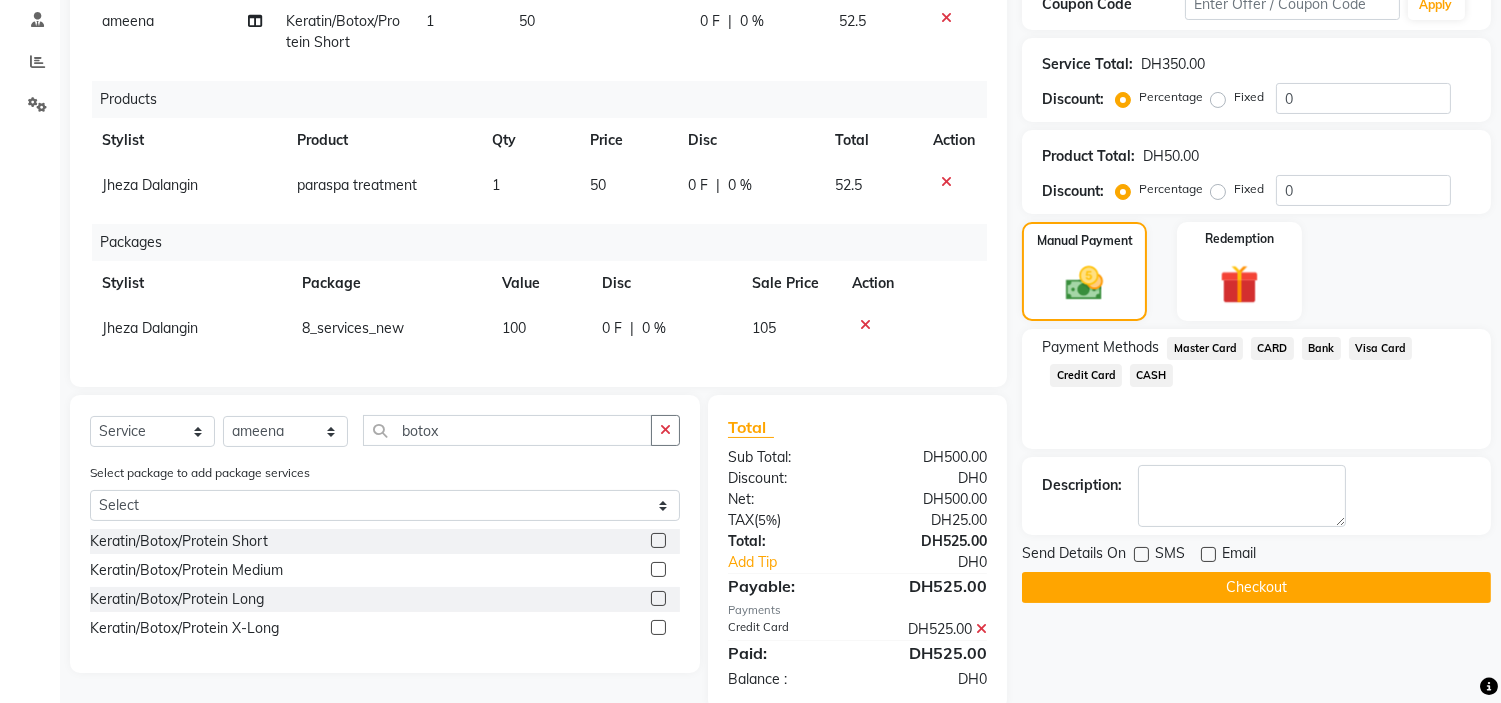 click on "Checkout" 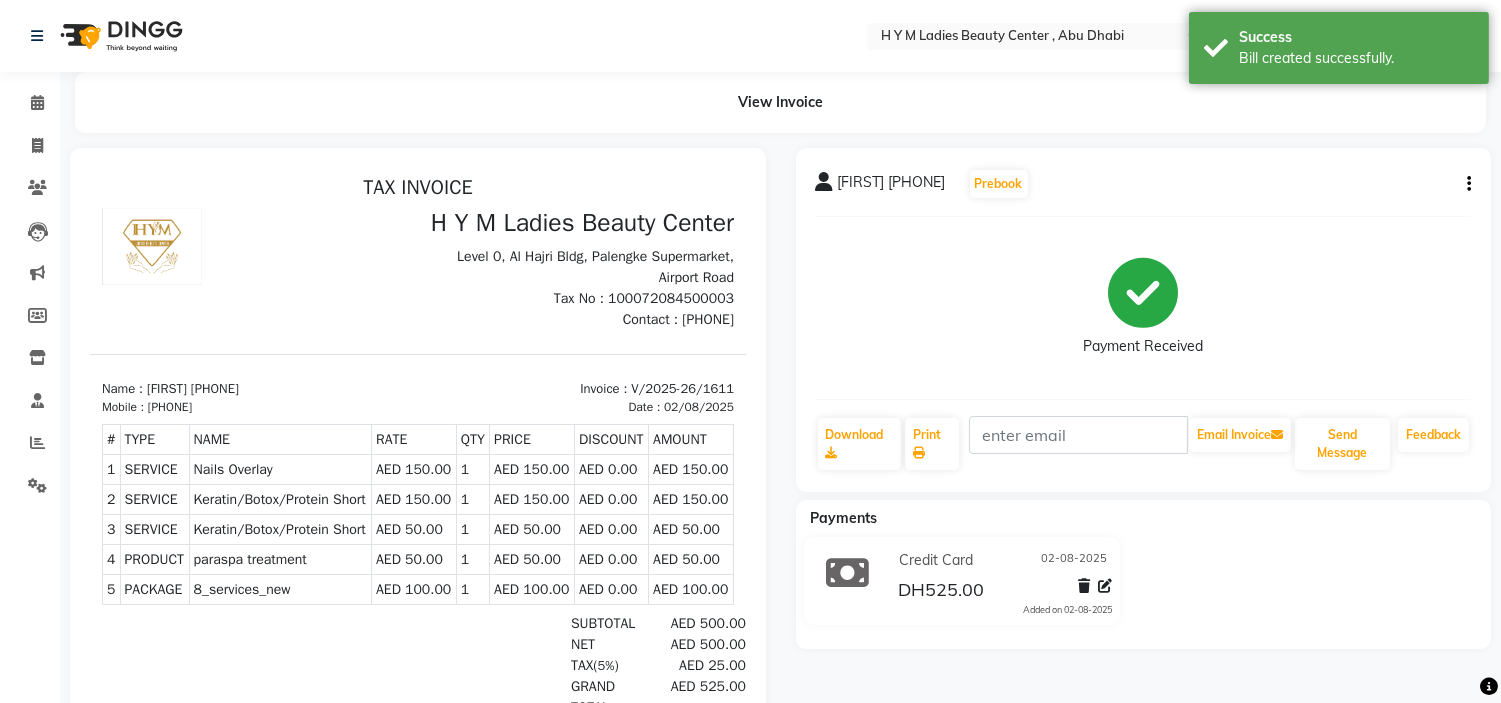 scroll, scrollTop: 0, scrollLeft: 0, axis: both 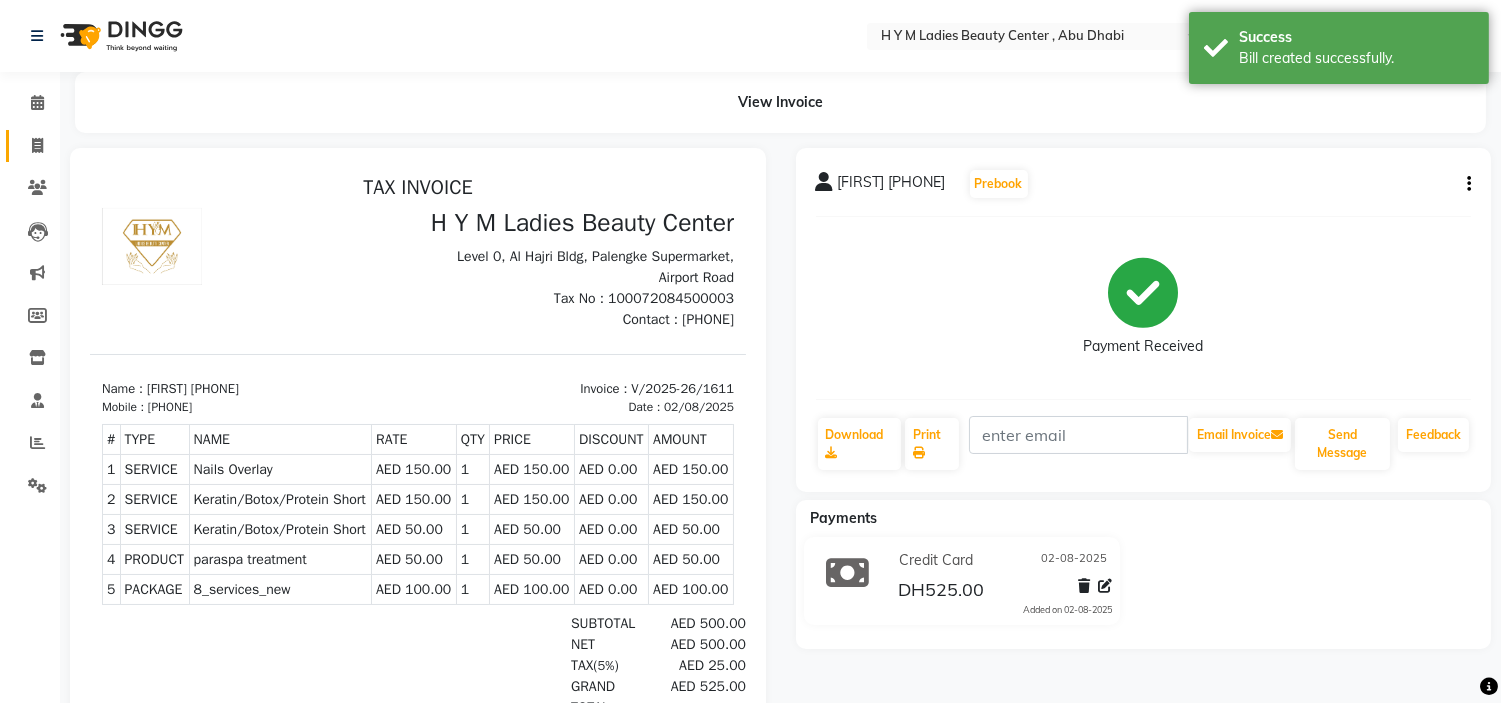 click 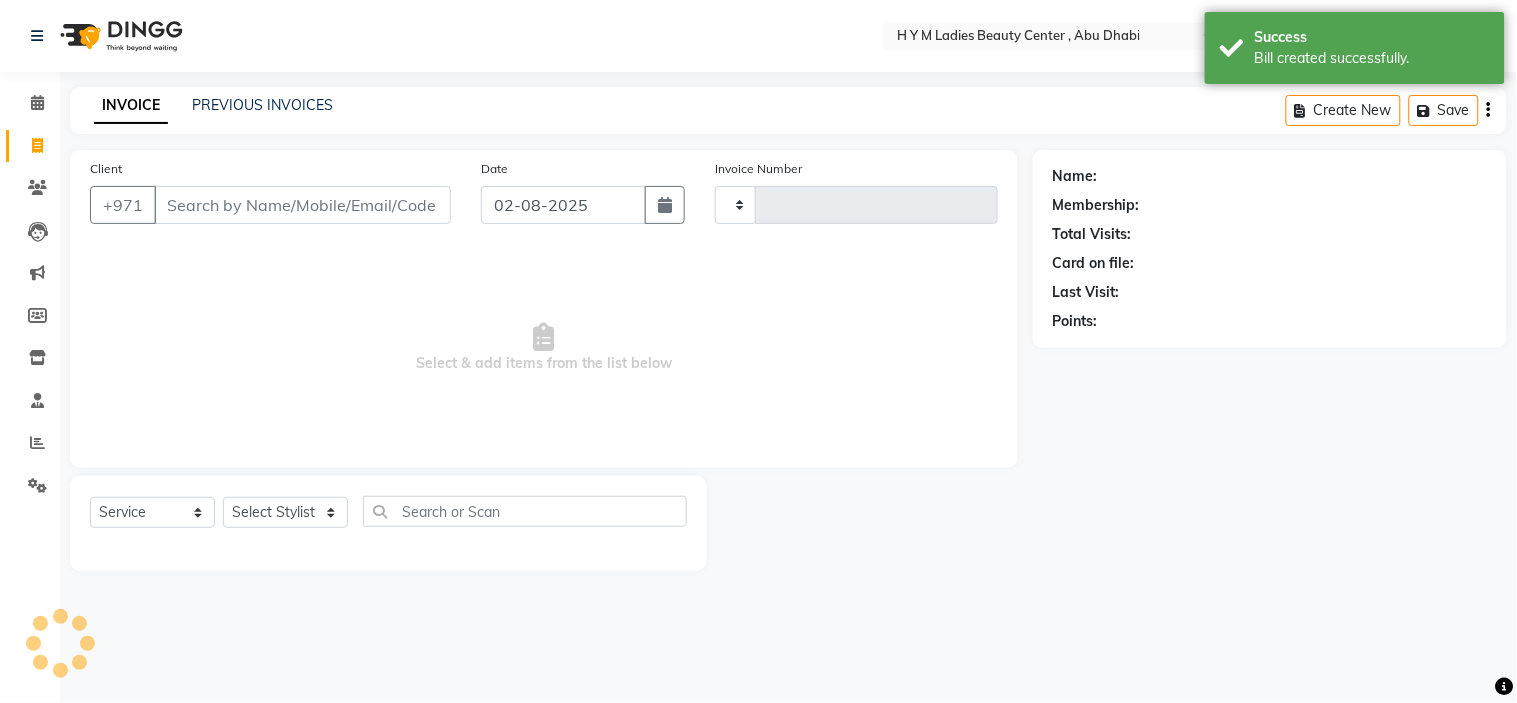 type on "1612" 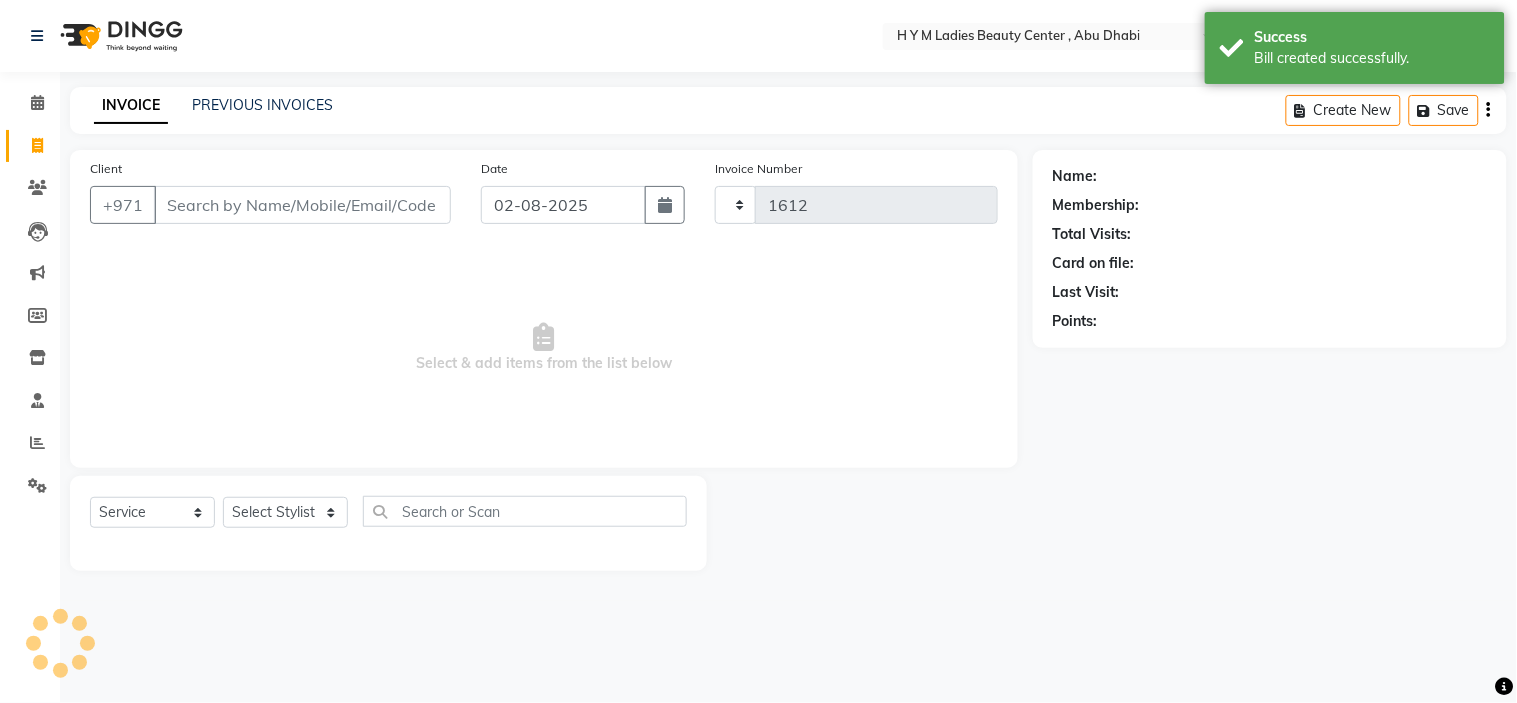 select on "7248" 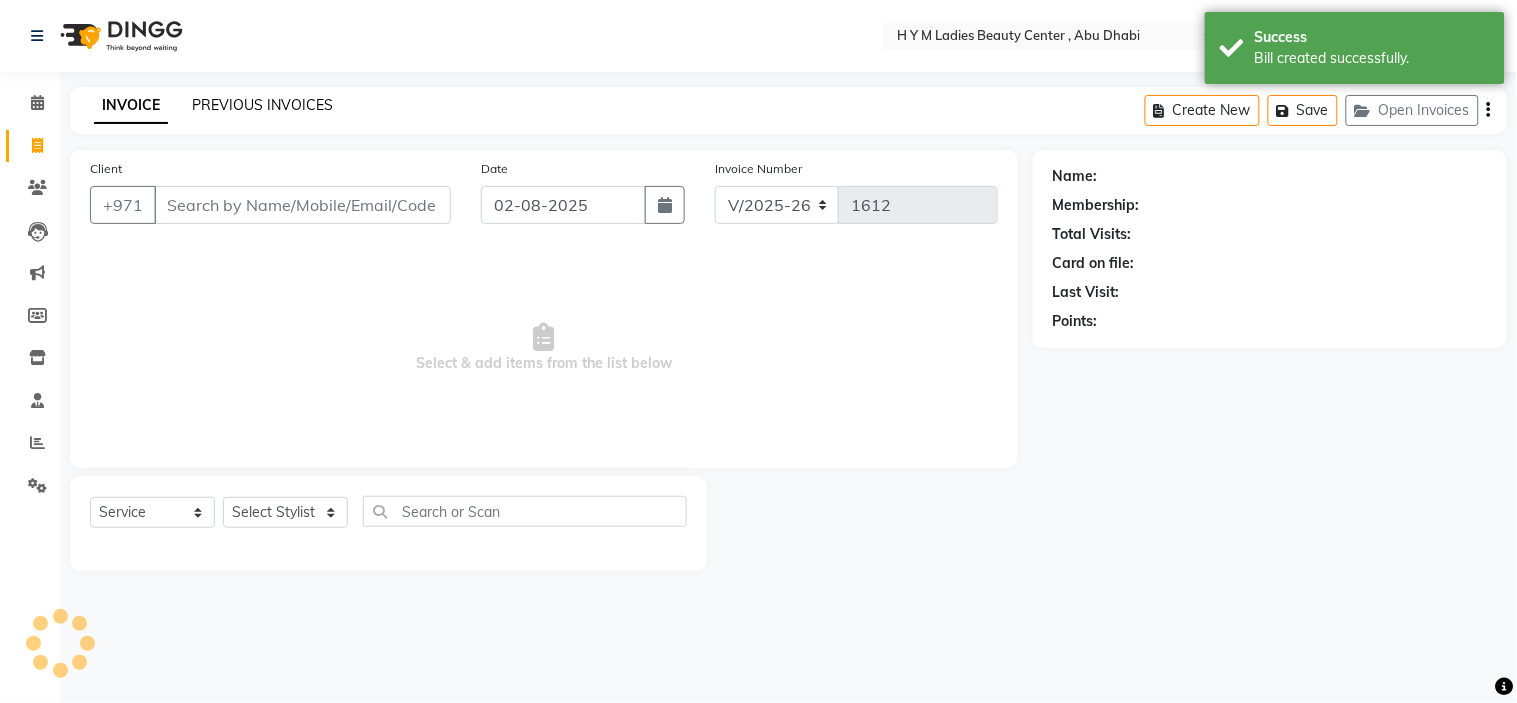 click on "PREVIOUS INVOICES" 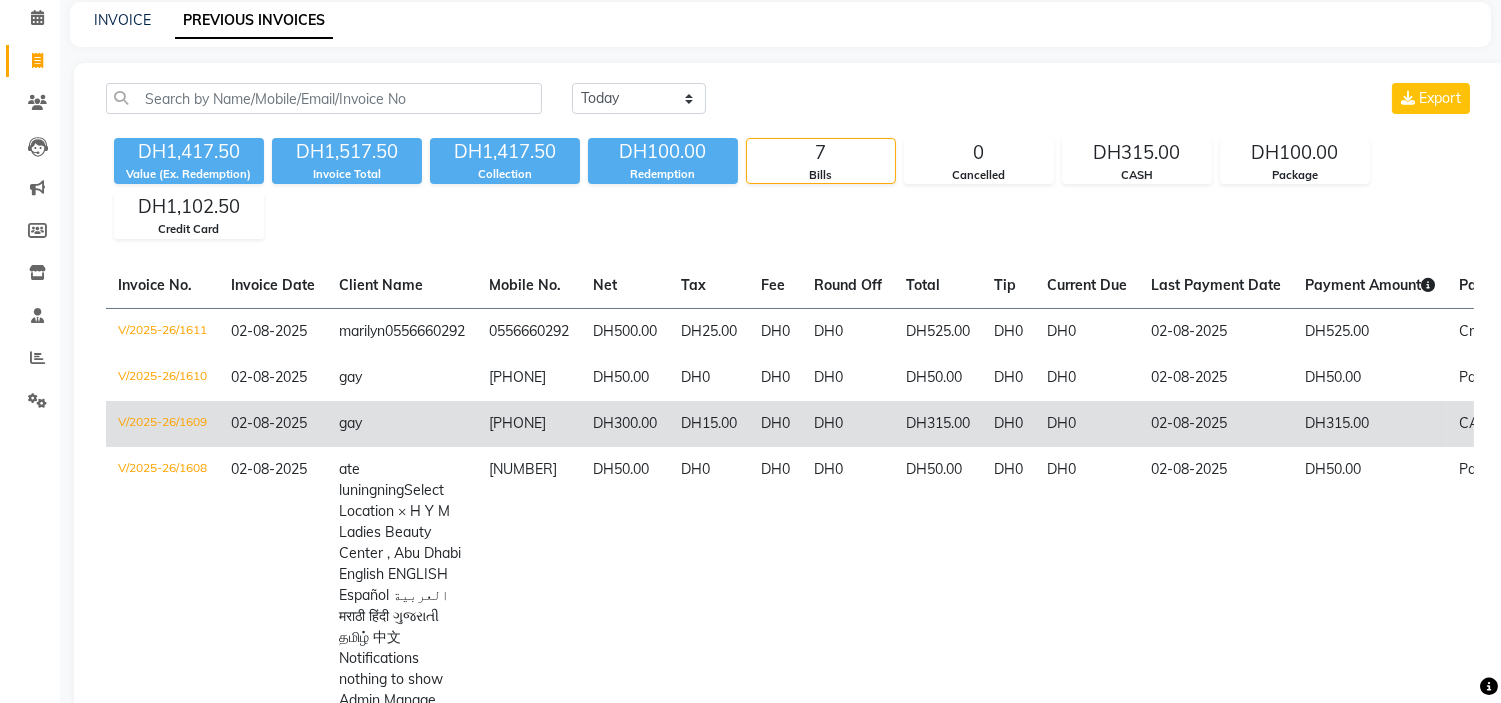 scroll, scrollTop: 0, scrollLeft: 0, axis: both 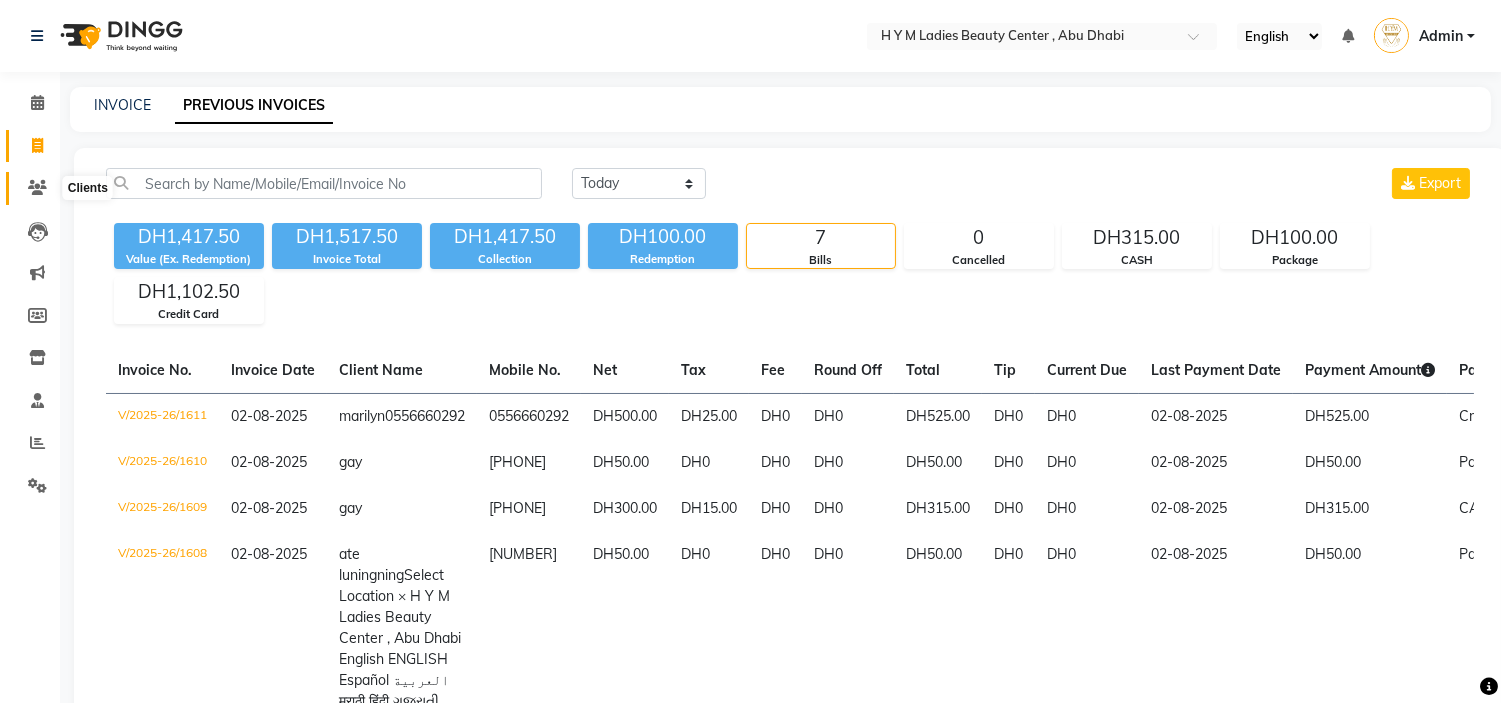 click 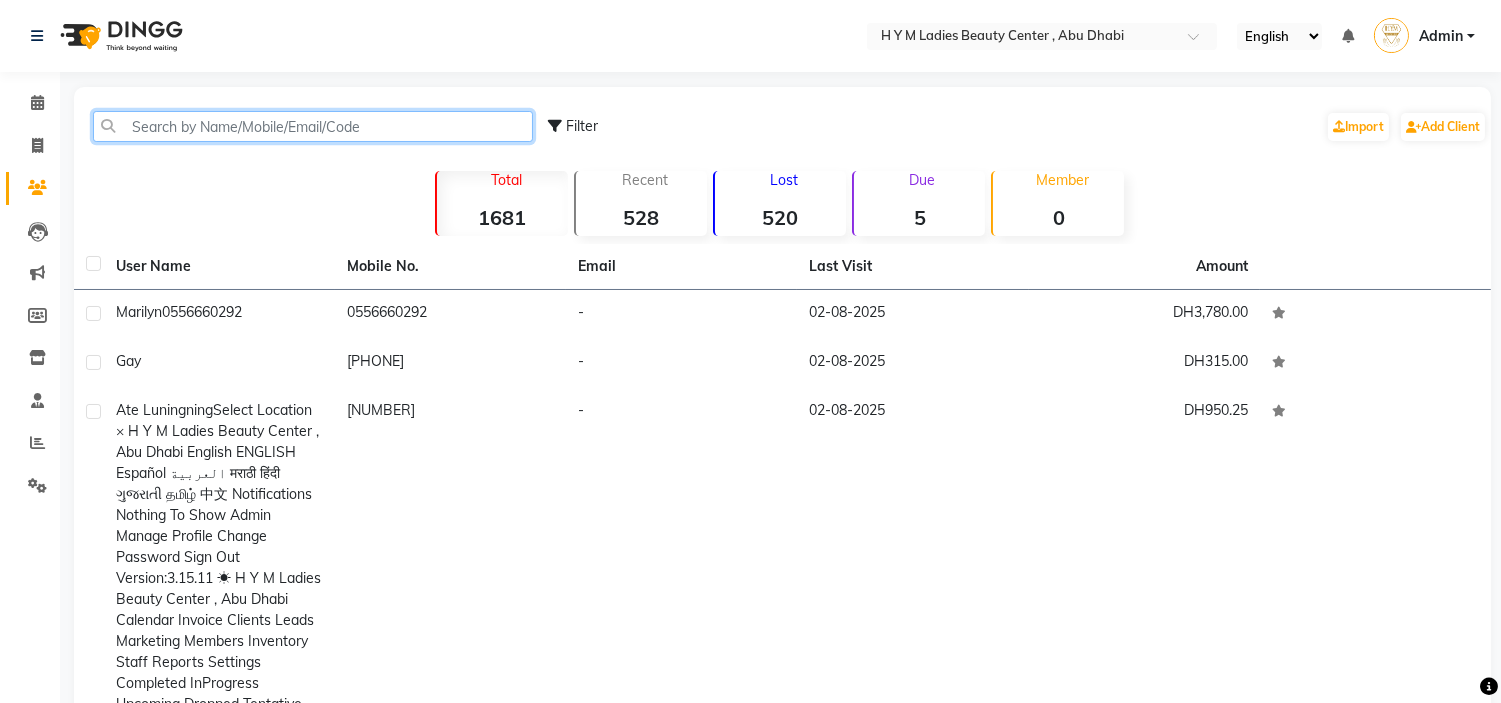 click 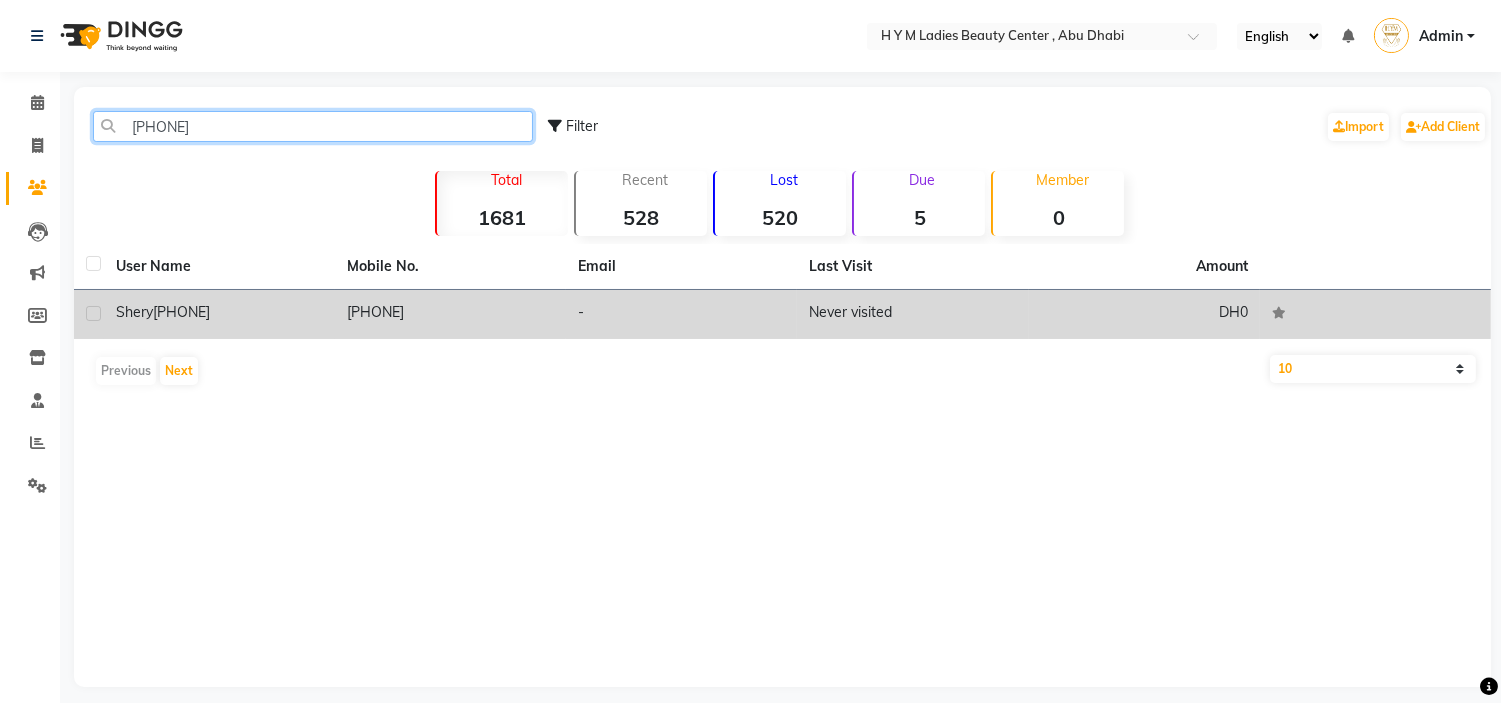 type on "[PHONE]" 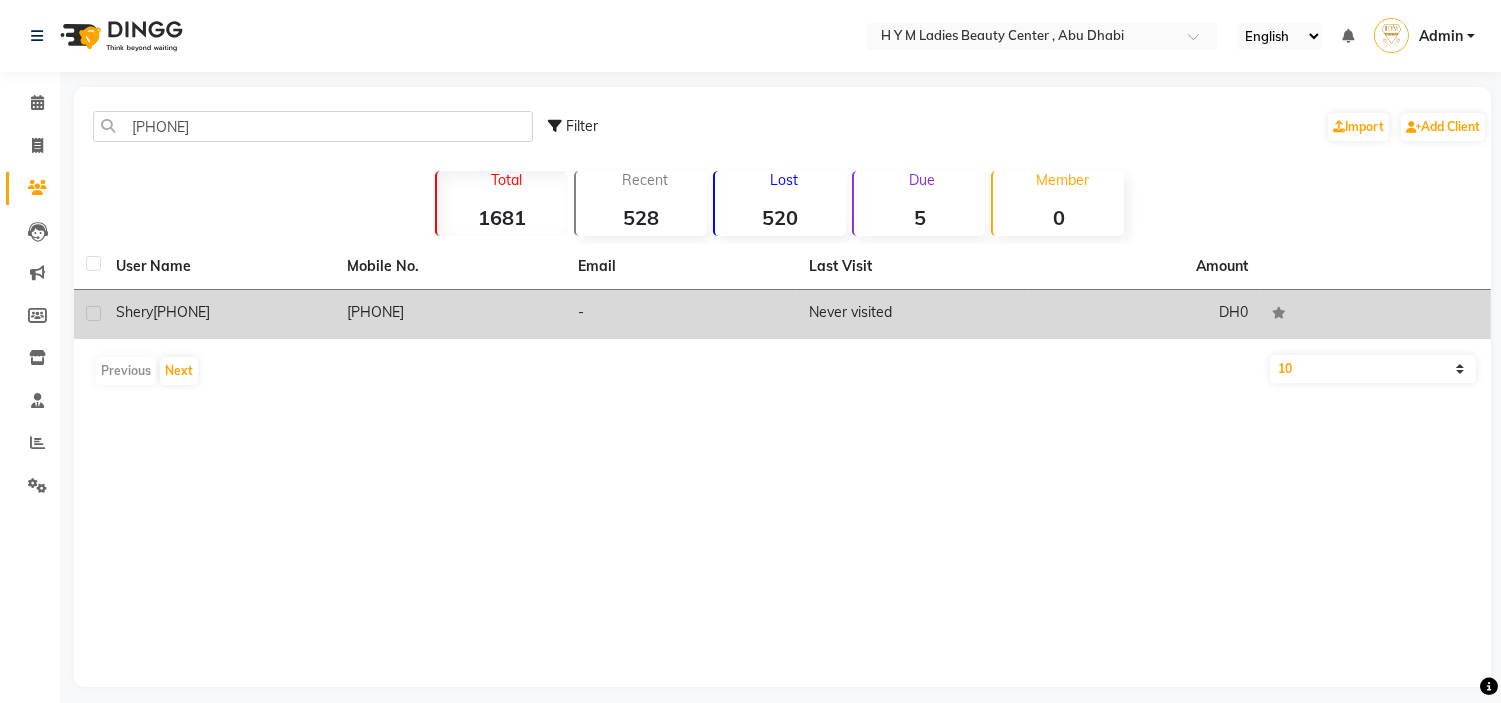 click on "[PHONE]" 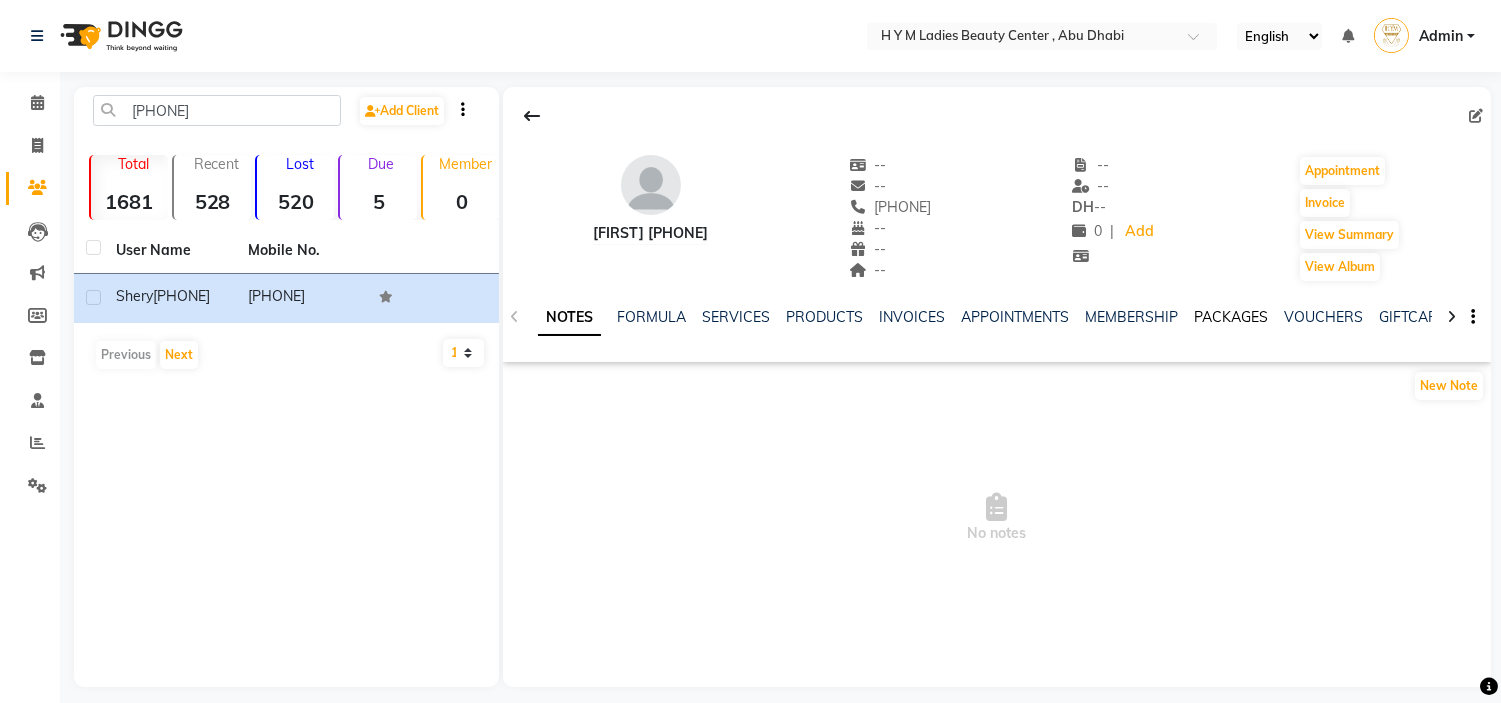 click on "PACKAGES" 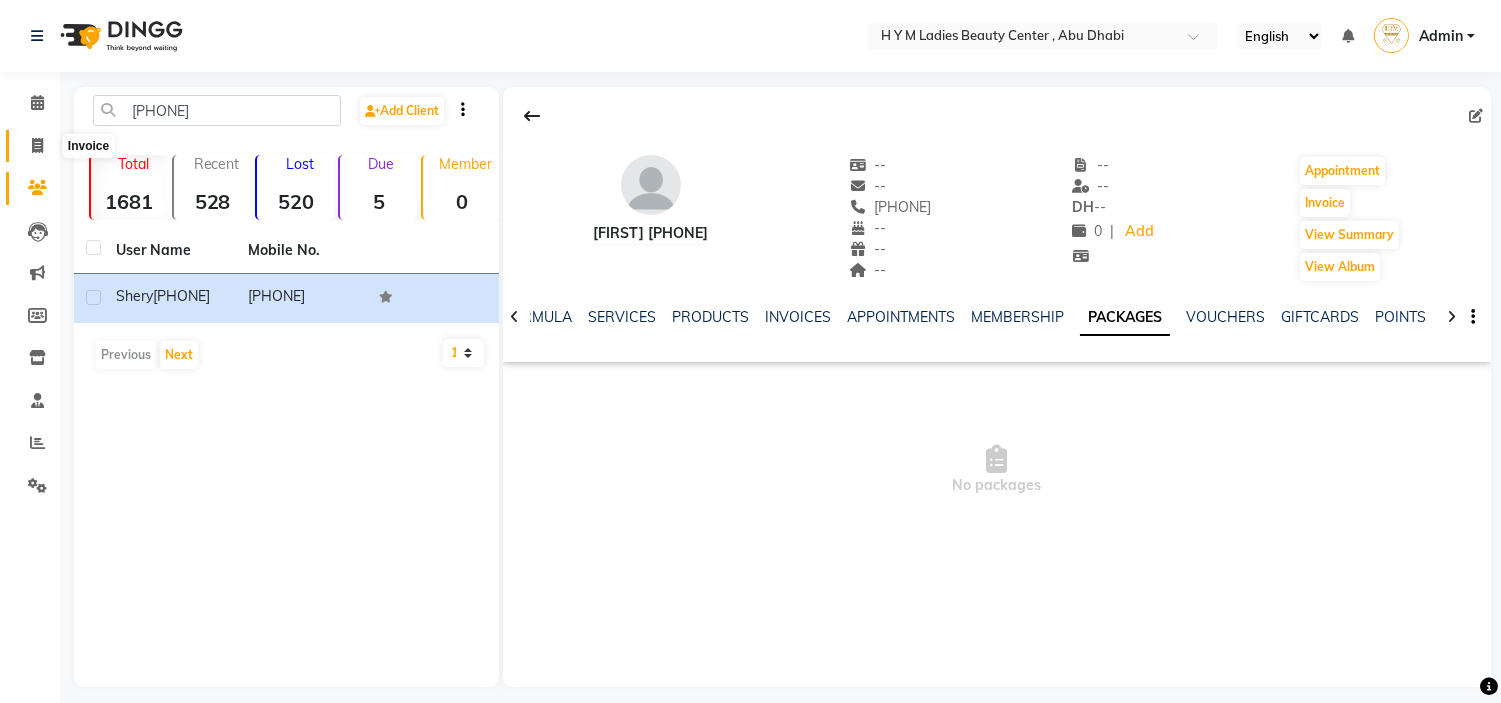 click 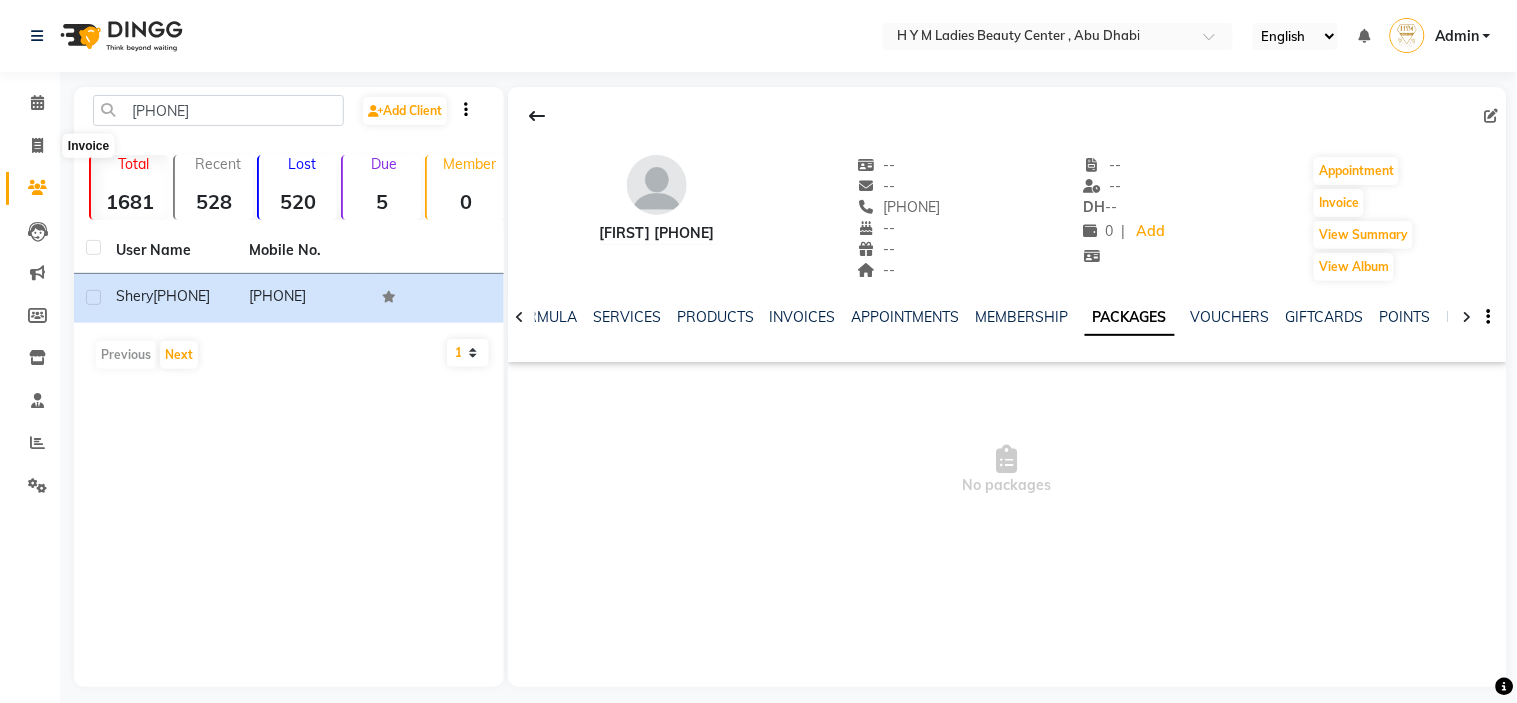 select on "service" 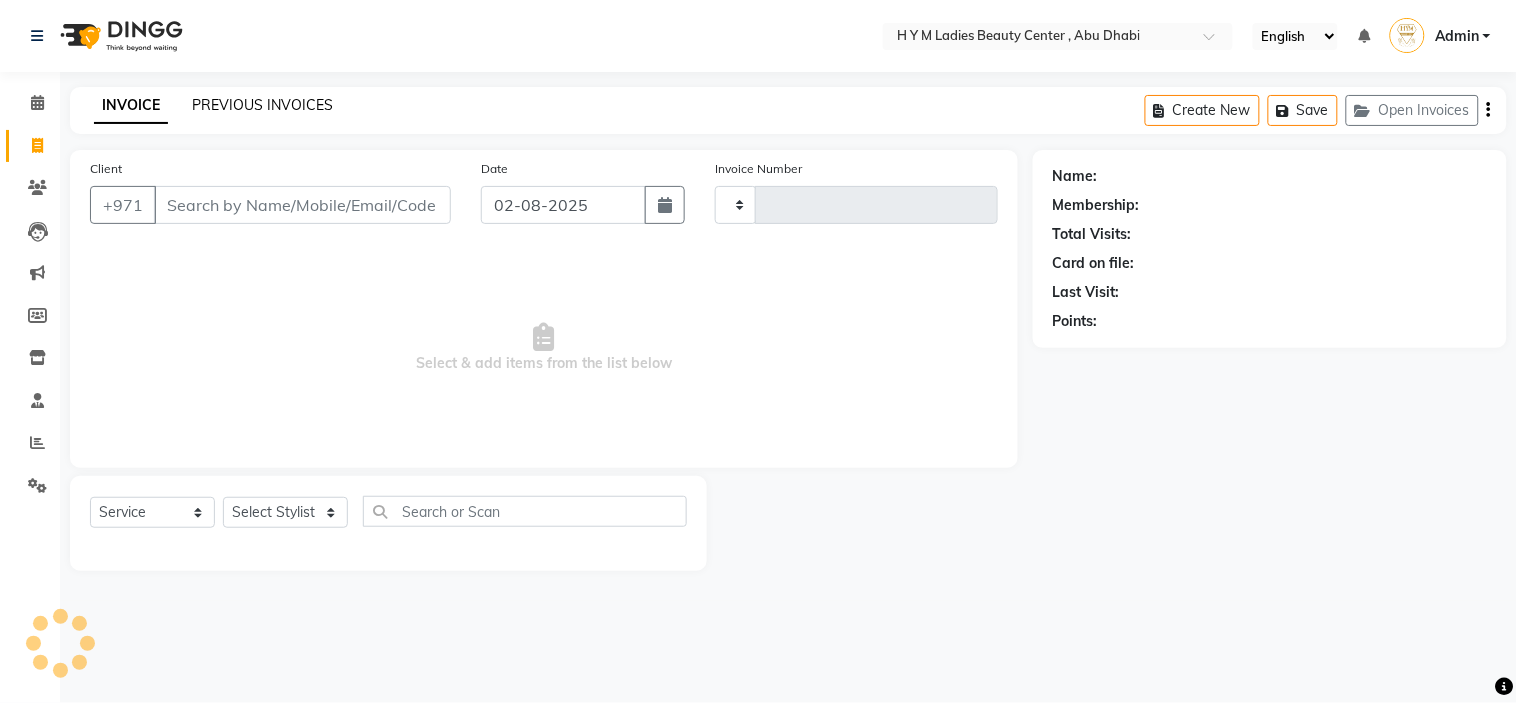 click on "PREVIOUS INVOICES" 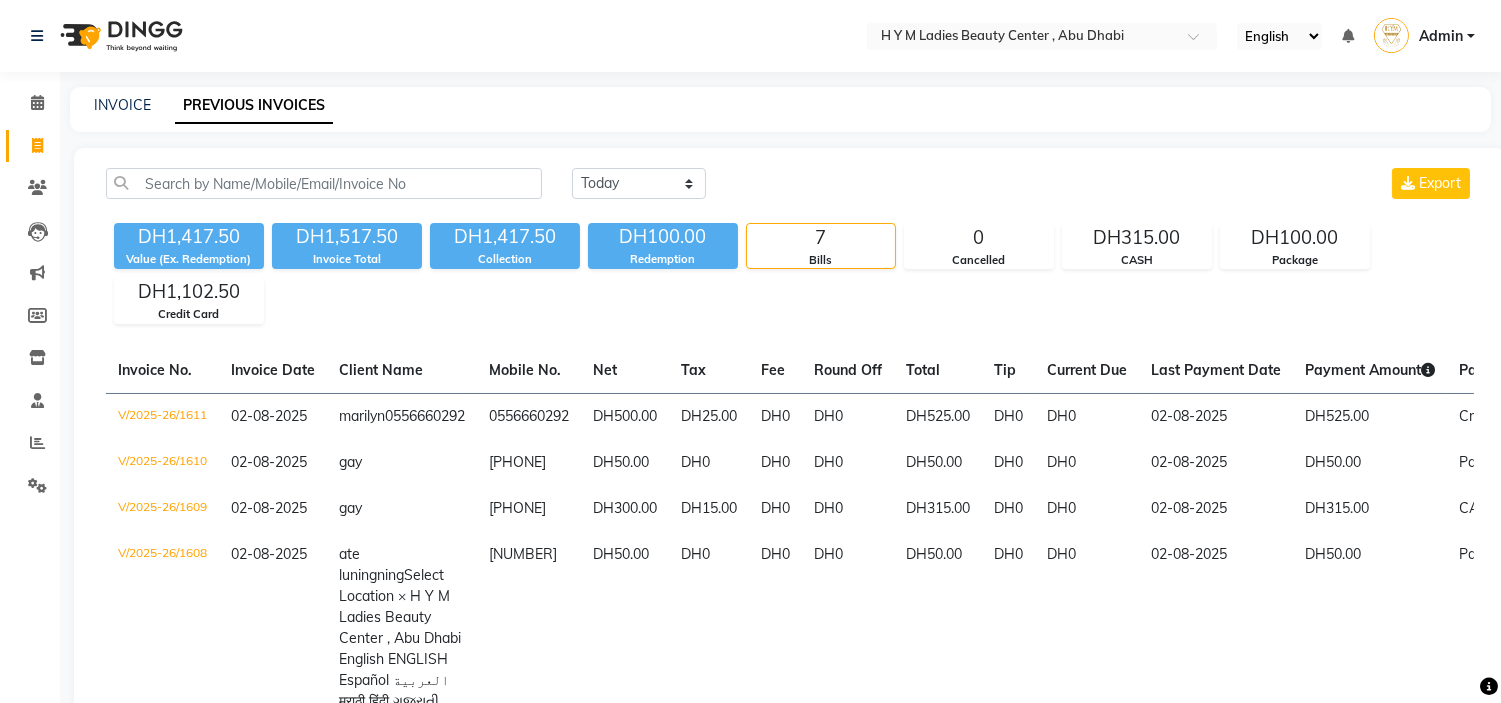 click on "Calendar" 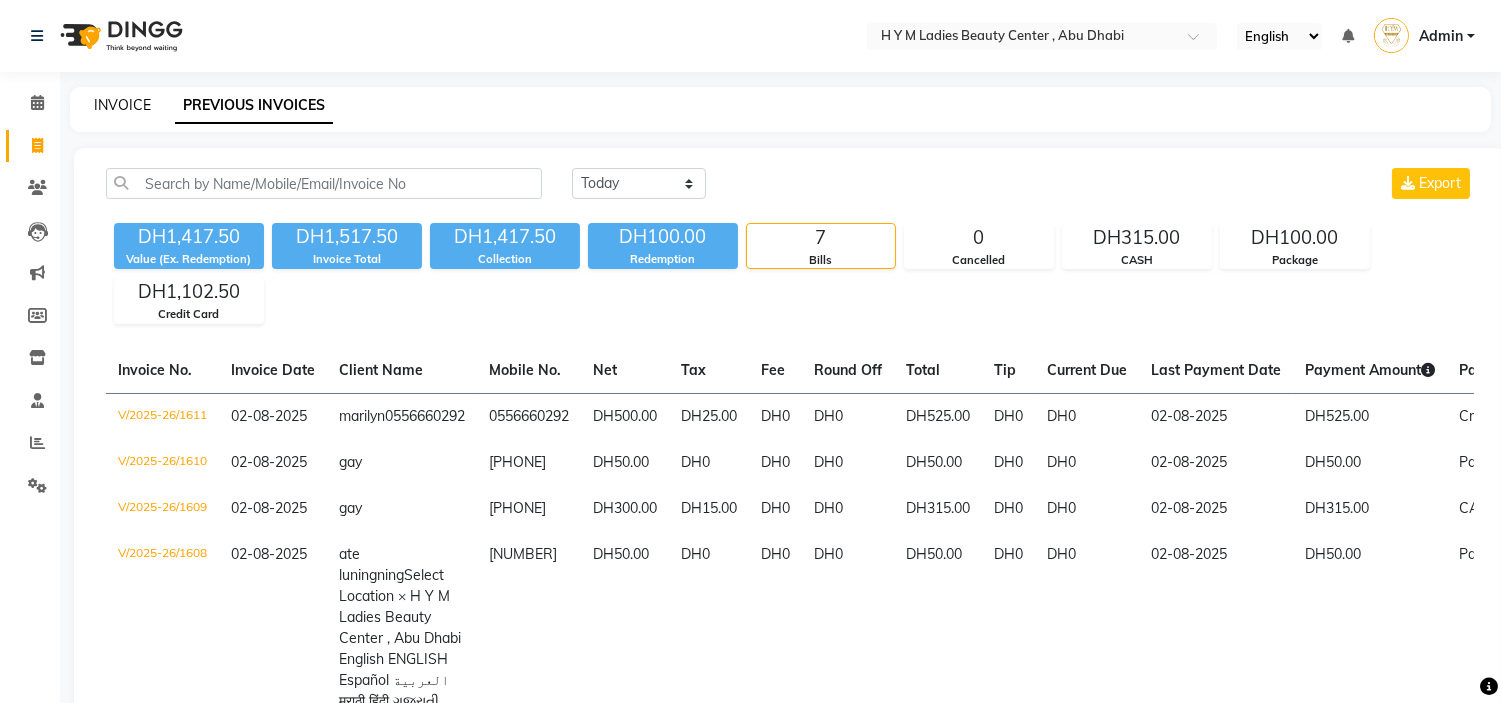 click on "INVOICE" 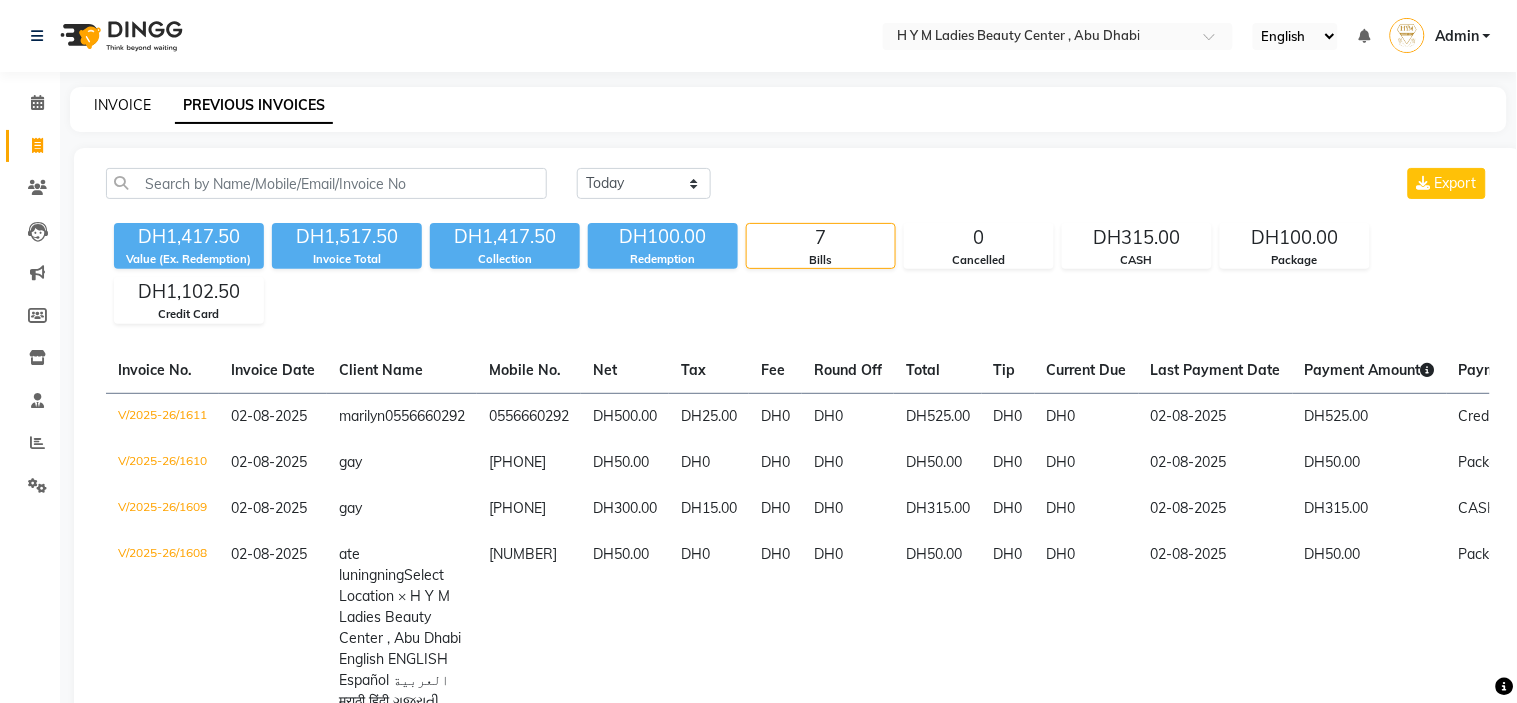select on "service" 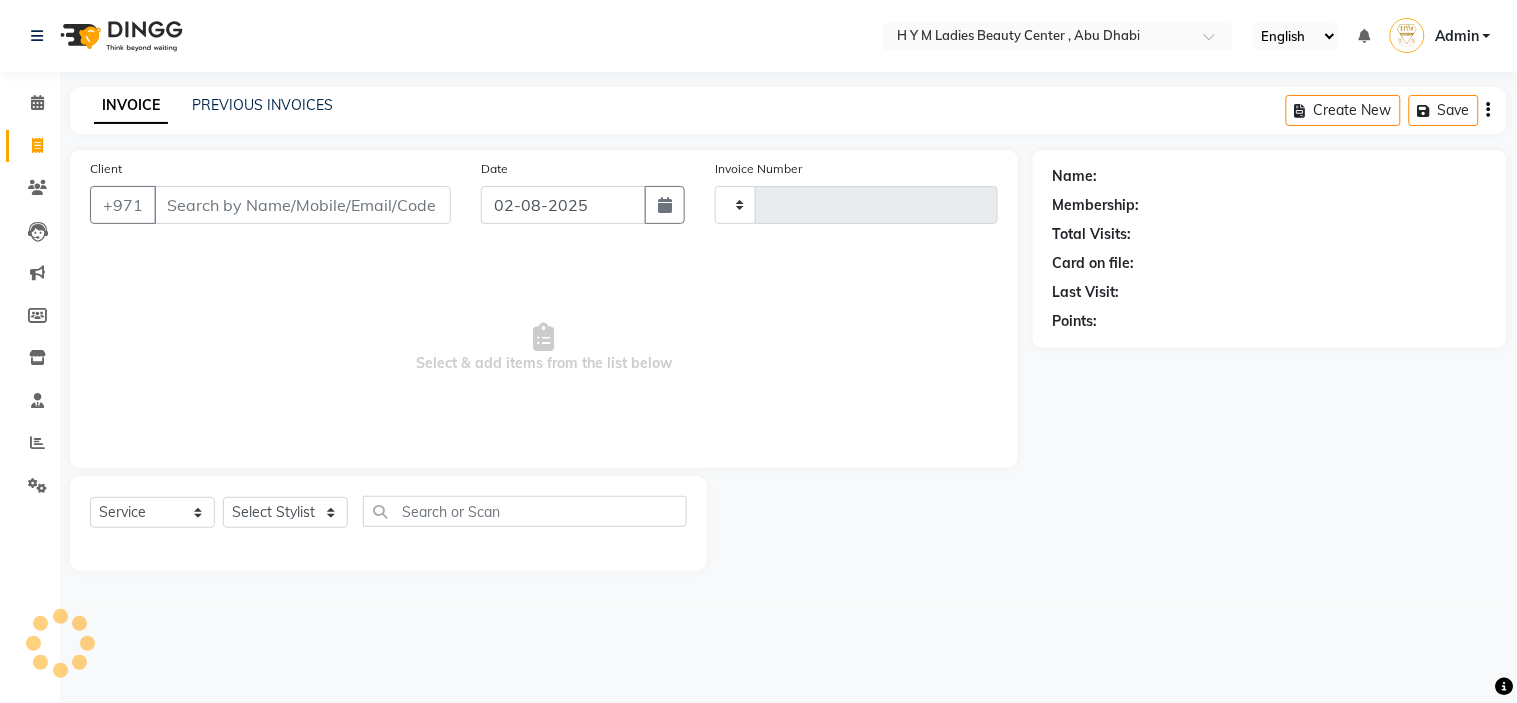 type on "1612" 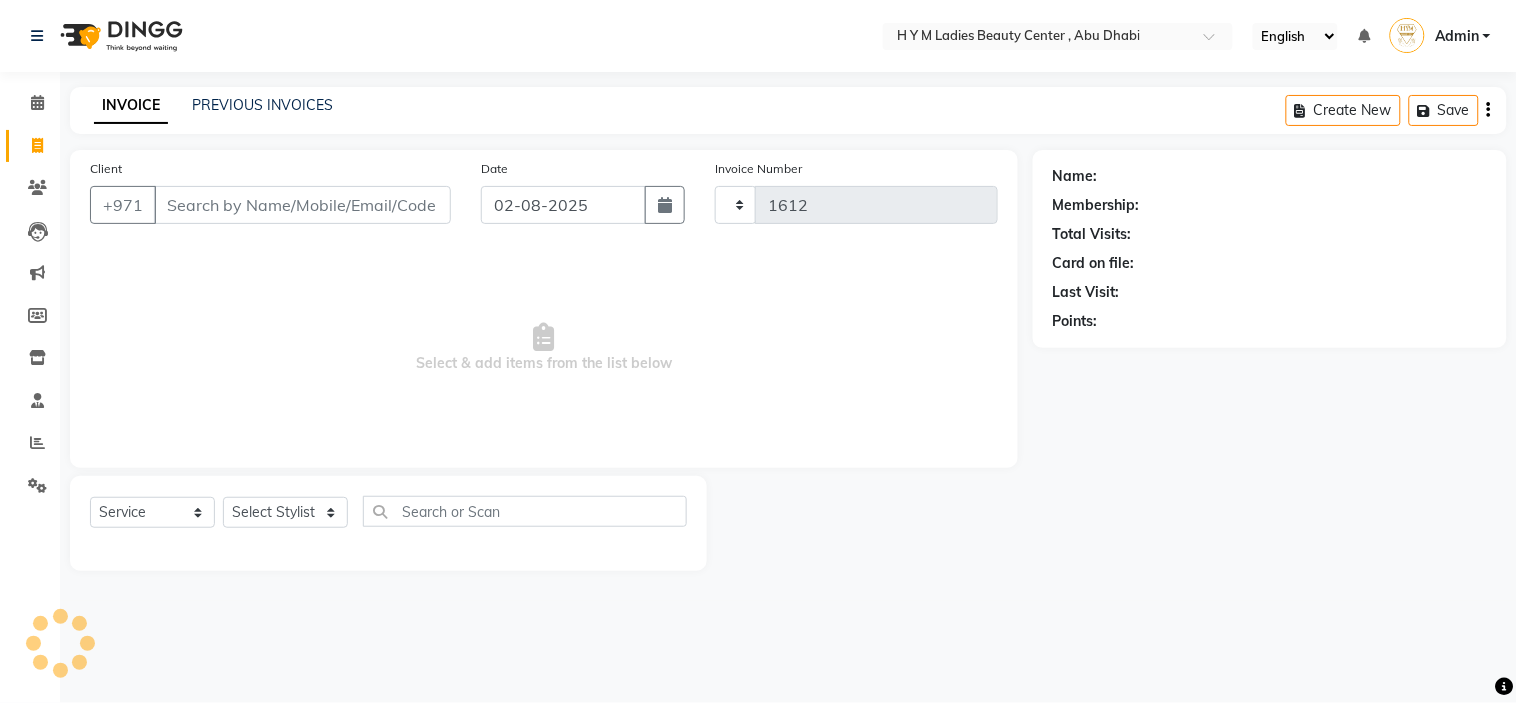 select on "7248" 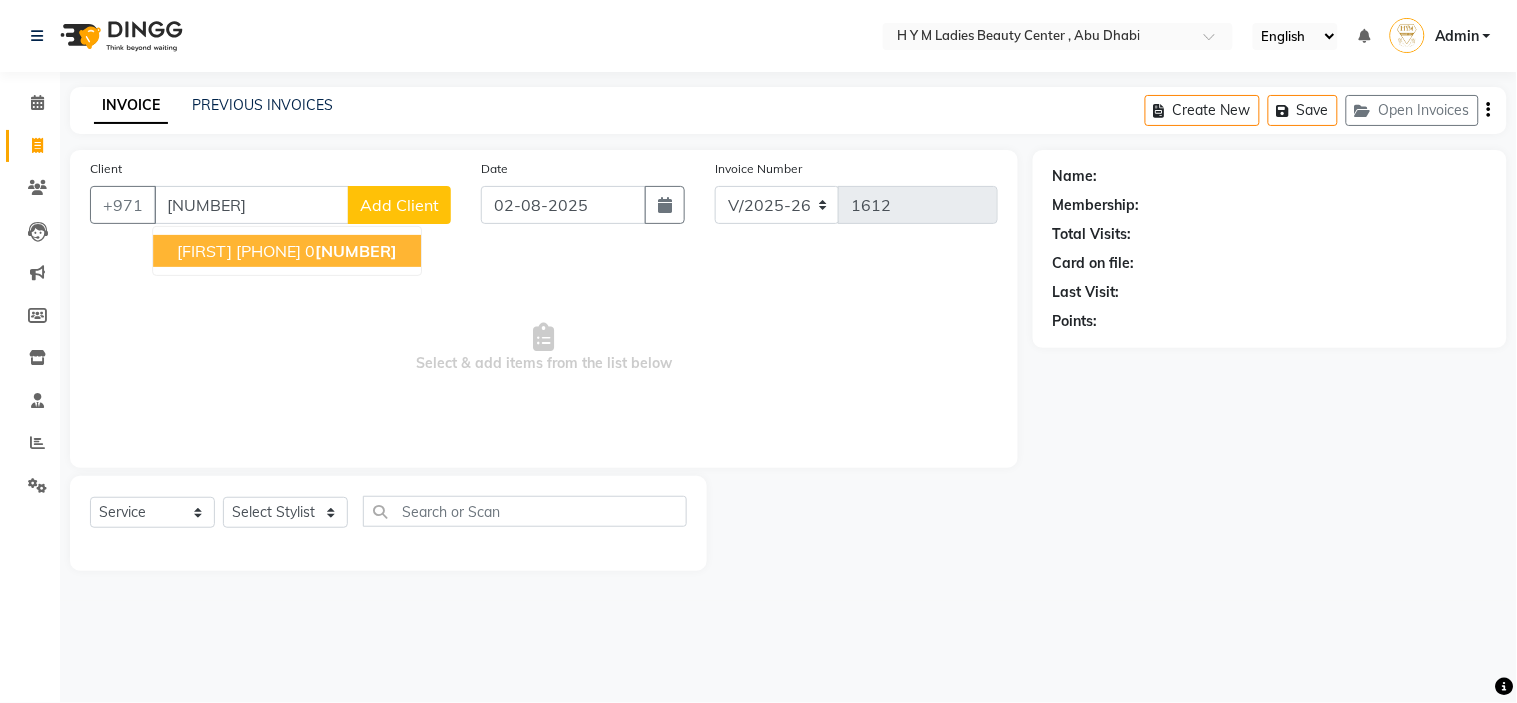 click on "[FIRST] [PHONE]" at bounding box center (239, 251) 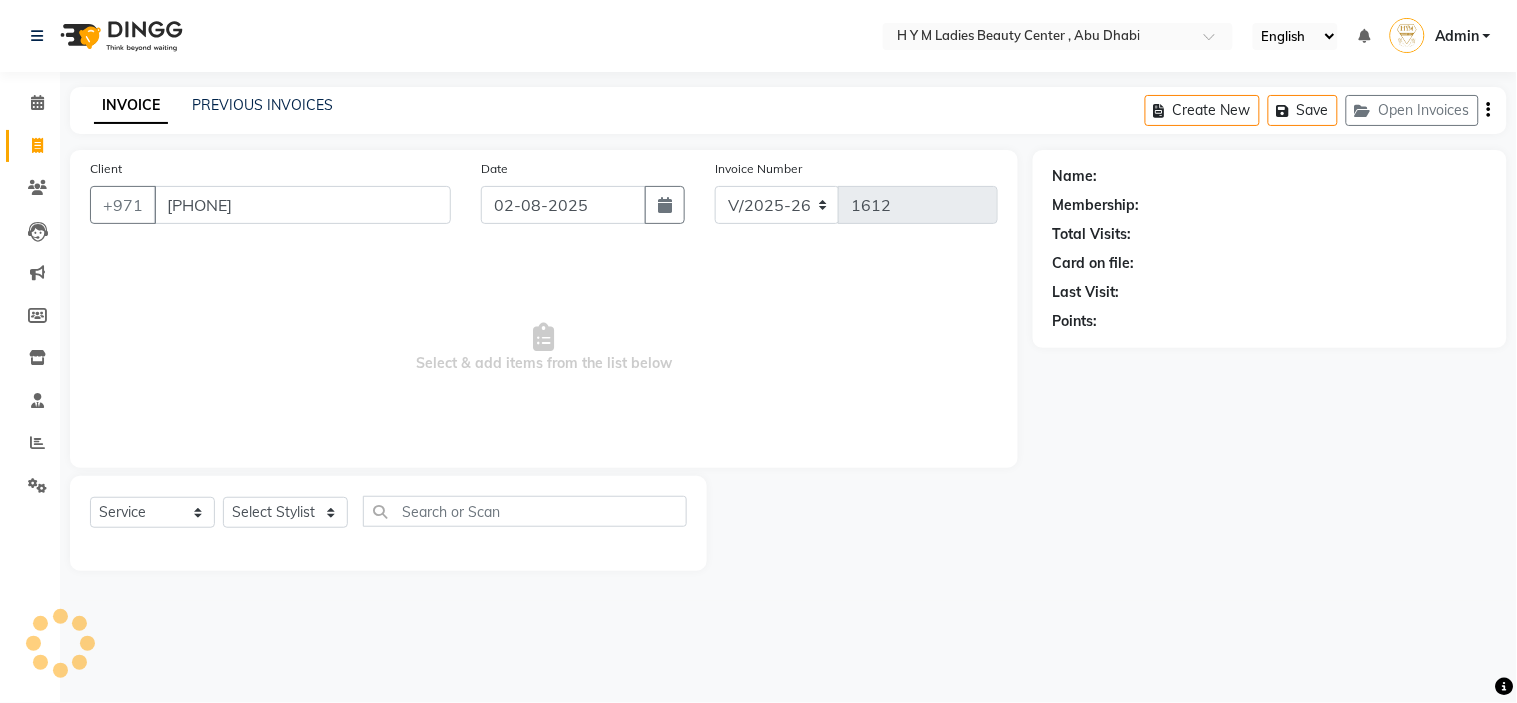type on "[PHONE]" 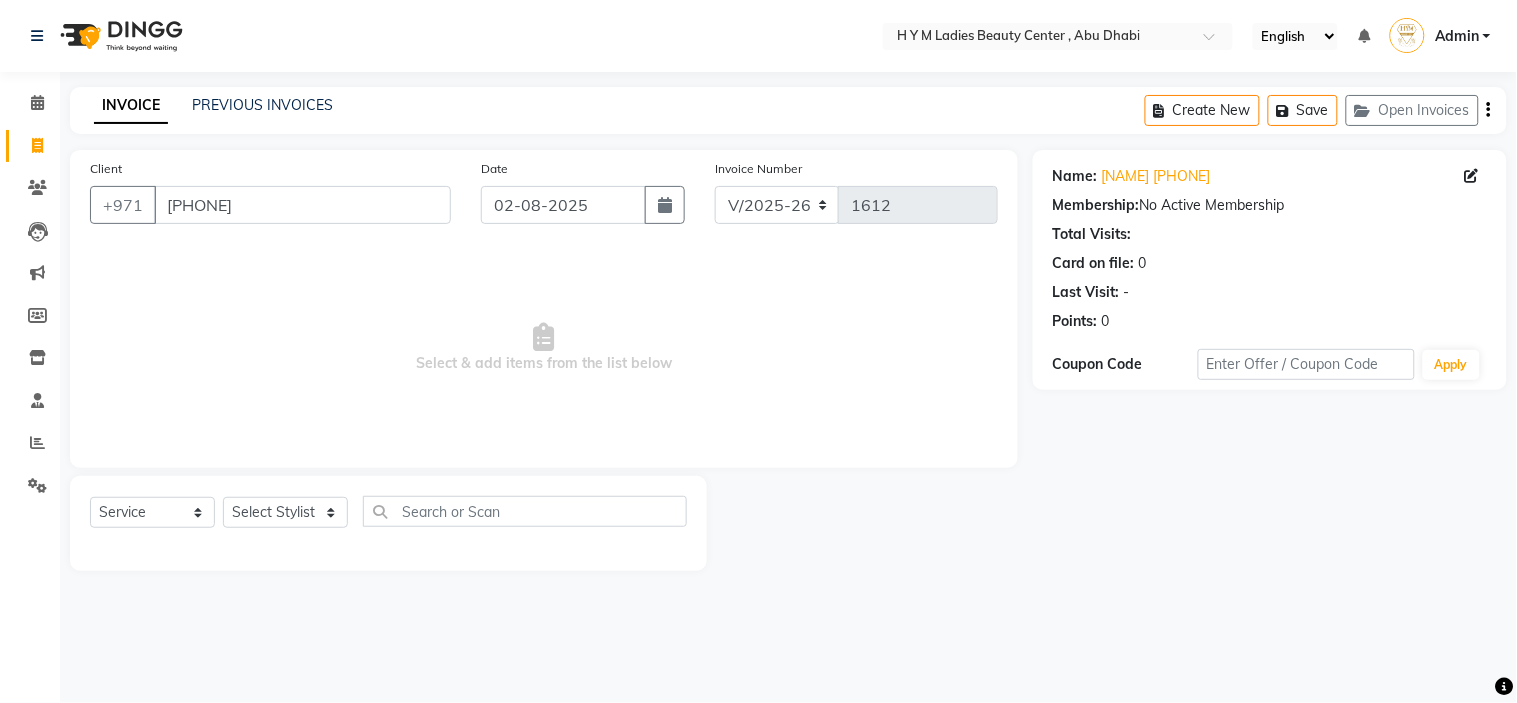 click on "Select Service Product Membership Package Voucher Prepaid Gift Card Select Stylist ameena Jheza Dalangin Julie Corteza nadeema randa Rose An Galang zari" 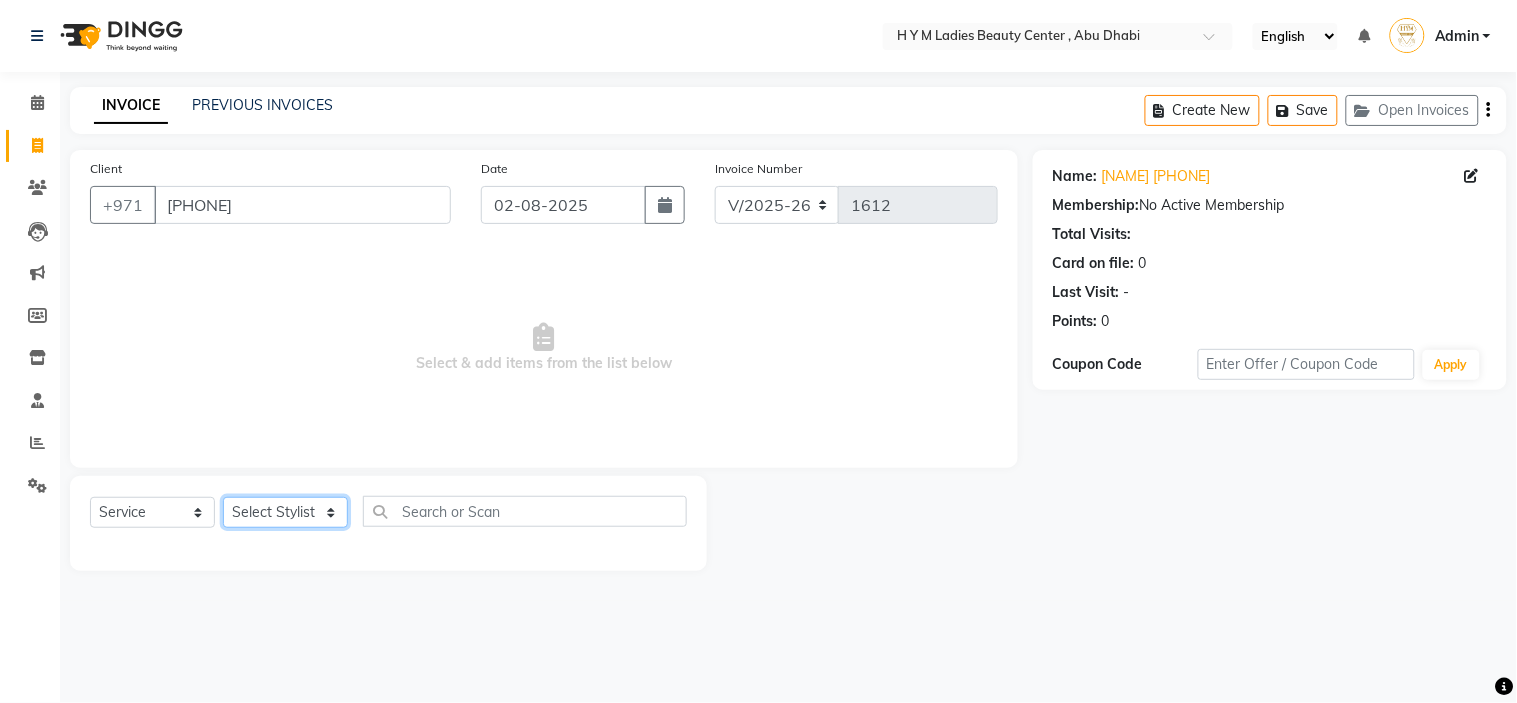 click on "Select Stylist ameena Jheza Dalangin Julie Corteza nadeema randa Rose An Galang zari" 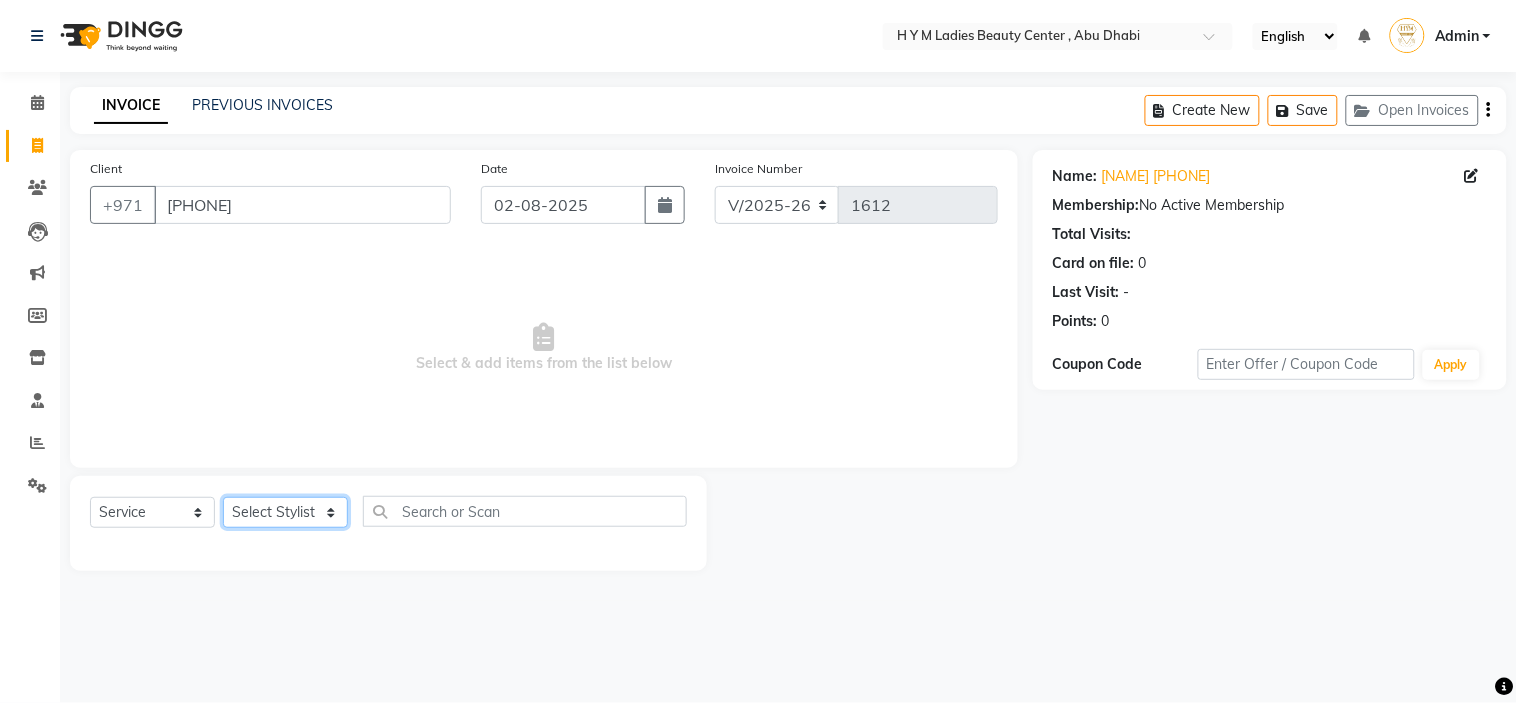 select on "61768" 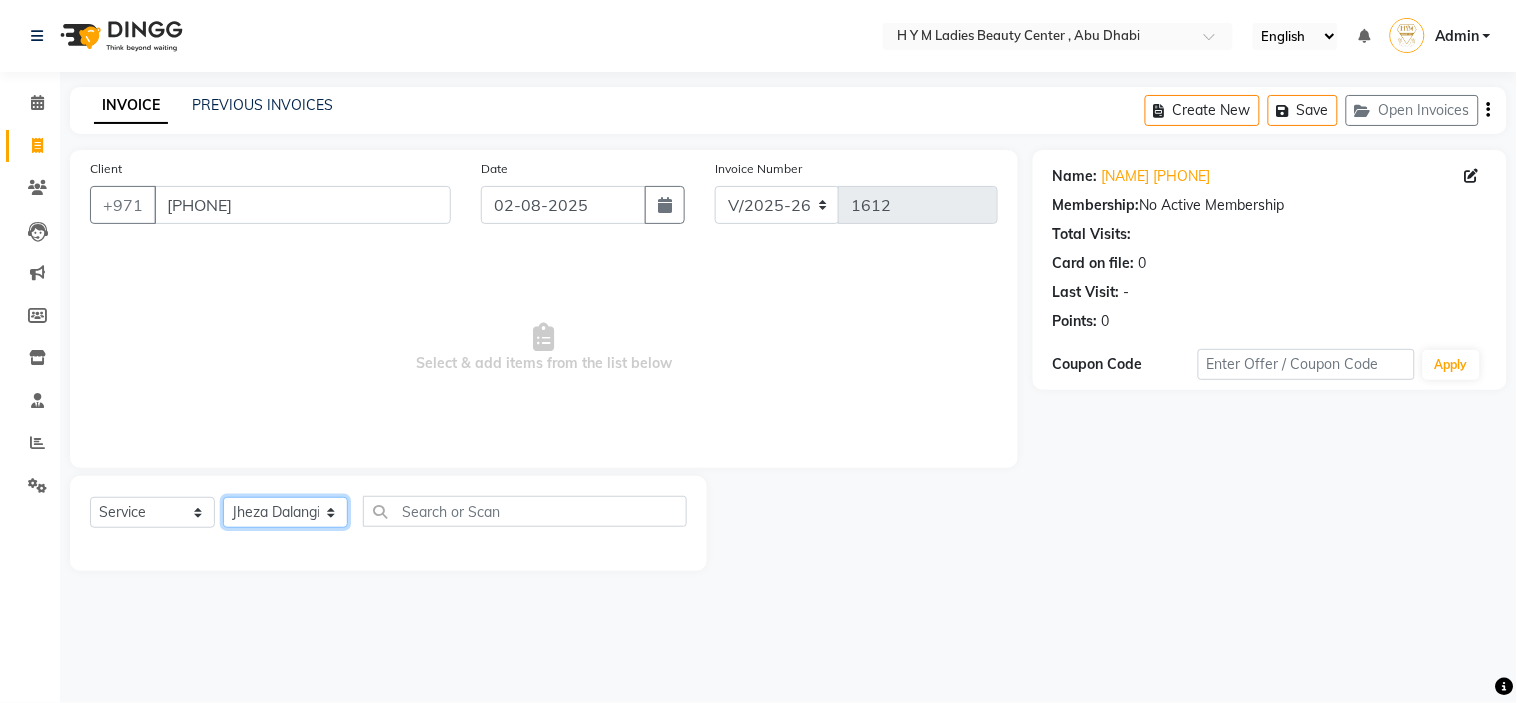 click on "Select Stylist ameena Jheza Dalangin Julie Corteza nadeema randa Rose An Galang zari" 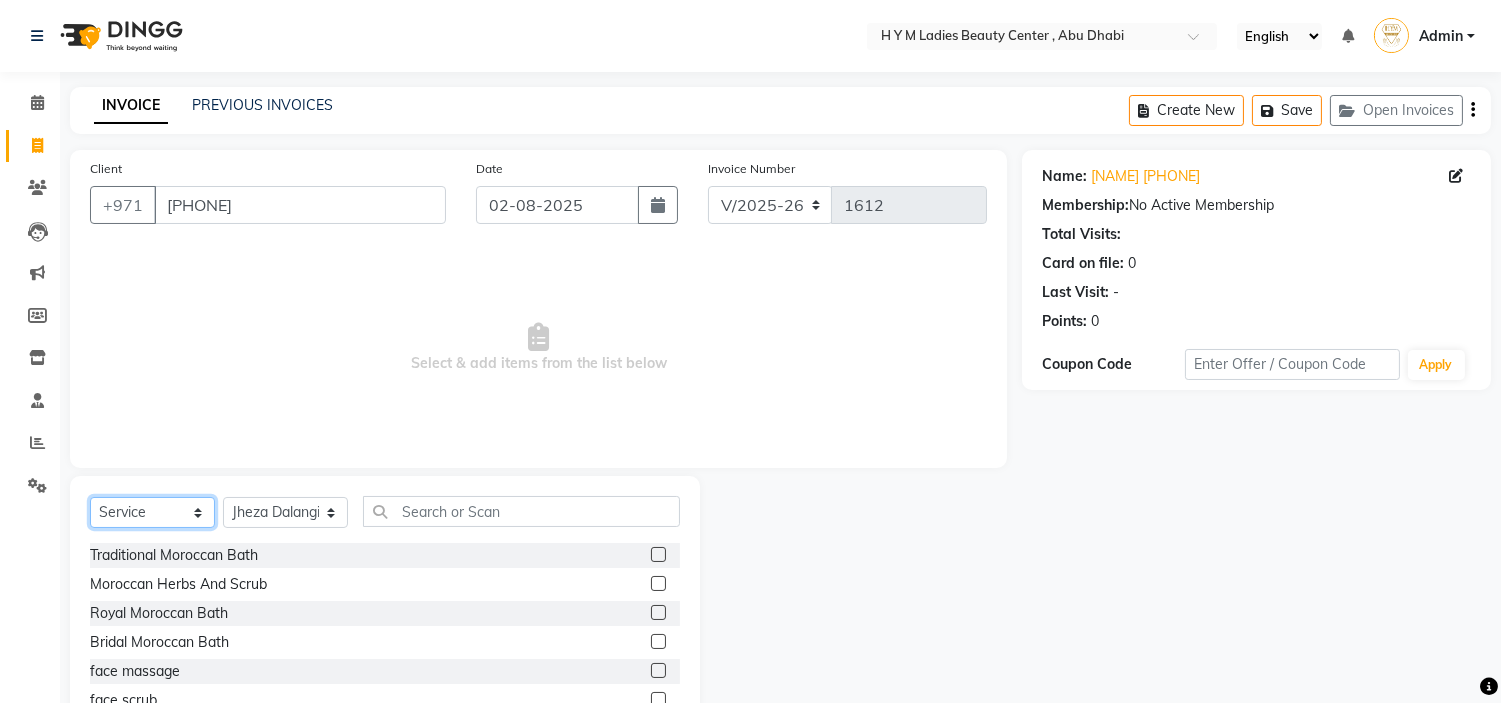 click on "Select  Service  Product  Membership  Package Voucher Prepaid Gift Card" 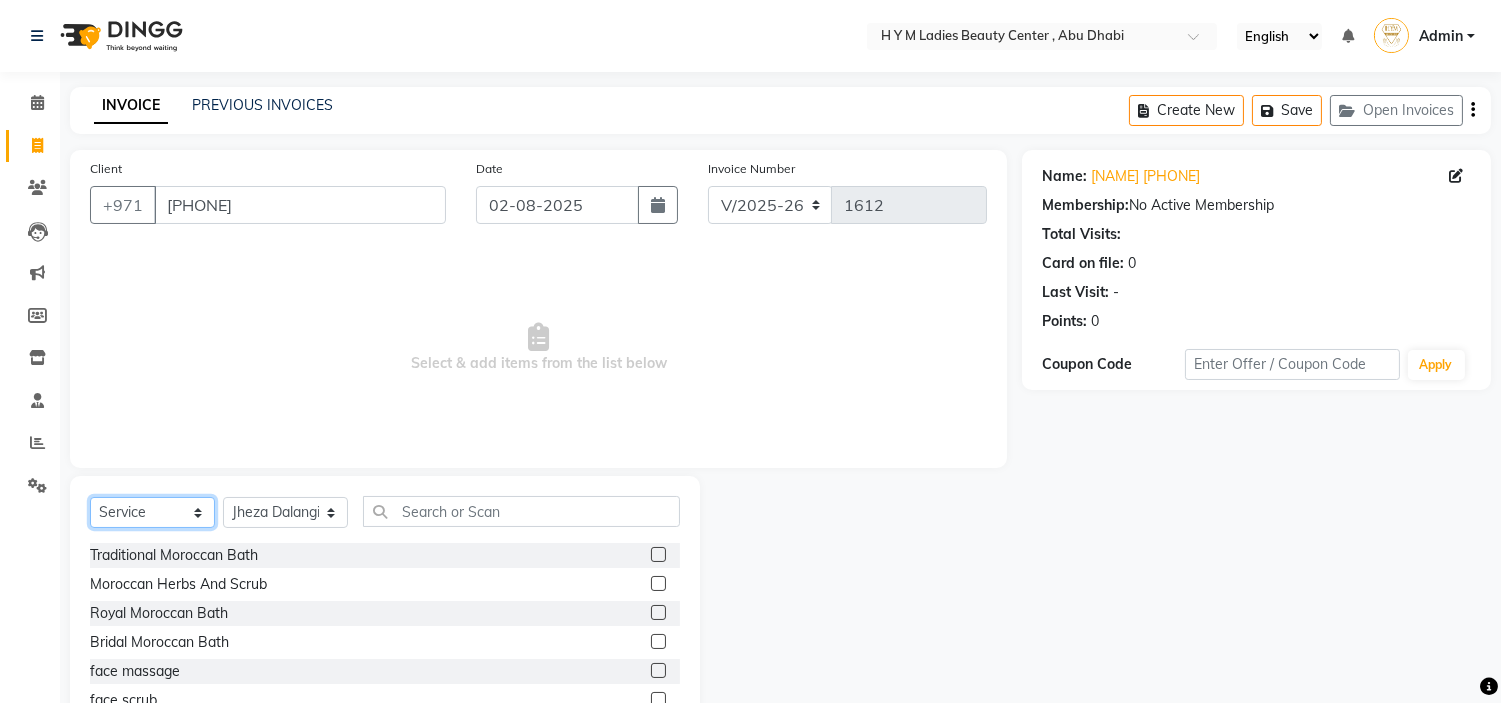 select on "package" 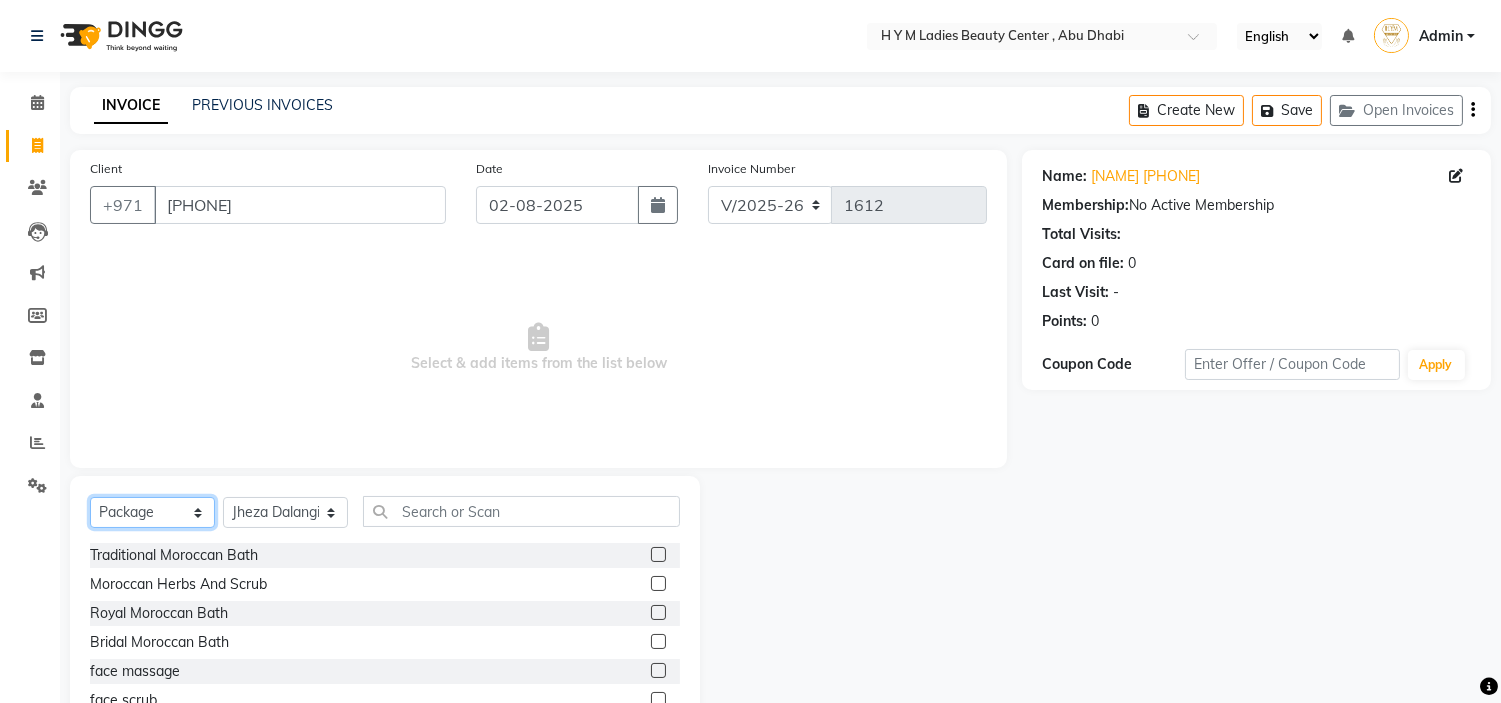 click on "Select  Service  Product  Membership  Package Voucher Prepaid Gift Card" 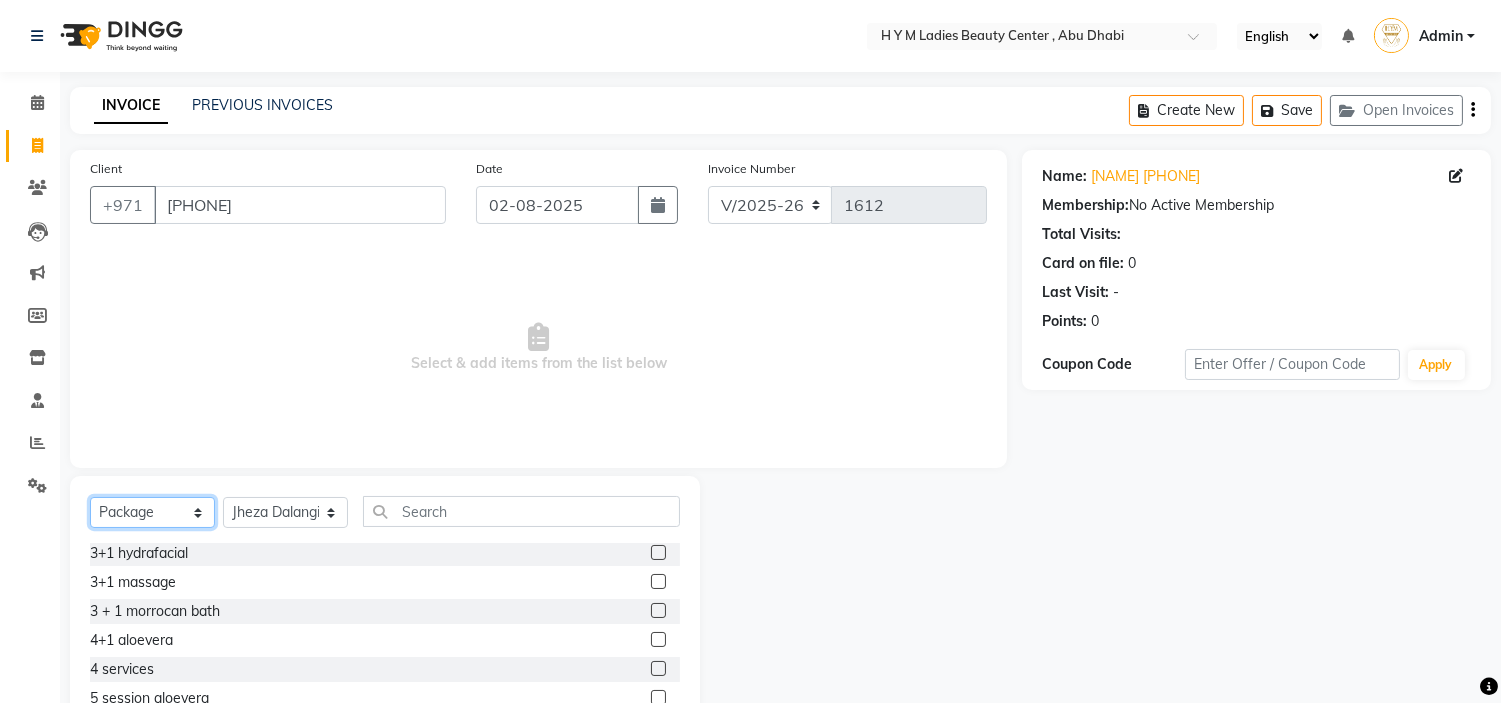 scroll, scrollTop: 118, scrollLeft: 0, axis: vertical 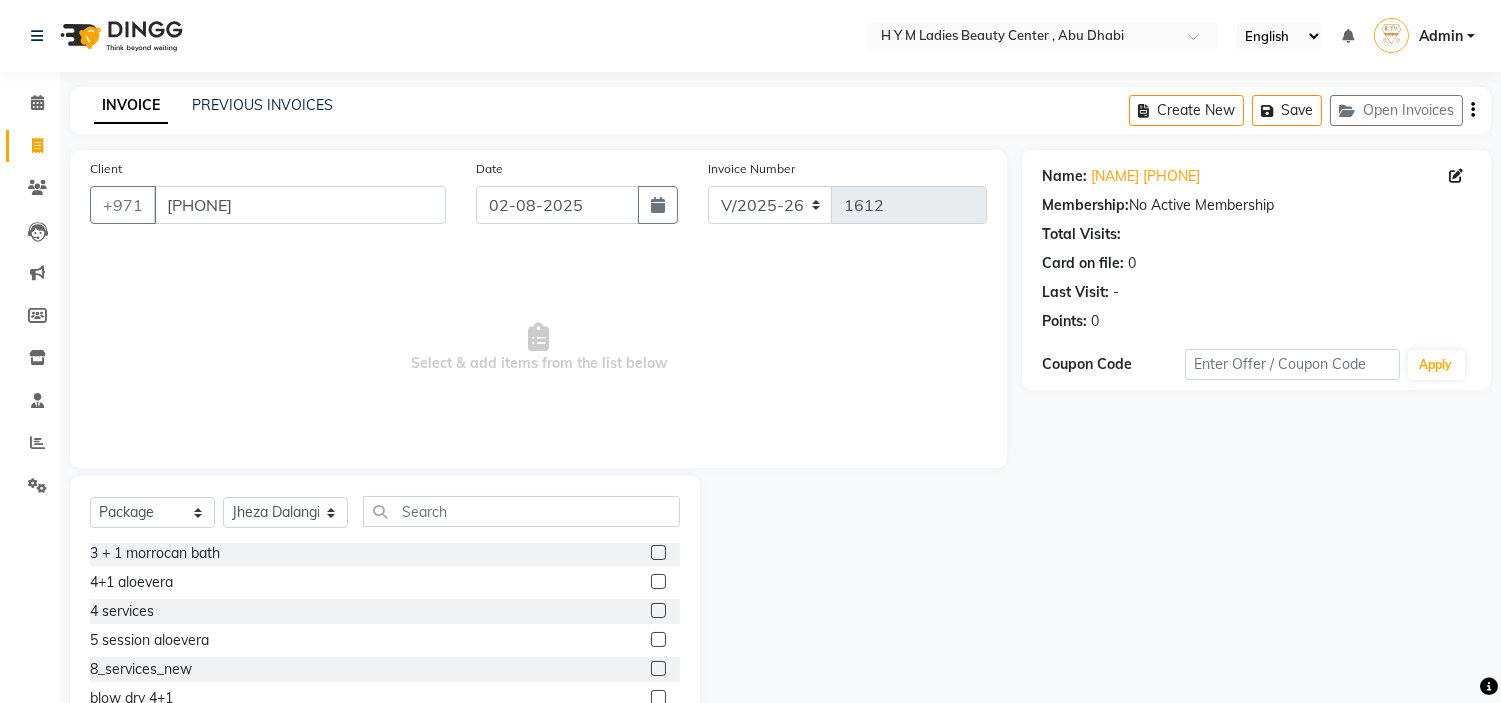 click 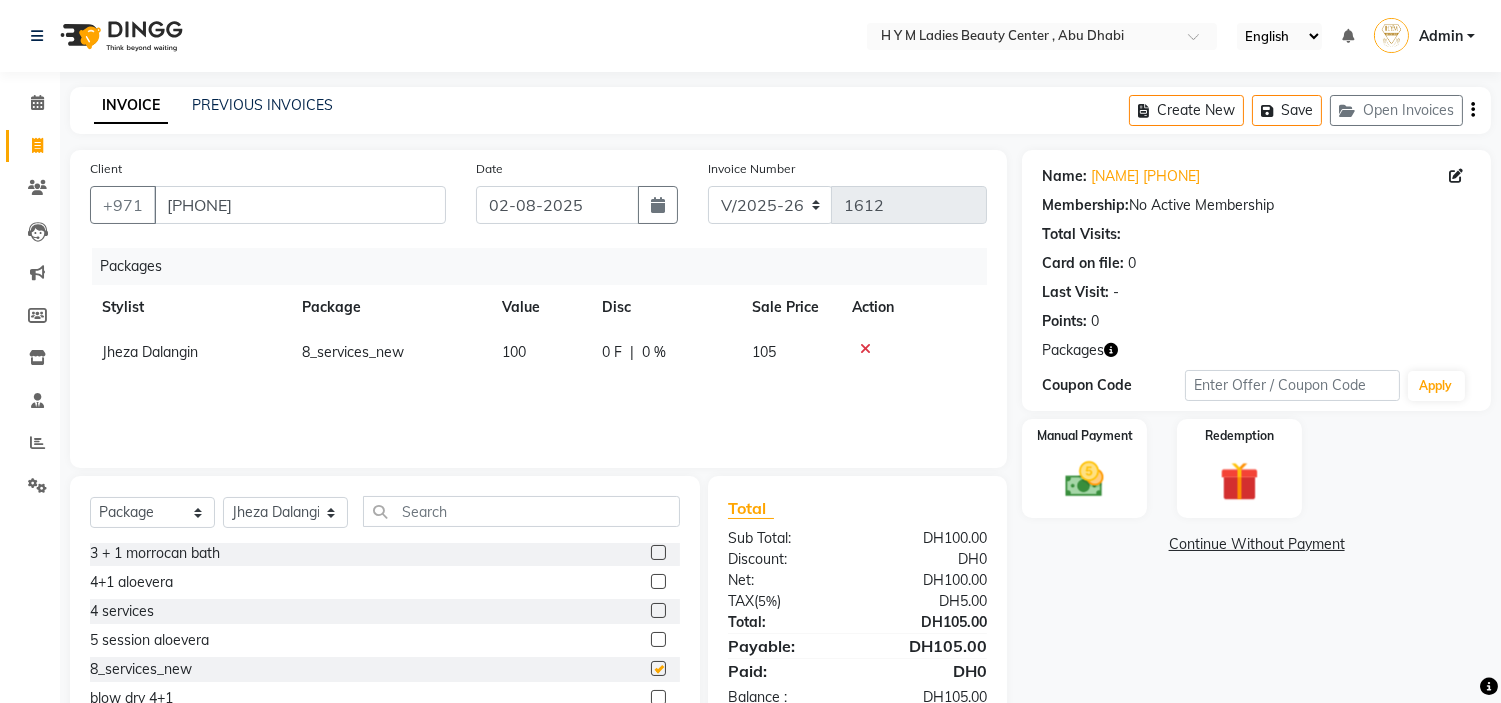 checkbox on "false" 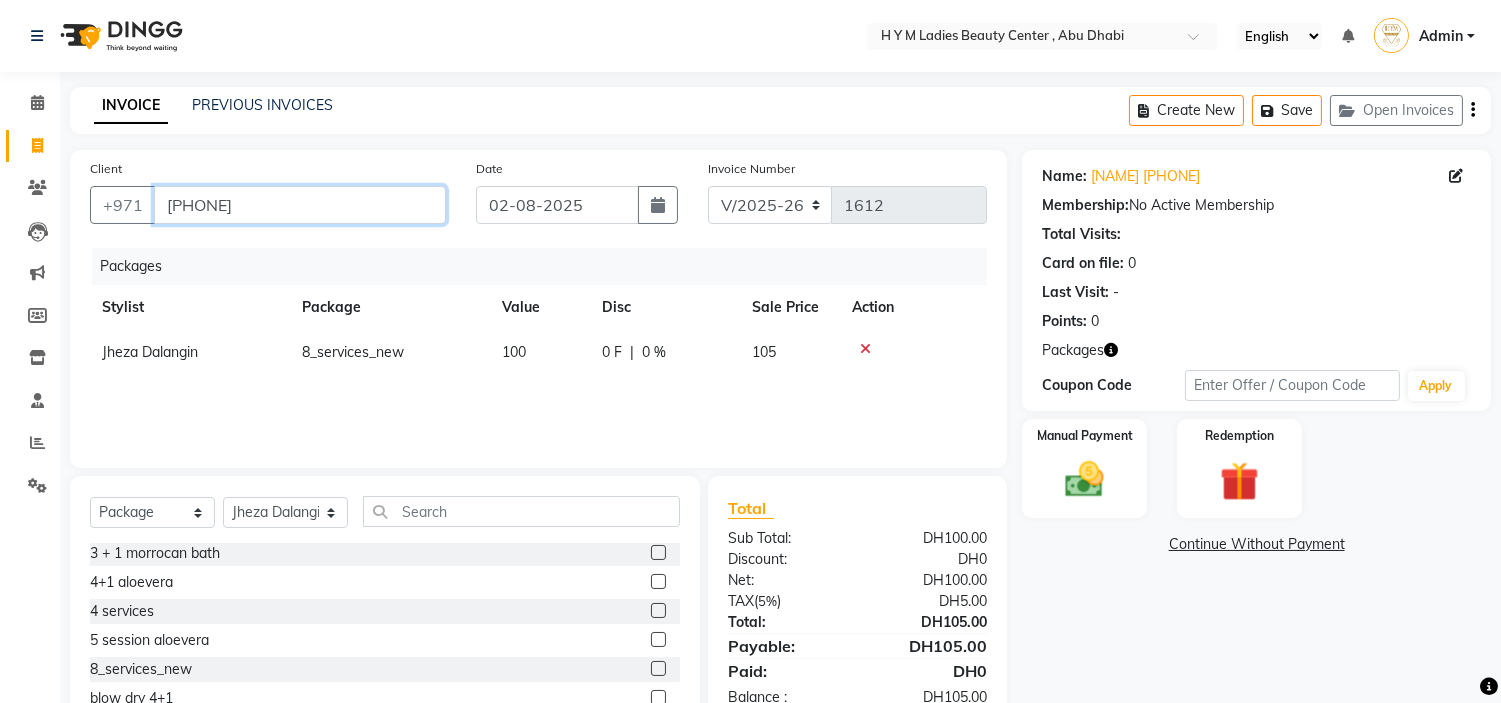 click on "[PHONE]" at bounding box center [300, 205] 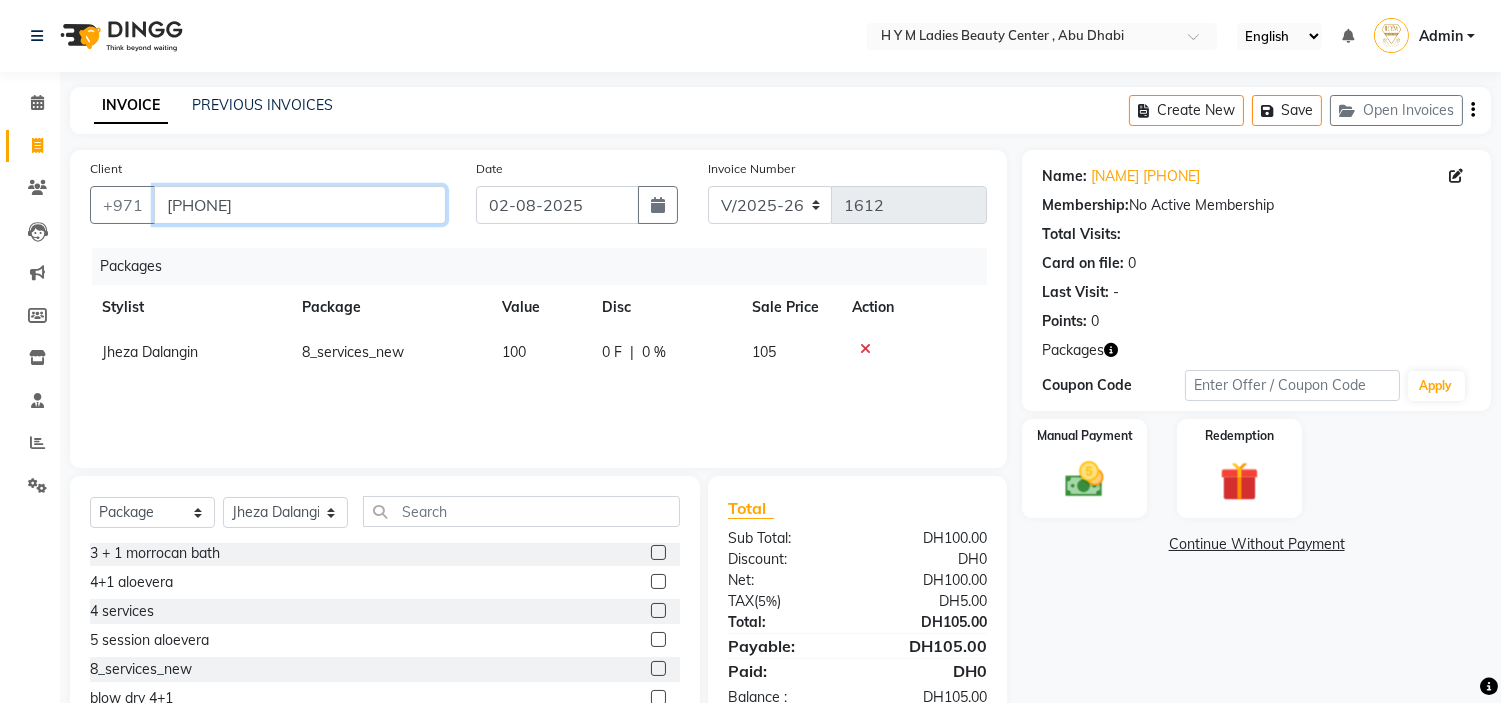 click on "[PHONE]" at bounding box center (300, 205) 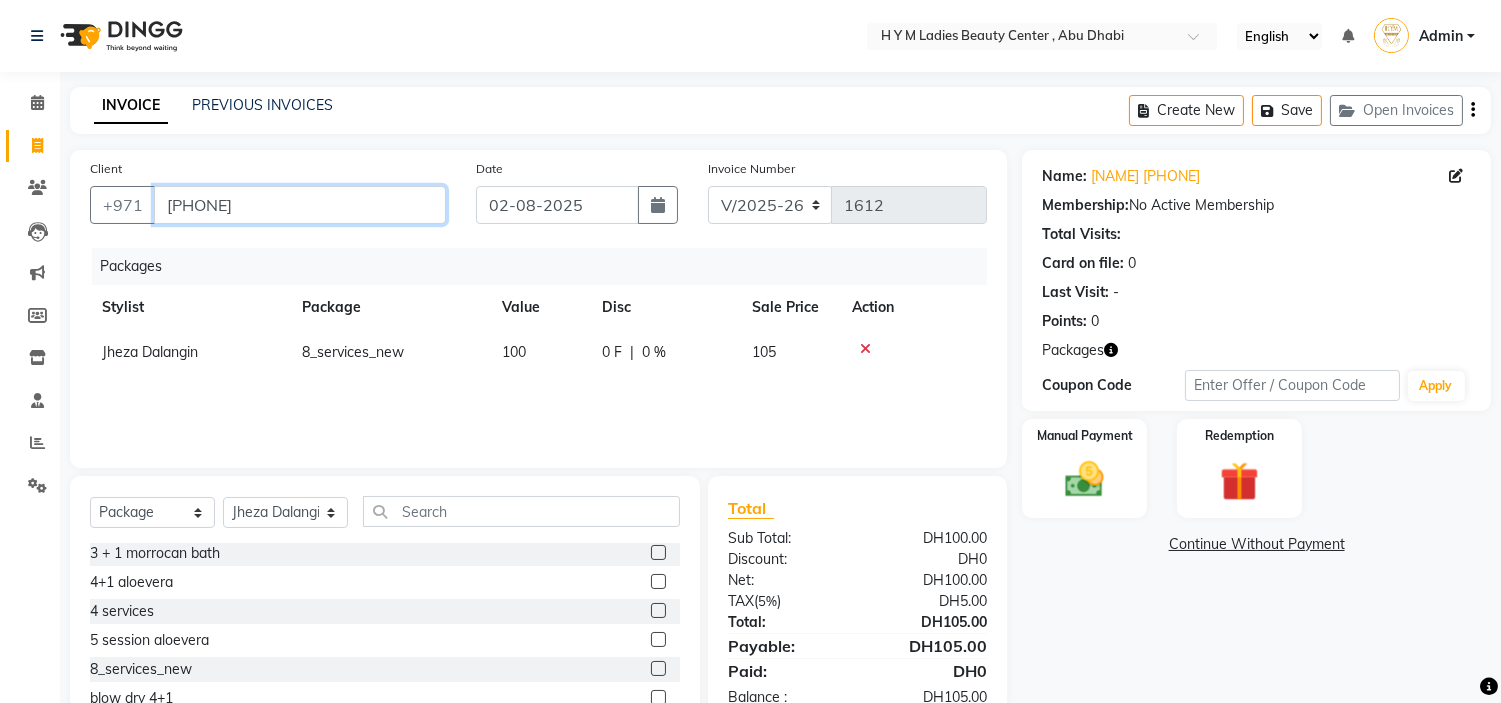 scroll, scrollTop: 97, scrollLeft: 0, axis: vertical 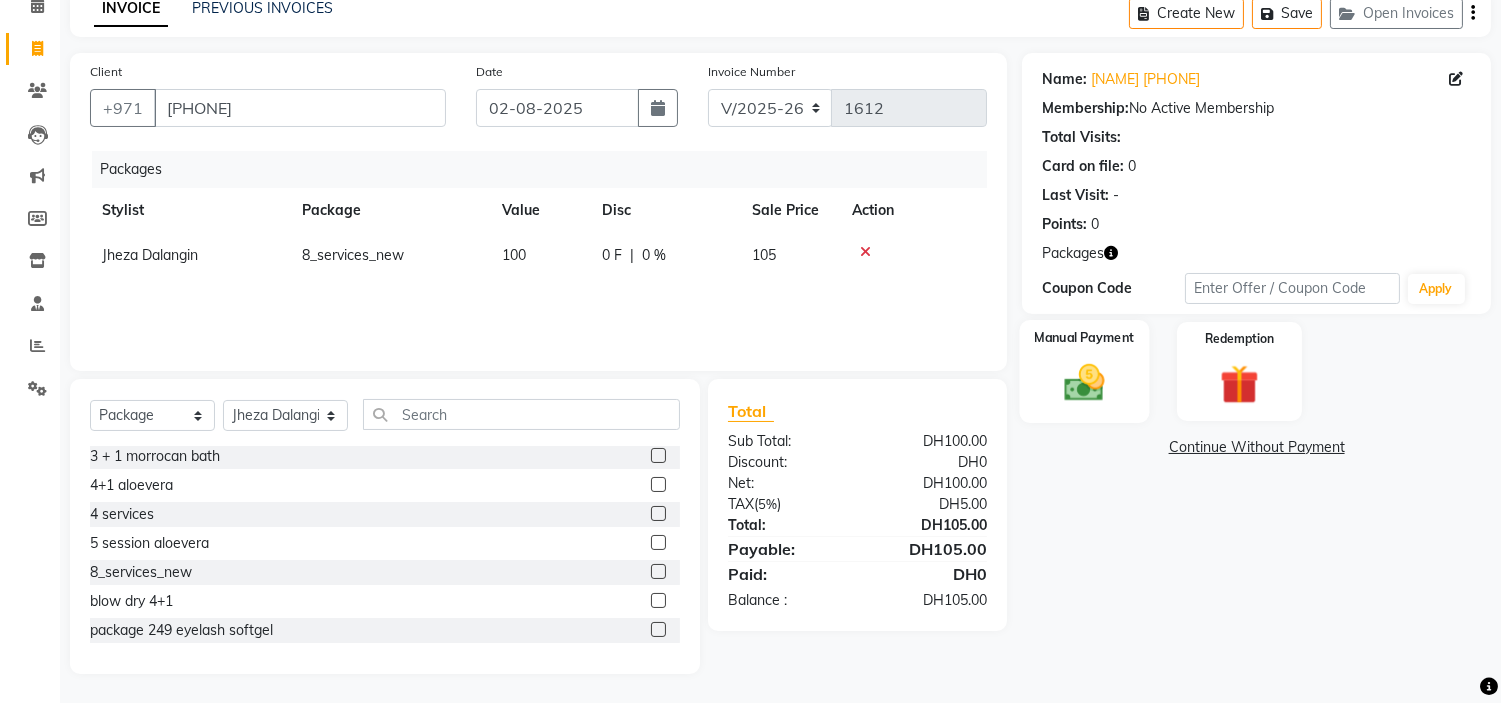 click 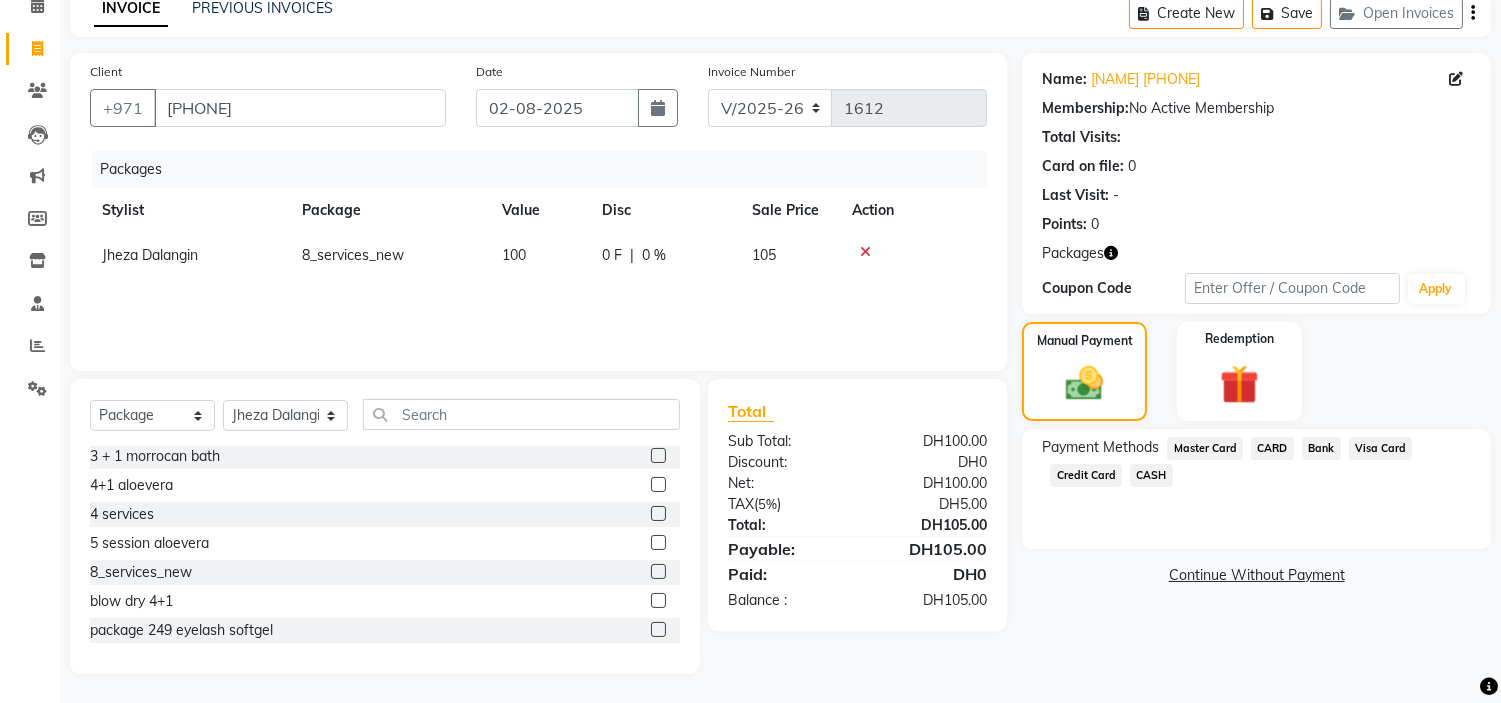 click on "Credit Card" 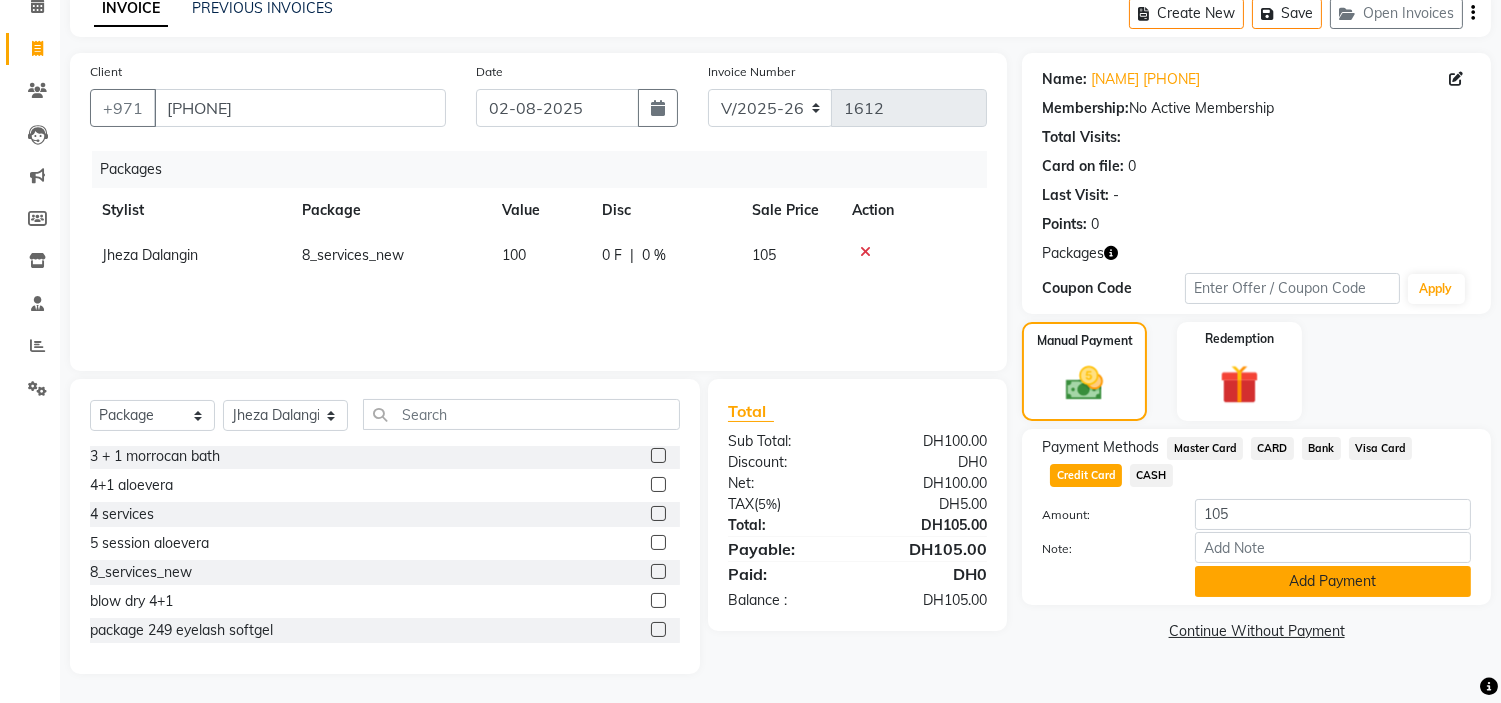 click on "Add Payment" 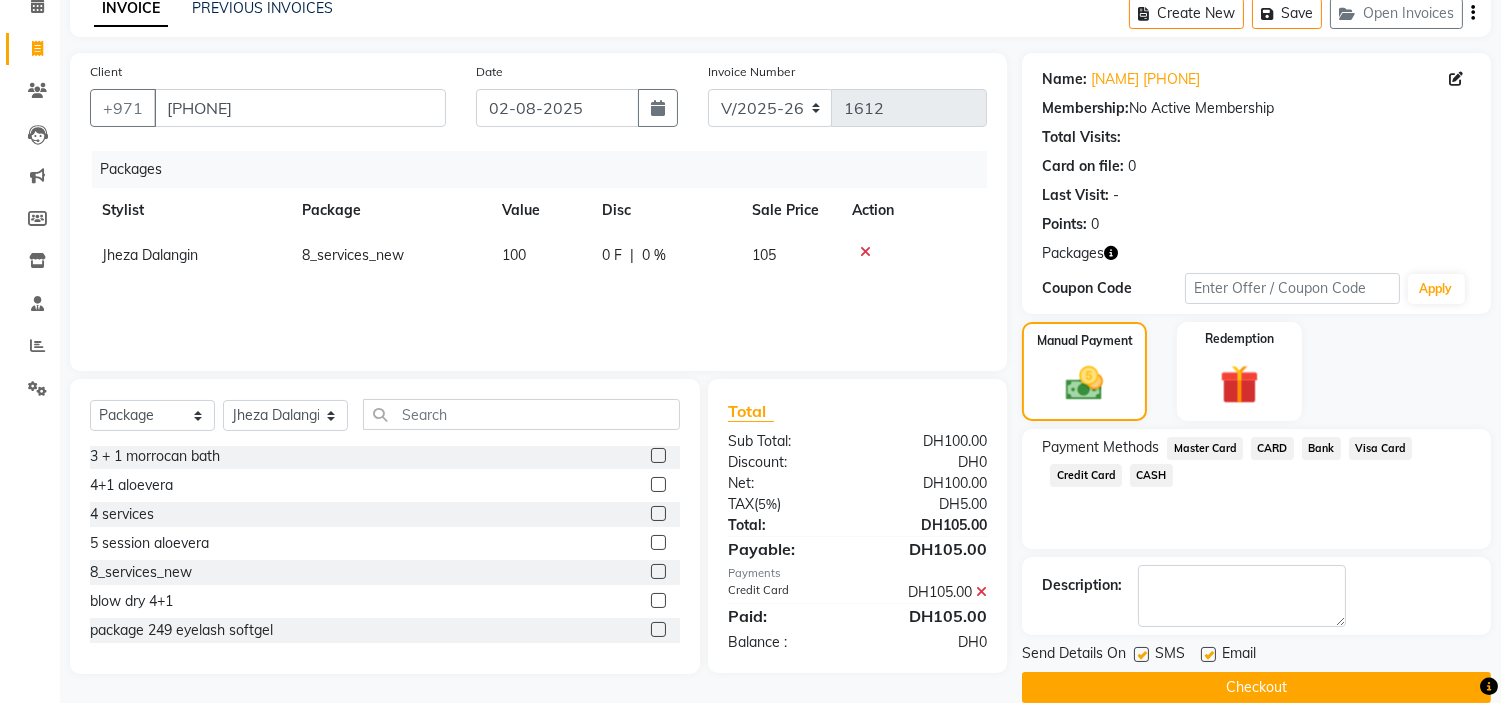 click 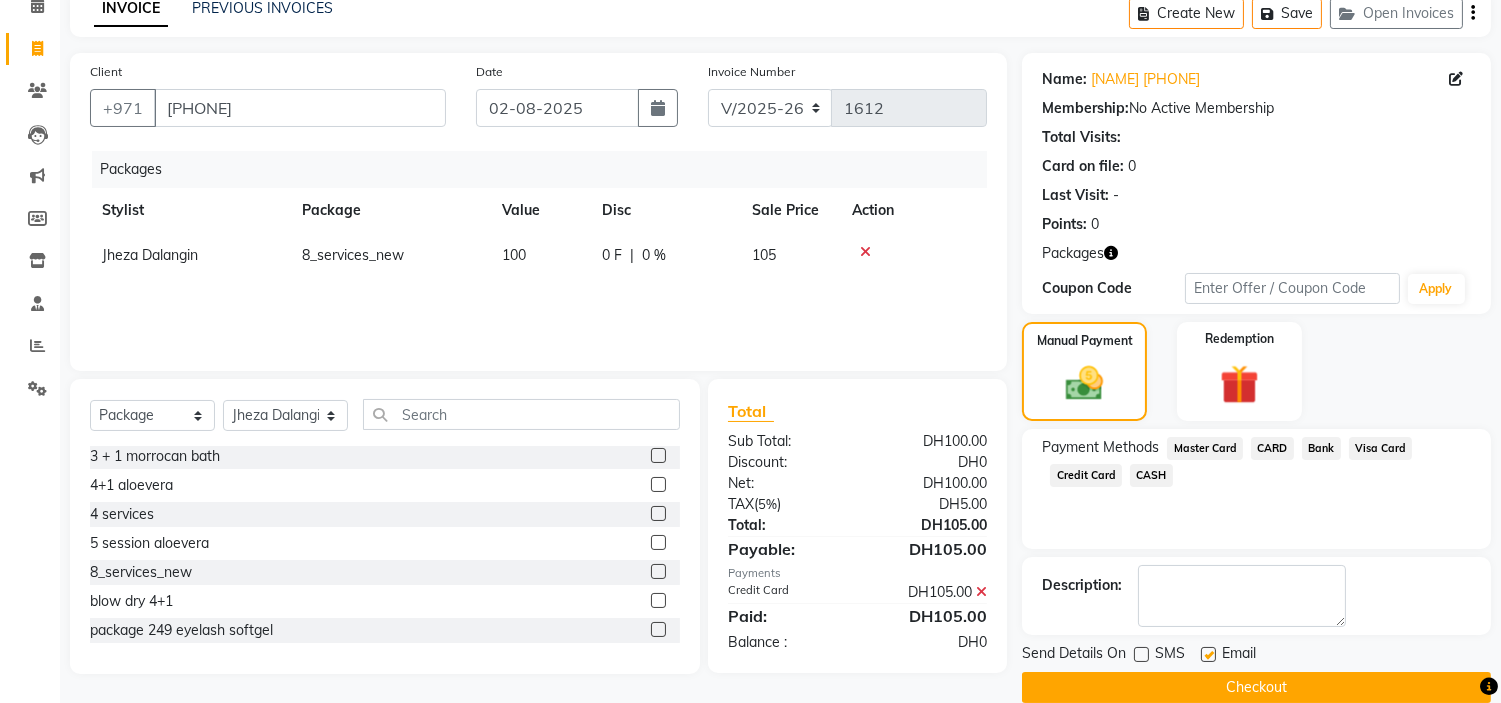 click 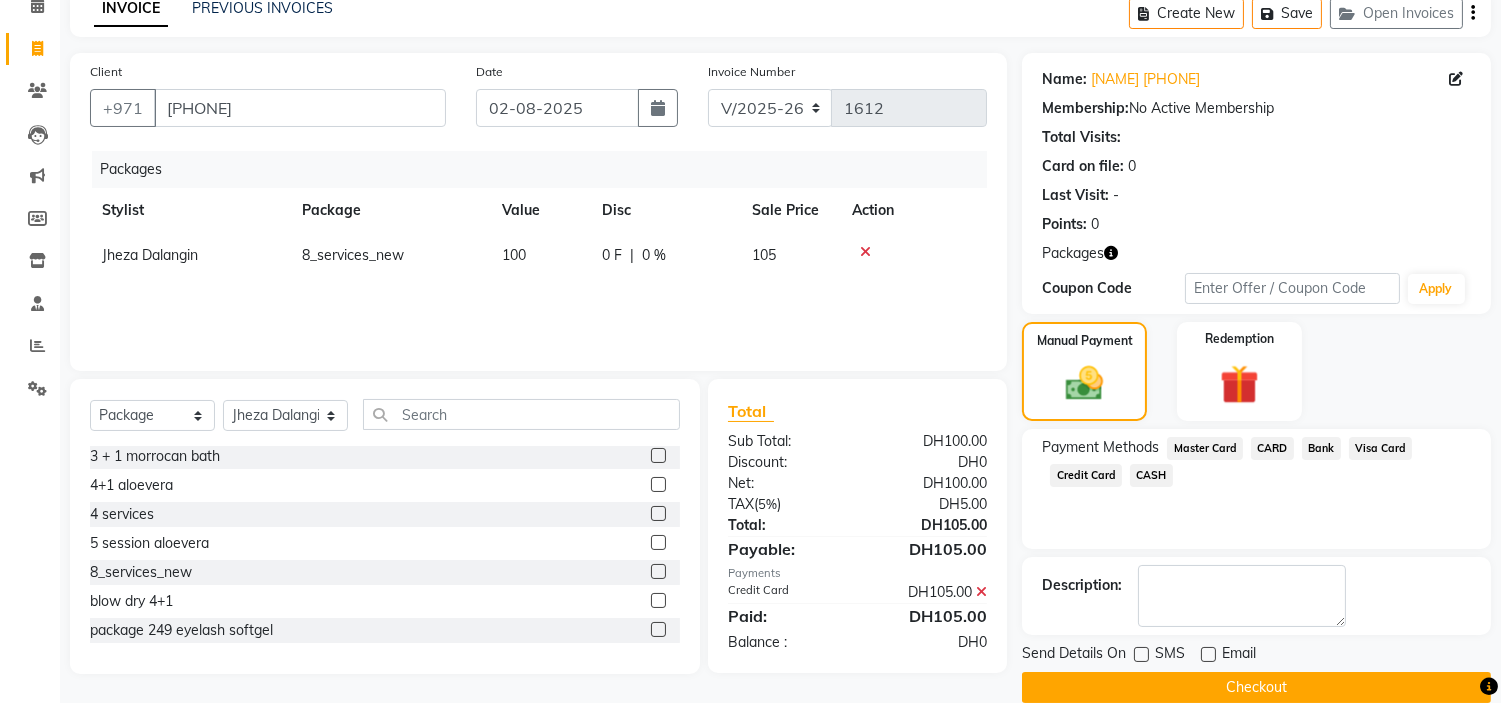click on "Checkout" 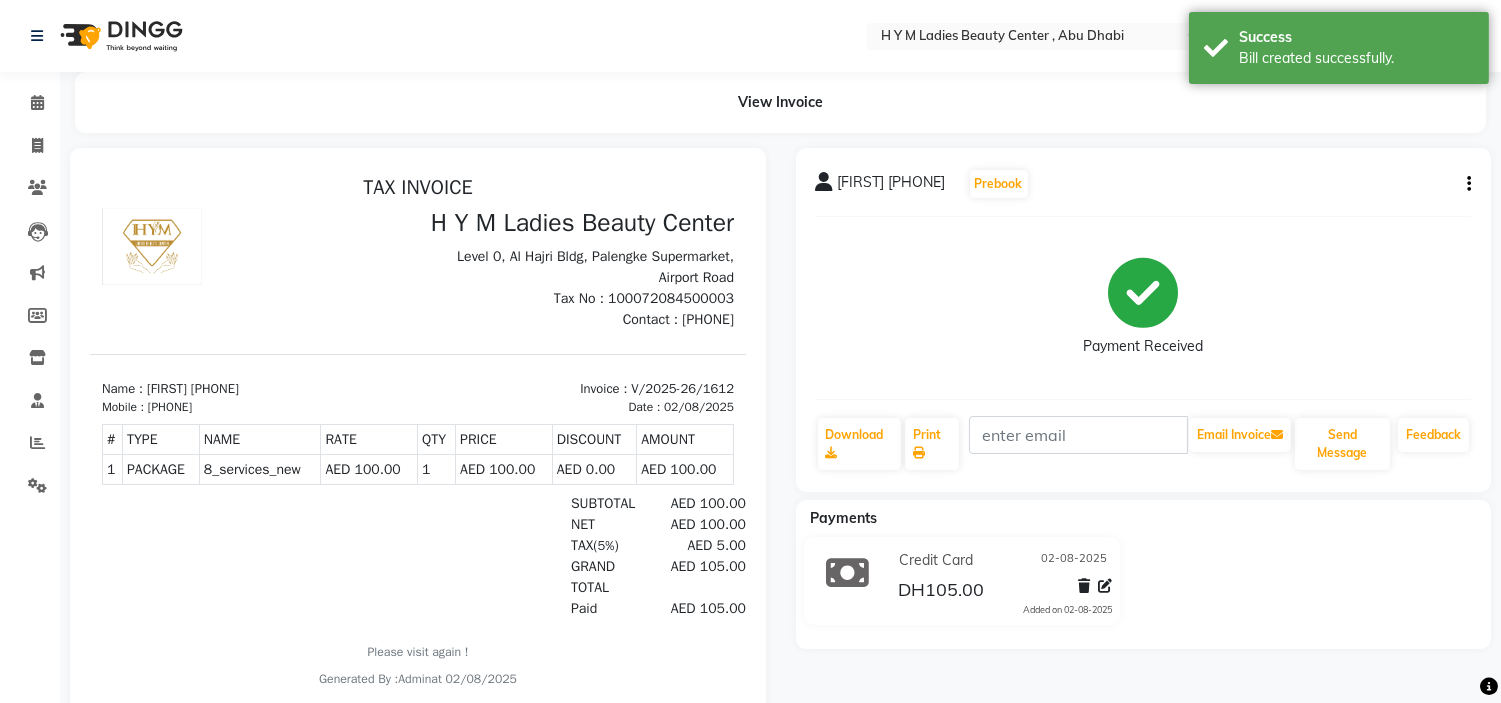 scroll, scrollTop: 0, scrollLeft: 0, axis: both 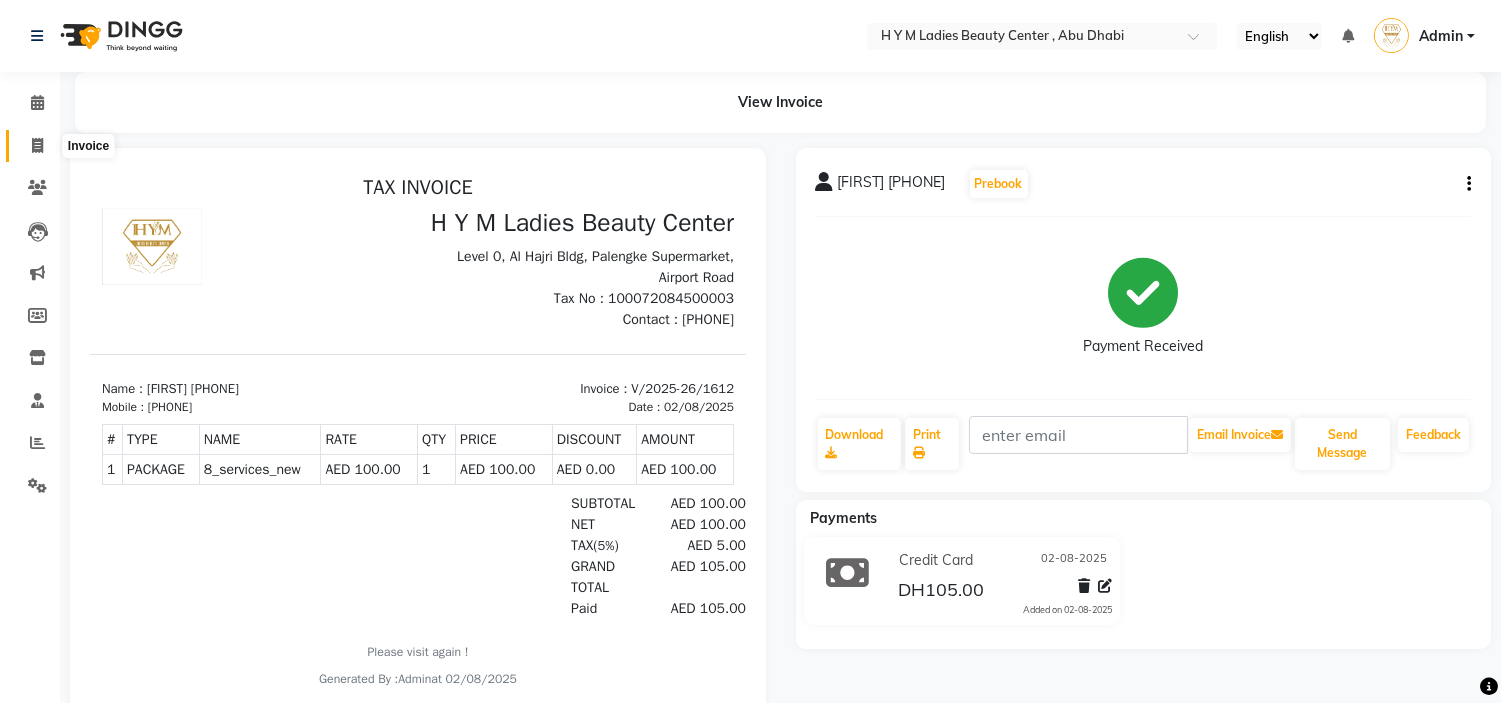 click 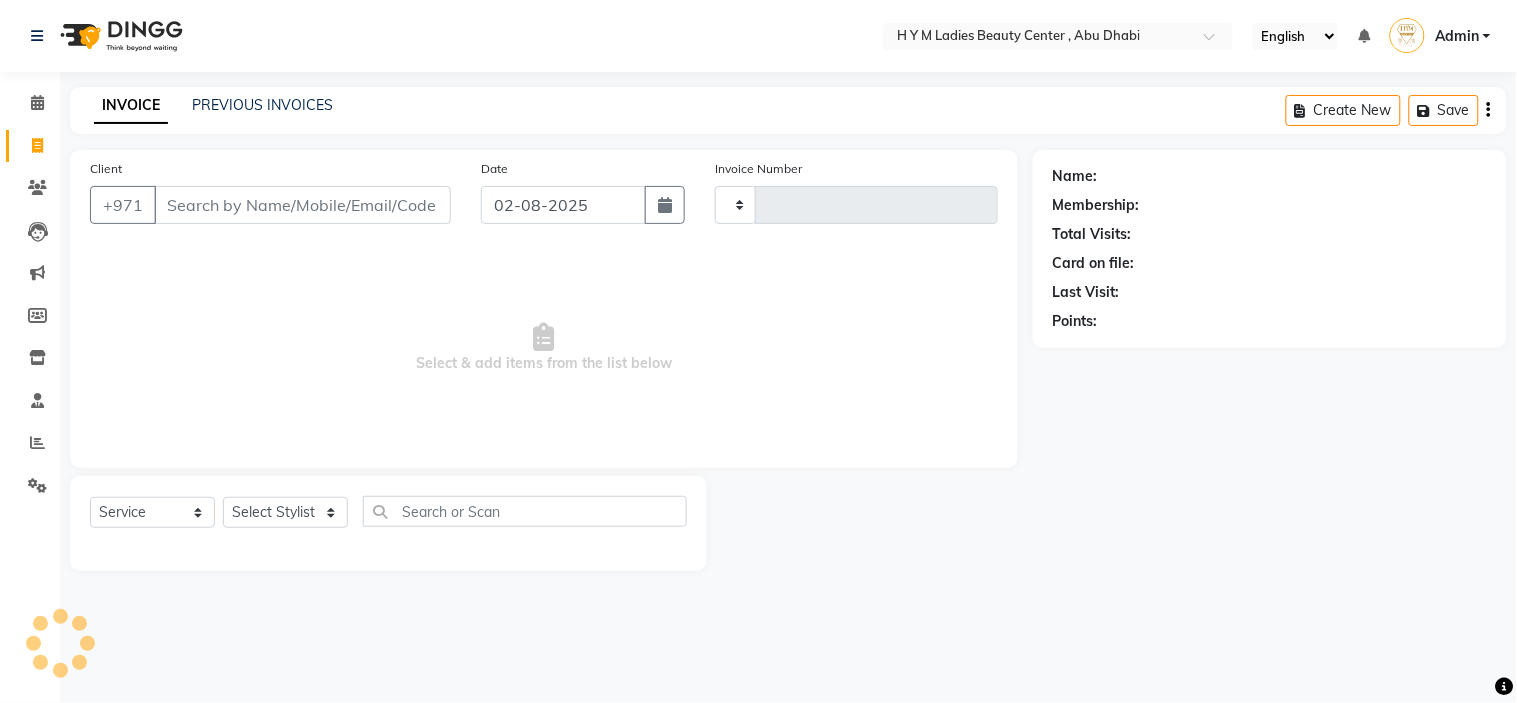 type on "1613" 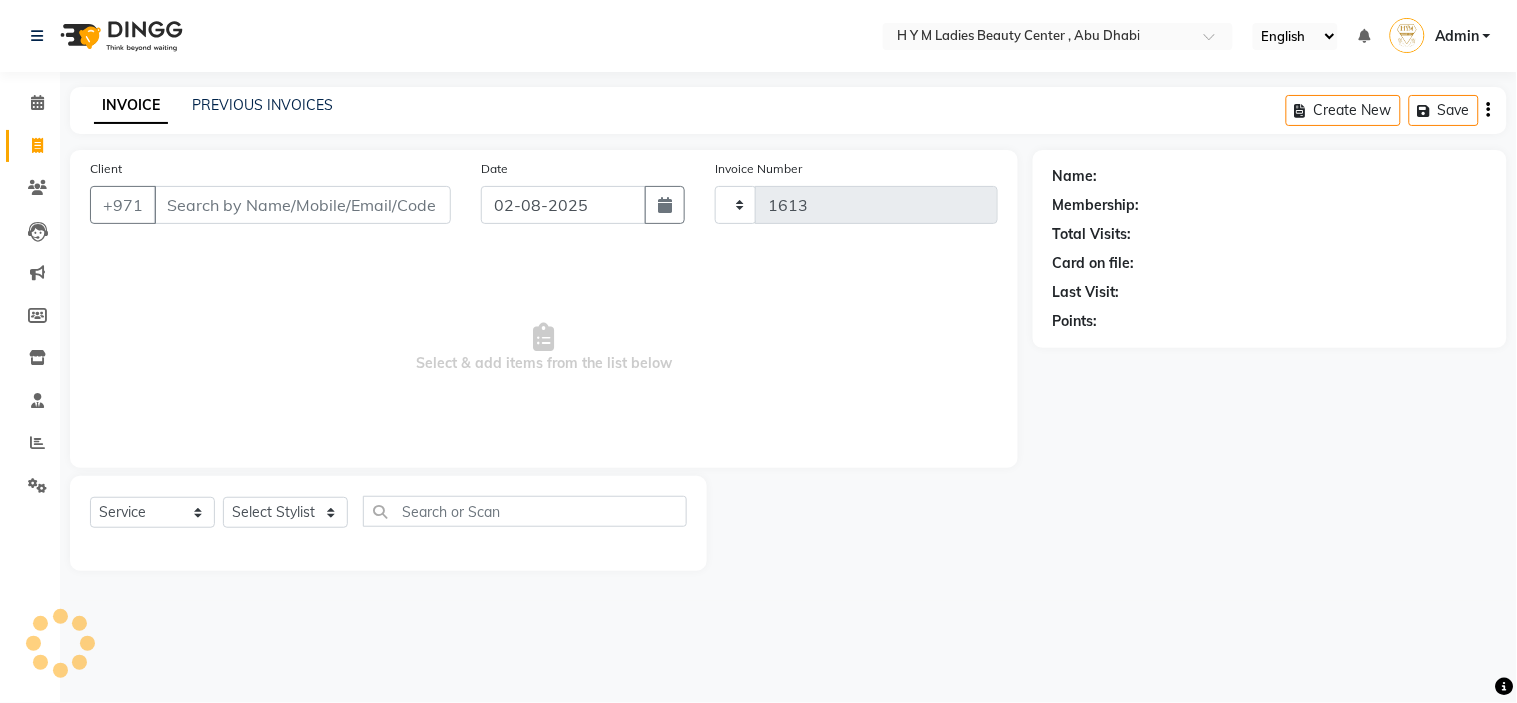 select on "7248" 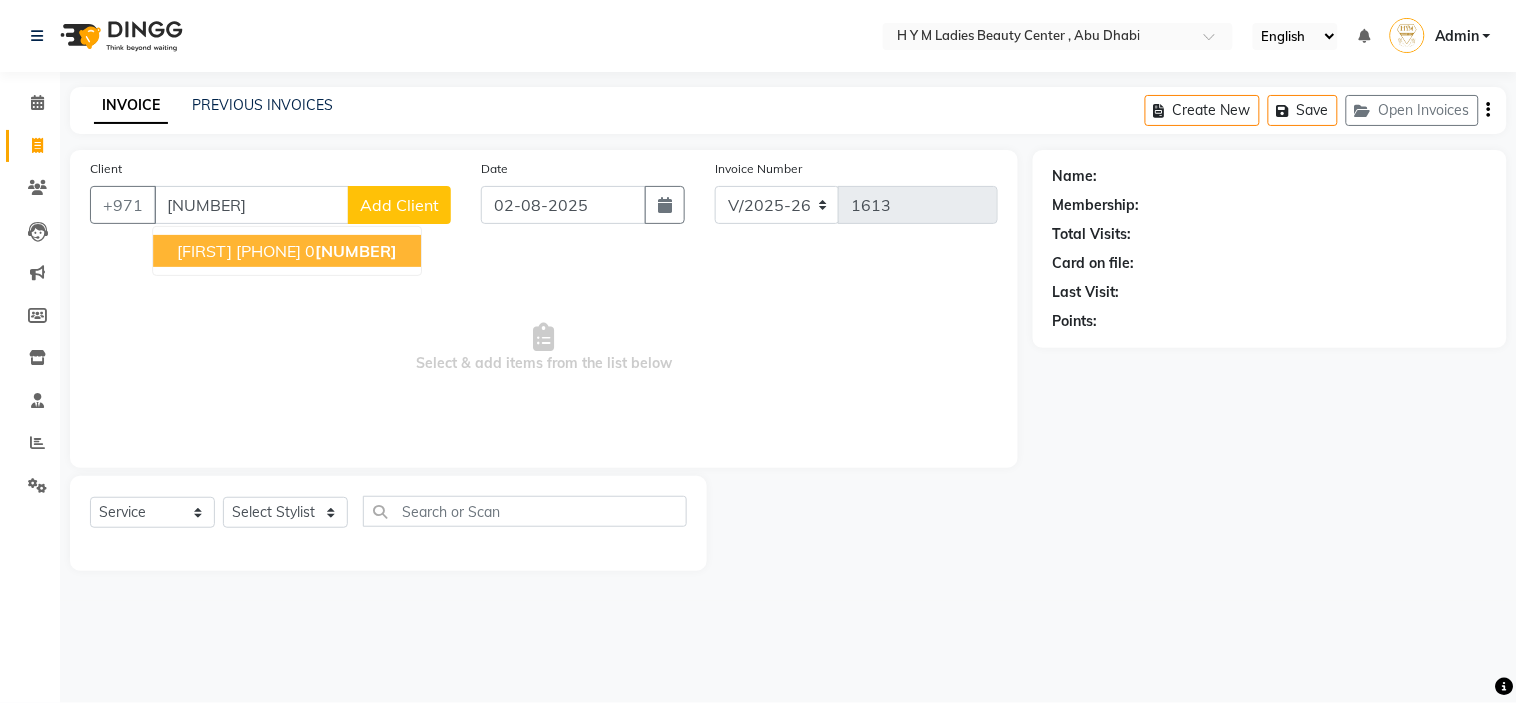 click on "[FIRST] [PHONE] [PHONE]" at bounding box center (287, 251) 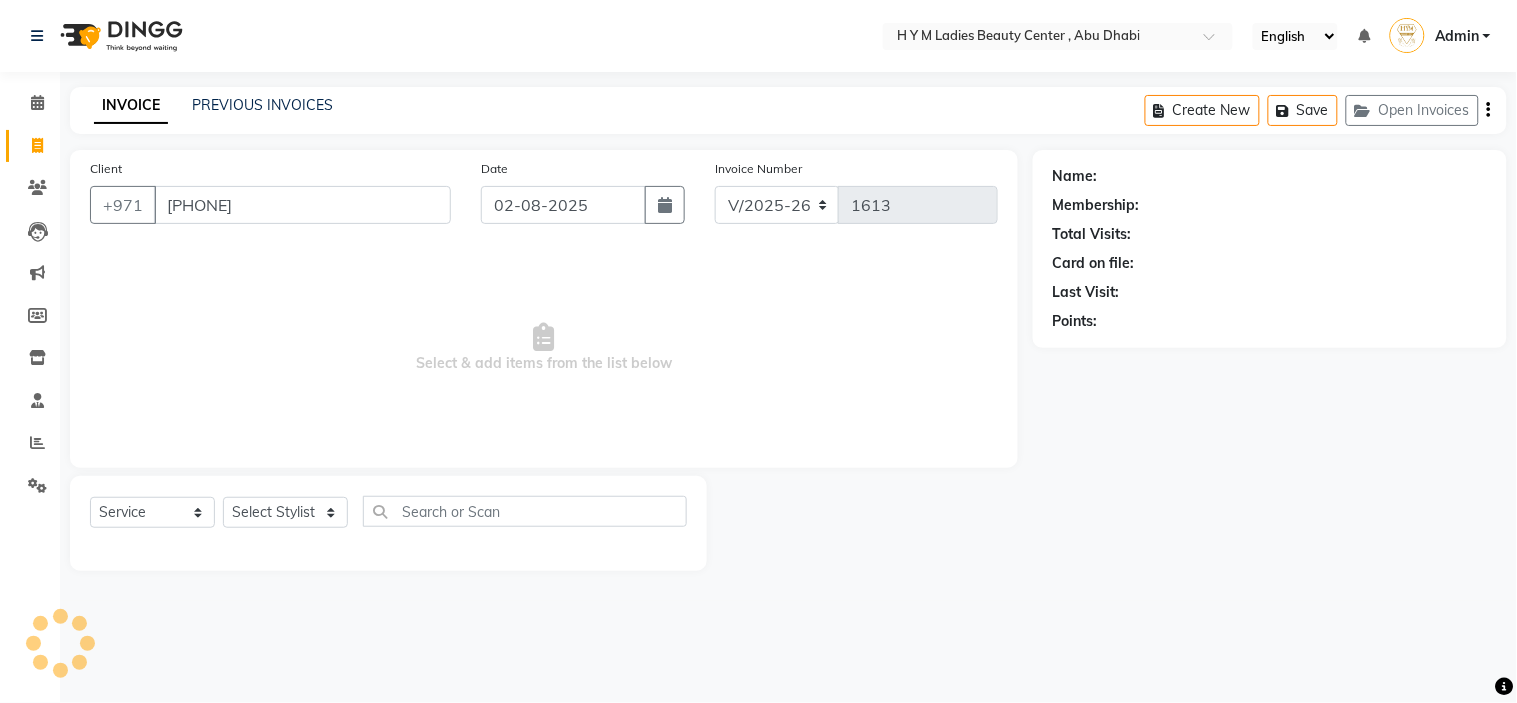 type on "[PHONE]" 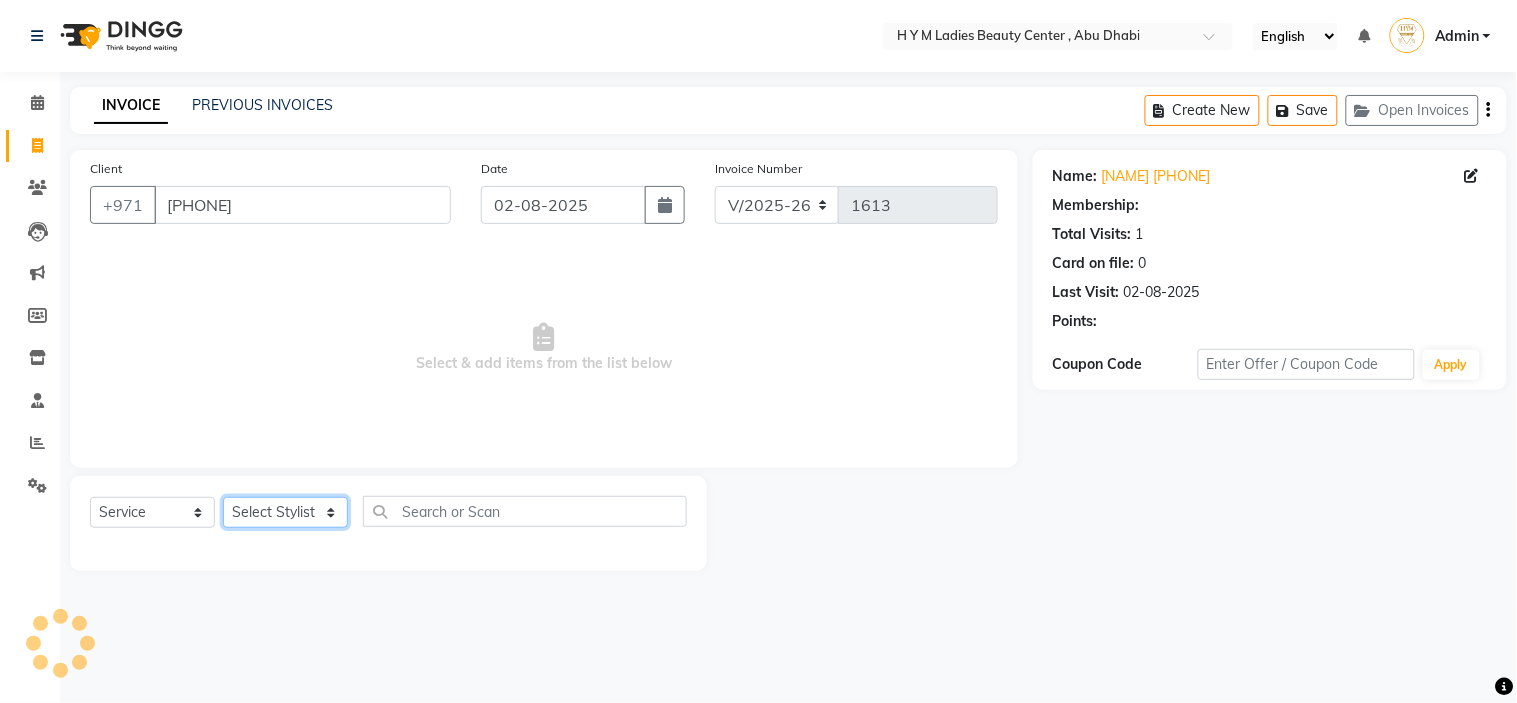 click on "Select Stylist ameena Jheza Dalangin Julie Corteza nadeema randa Rose An Galang zari" 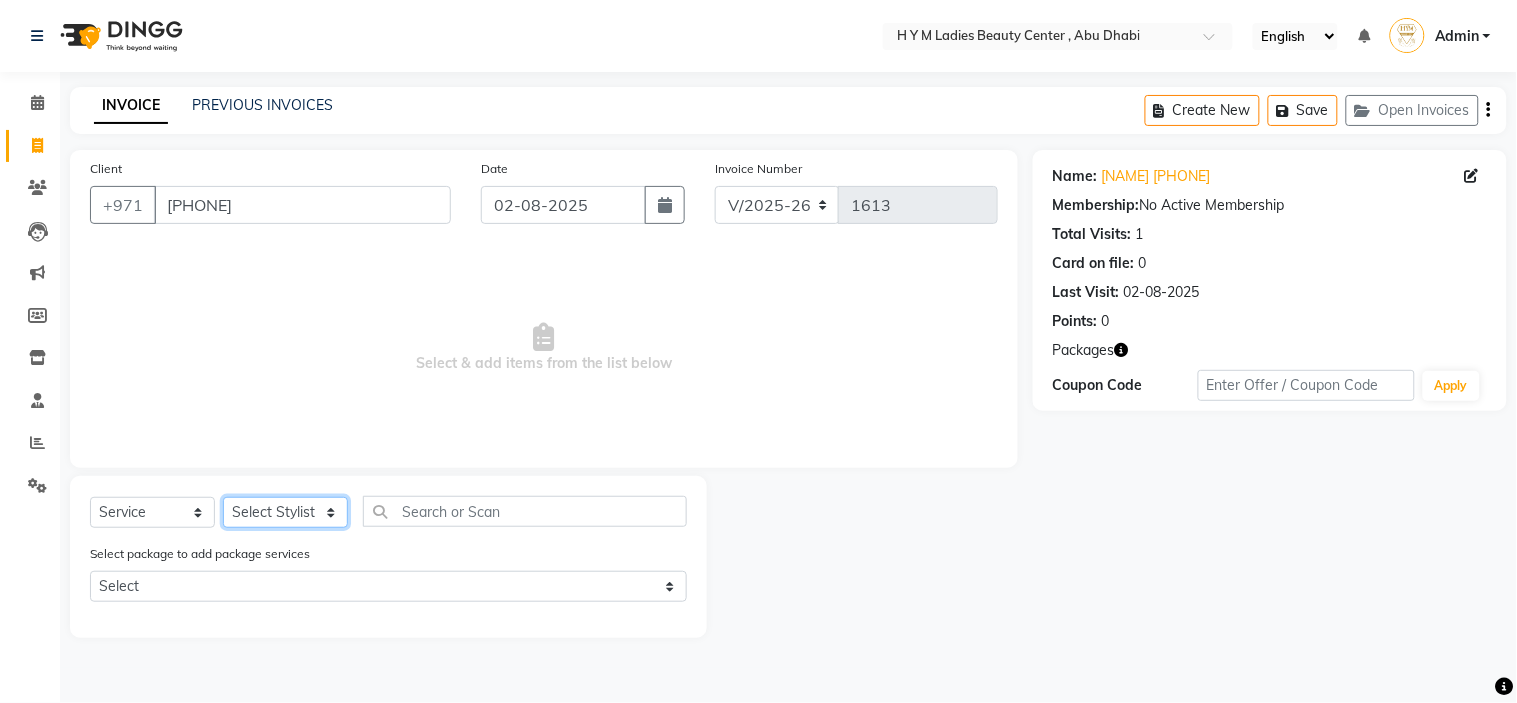 select on "71495" 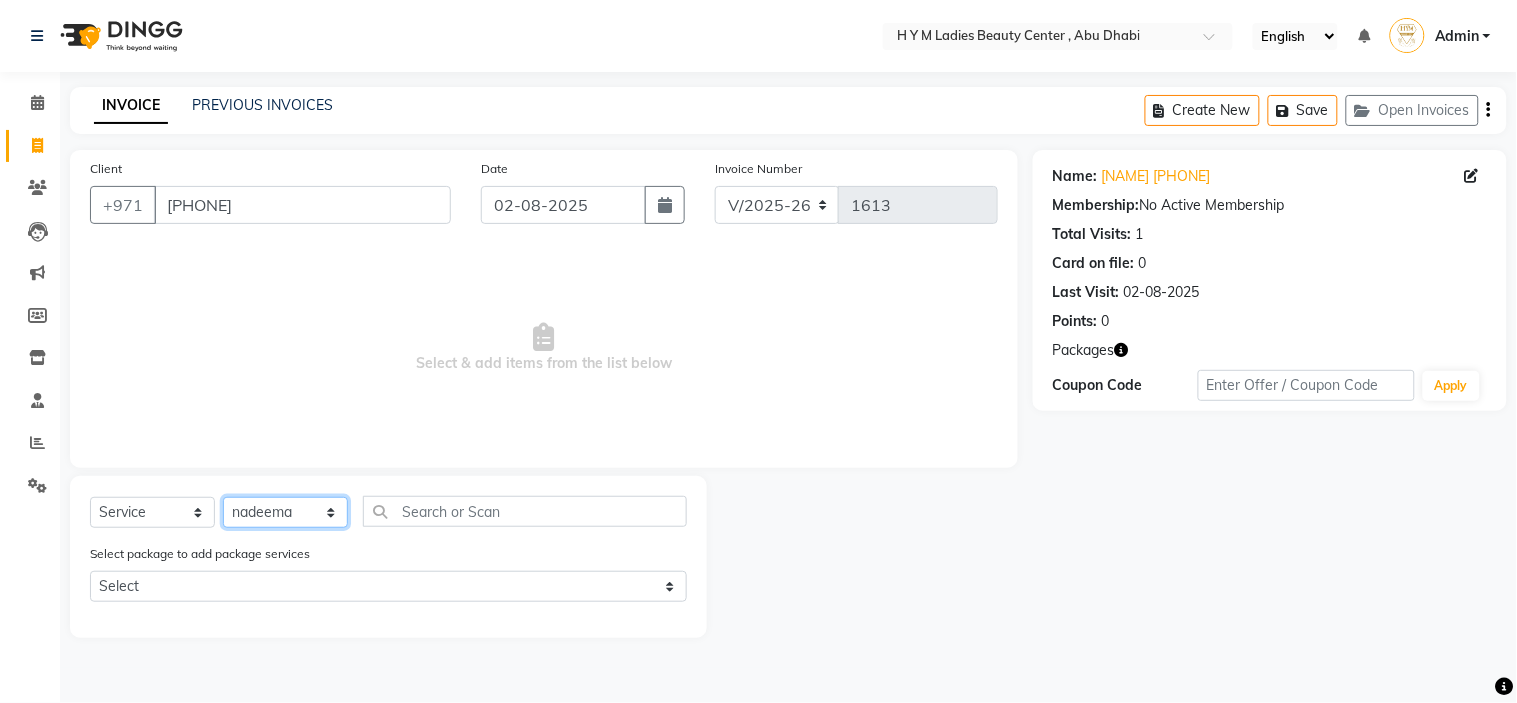 click on "Select Stylist ameena Jheza Dalangin Julie Corteza nadeema randa Rose An Galang zari" 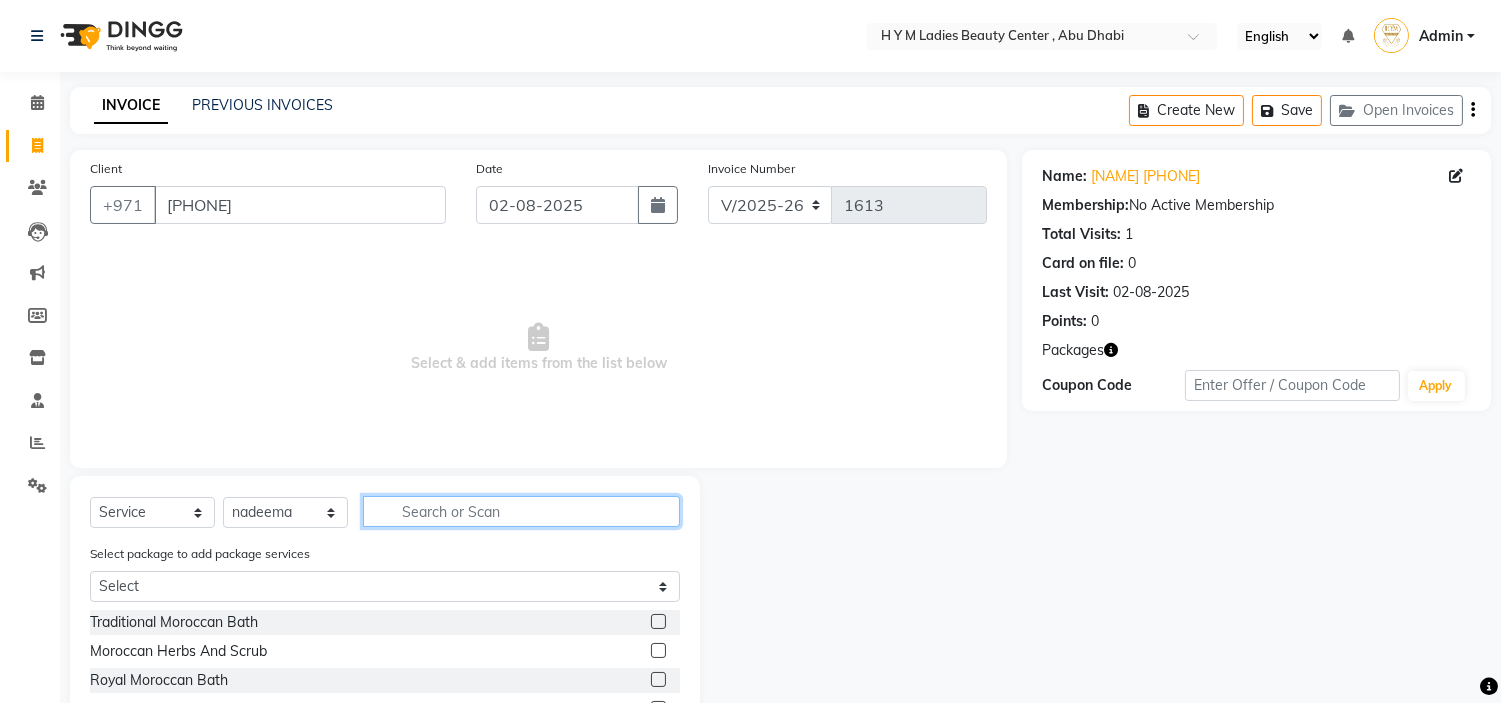drag, startPoint x: 463, startPoint y: 525, endPoint x: 461, endPoint y: 511, distance: 14.142136 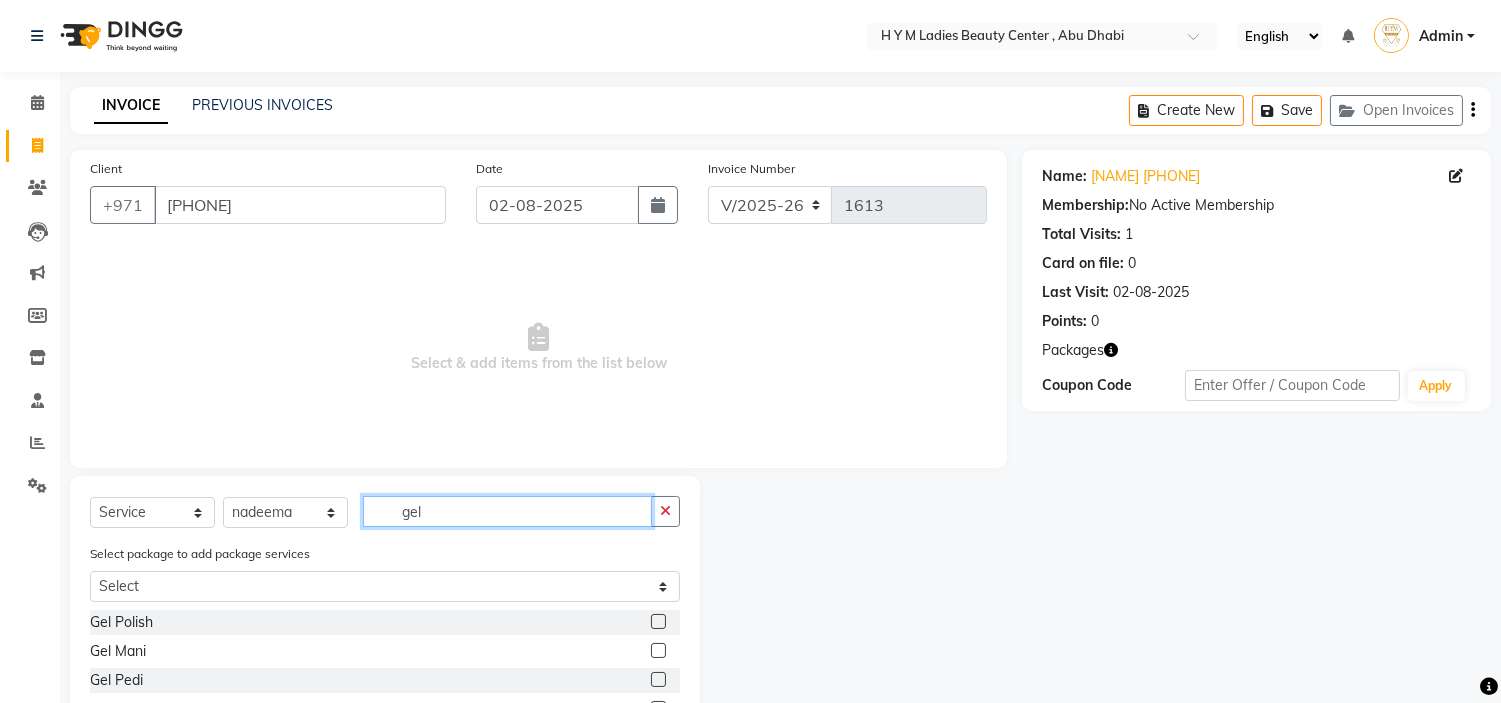 type on "gel" 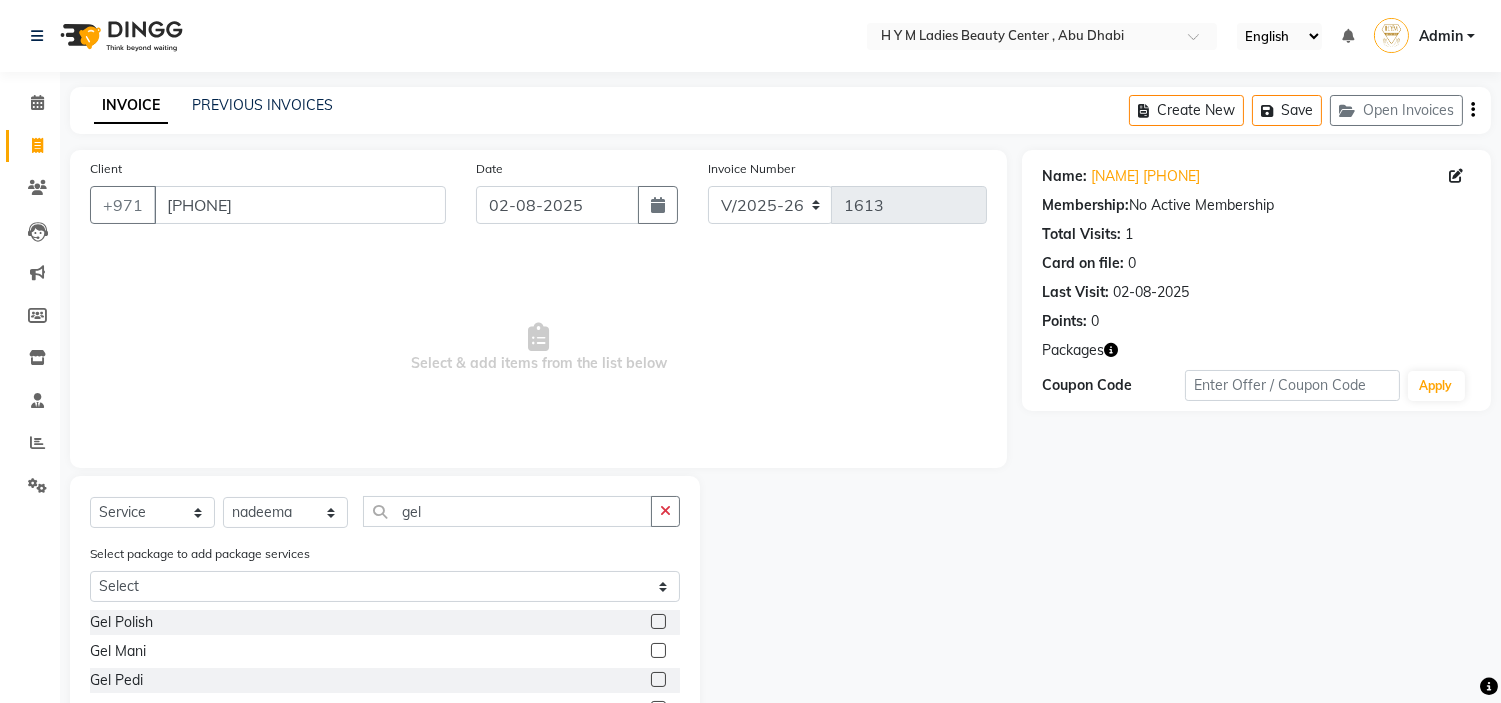 click 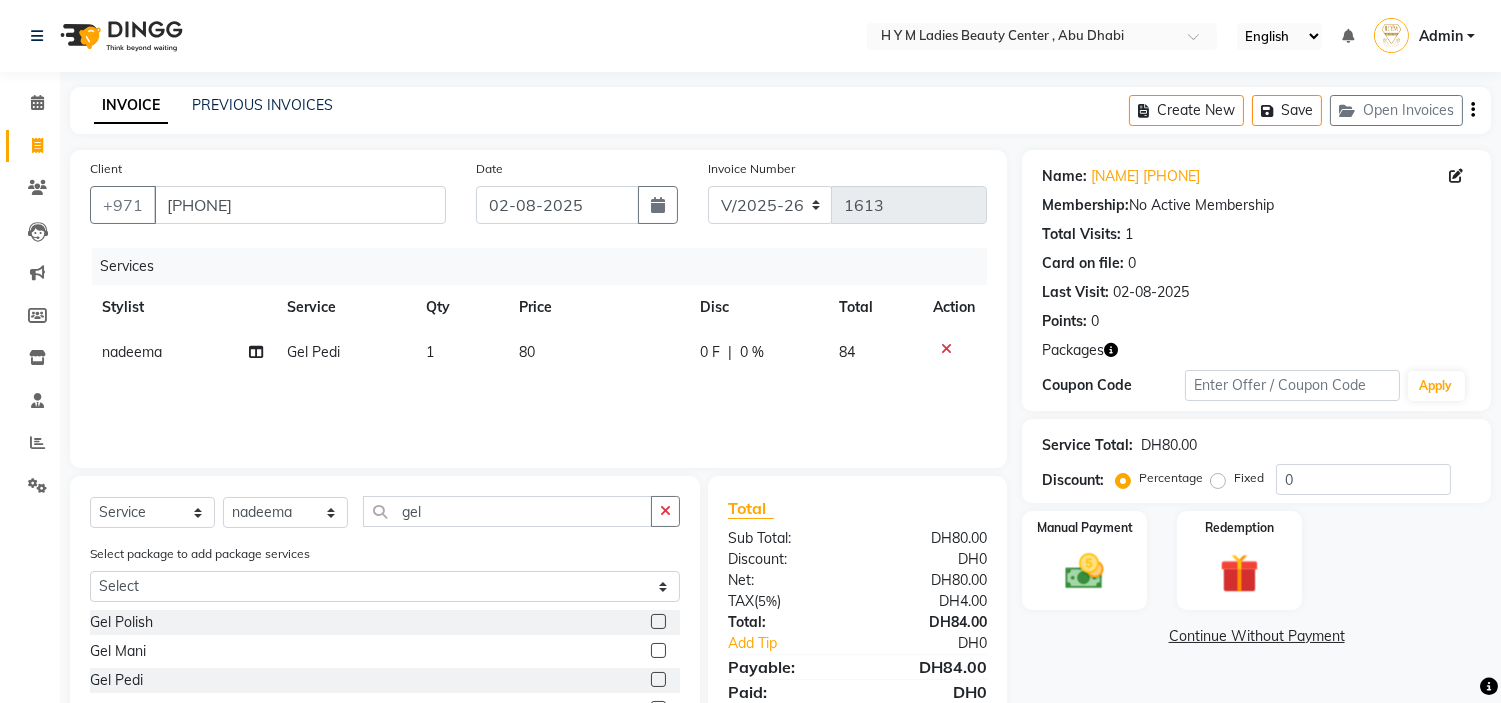 click 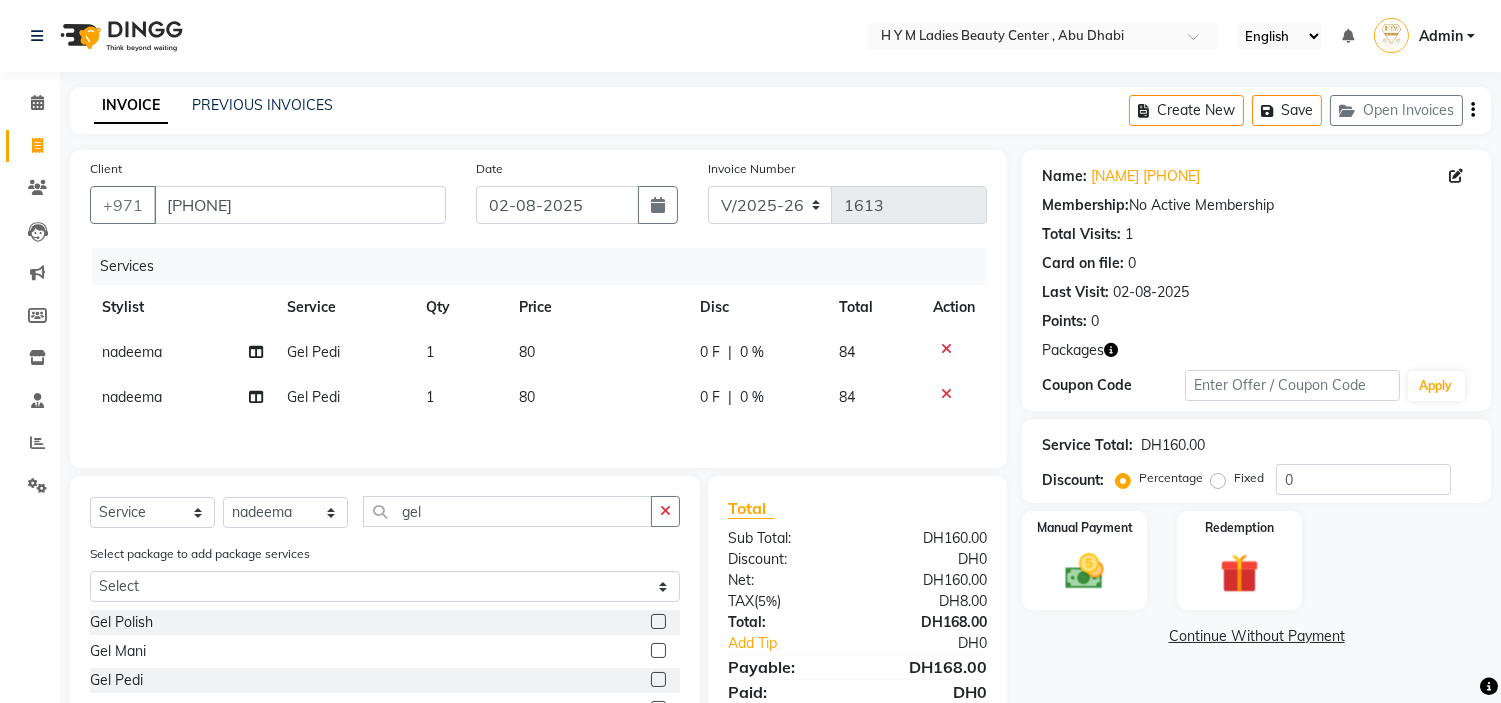 click 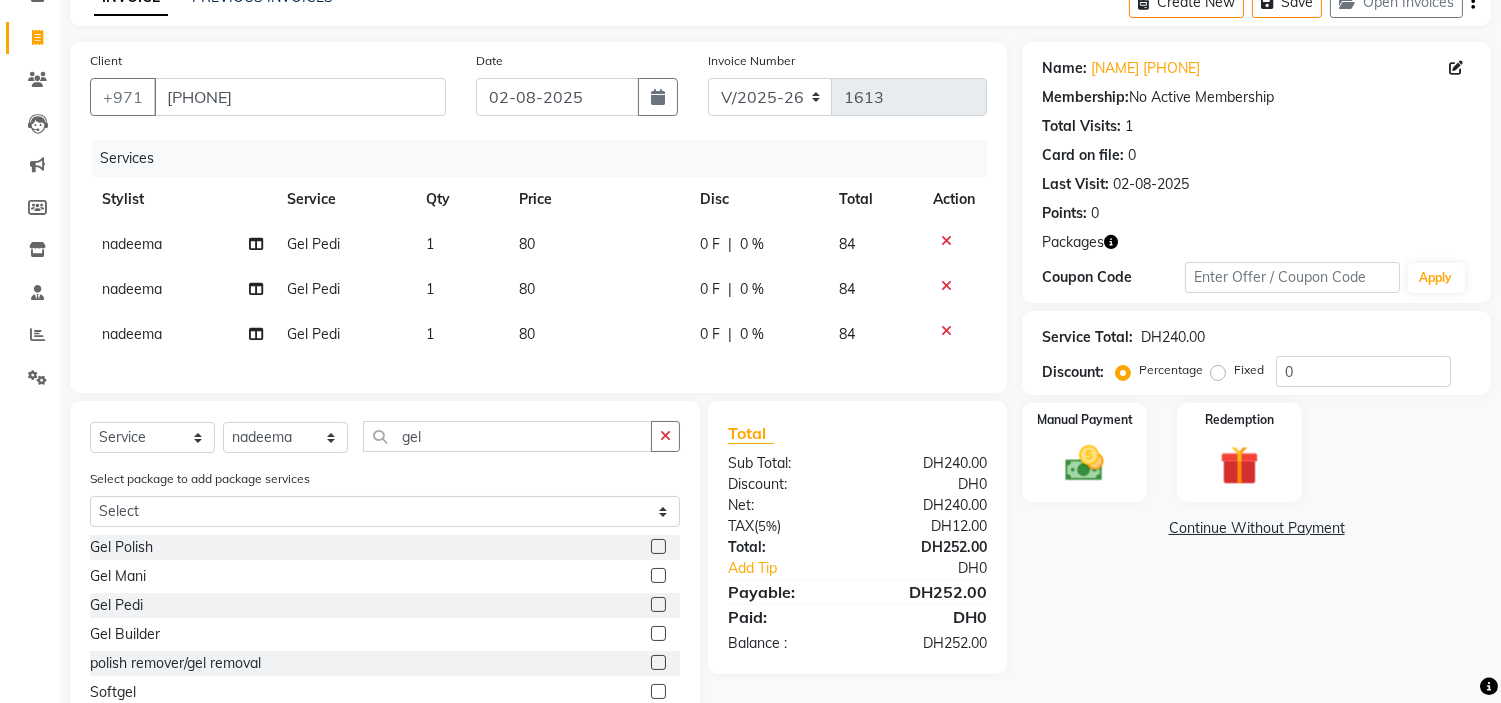 scroll, scrollTop: 214, scrollLeft: 0, axis: vertical 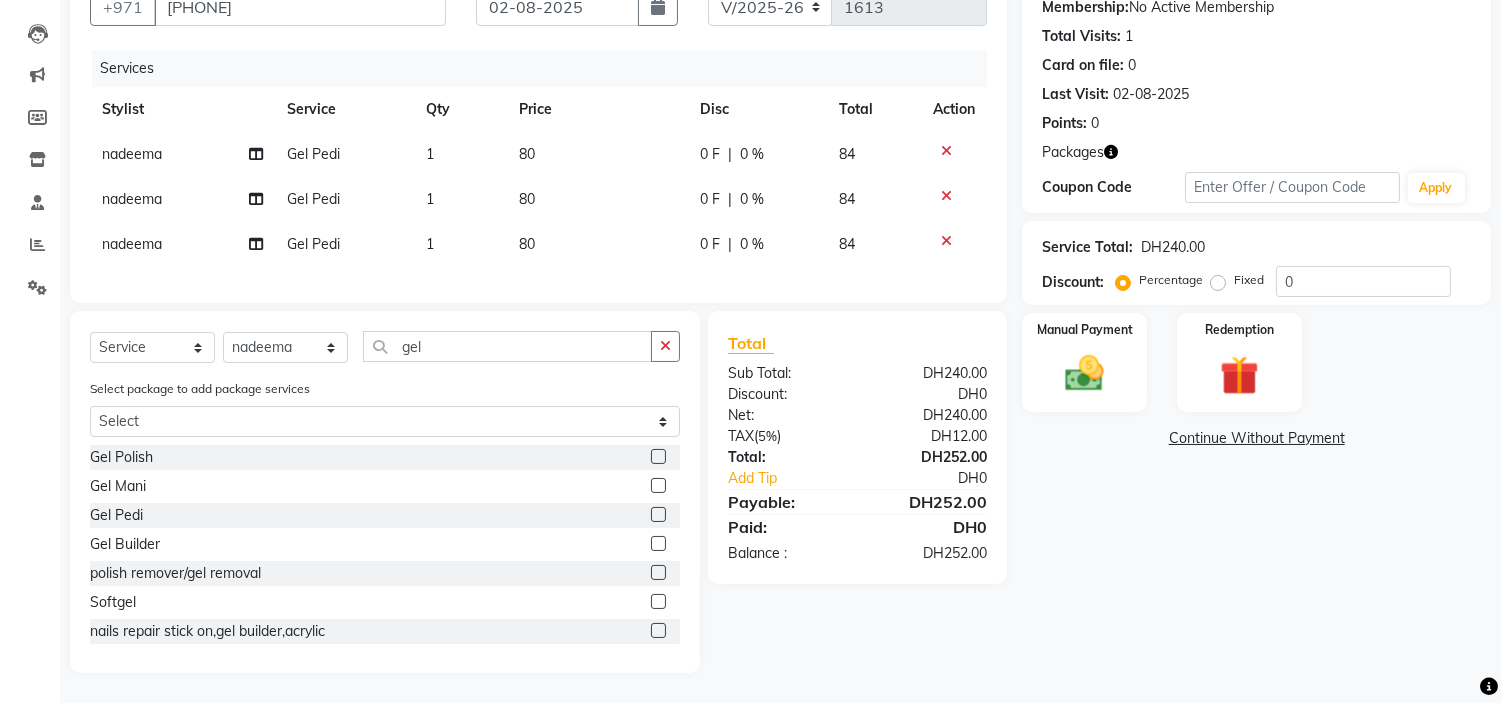 click 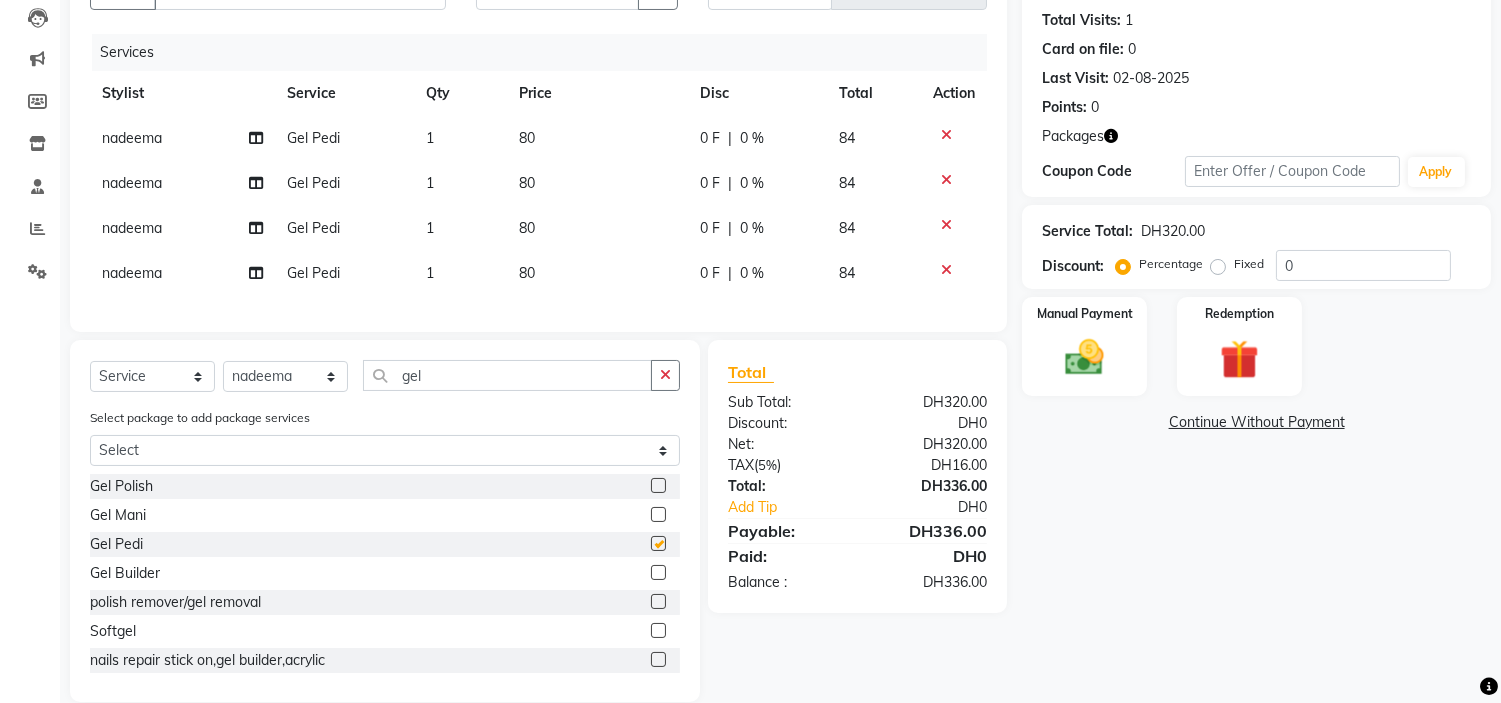 checkbox on "false" 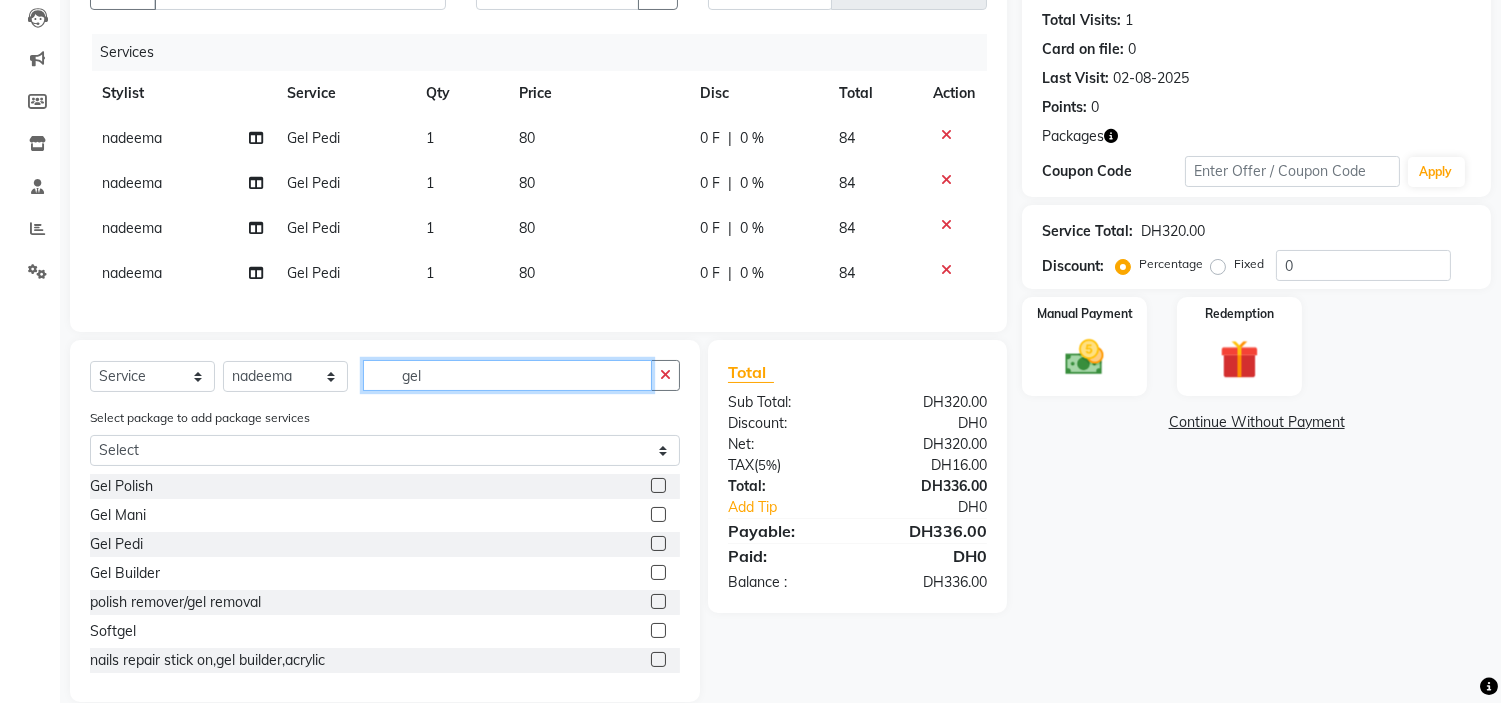 drag, startPoint x: 540, startPoint y: 392, endPoint x: 0, endPoint y: 327, distance: 543.89795 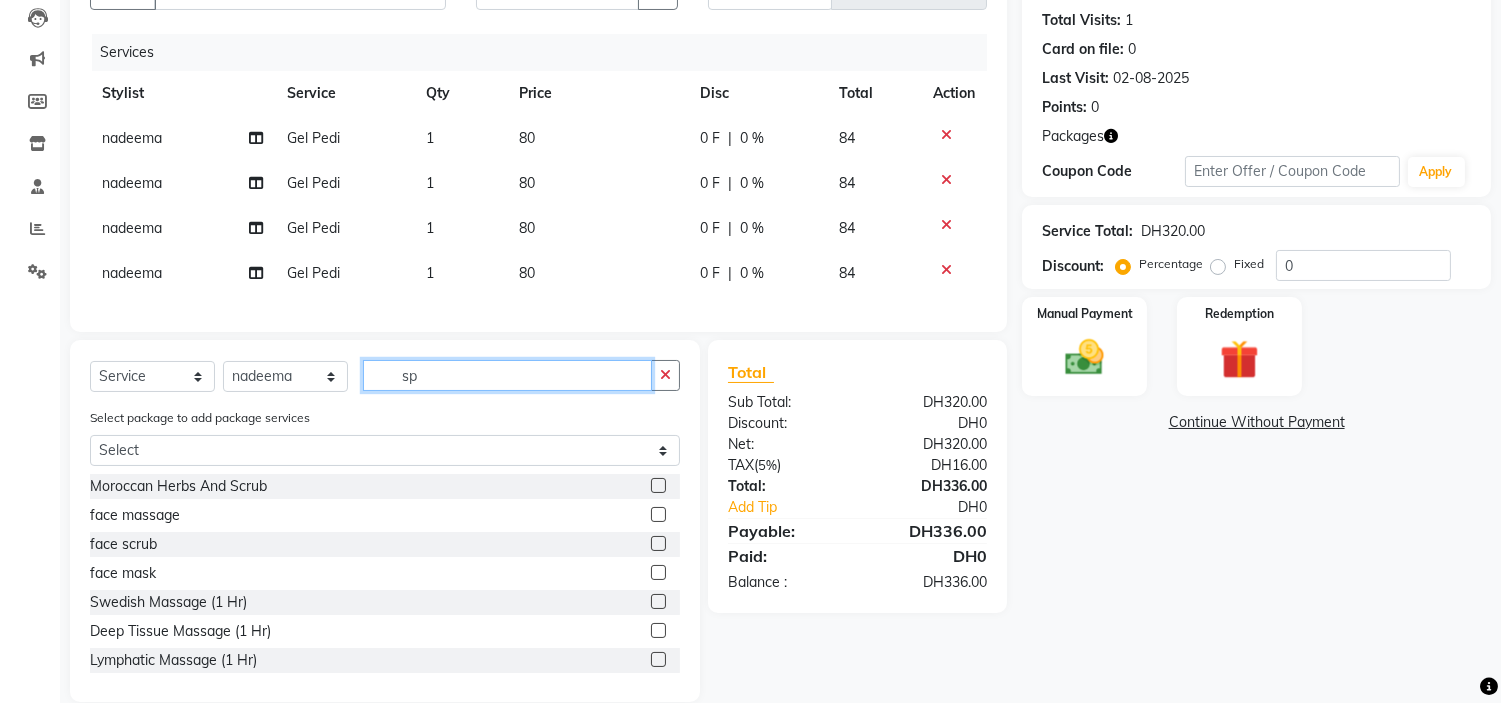 scroll, scrollTop: 171, scrollLeft: 0, axis: vertical 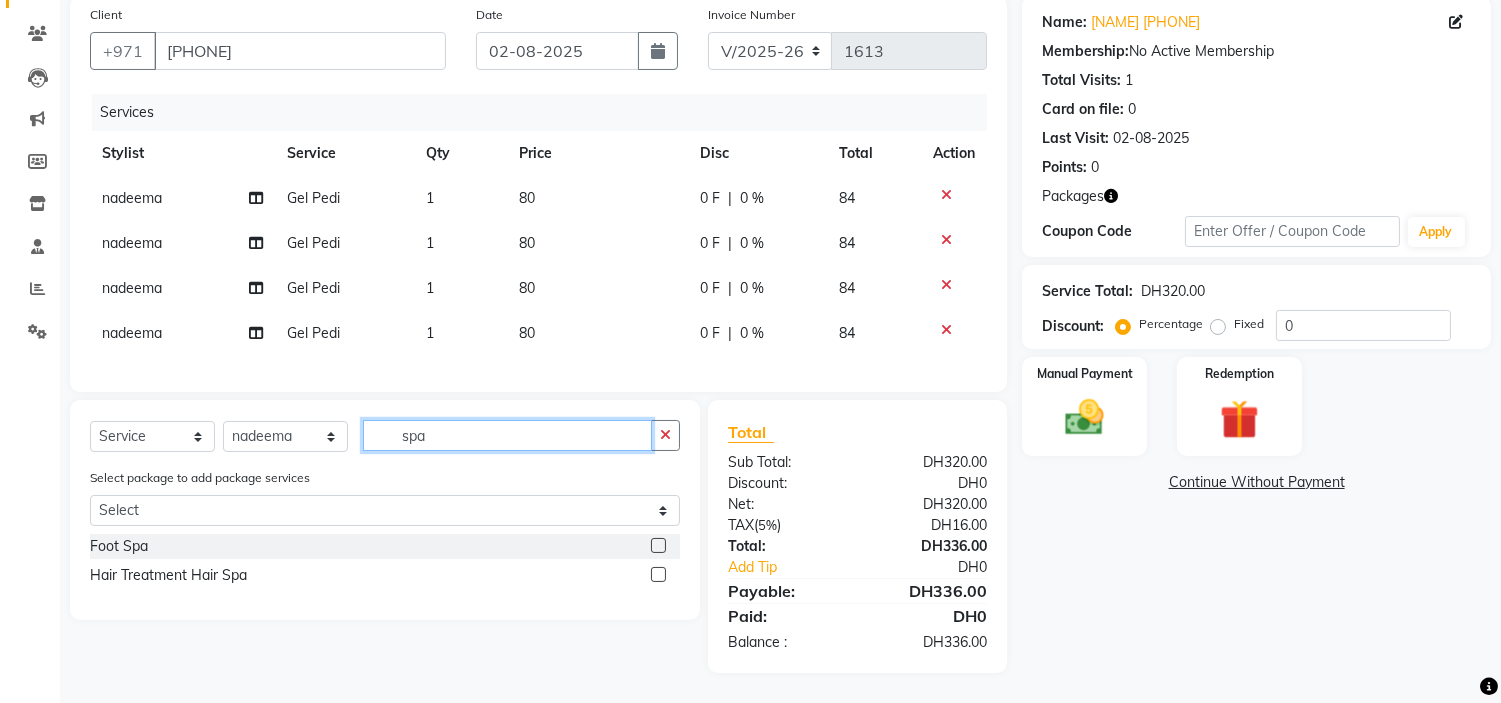 type on "spa" 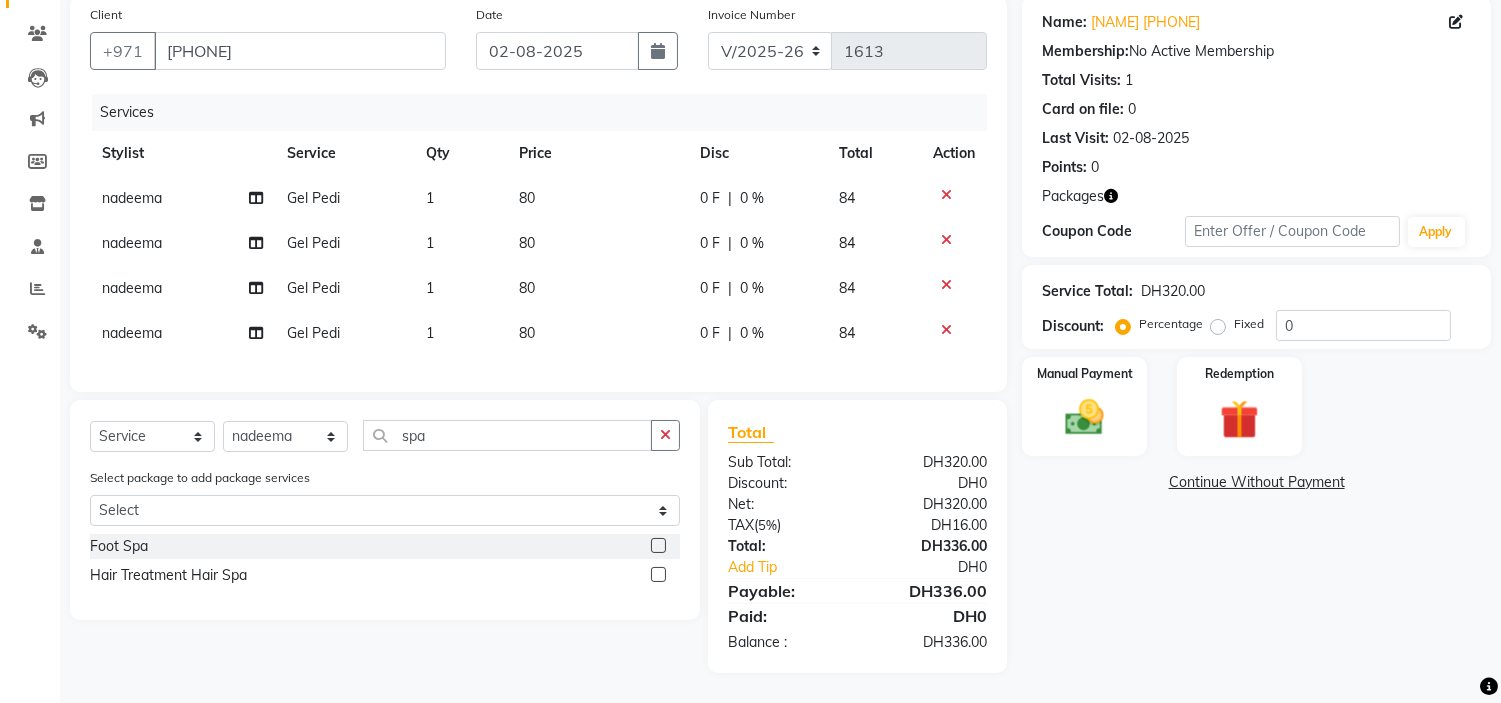 click 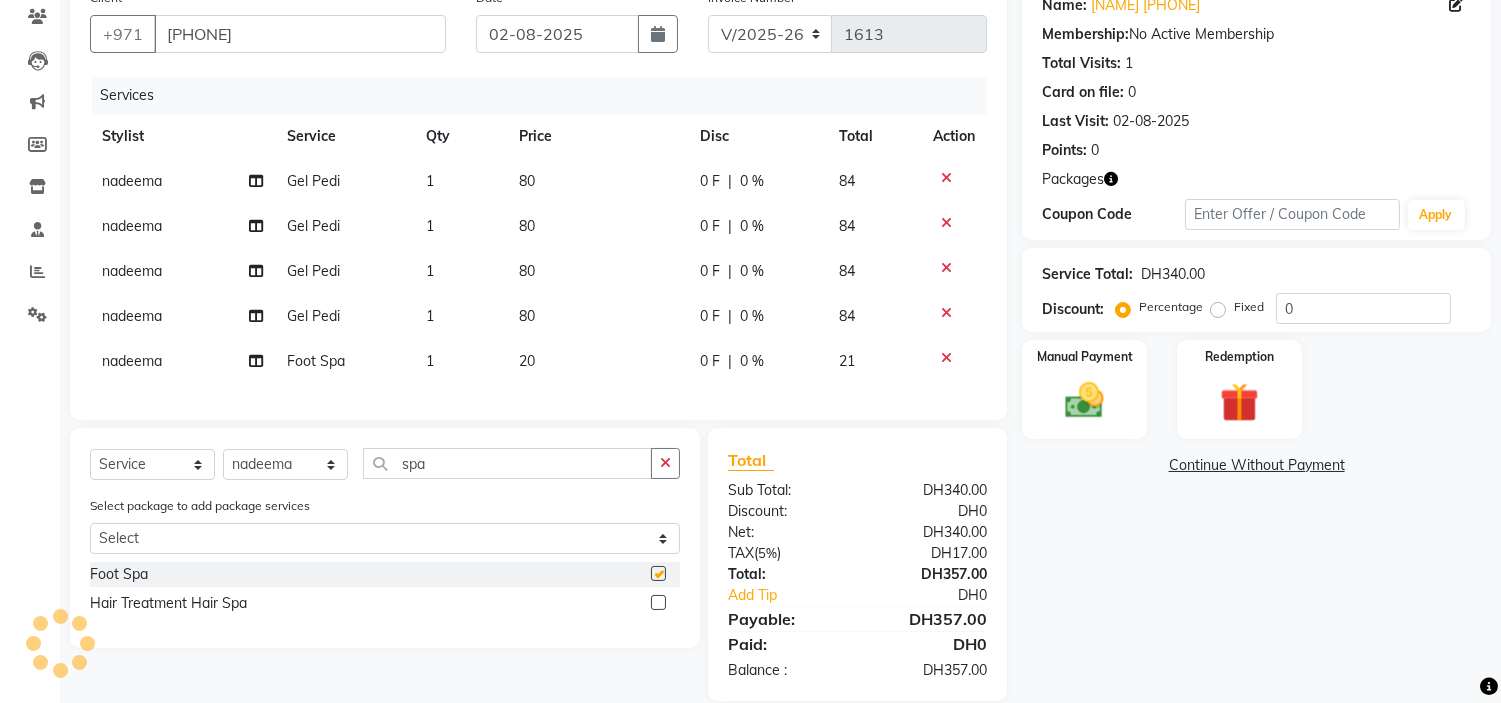 checkbox on "false" 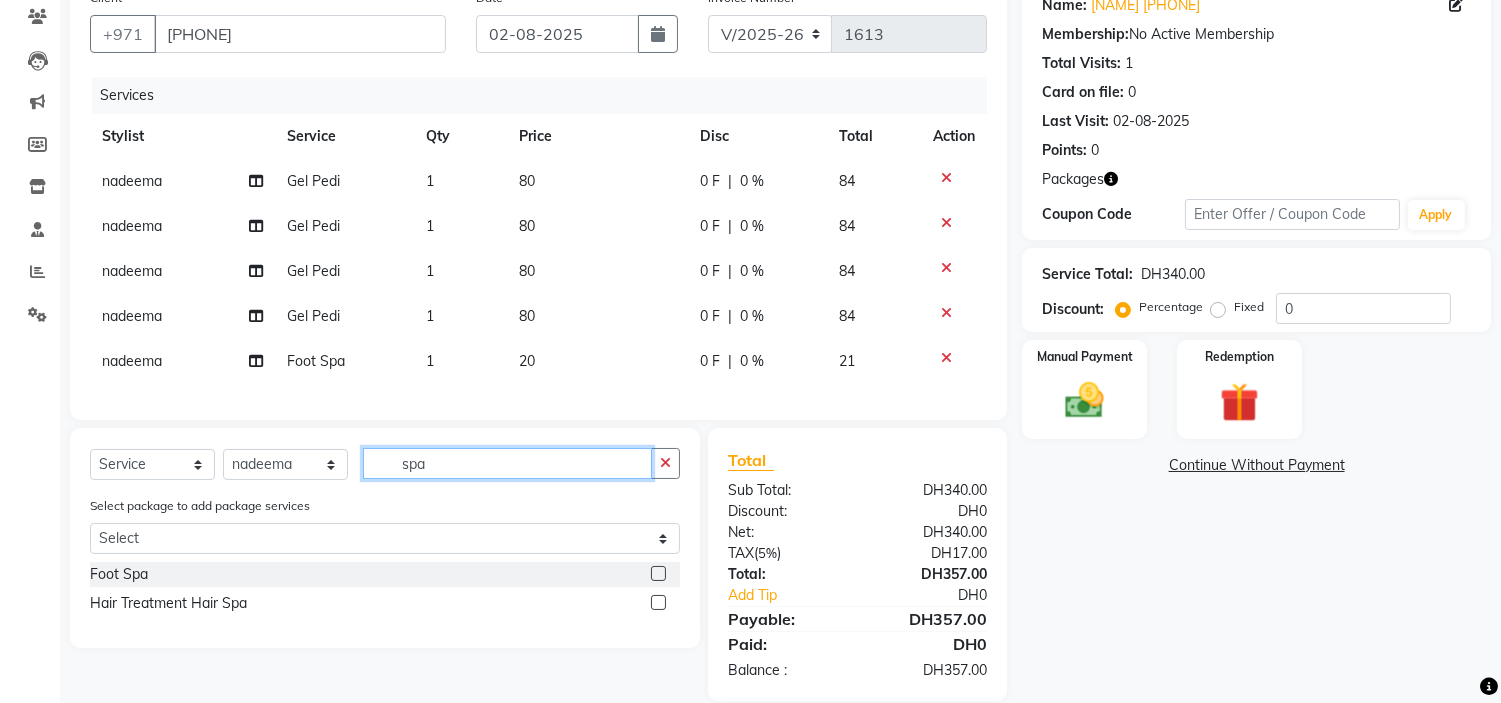 drag, startPoint x: 554, startPoint y: 467, endPoint x: 0, endPoint y: 304, distance: 577.4816 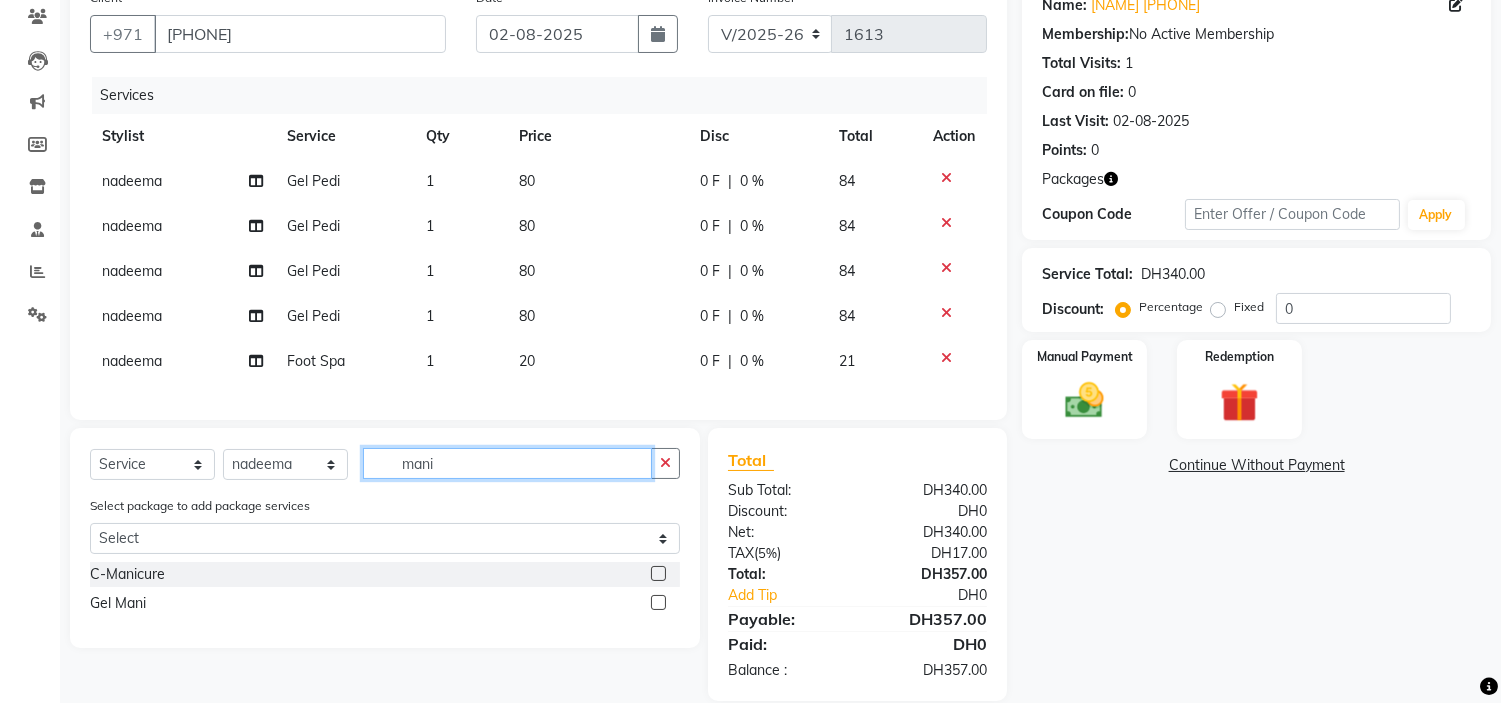 type on "mani" 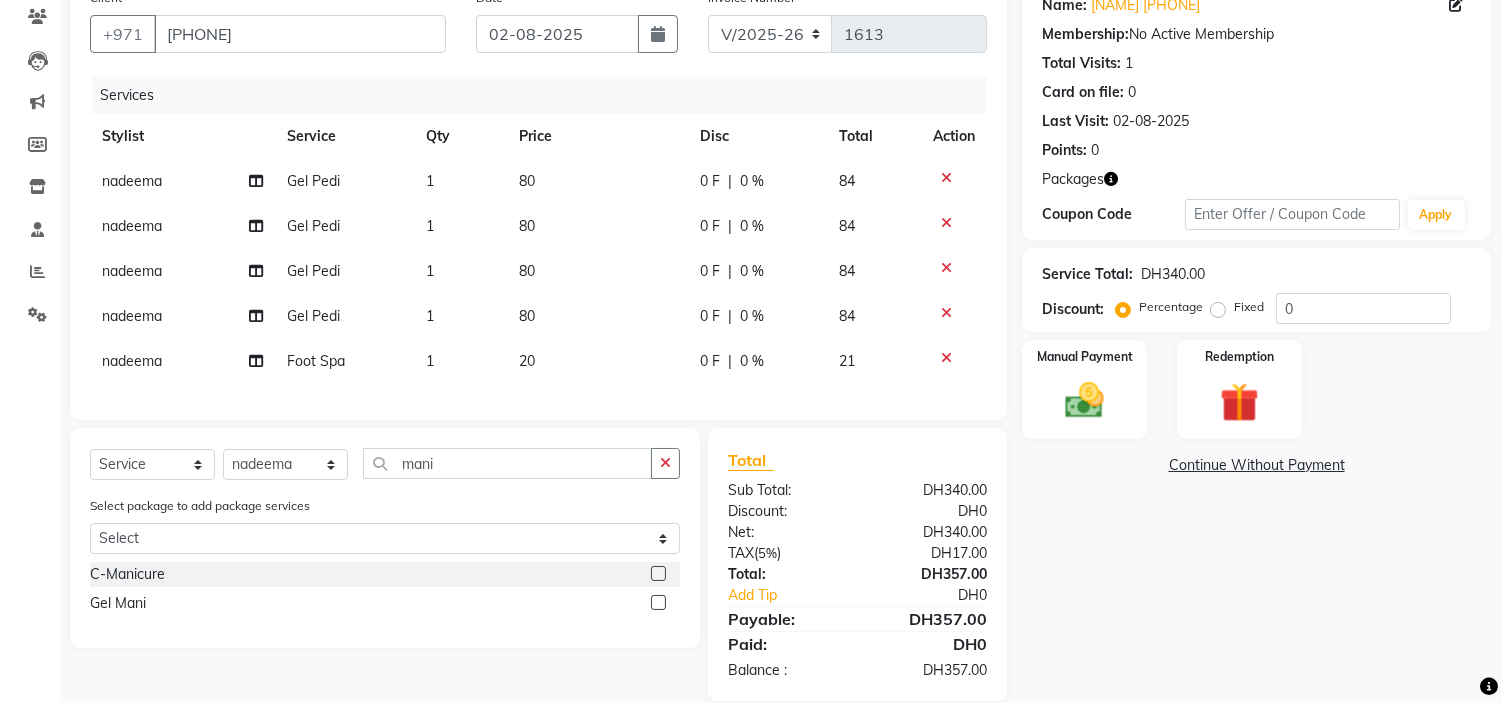 click 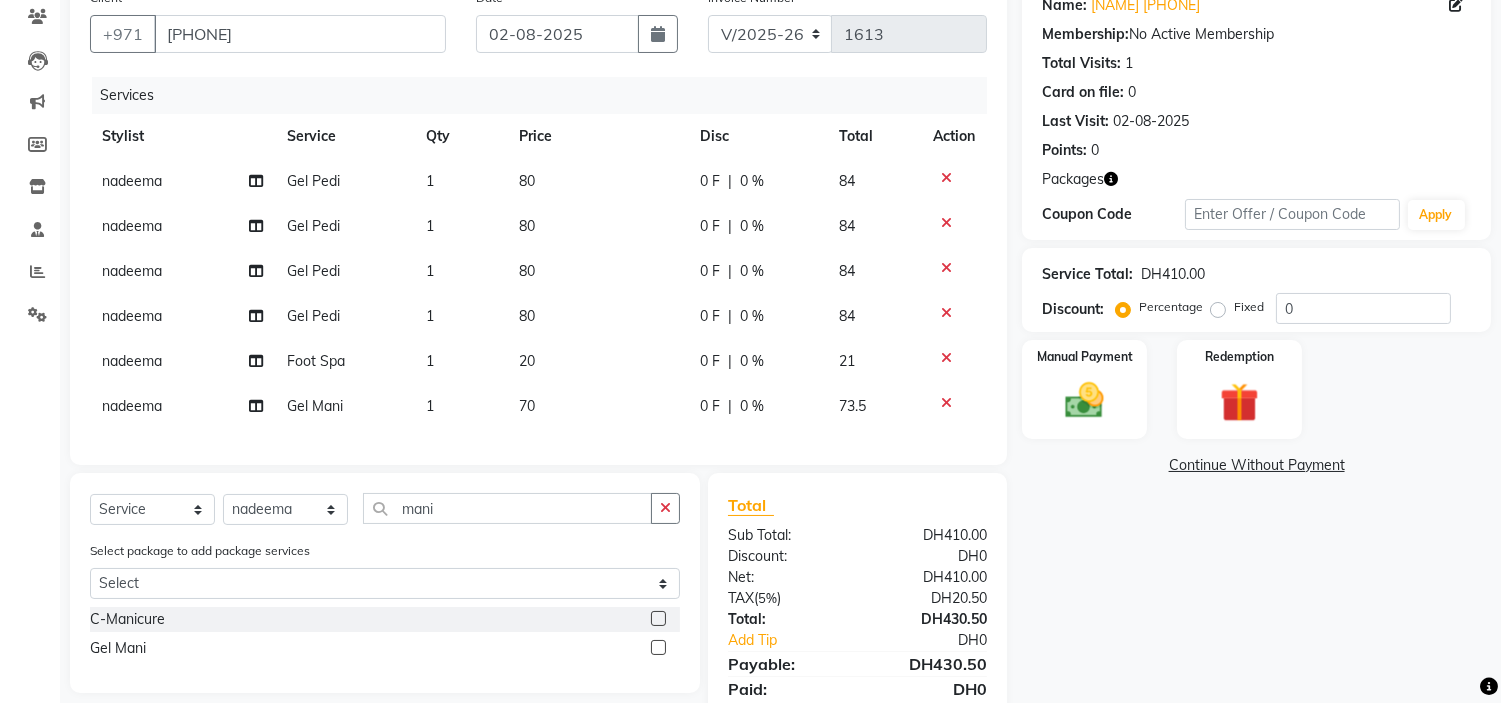 click 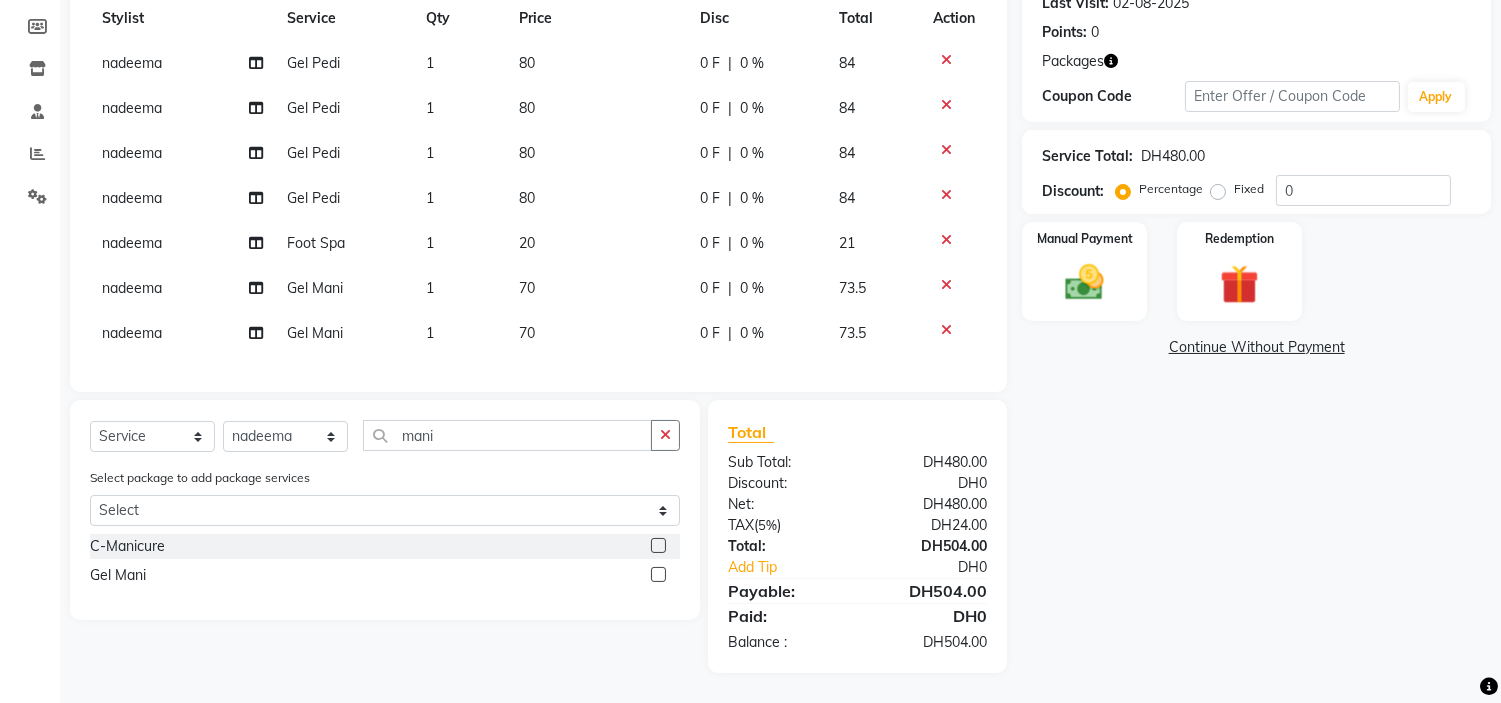 scroll, scrollTop: 305, scrollLeft: 0, axis: vertical 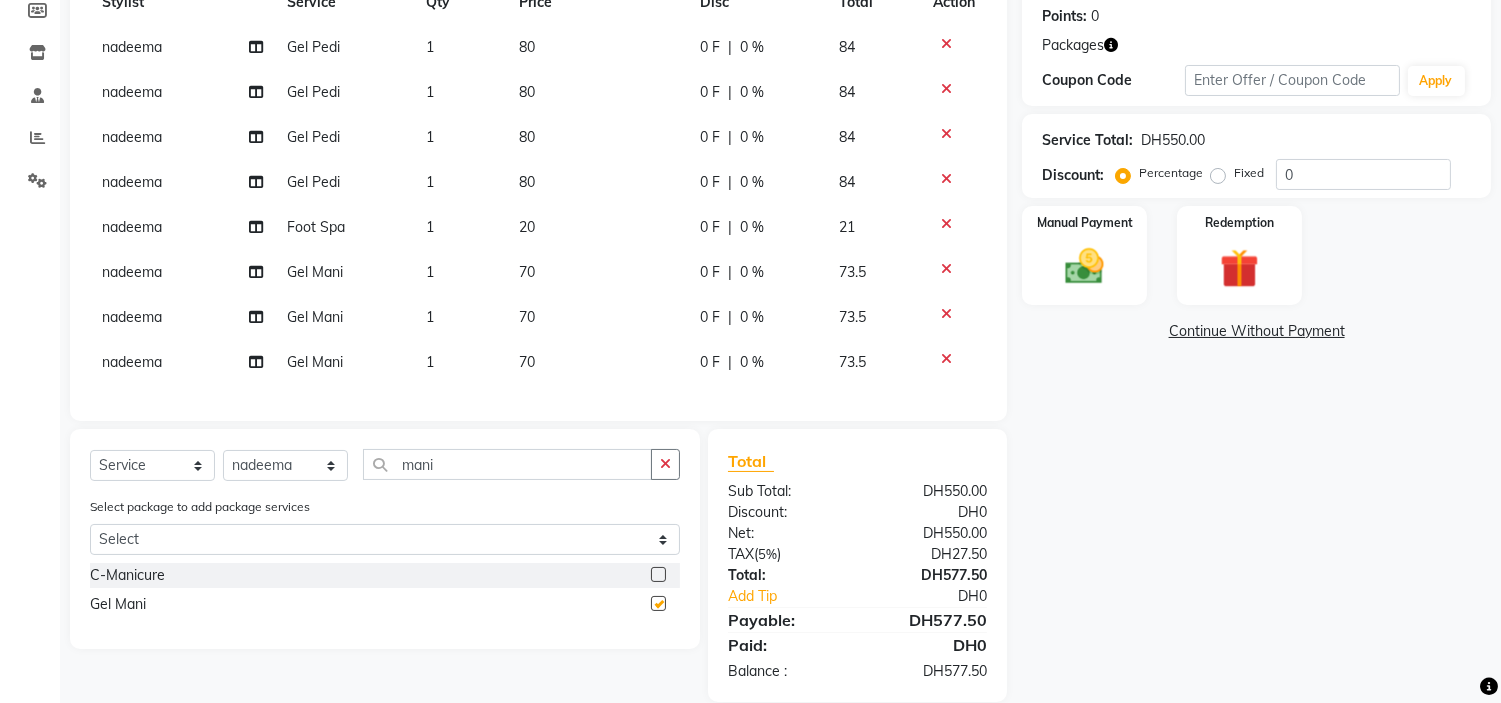 checkbox on "false" 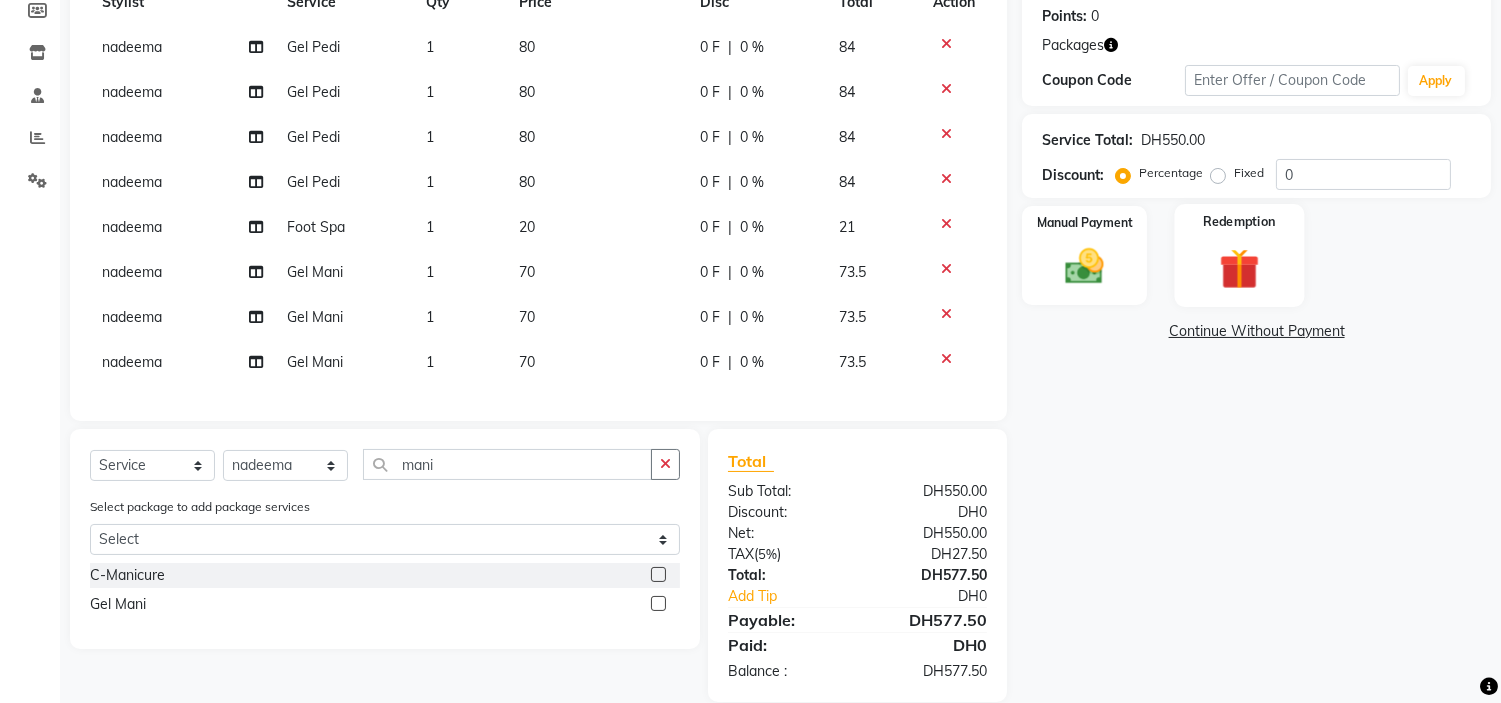 click 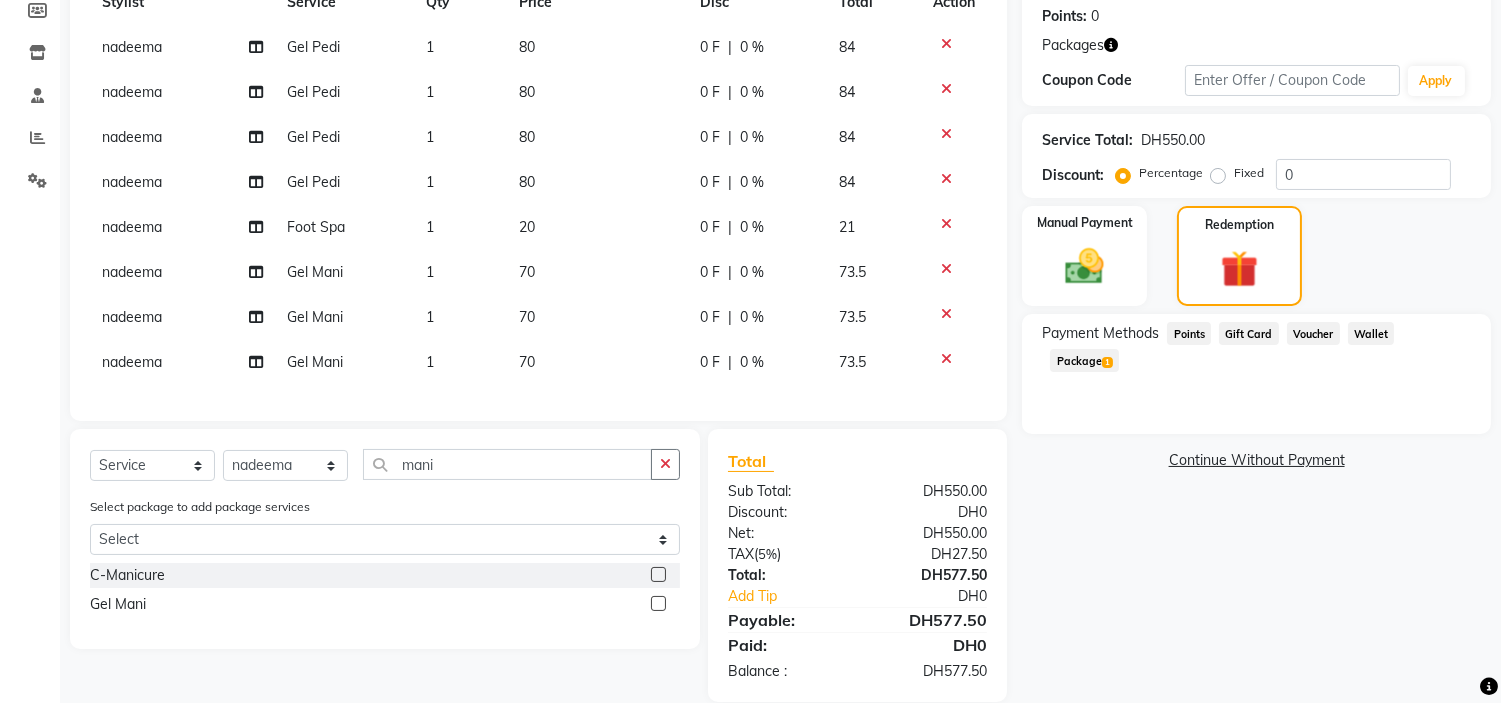 click on "1" 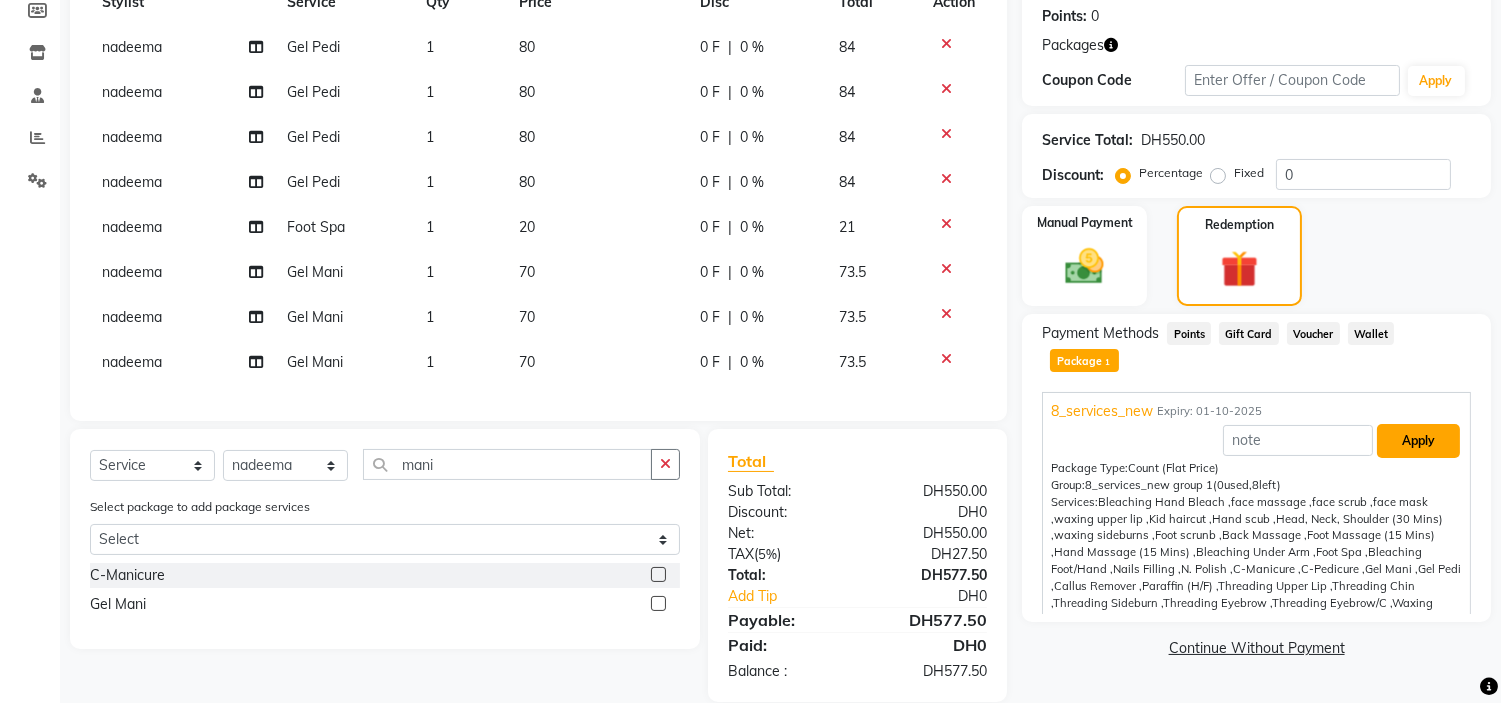 click on "Apply" at bounding box center [1418, 441] 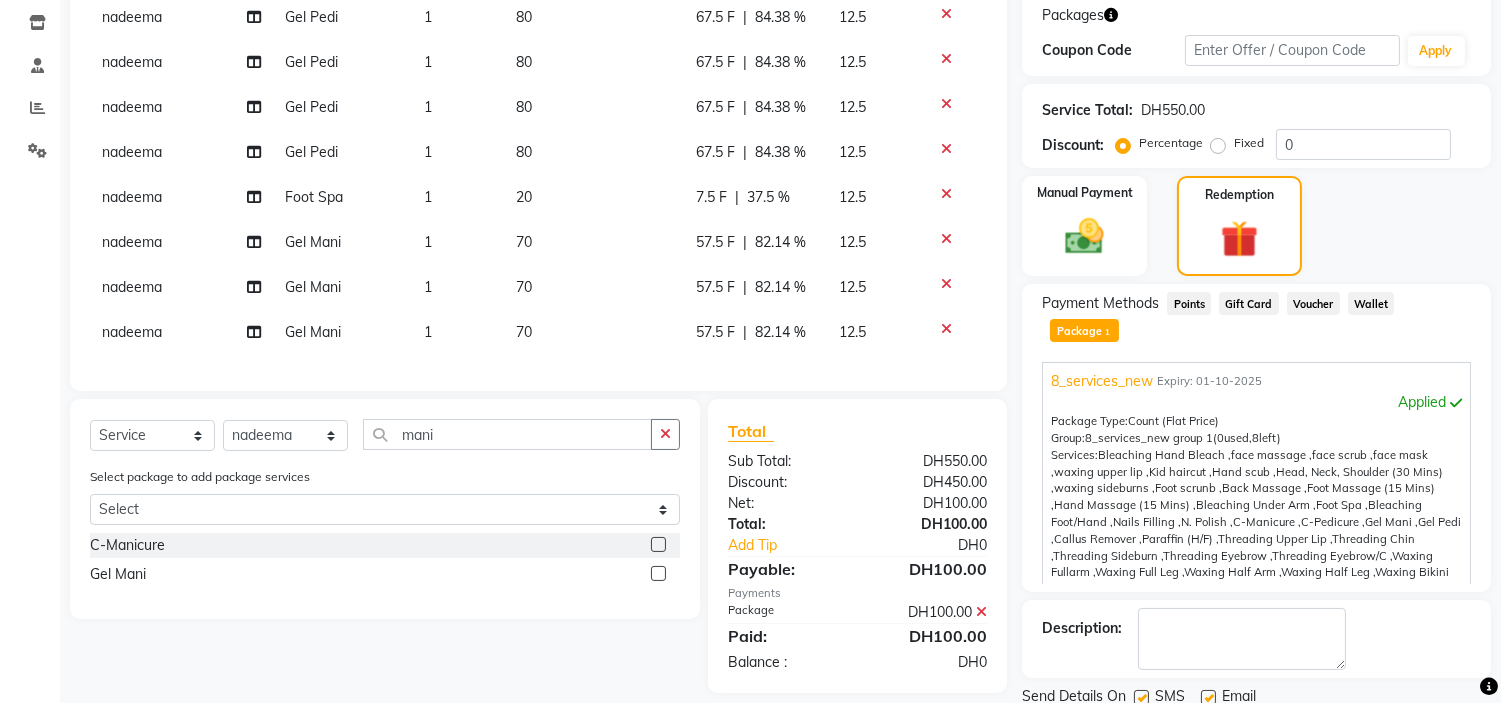scroll, scrollTop: 380, scrollLeft: 0, axis: vertical 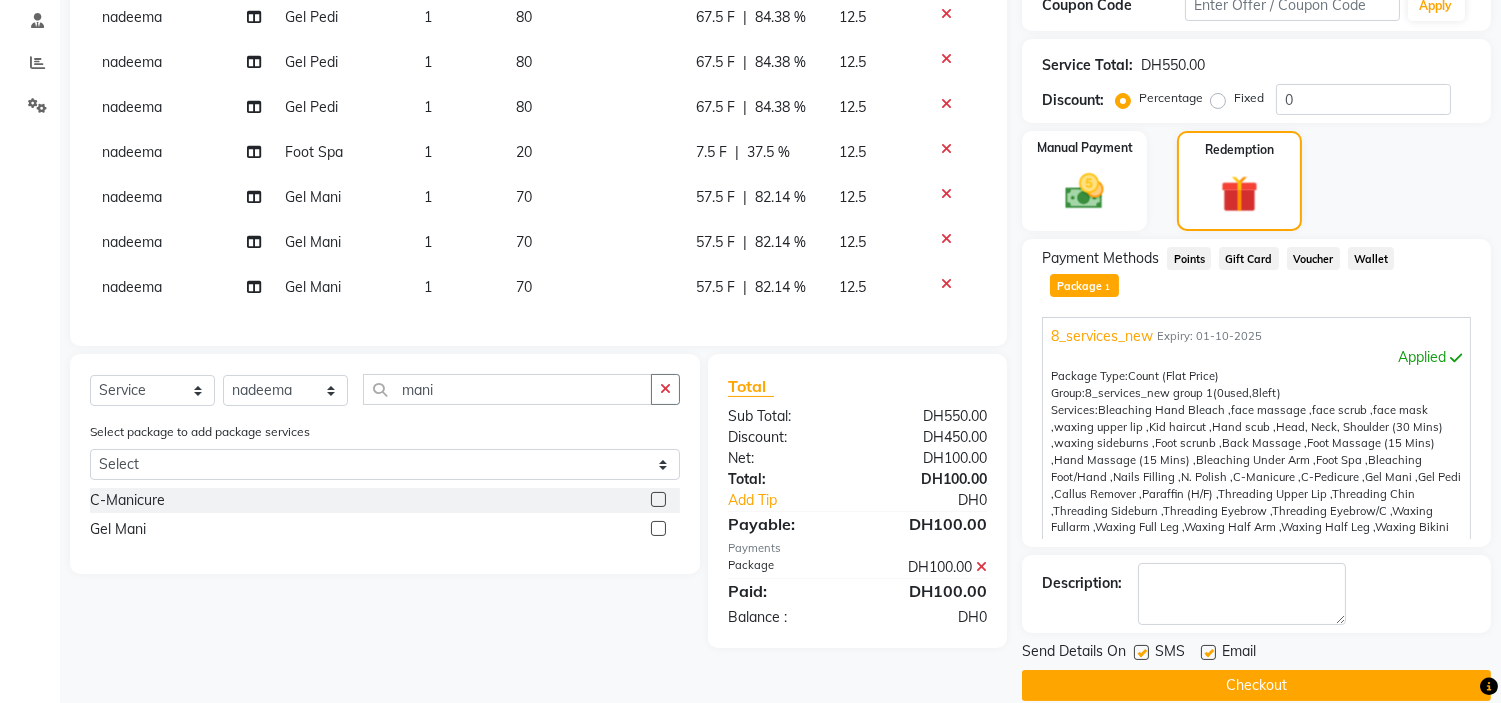 click 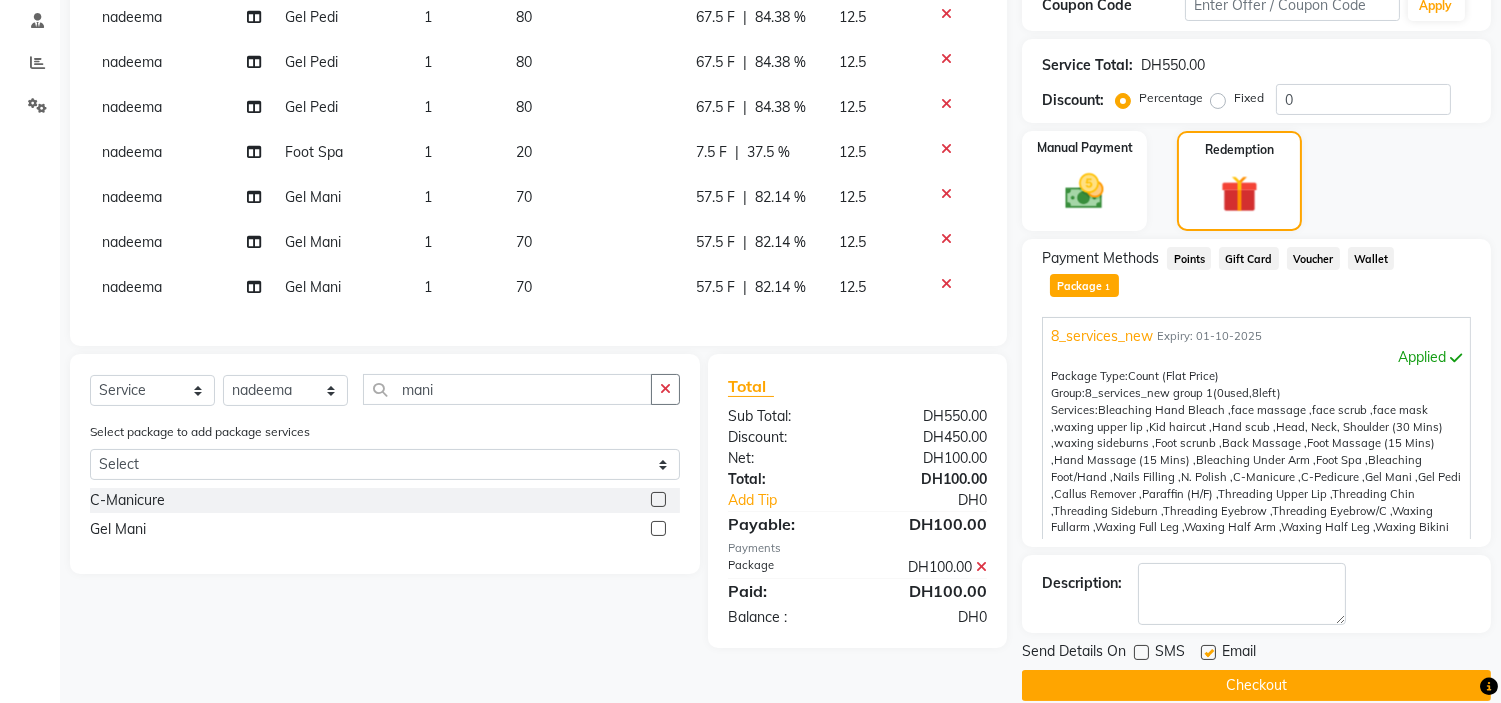 click 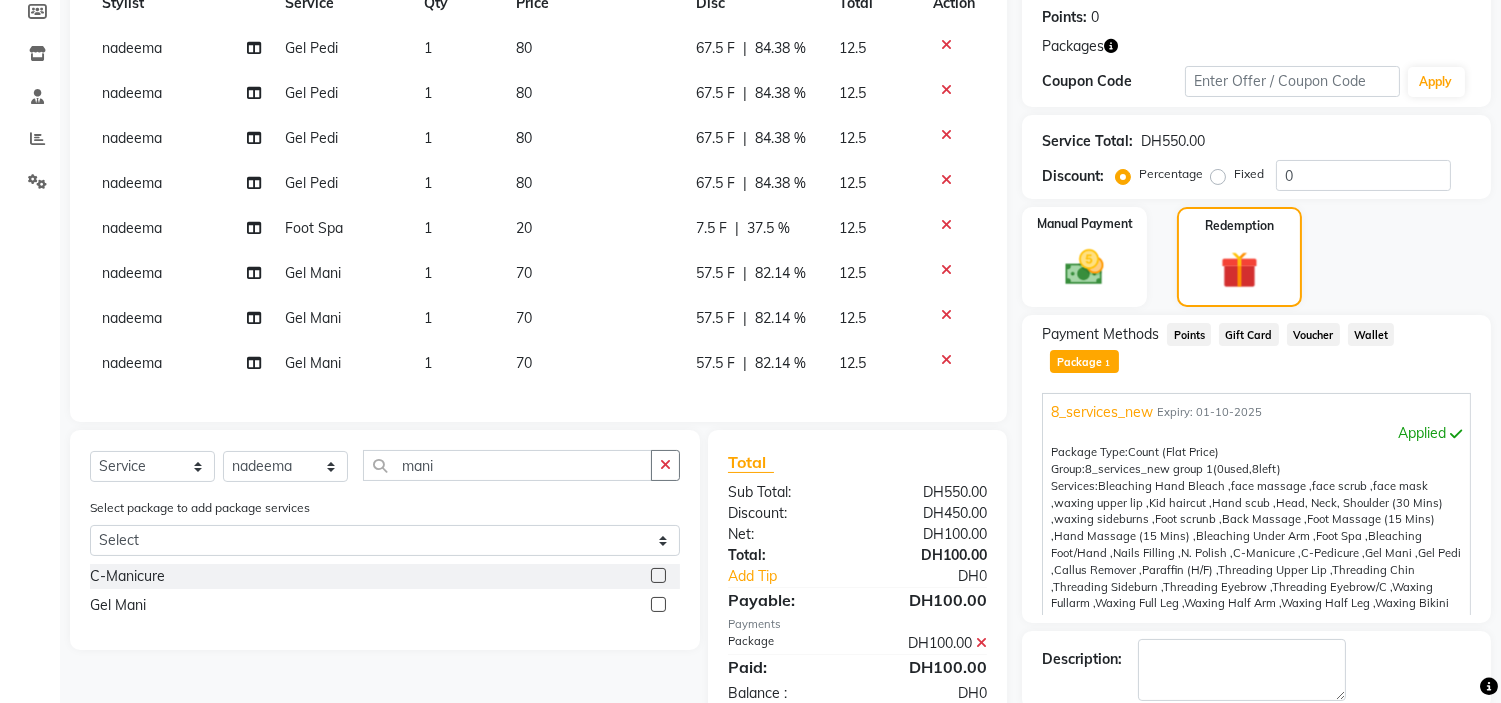 scroll, scrollTop: 157, scrollLeft: 0, axis: vertical 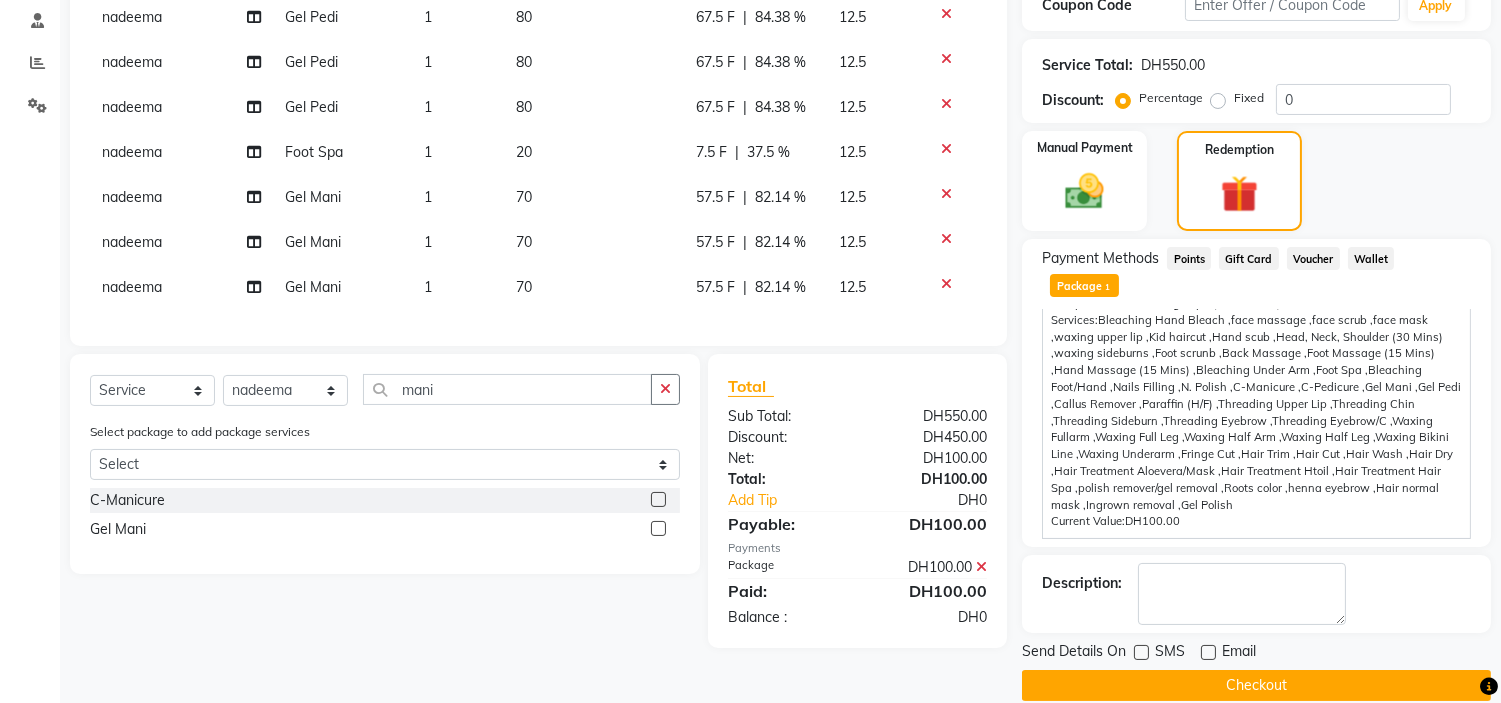 drag, startPoint x: 1257, startPoint y: 658, endPoint x: 1054, endPoint y: 594, distance: 212.84972 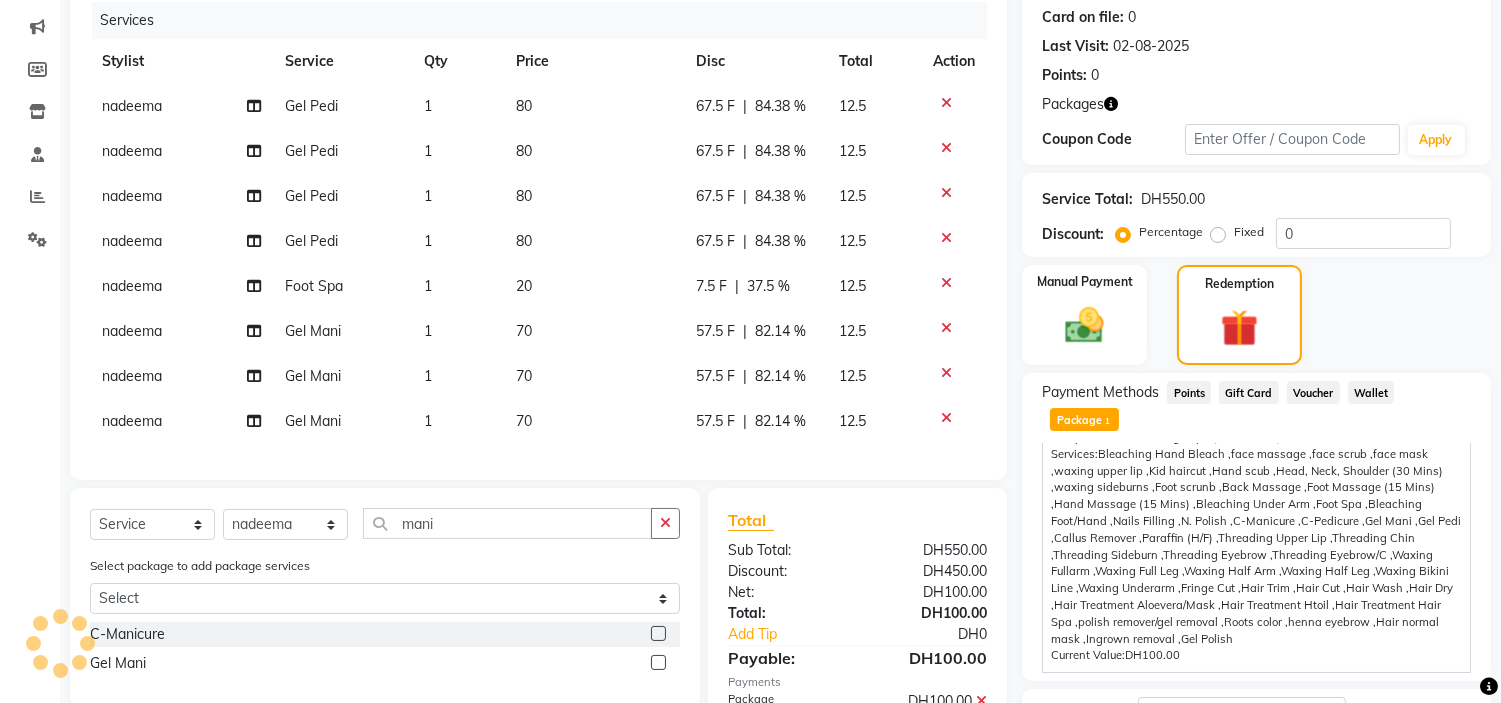 scroll, scrollTop: 46, scrollLeft: 0, axis: vertical 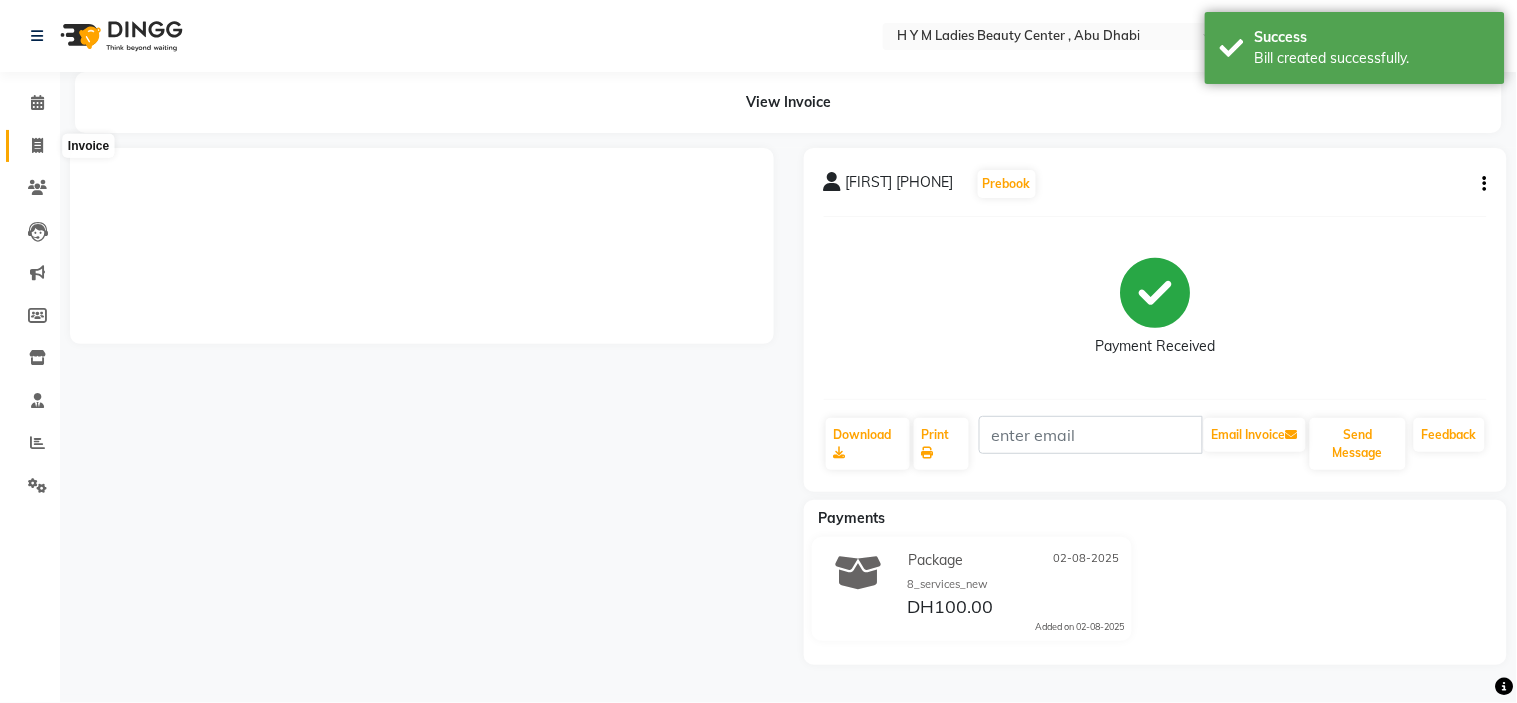 click 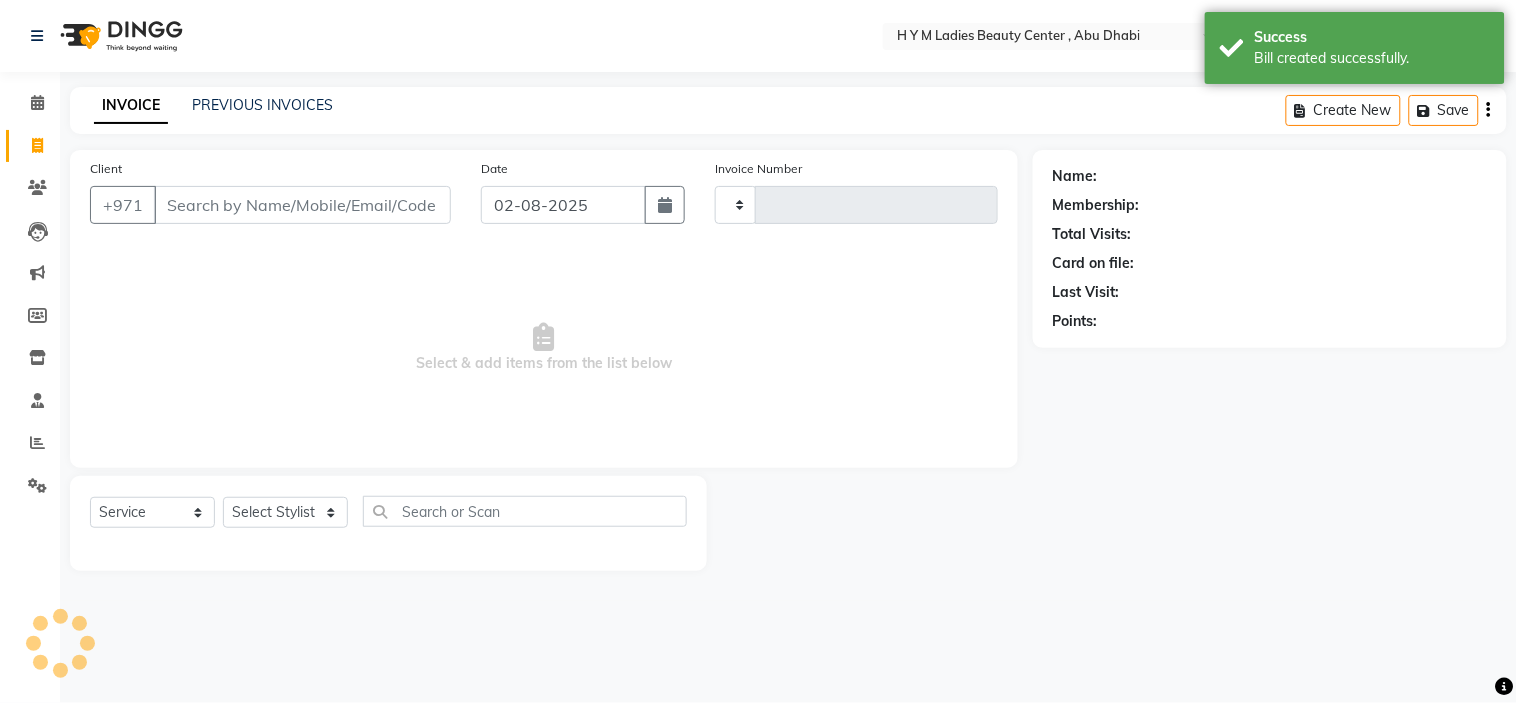 type on "1614" 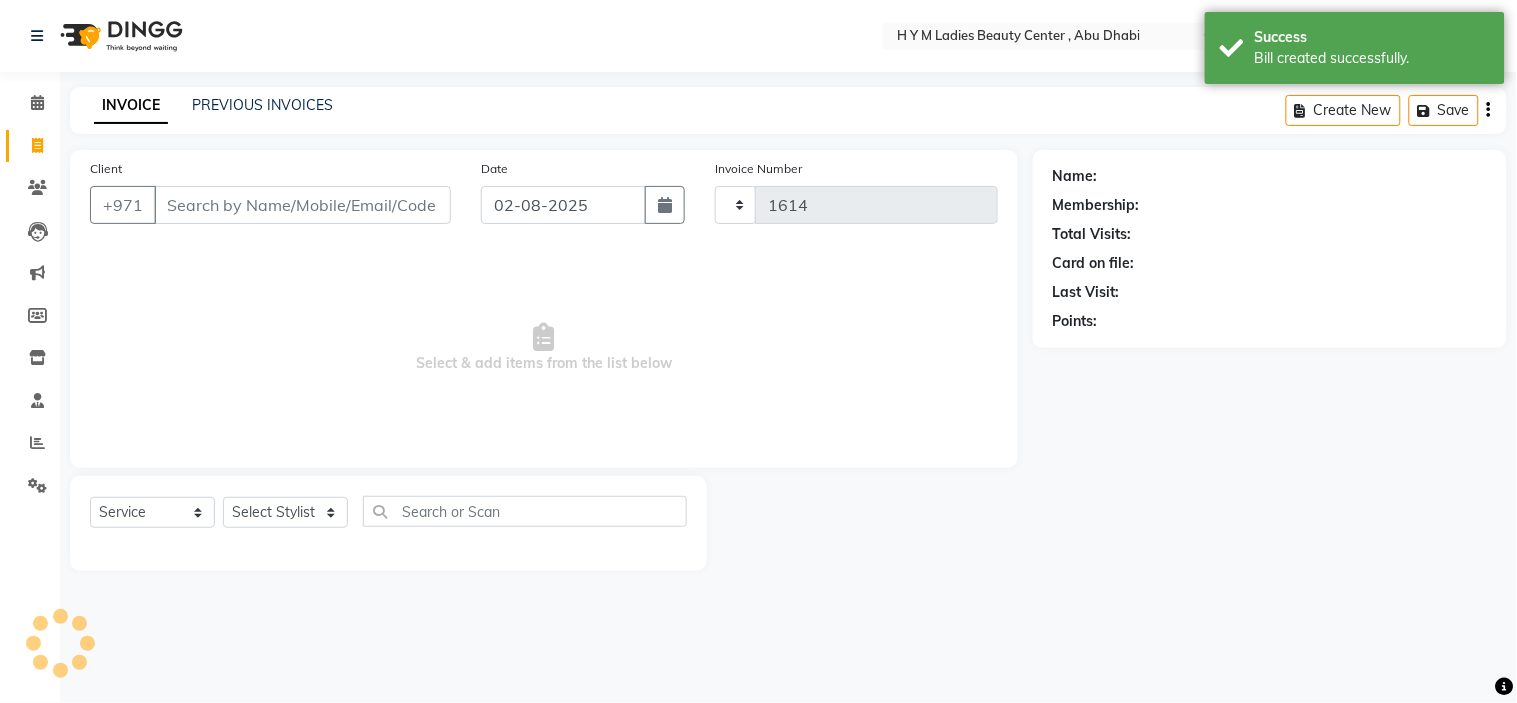 select on "7248" 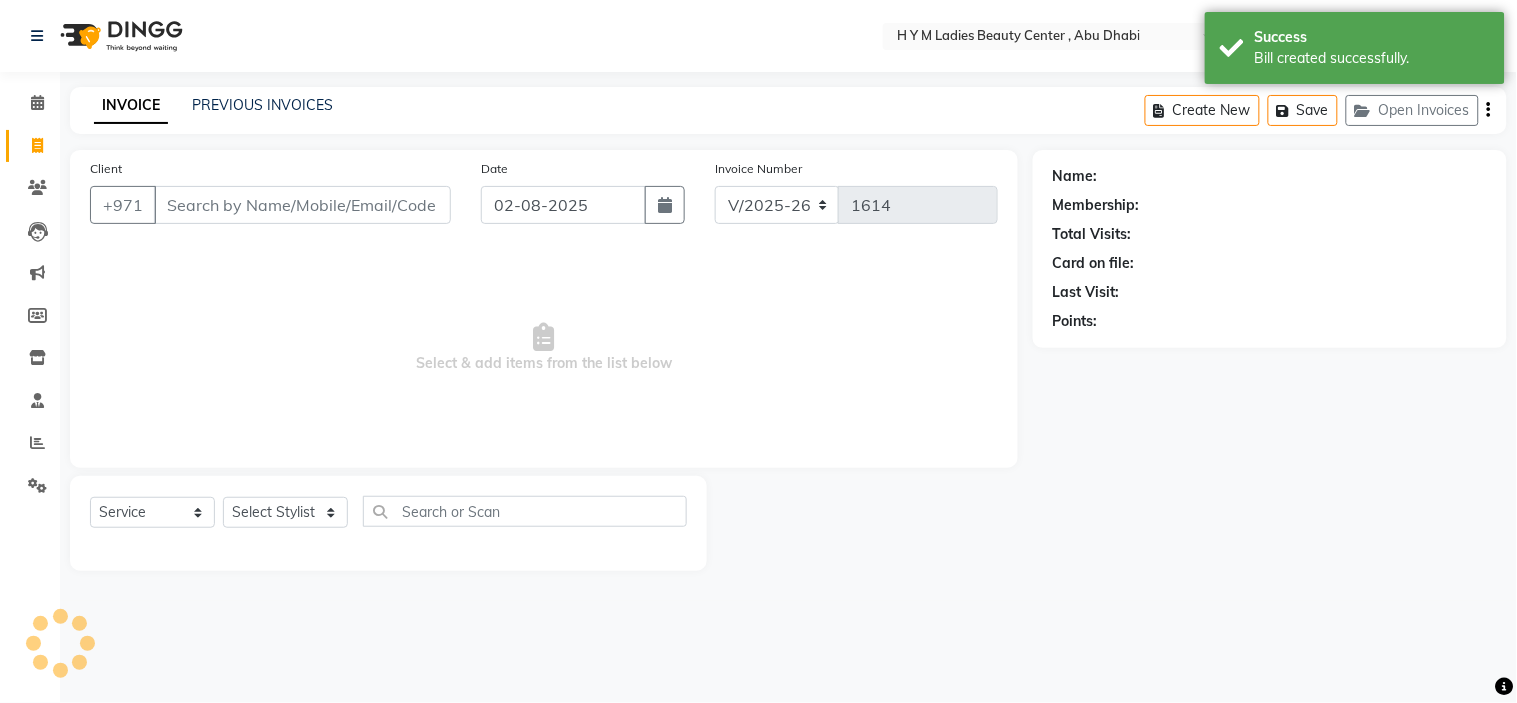 click on "INVOICE PREVIOUS INVOICES Create New   Save   Open Invoices" 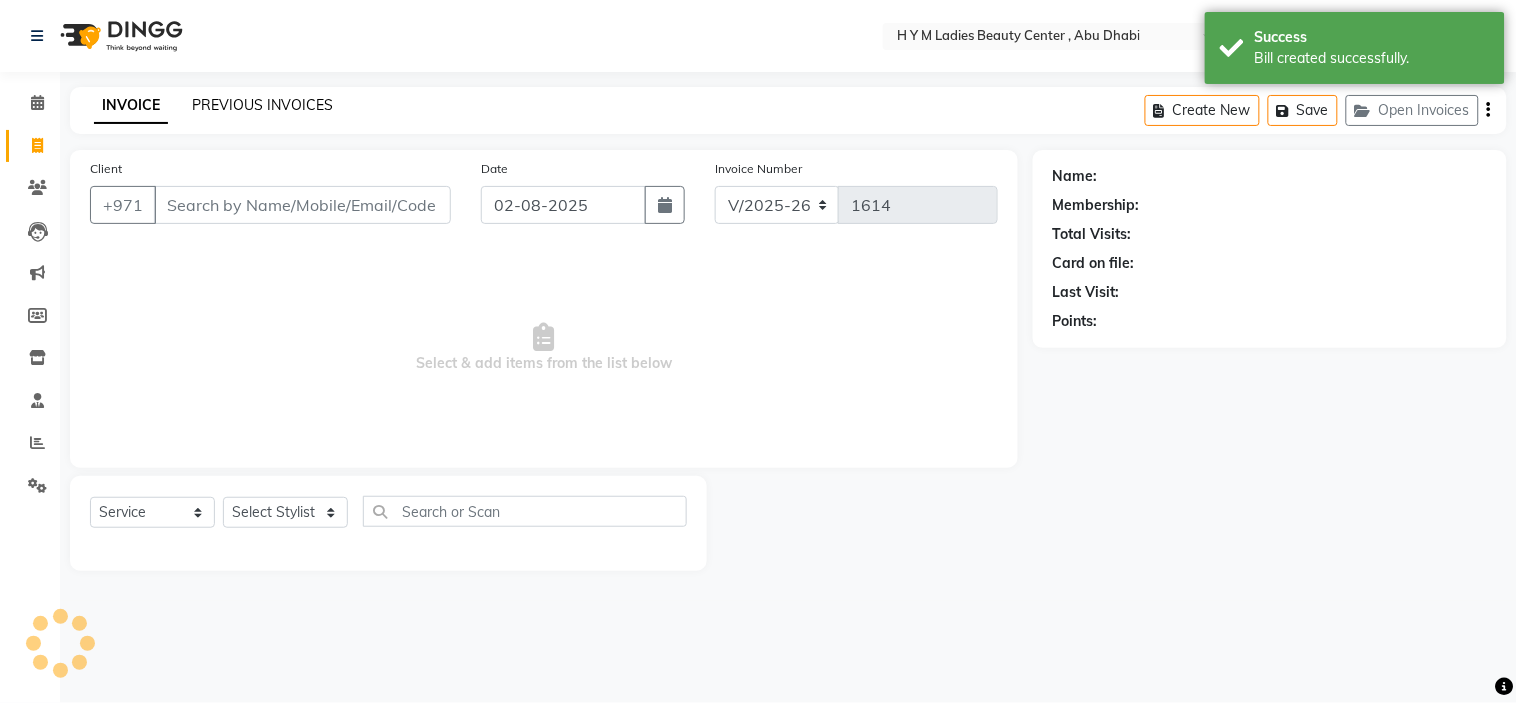 click on "PREVIOUS INVOICES" 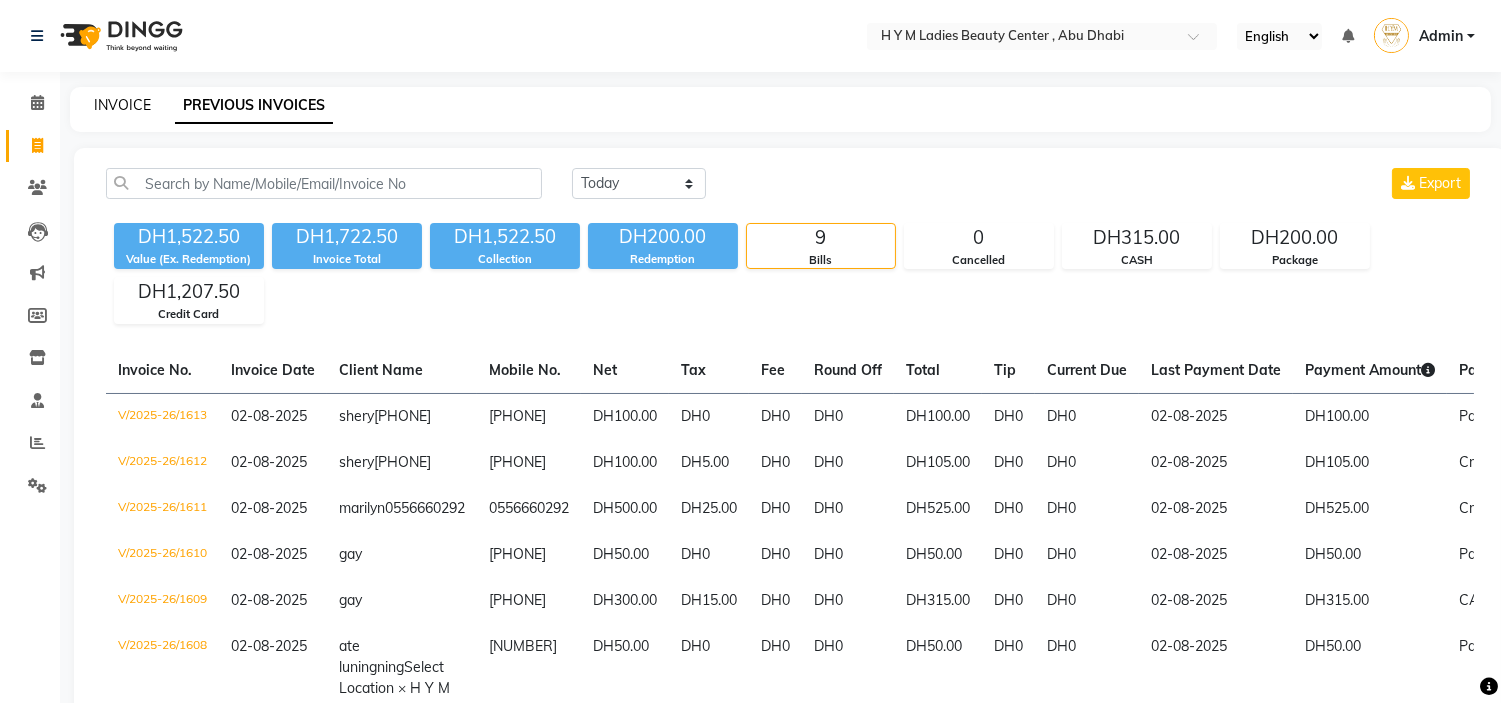 click on "INVOICE" 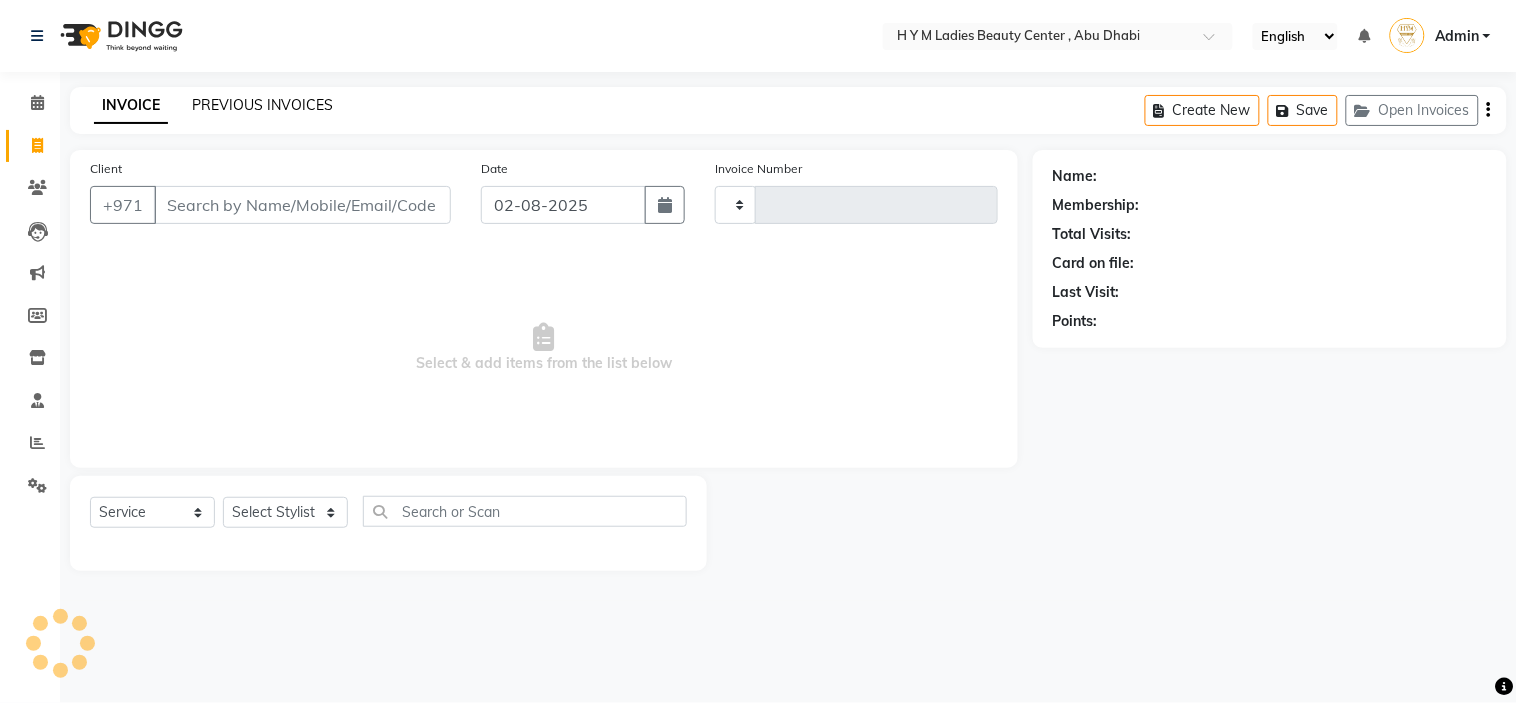 click on "PREVIOUS INVOICES" 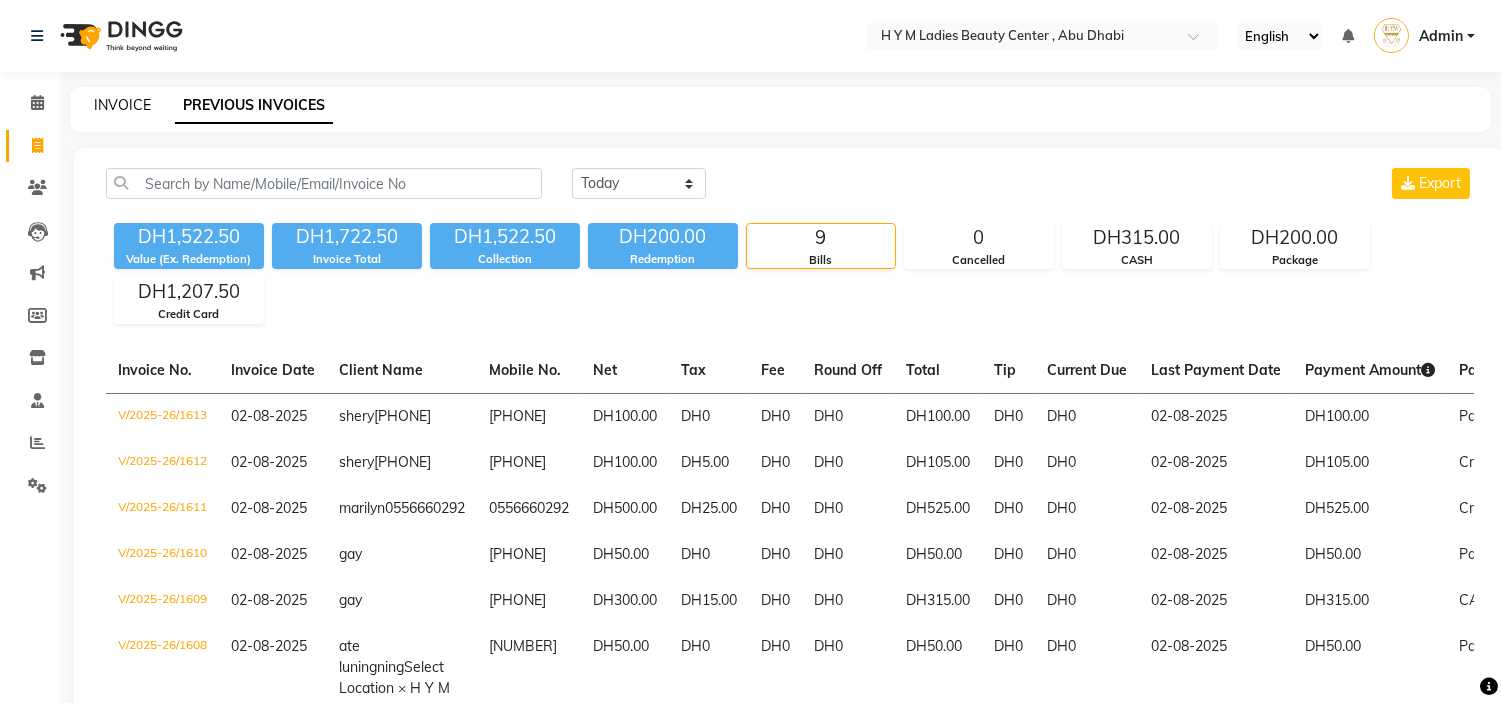 click on "INVOICE" 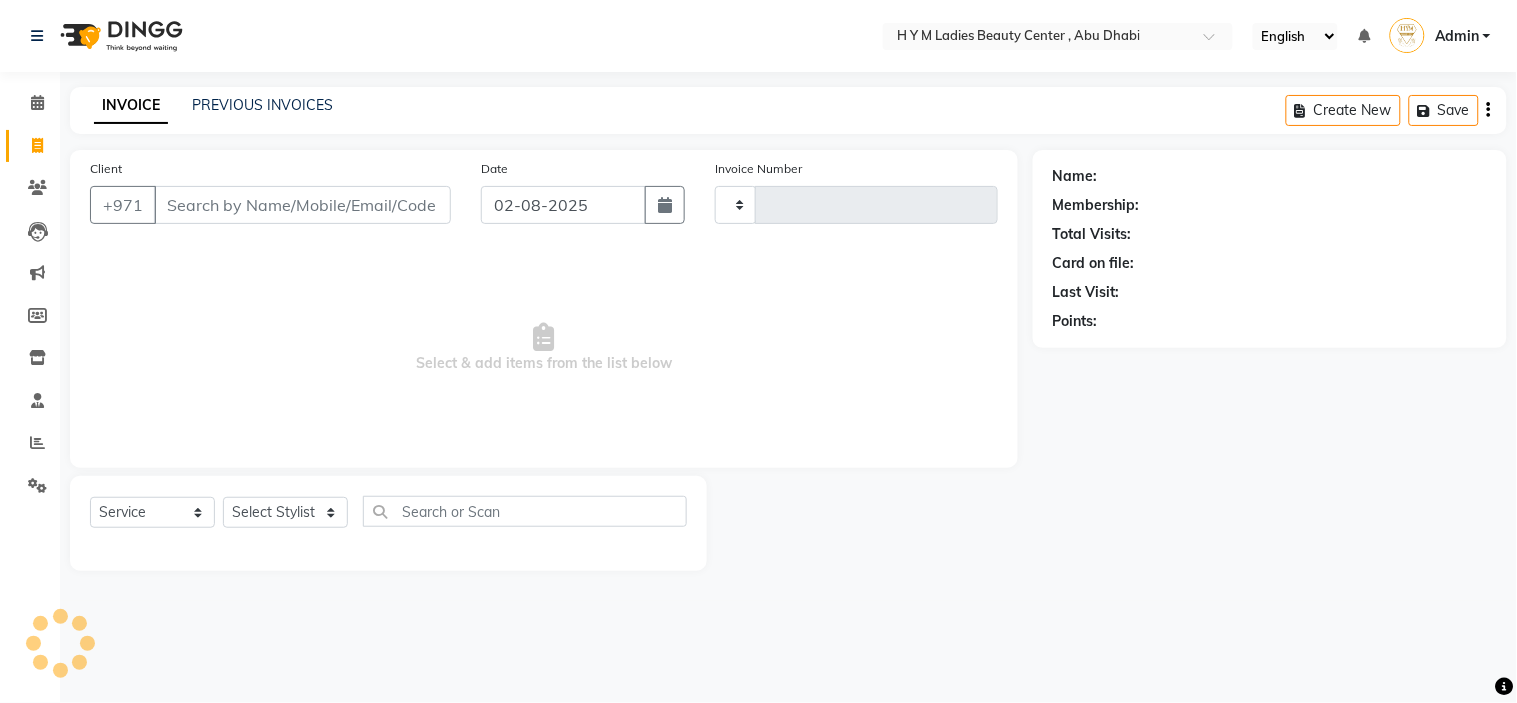 type on "1614" 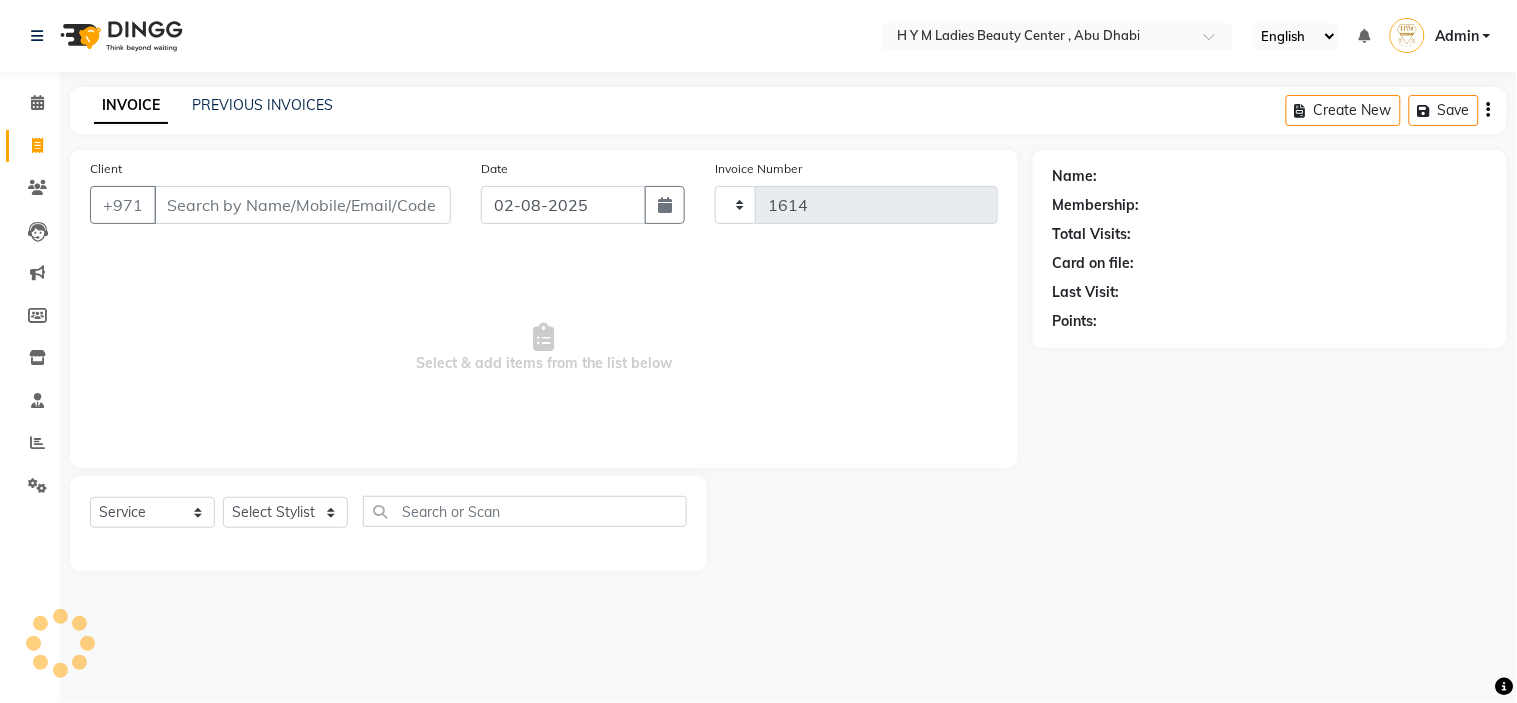 select on "7248" 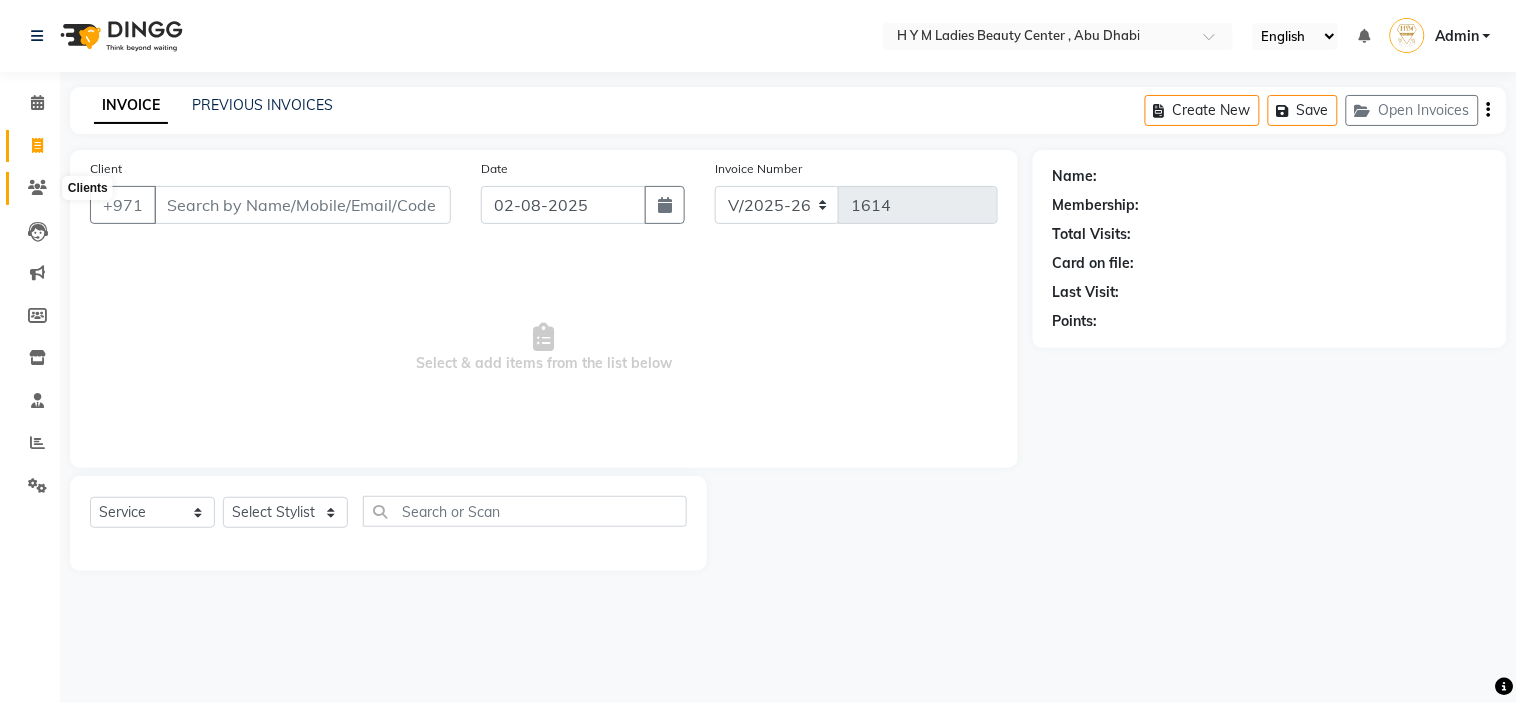 click 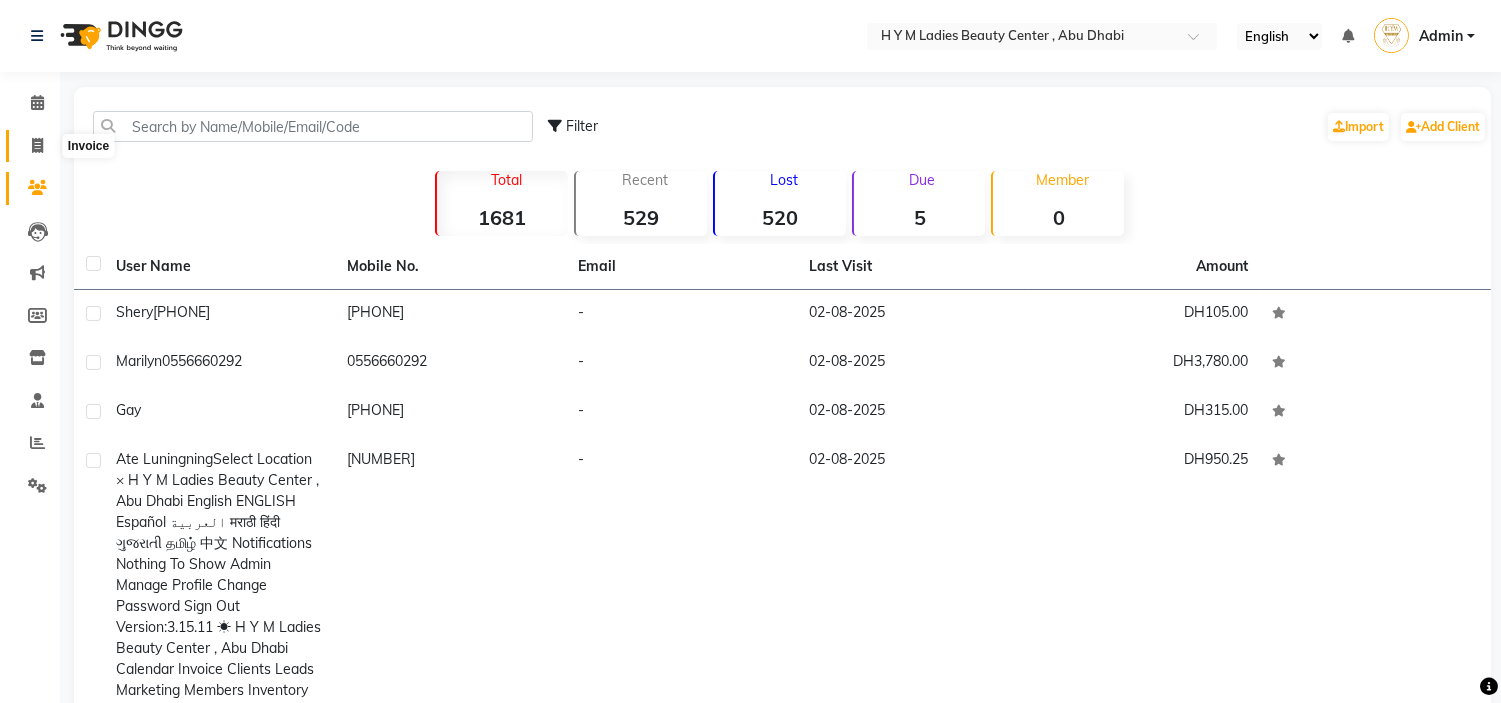 click 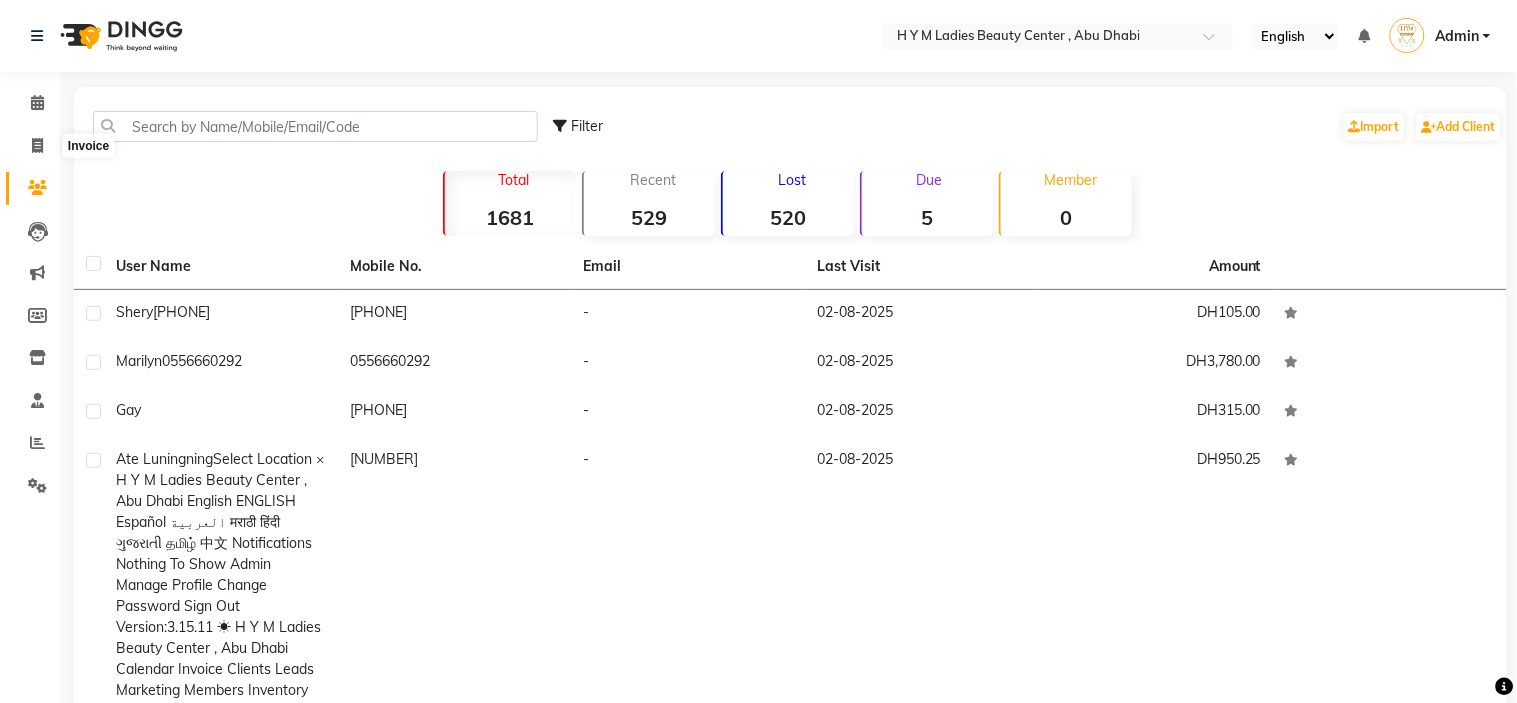 select on "7248" 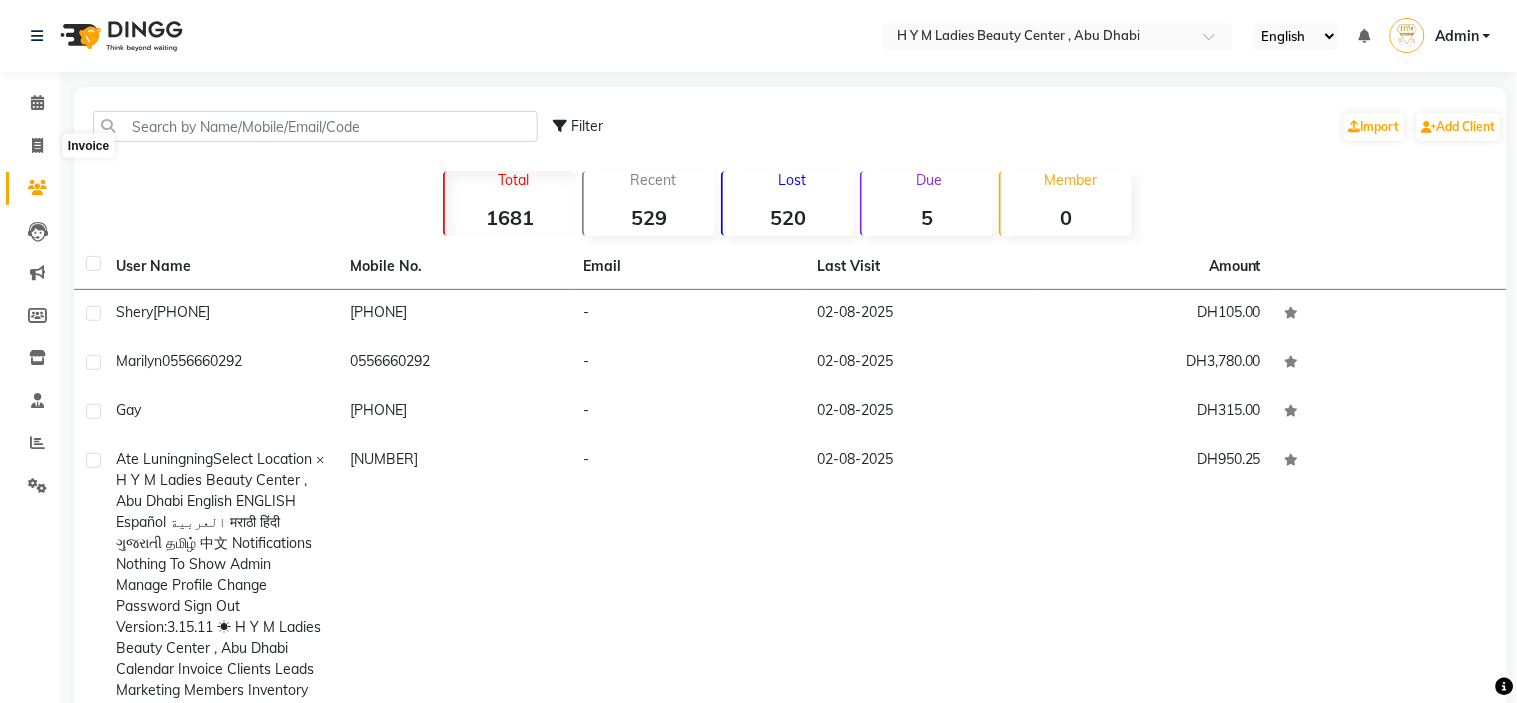 select on "service" 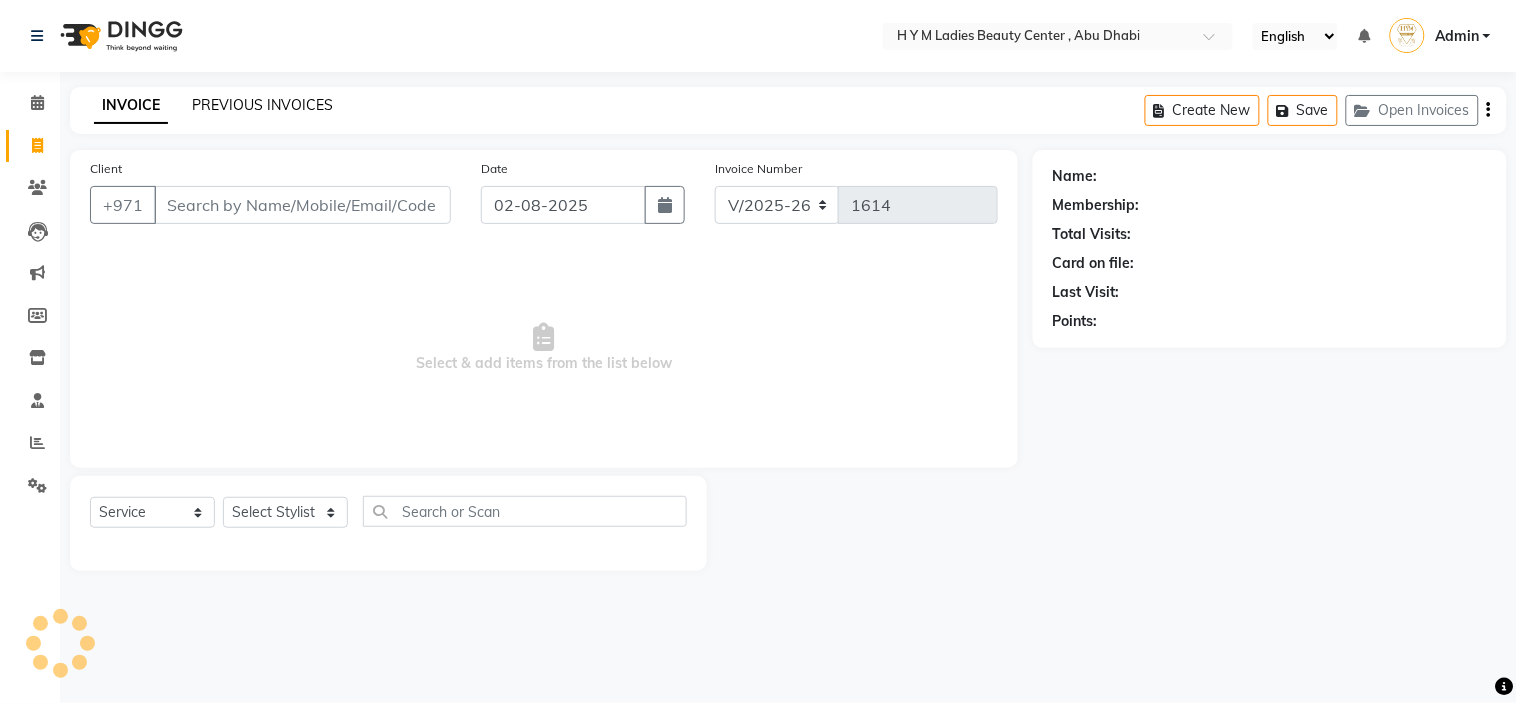 click on "PREVIOUS INVOICES" 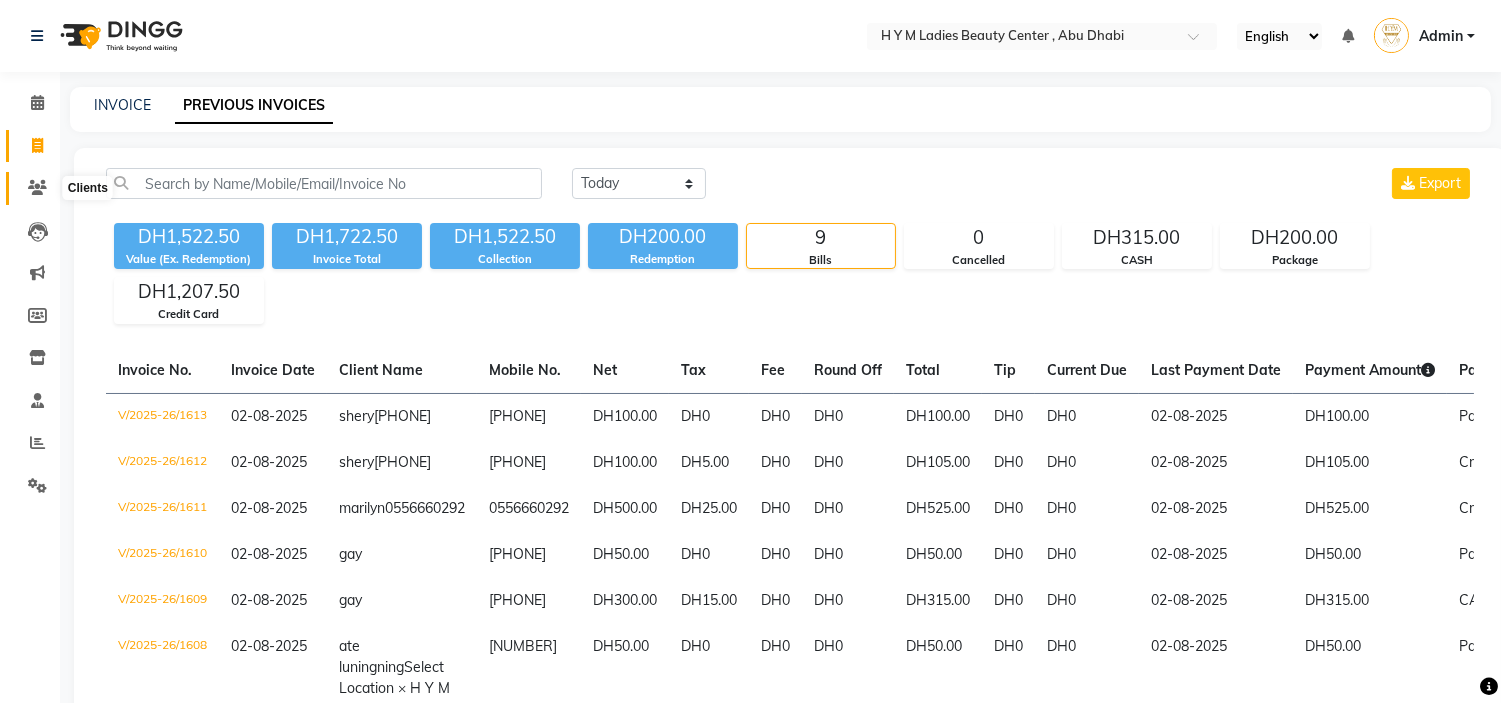 click 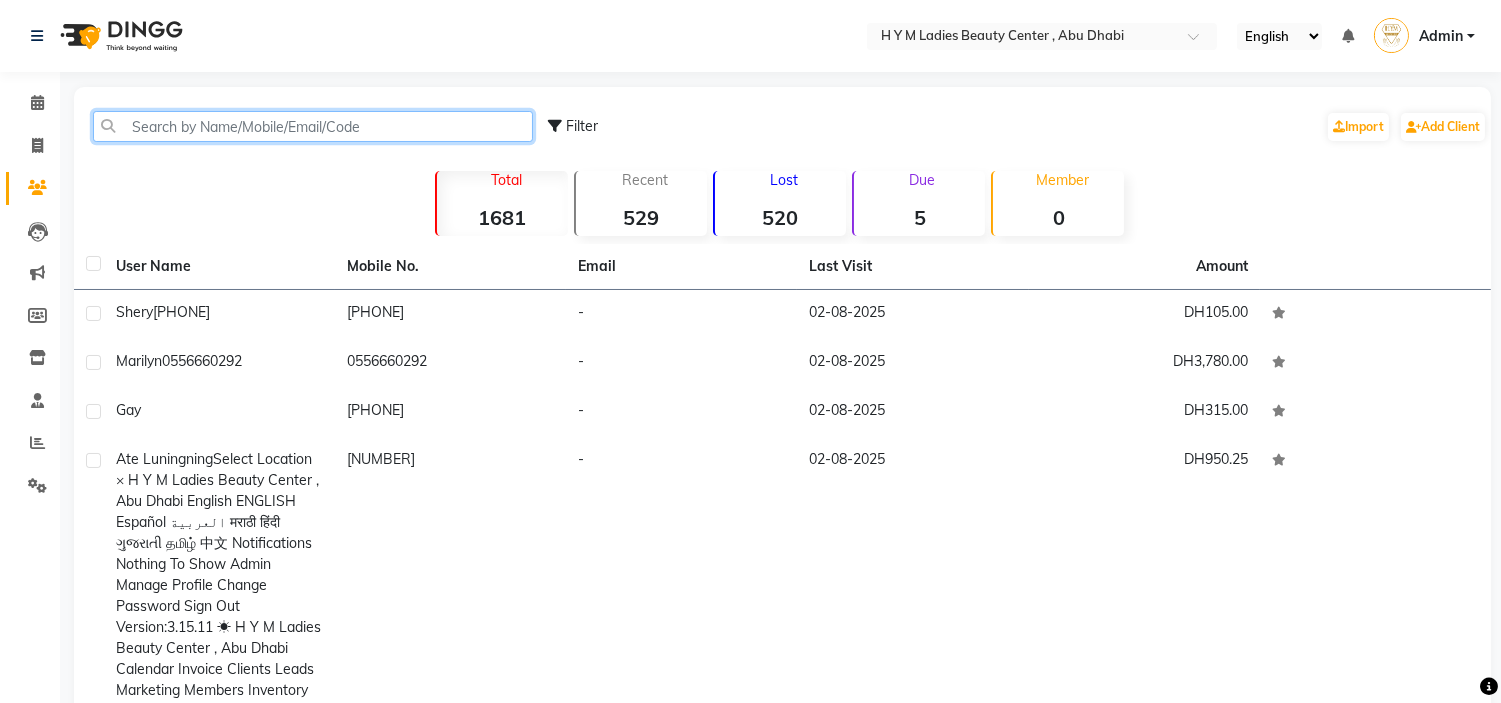 click 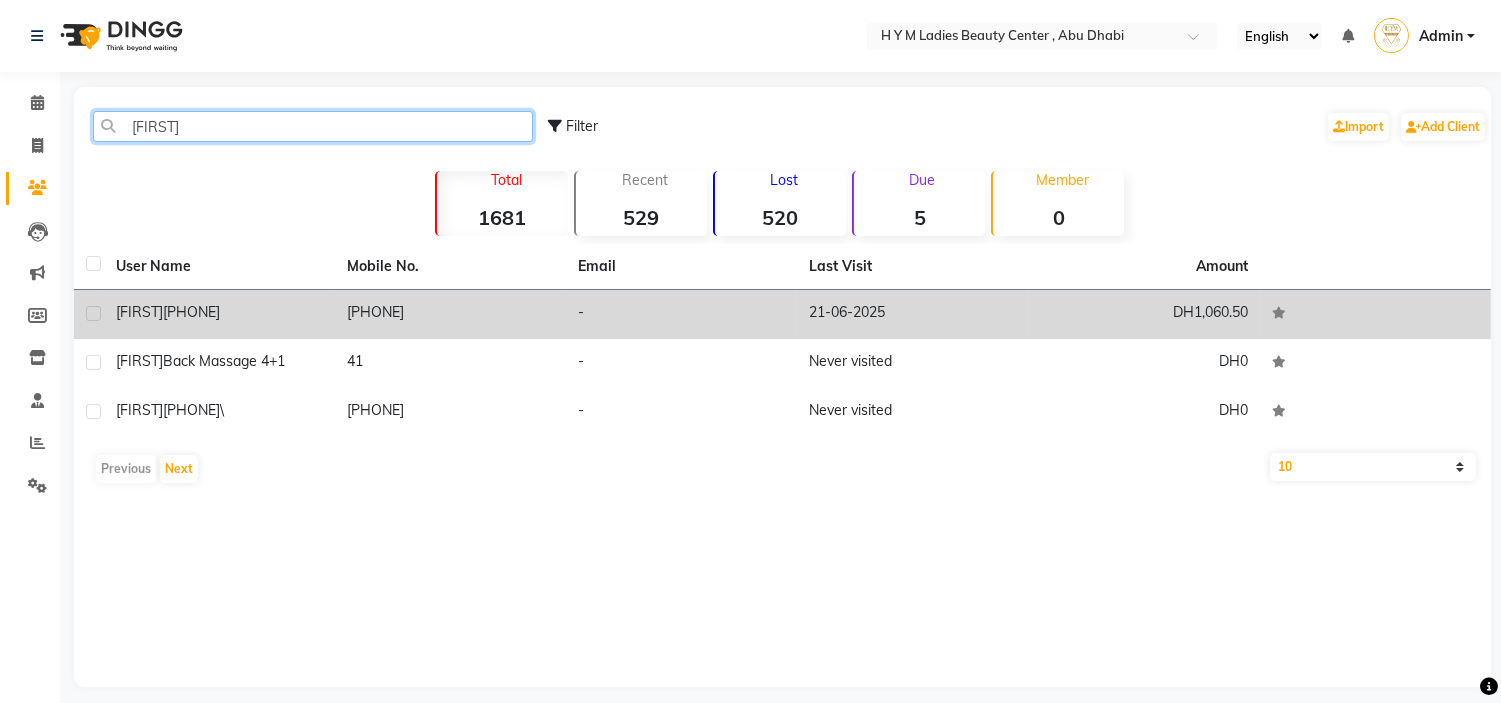 type on "[FIRST]" 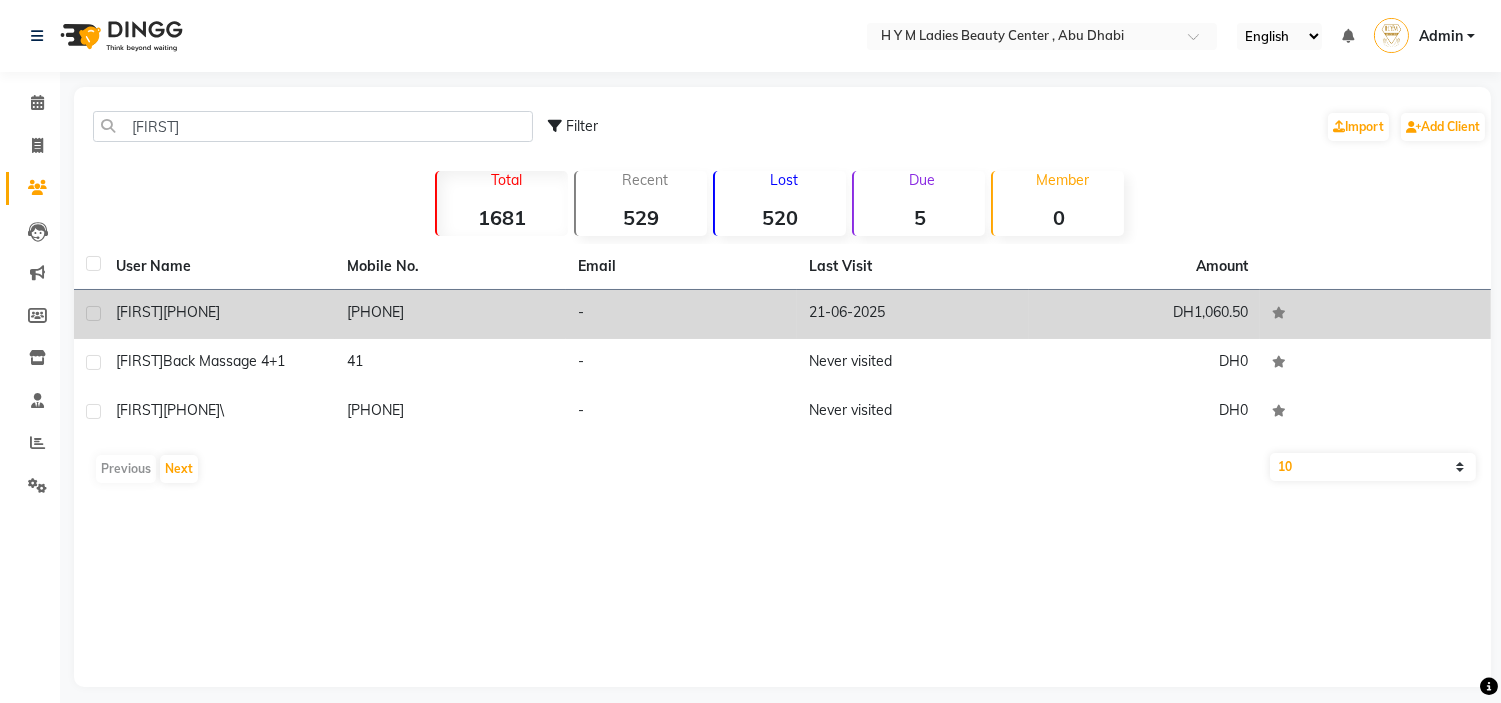 click on "-" 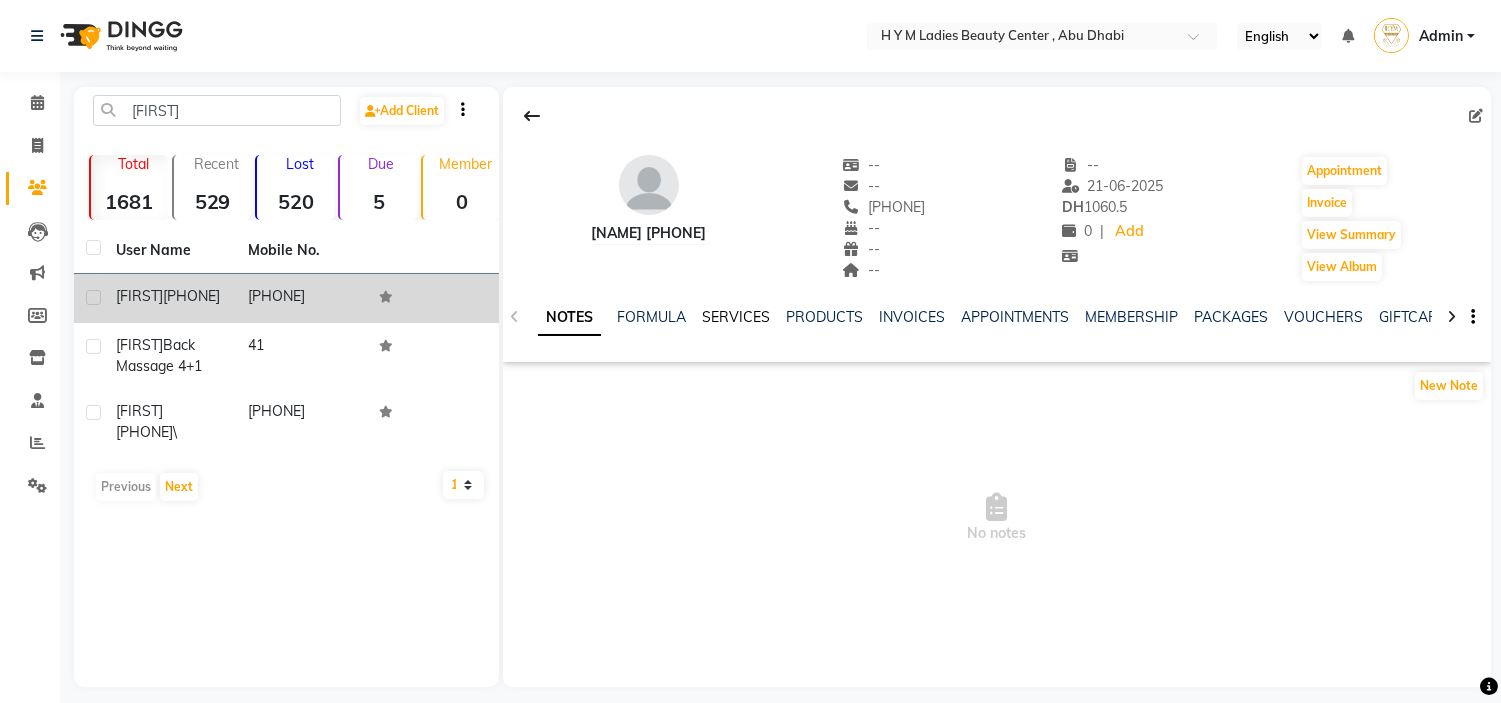 click on "SERVICES" 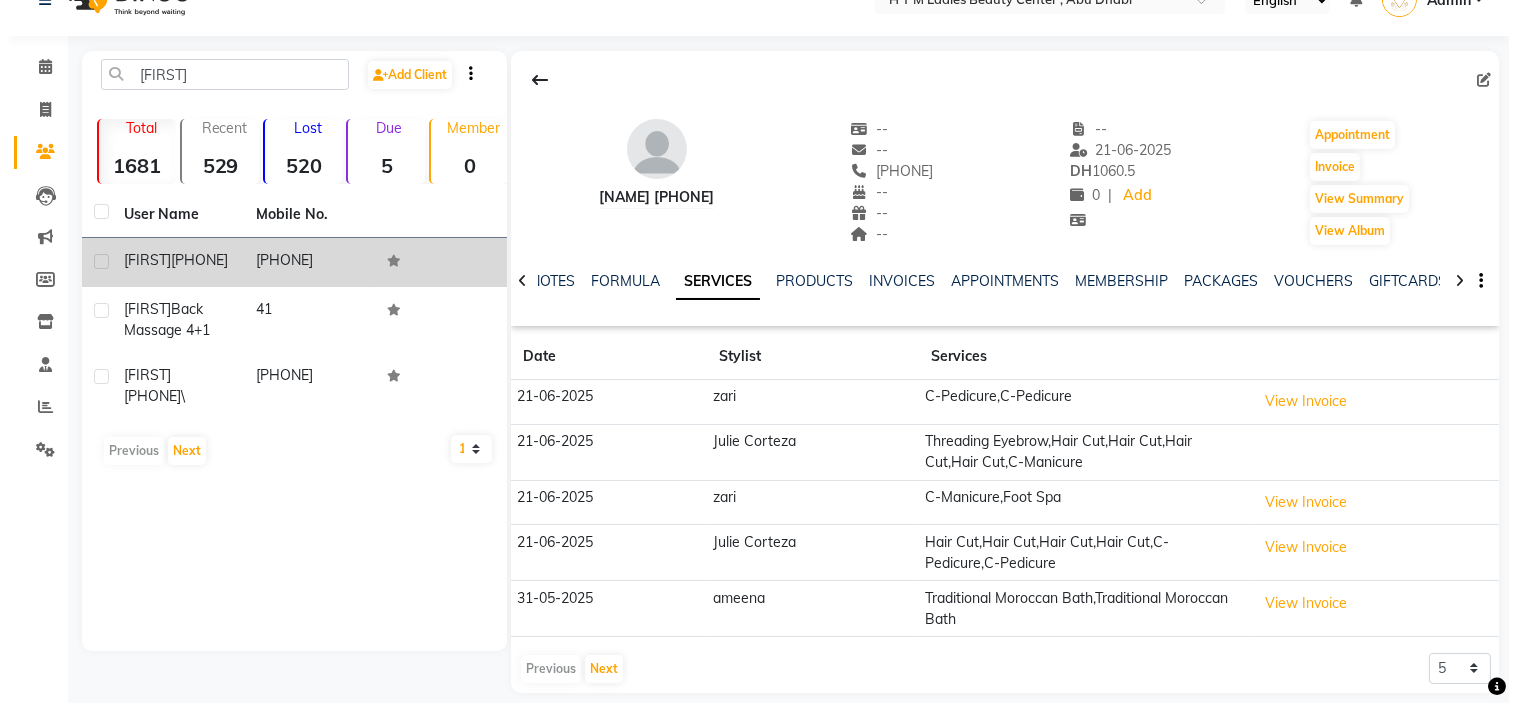 scroll, scrollTop: 56, scrollLeft: 0, axis: vertical 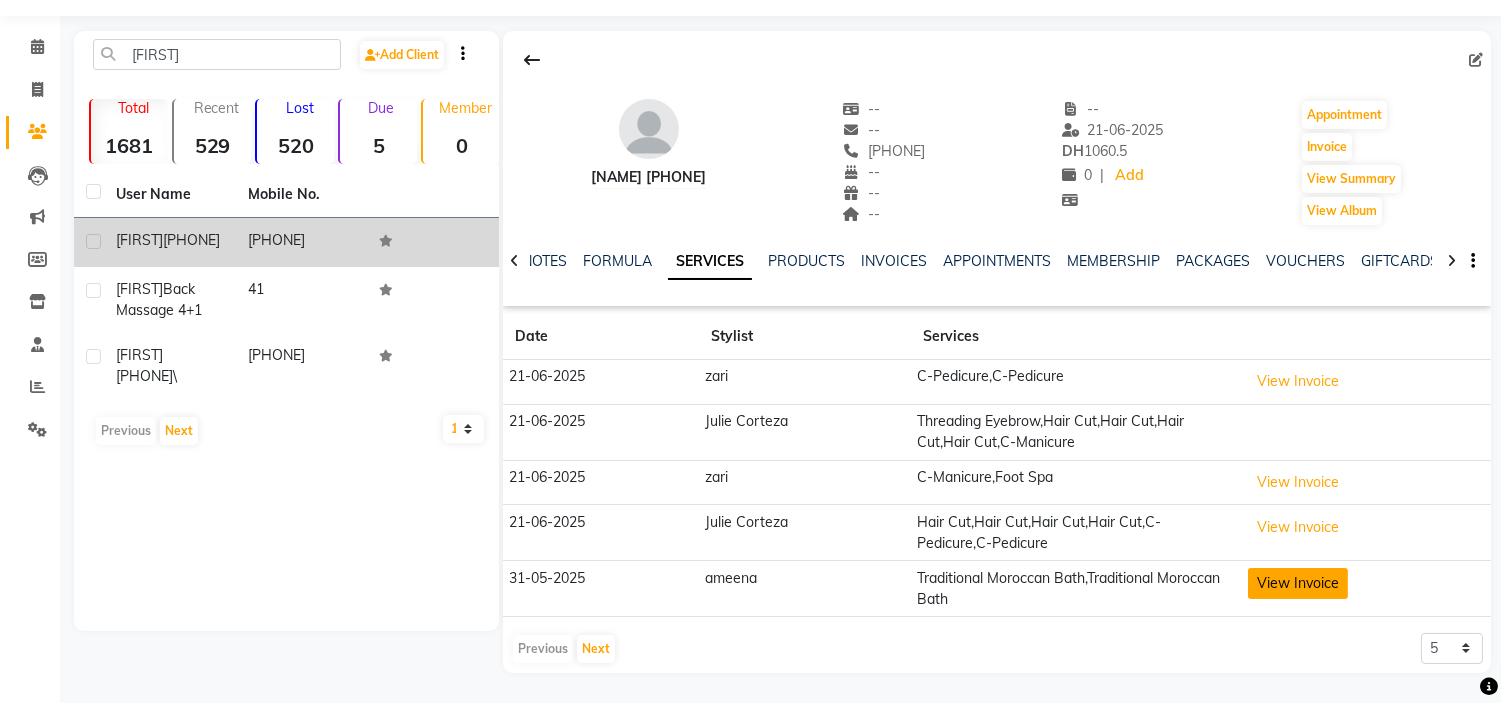 click on "View Invoice" 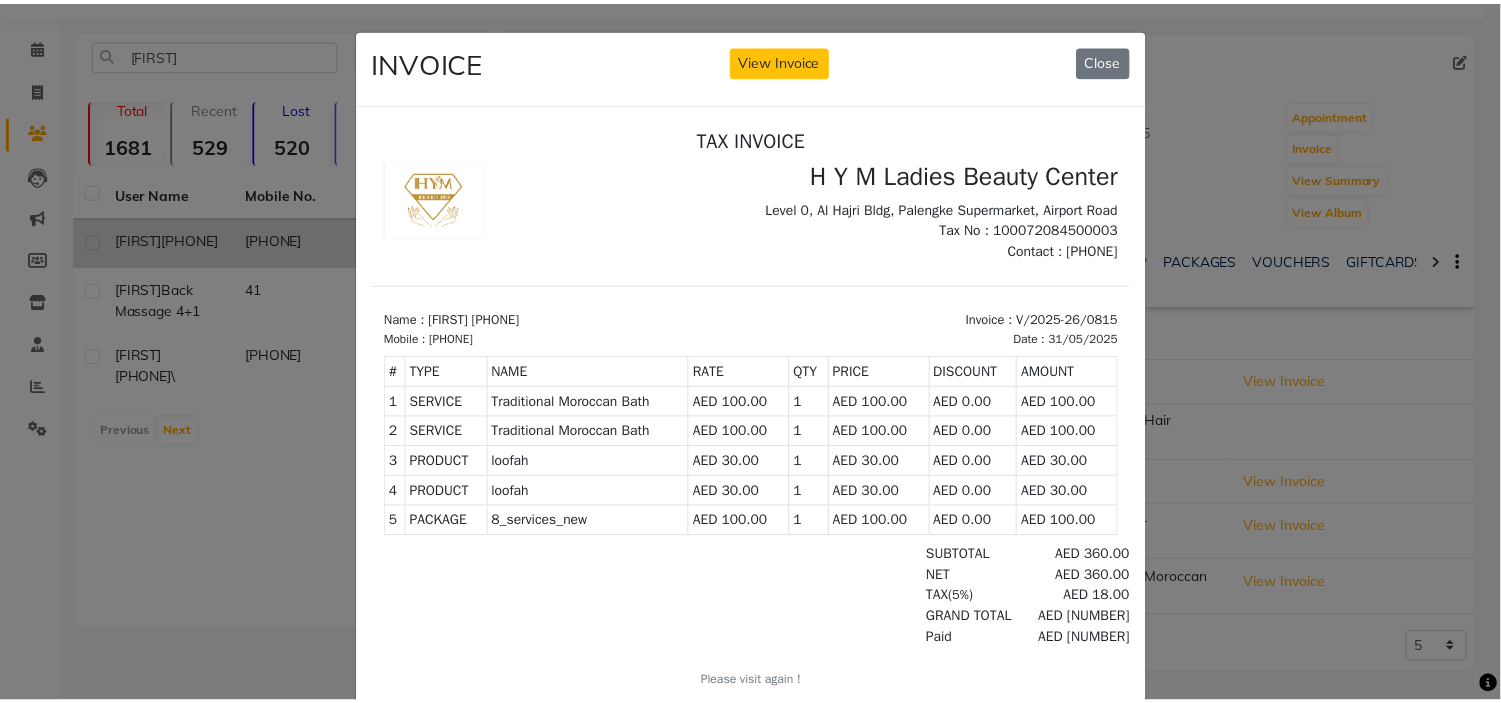 scroll, scrollTop: 15, scrollLeft: 0, axis: vertical 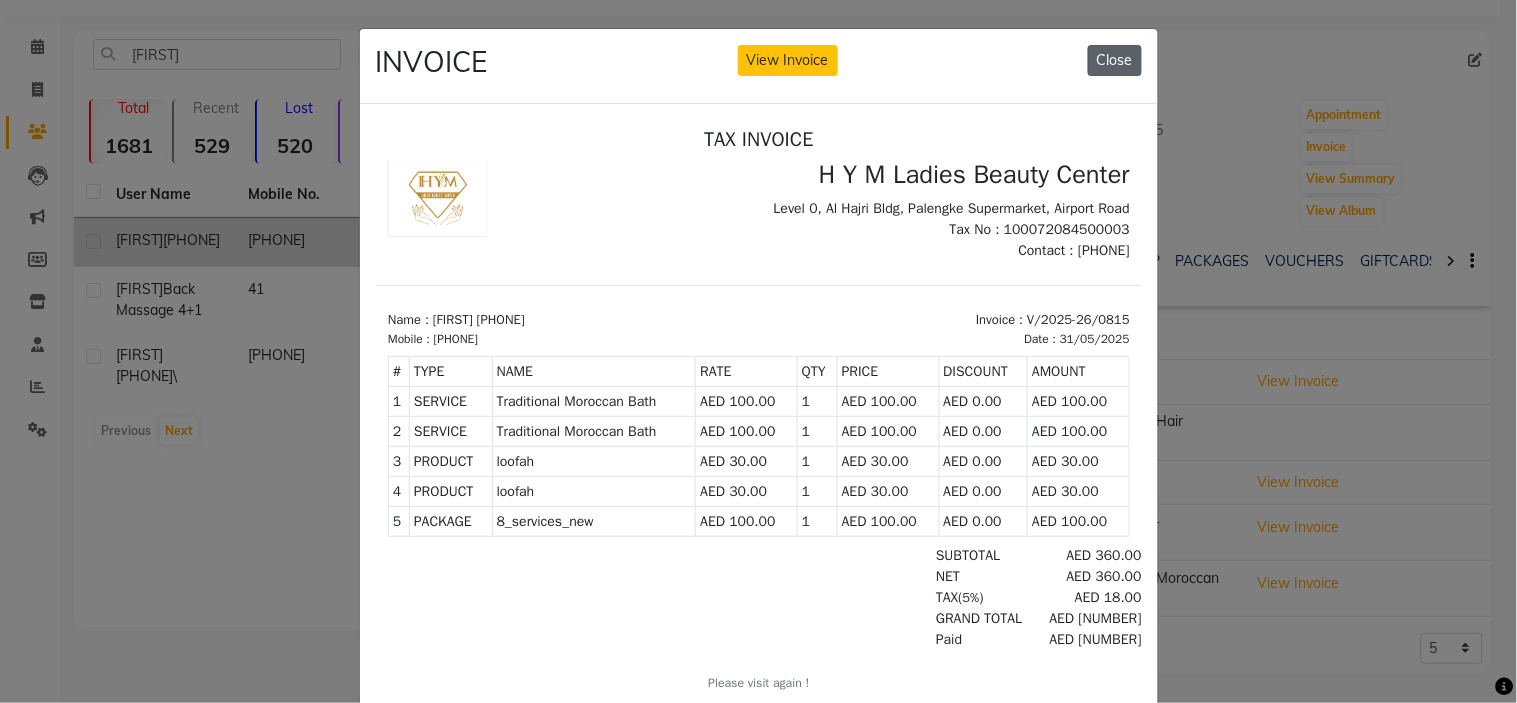 click on "Close" 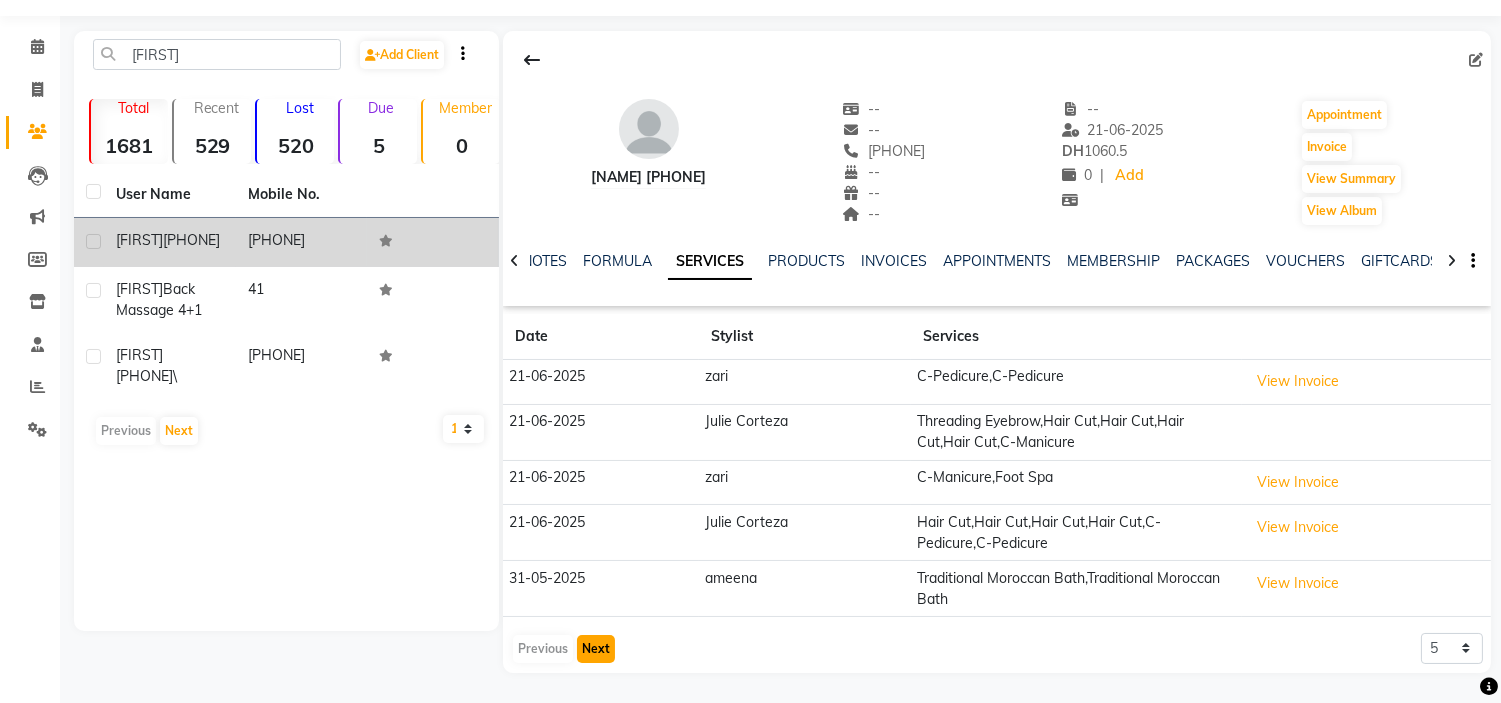 click on "Next" 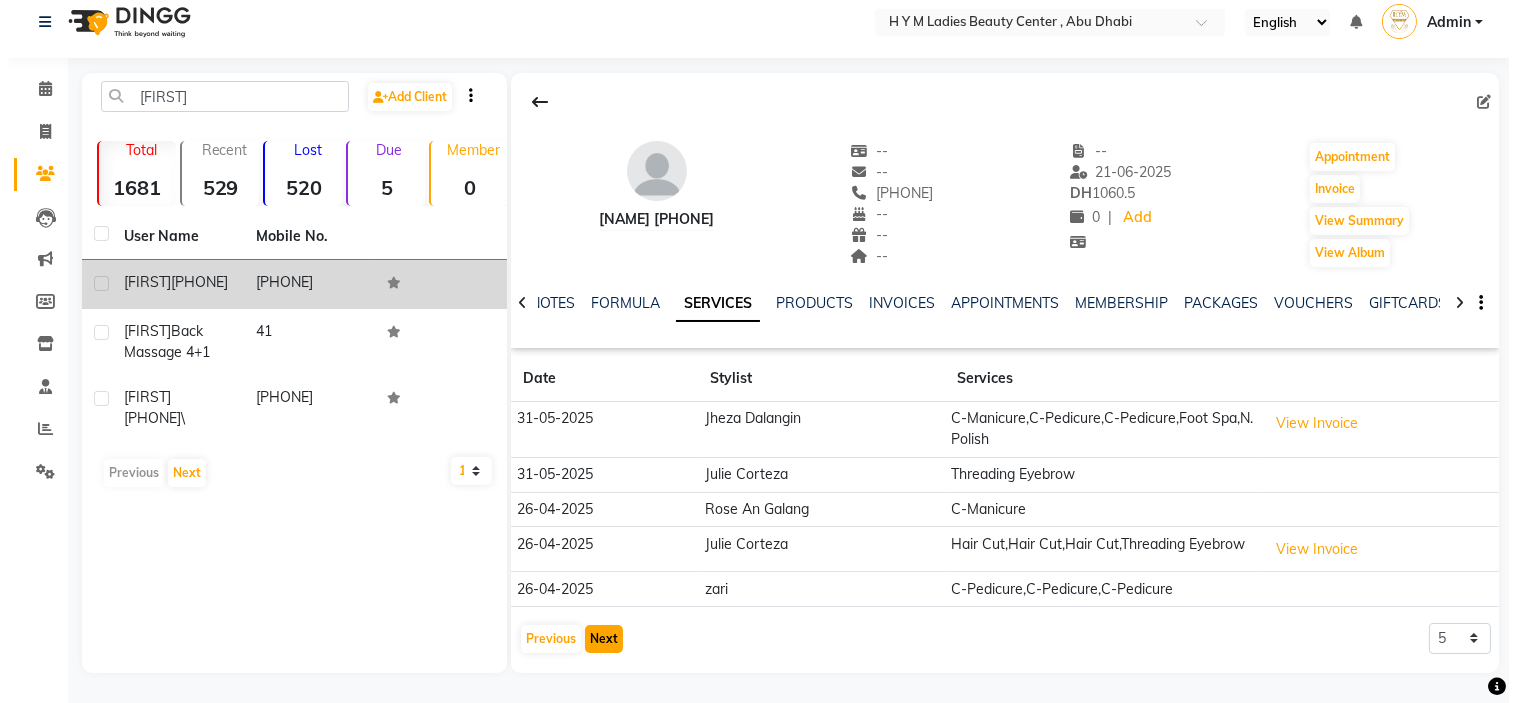 scroll, scrollTop: 13, scrollLeft: 0, axis: vertical 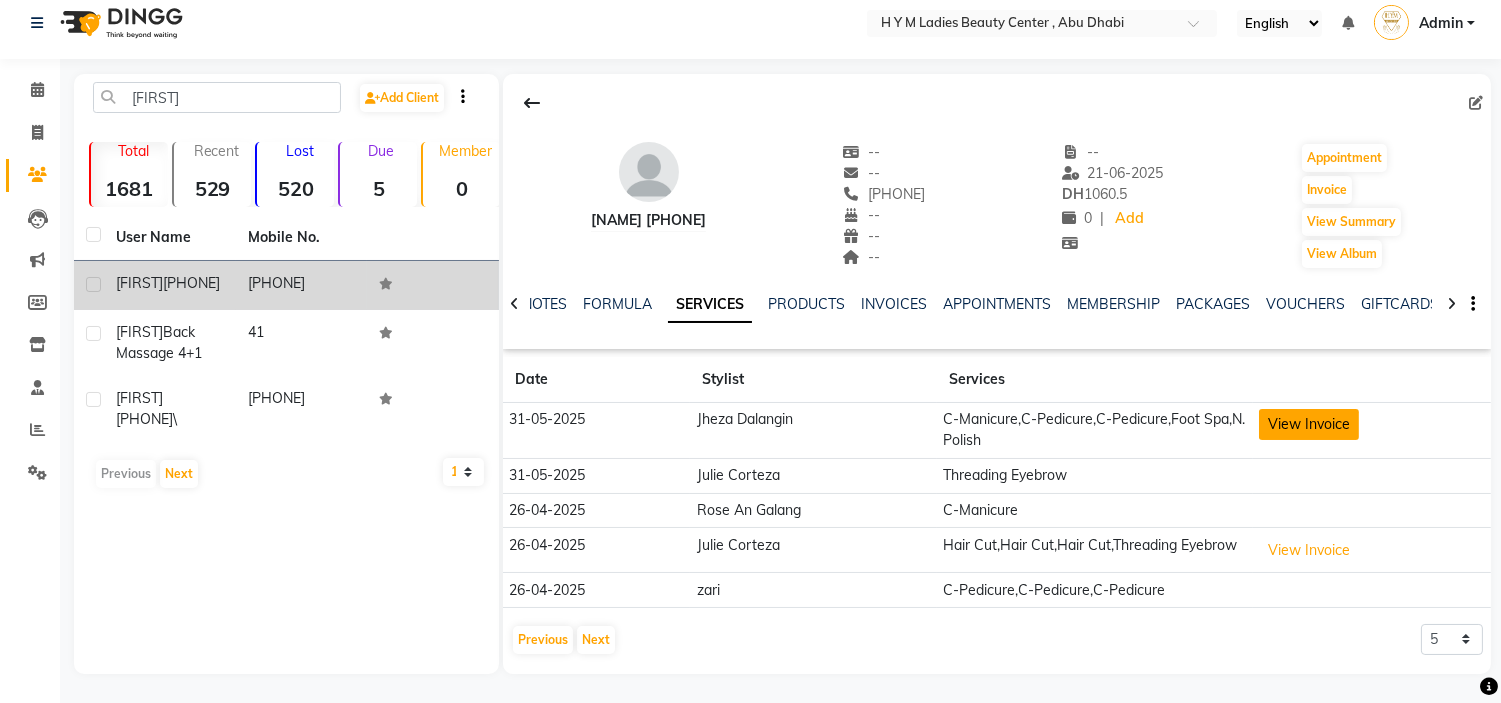 click on "View Invoice" 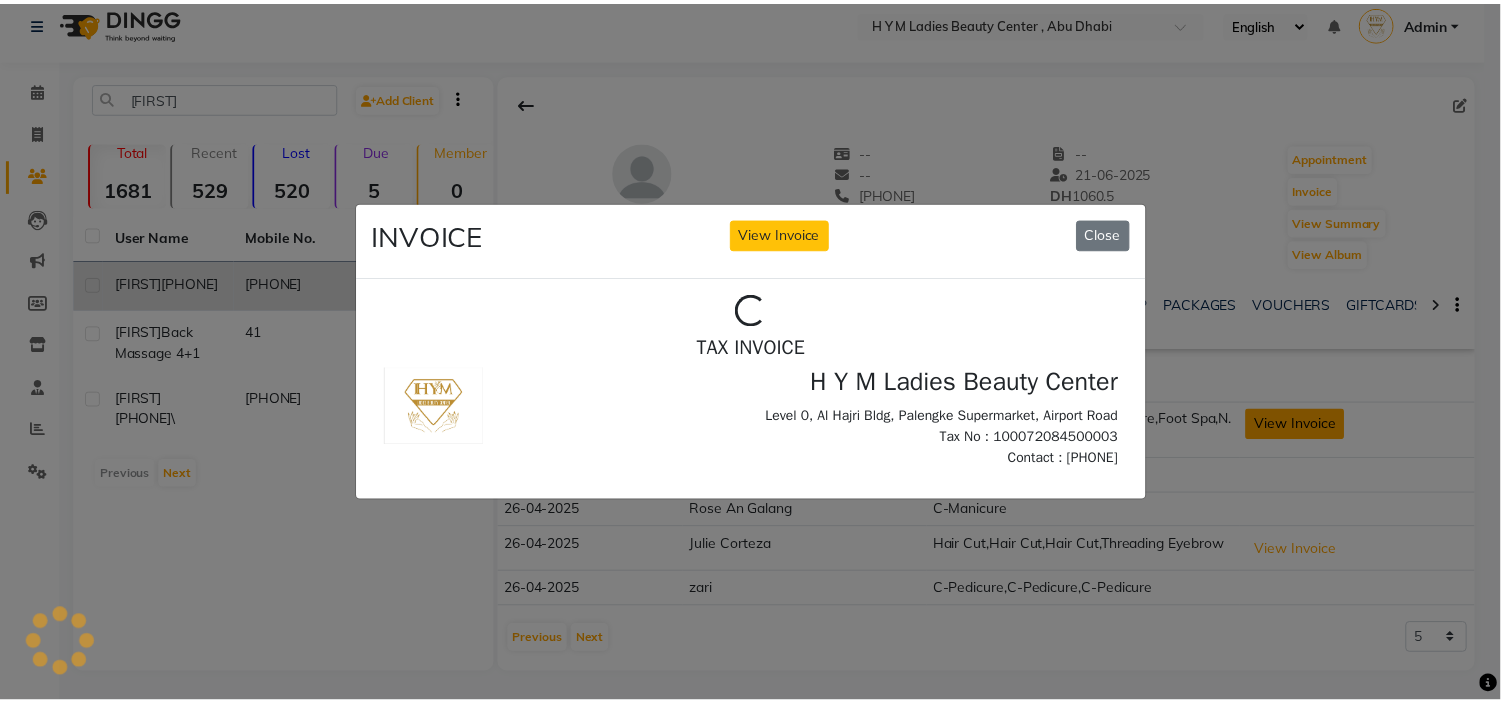 scroll, scrollTop: 0, scrollLeft: 0, axis: both 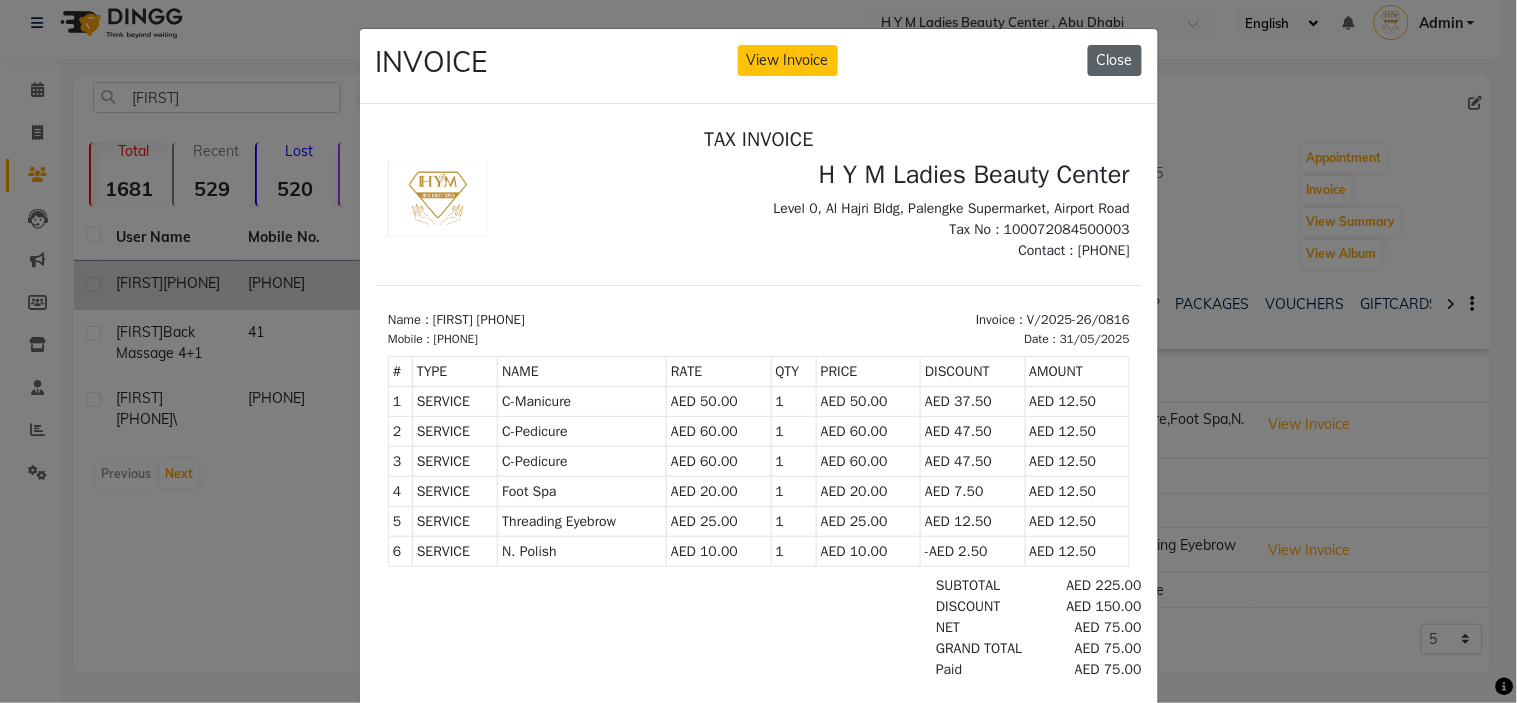 click on "Close" 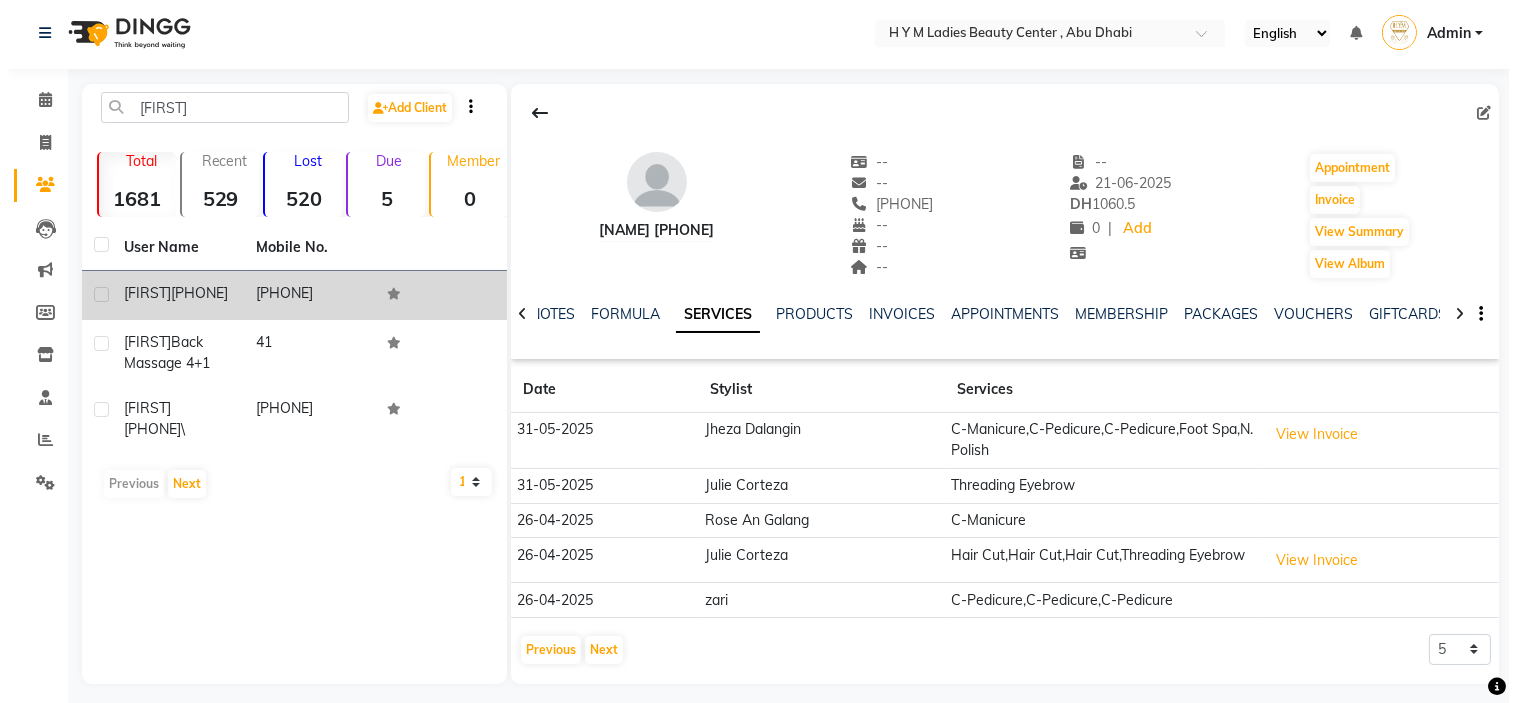scroll, scrollTop: 0, scrollLeft: 0, axis: both 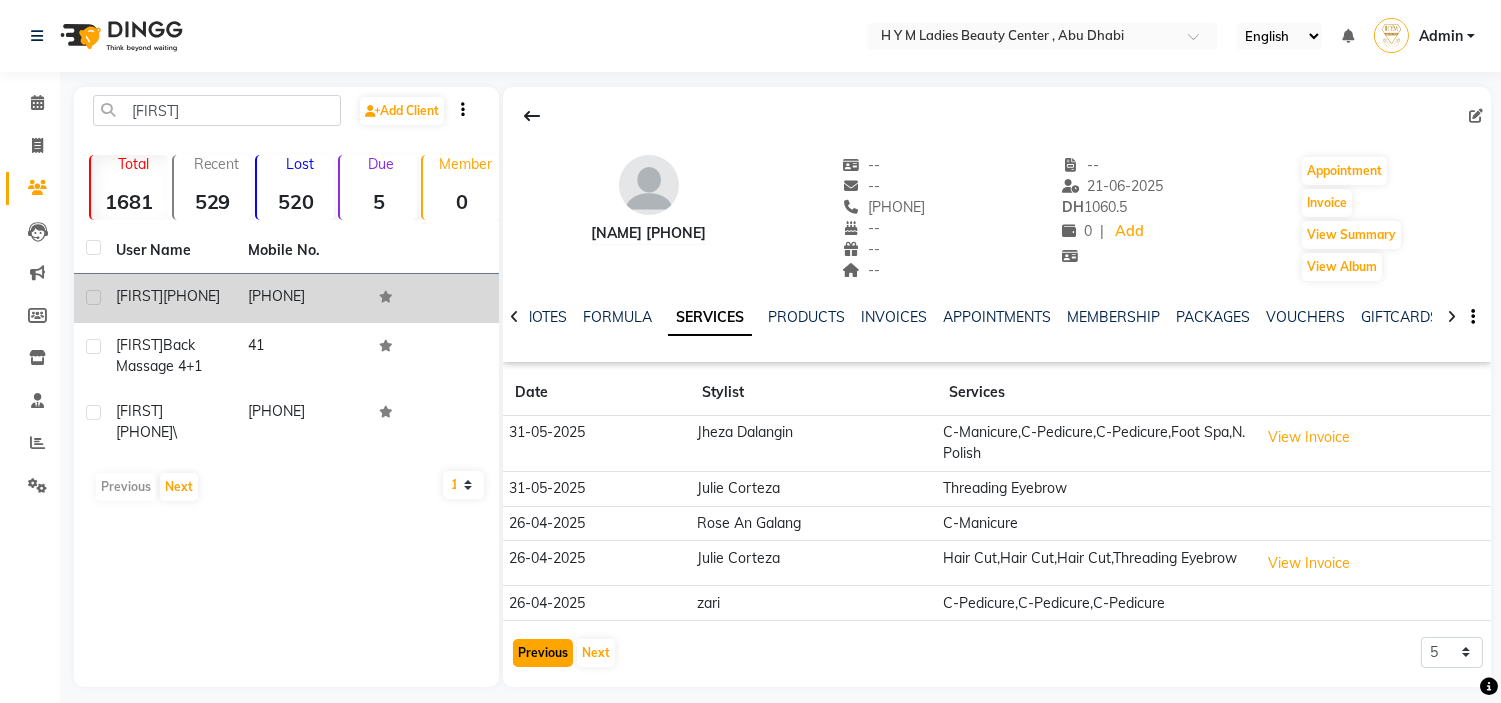 click on "Previous" 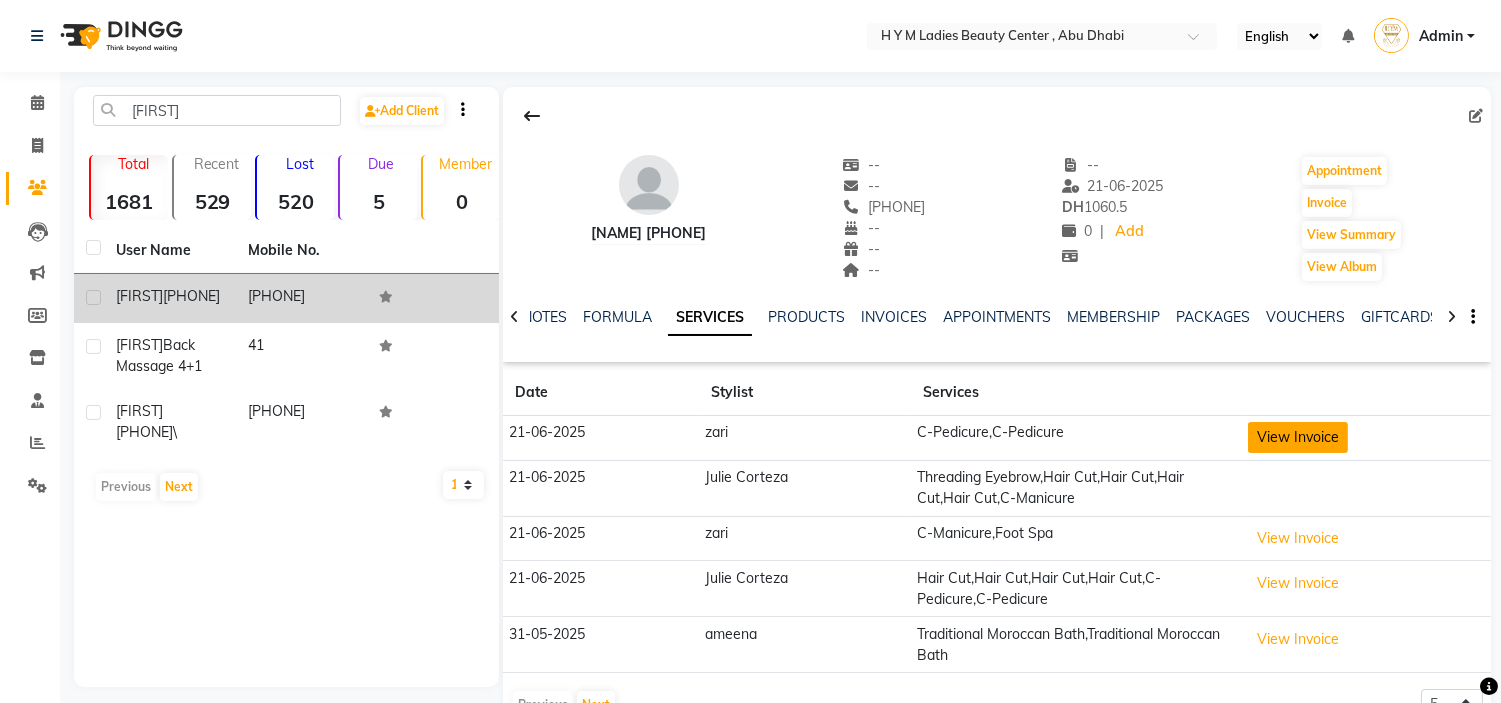 click on "View Invoice" 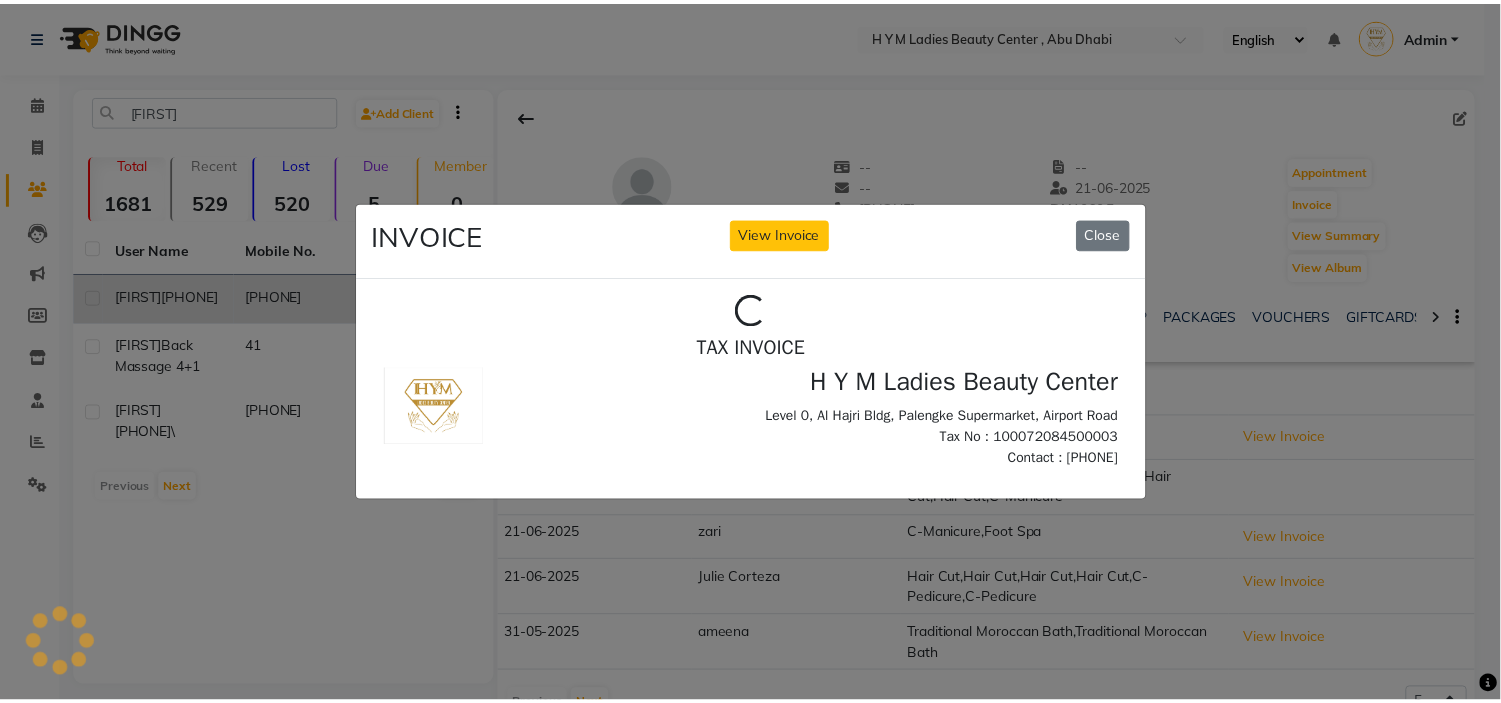 scroll, scrollTop: 0, scrollLeft: 0, axis: both 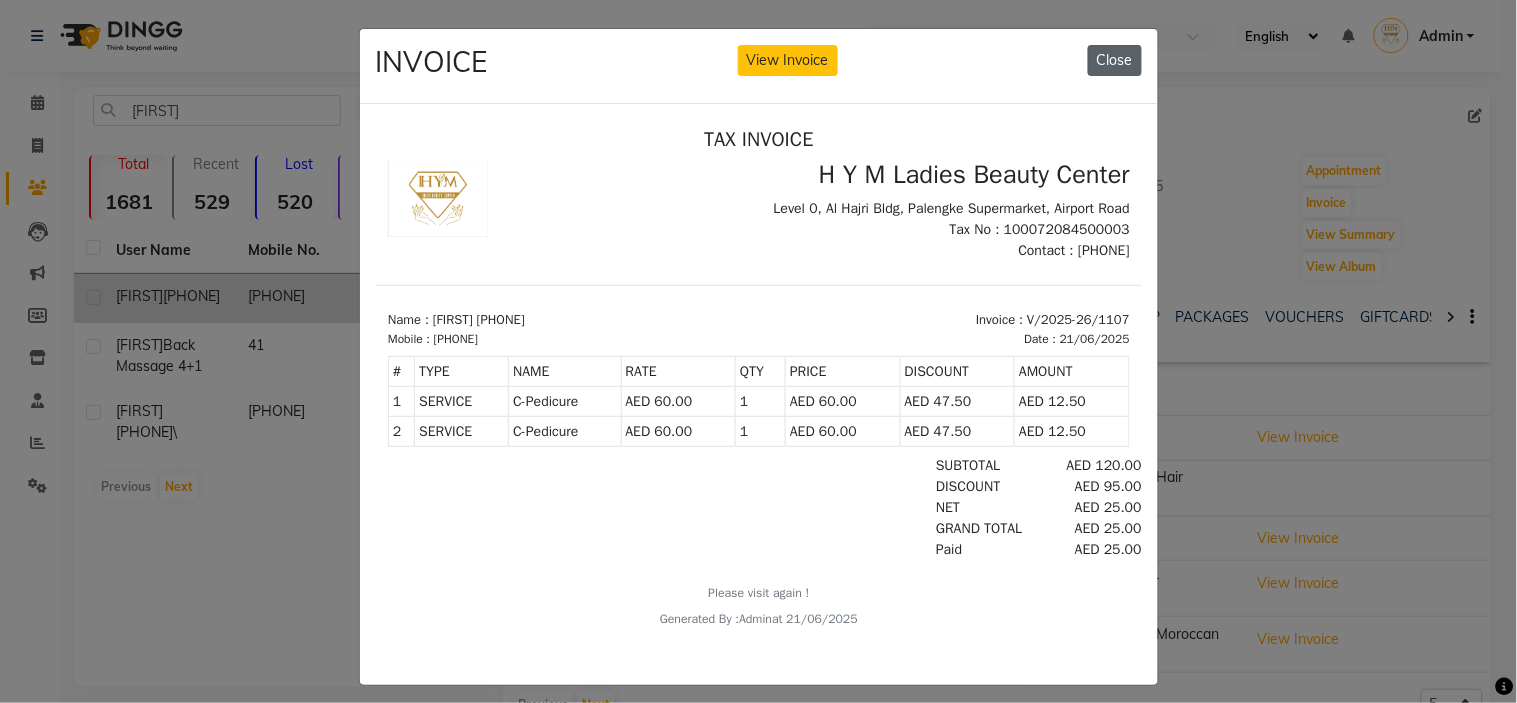 click on "Close" 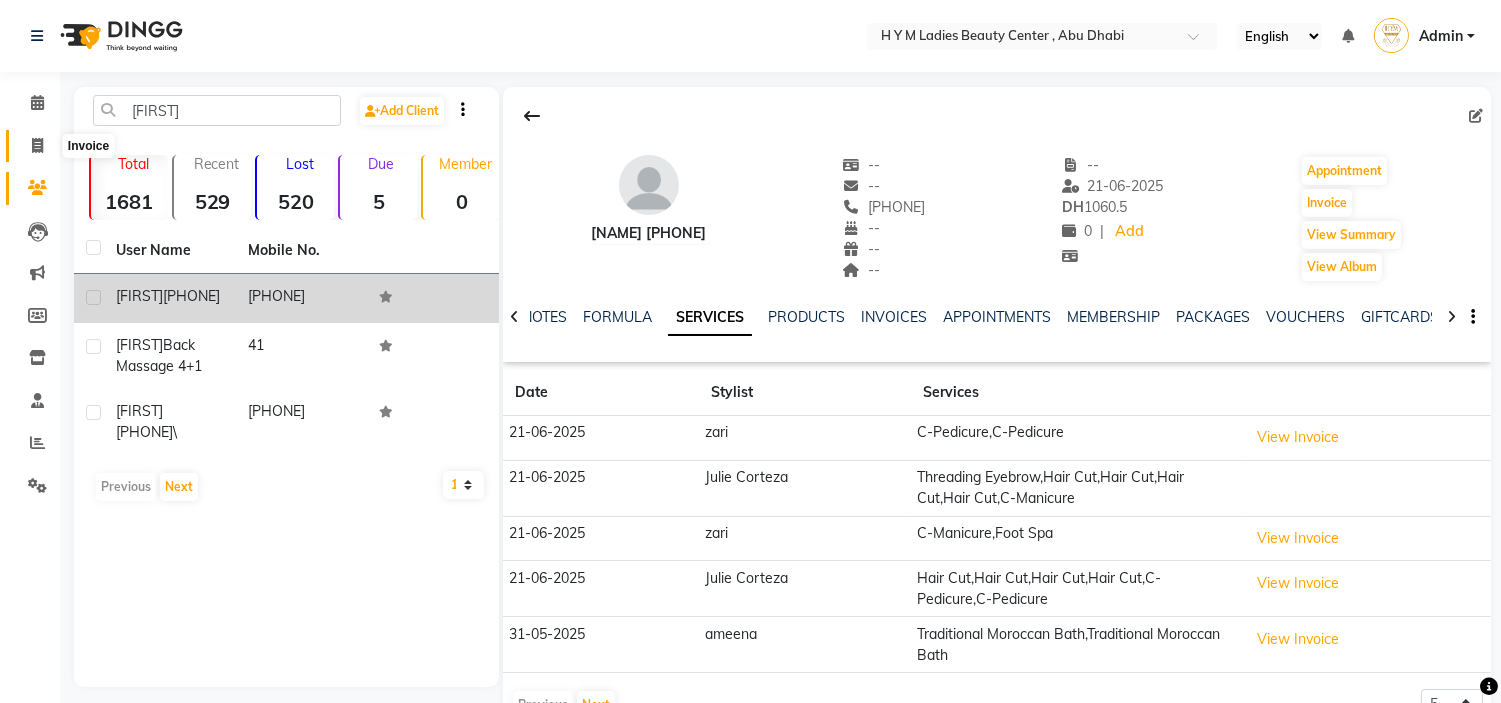 click 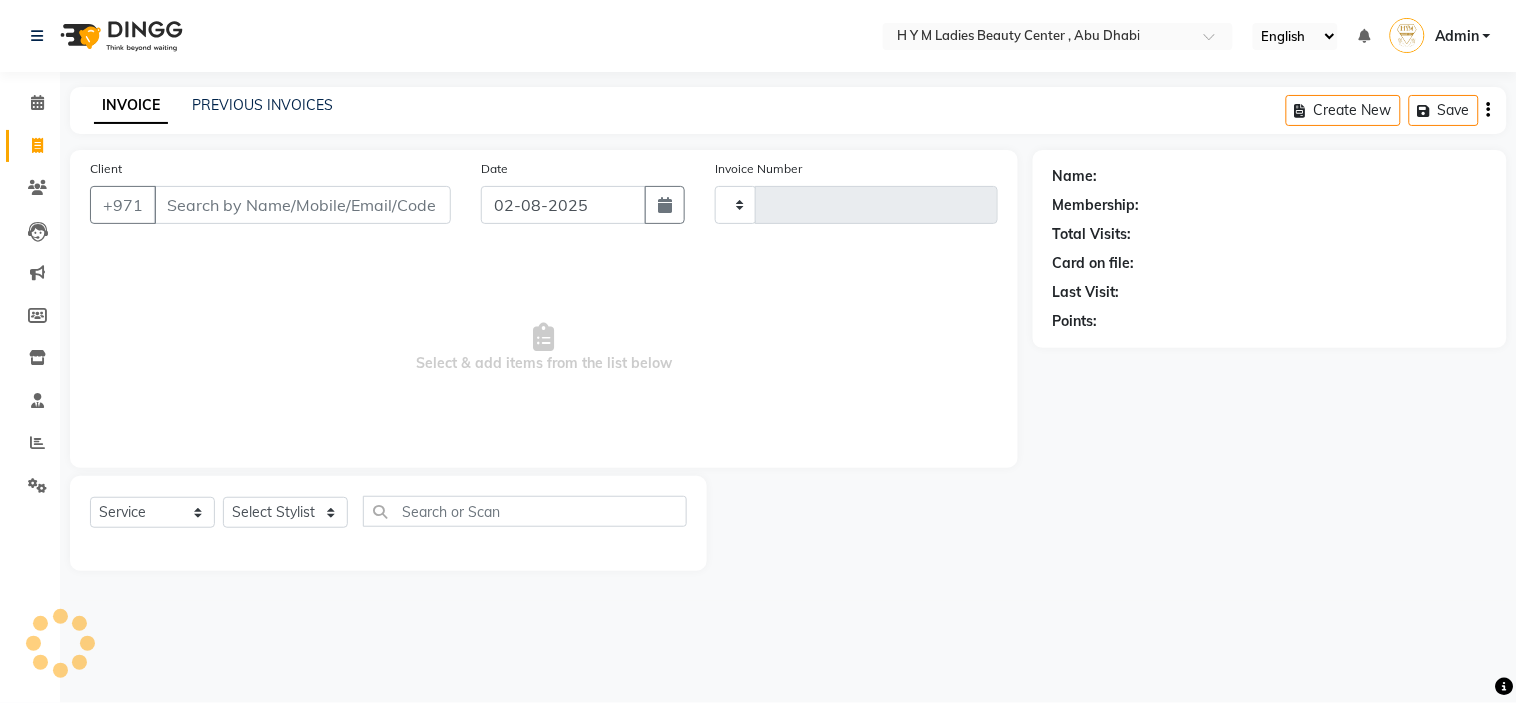 type on "1614" 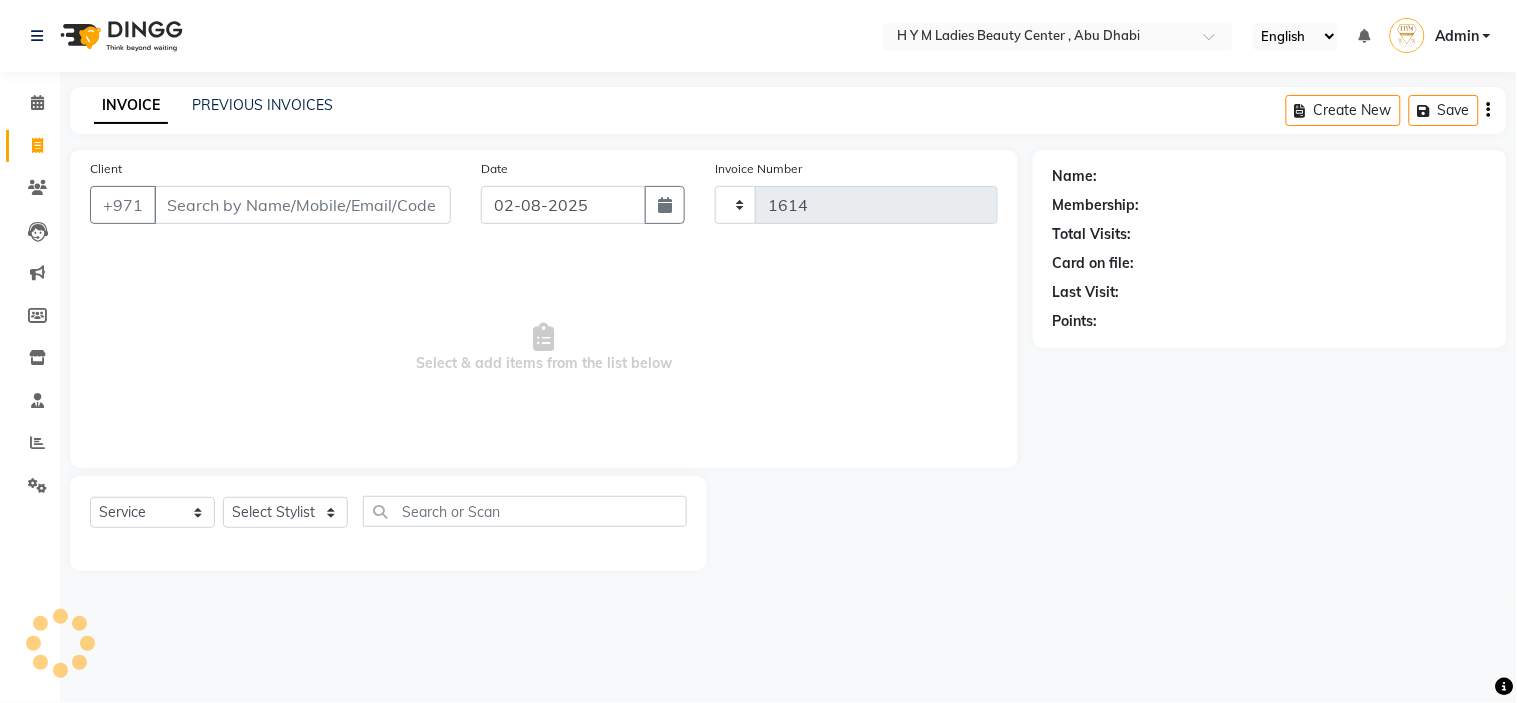select on "7248" 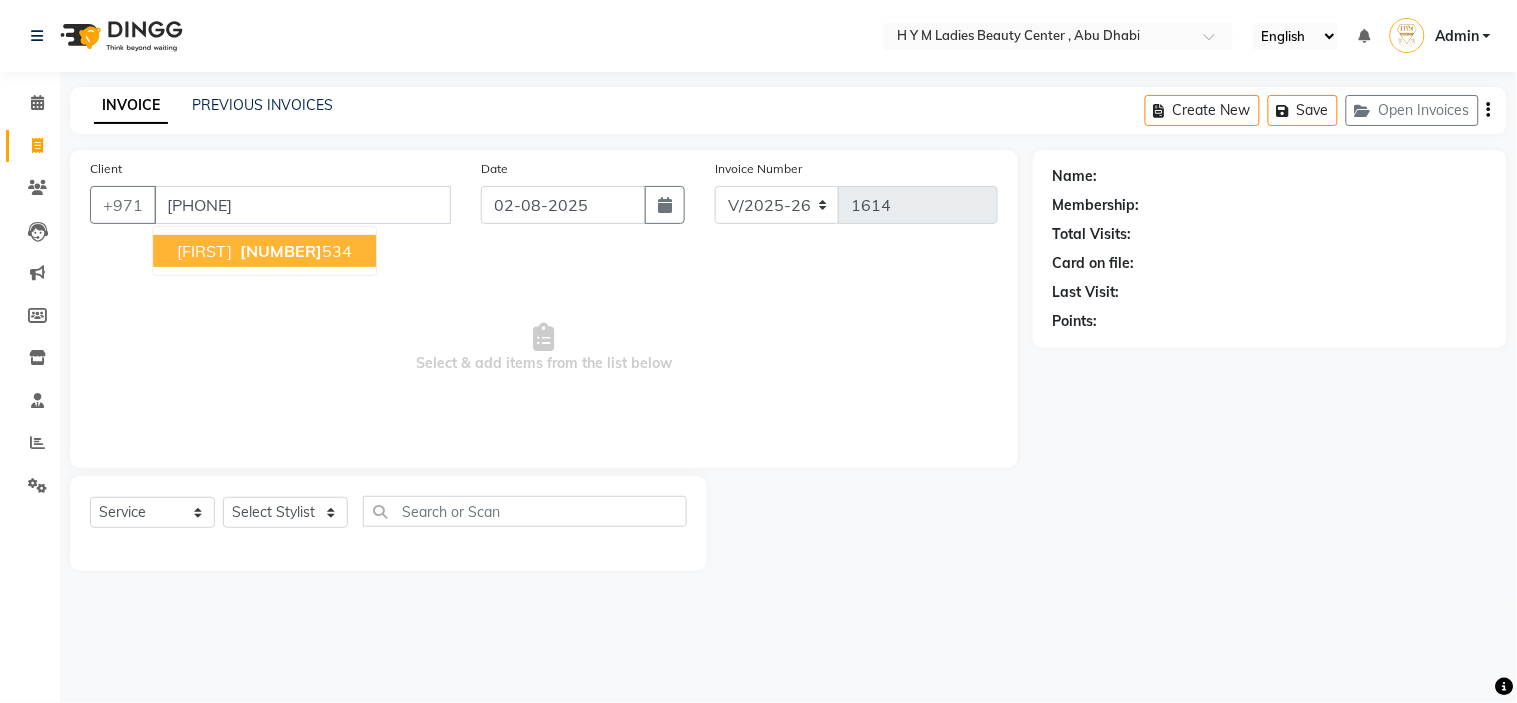 type on "[PHONE]" 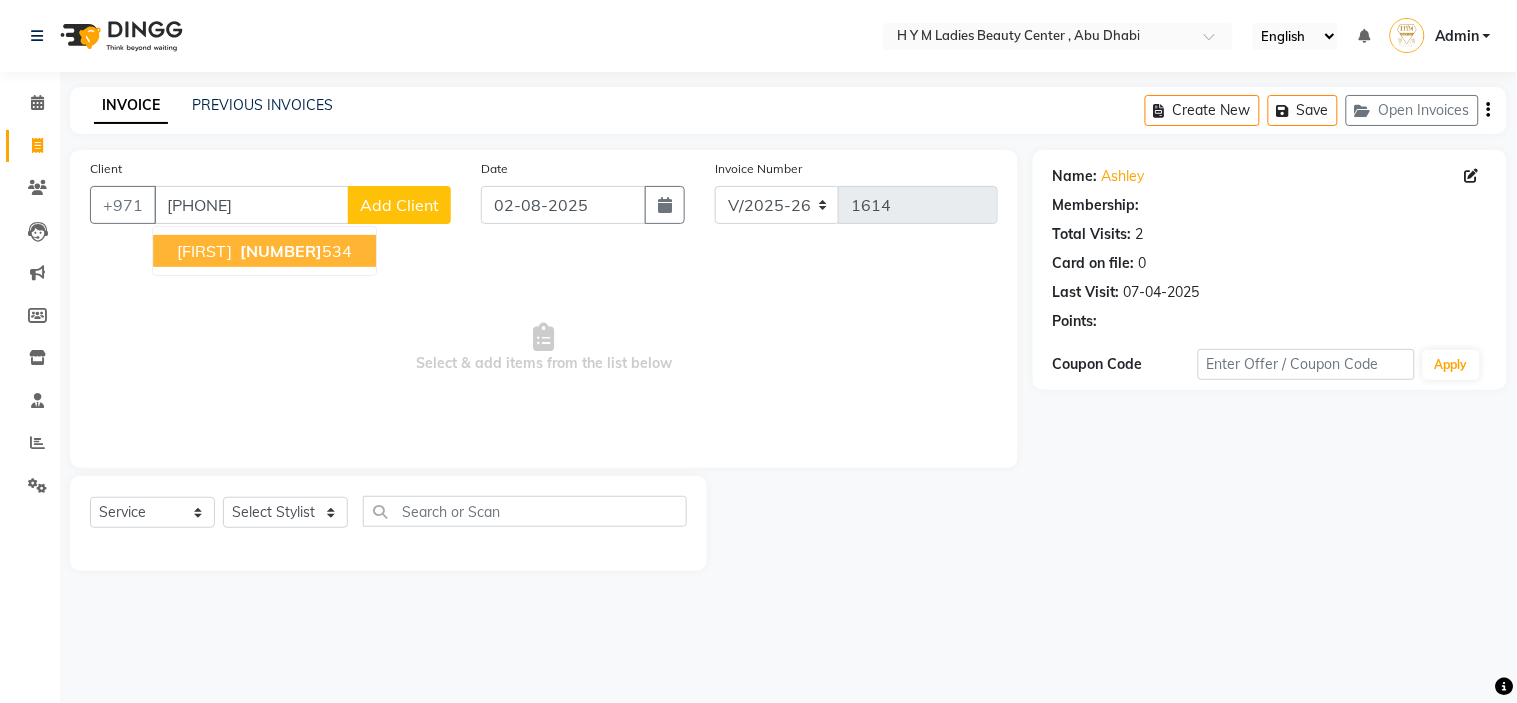 click on "[NAME] [NUMBER]" at bounding box center (264, 251) 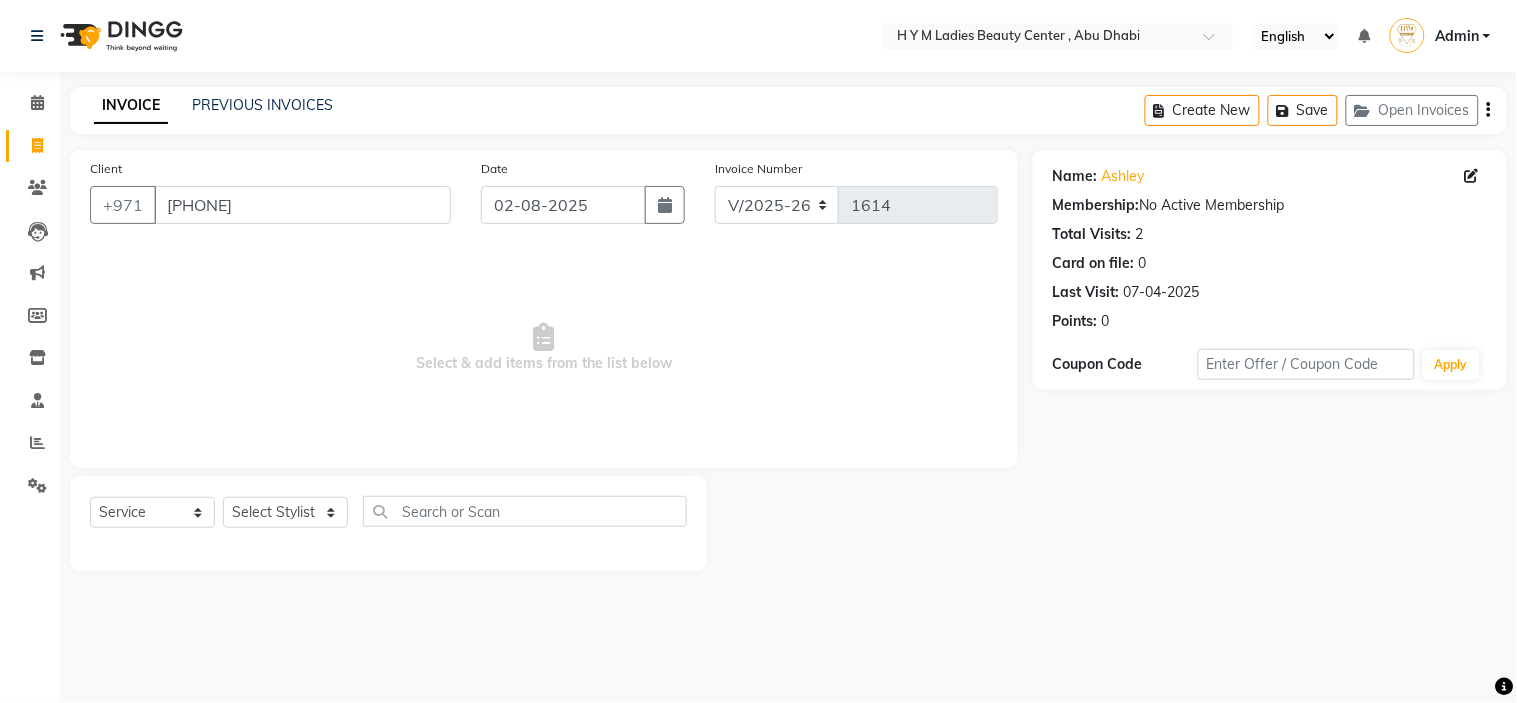click on "Select Service Product Membership Package Voucher Prepaid Gift Card Select Stylist ameena Jheza Dalangin Julie Corteza nadeema randa Rose An Galang zari" 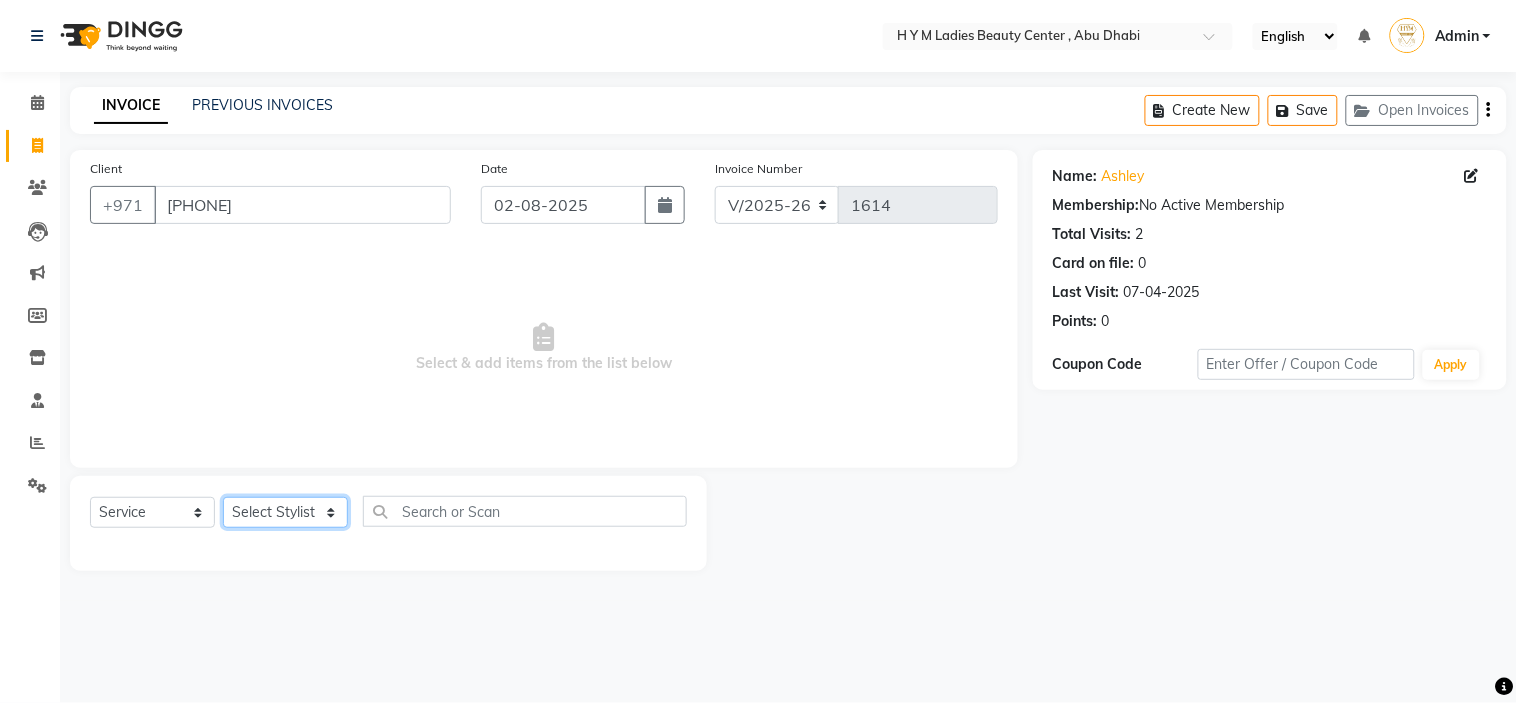 click on "Select Stylist ameena Jheza Dalangin Julie Corteza nadeema randa Rose An Galang zari" 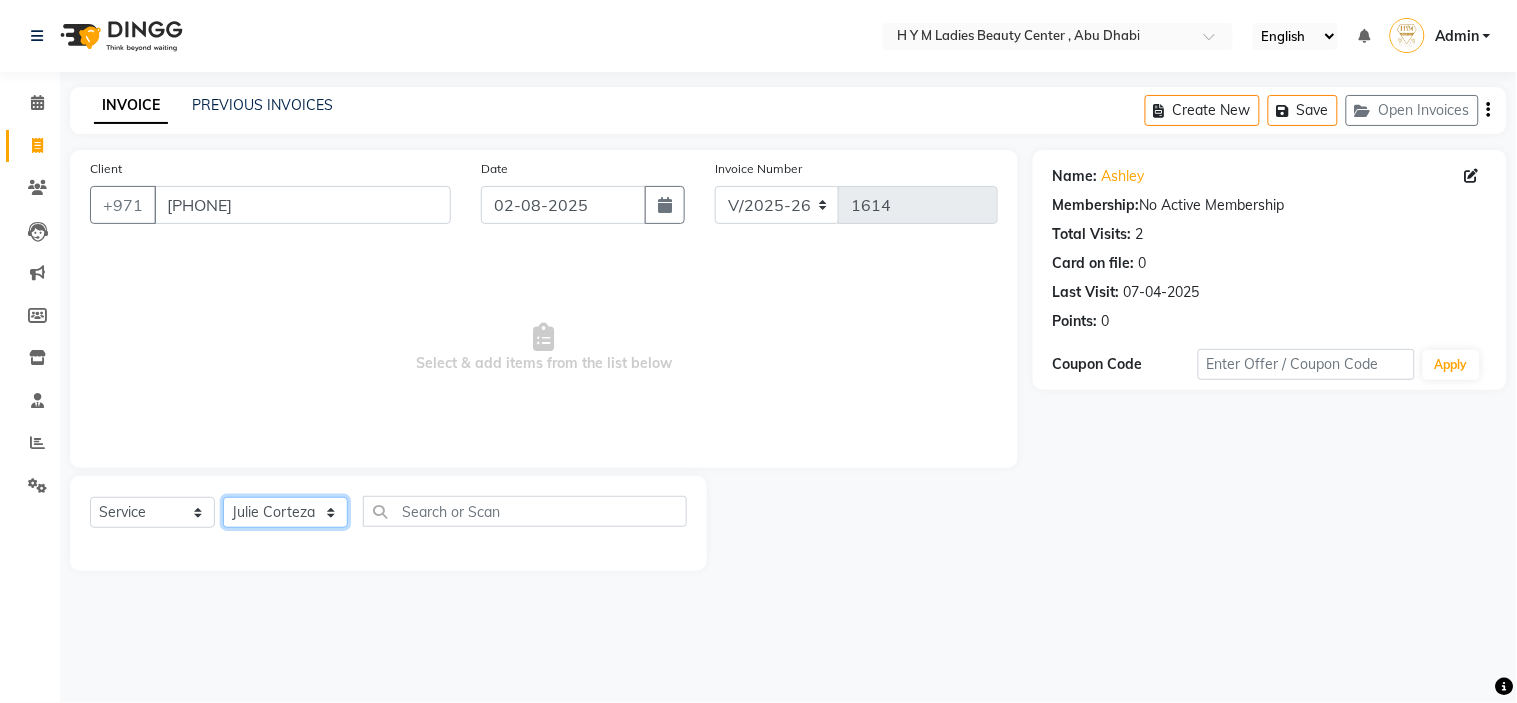 click on "Select Stylist ameena Jheza Dalangin Julie Corteza nadeema randa Rose An Galang zari" 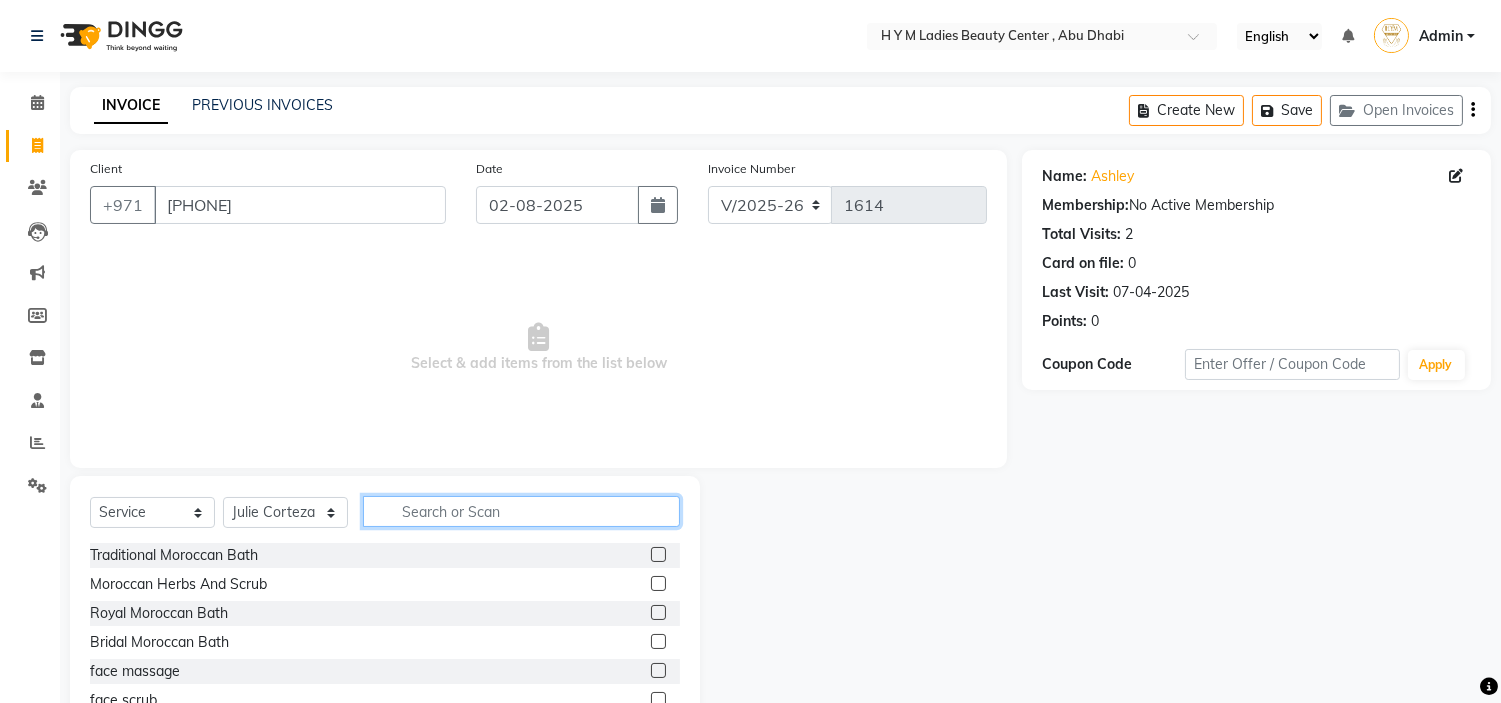 click 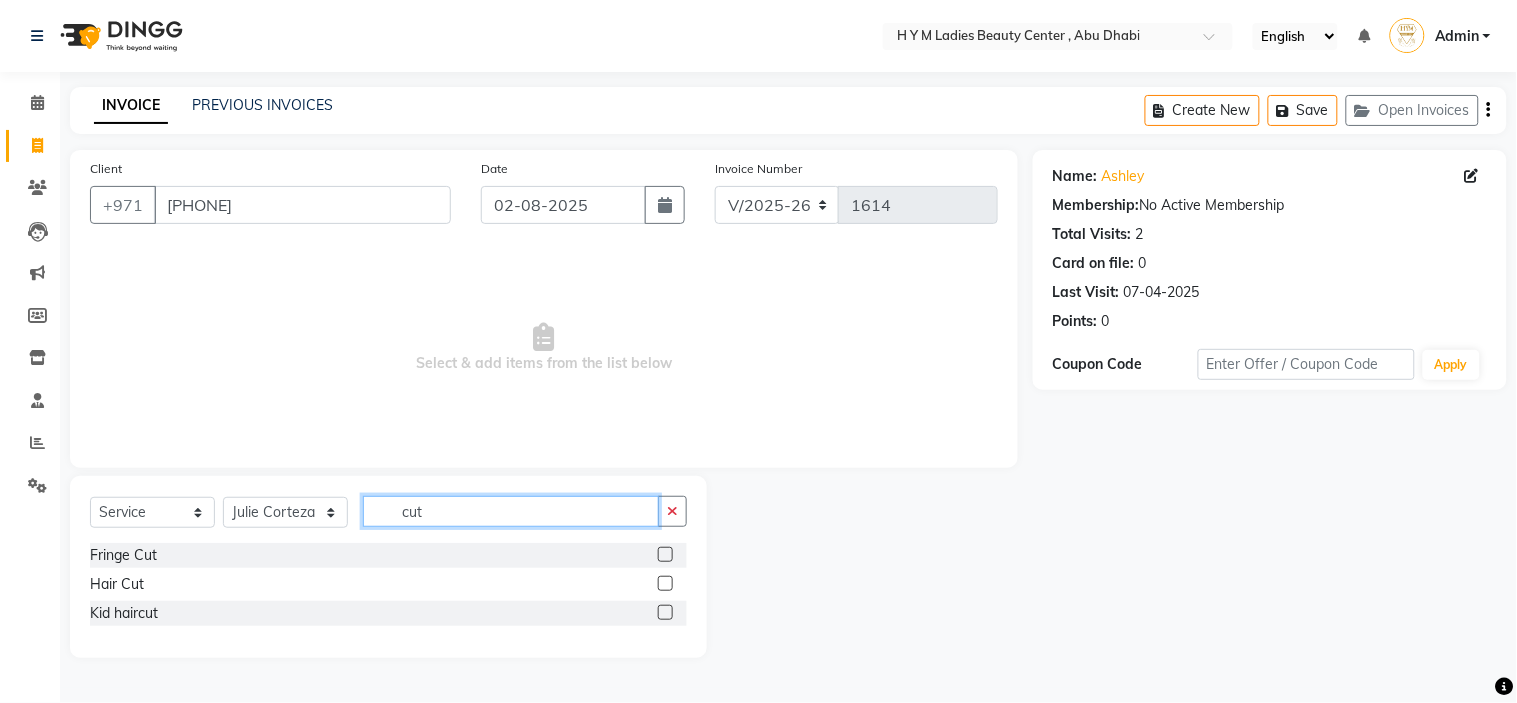 type 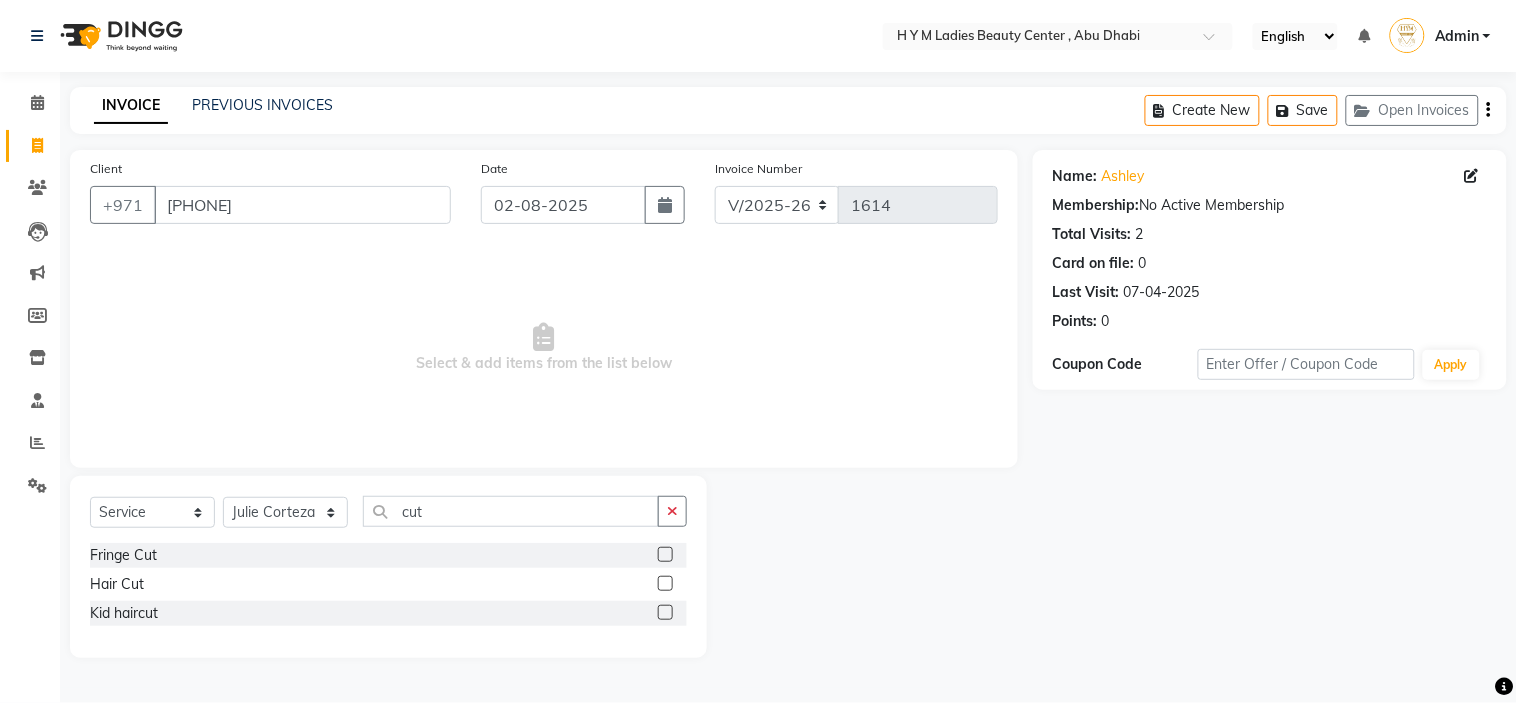 click 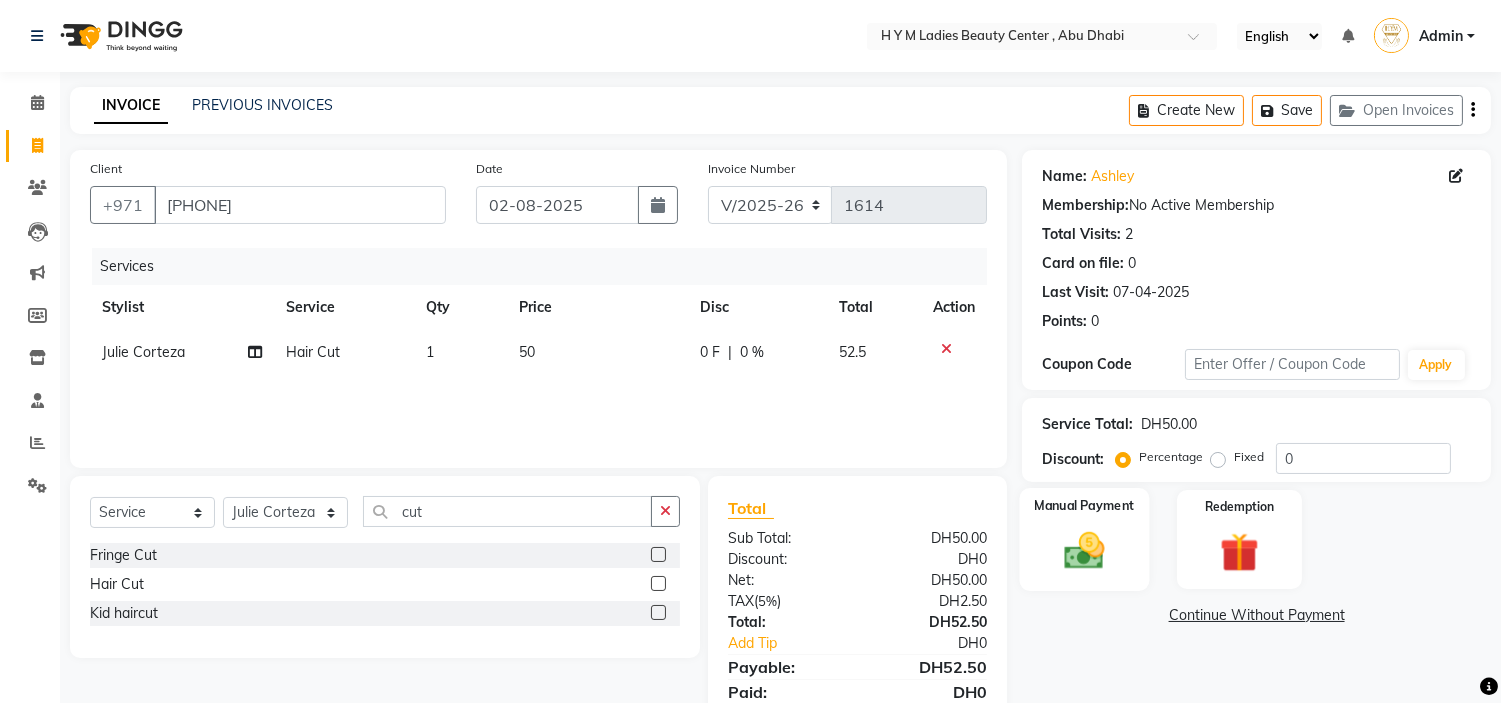 click 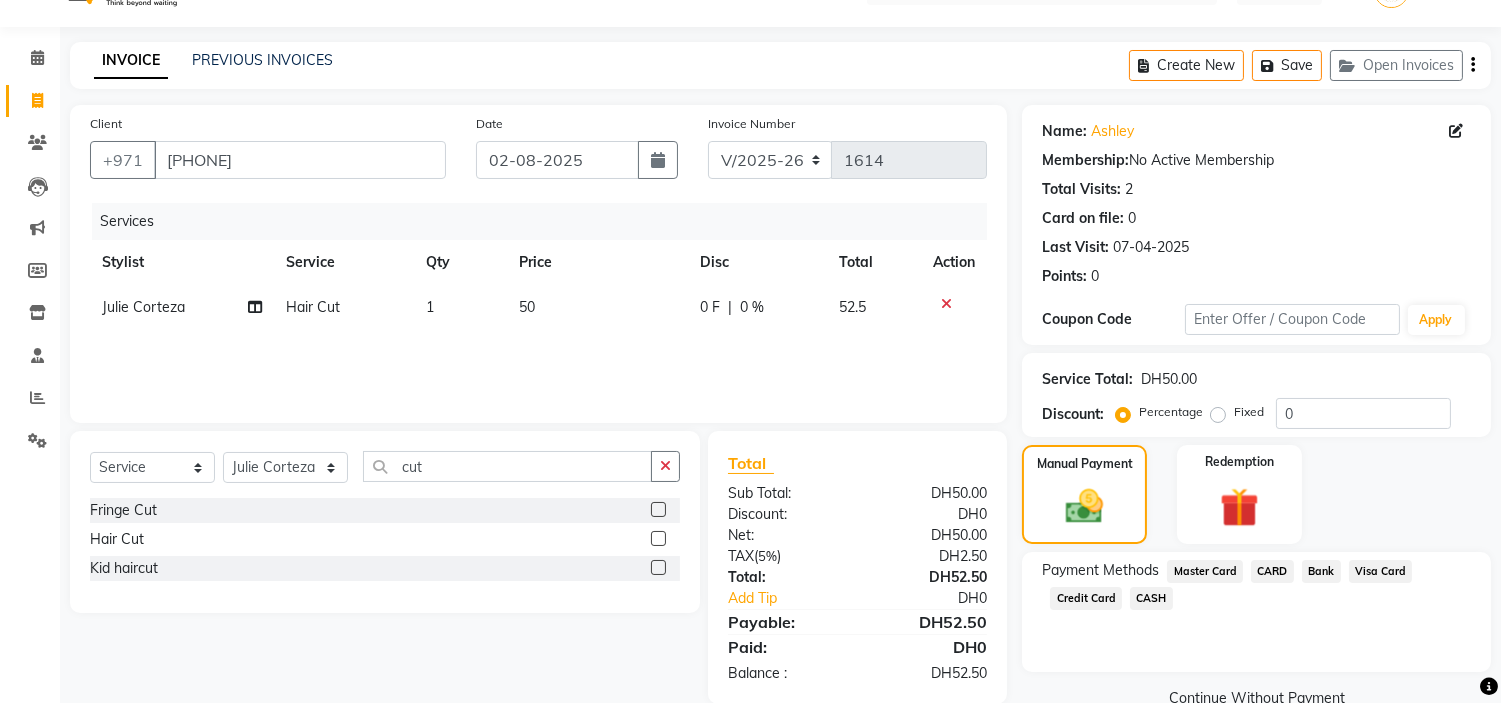 scroll, scrollTop: 83, scrollLeft: 0, axis: vertical 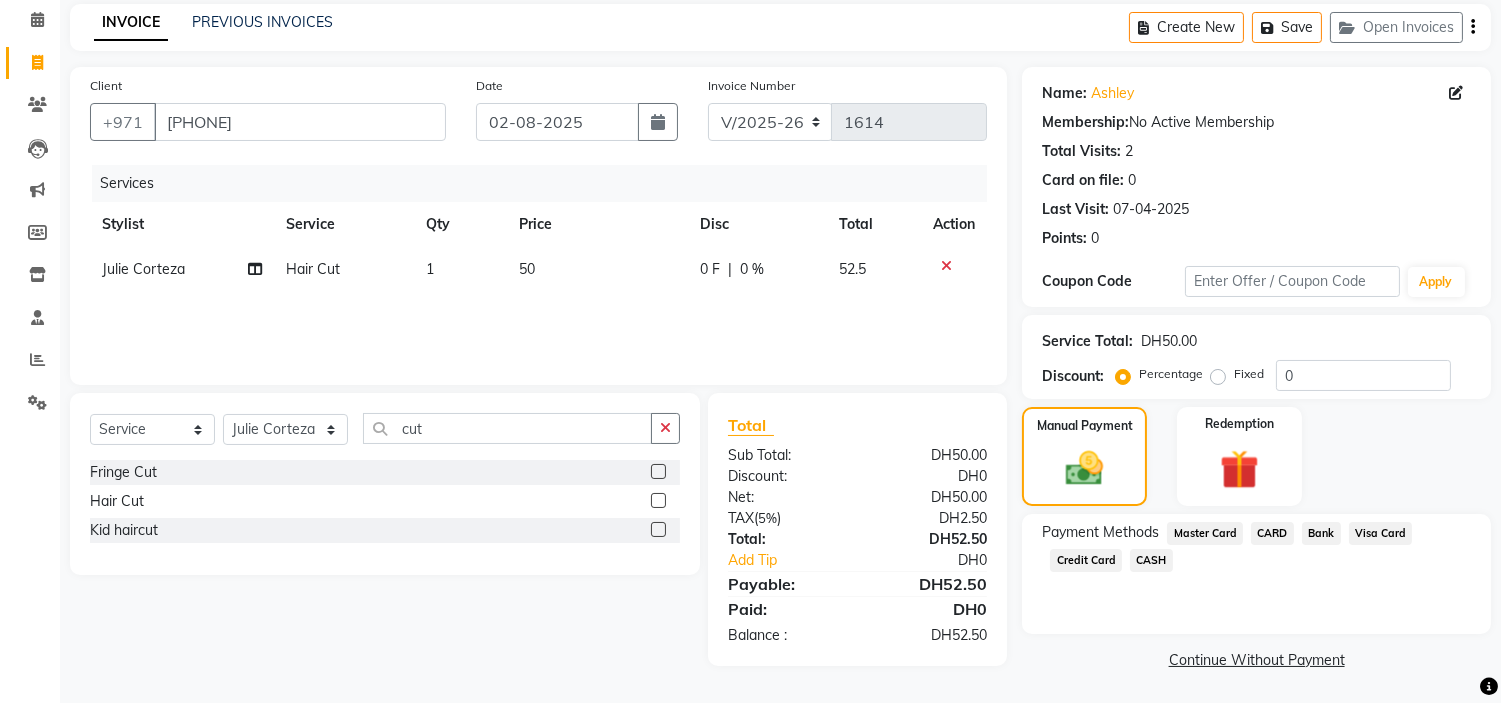 click on "Credit Card" 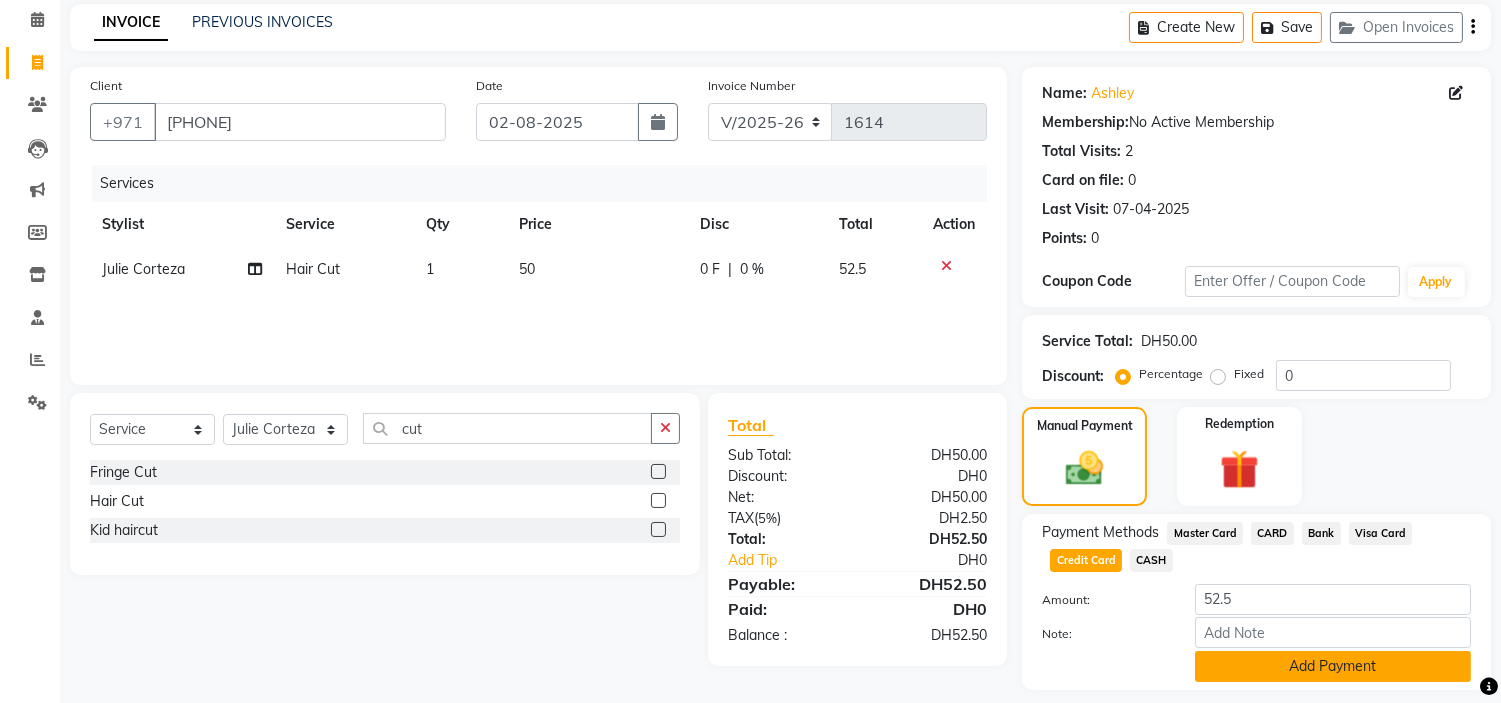 click on "Add Payment" 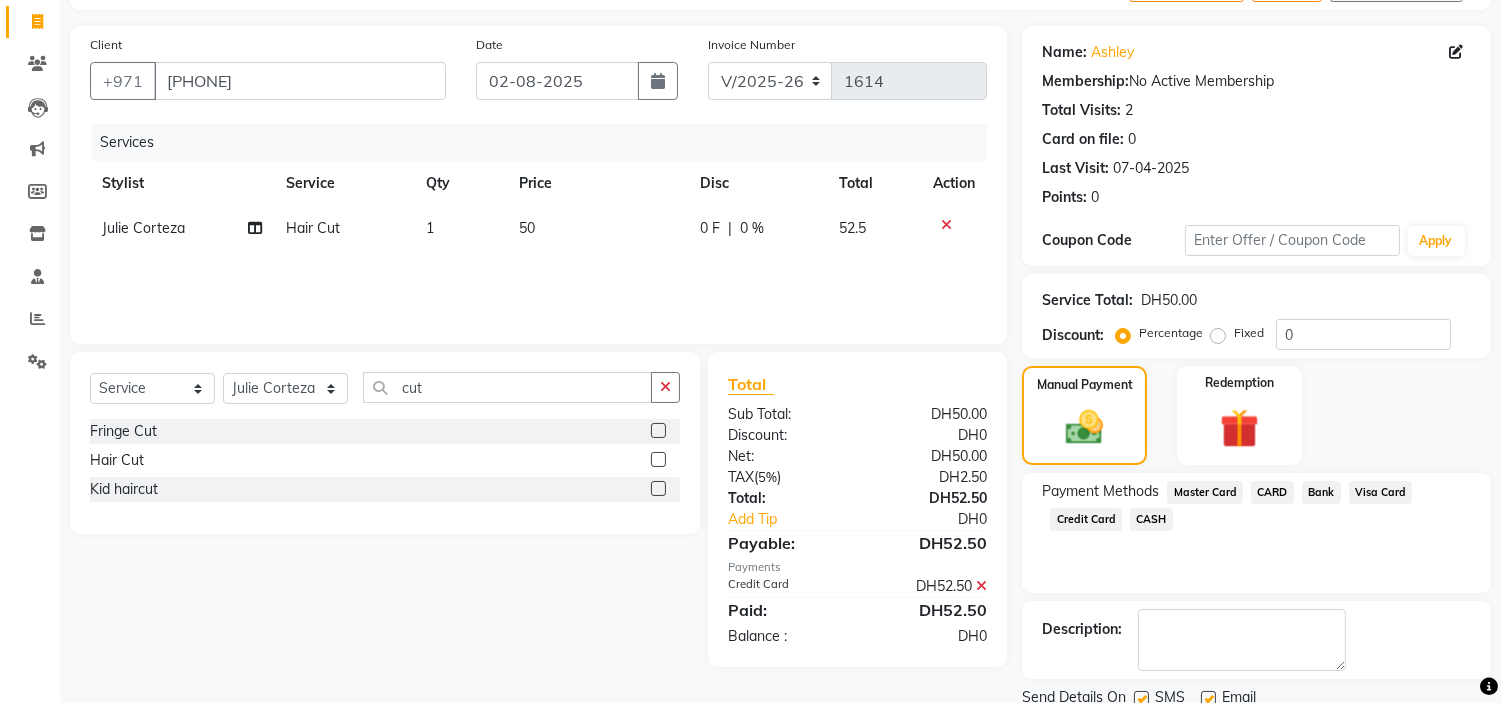scroll, scrollTop: 196, scrollLeft: 0, axis: vertical 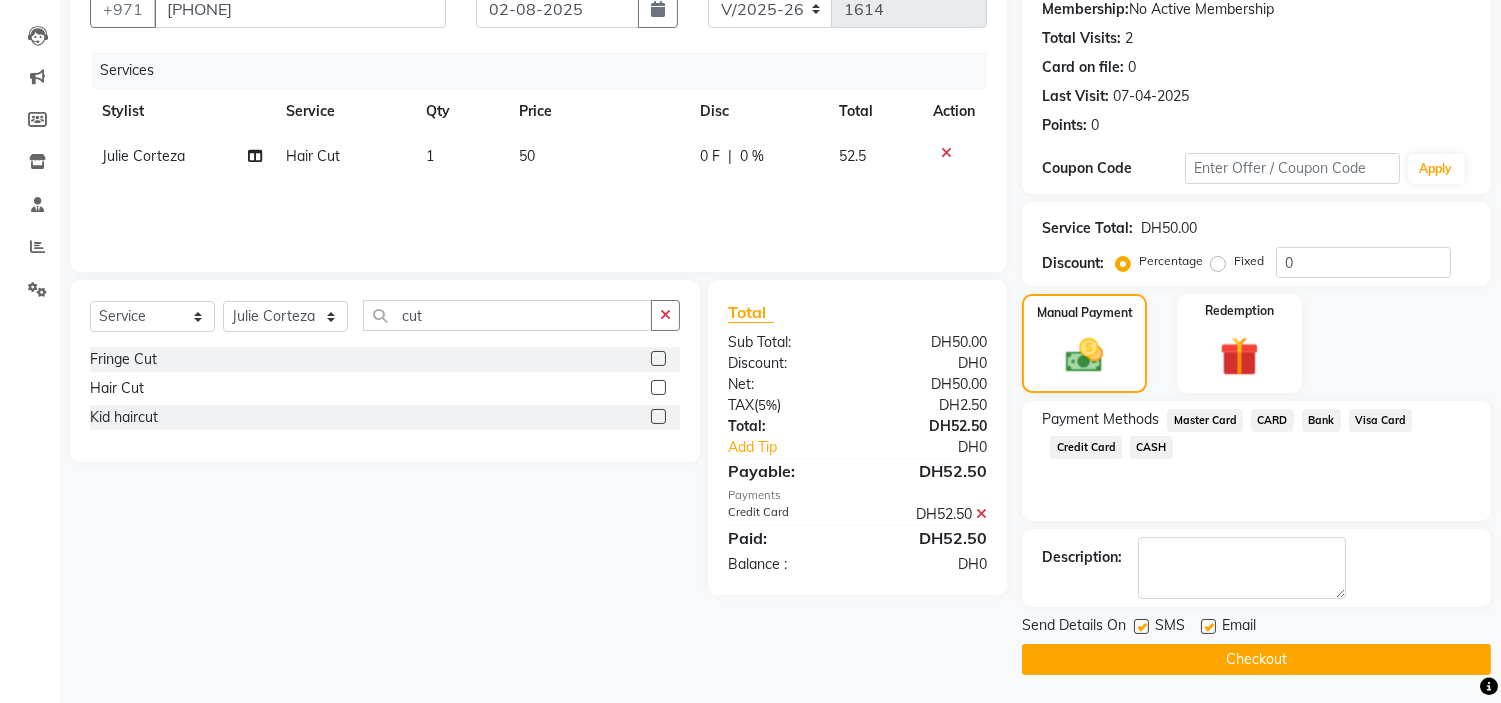 drag, startPoint x: 1203, startPoint y: 624, endPoint x: 1164, endPoint y: 631, distance: 39.623226 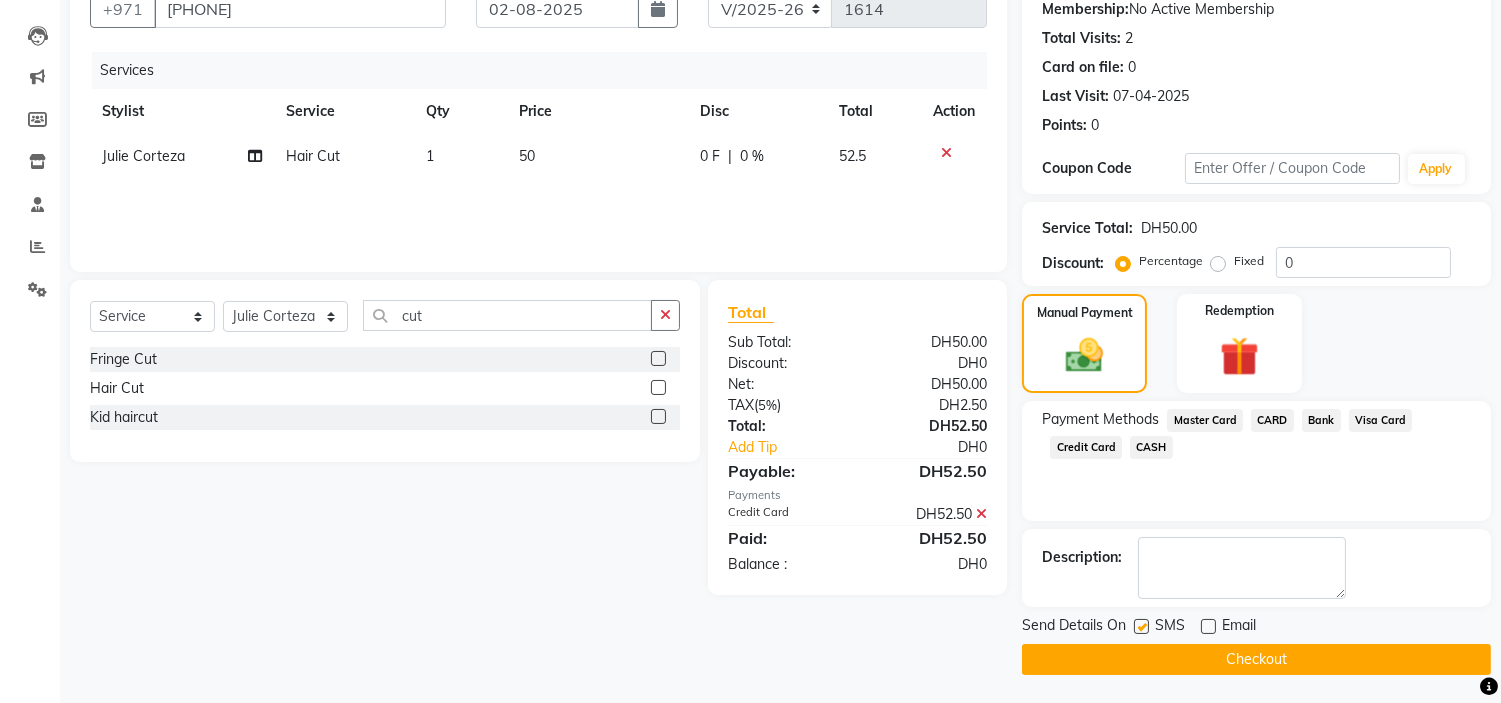 click 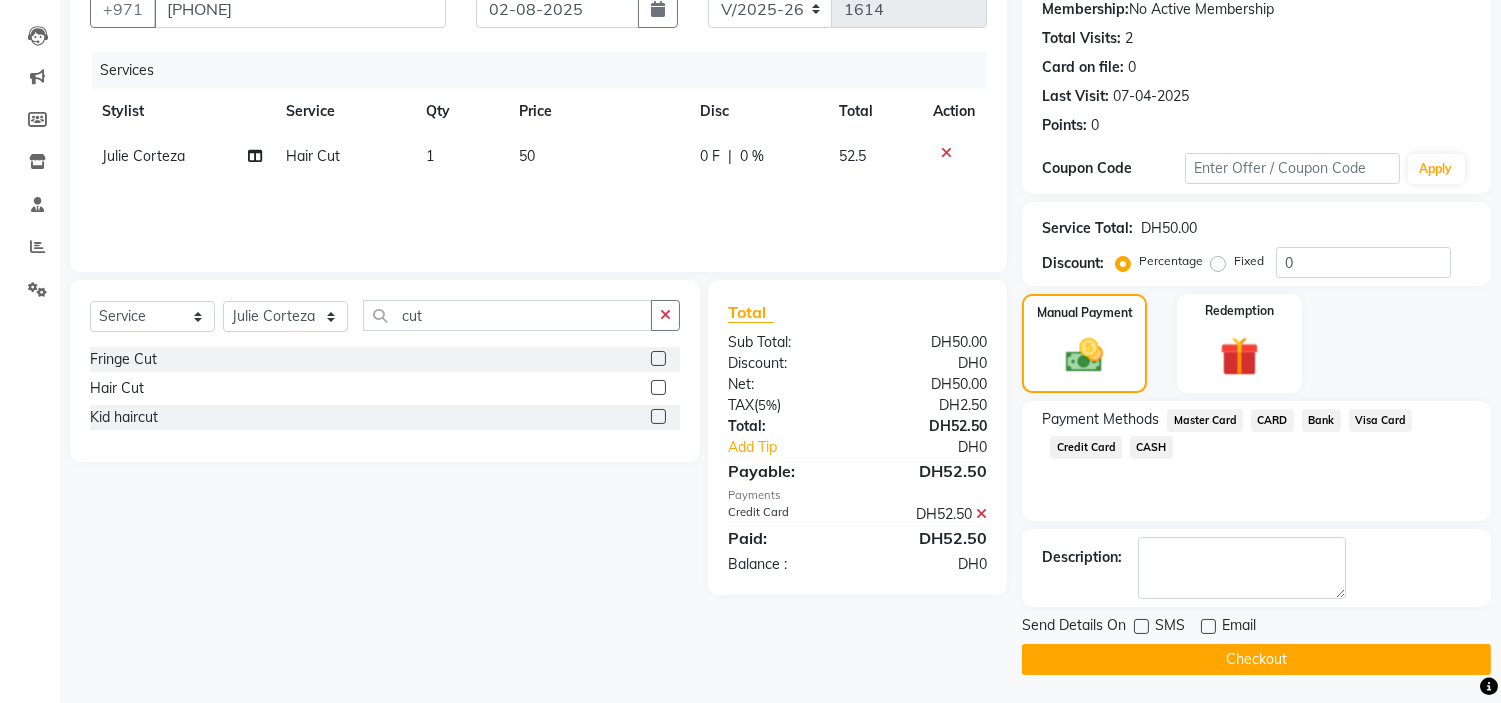 click 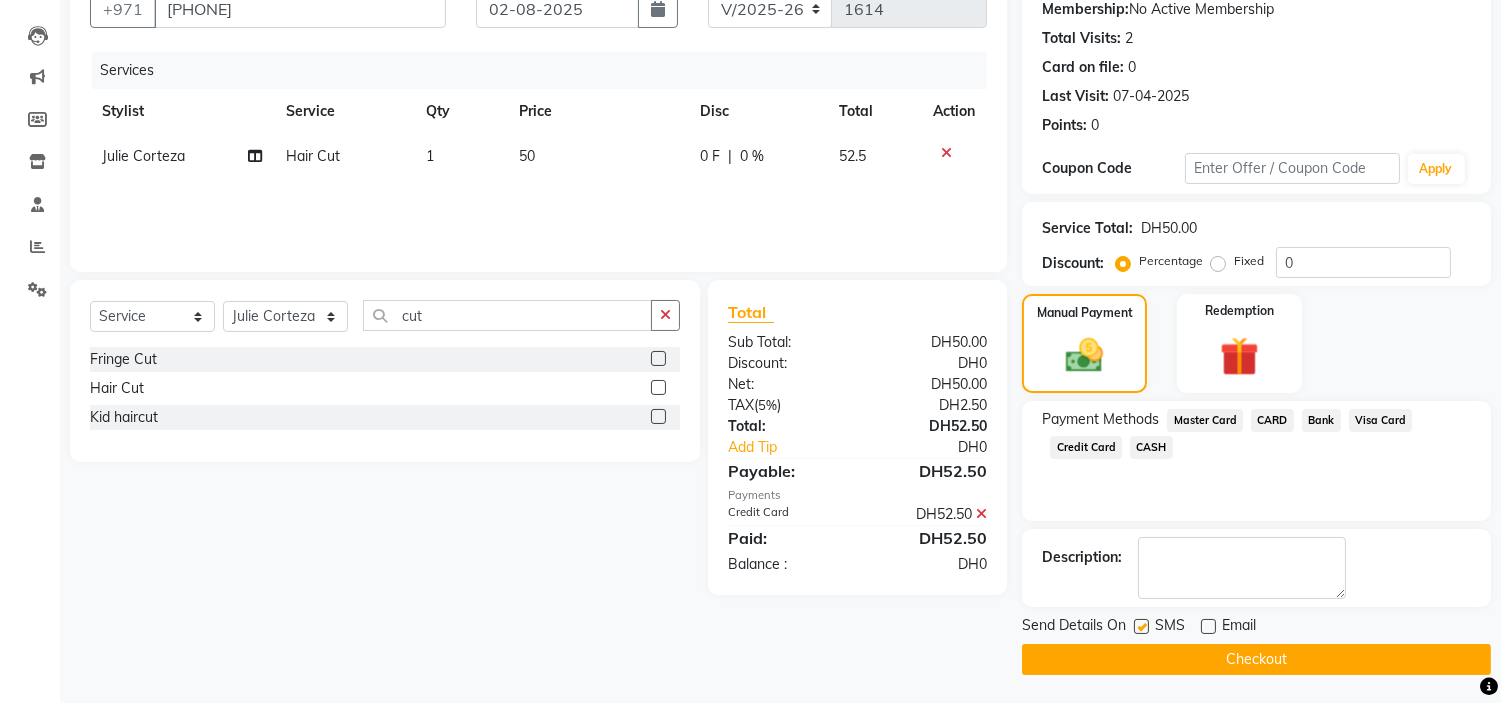 click on "Checkout" 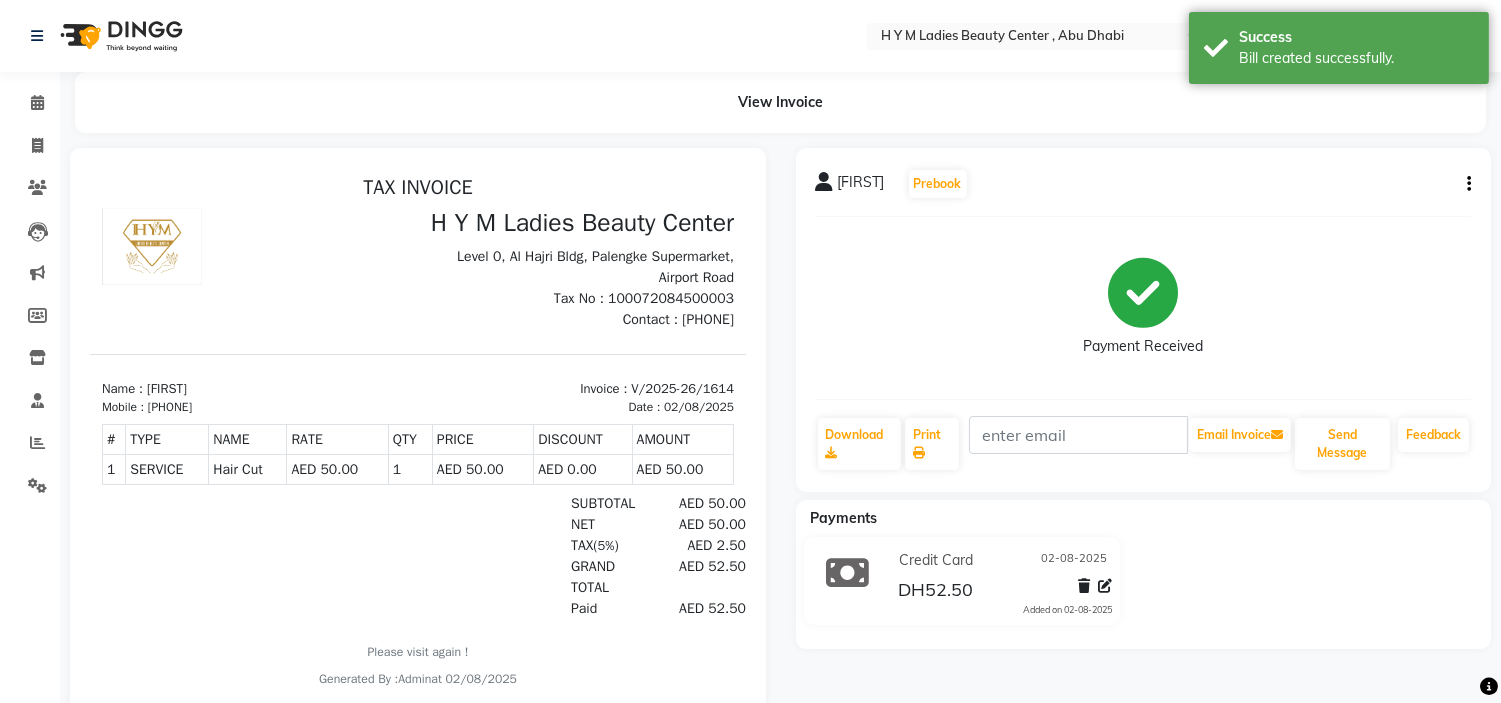 scroll, scrollTop: 0, scrollLeft: 0, axis: both 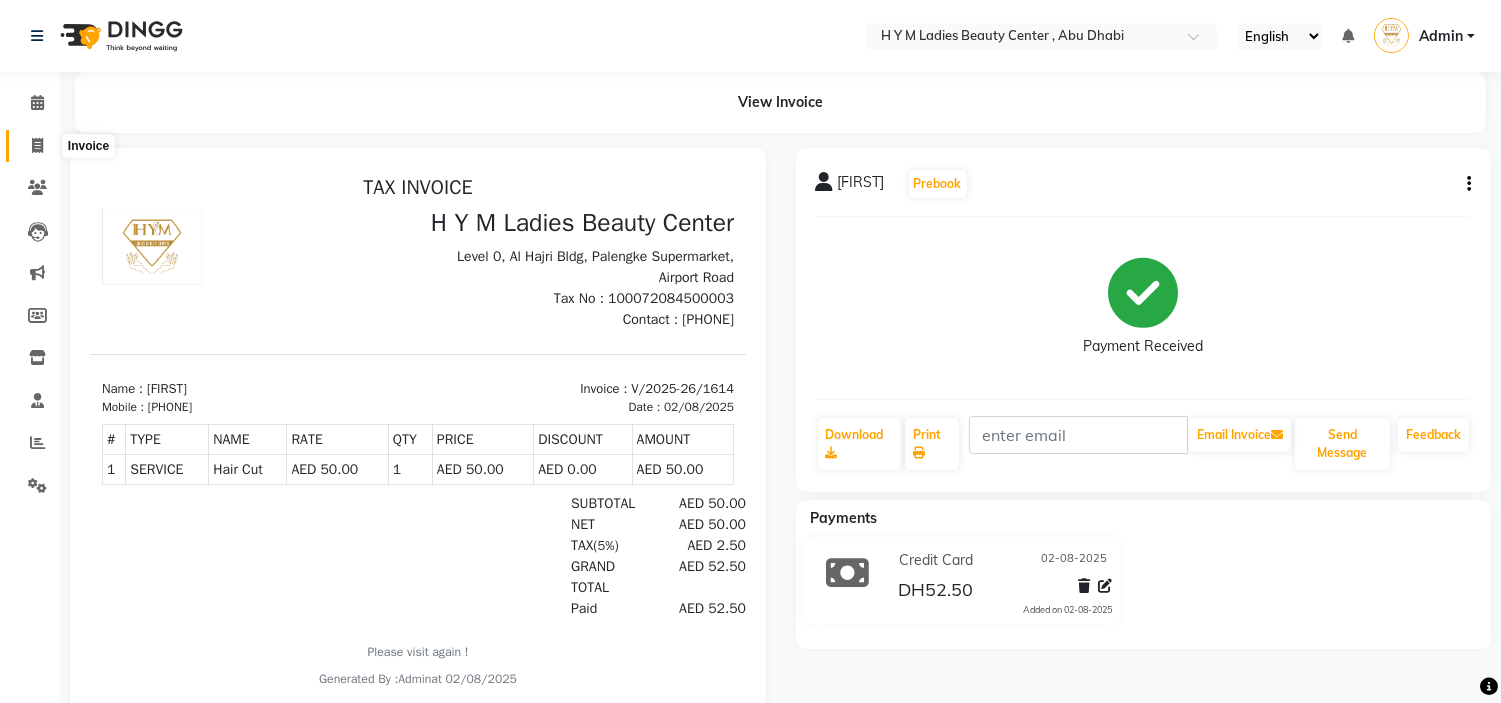 click 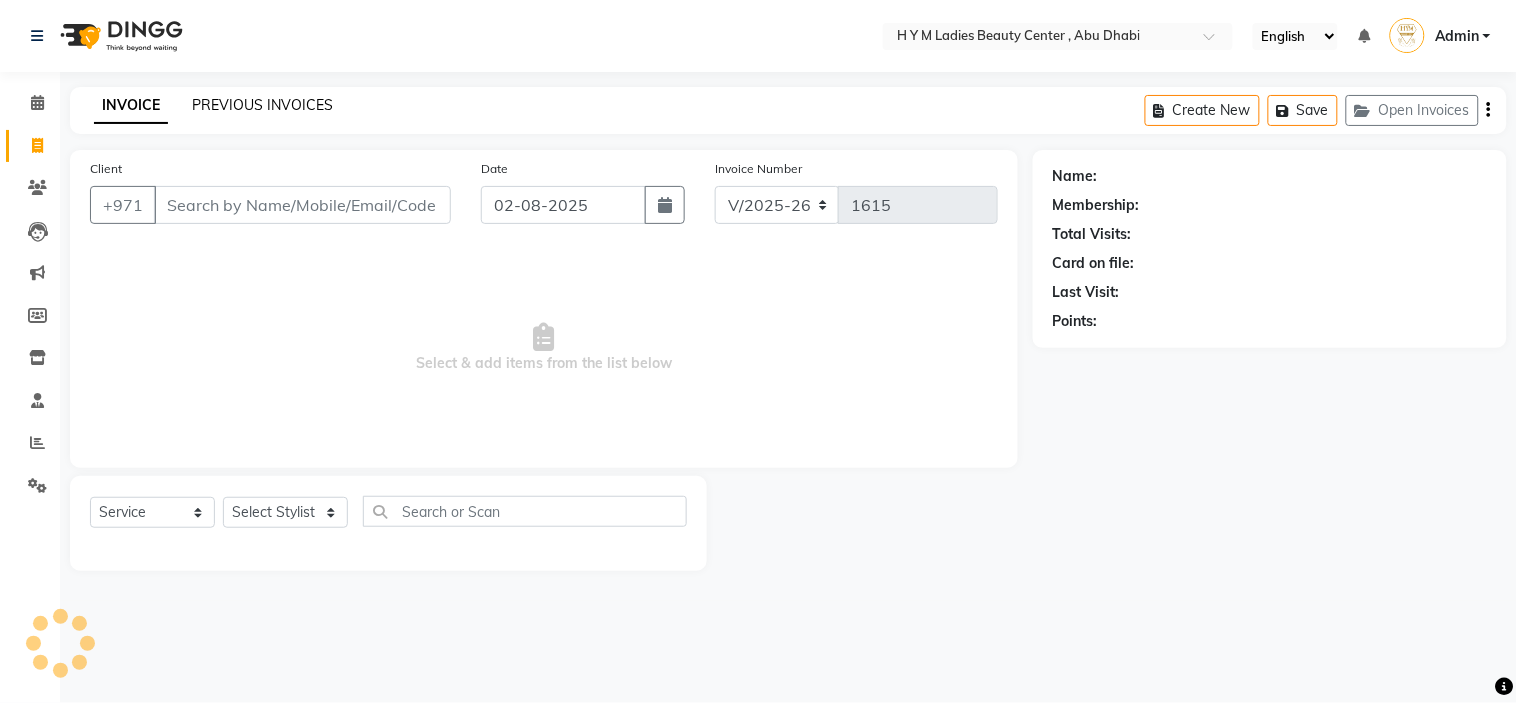 click on "PREVIOUS INVOICES" 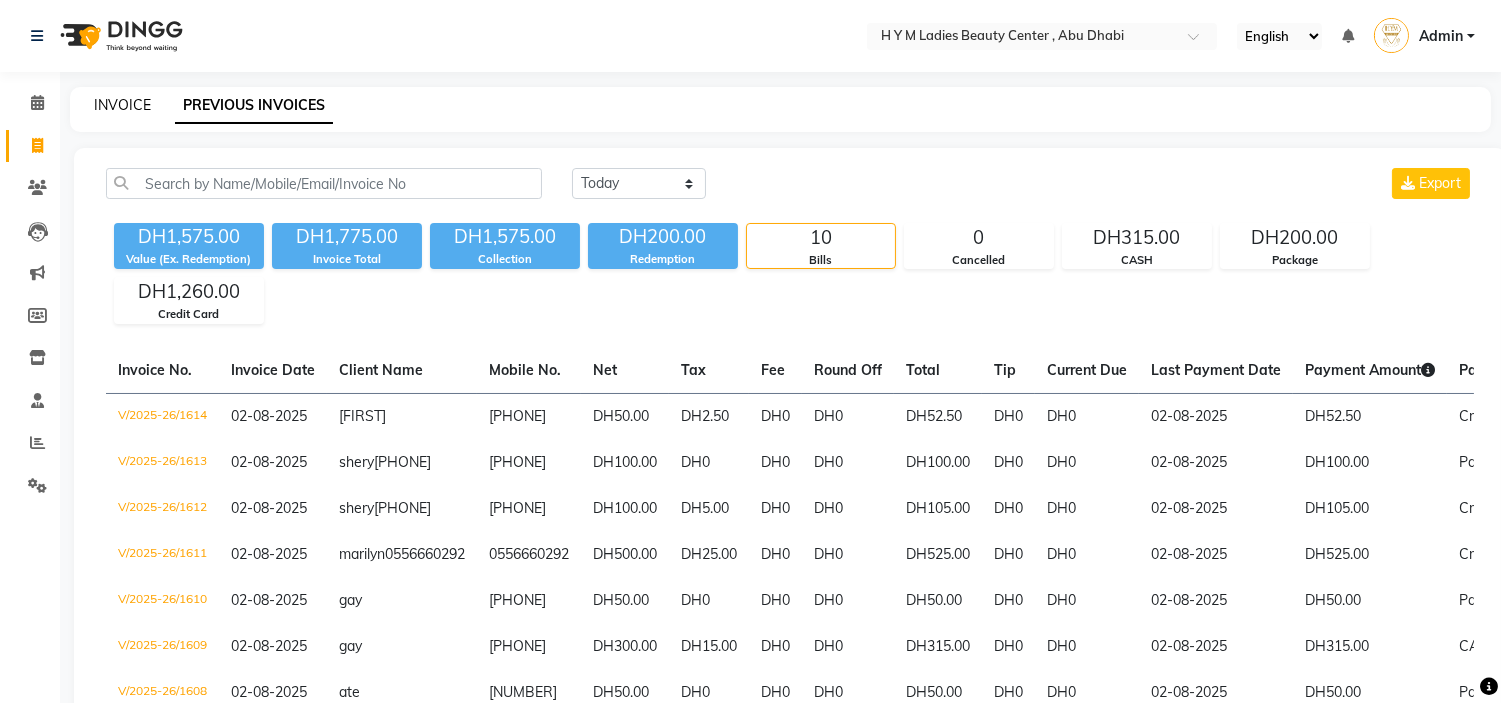 click on "INVOICE" 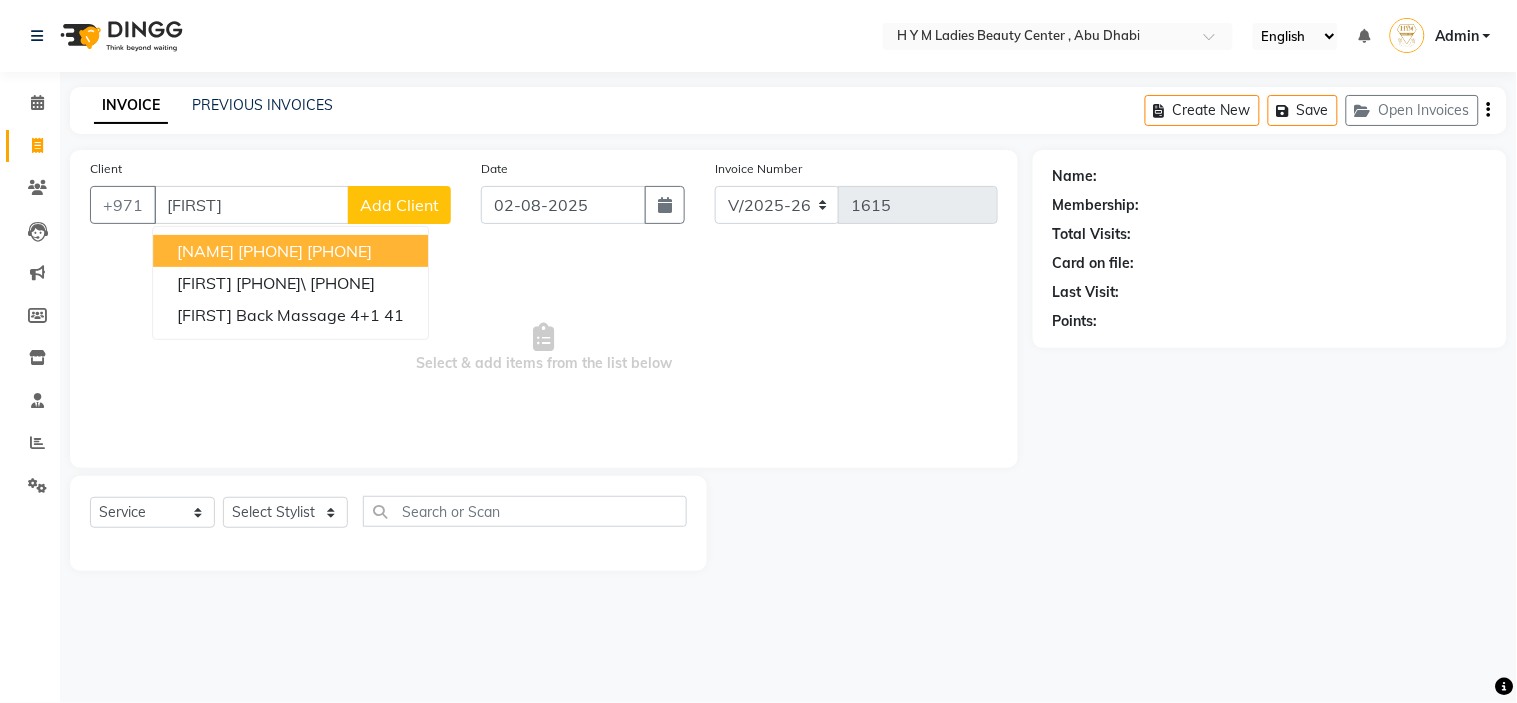 click on "[NAME] [PHONE]" at bounding box center (240, 251) 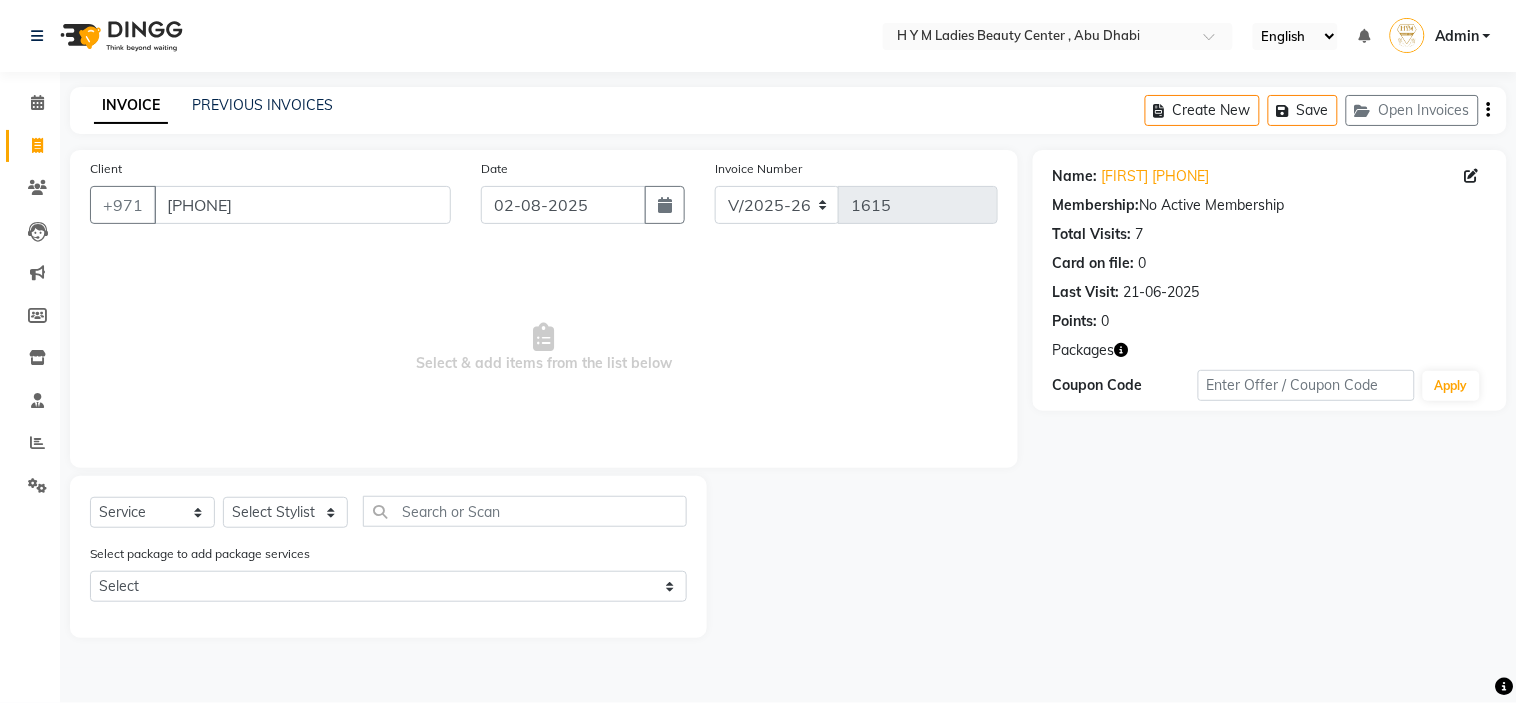 drag, startPoint x: 568, startPoint y: 584, endPoint x: 546, endPoint y: 577, distance: 23.086792 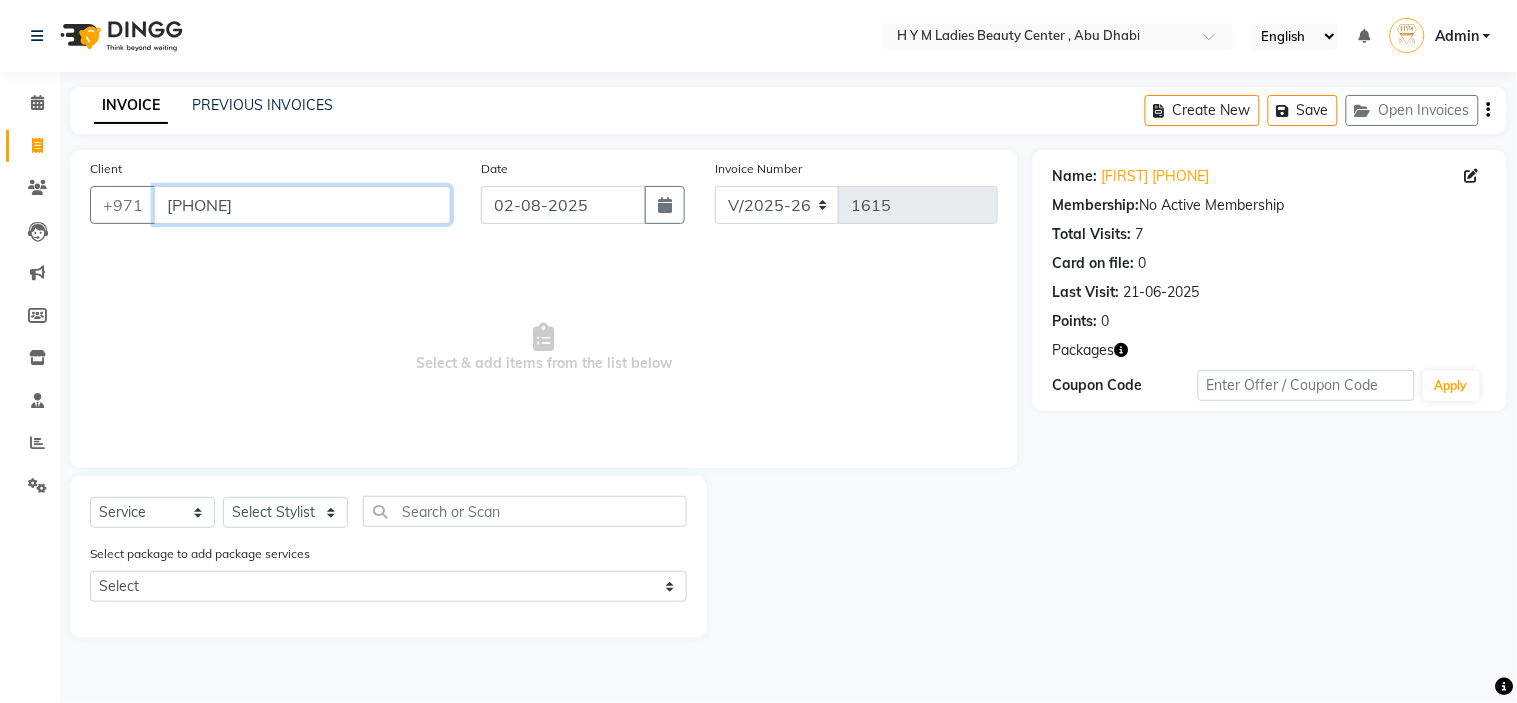 click on "[PHONE]" at bounding box center (302, 205) 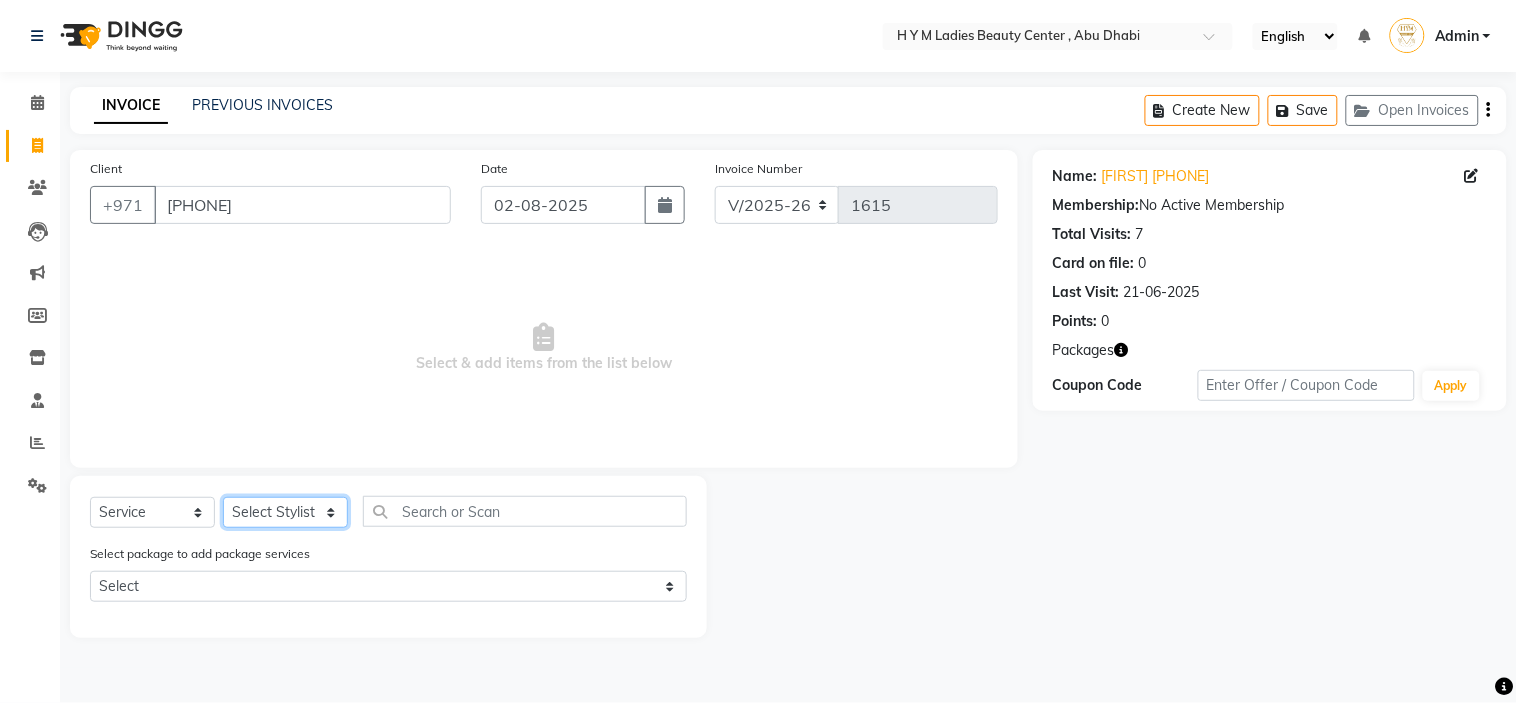 click on "Select Stylist ameena Jheza Dalangin Julie Corteza nadeema randa Rose An Galang zari" 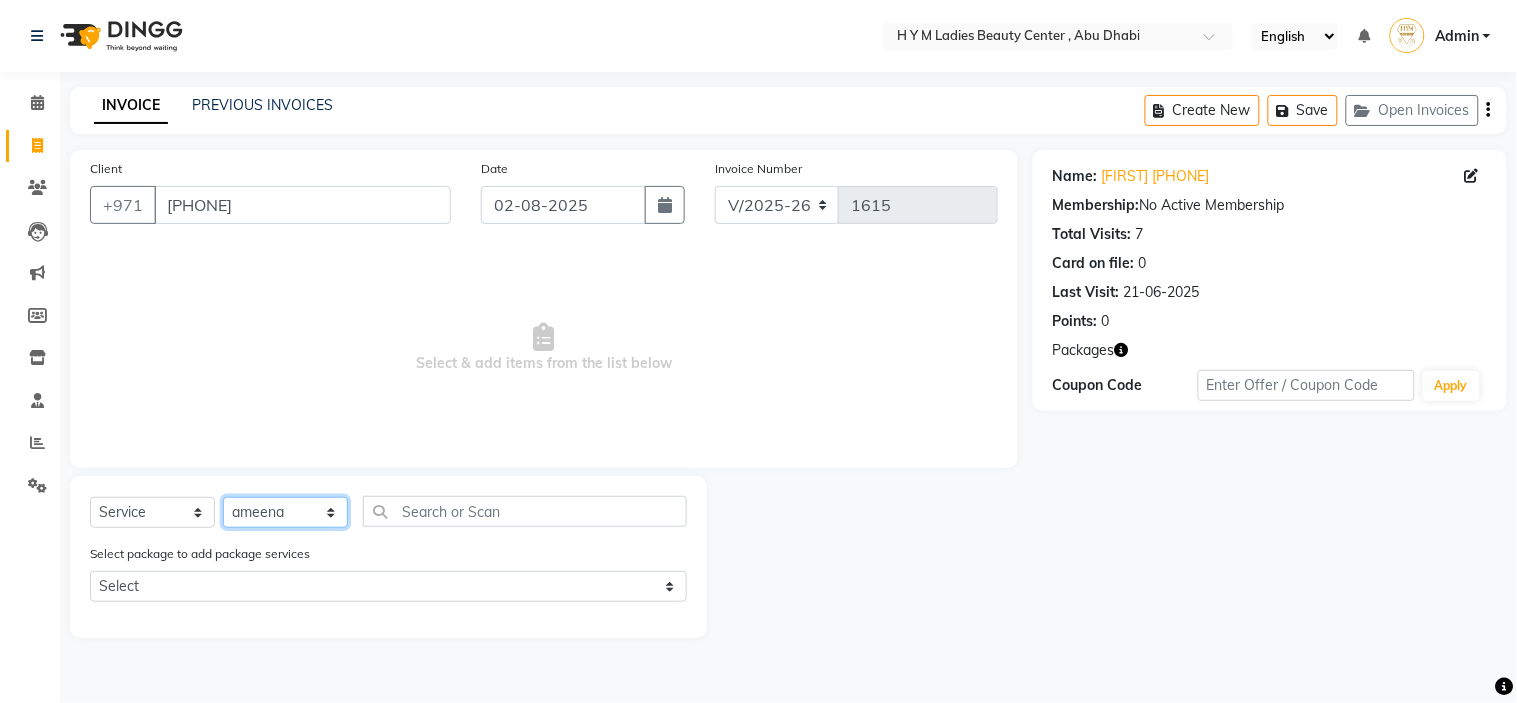click on "Select Stylist ameena Jheza Dalangin Julie Corteza nadeema randa Rose An Galang zari" 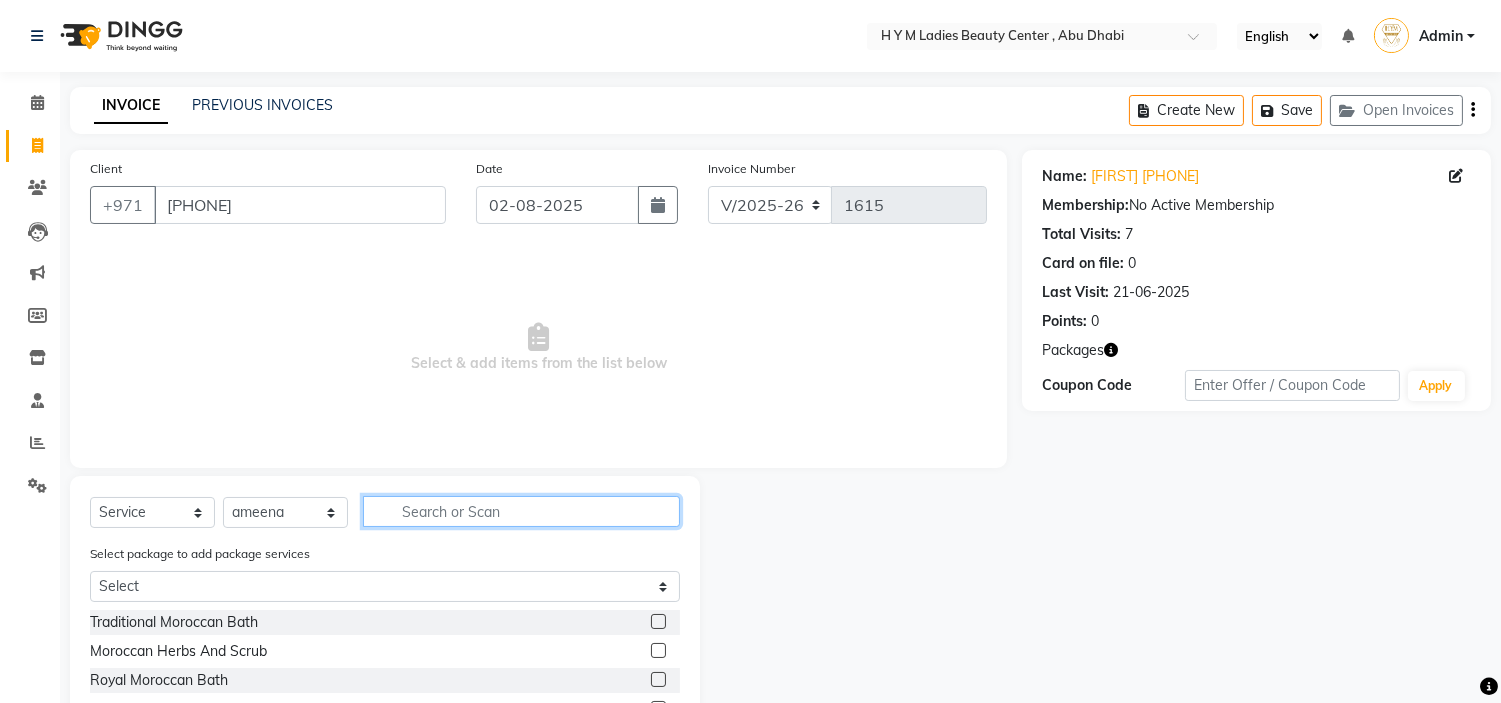 click 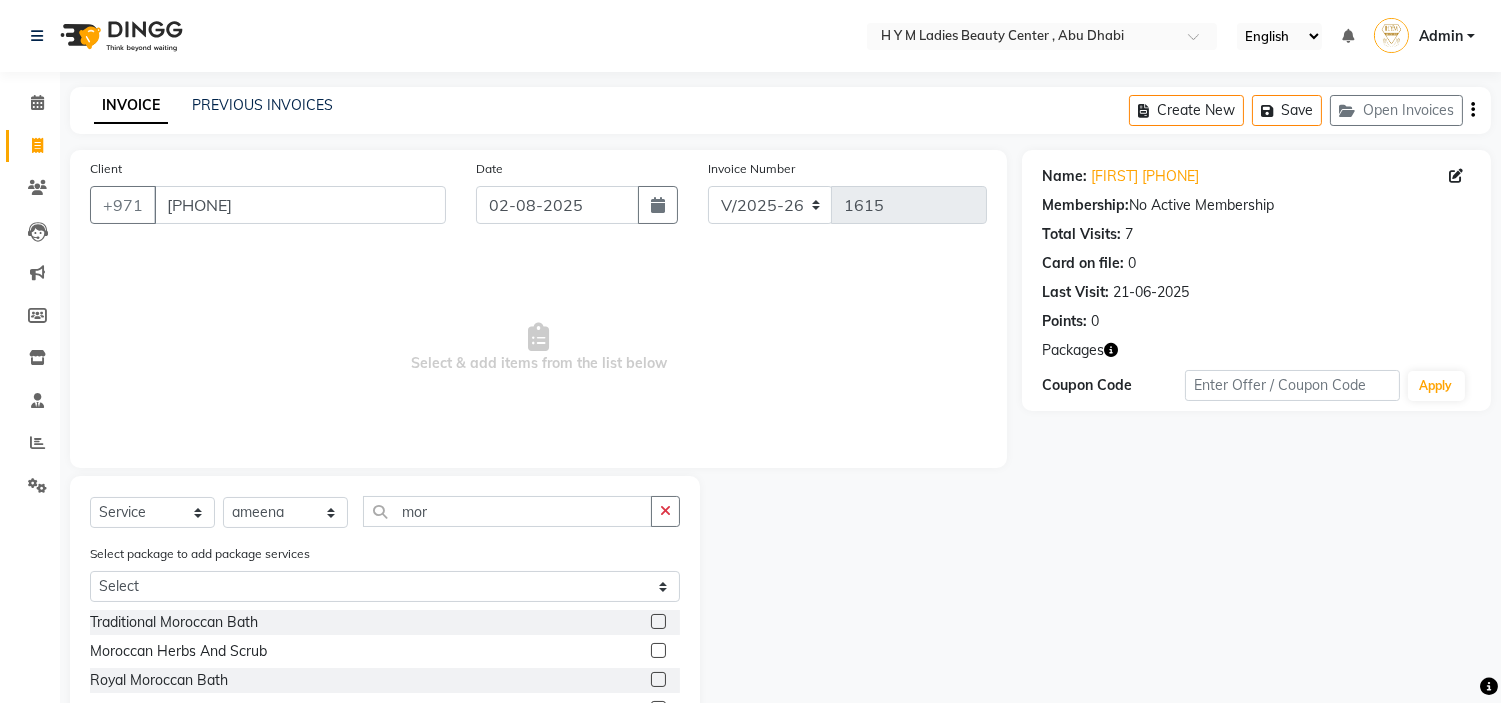 click 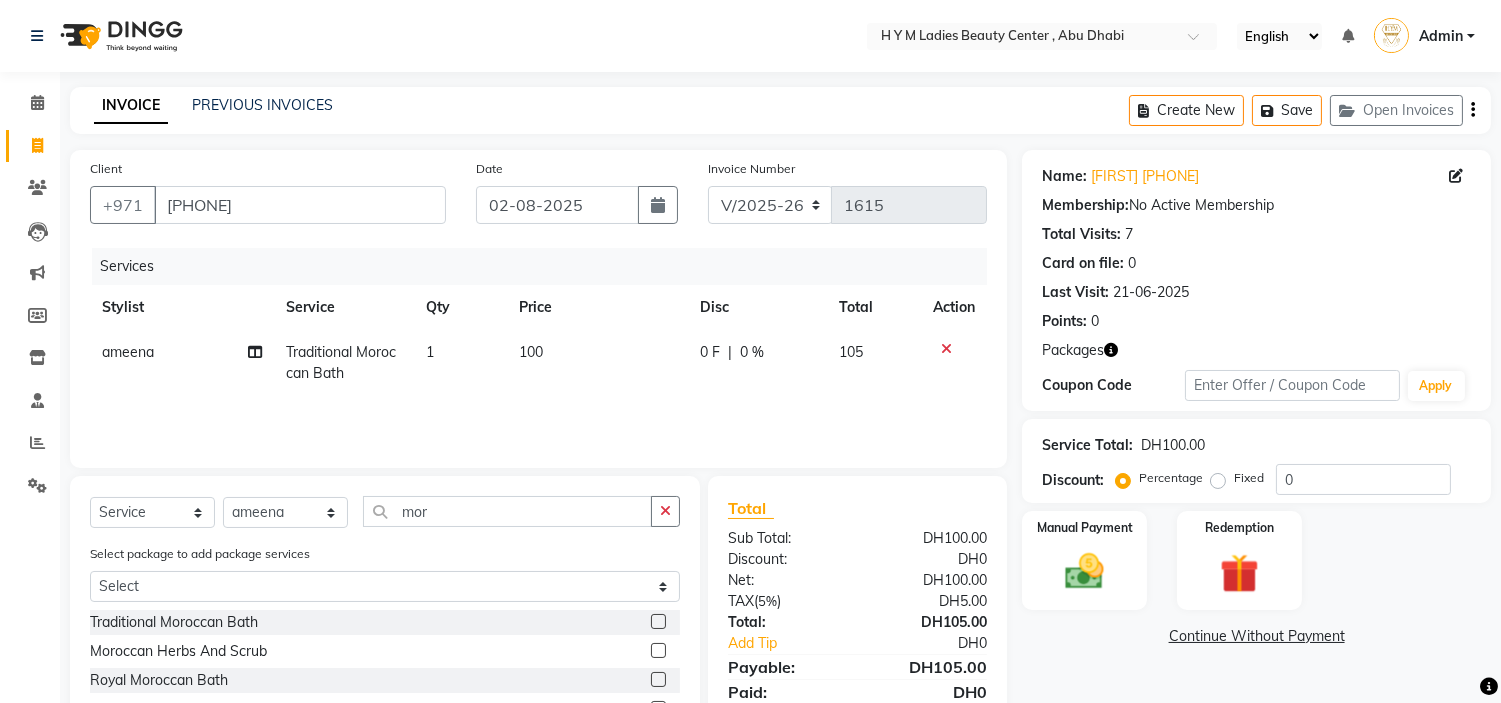 click 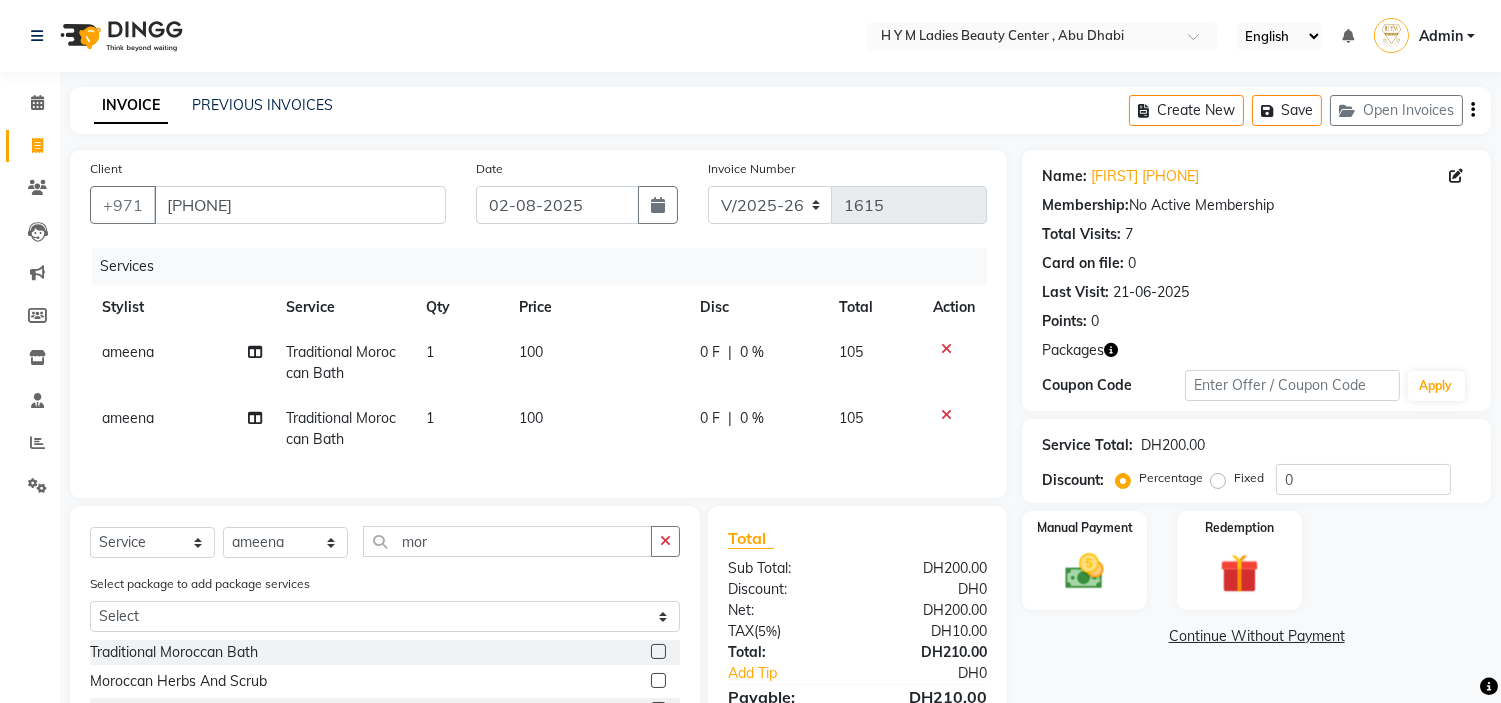 click 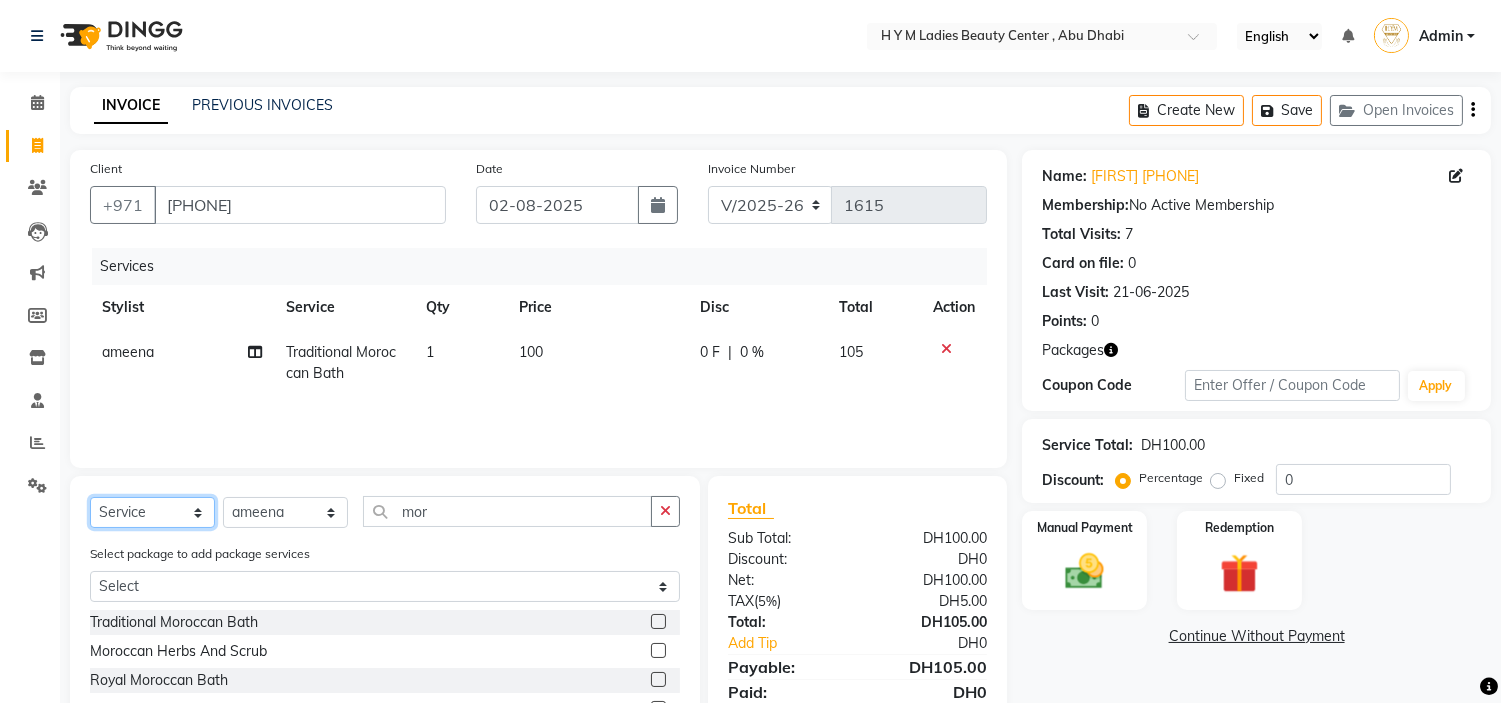 click on "Select  Service  Product  Membership  Package Voucher Prepaid Gift Card" 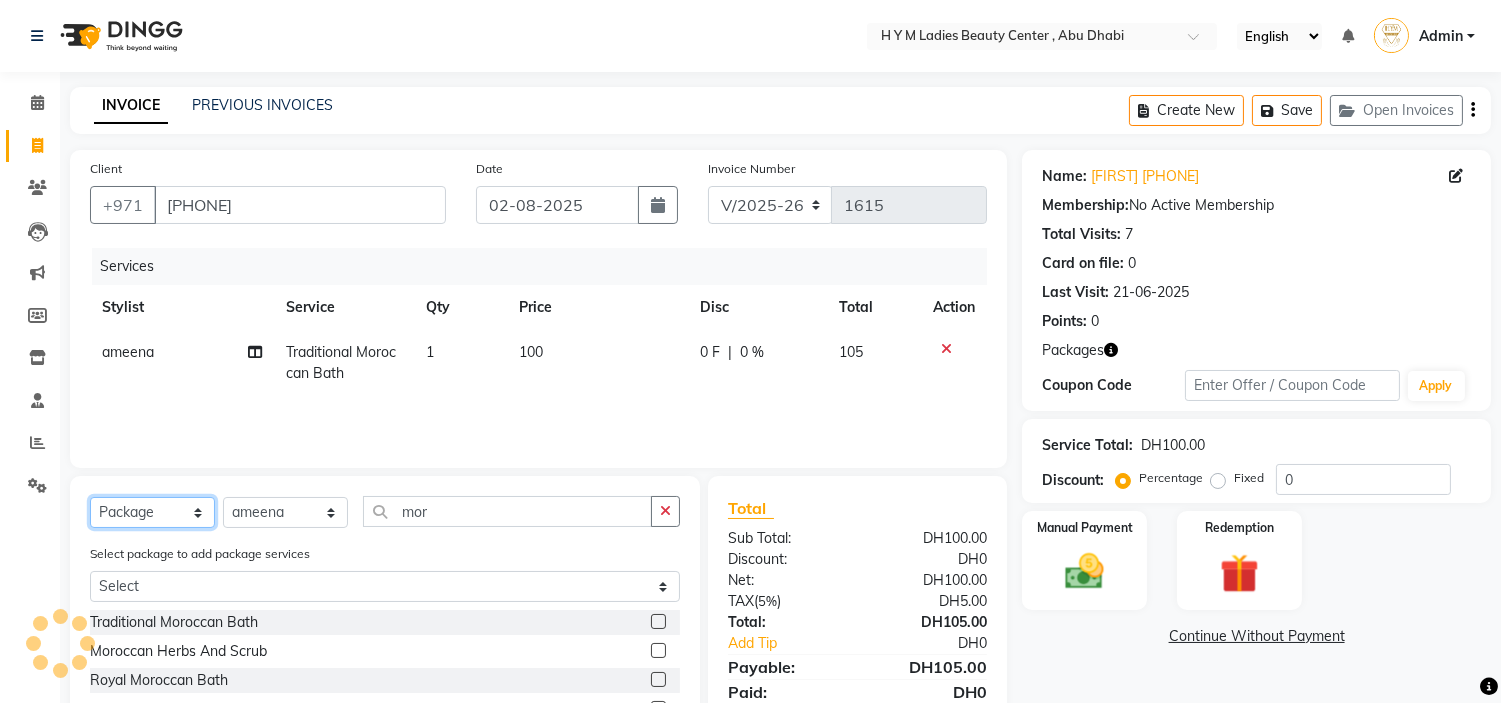 click on "Select  Service  Product  Membership  Package Voucher Prepaid Gift Card" 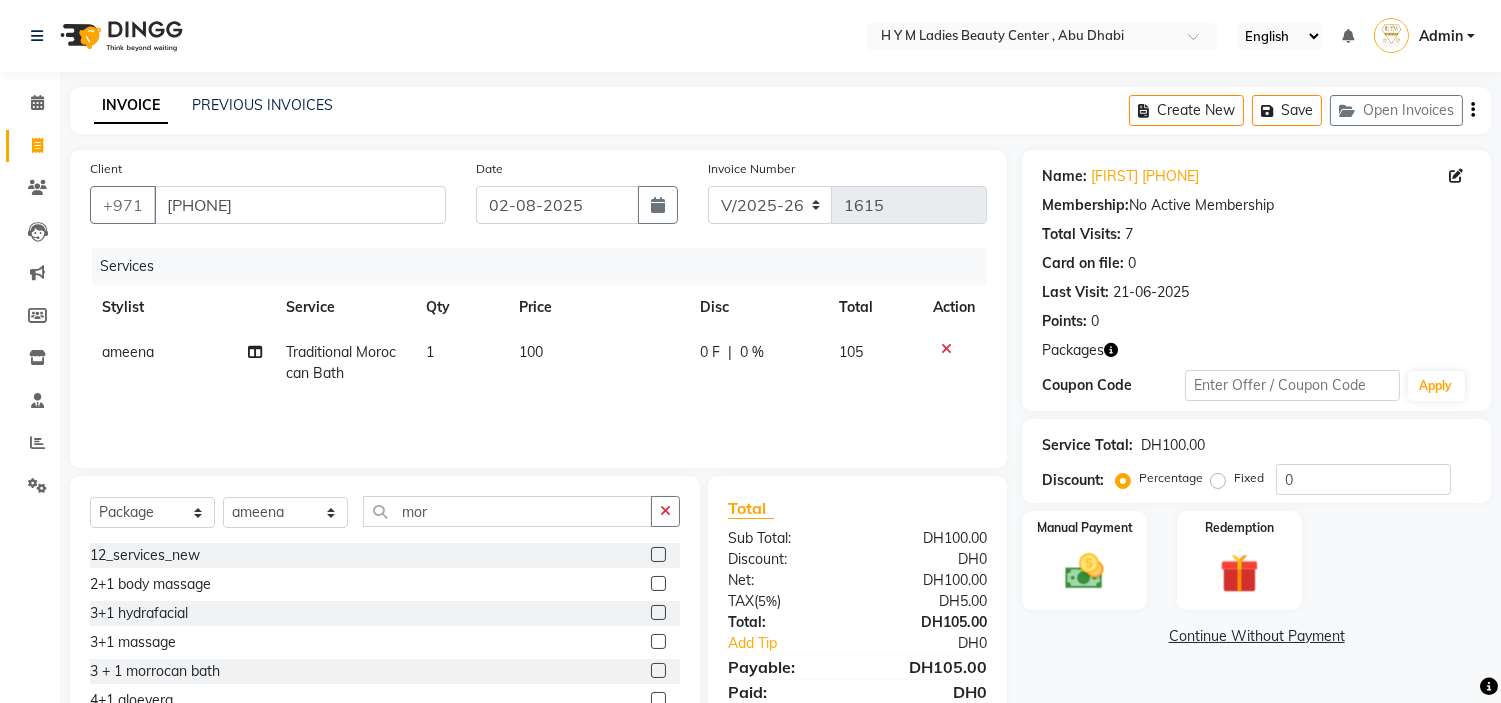 click 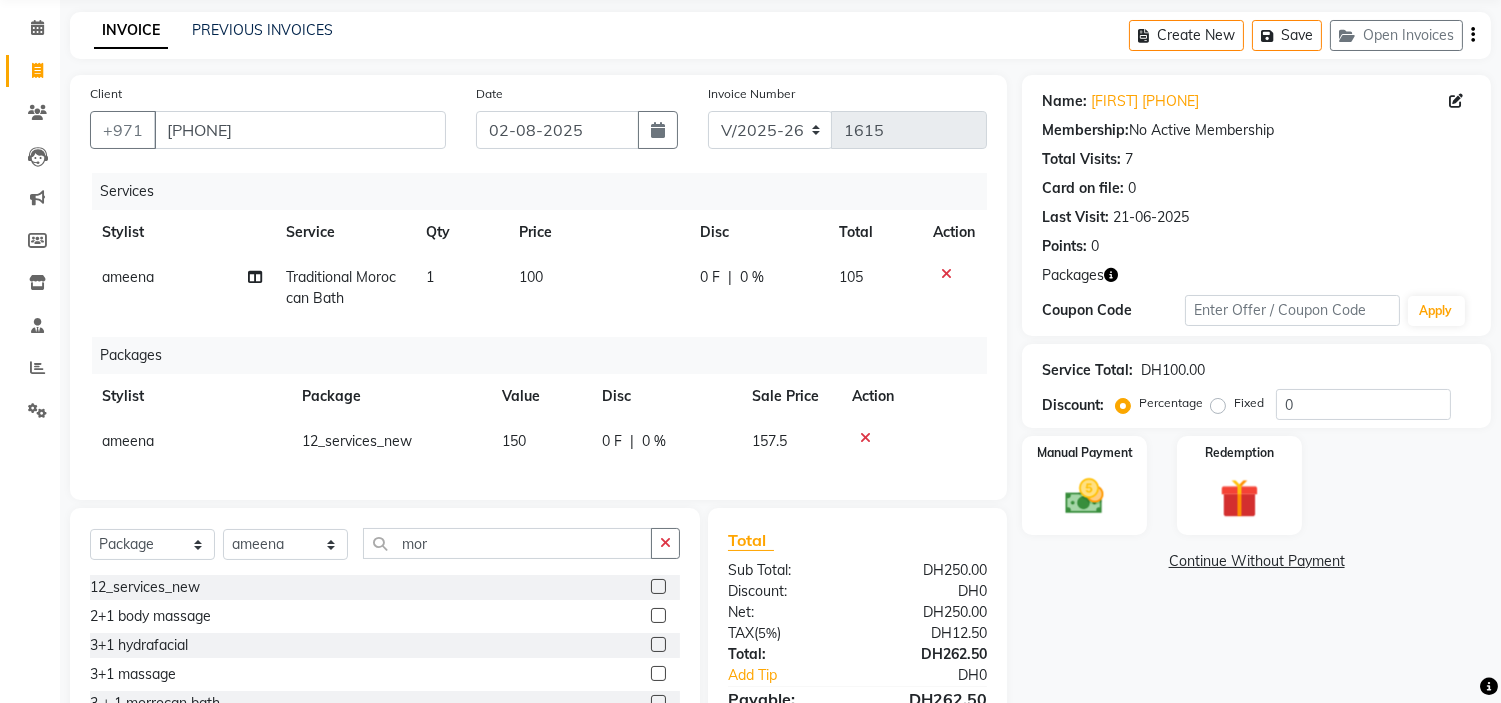 scroll, scrollTop: 221, scrollLeft: 0, axis: vertical 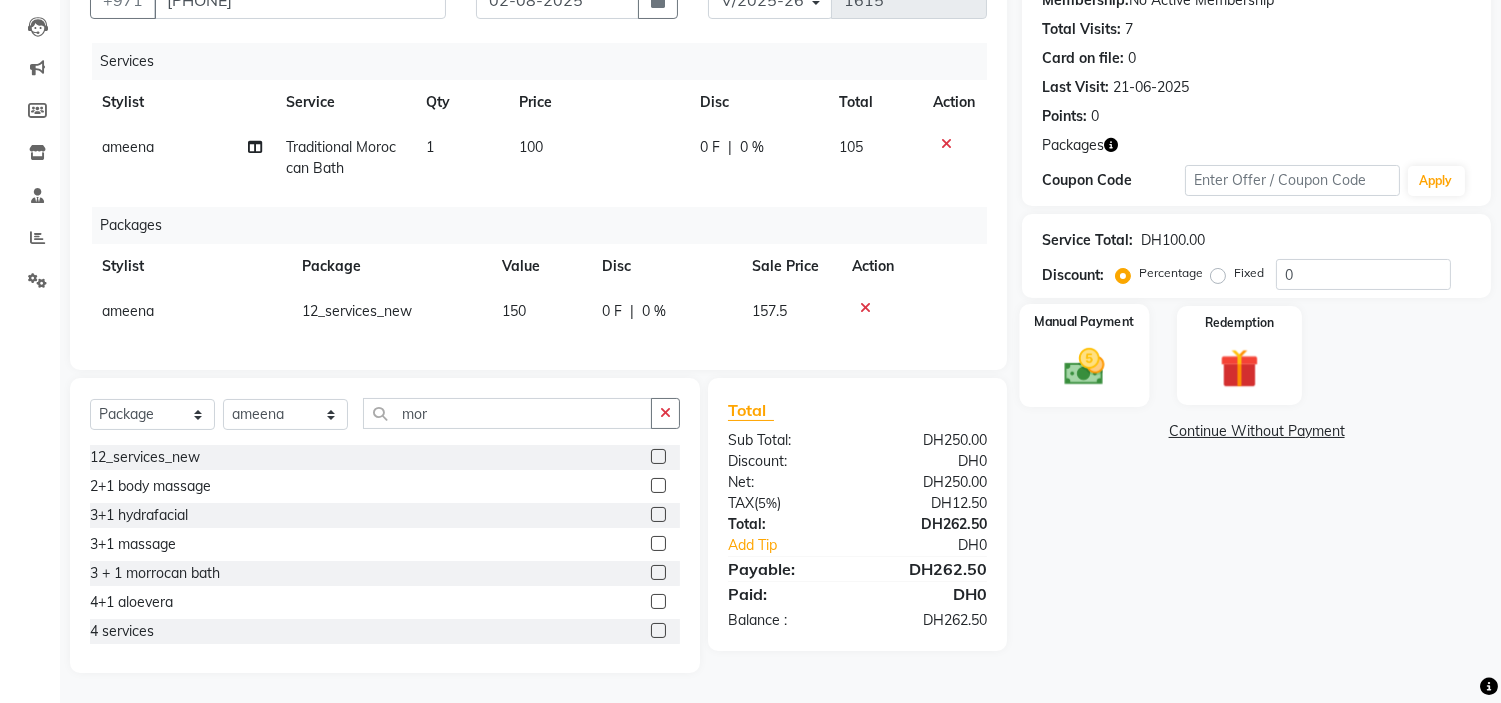 click 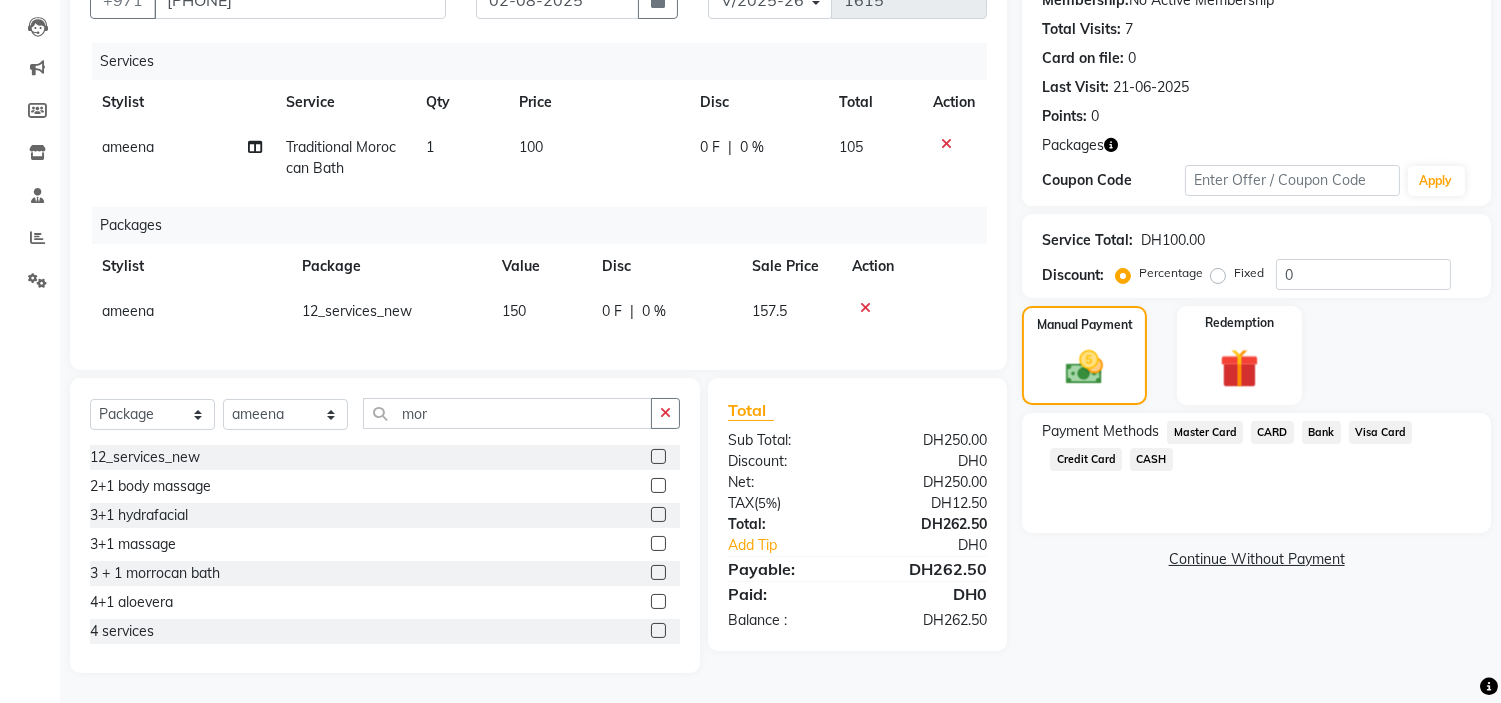 click on "Credit Card" 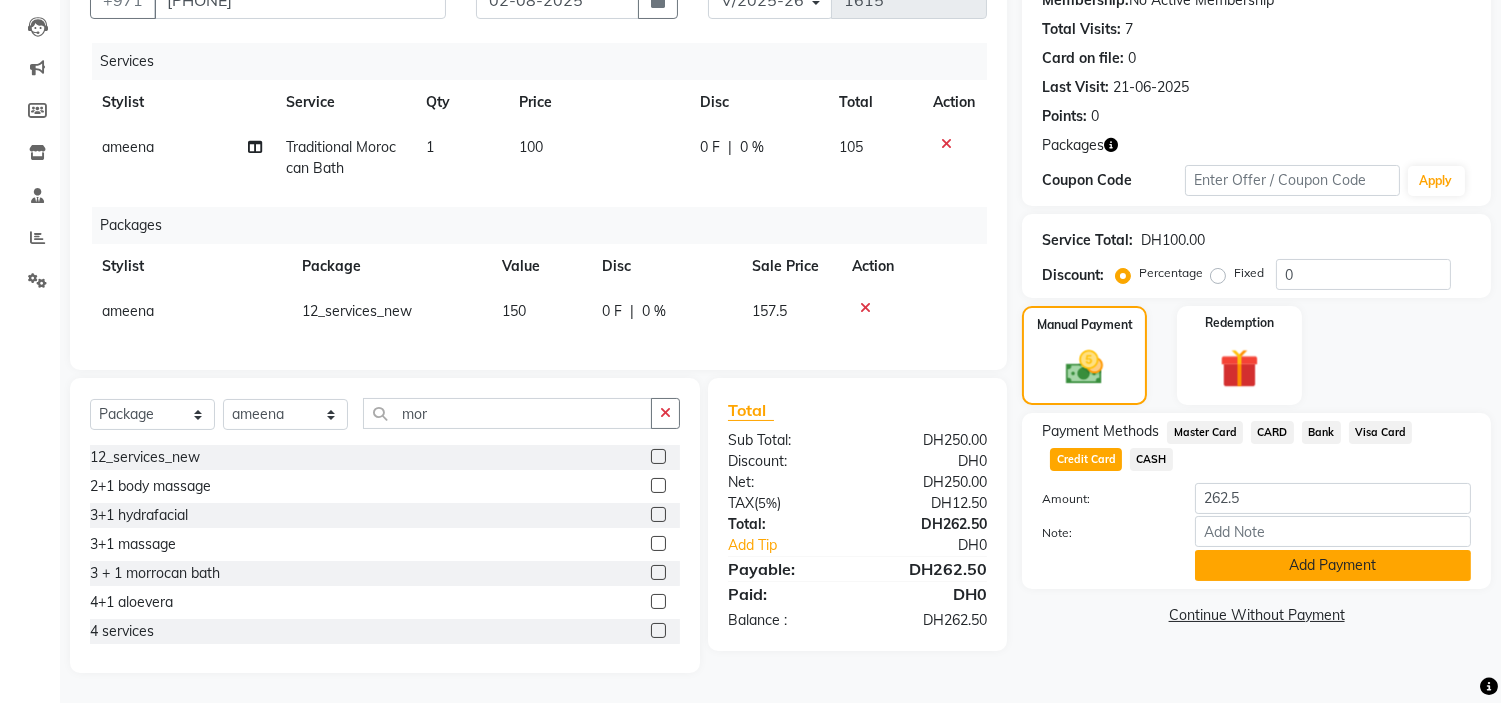 click on "Add Payment" 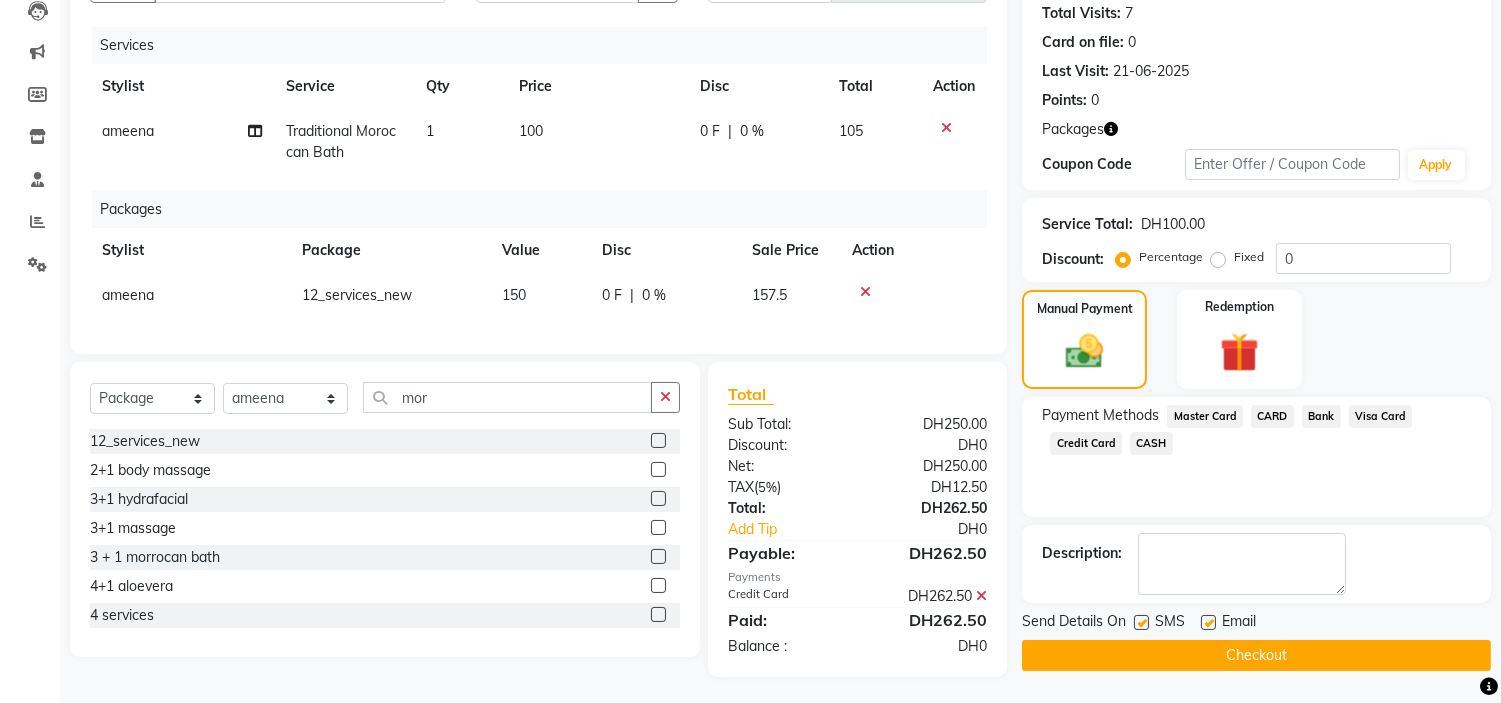 click 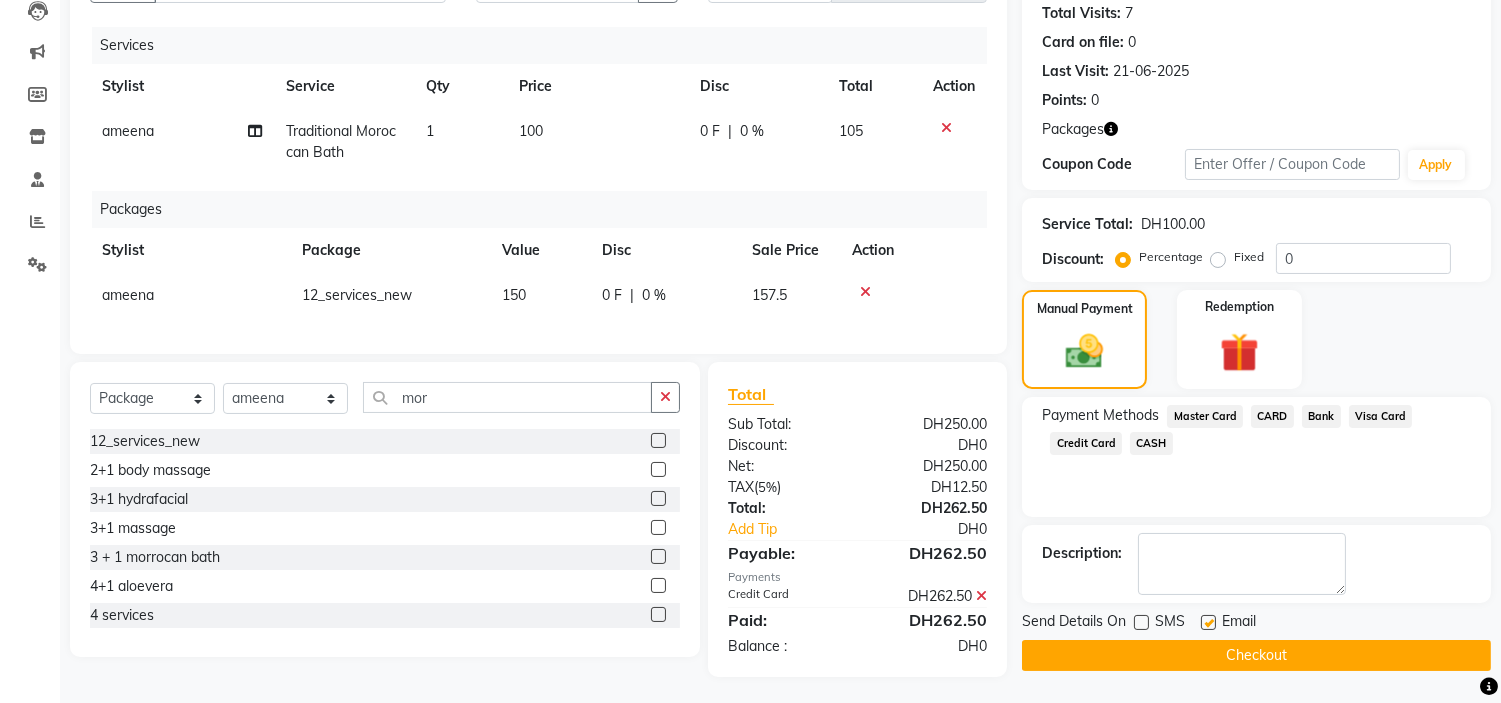 click 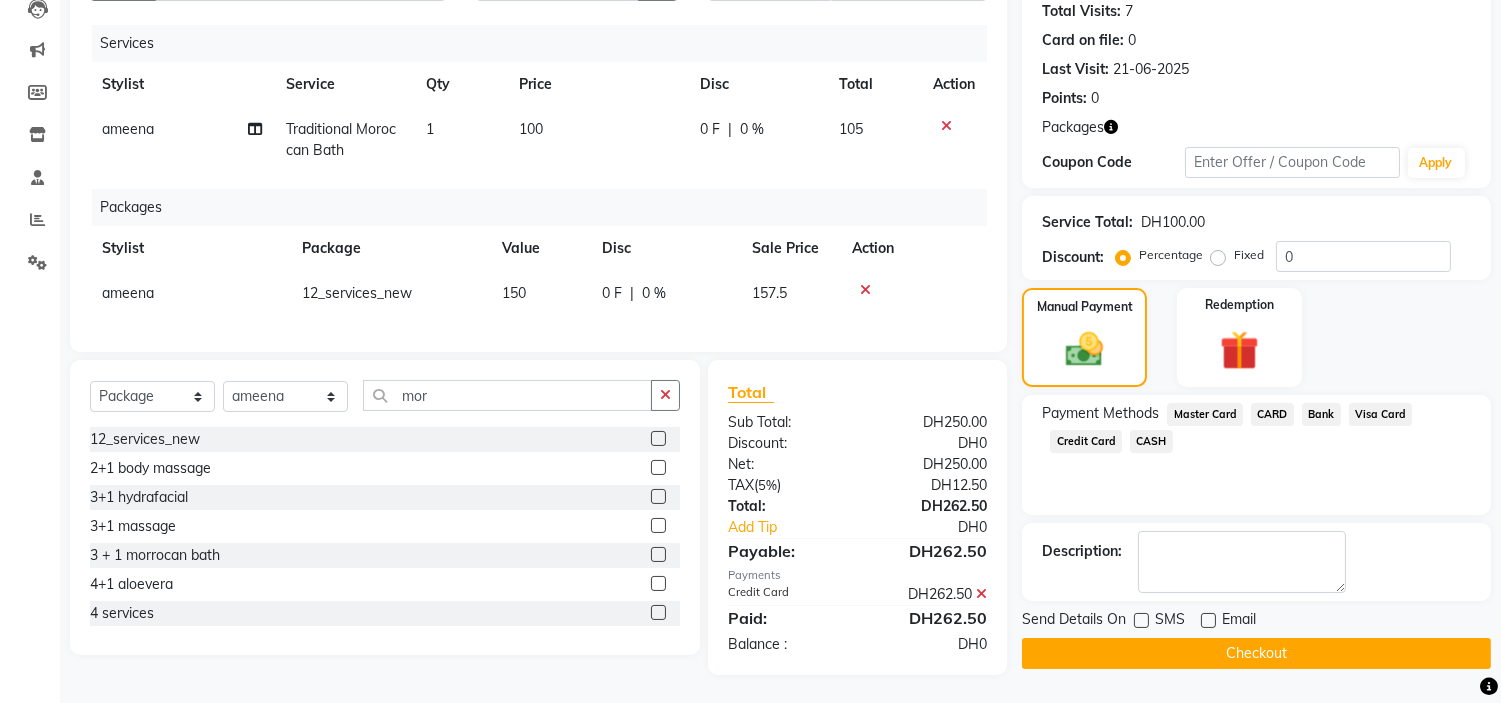 scroll, scrollTop: 241, scrollLeft: 0, axis: vertical 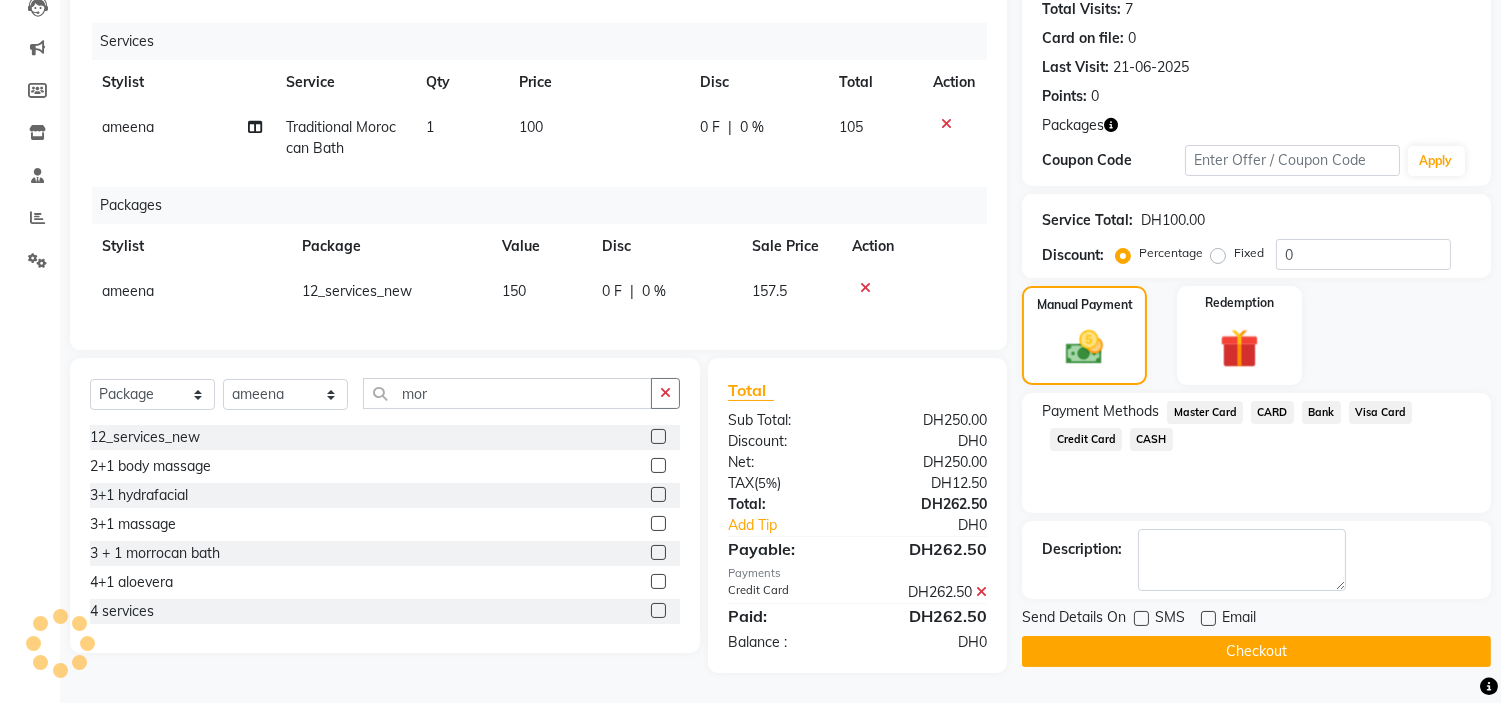 click on "Name: [FIRST] [PHONE] Membership: No Active Membership Total Visits: 7 Card on file: 0 Last Visit: 21-06-2025 Points: 0 Packages Coupon Code Apply Service Total: DH100.00 Discount: Percentage Fixed 0 Manual Payment Redemption Payment Methods Master Card CARD Bank Visa Card Credit Card CASH Description: Send Details On SMS Email Checkout" 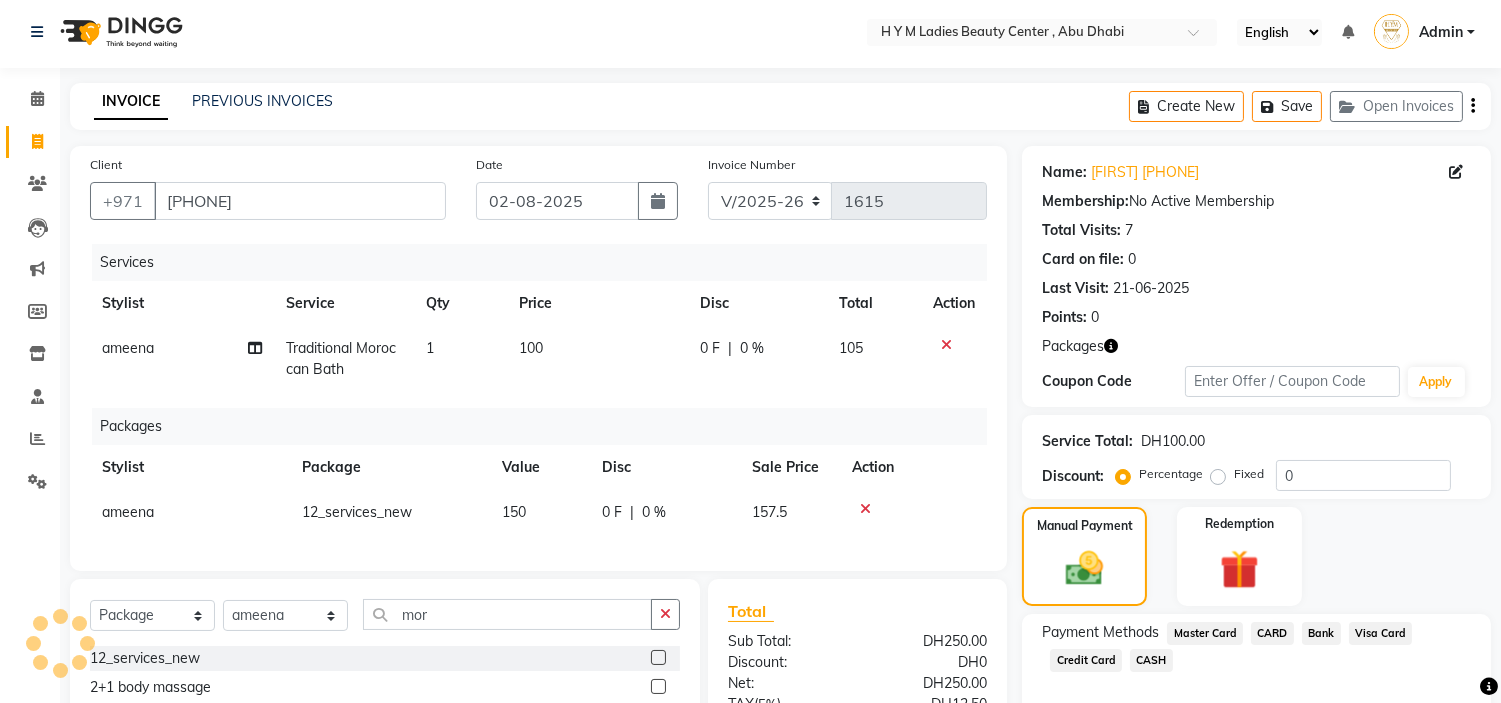 scroll, scrollTop: 0, scrollLeft: 0, axis: both 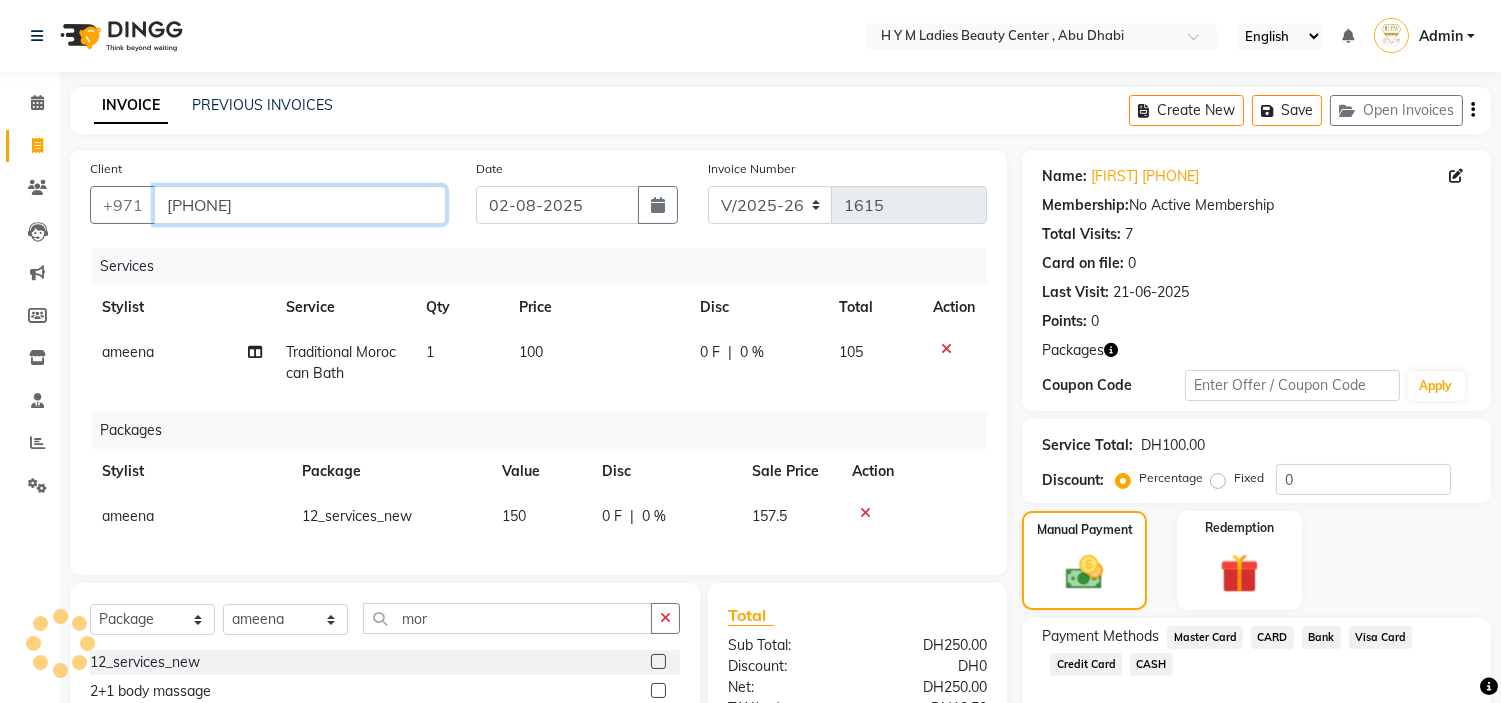 click on "[PHONE]" at bounding box center [300, 205] 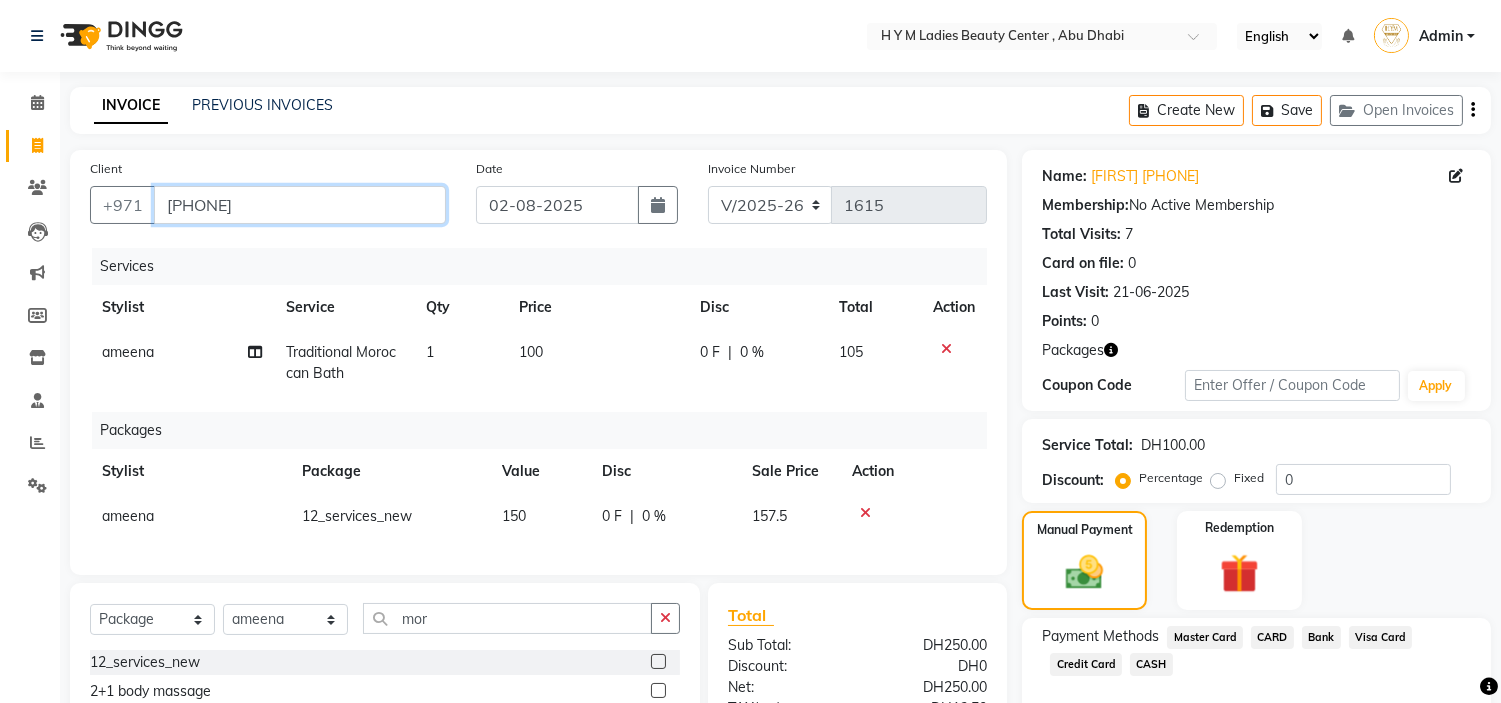 click on "[PHONE]" at bounding box center [300, 205] 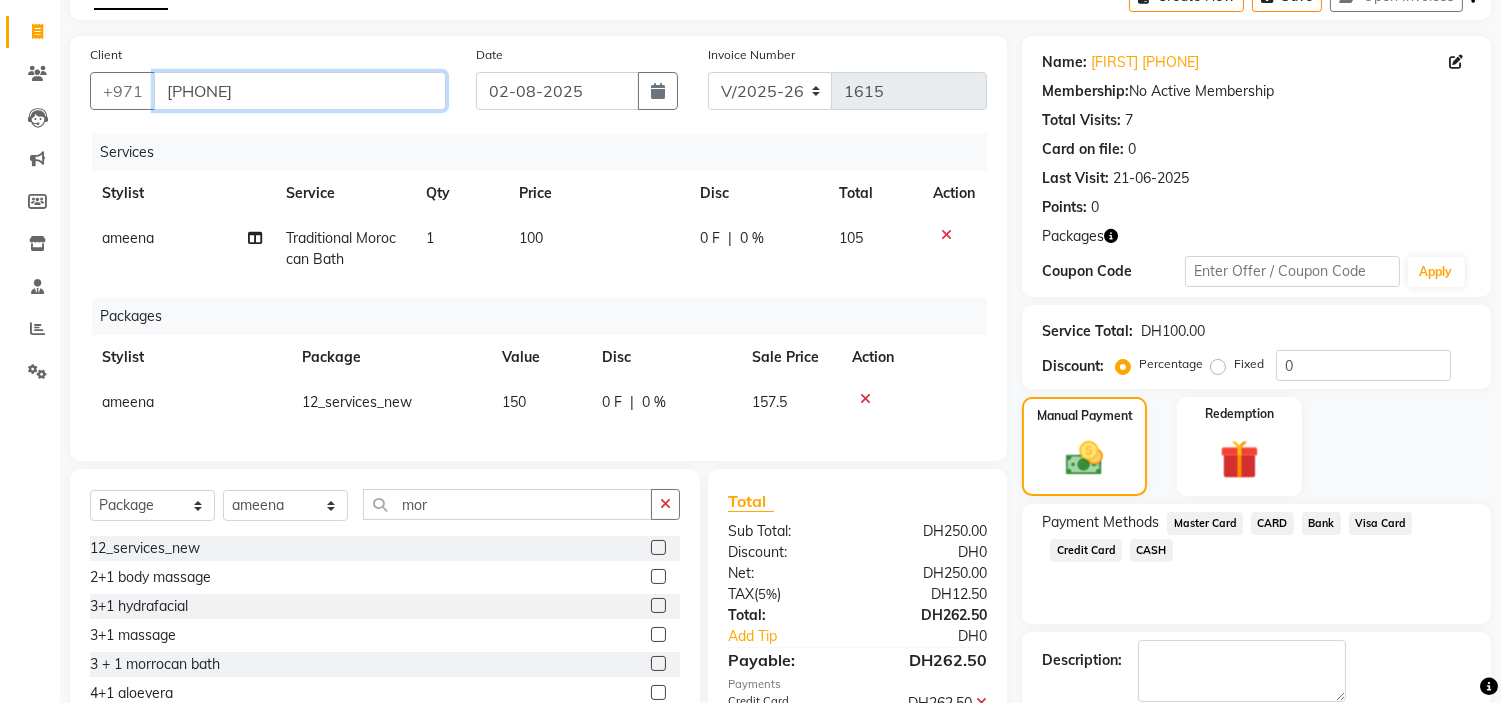 scroll, scrollTop: 241, scrollLeft: 0, axis: vertical 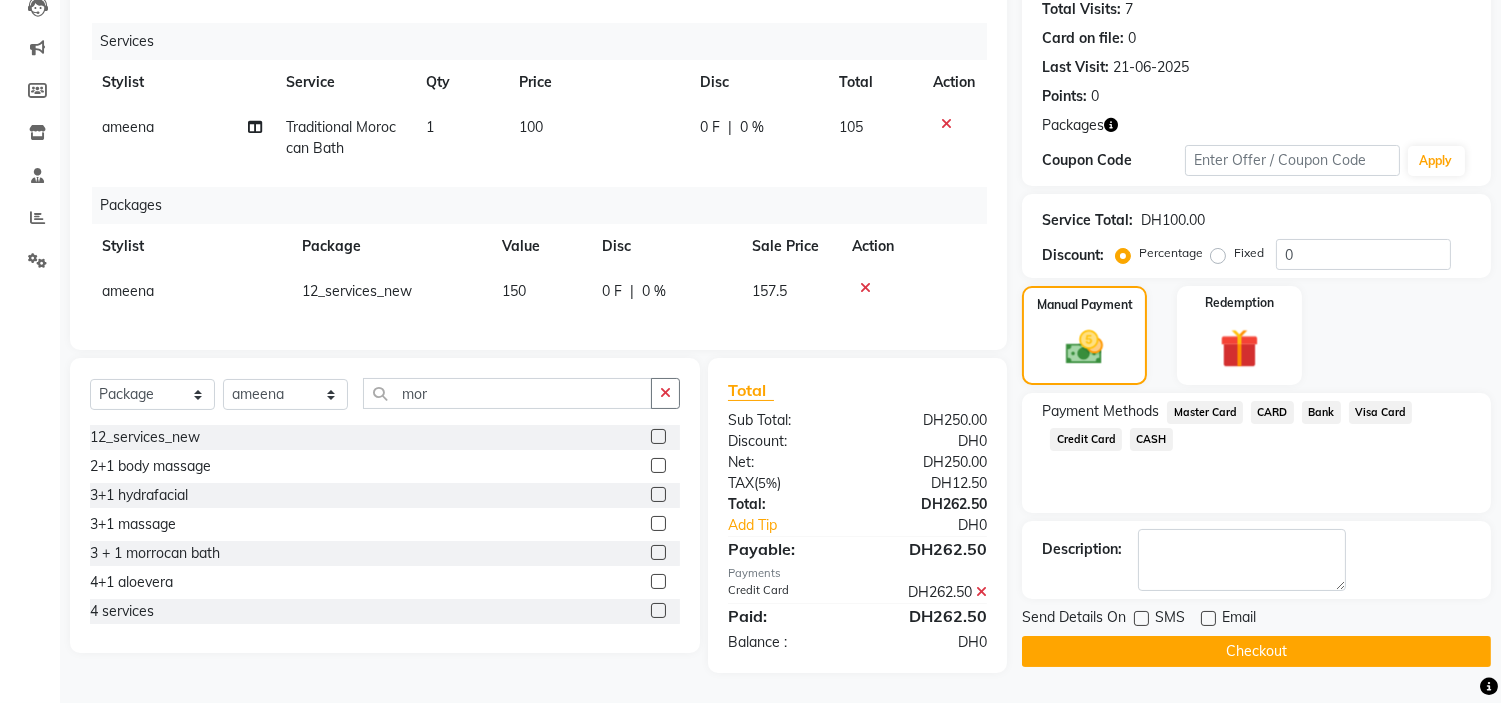 click on "Checkout" 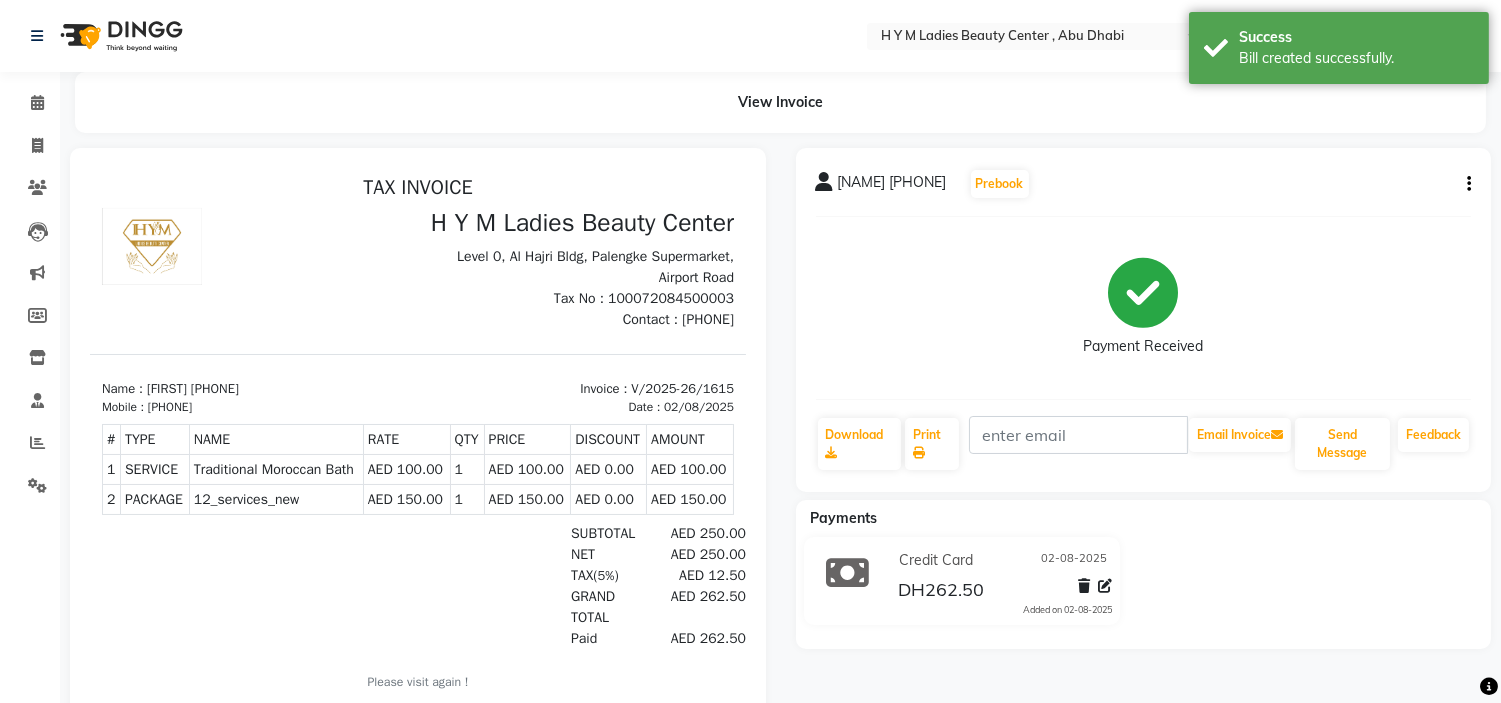 scroll, scrollTop: 0, scrollLeft: 0, axis: both 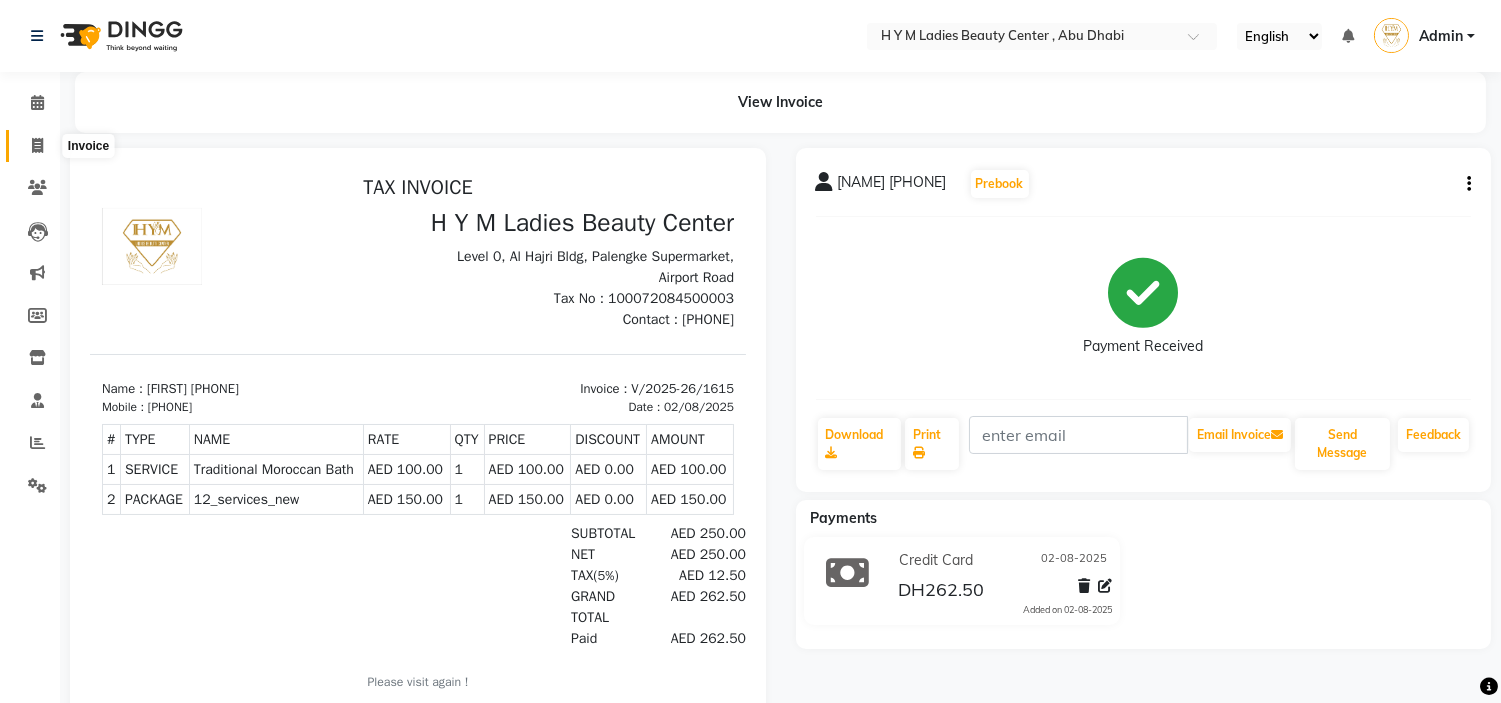 click 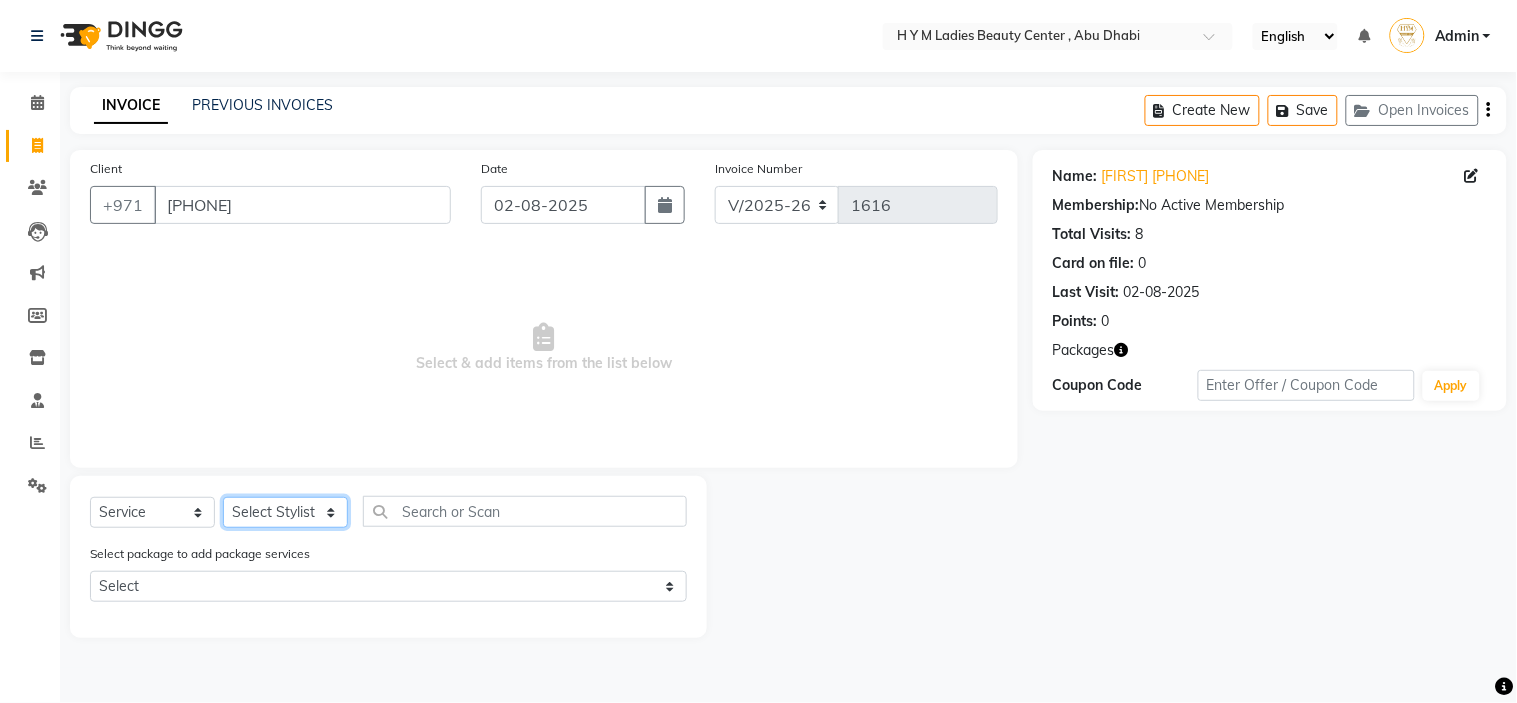 click on "Select Stylist ameena Jheza Dalangin Julie Corteza nadeema randa Rose An Galang zari" 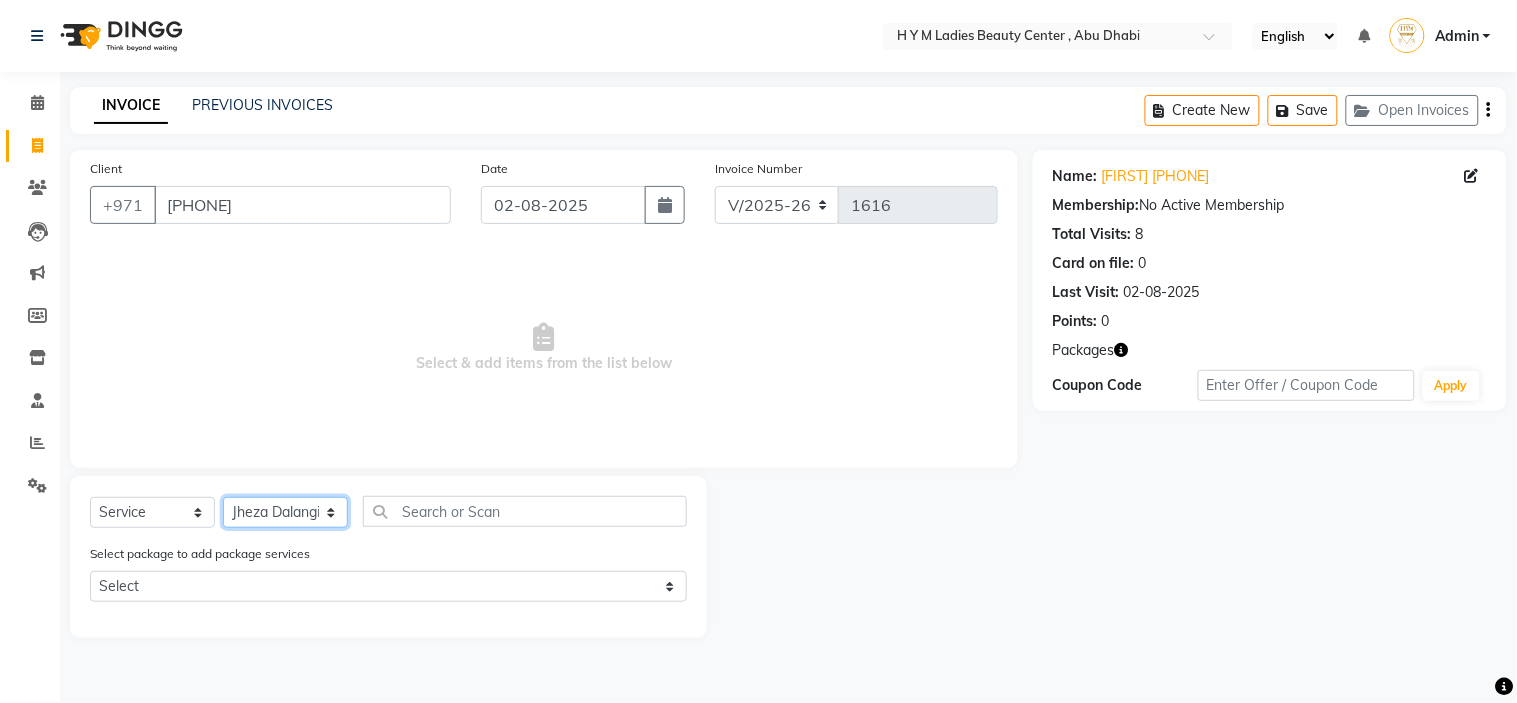 click on "Select Stylist ameena Jheza Dalangin Julie Corteza nadeema randa Rose An Galang zari" 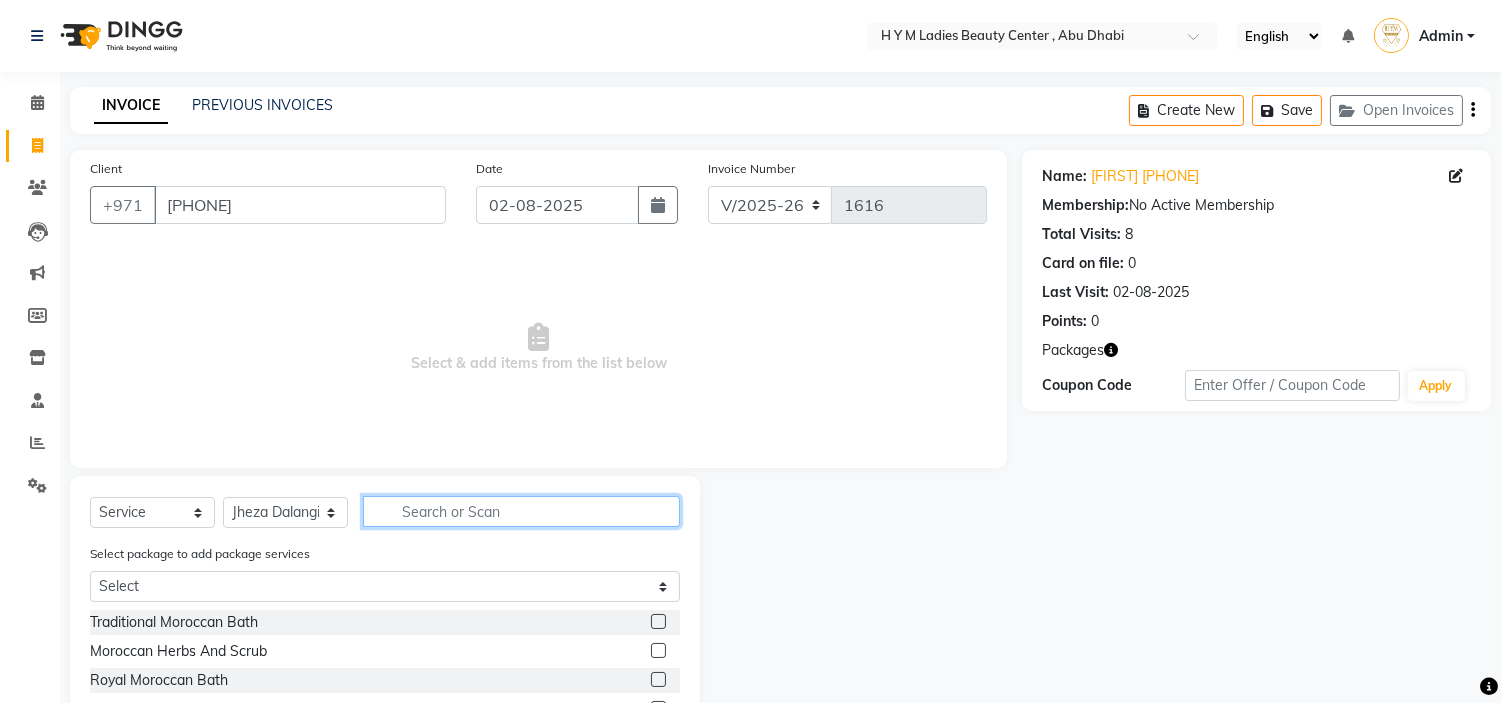 drag, startPoint x: 402, startPoint y: 512, endPoint x: 417, endPoint y: 466, distance: 48.38388 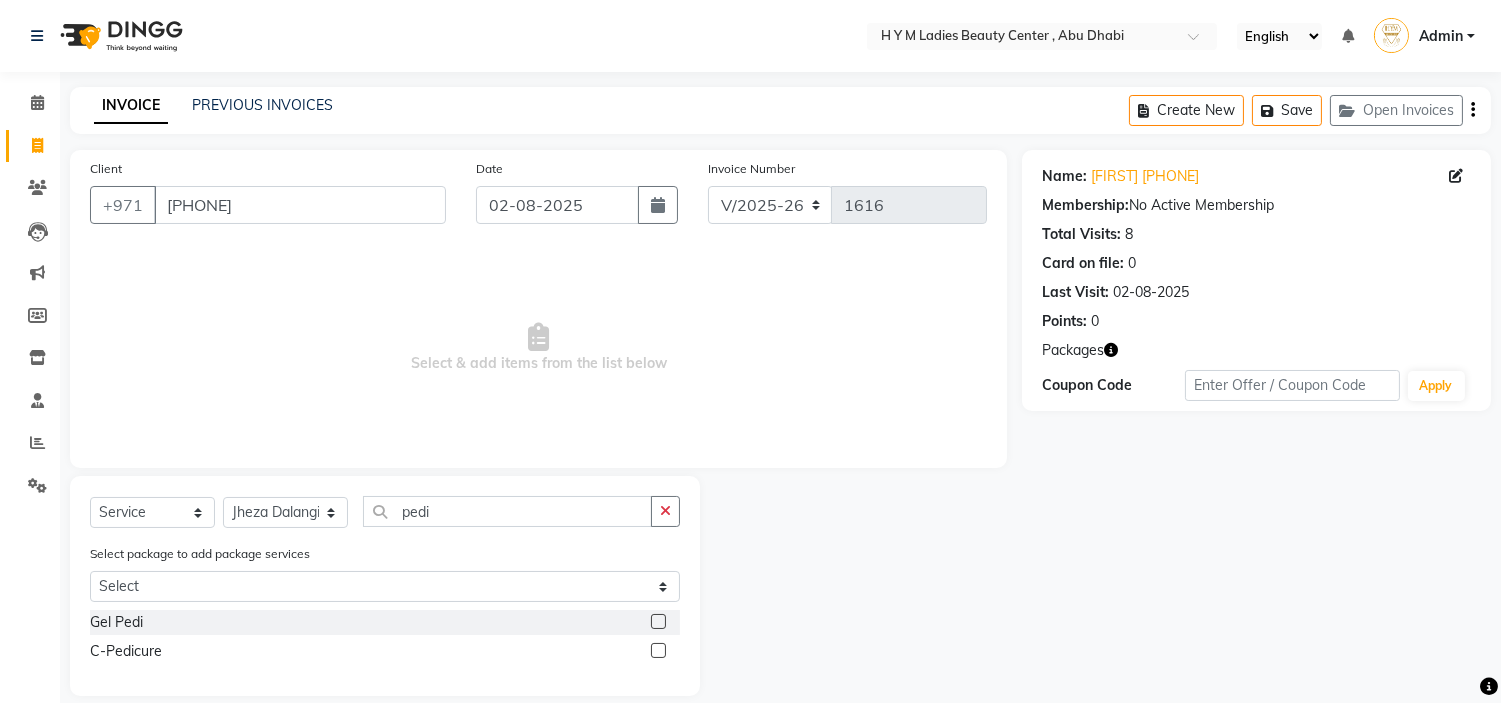 click 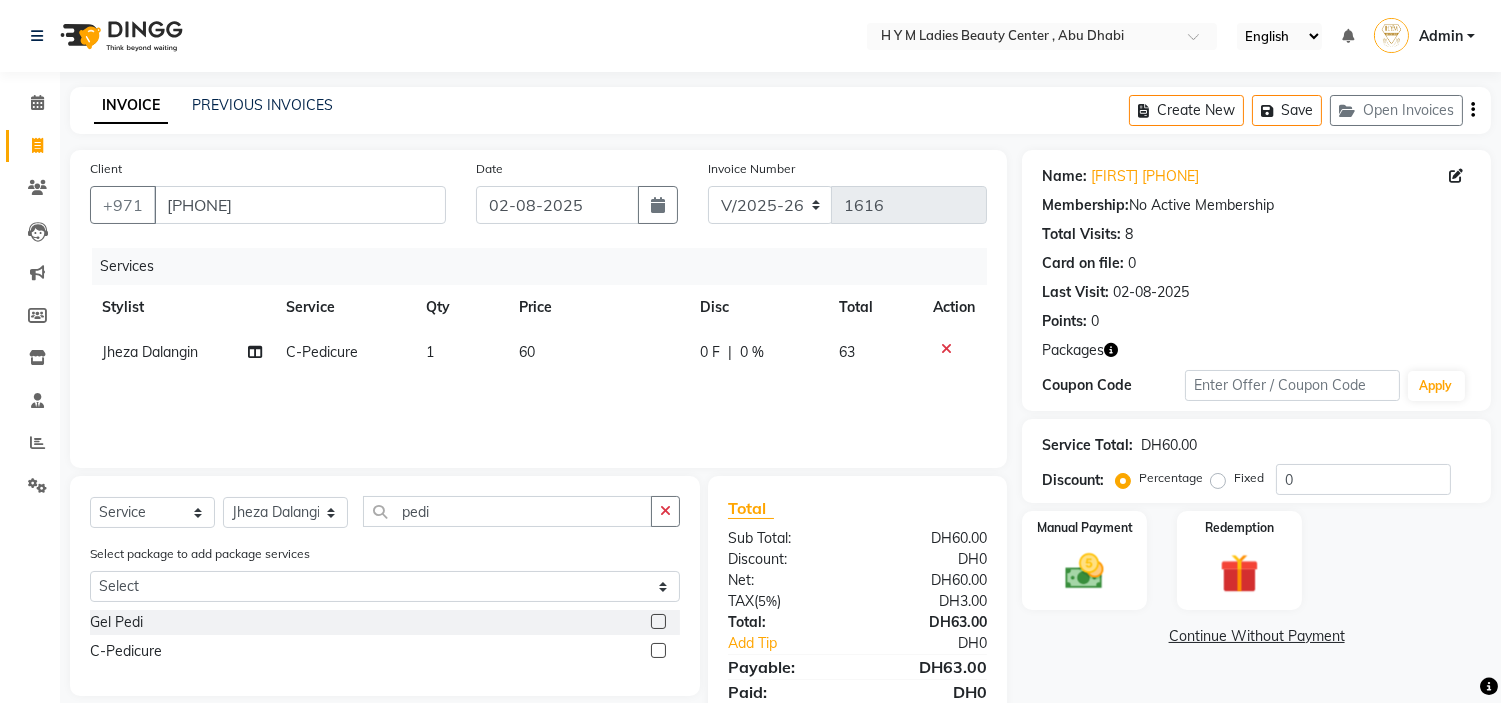 click 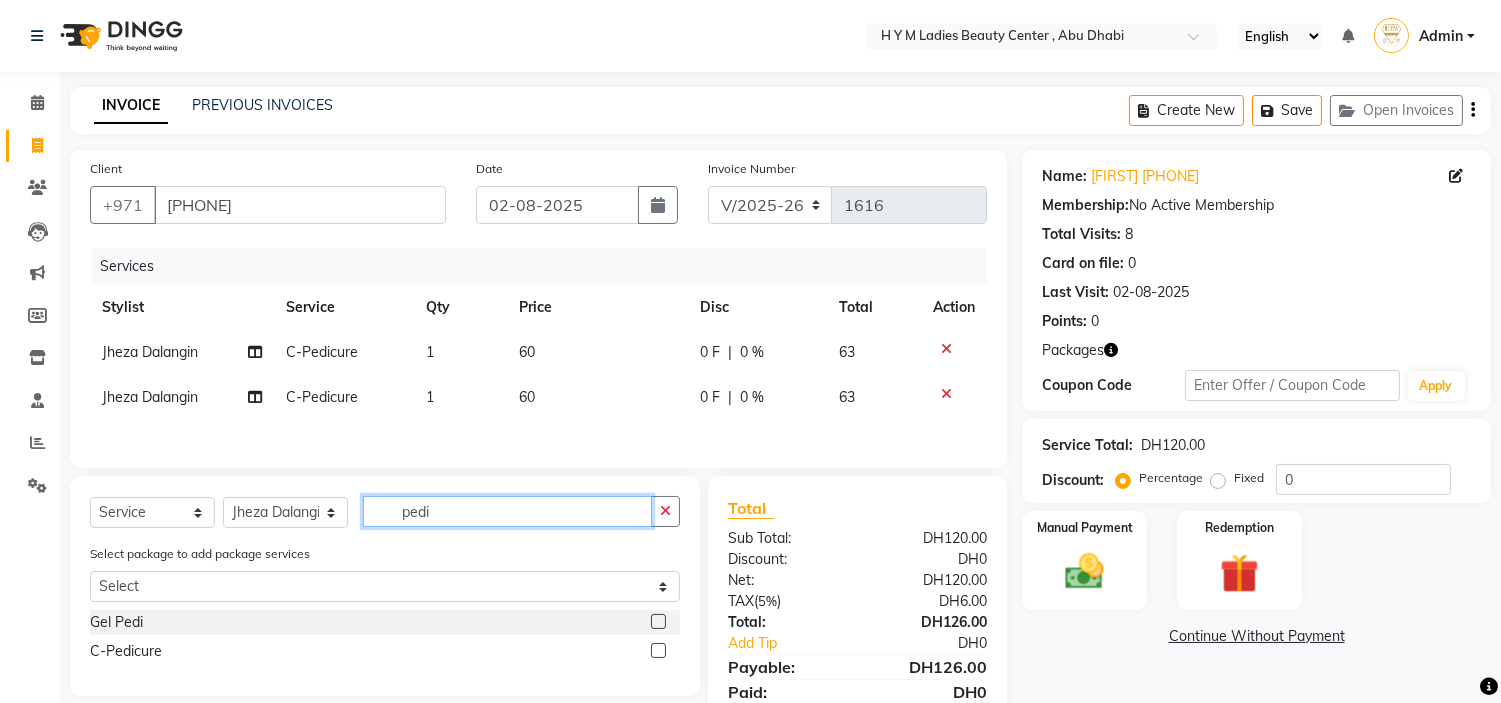 drag, startPoint x: 585, startPoint y: 515, endPoint x: 0, endPoint y: 344, distance: 609.4801 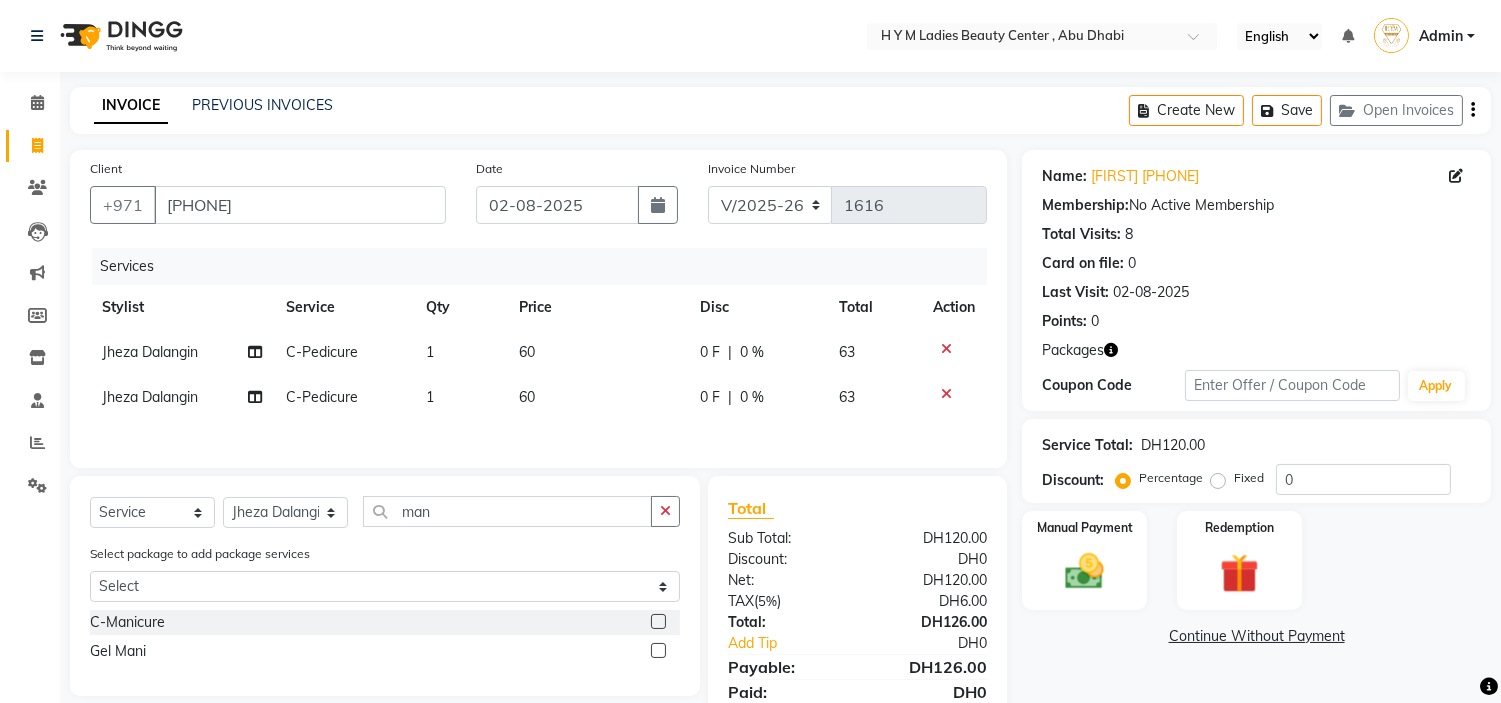 click on "C-Manicure" 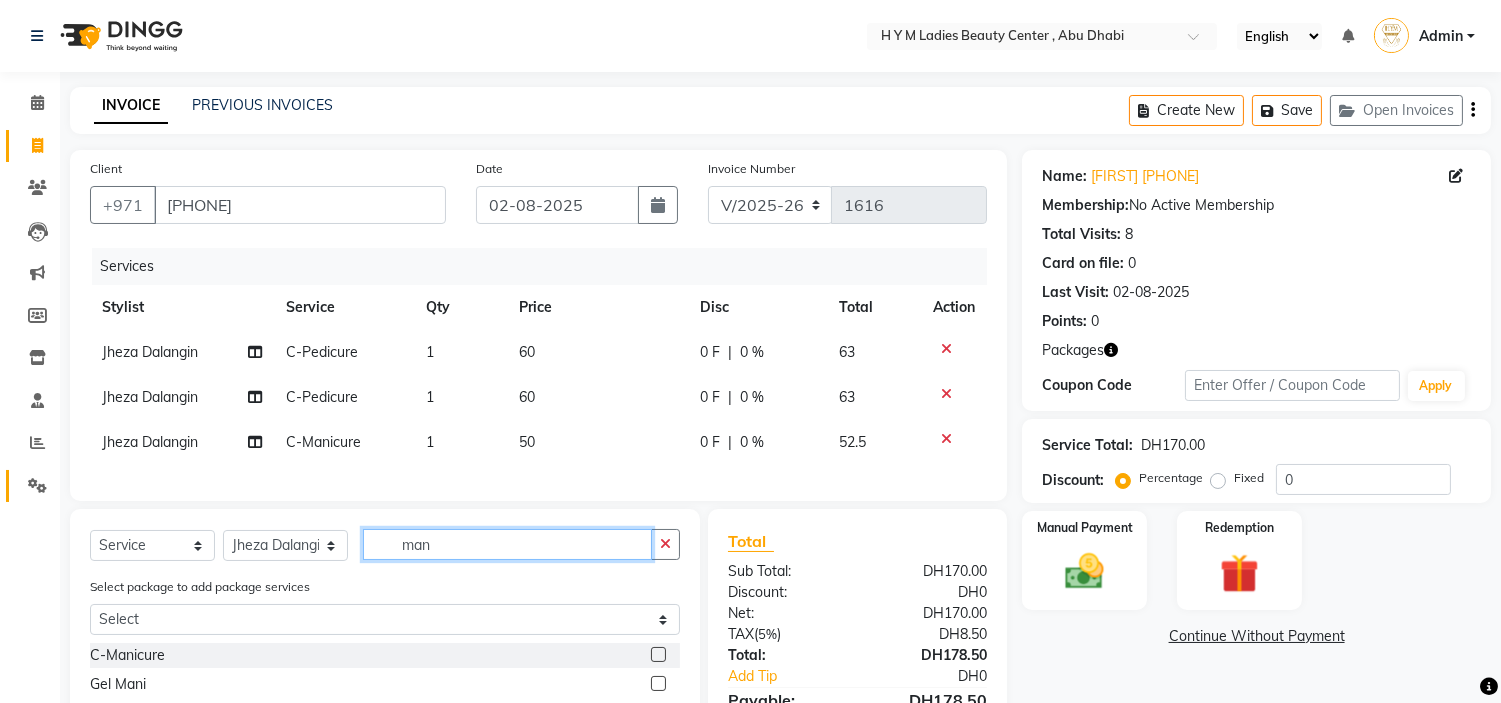 drag, startPoint x: 454, startPoint y: 566, endPoint x: 44, endPoint y: 497, distance: 415.76556 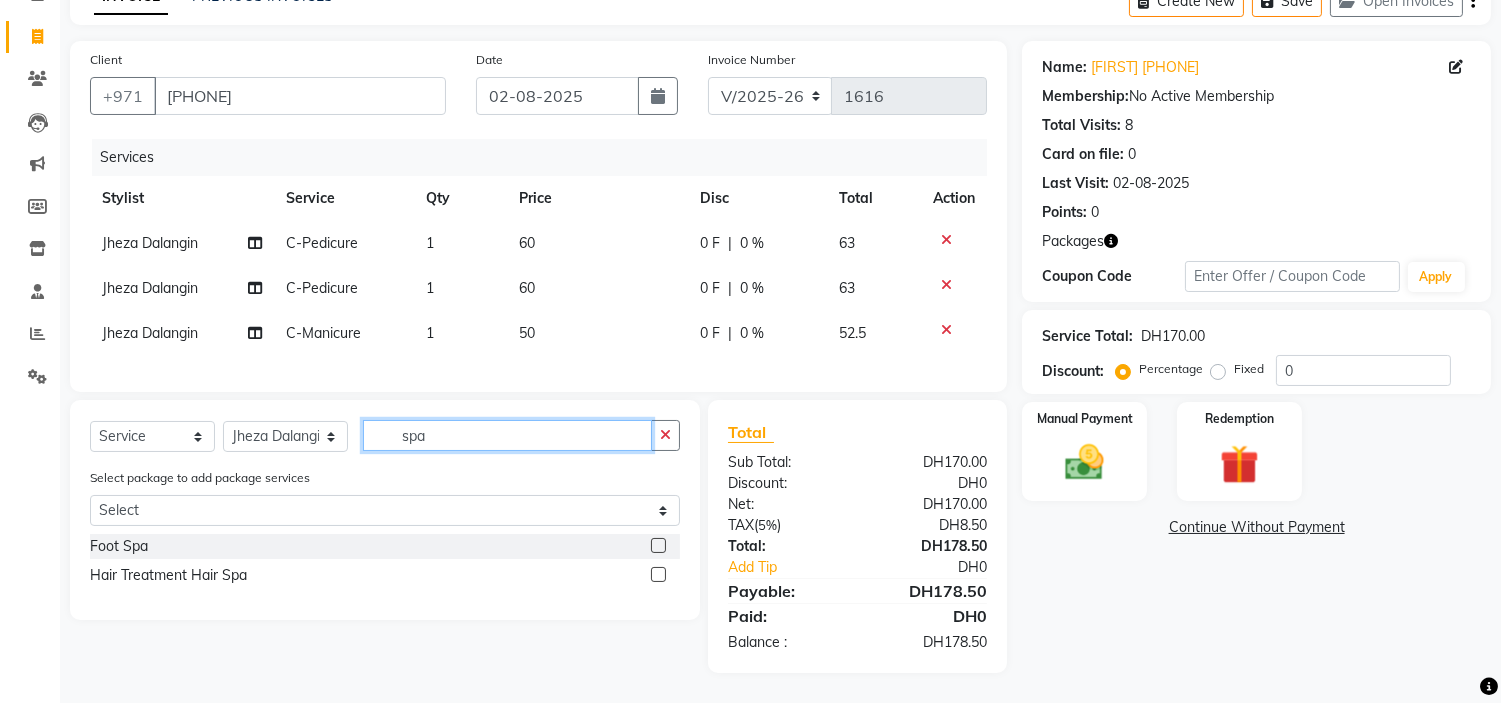 scroll, scrollTop: 125, scrollLeft: 0, axis: vertical 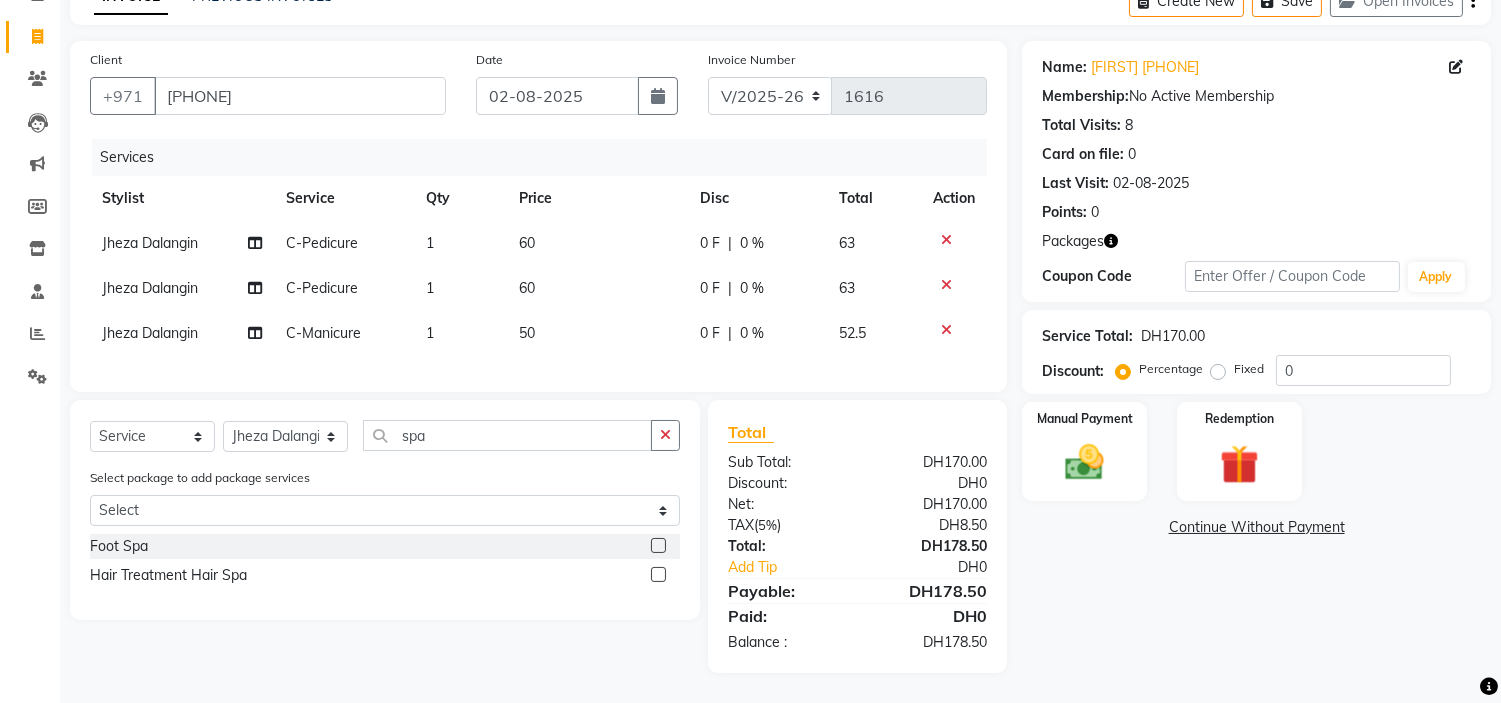 click on "Foot Spa" 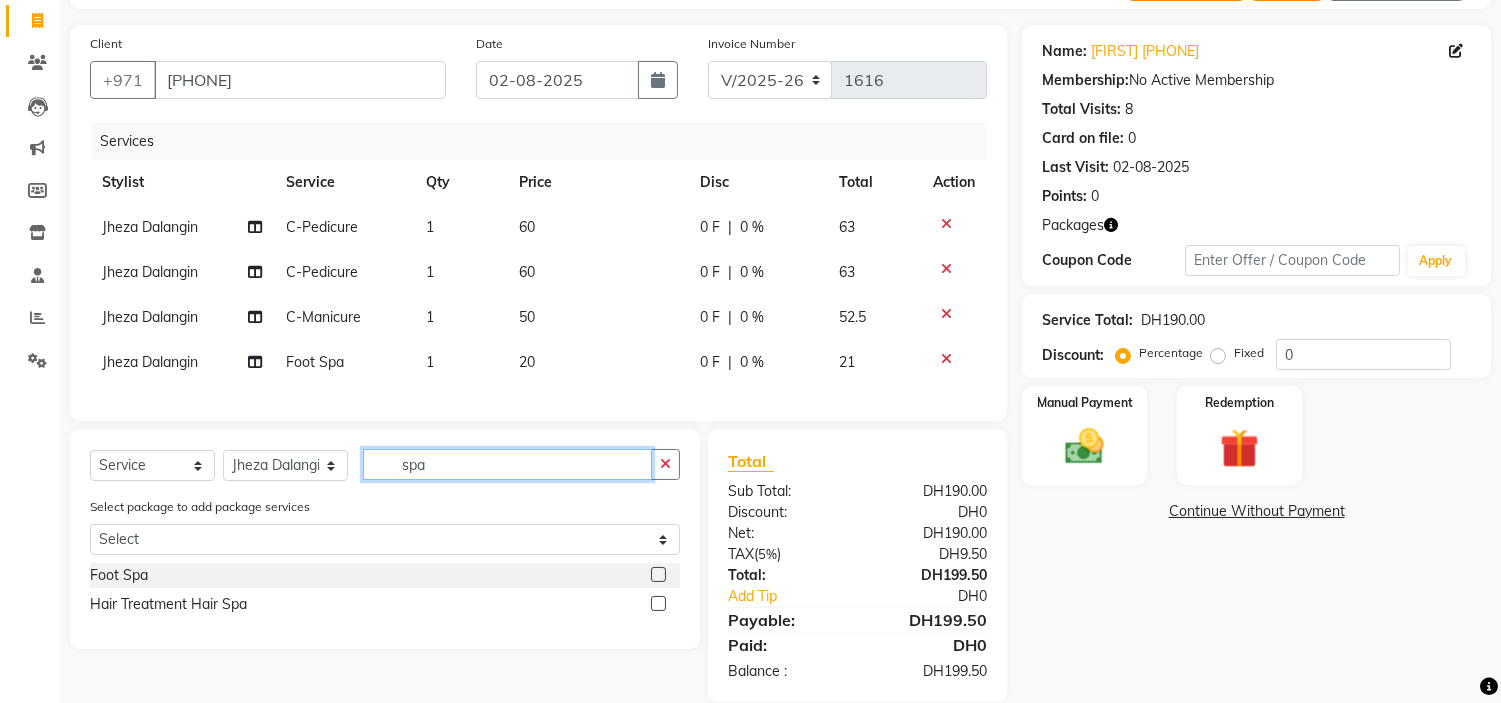 drag, startPoint x: 558, startPoint y: 481, endPoint x: 71, endPoint y: 418, distance: 491.05804 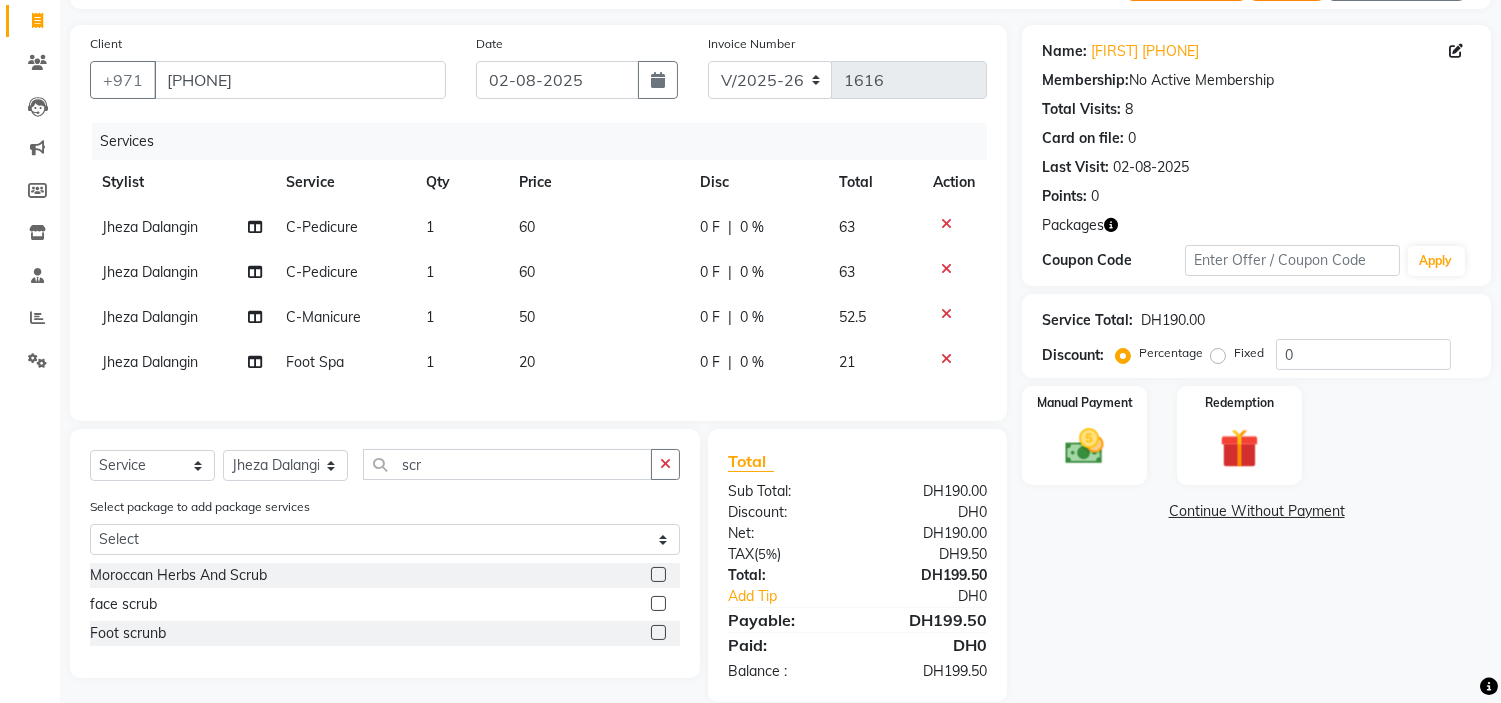 click 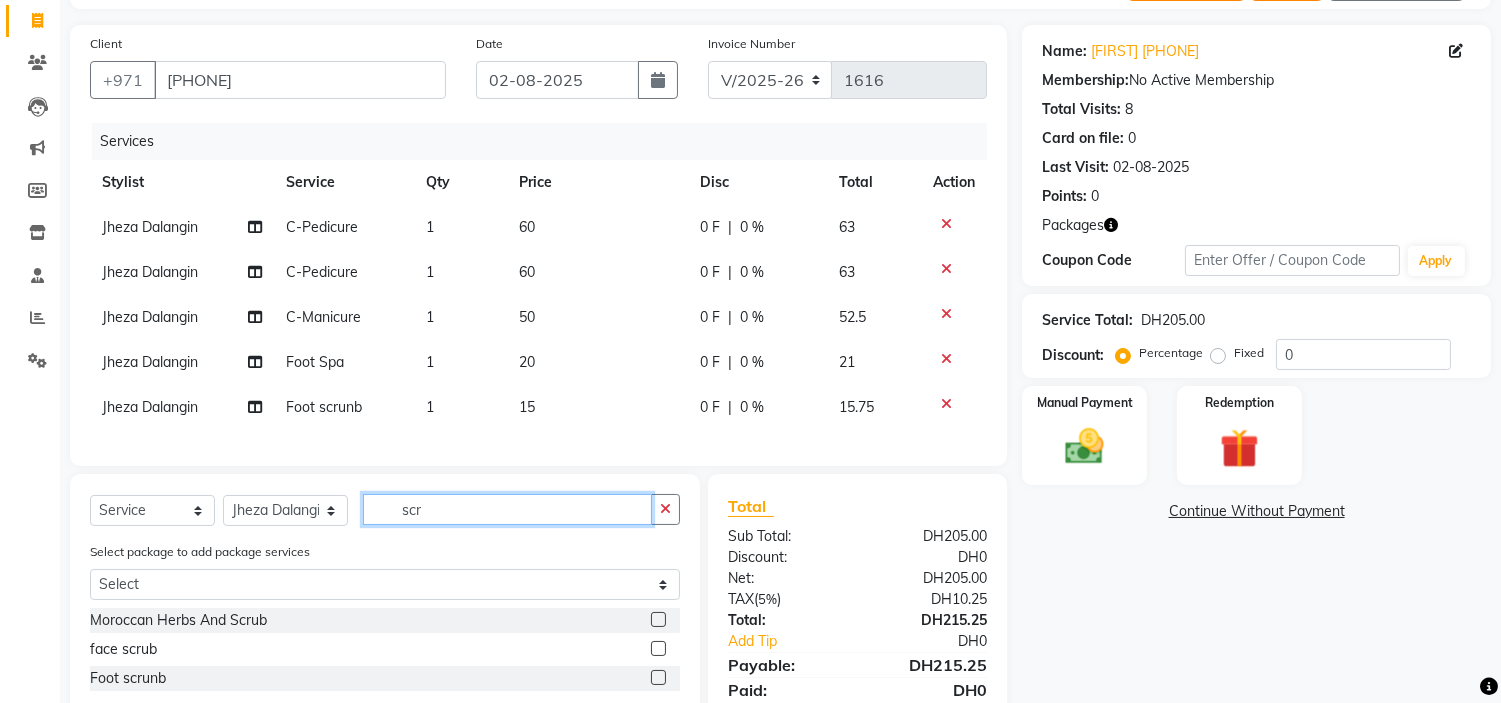 drag, startPoint x: 557, startPoint y: 524, endPoint x: 0, endPoint y: 70, distance: 718.5854 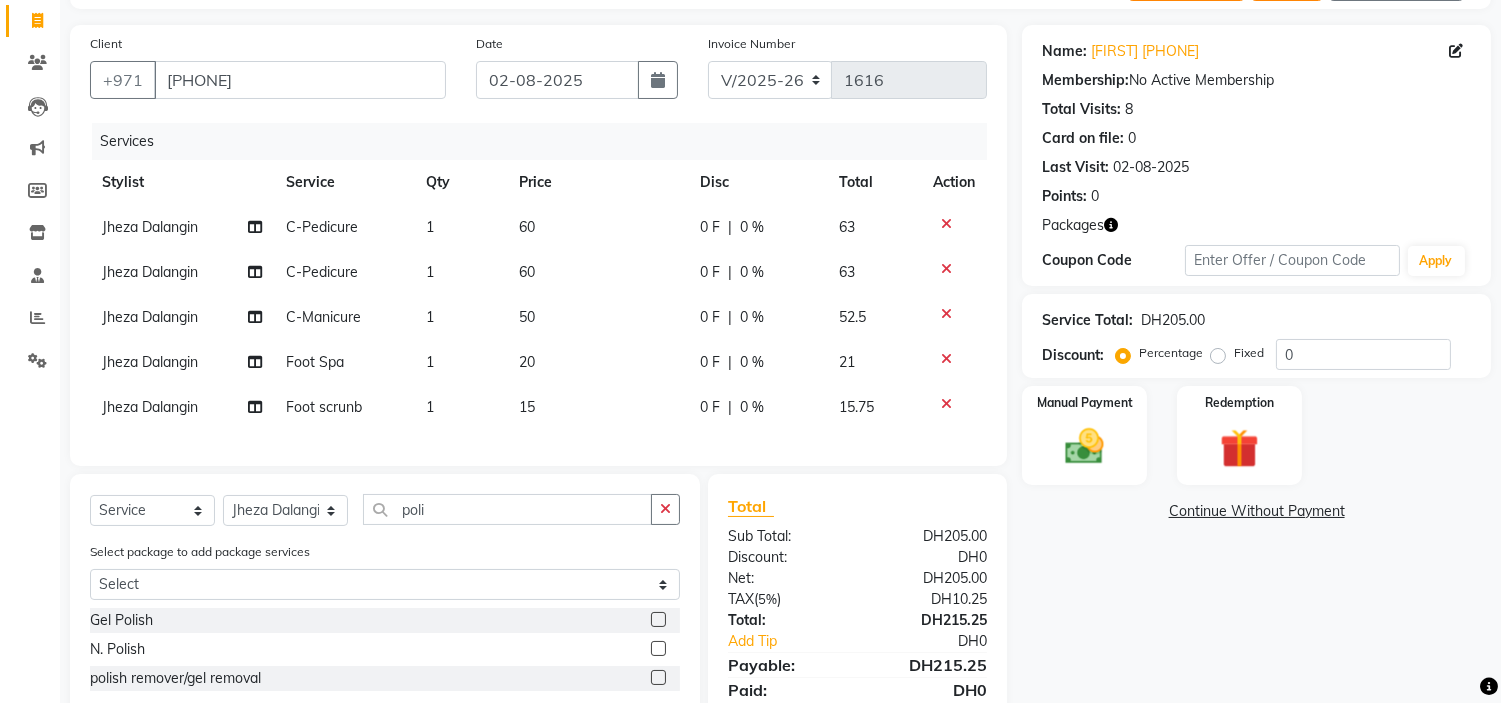 click 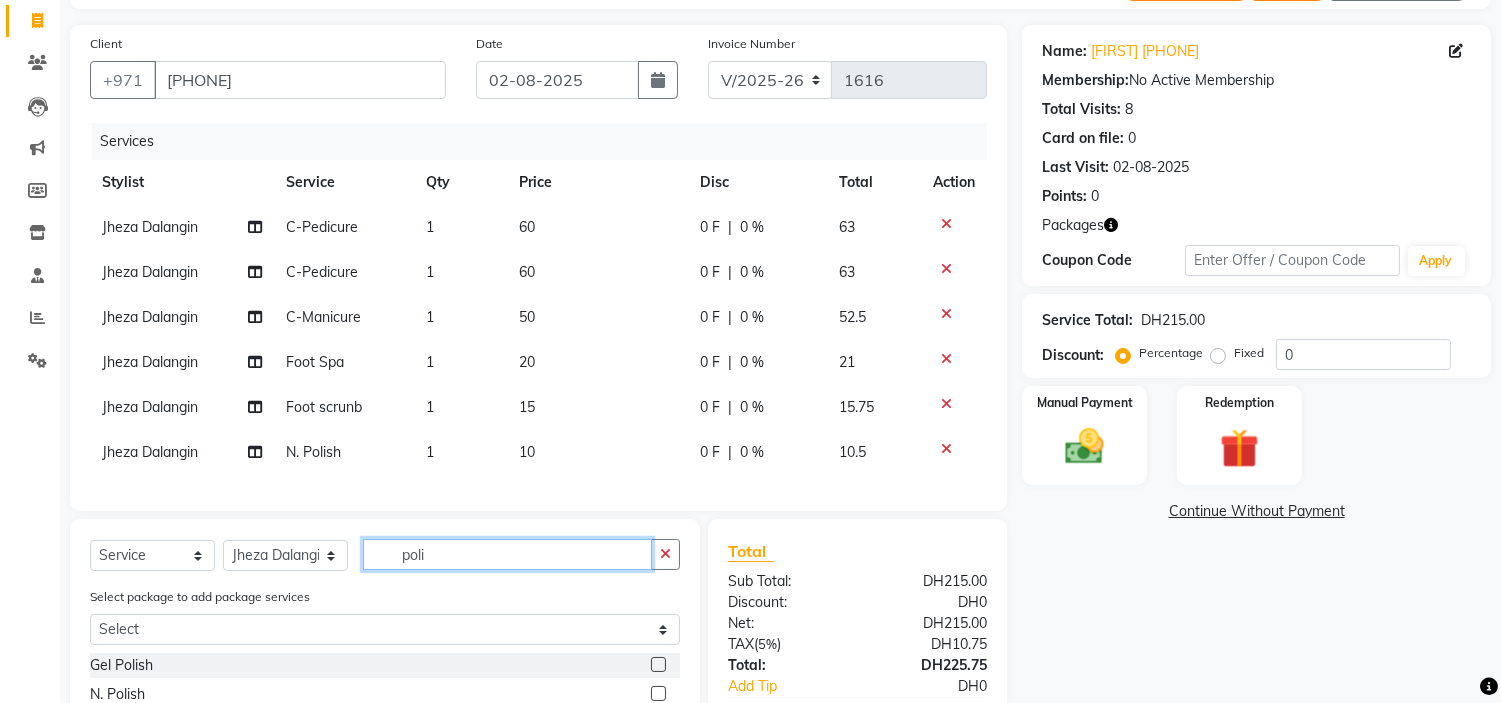 drag, startPoint x: 573, startPoint y: 568, endPoint x: 0, endPoint y: 365, distance: 607.89636 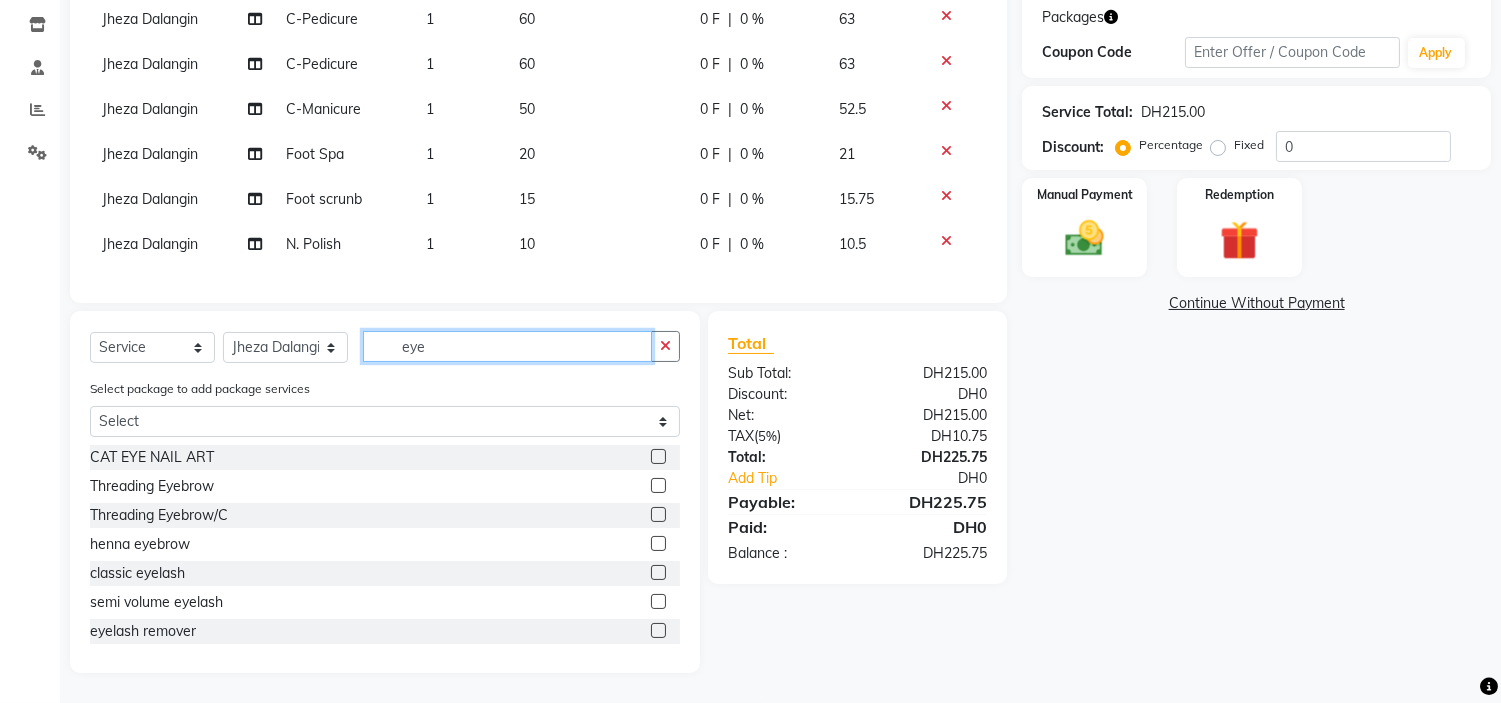 scroll, scrollTop: 347, scrollLeft: 0, axis: vertical 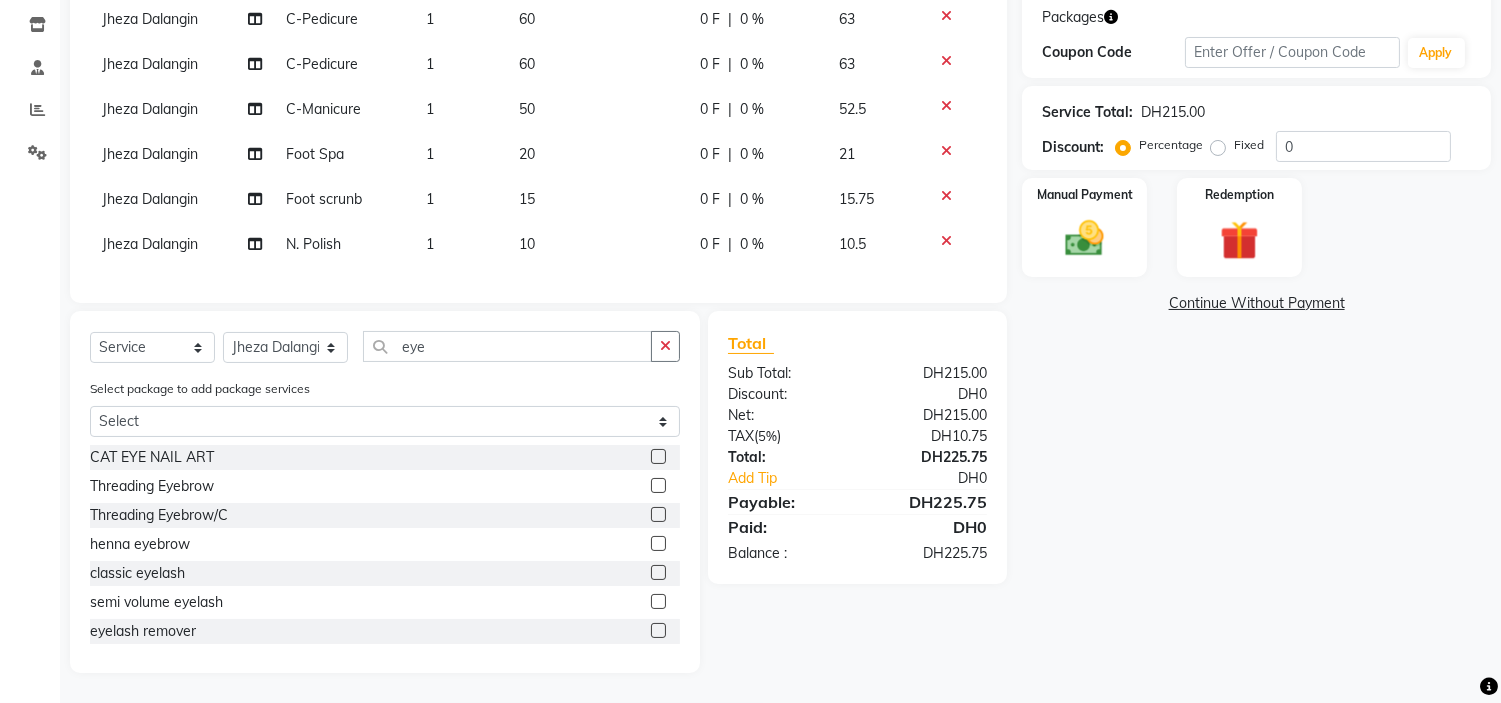 click 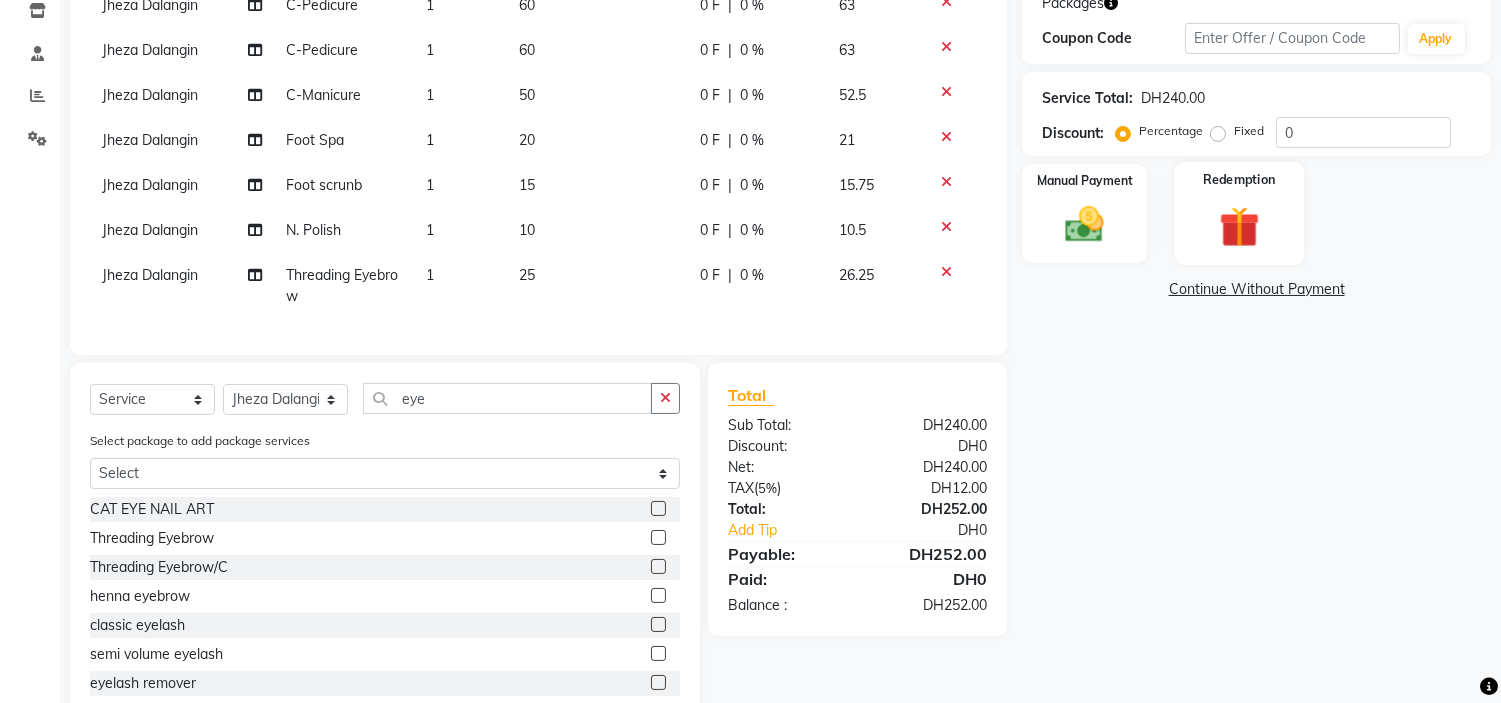 click 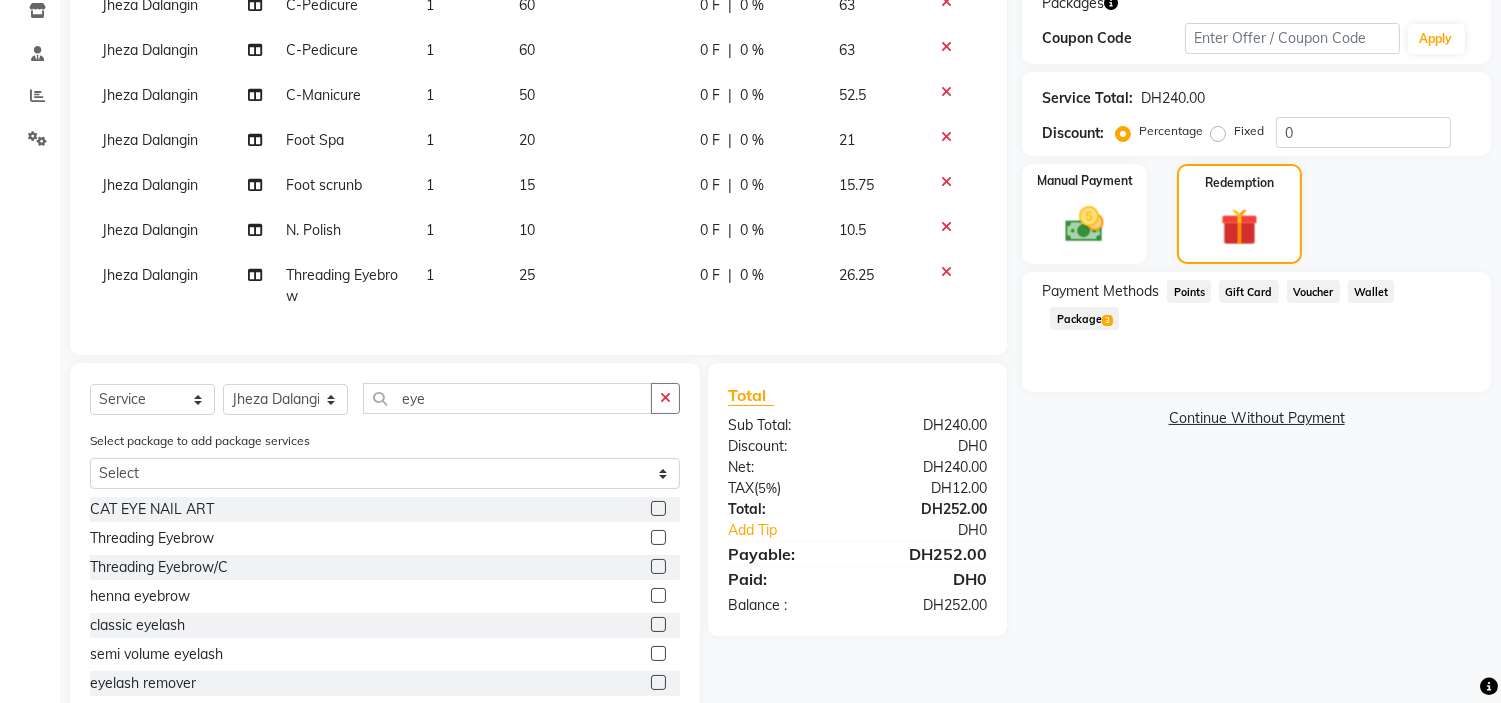 click on "Package  3" 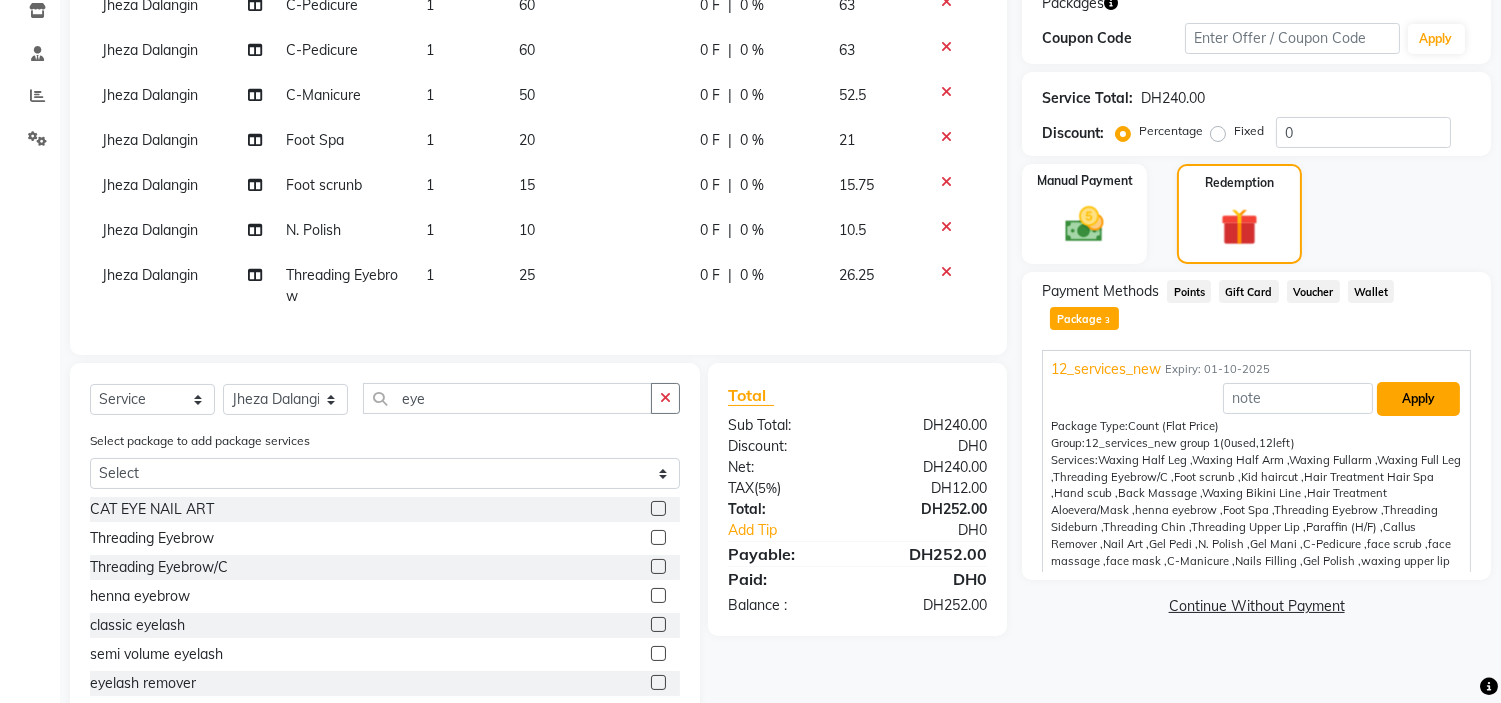 click on "Apply" at bounding box center [1418, 399] 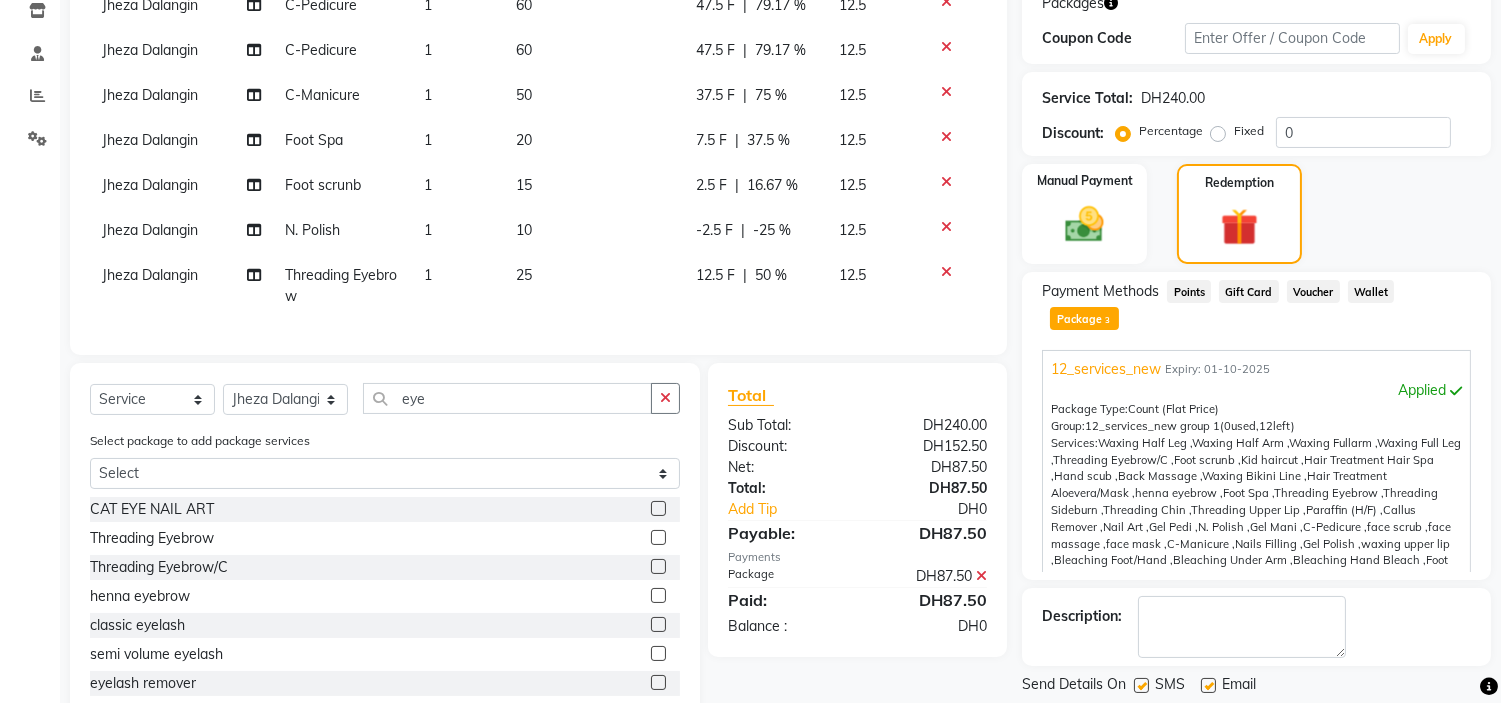 drag, startPoint x: 1210, startPoint y: 657, endPoint x: 1141, endPoint y: 663, distance: 69.260376 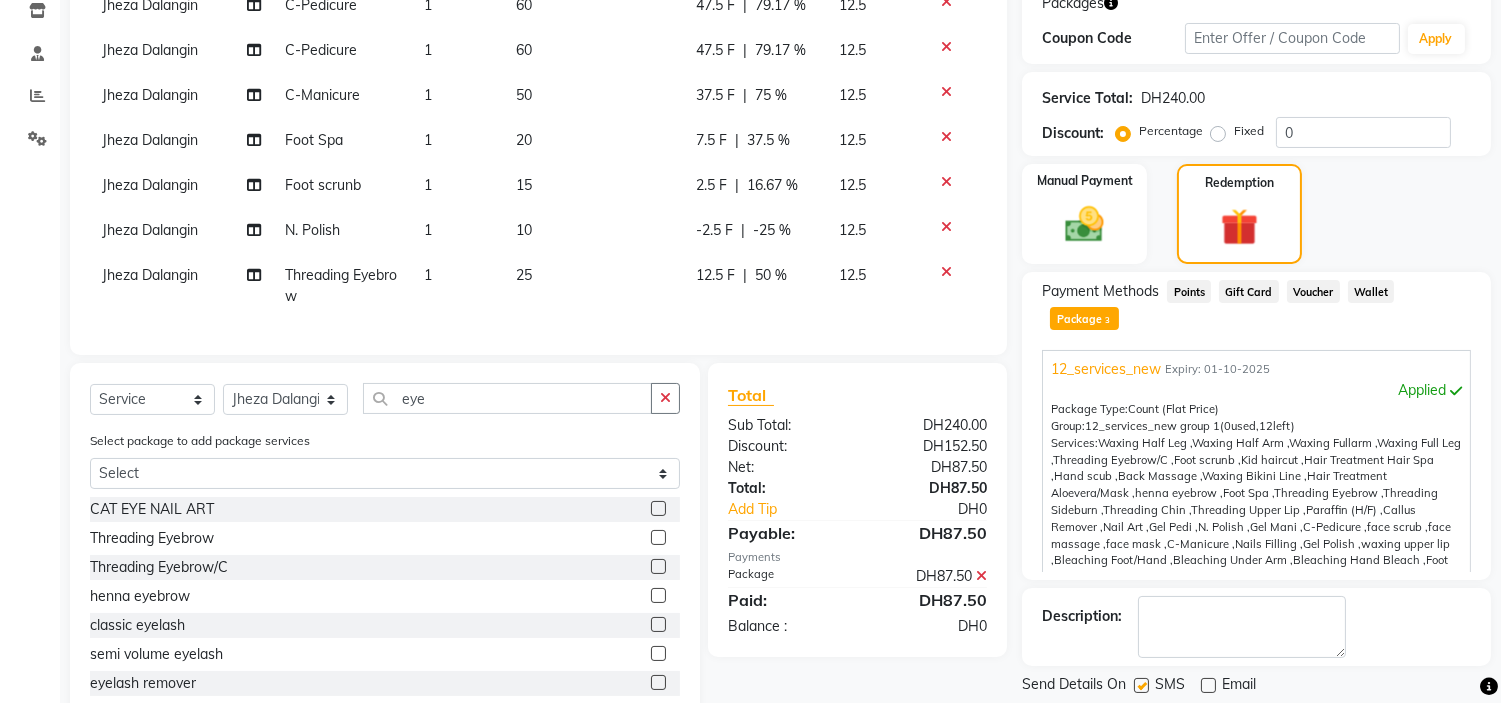 click 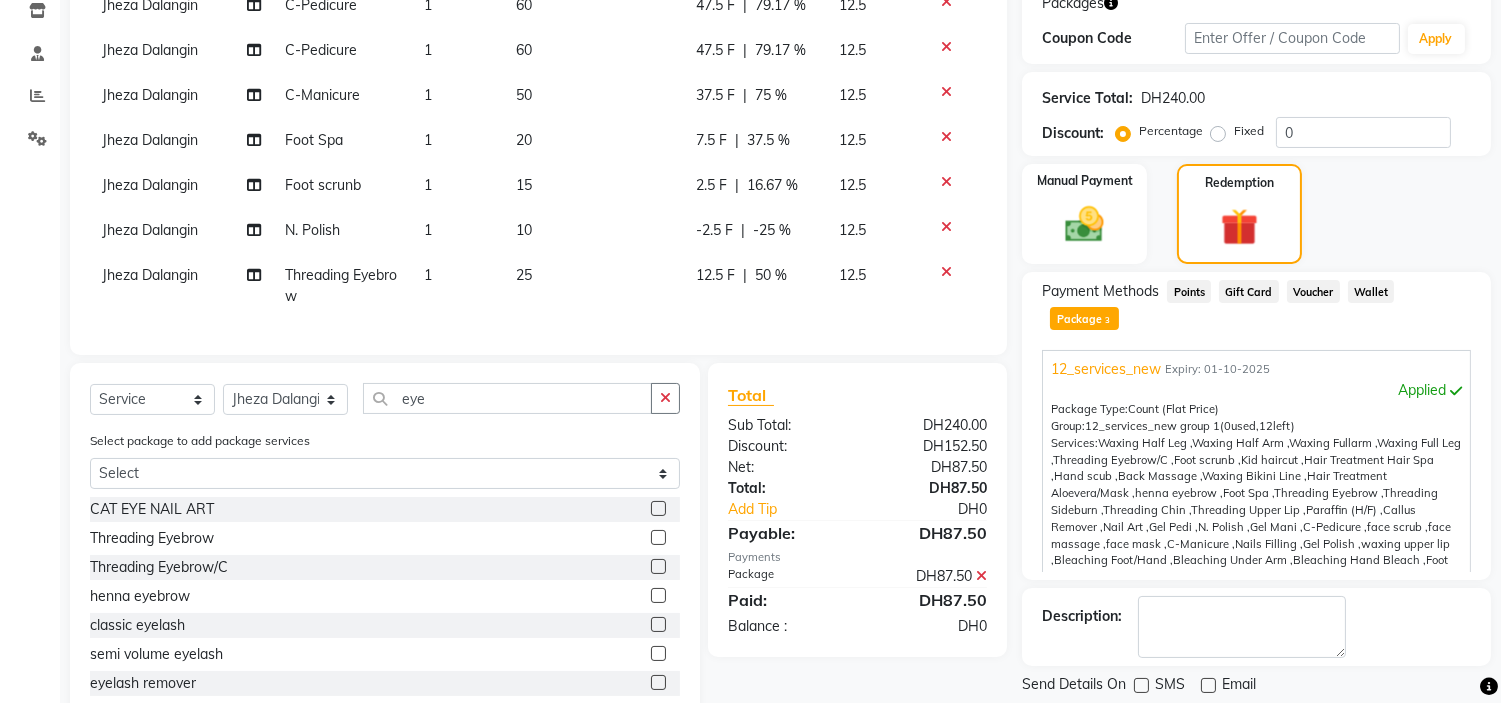 click on "Checkout" 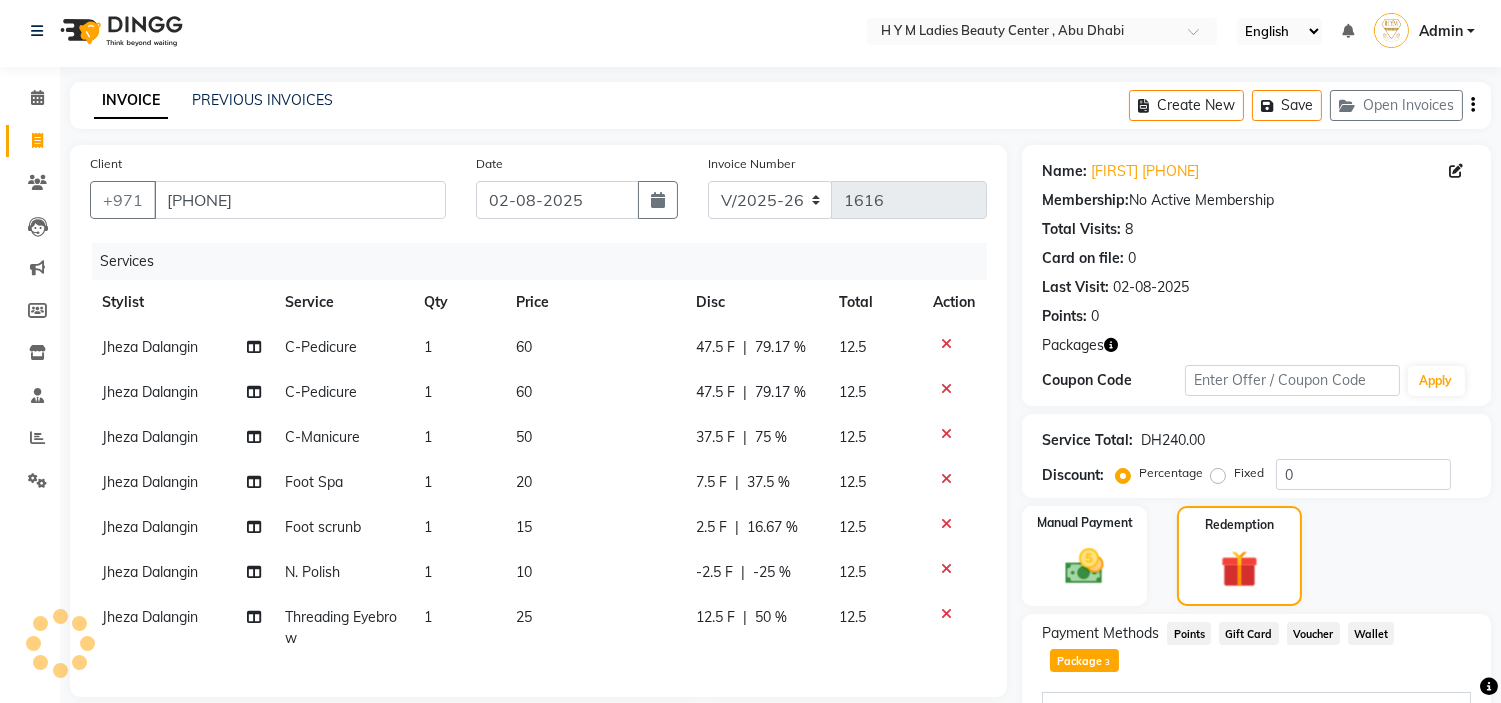 scroll, scrollTop: 0, scrollLeft: 0, axis: both 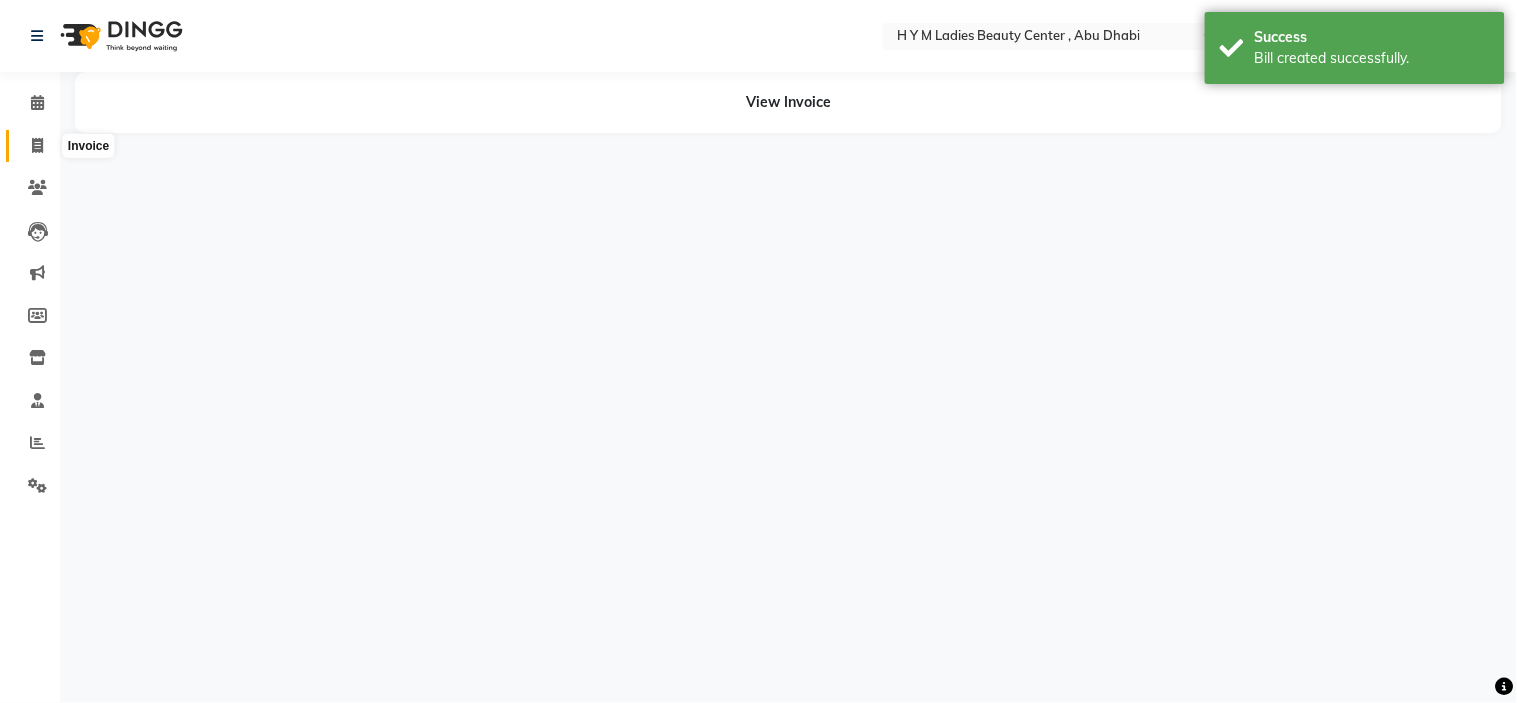 click 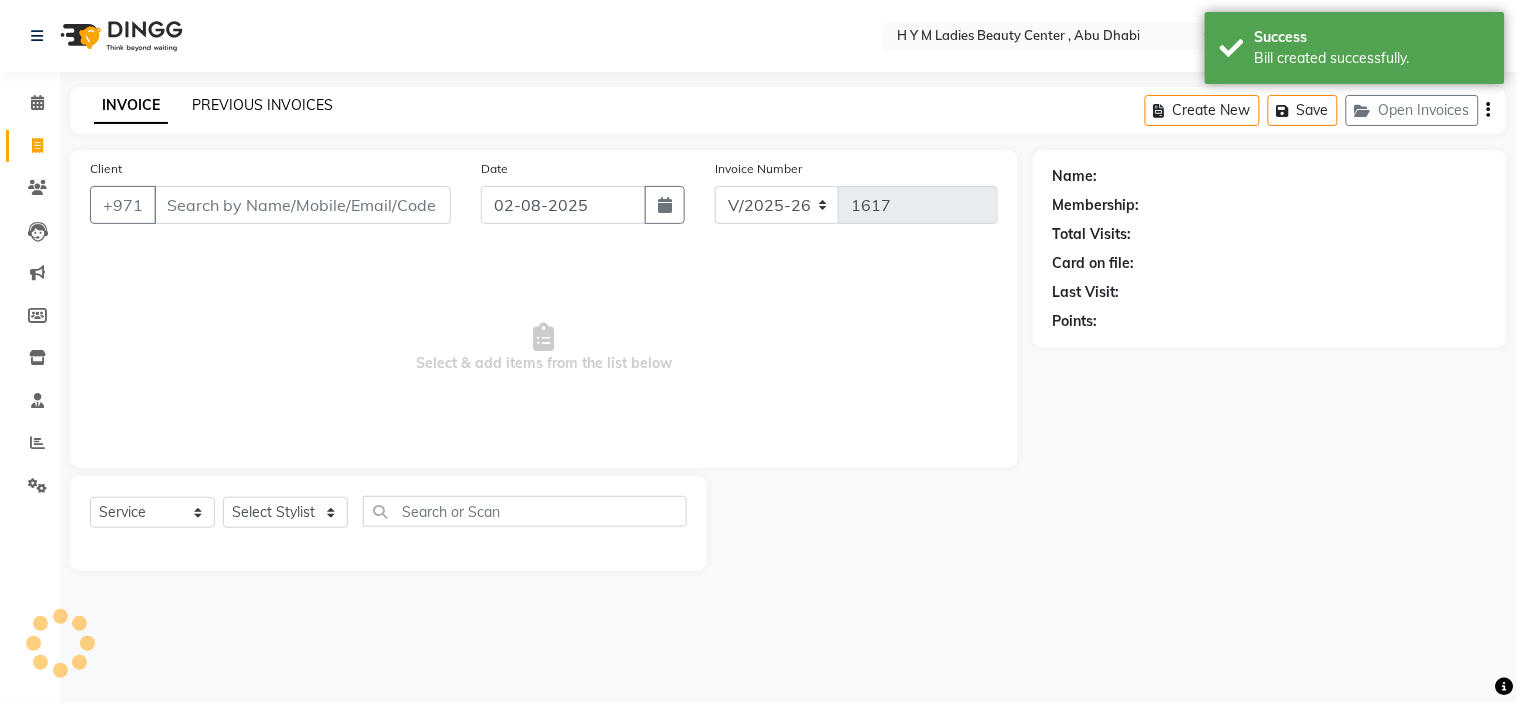 click on "PREVIOUS INVOICES" 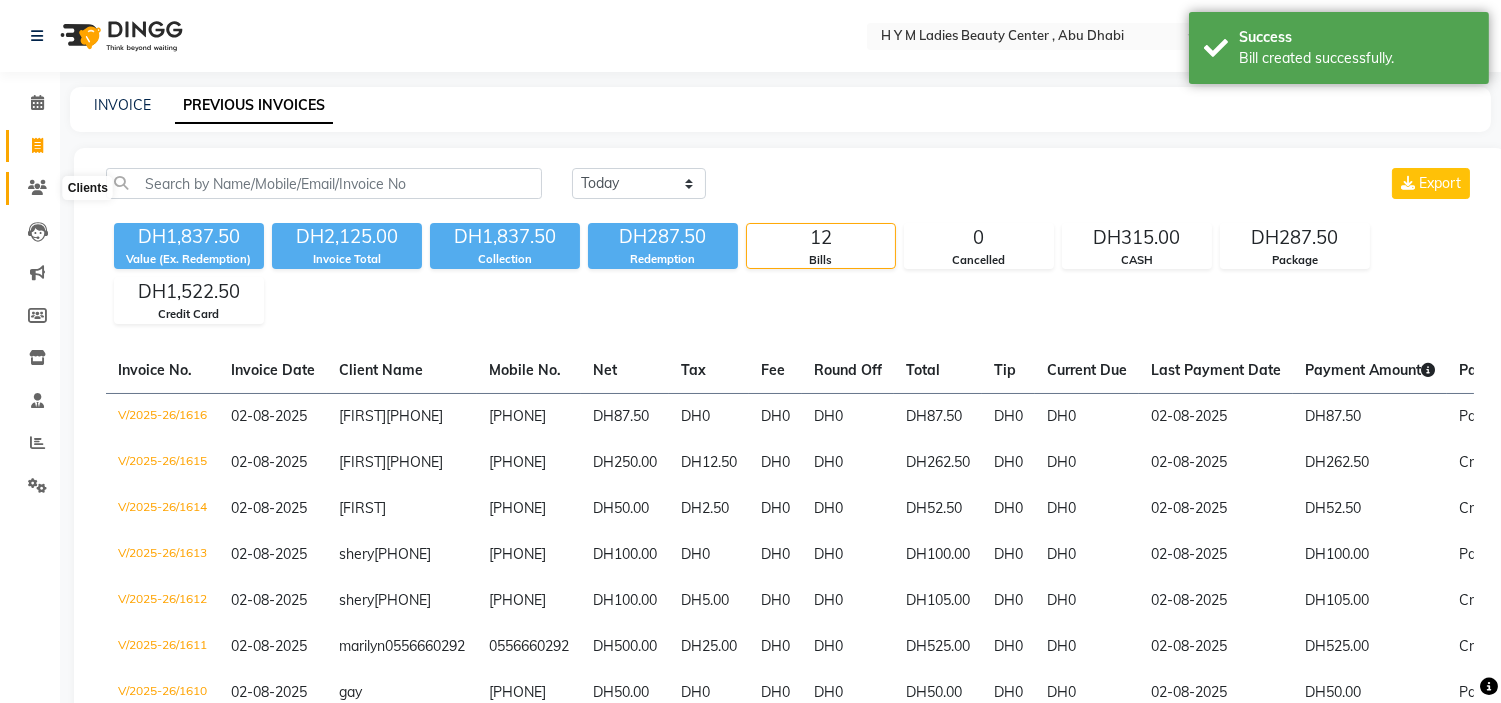 click 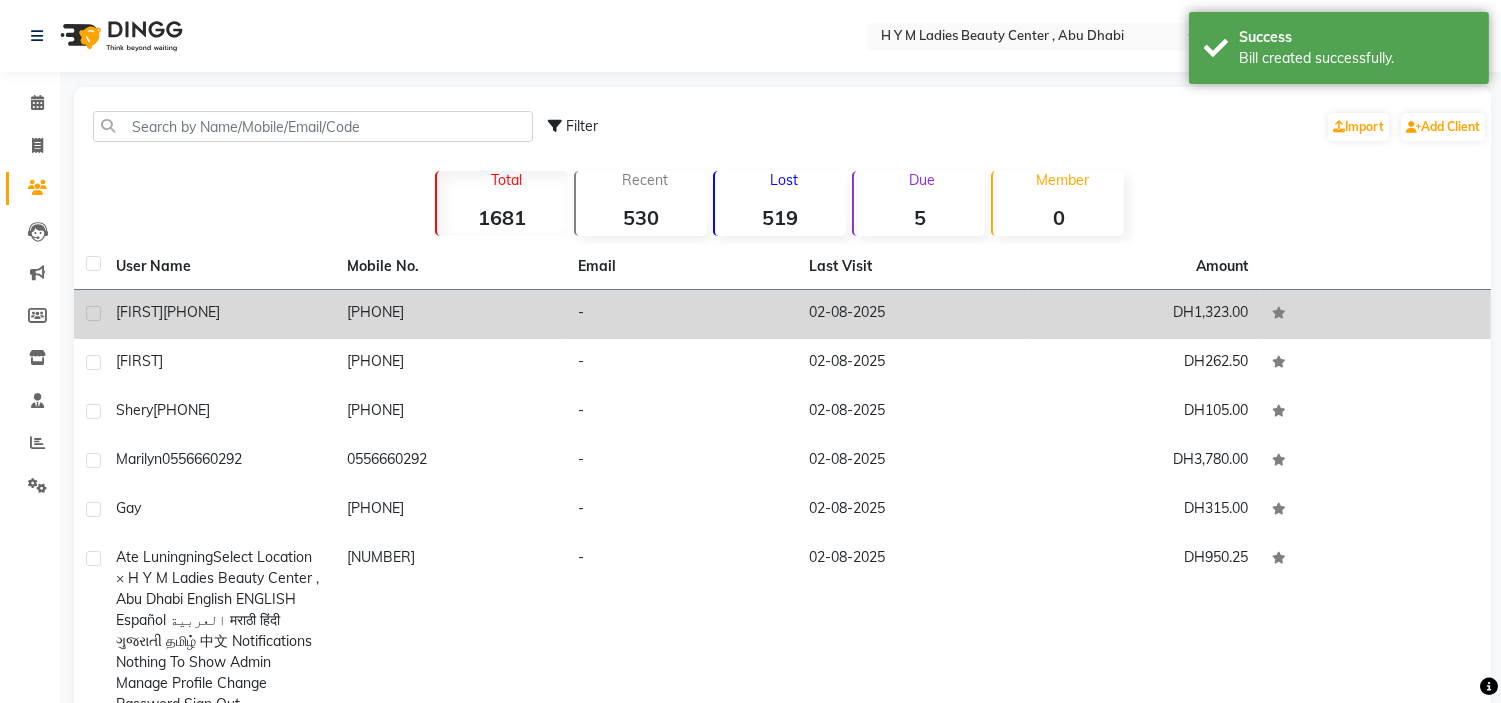 click on "[NAME] [PHONE]" 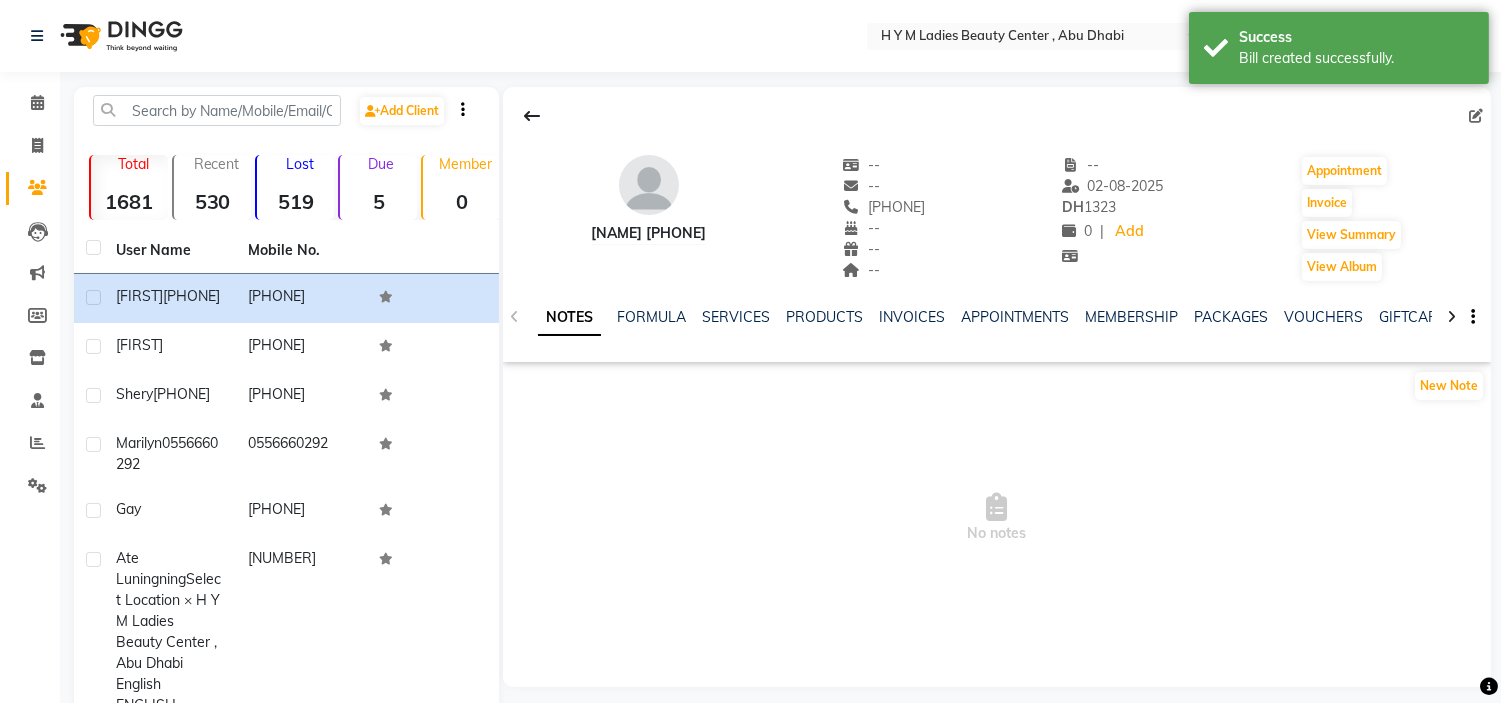 click on "PACKAGES" 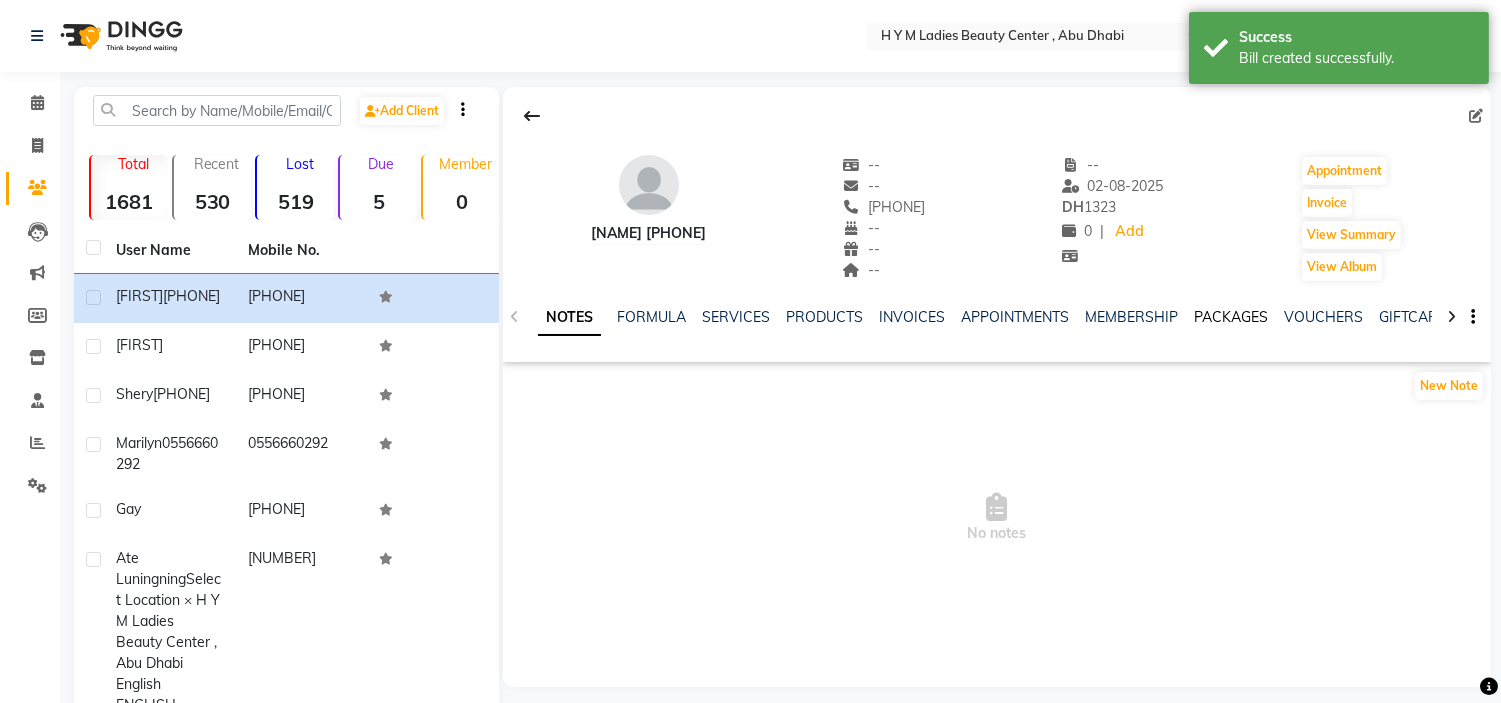 click on "PACKAGES" 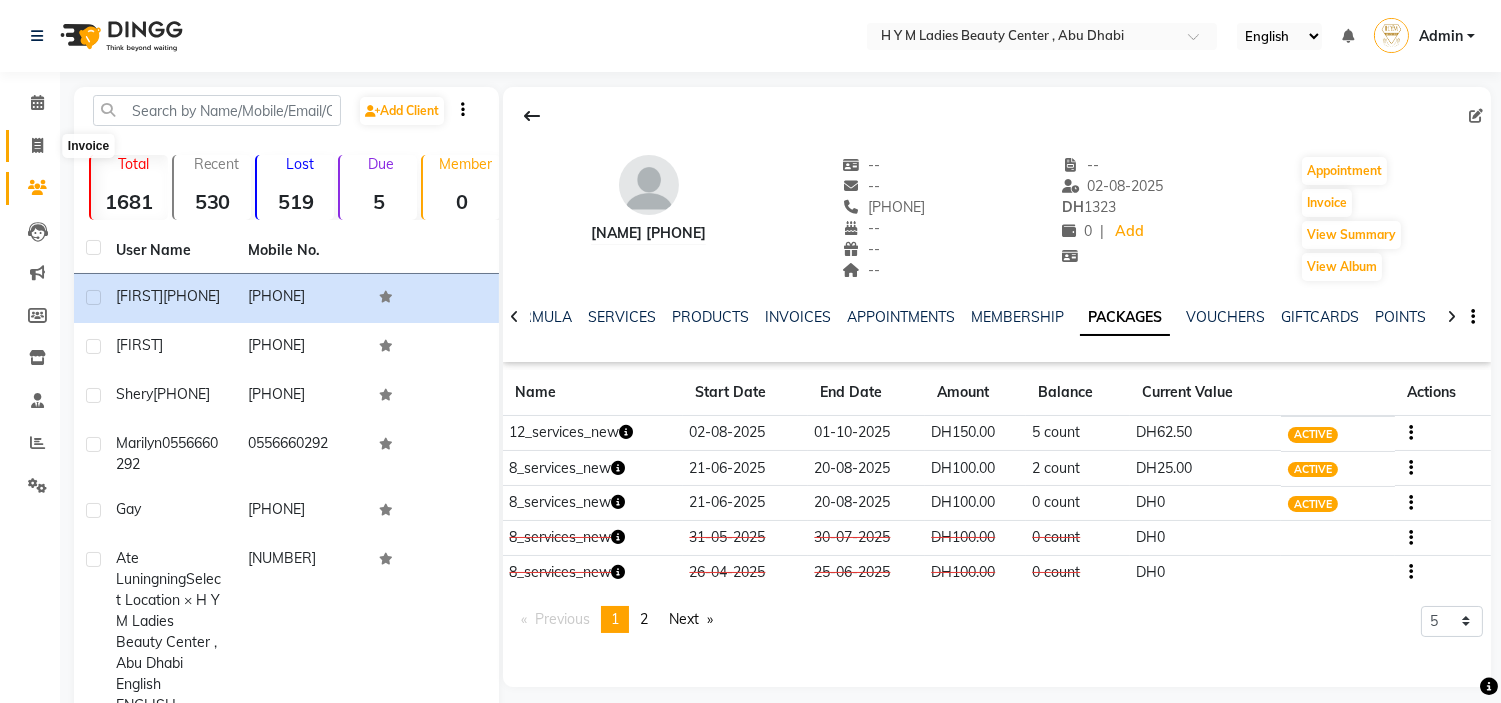 click 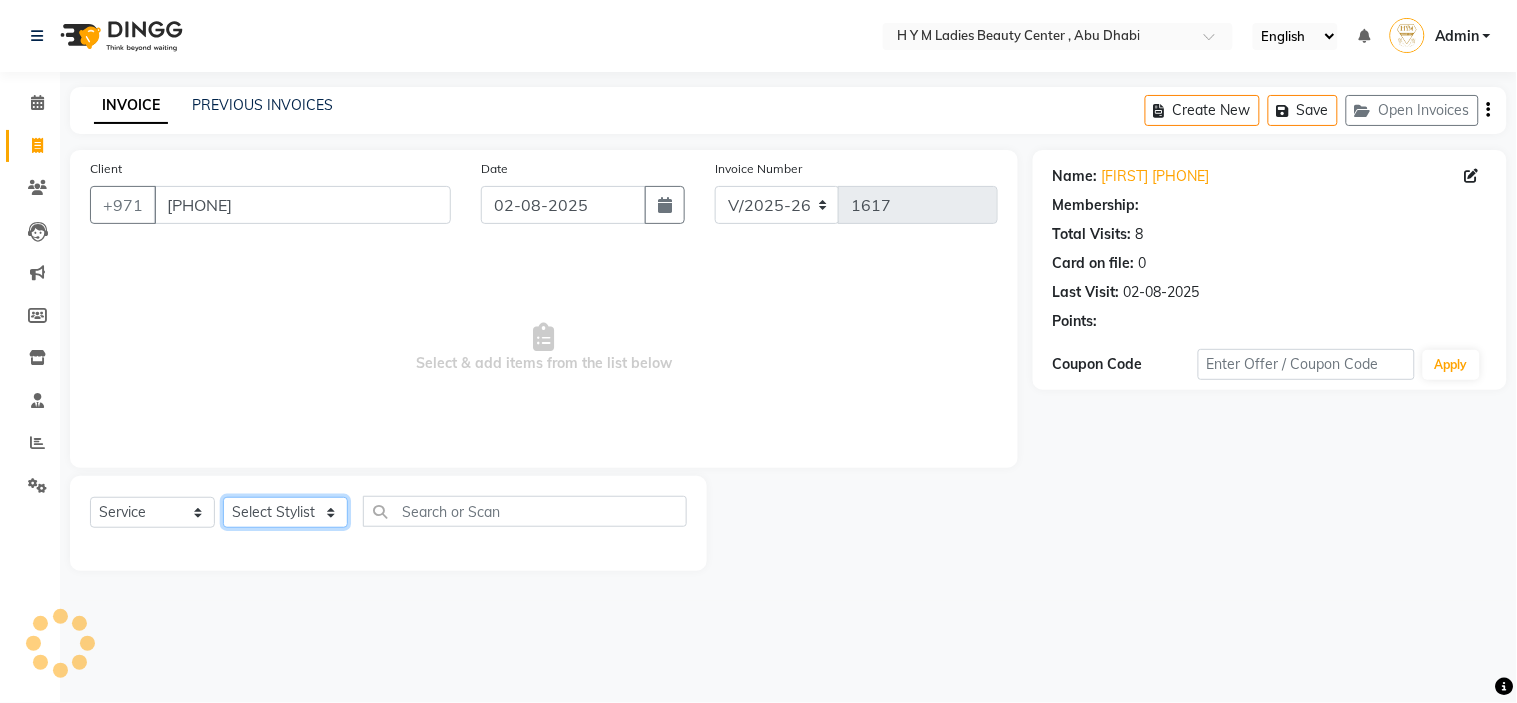 click on "Select Stylist ameena Jheza Dalangin Julie Corteza nadeema randa Rose An Galang zari" 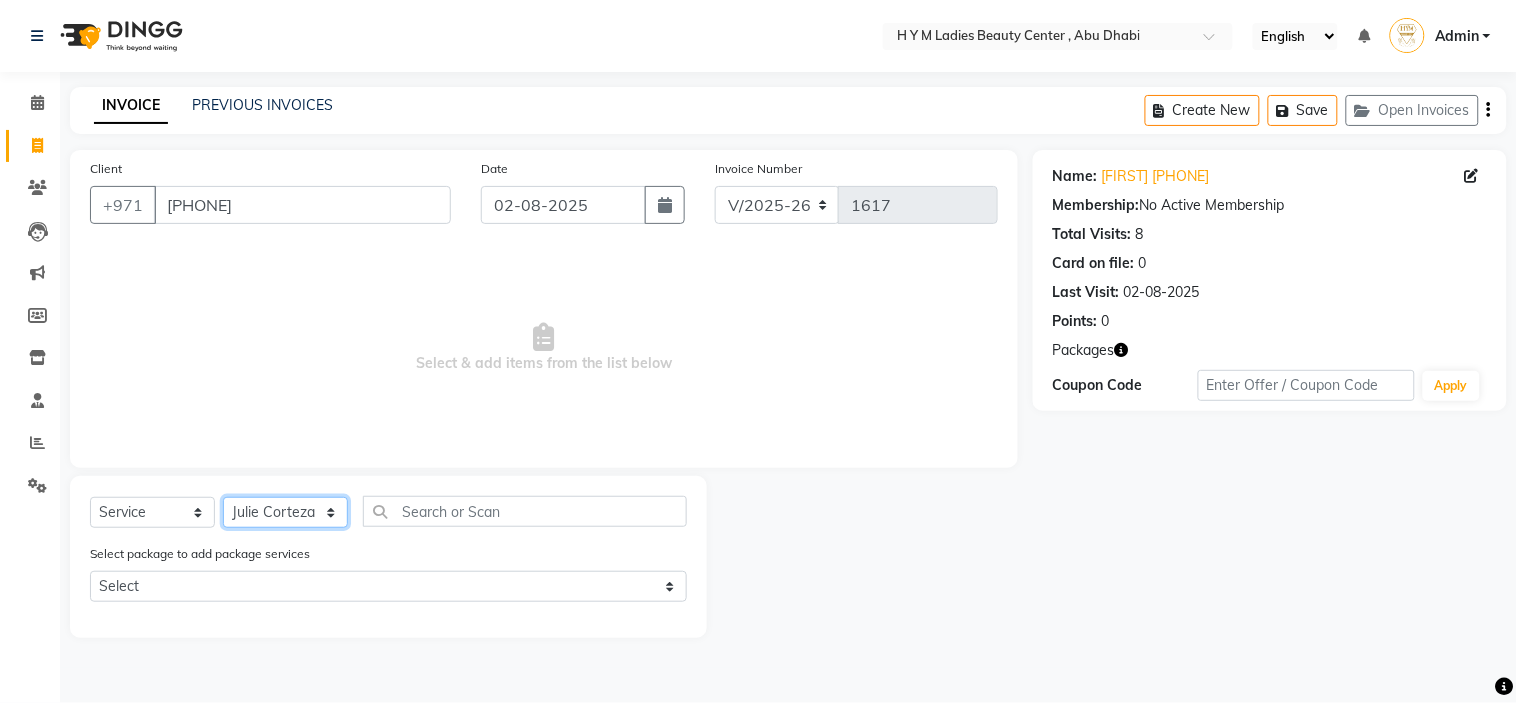 click on "Select Stylist ameena Jheza Dalangin Julie Corteza nadeema randa Rose An Galang zari" 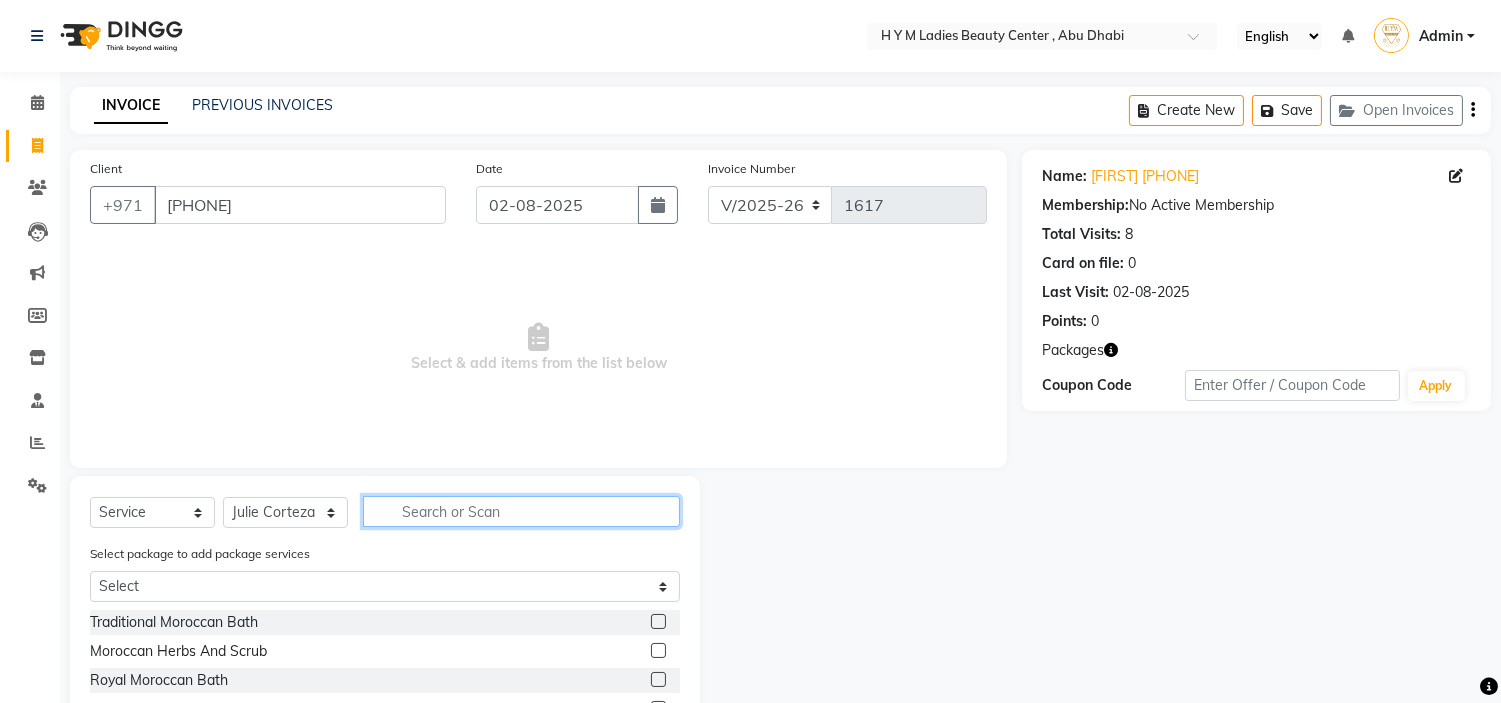 click 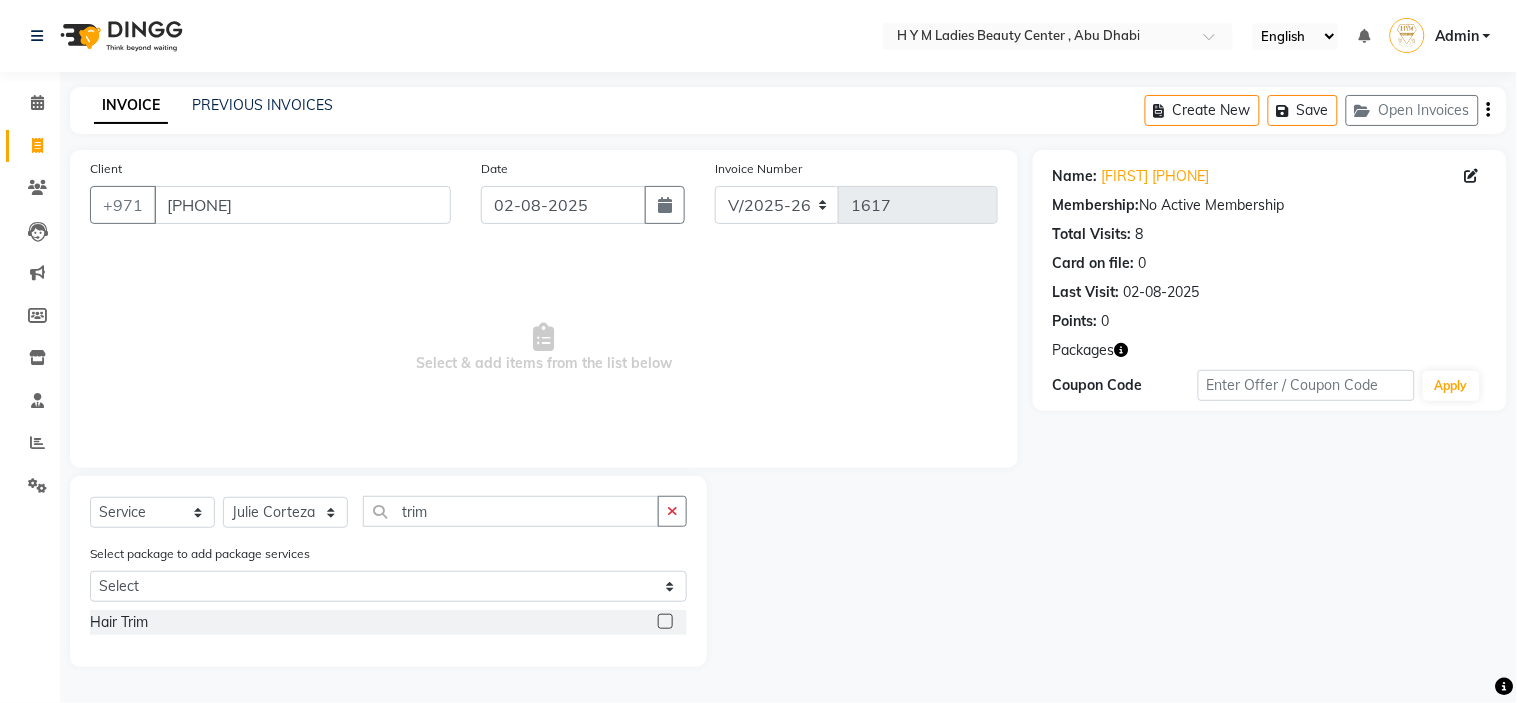 click 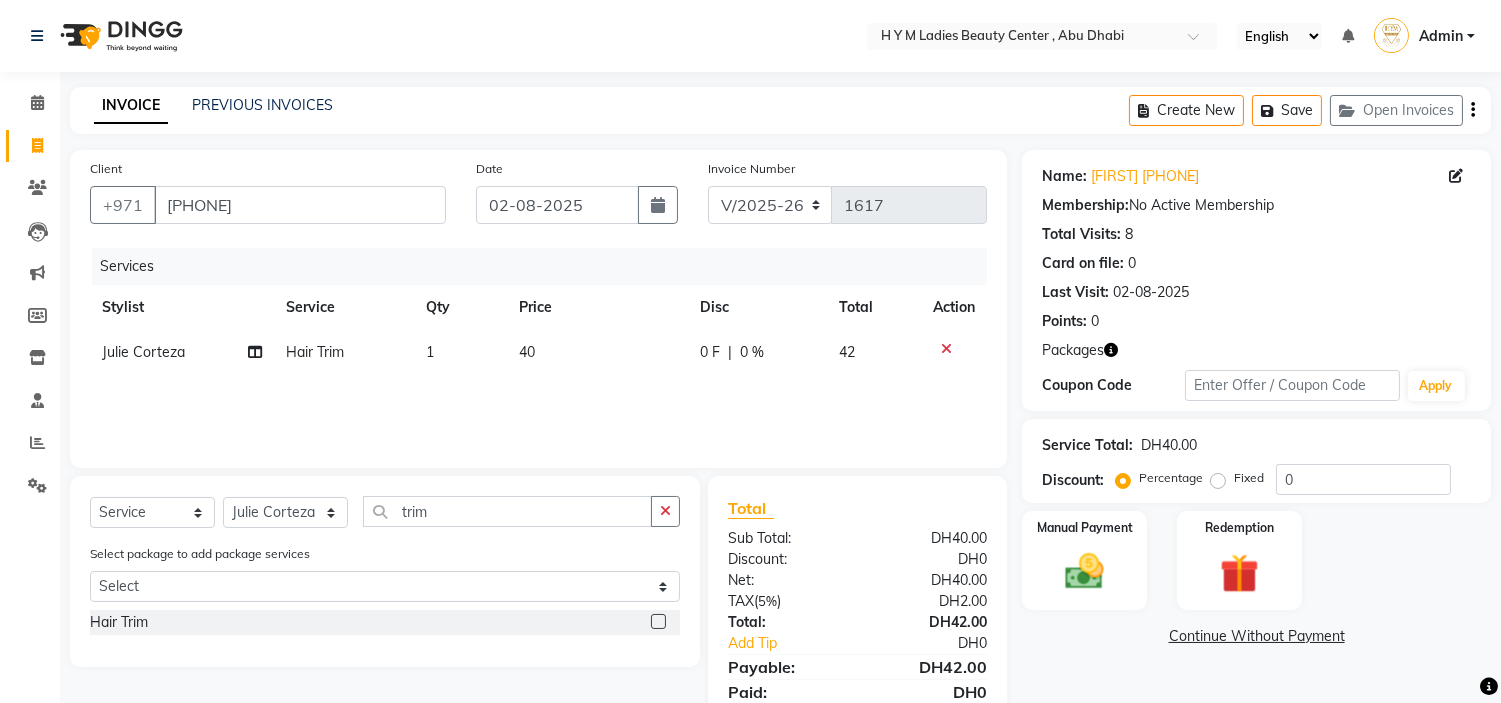click 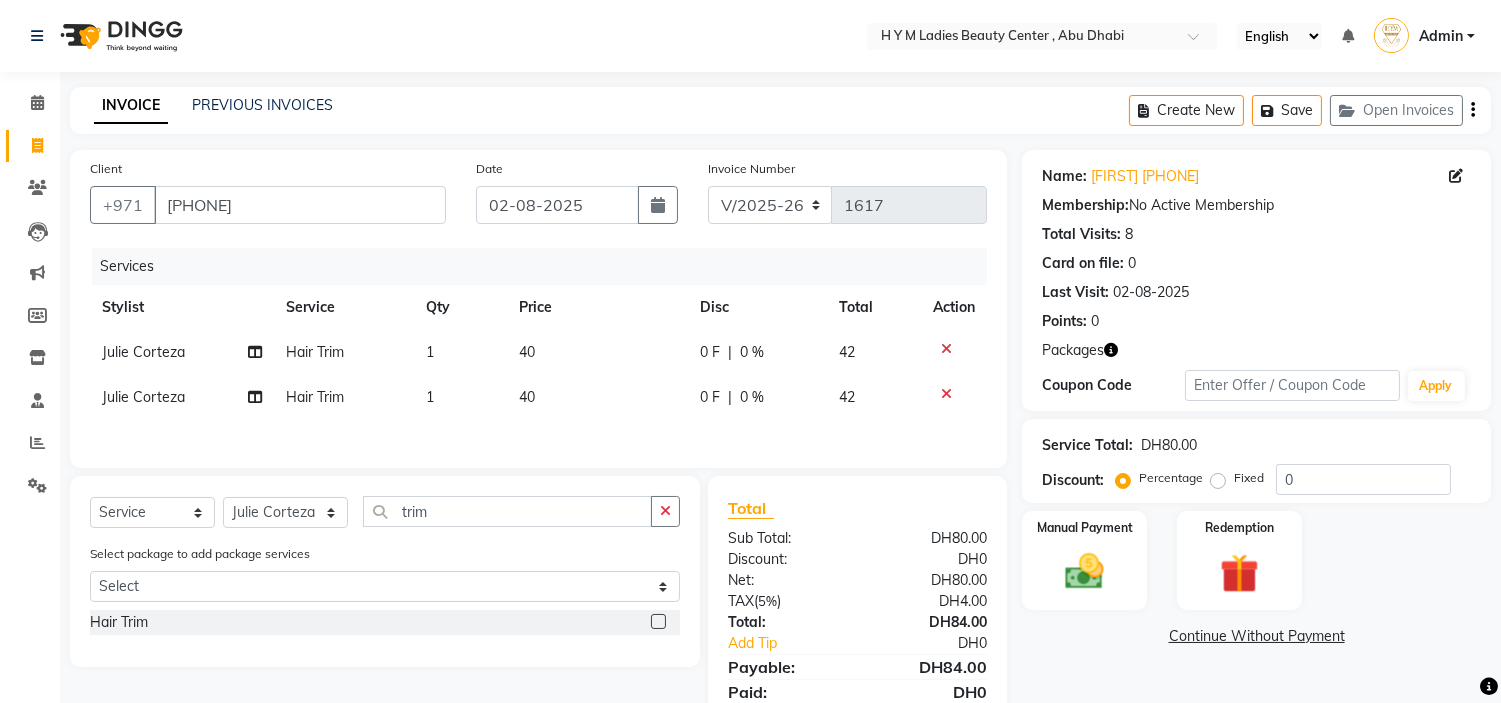 click 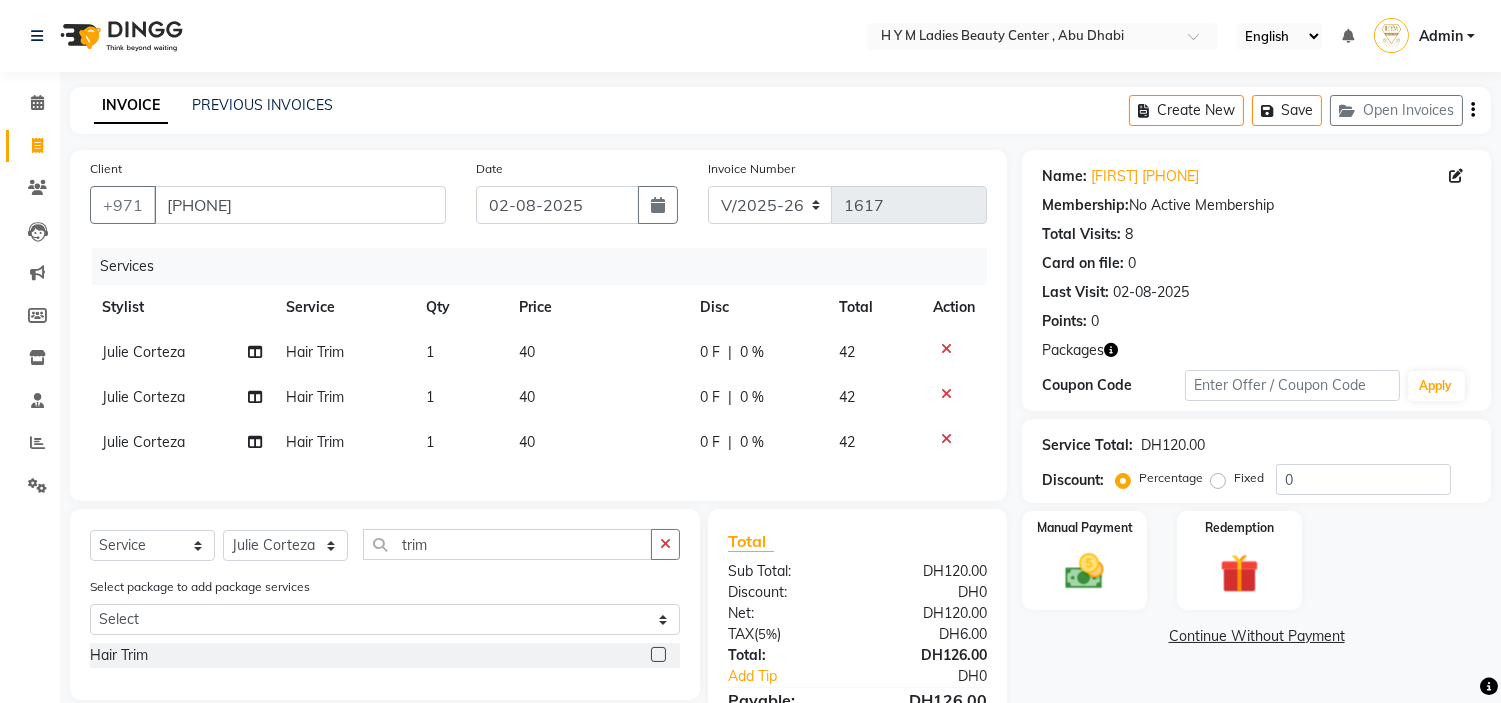 click 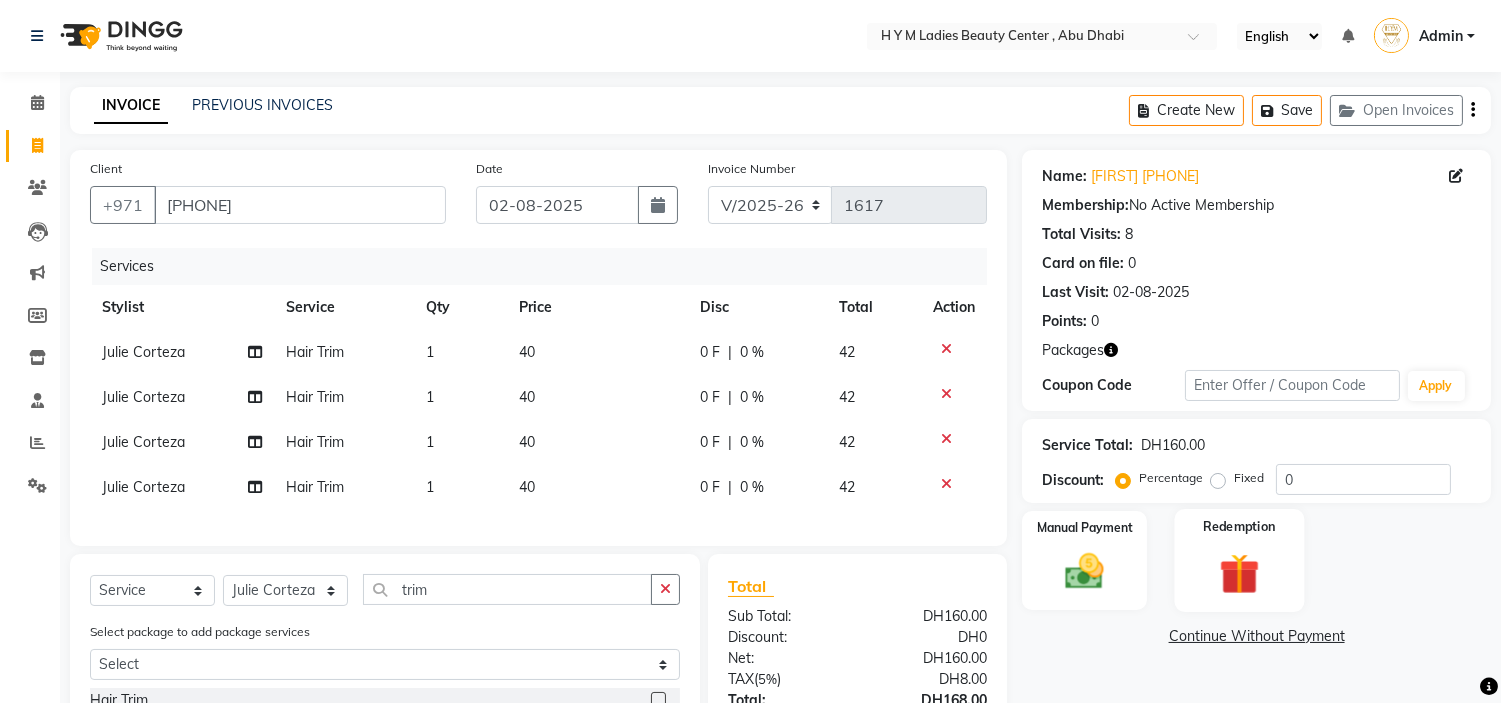 click 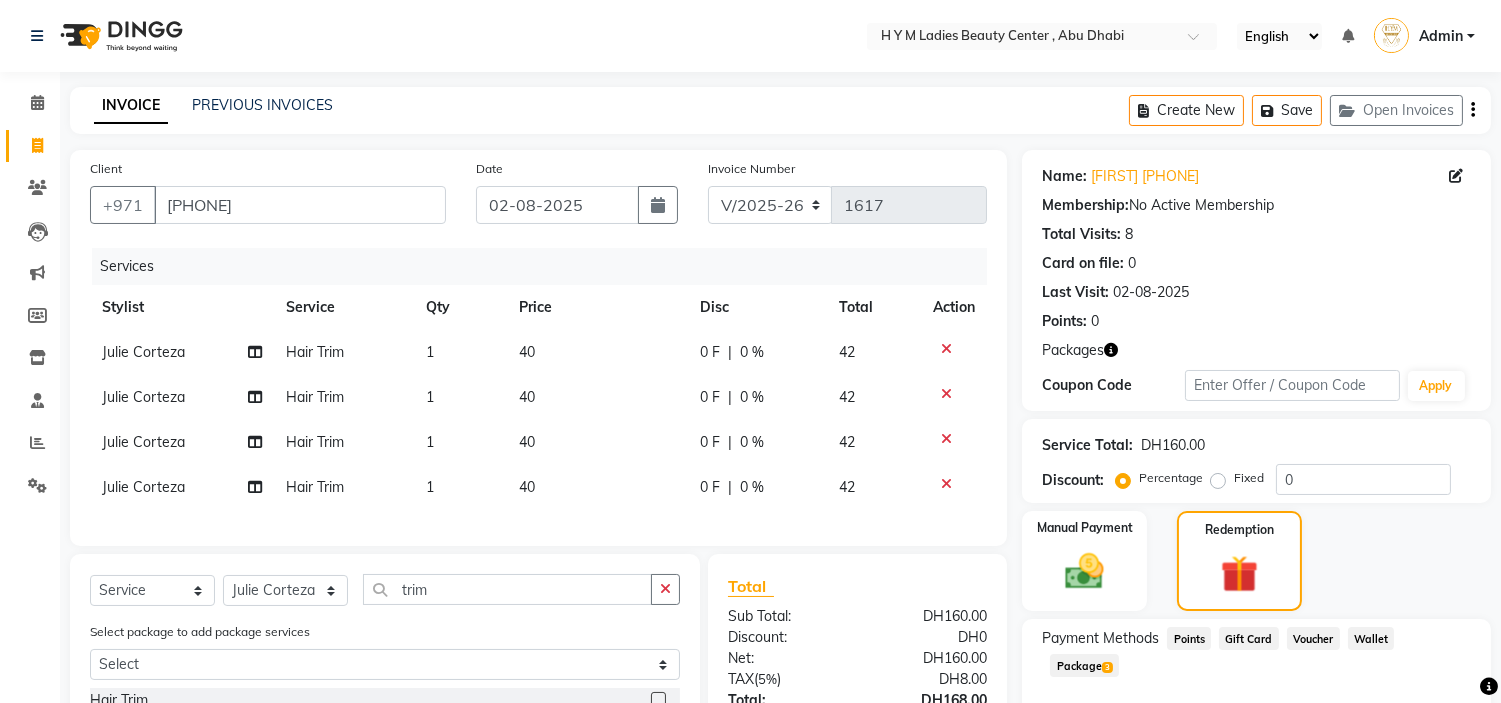 click on "Package  3" 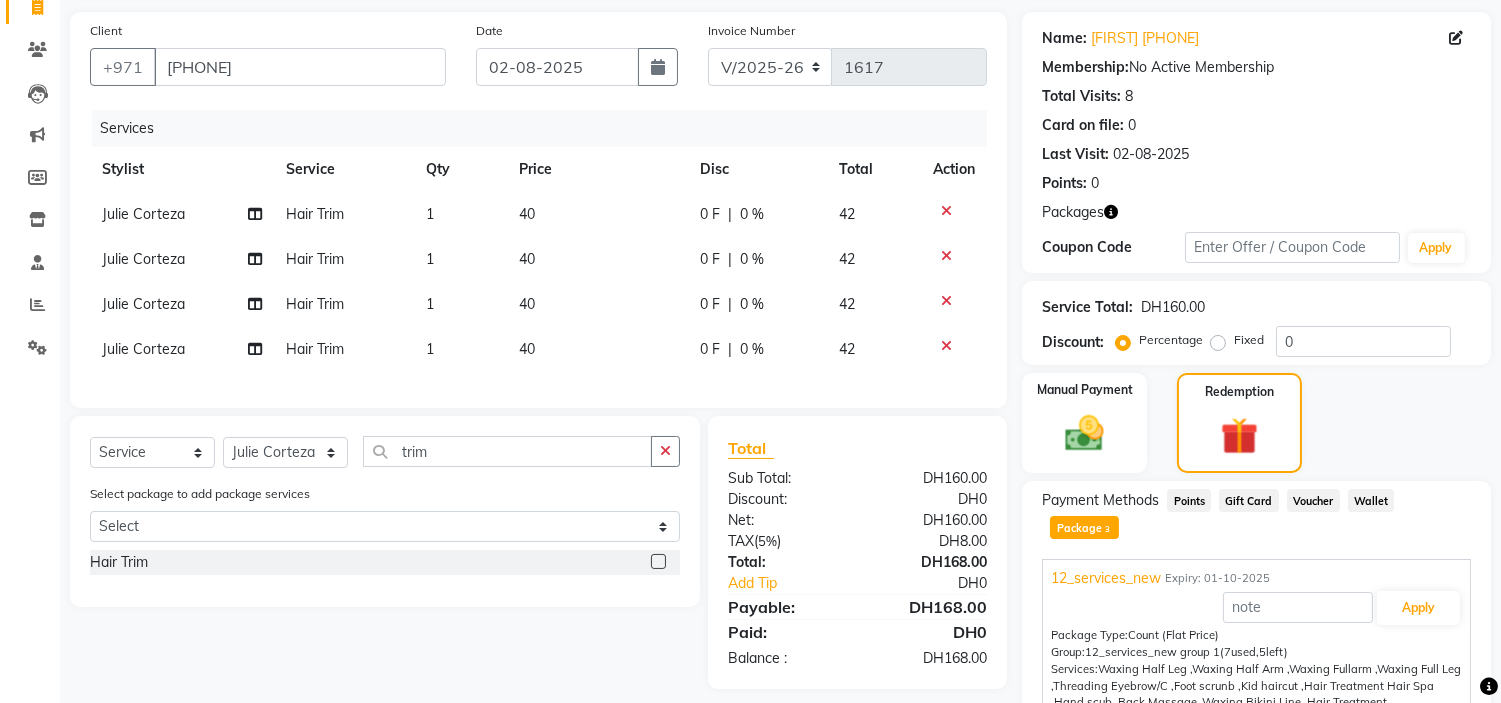 scroll, scrollTop: 266, scrollLeft: 0, axis: vertical 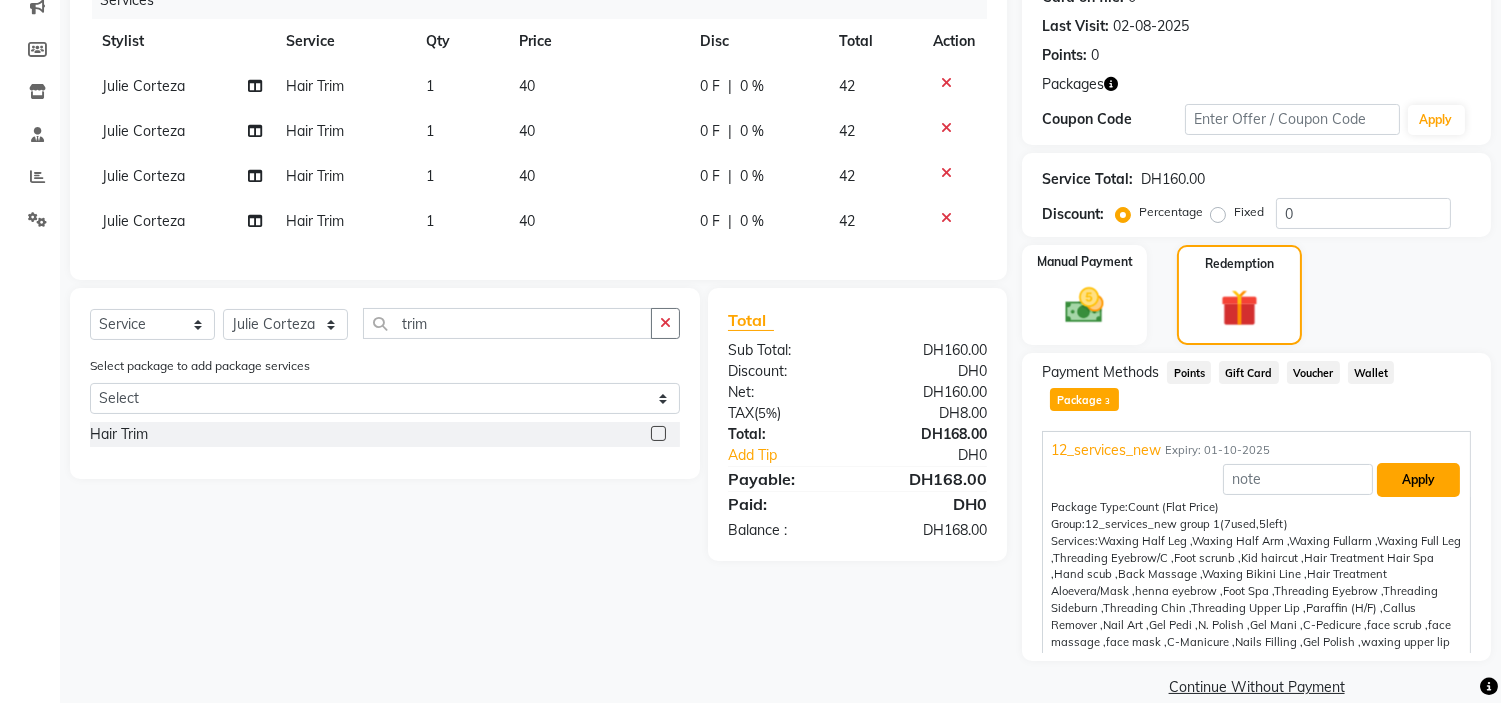 click on "Apply" at bounding box center (1418, 480) 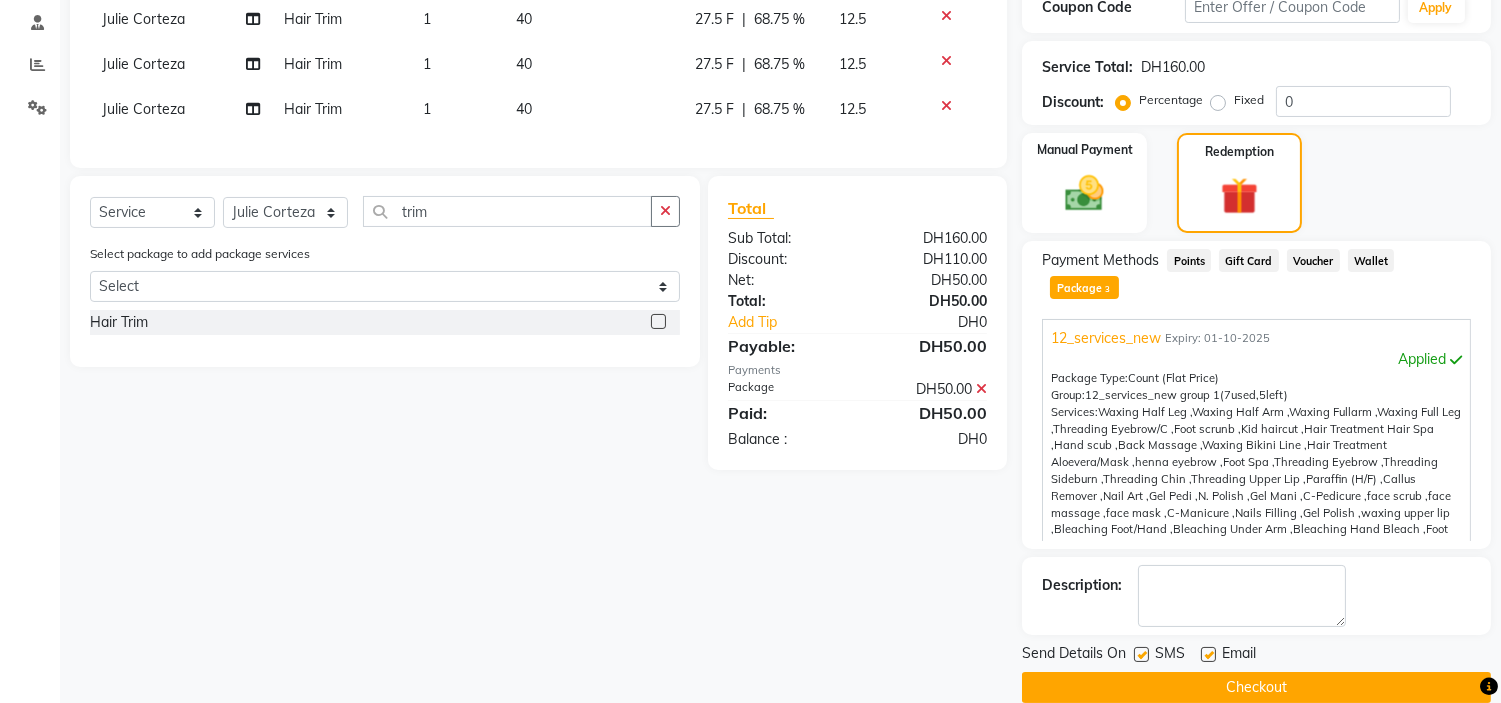 scroll, scrollTop: 380, scrollLeft: 0, axis: vertical 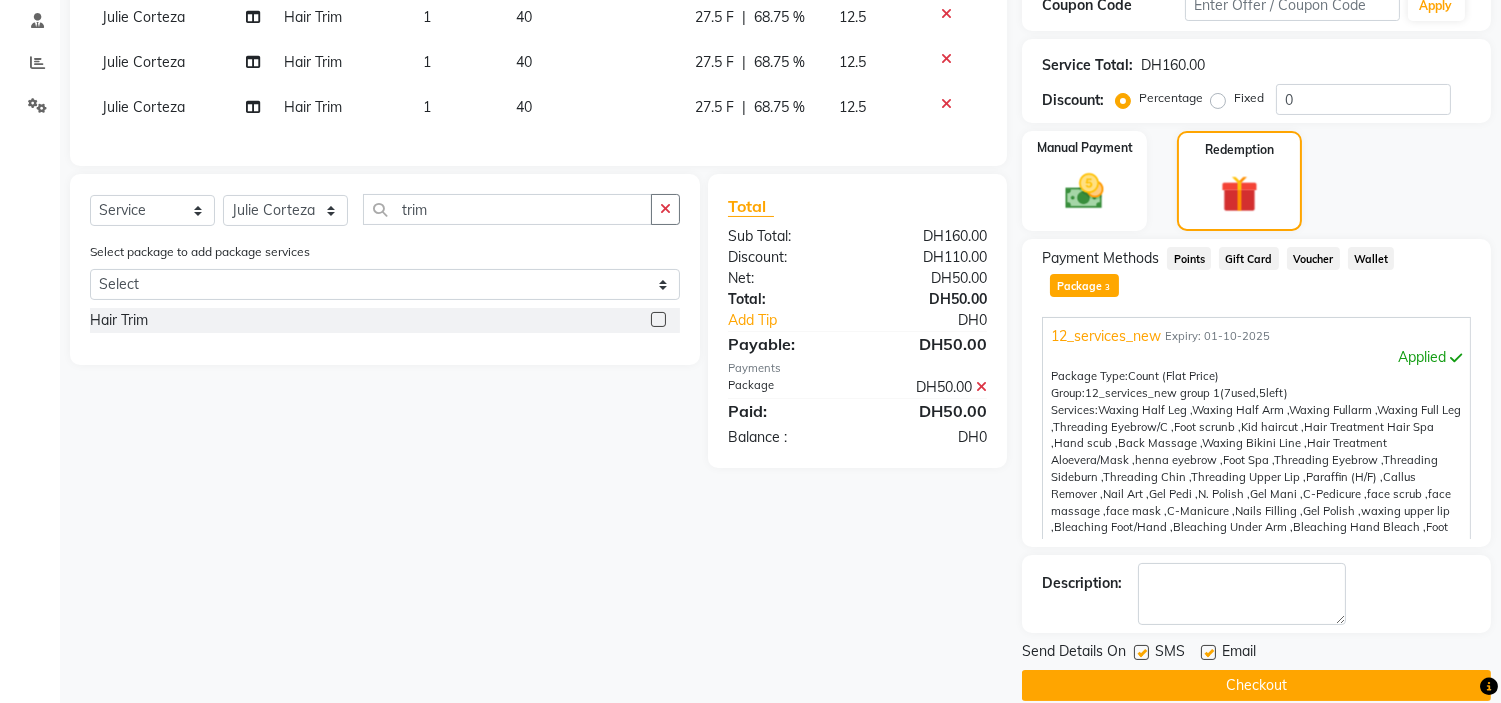 click 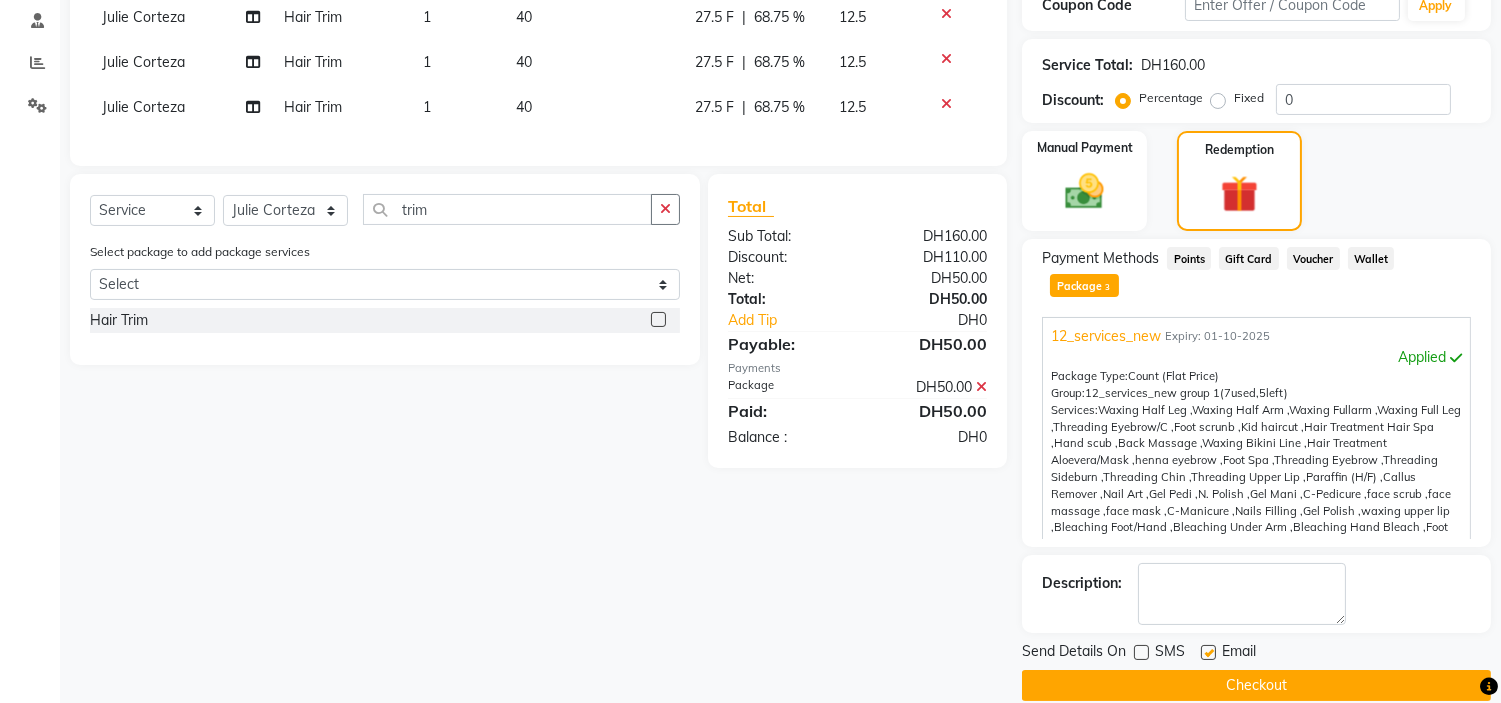 click 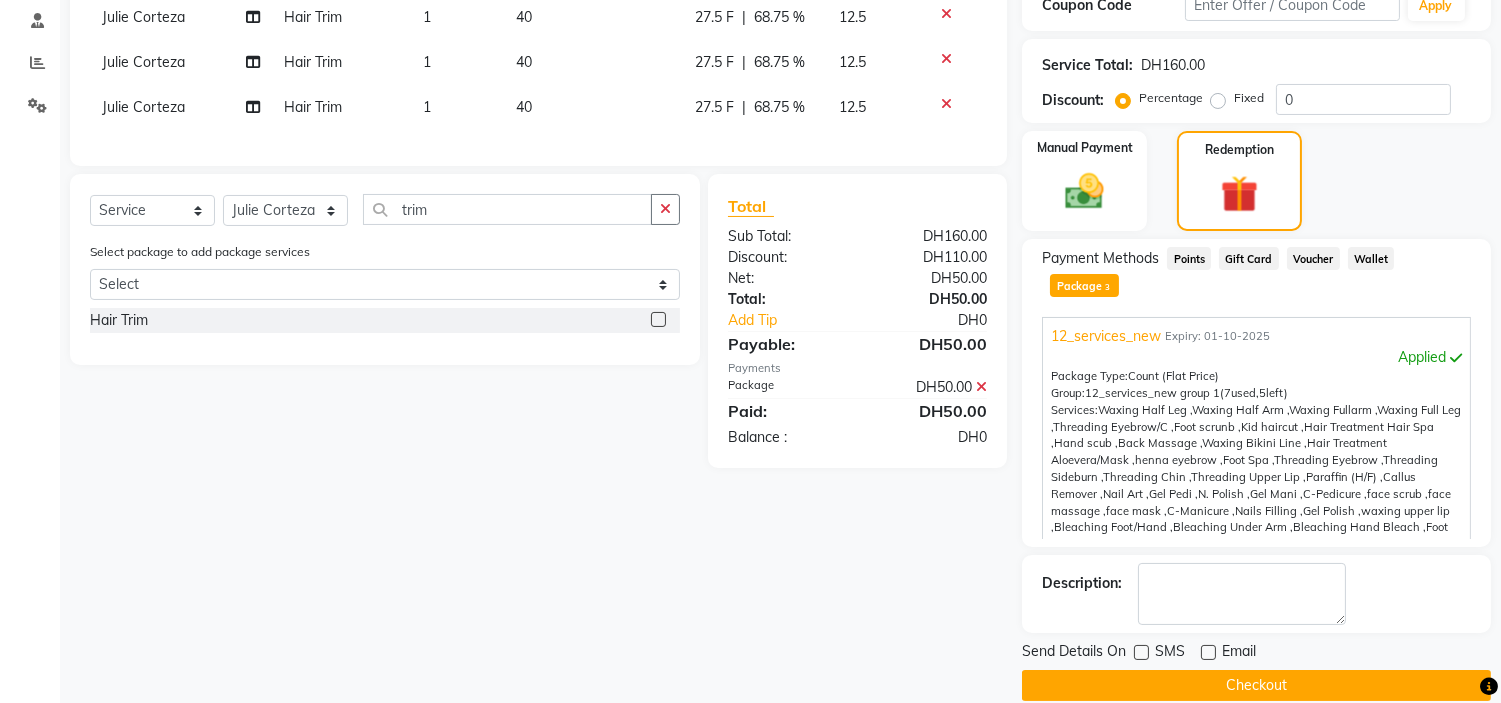click on "Checkout" 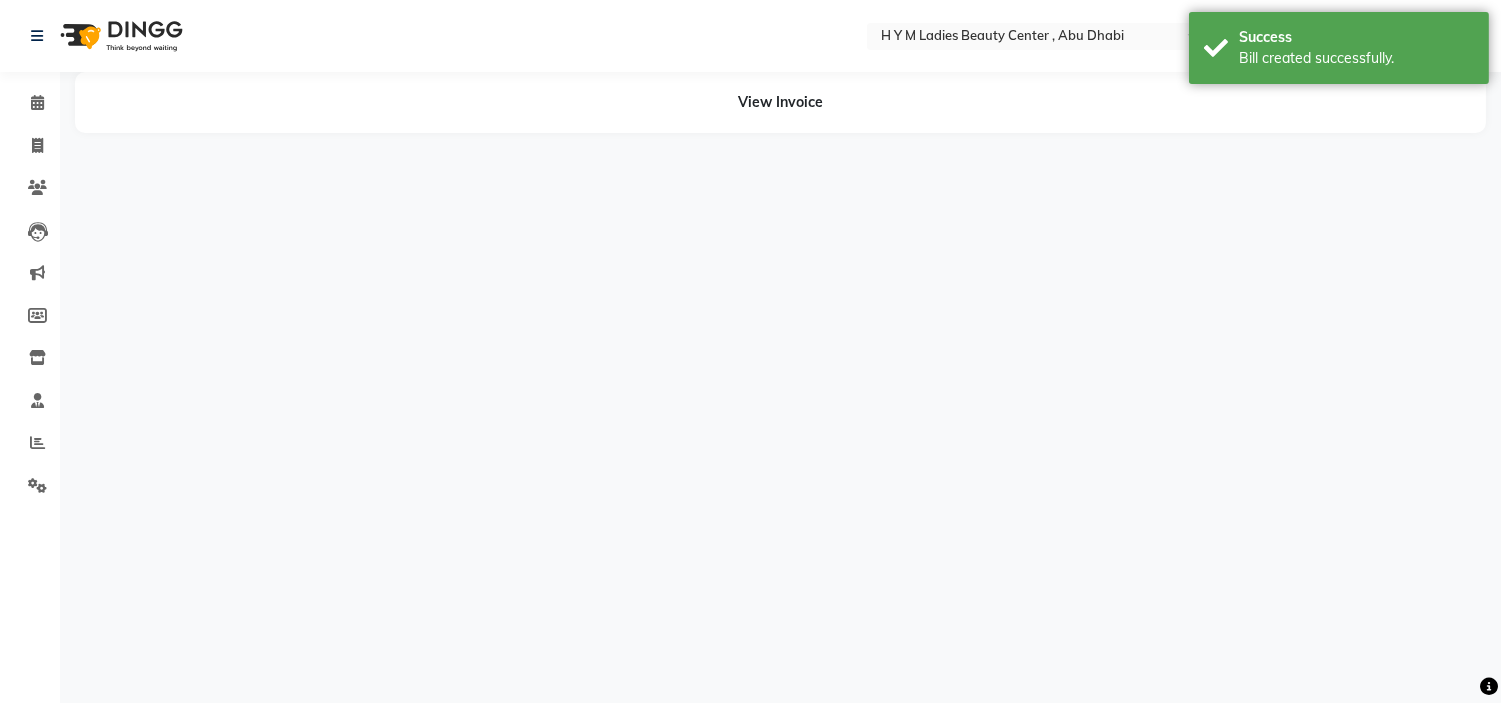 scroll, scrollTop: 0, scrollLeft: 0, axis: both 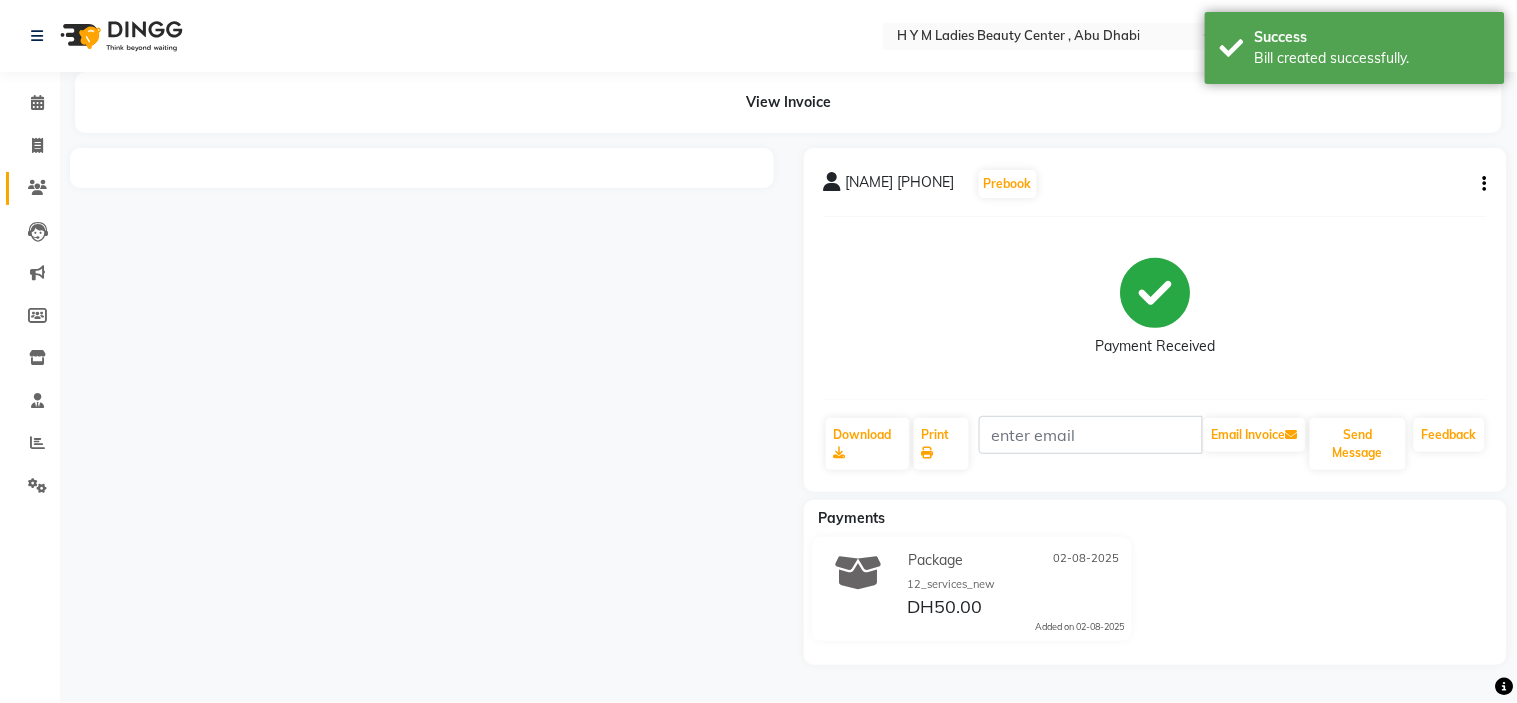 click 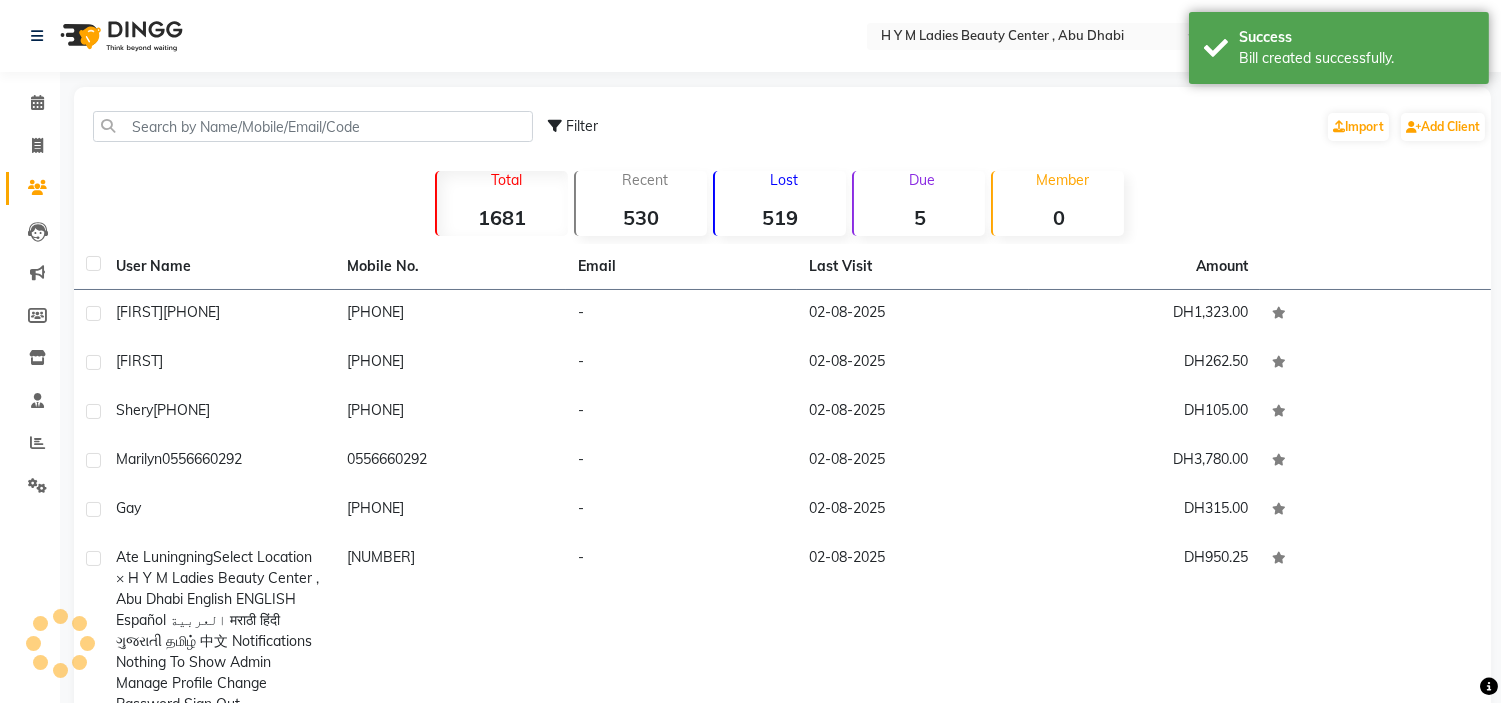 click on "User Name" 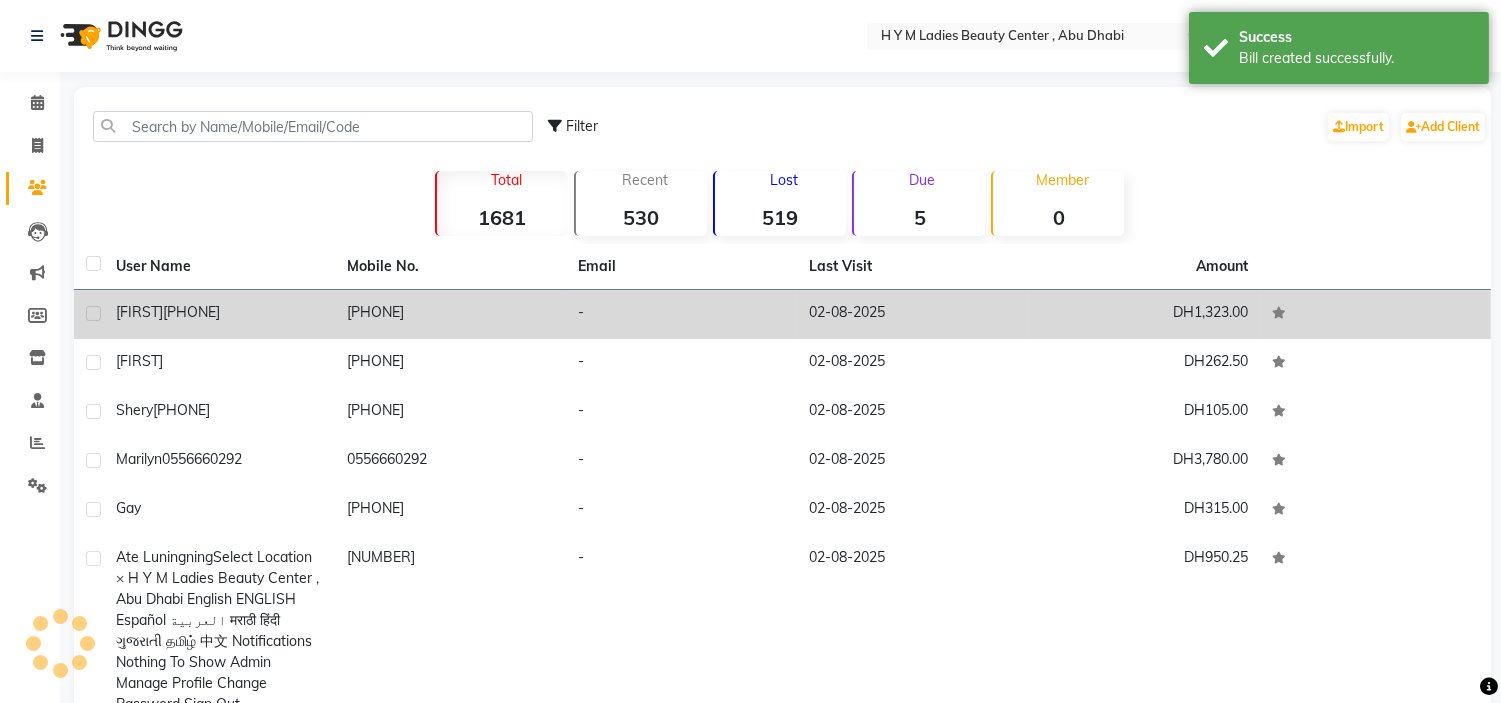 drag, startPoint x: 198, startPoint y: 312, endPoint x: 286, endPoint y: 333, distance: 90.47099 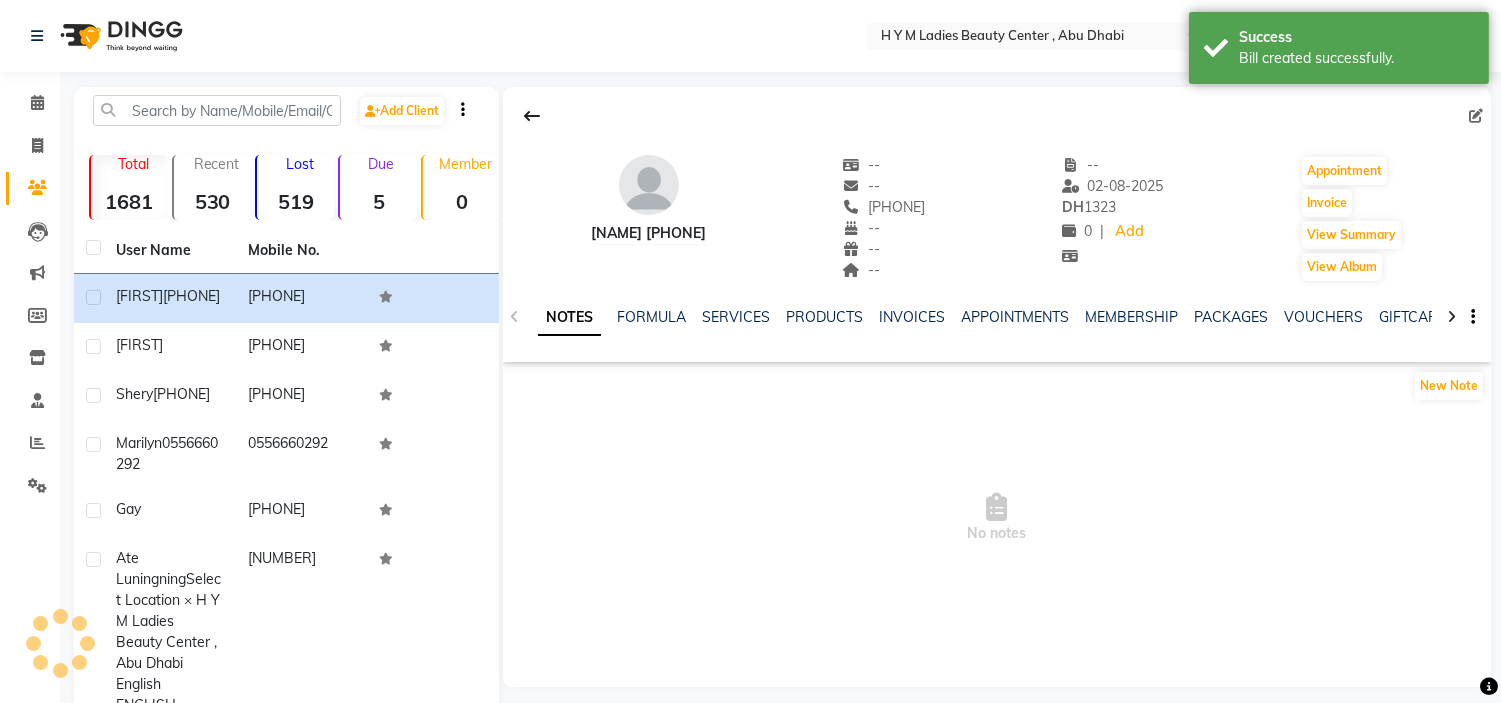 click on "NOTES FORMULA SERVICES PRODUCTS INVOICES APPOINTMENTS MEMBERSHIP PACKAGES VOUCHERS GIFTCARDS POINTS FORMS FAMILY CARDS WALLET" 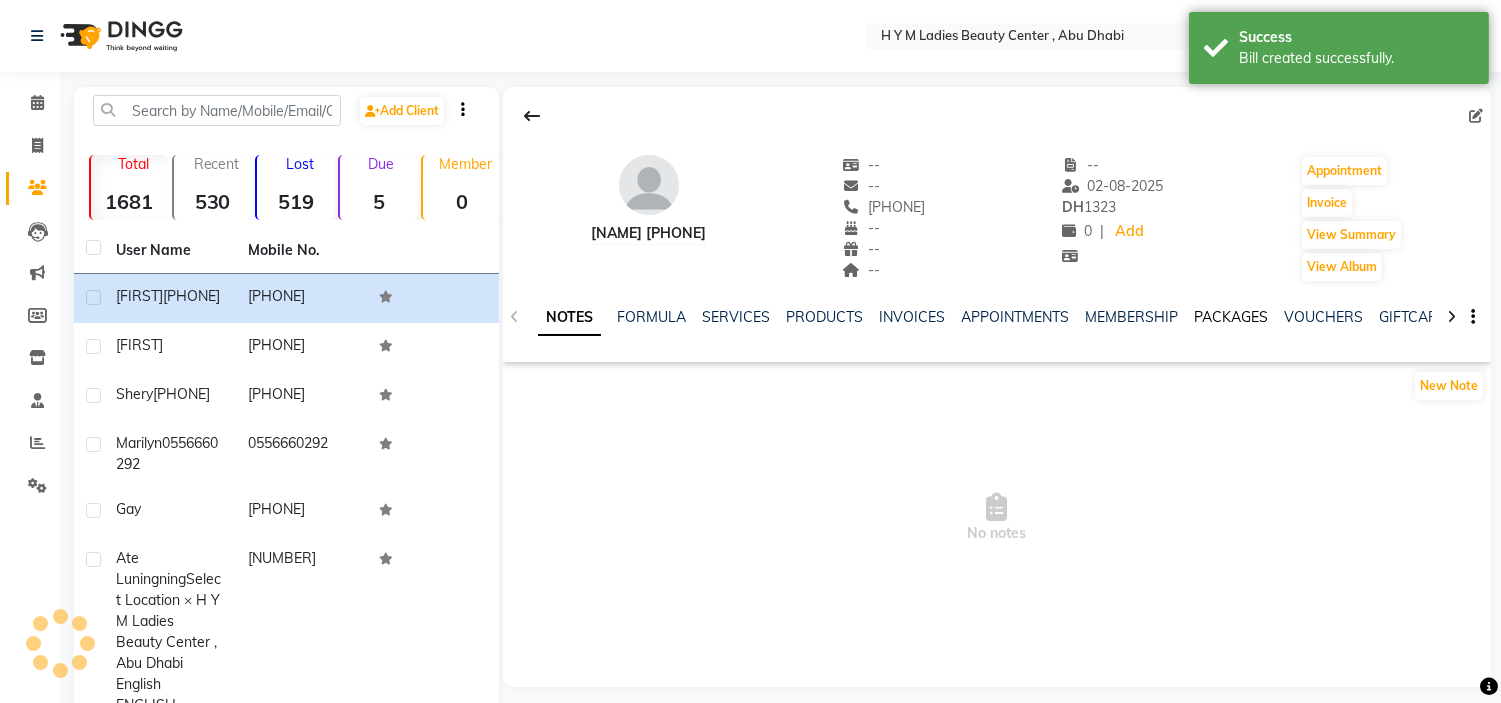 click on "PACKAGES" 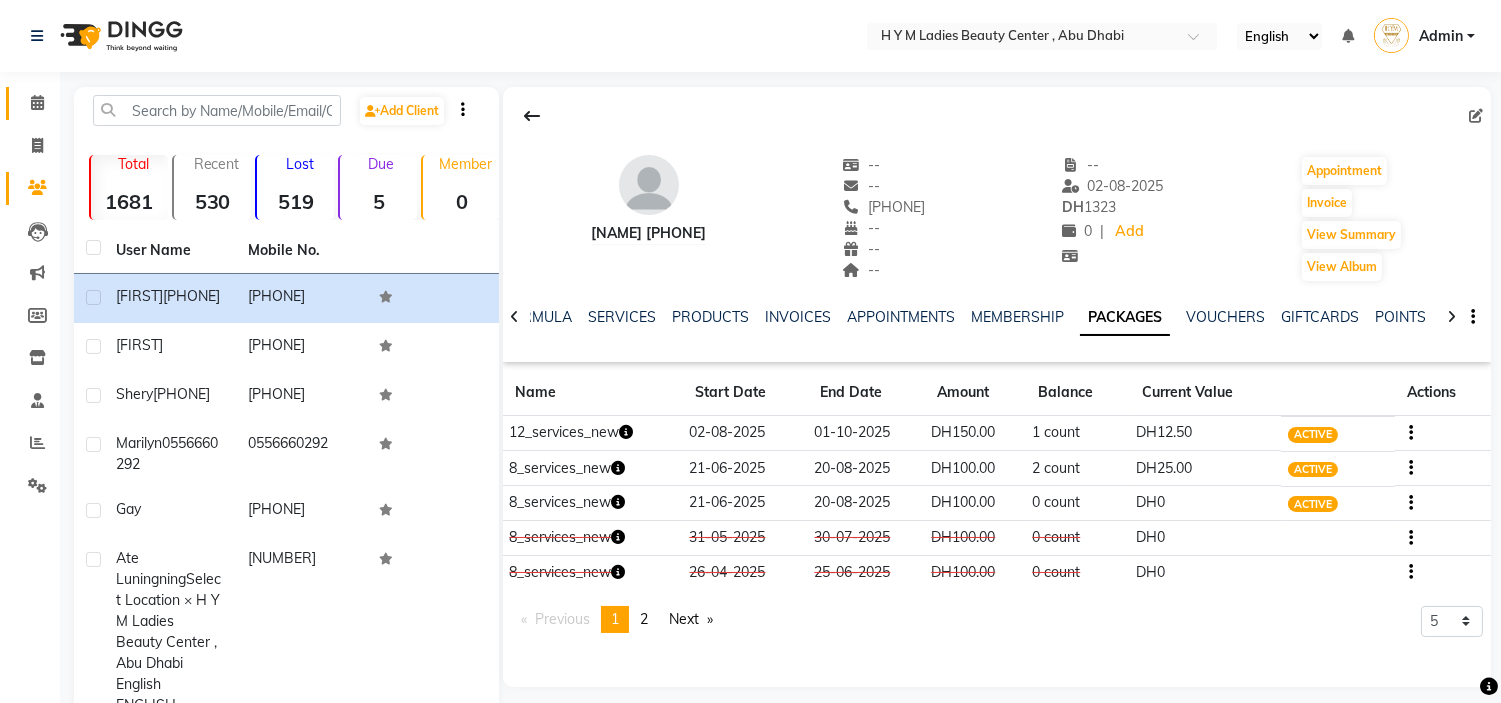click on "Calendar" 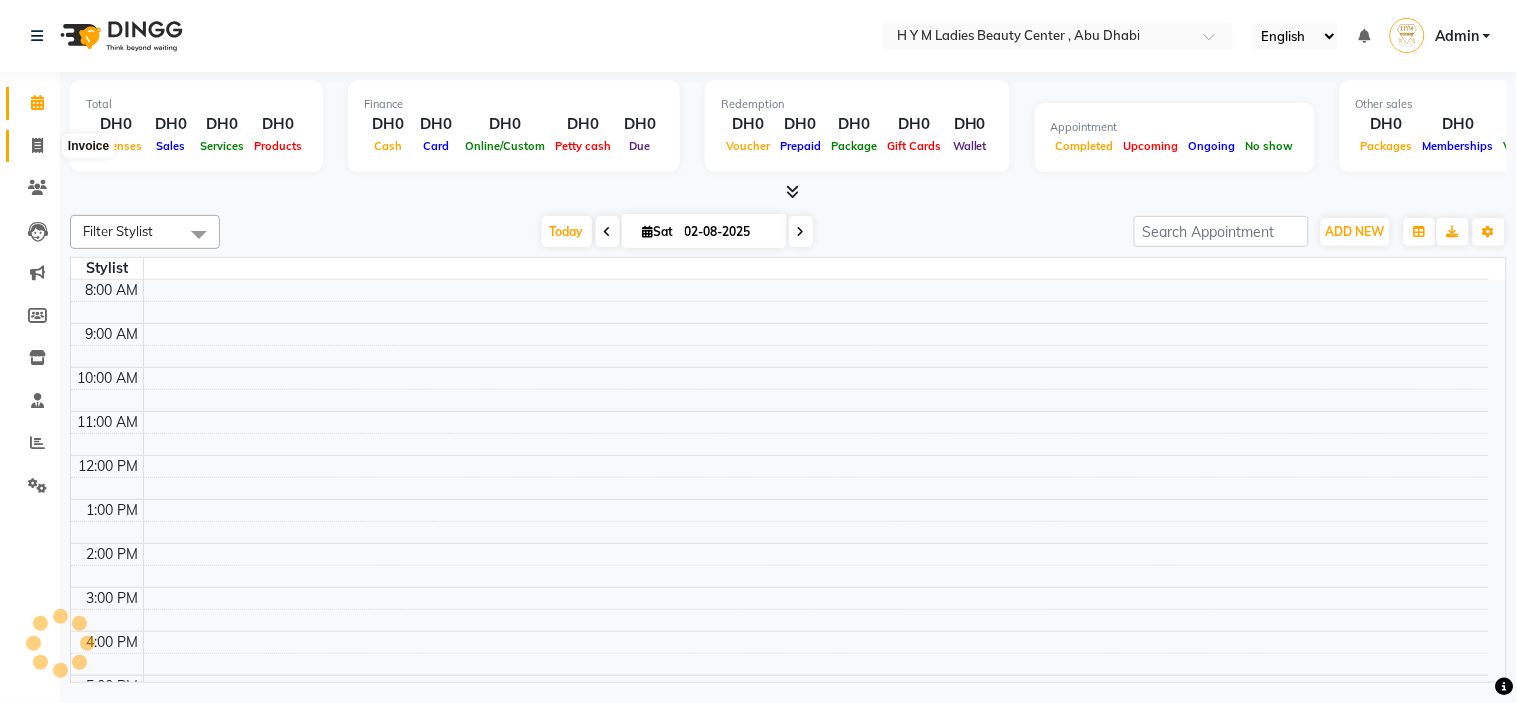 click 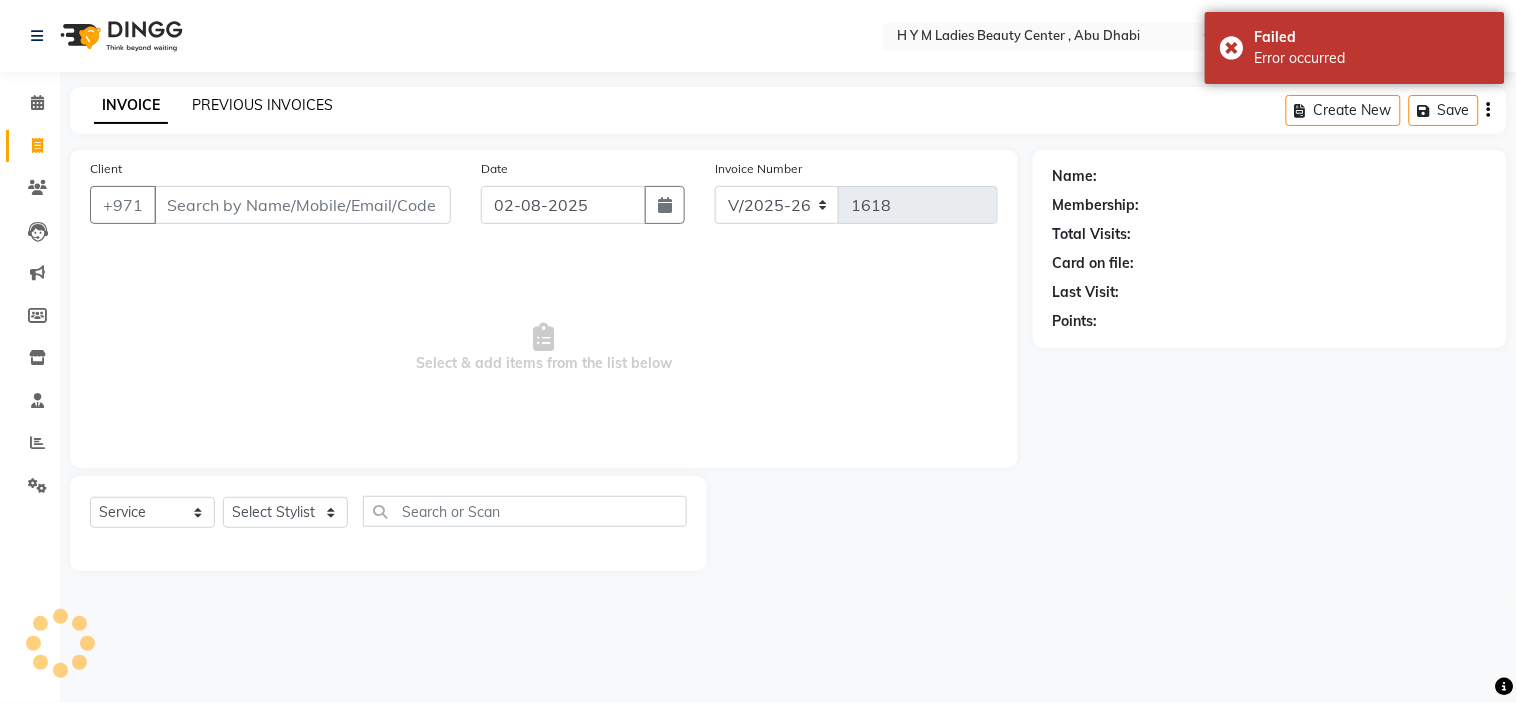 click on "PREVIOUS INVOICES" 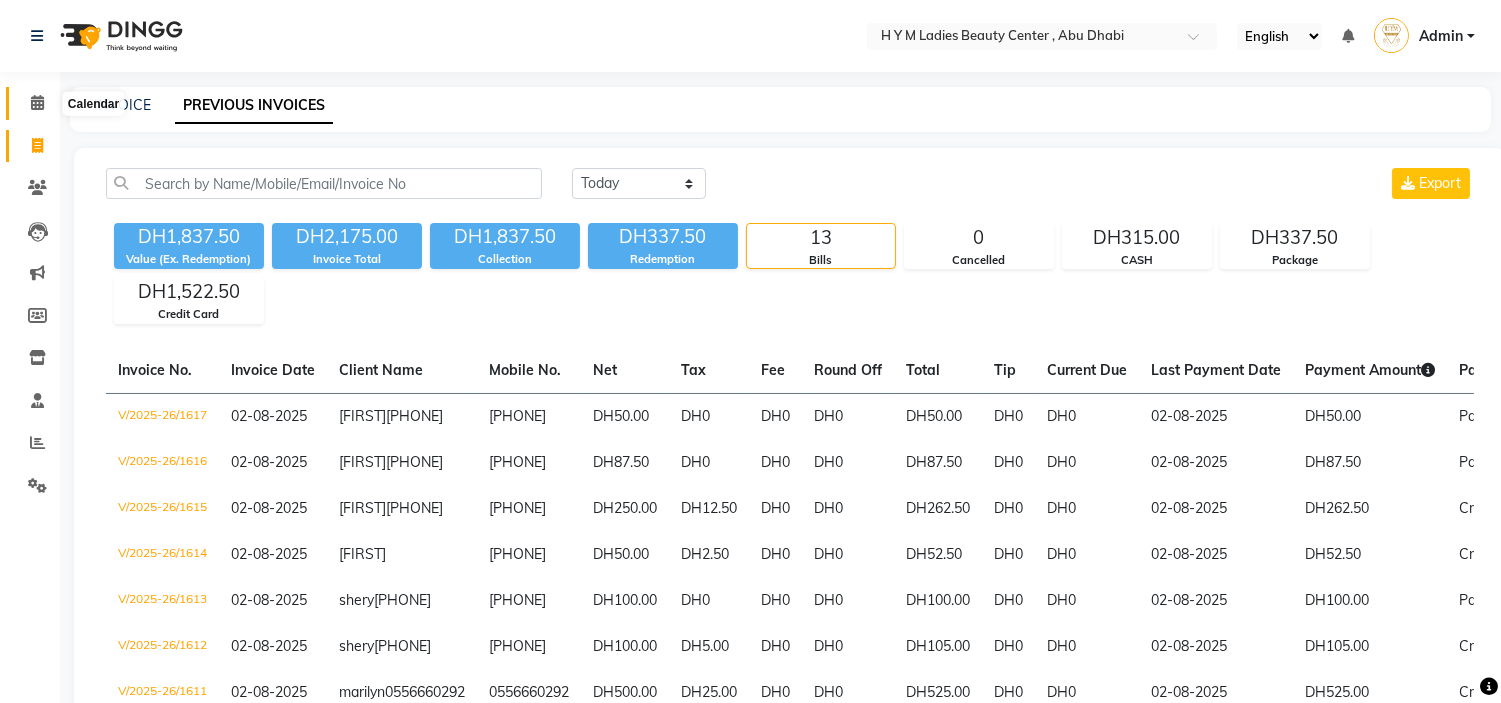 click 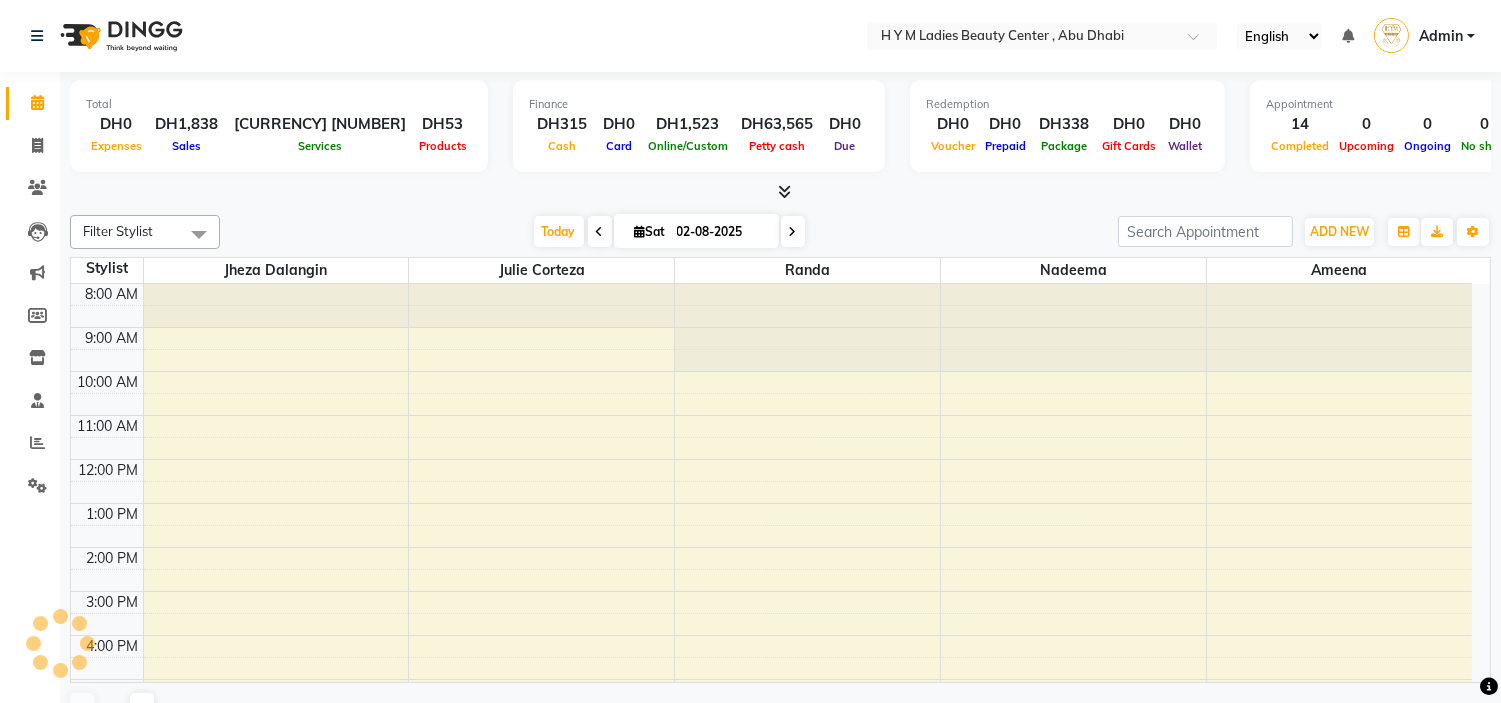 scroll, scrollTop: 0, scrollLeft: 0, axis: both 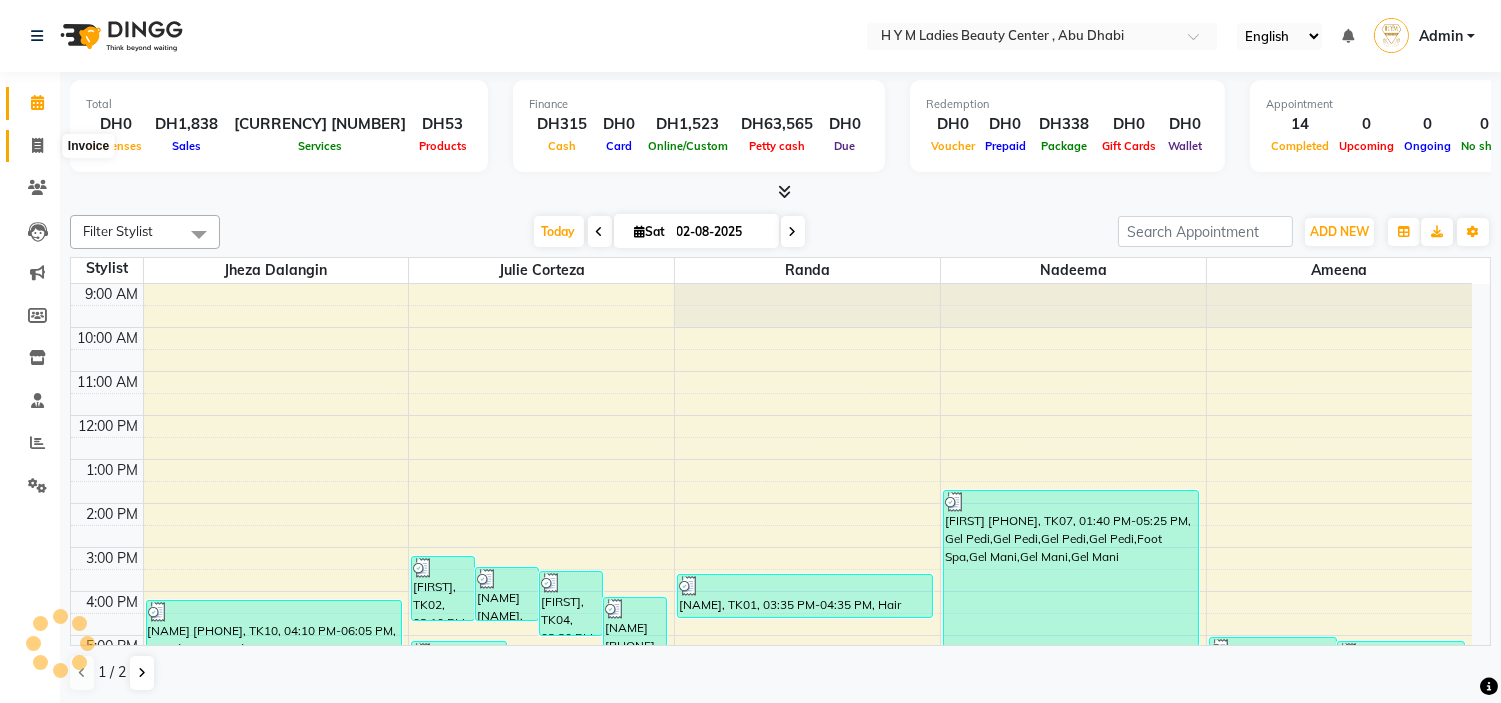 click 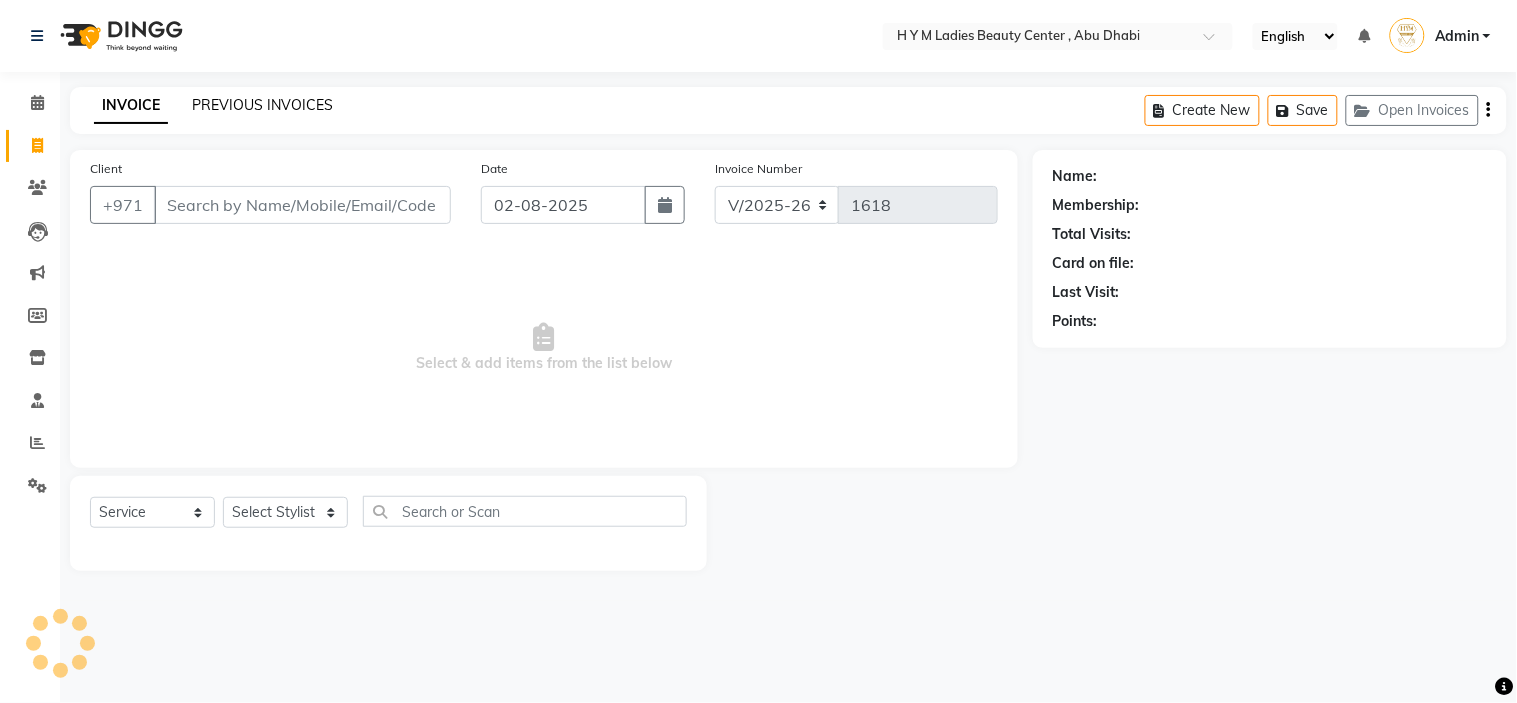 click on "PREVIOUS INVOICES" 